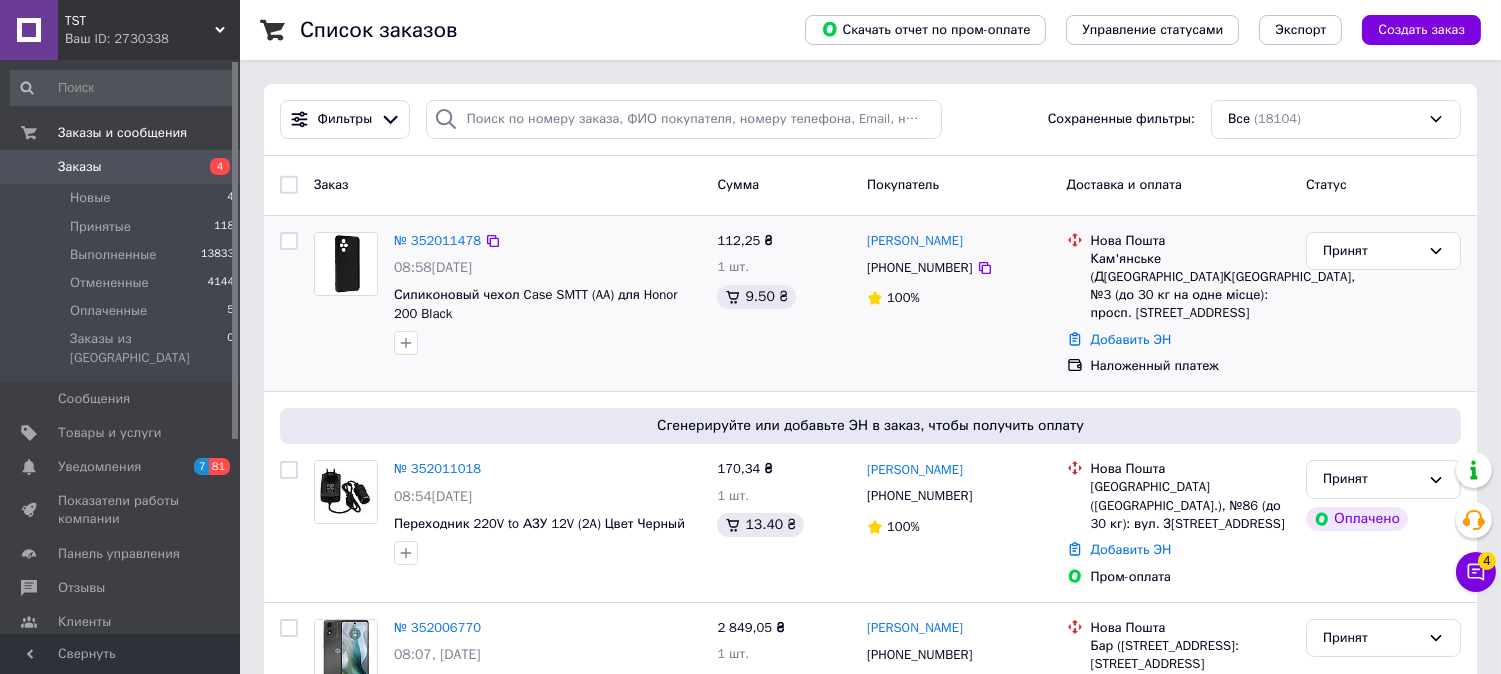 scroll, scrollTop: 111, scrollLeft: 0, axis: vertical 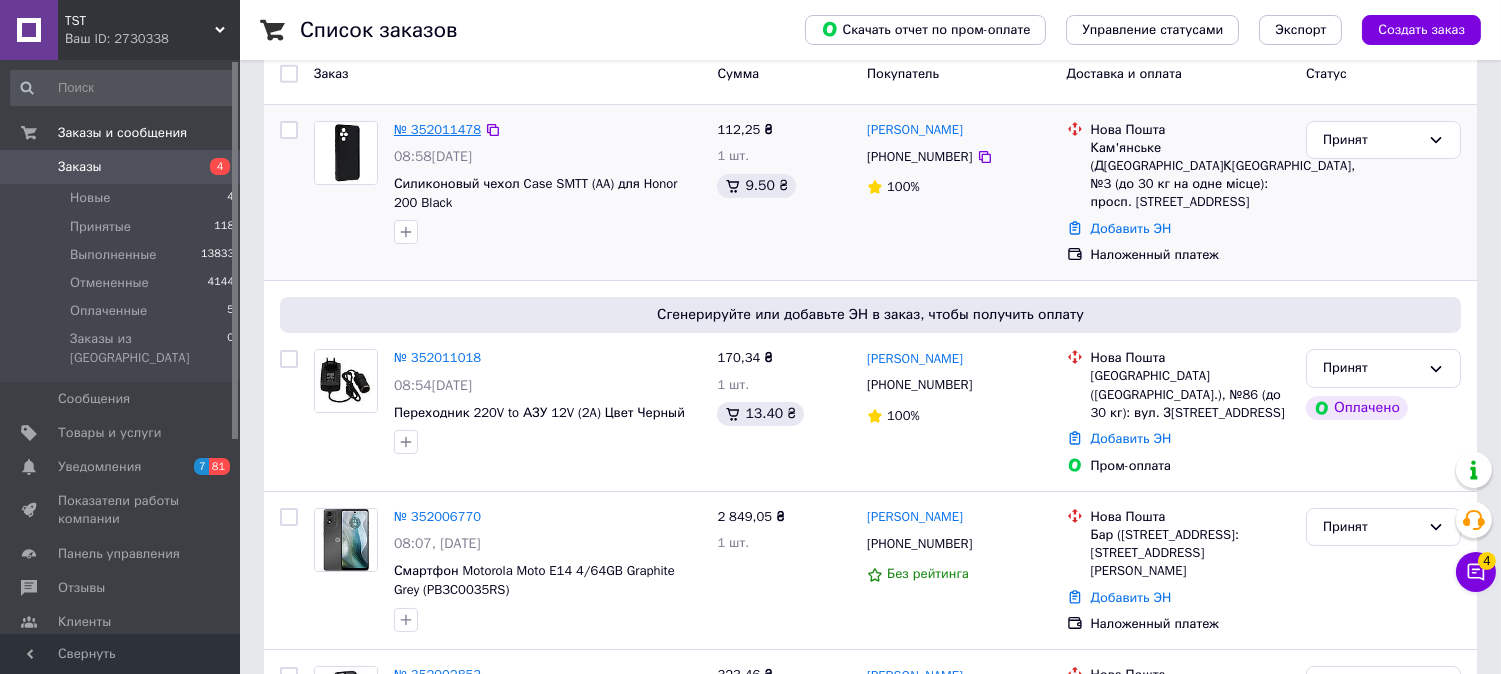 click on "№ 352011478" at bounding box center (437, 129) 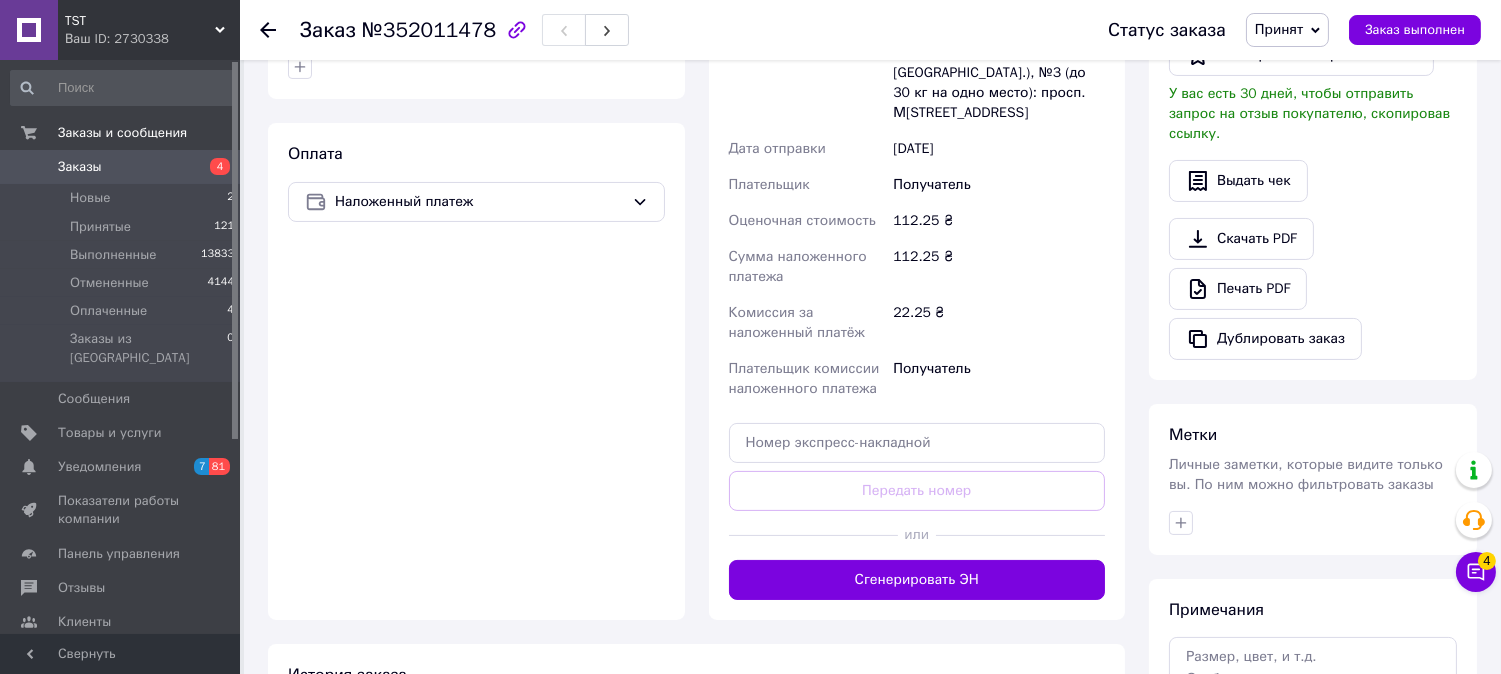 scroll, scrollTop: 880, scrollLeft: 0, axis: vertical 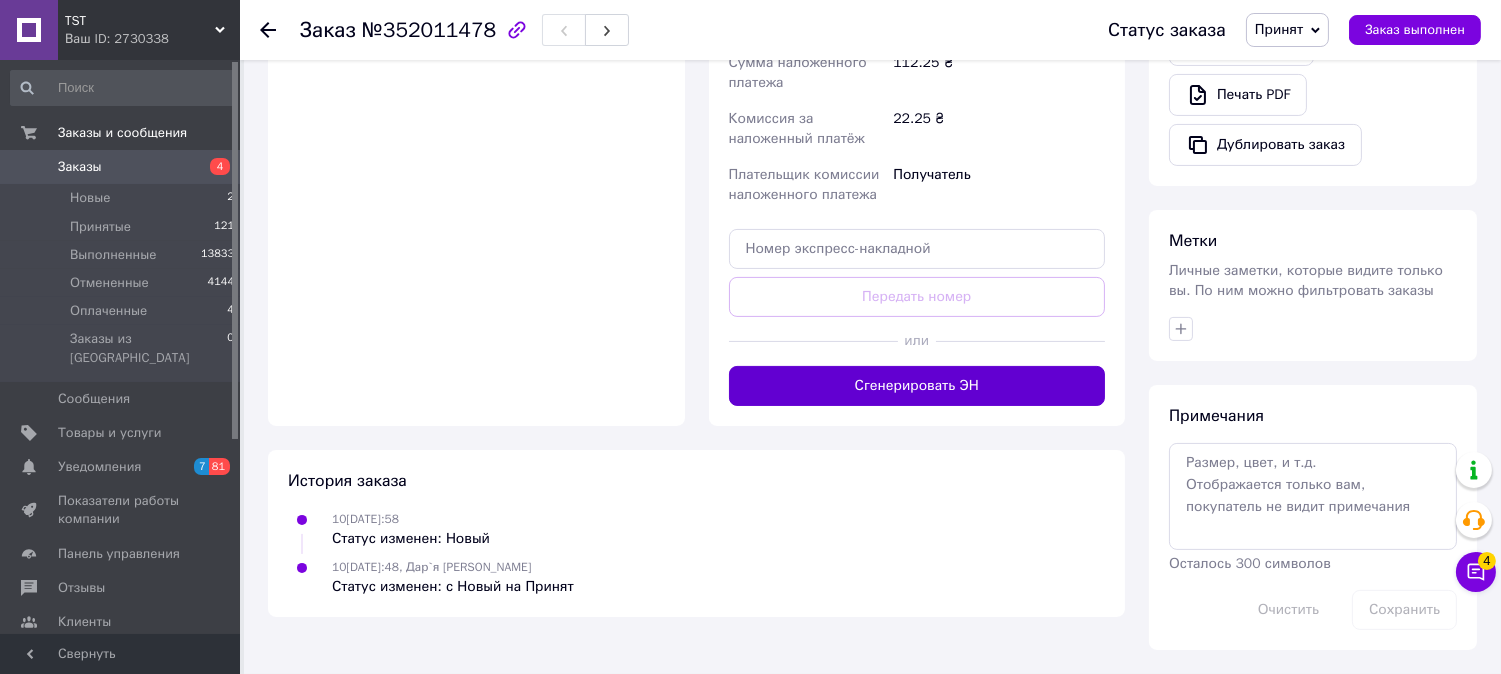 click on "Сгенерировать ЭН" at bounding box center [917, 386] 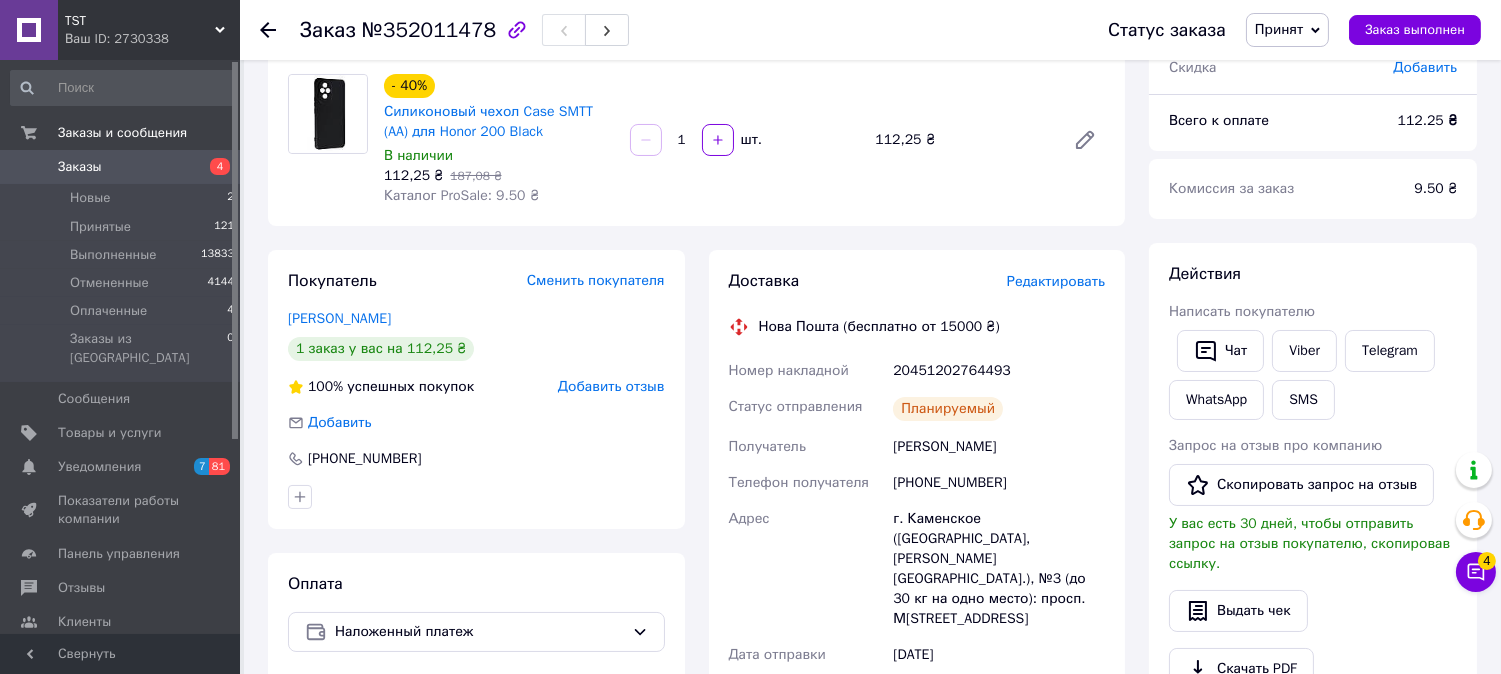 scroll, scrollTop: 0, scrollLeft: 0, axis: both 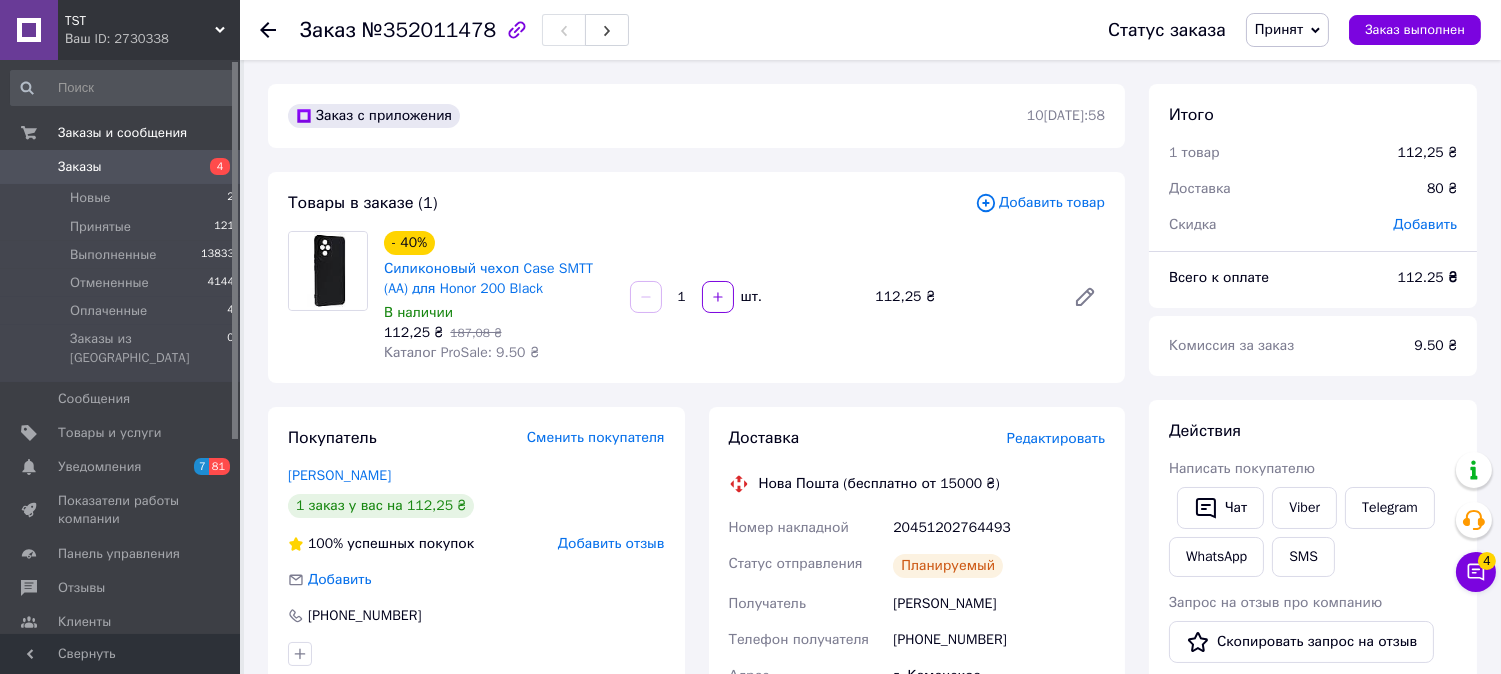 click 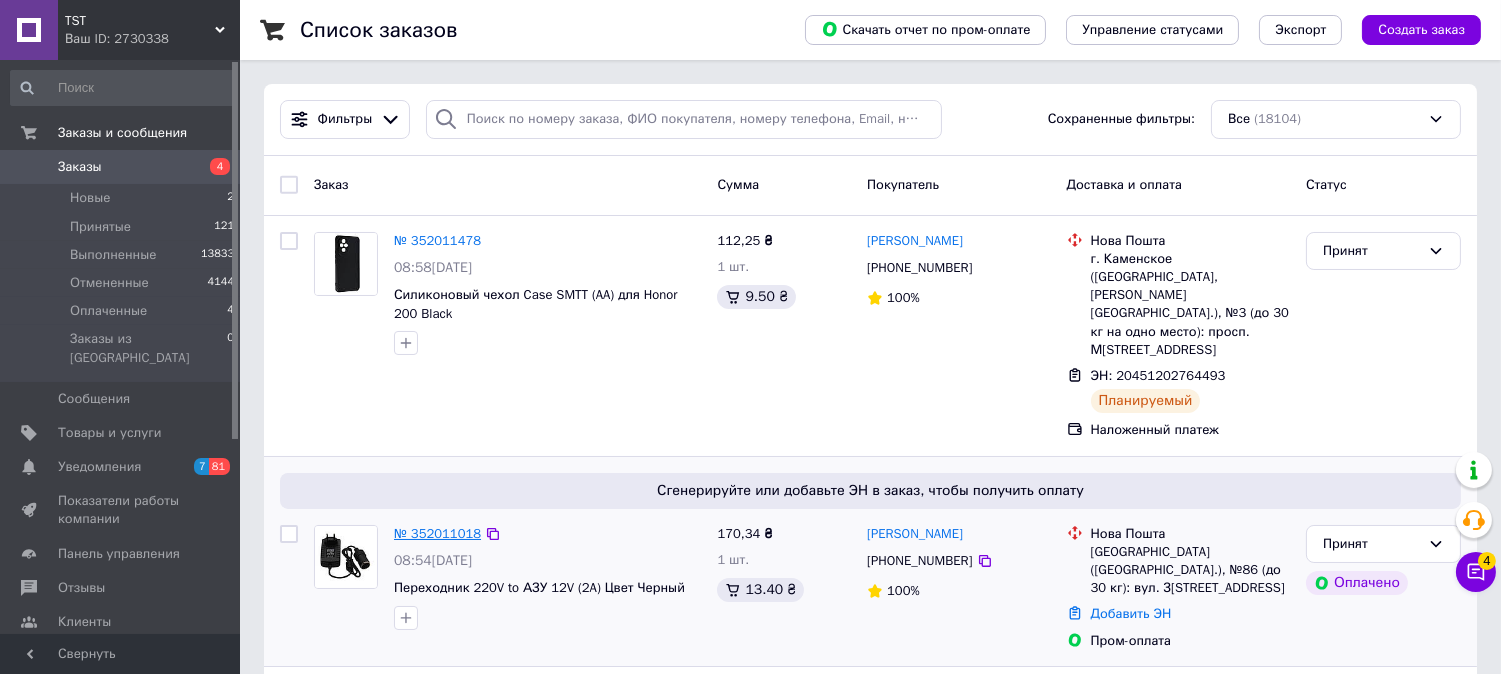 click on "№ 352011018" at bounding box center (437, 533) 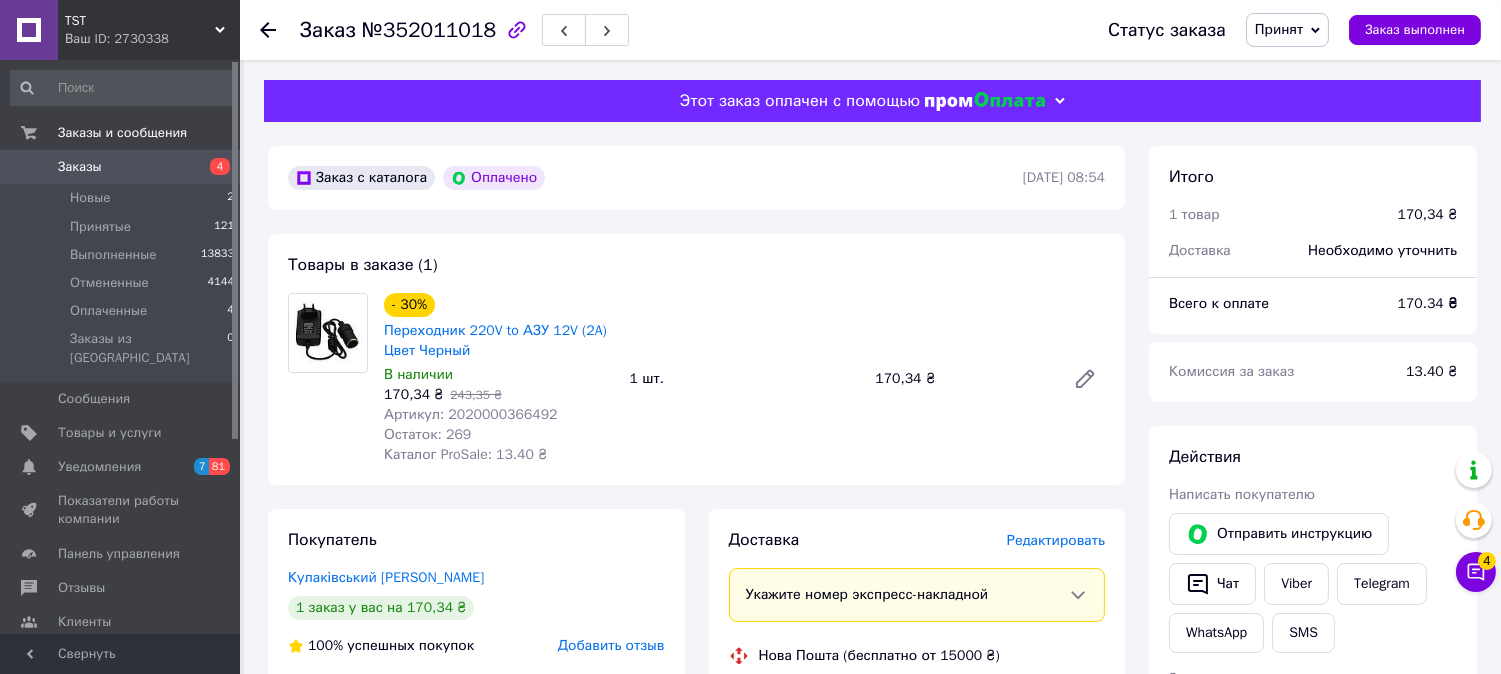 click on "Артикул: 2020000366492" at bounding box center (471, 414) 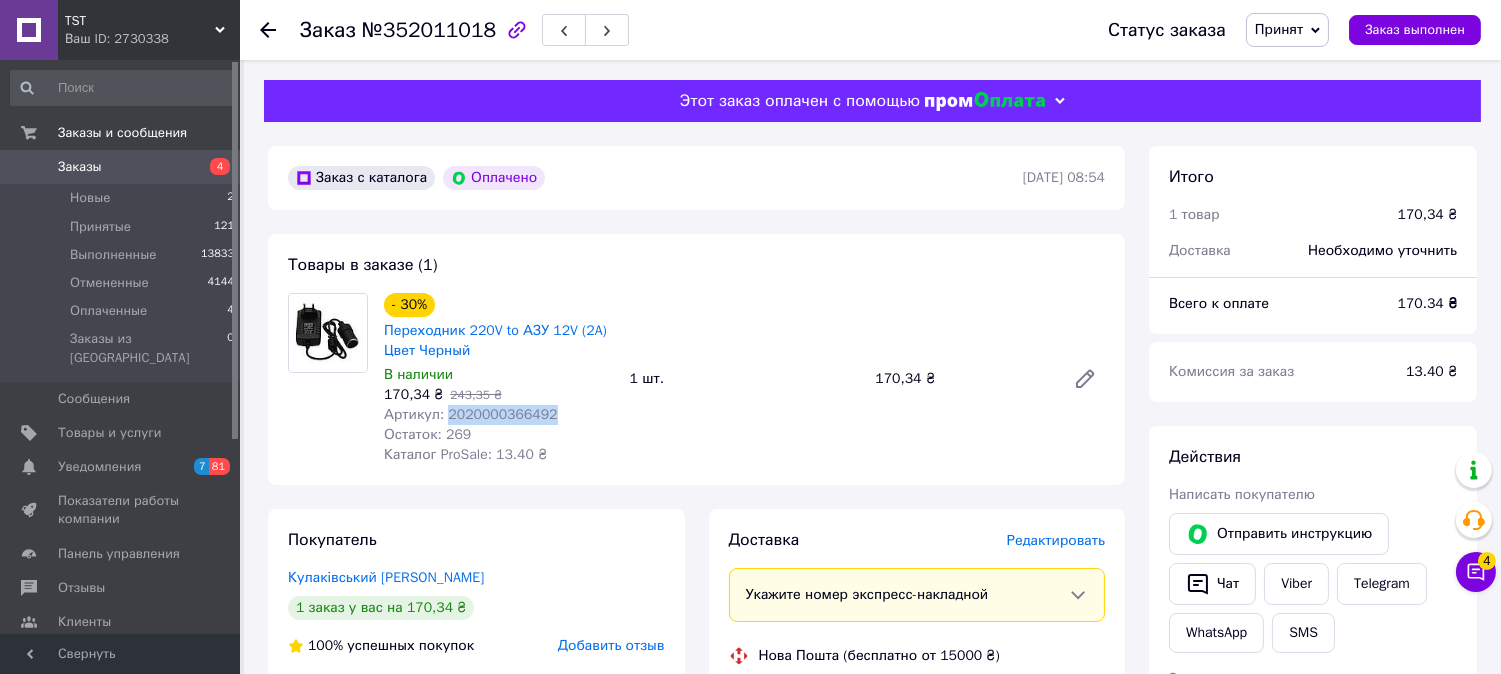 click on "Артикул: 2020000366492" at bounding box center [471, 414] 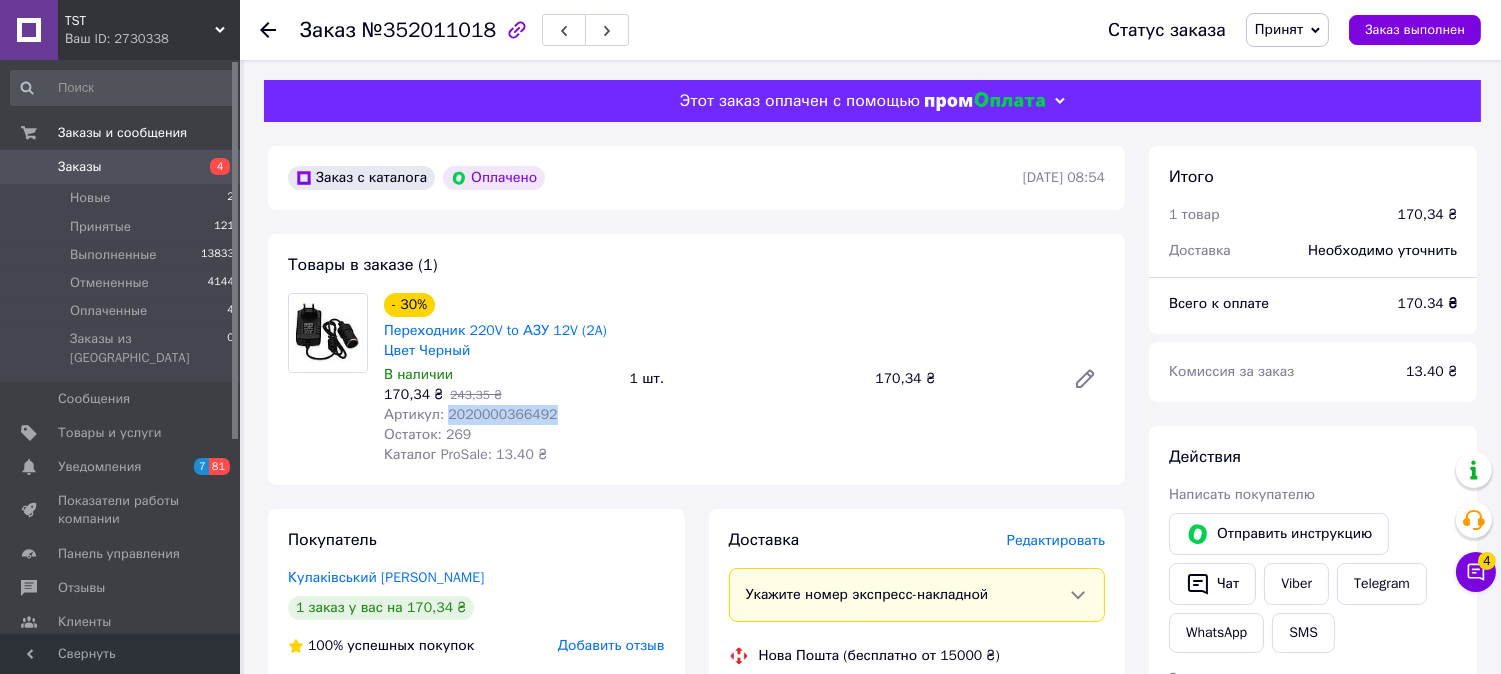 copy on "2020000366492" 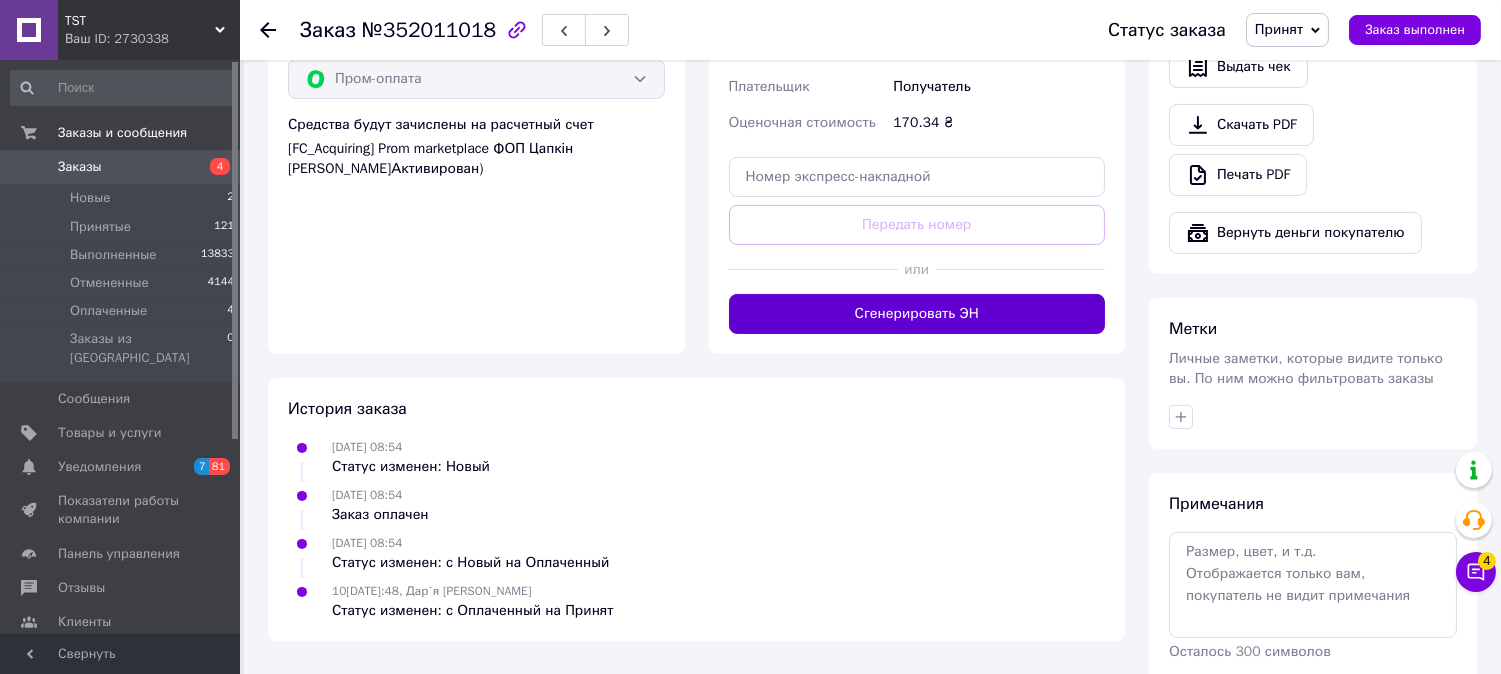 click on "Сгенерировать ЭН" at bounding box center [917, 314] 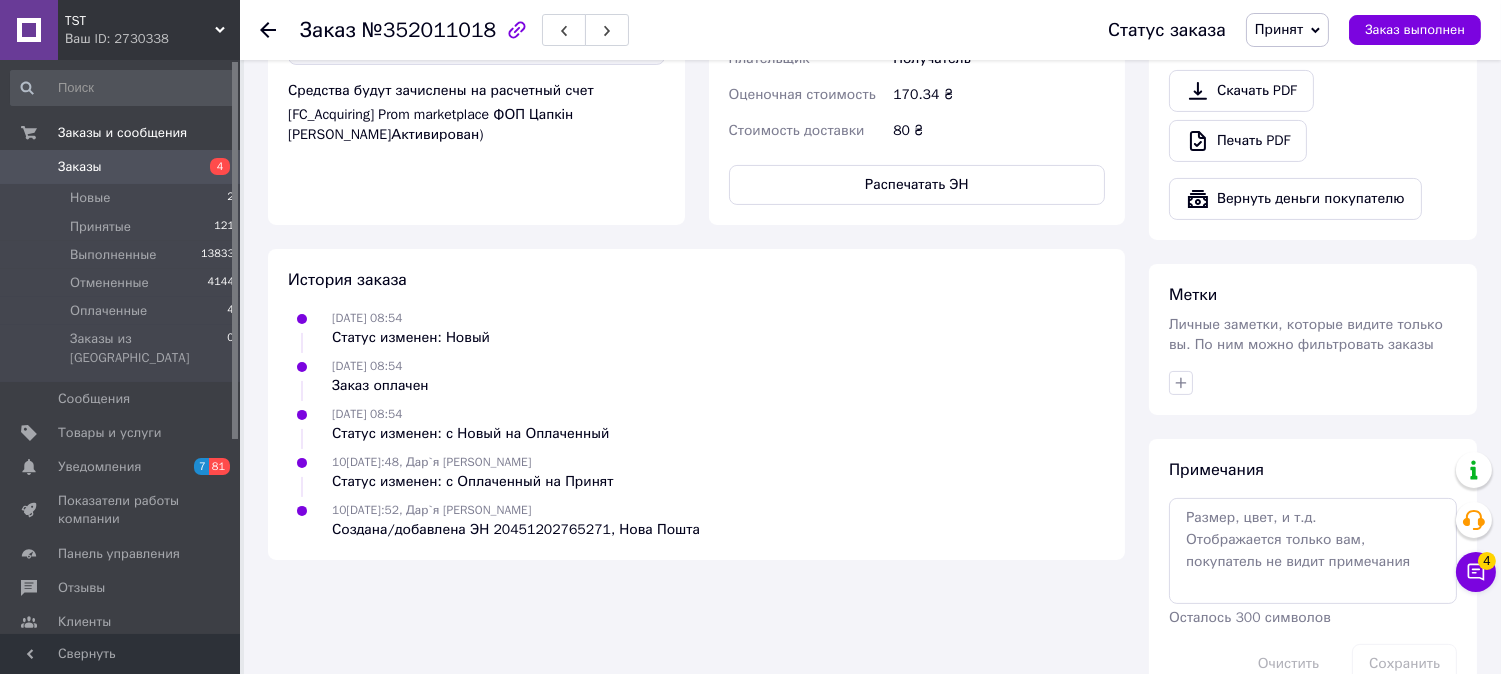 scroll, scrollTop: 888, scrollLeft: 0, axis: vertical 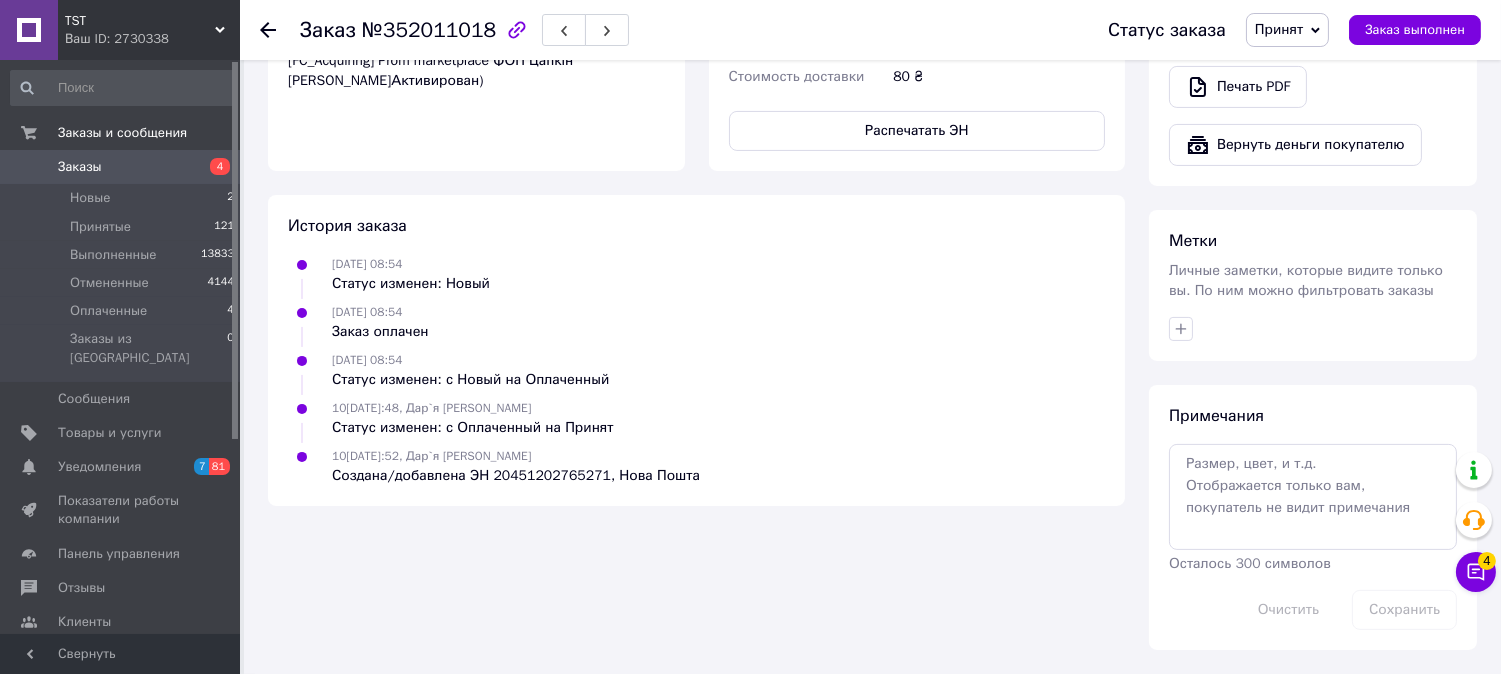 click on "Заказ №352011018 Статус заказа Принят Выполнен Отменен Оплаченный Заказ выполнен" at bounding box center [870, 30] 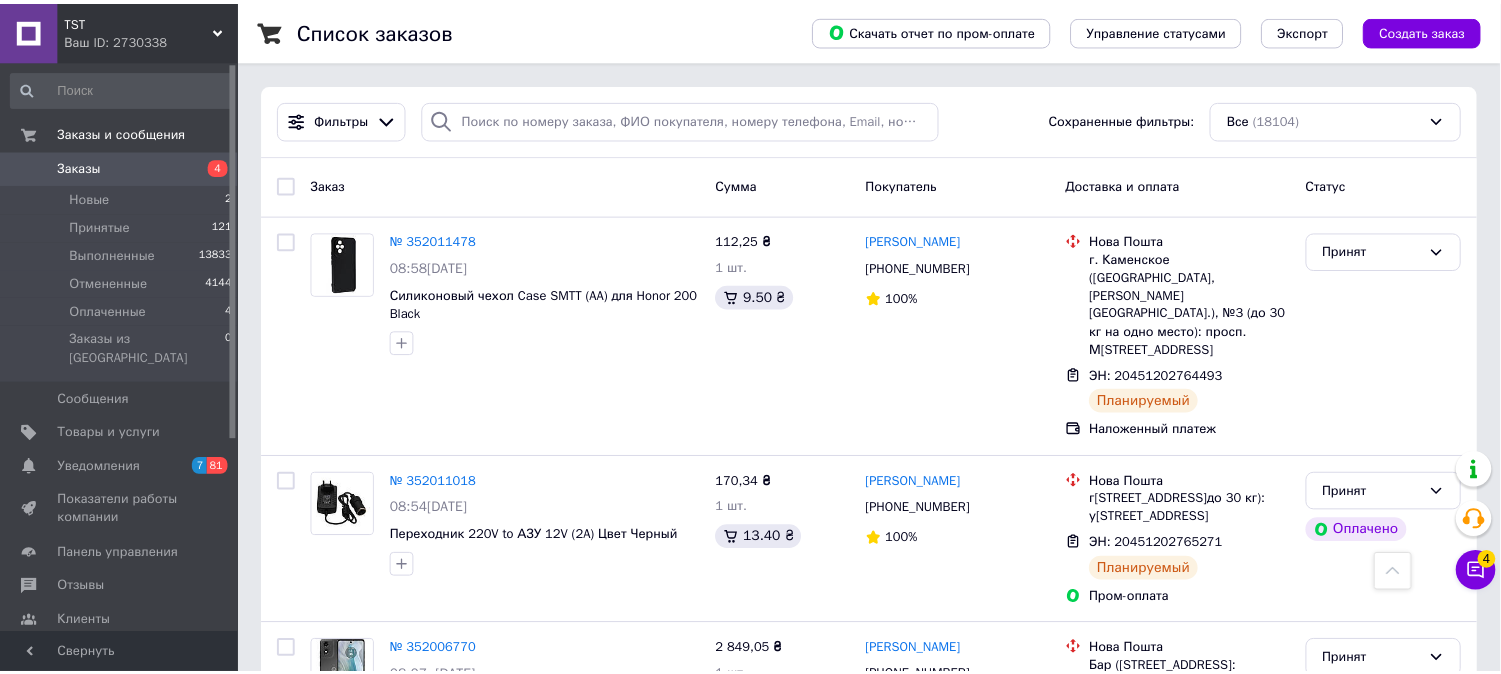 scroll, scrollTop: 444, scrollLeft: 0, axis: vertical 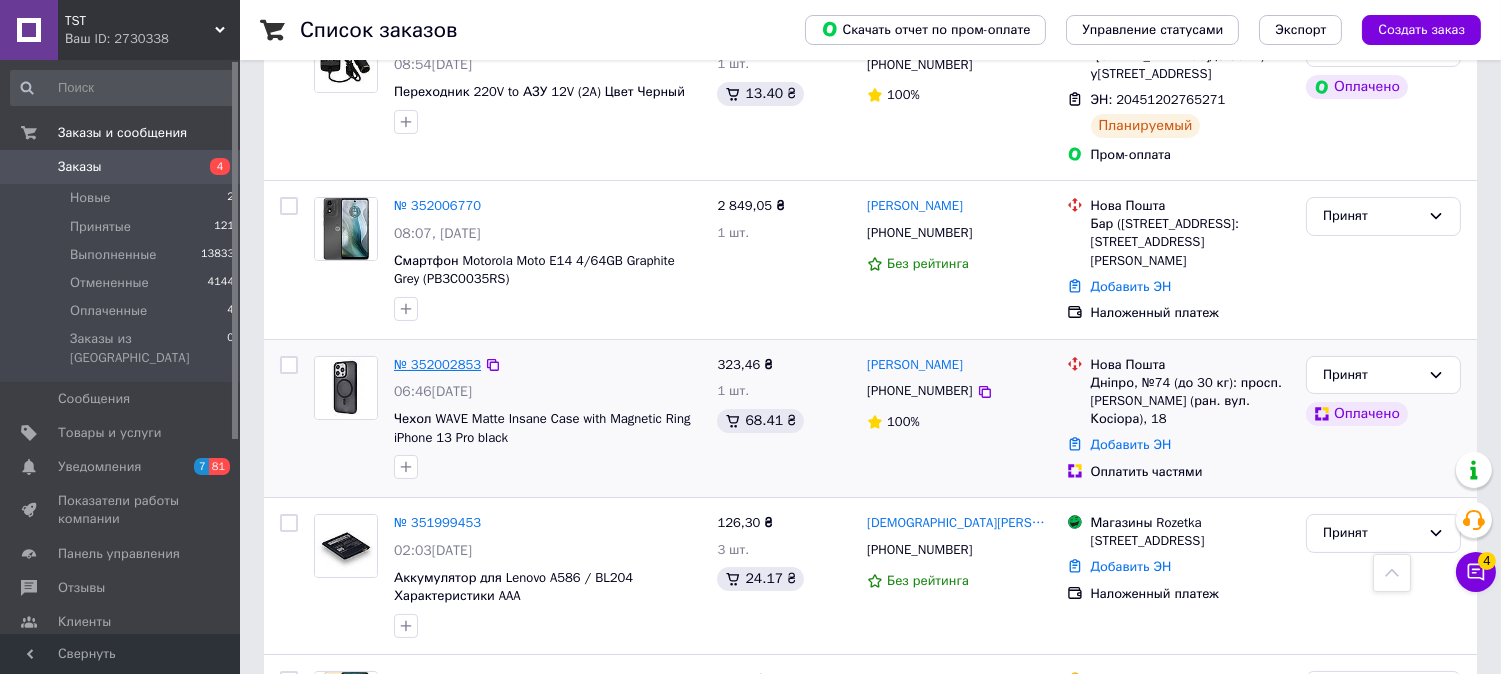 click on "№ 352002853" at bounding box center (437, 364) 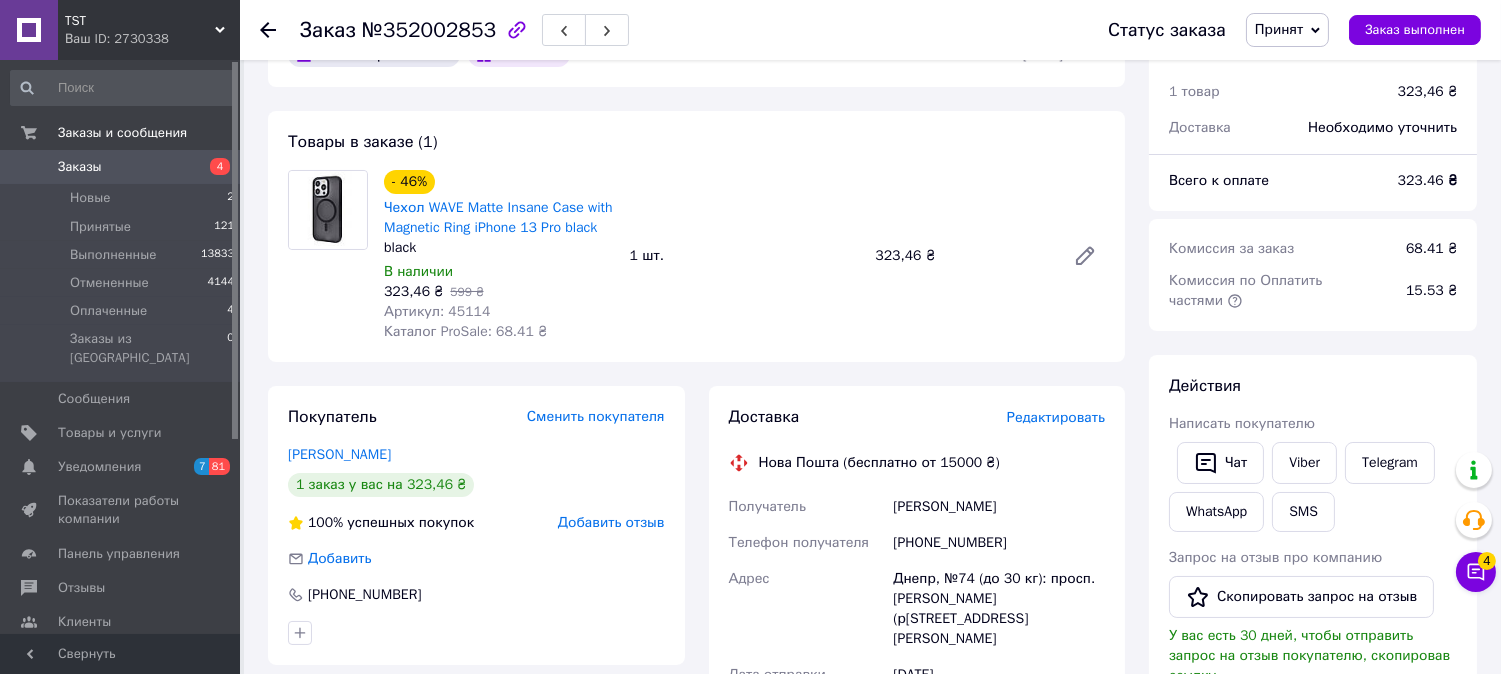 scroll, scrollTop: 54, scrollLeft: 0, axis: vertical 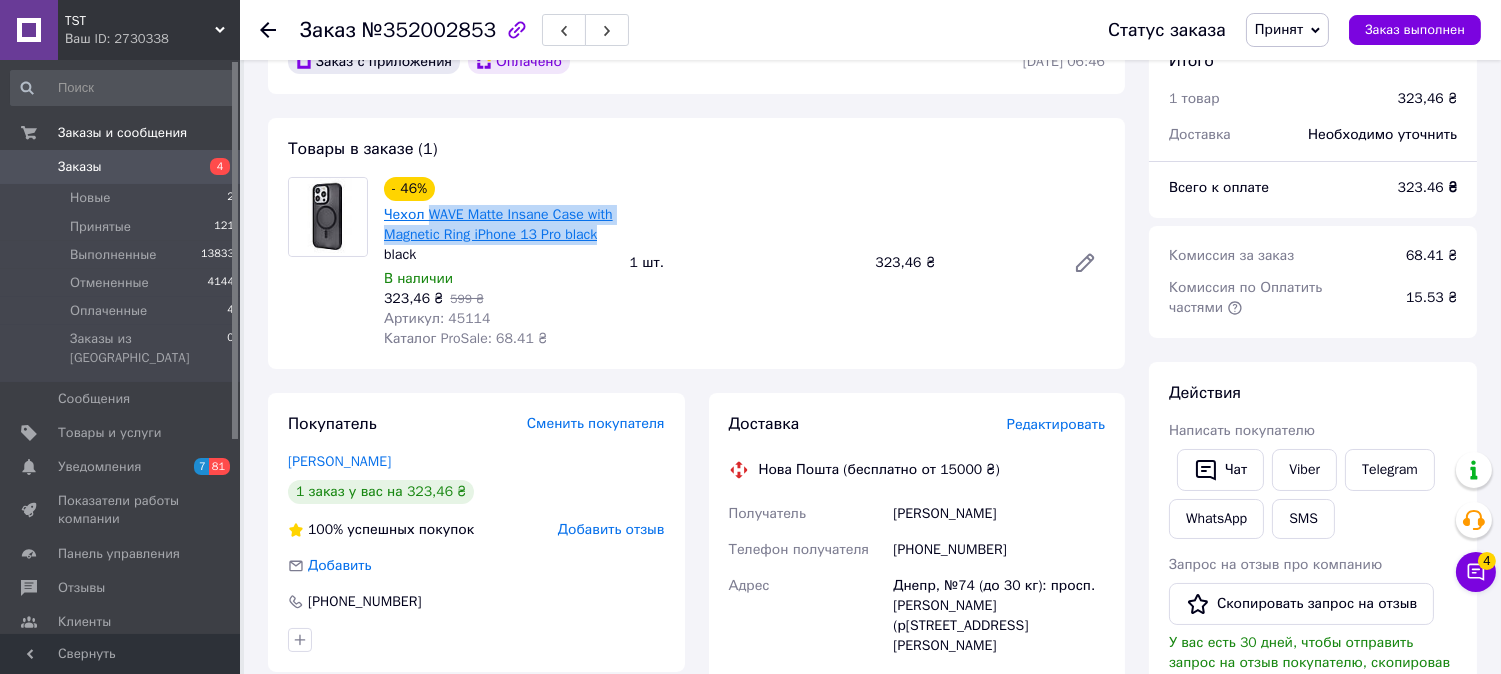 copy on "WAVE Matte Insane Case with Magnetic Ring iPhone 13 Pro black" 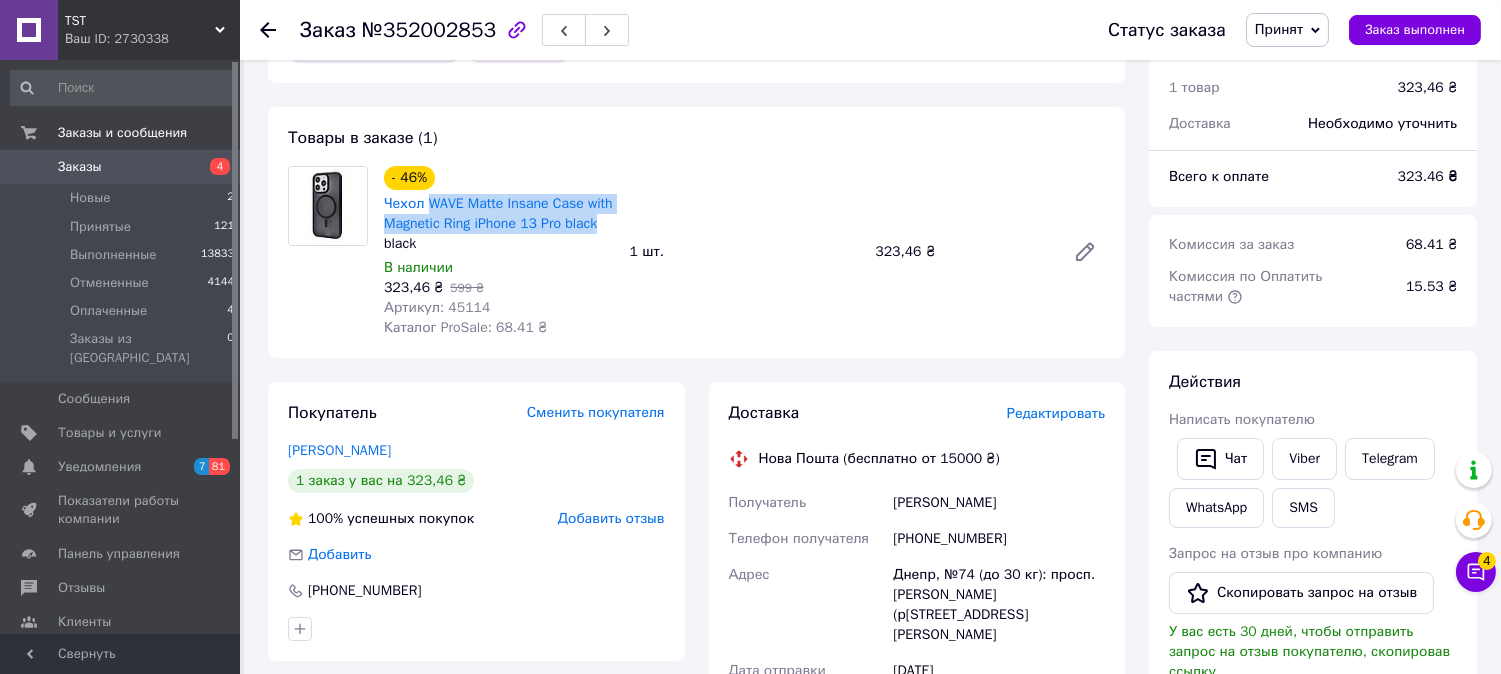 scroll, scrollTop: 0, scrollLeft: 0, axis: both 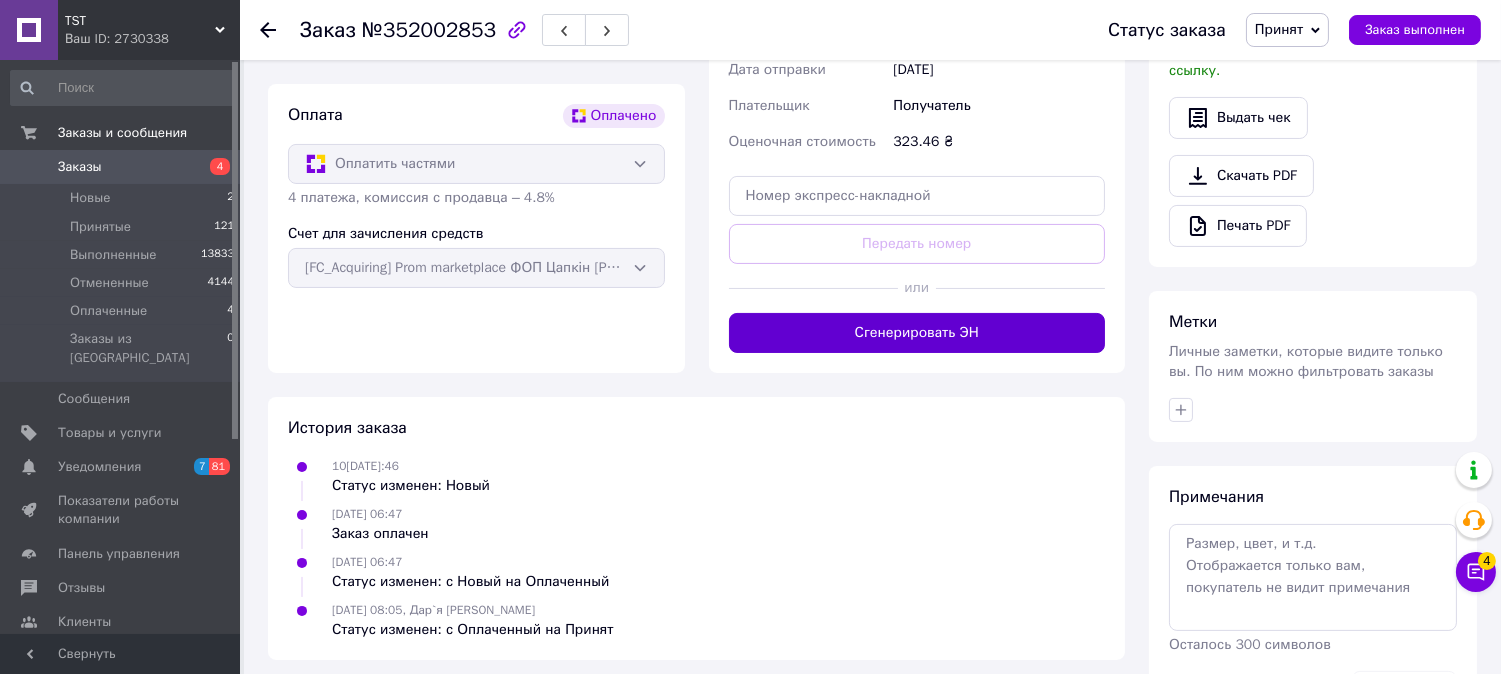 click on "Сгенерировать ЭН" at bounding box center (917, 333) 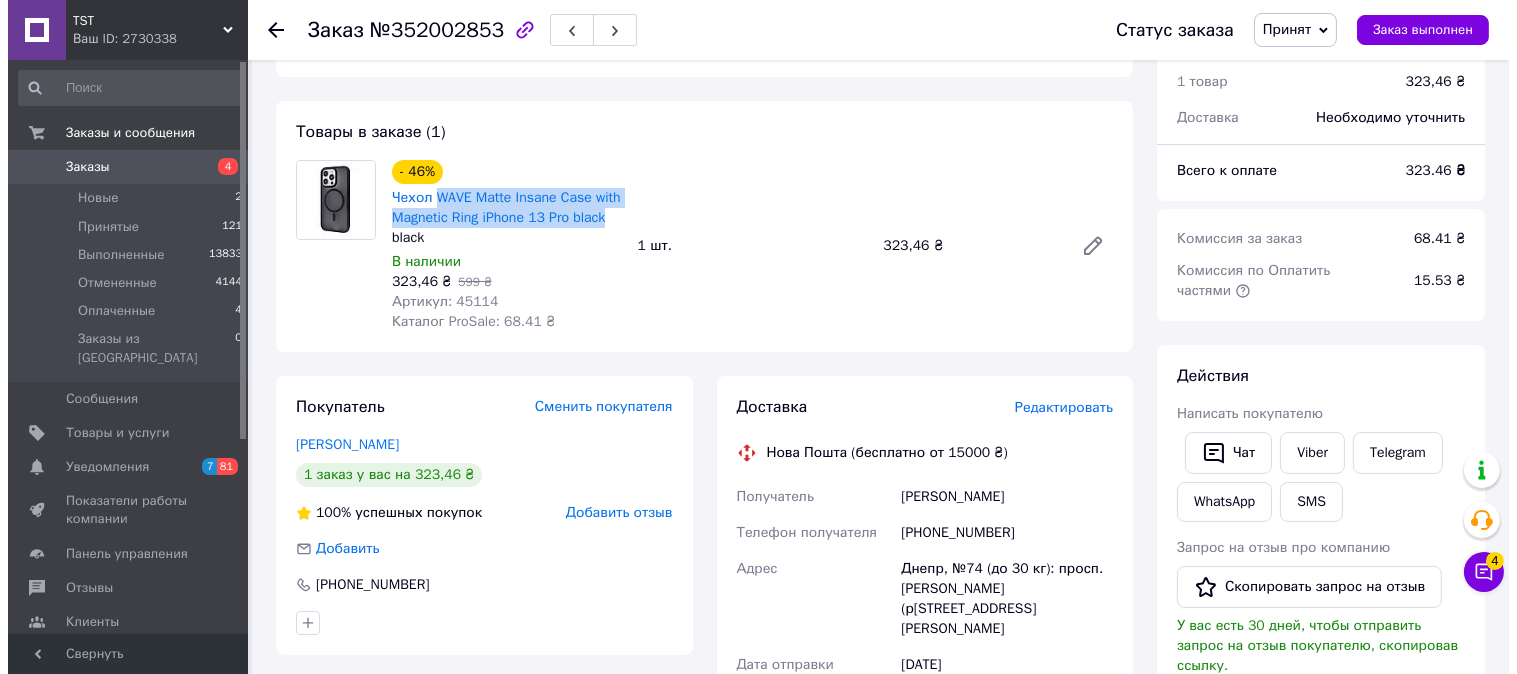 scroll, scrollTop: 0, scrollLeft: 0, axis: both 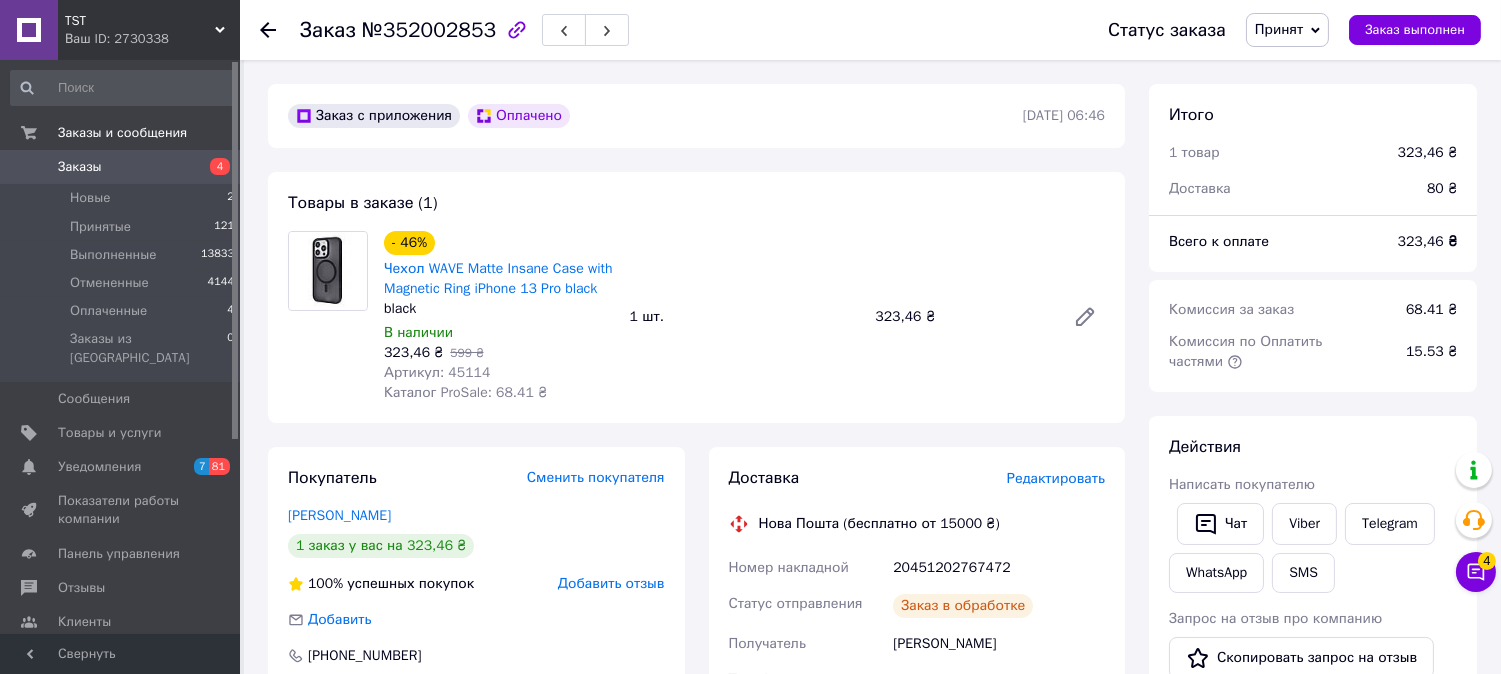 click 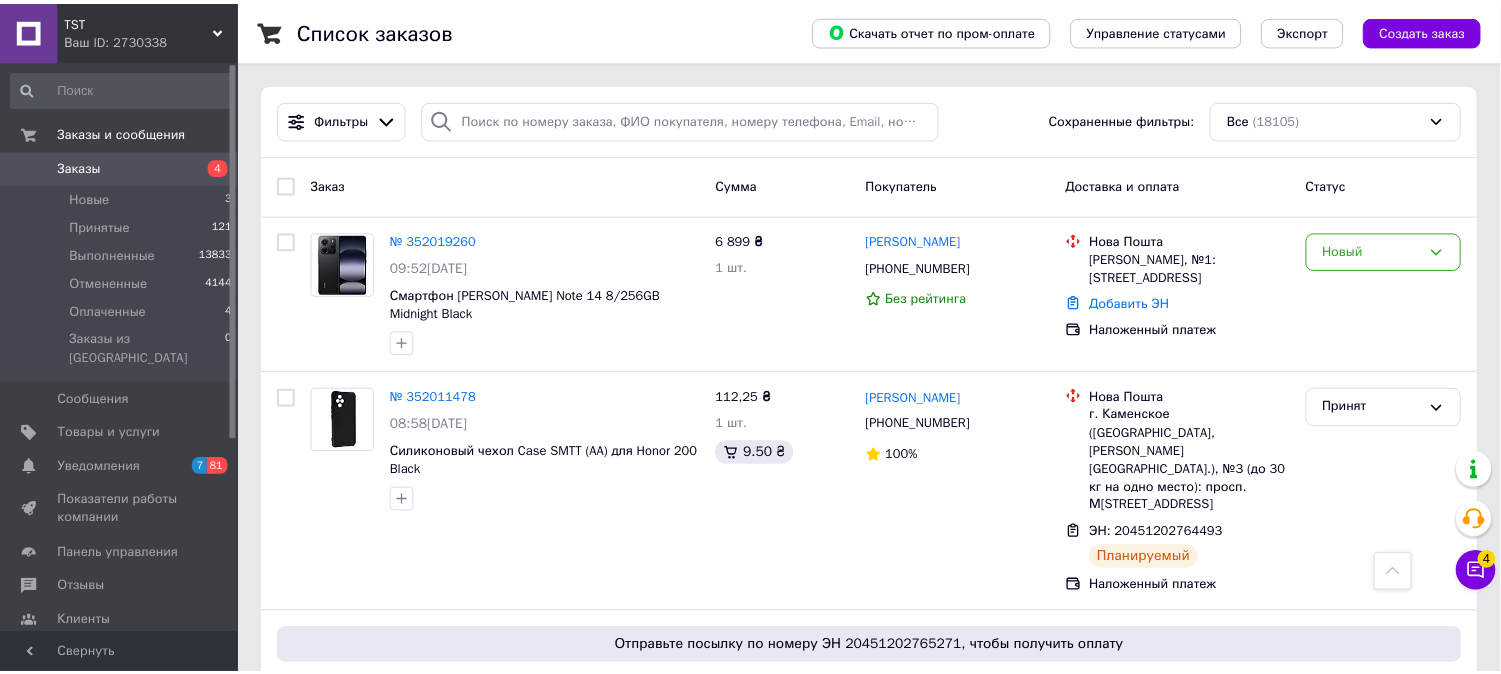 scroll, scrollTop: 832, scrollLeft: 0, axis: vertical 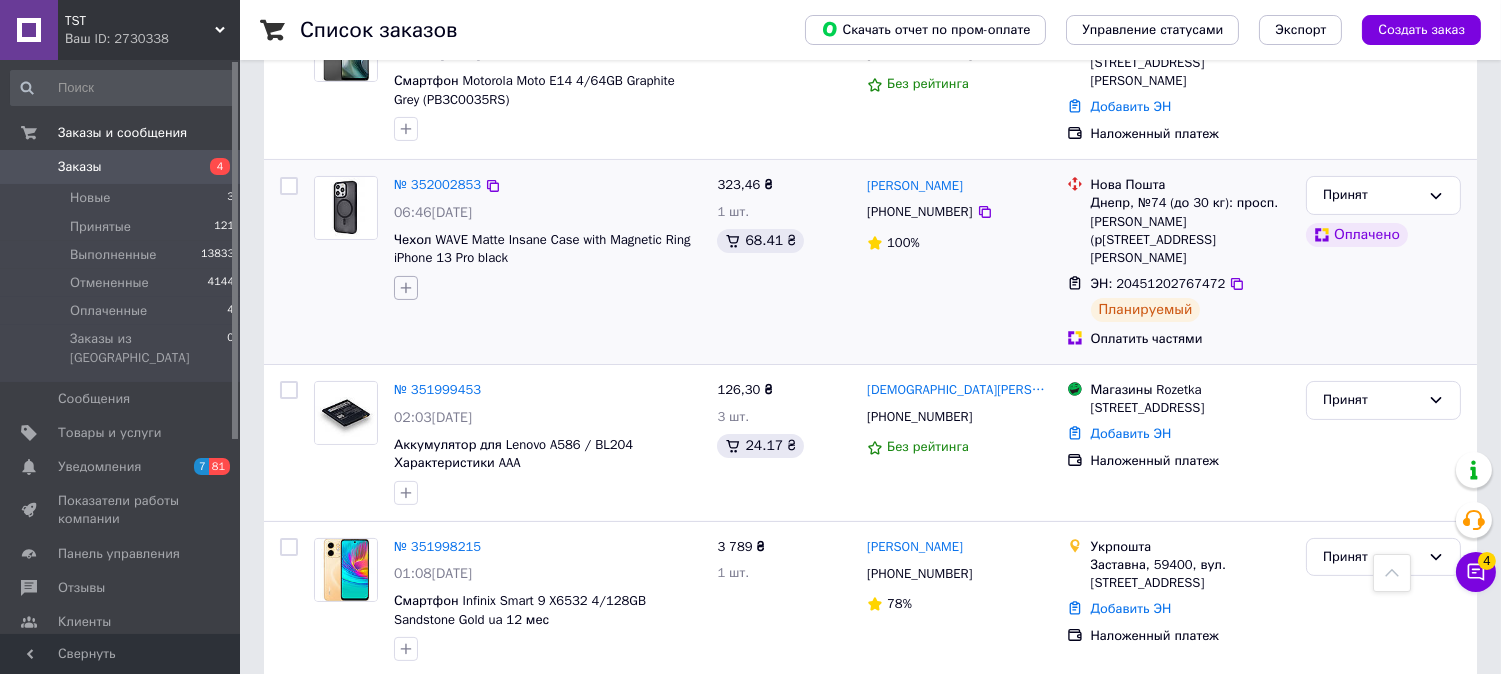 click 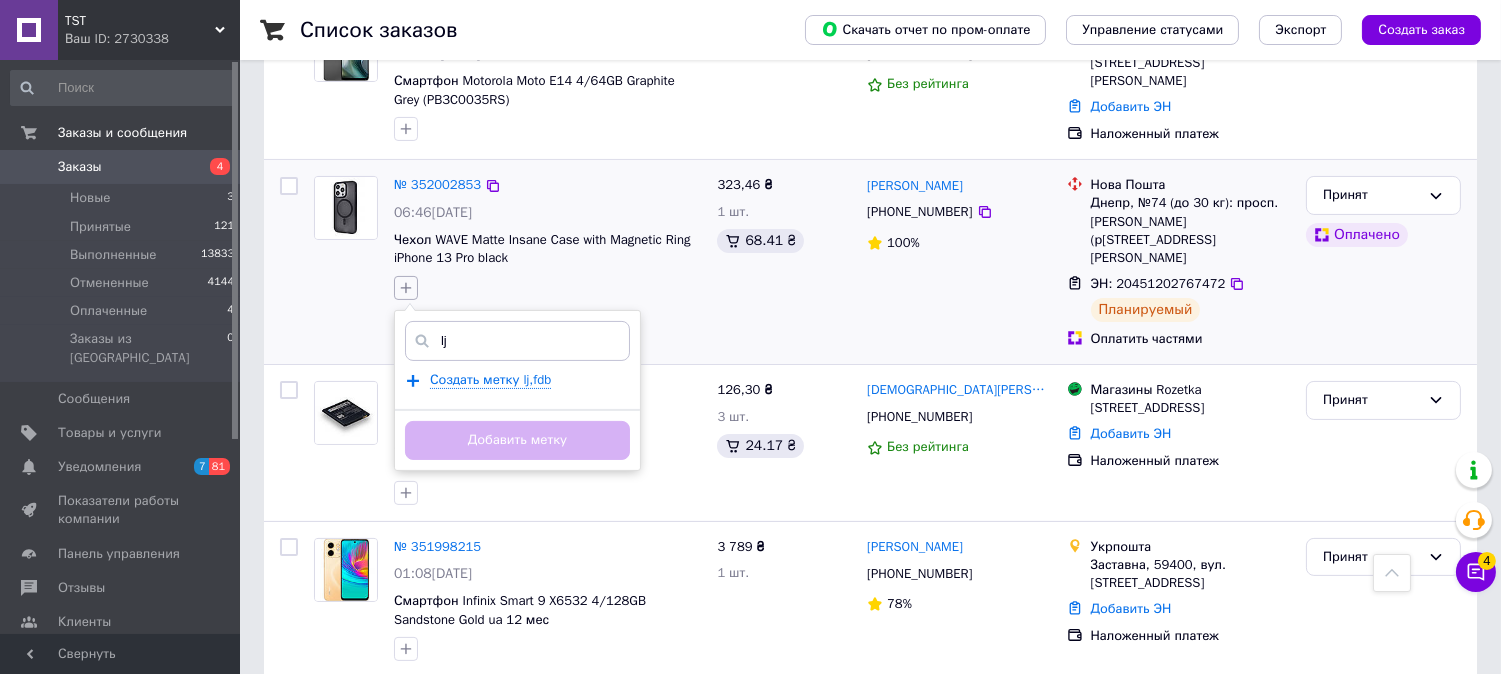 type on "l" 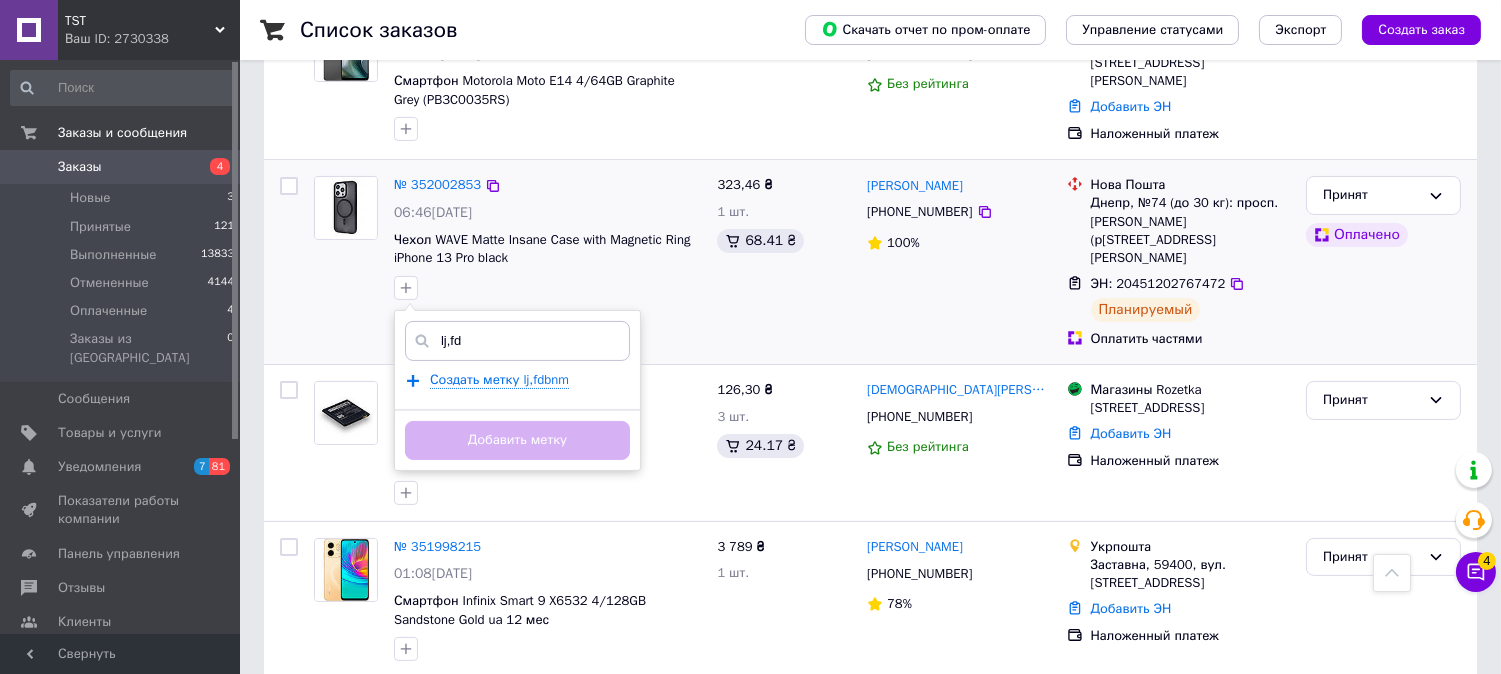 type on "lj,f" 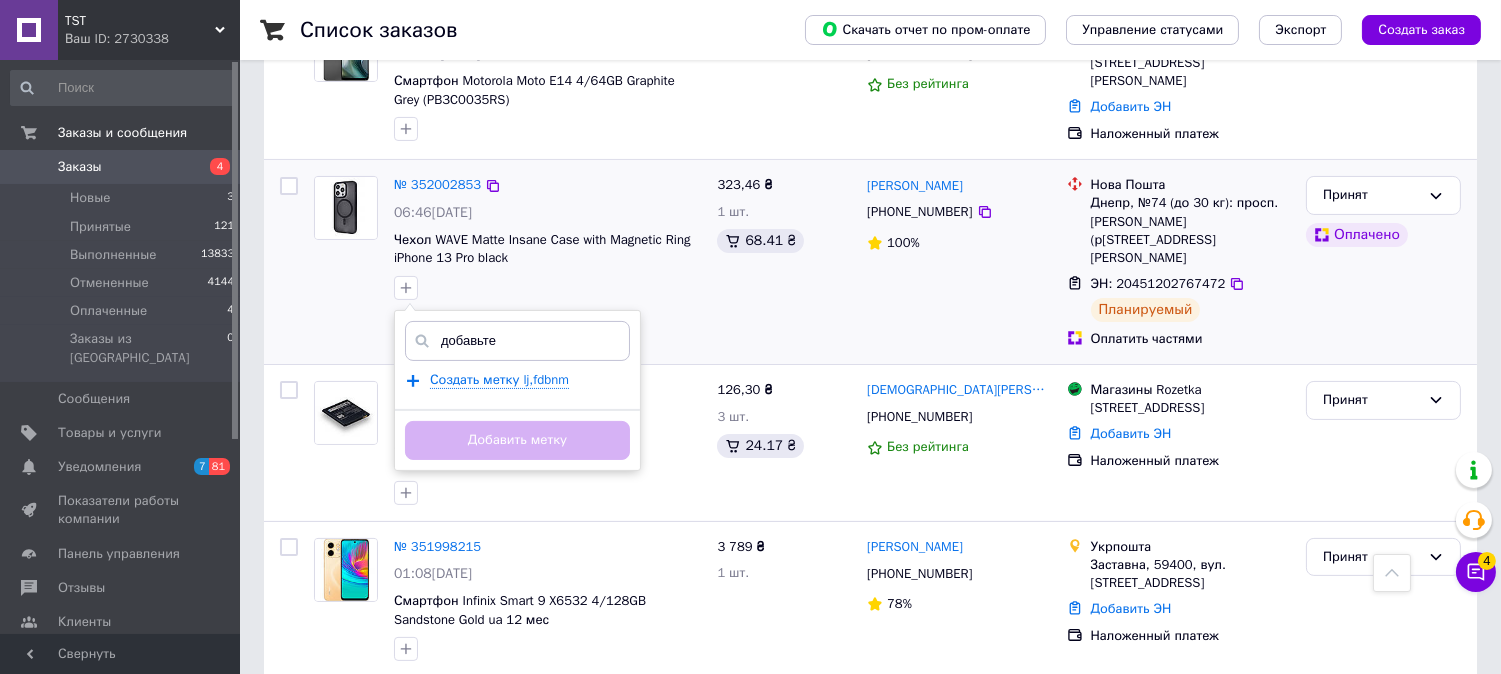 click on "[PERSON_NAME] [PHONE_NUMBER] 100%" at bounding box center [959, 262] 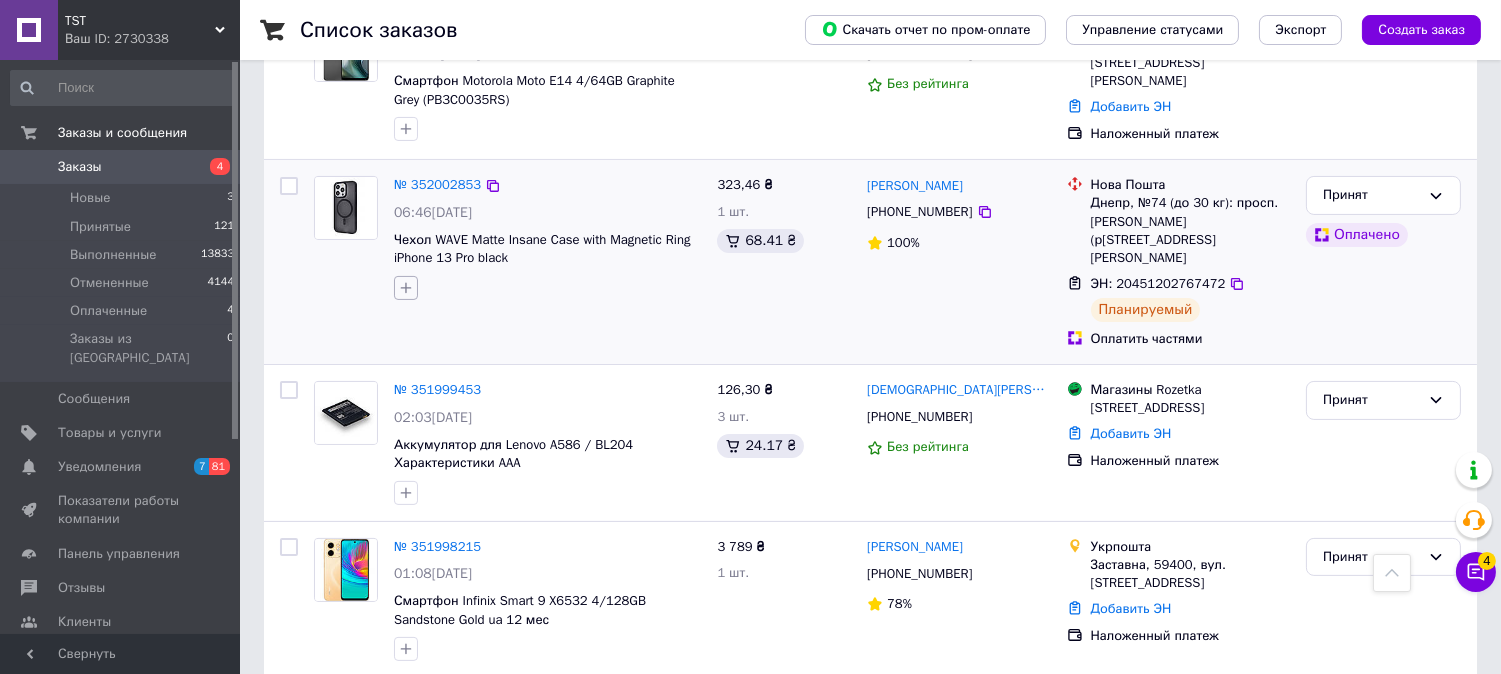 click 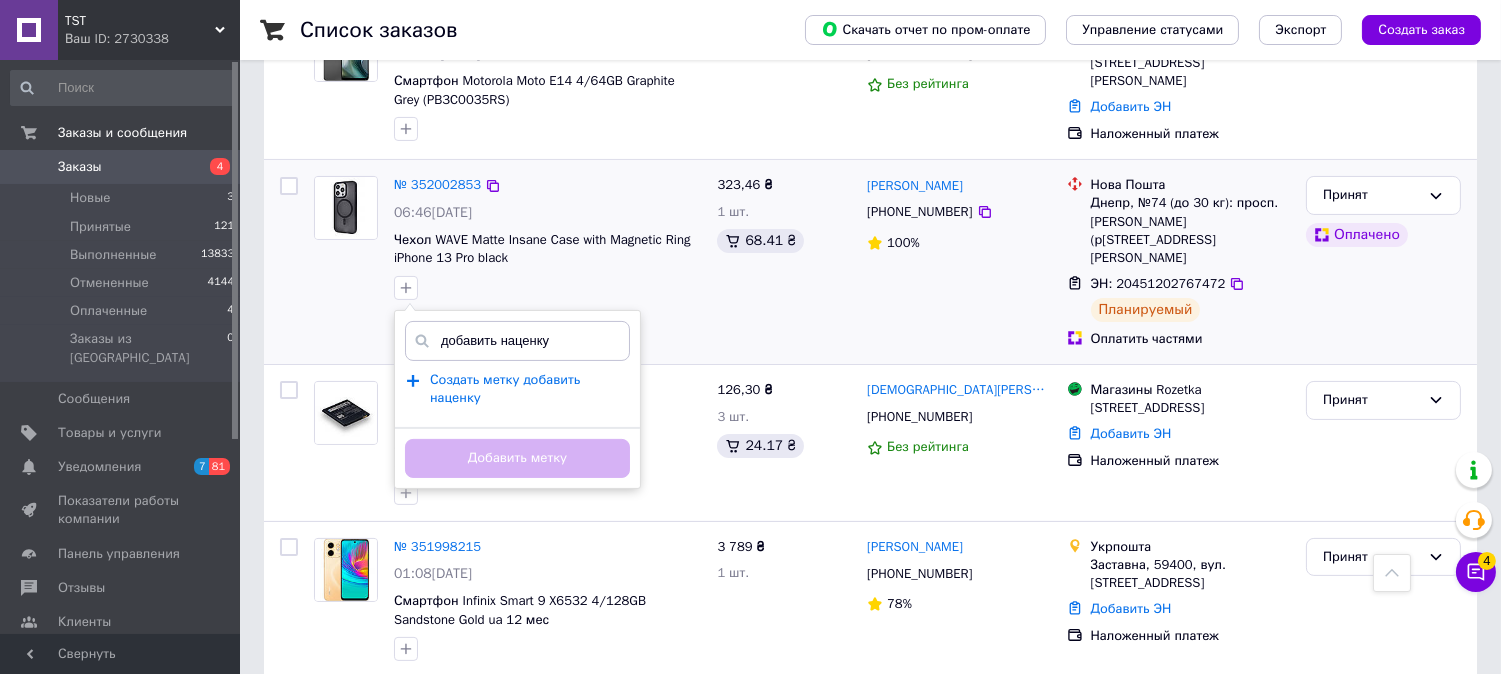 type on "добавить наценку" 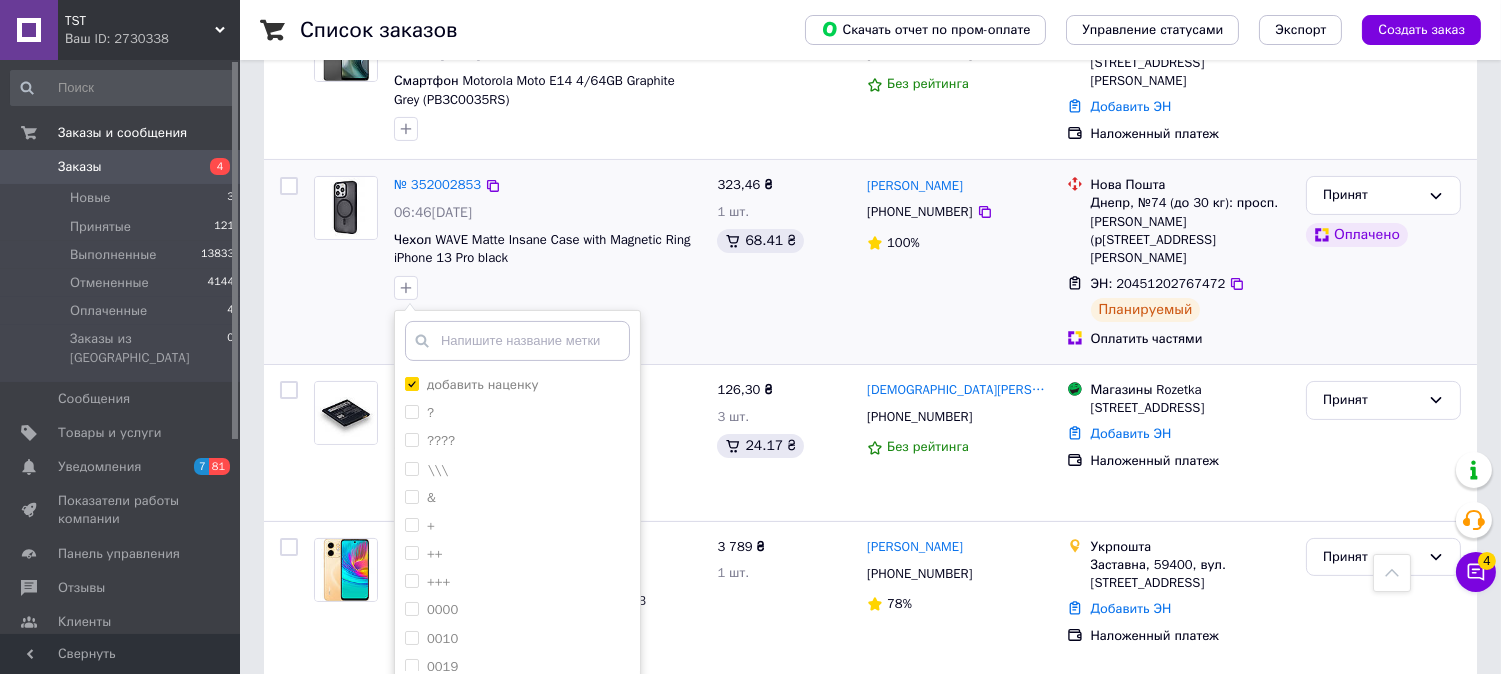 scroll, scrollTop: 1054, scrollLeft: 0, axis: vertical 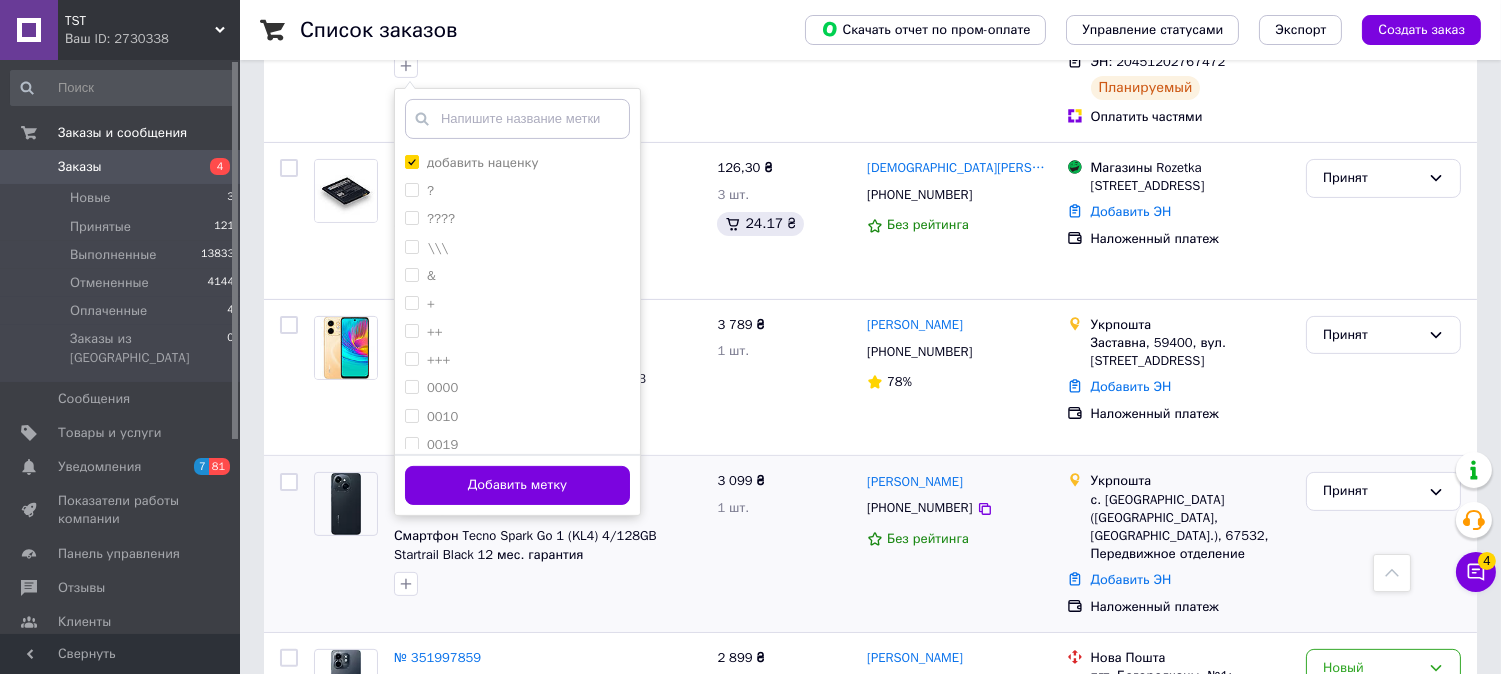 click on "Добавить метку" at bounding box center (517, 485) 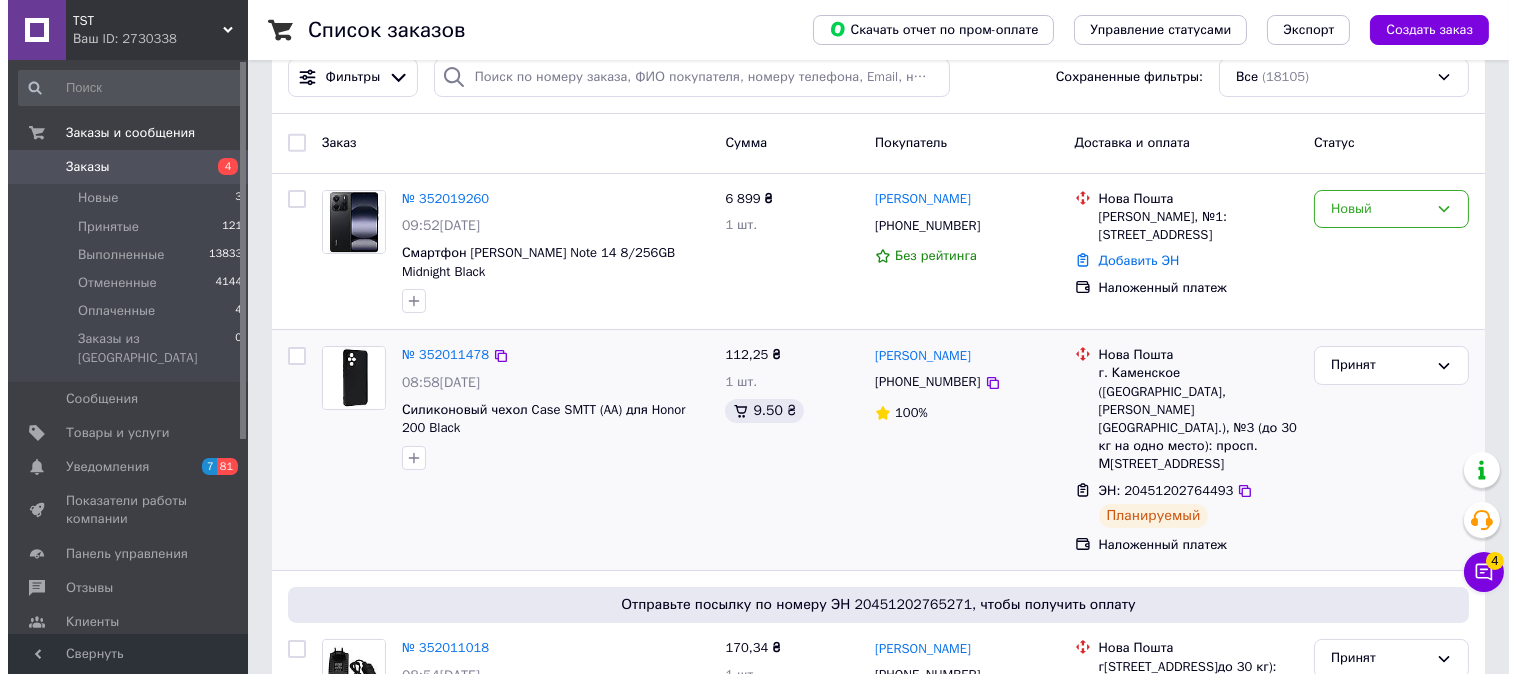 scroll, scrollTop: 0, scrollLeft: 0, axis: both 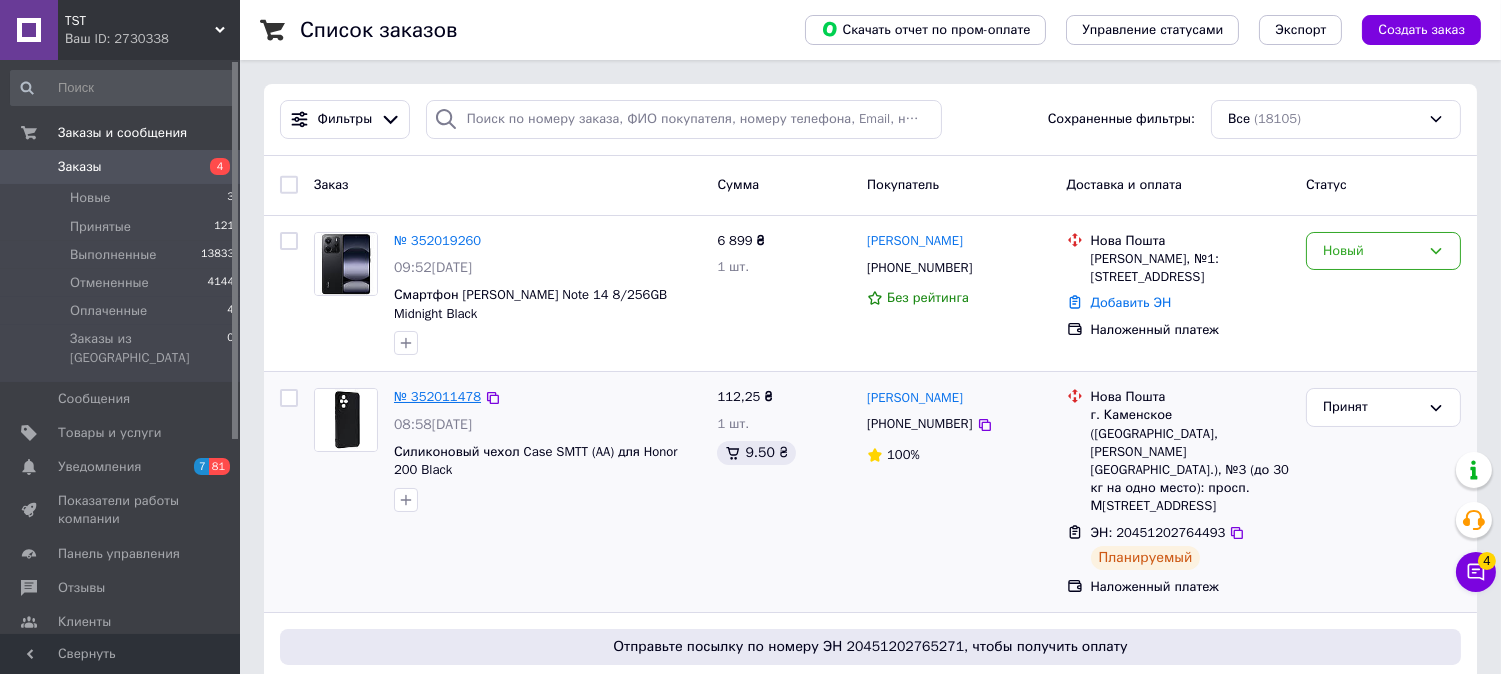 click on "№ 352011478" at bounding box center [437, 396] 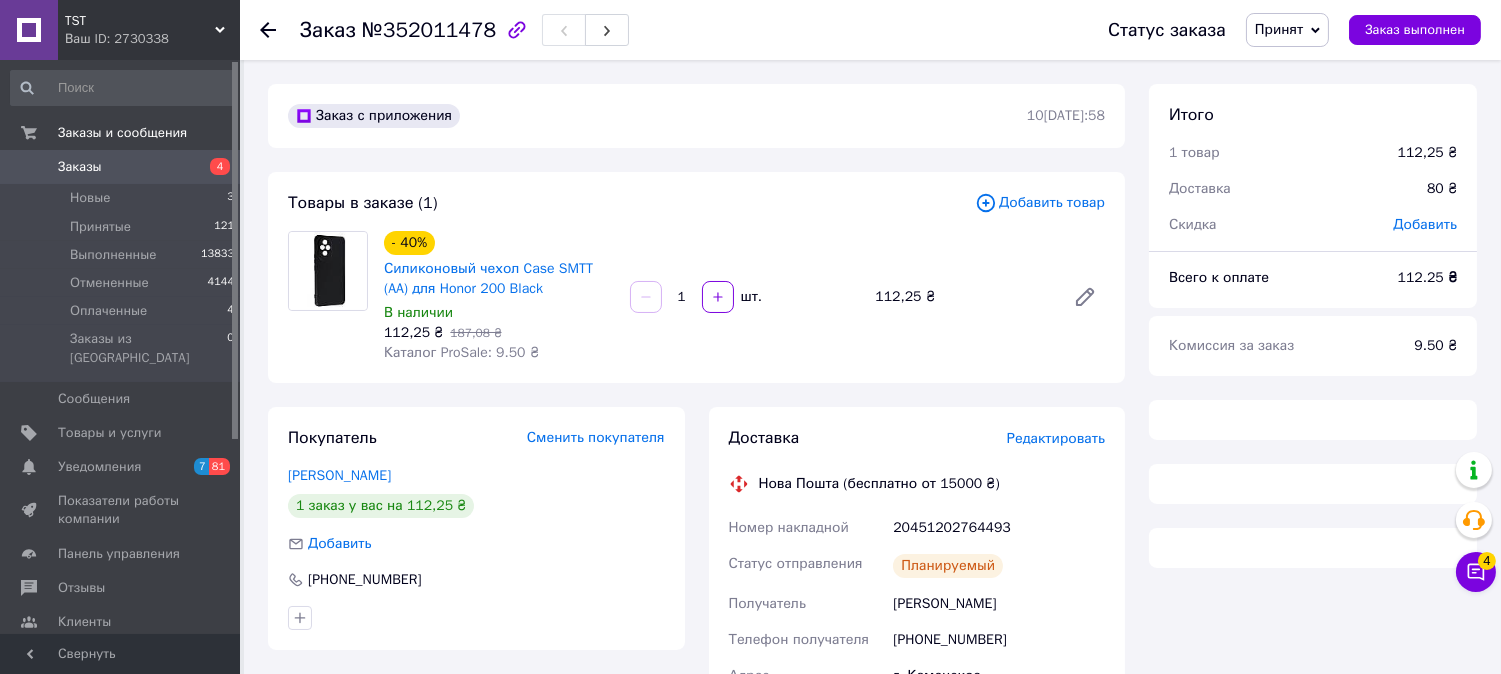click on "Товары в заказе (1) Добавить товар - 40% Силиконовый чехол Case SMTT (AA) для Honor 200 Black В наличии 112,25 ₴   187,08 ₴ Каталог ProSale: 9.50 ₴  1   шт. 112,25 ₴" at bounding box center (696, 277) 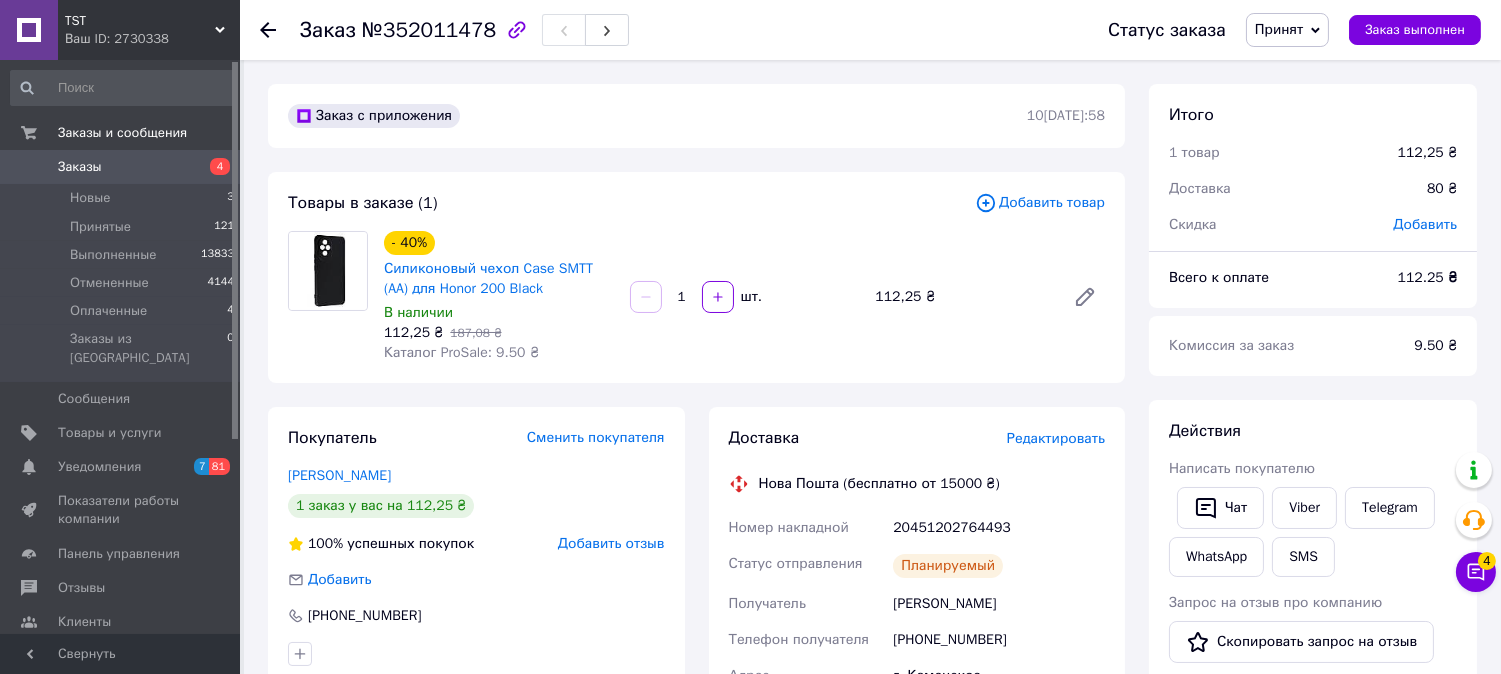click on "Добавить товар" at bounding box center (1040, 203) 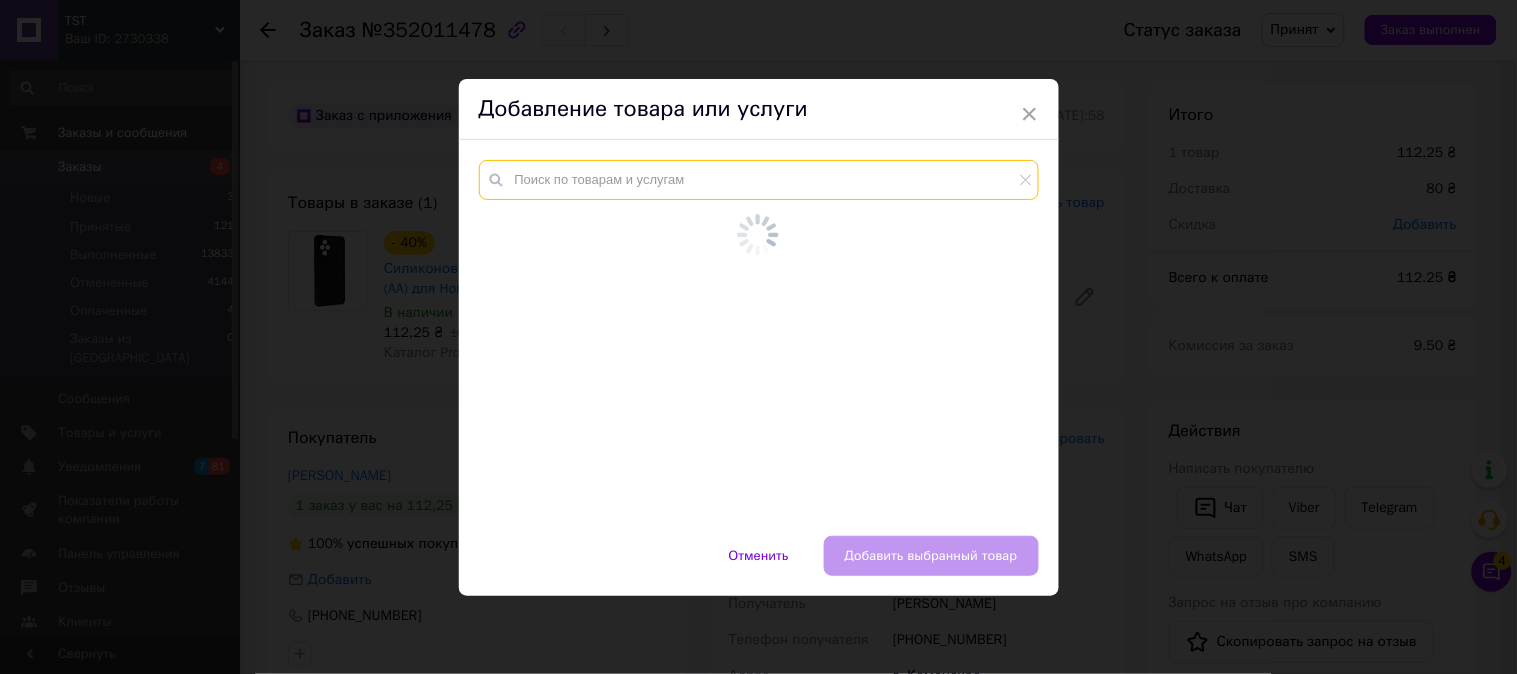 click at bounding box center (759, 180) 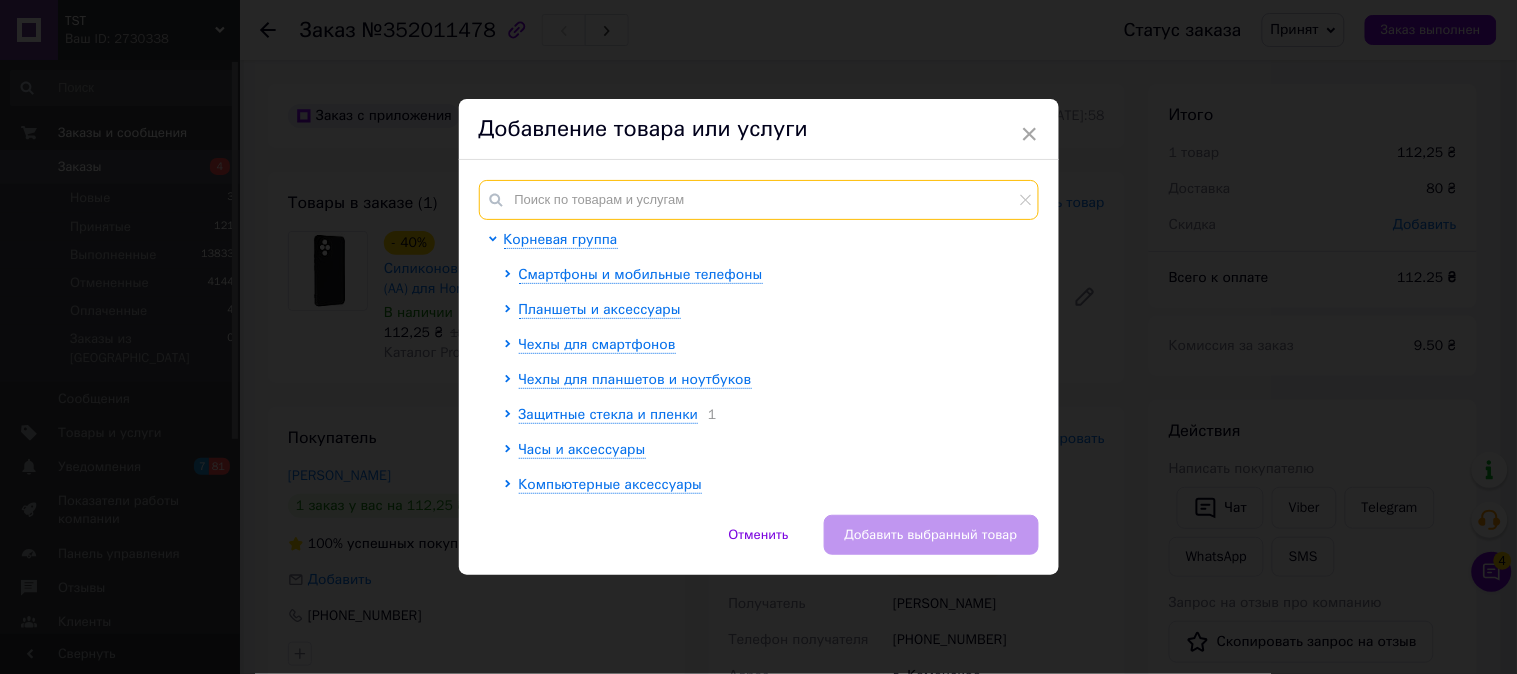 paste on "Силікон Summer [PERSON_NAME] 14T" 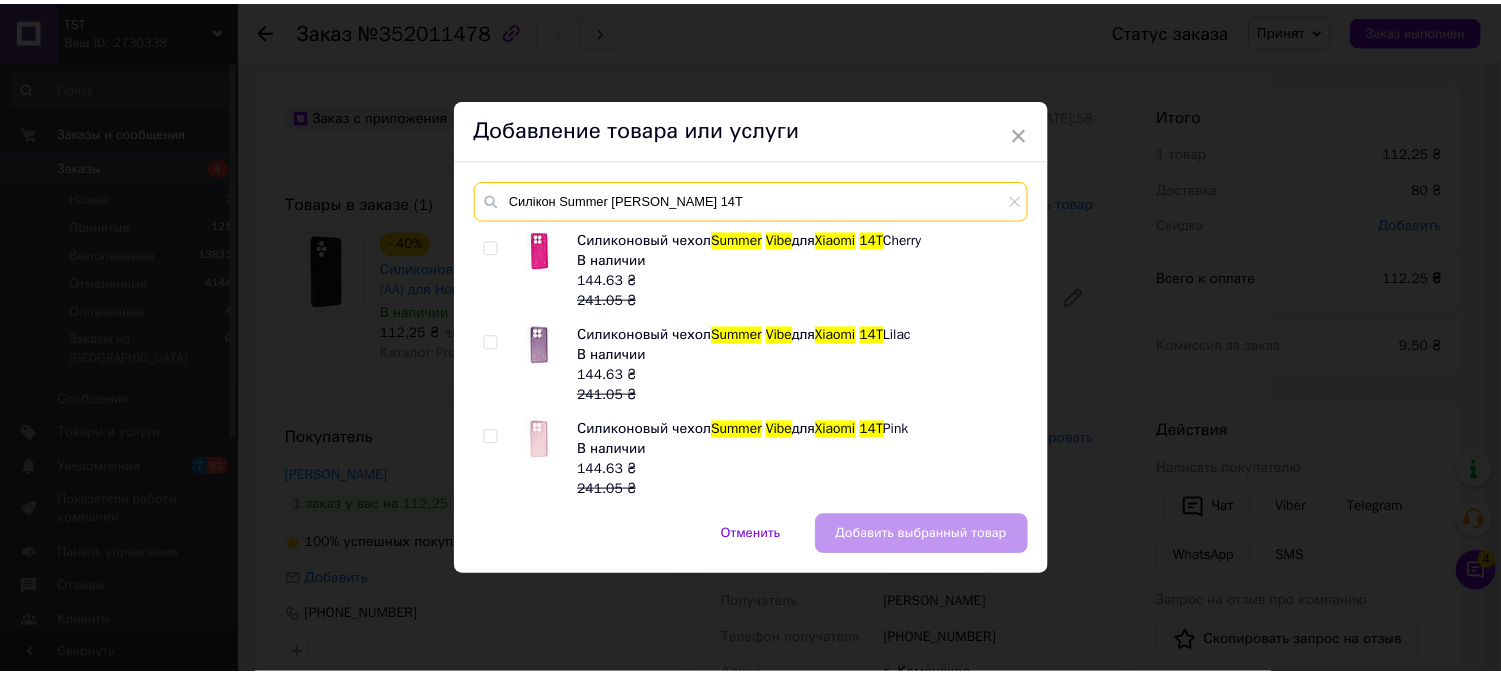scroll, scrollTop: 111, scrollLeft: 0, axis: vertical 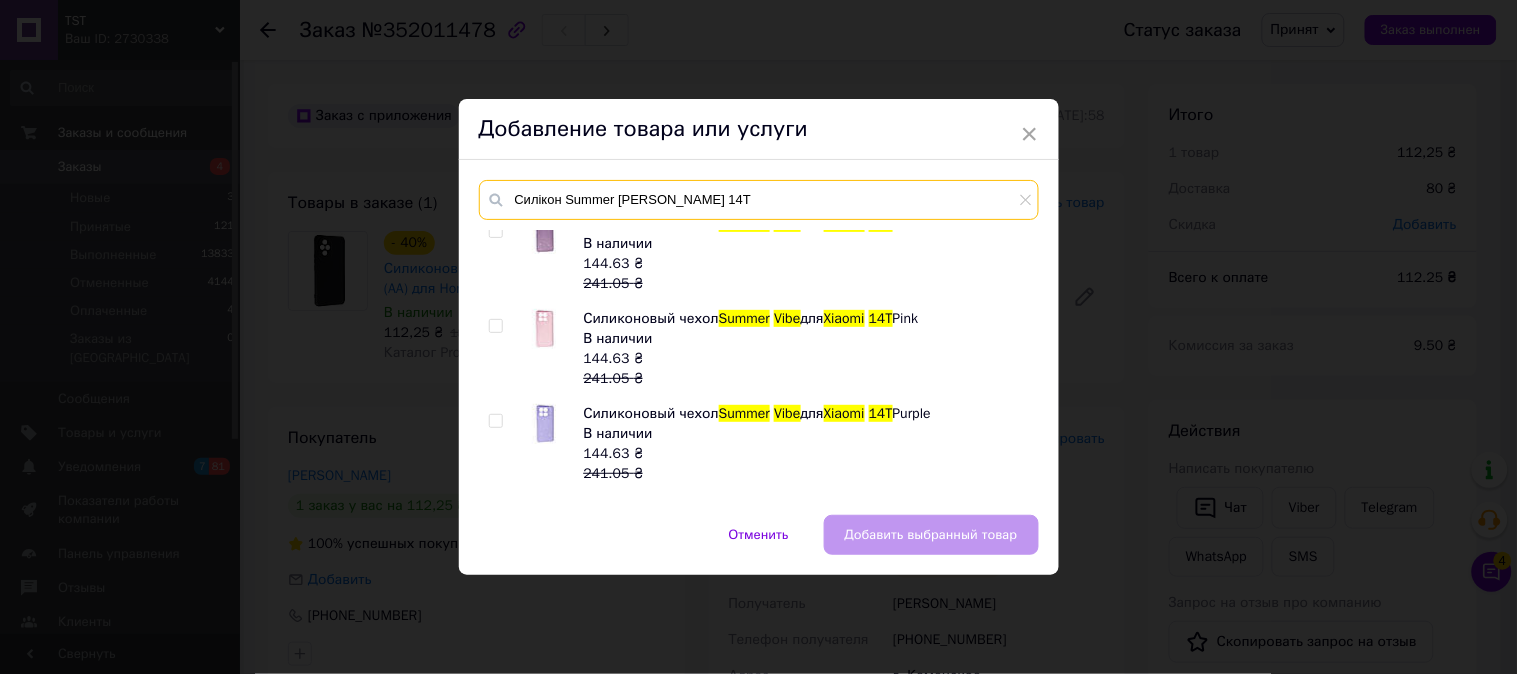 type on "Силікон Summer [PERSON_NAME] 14T" 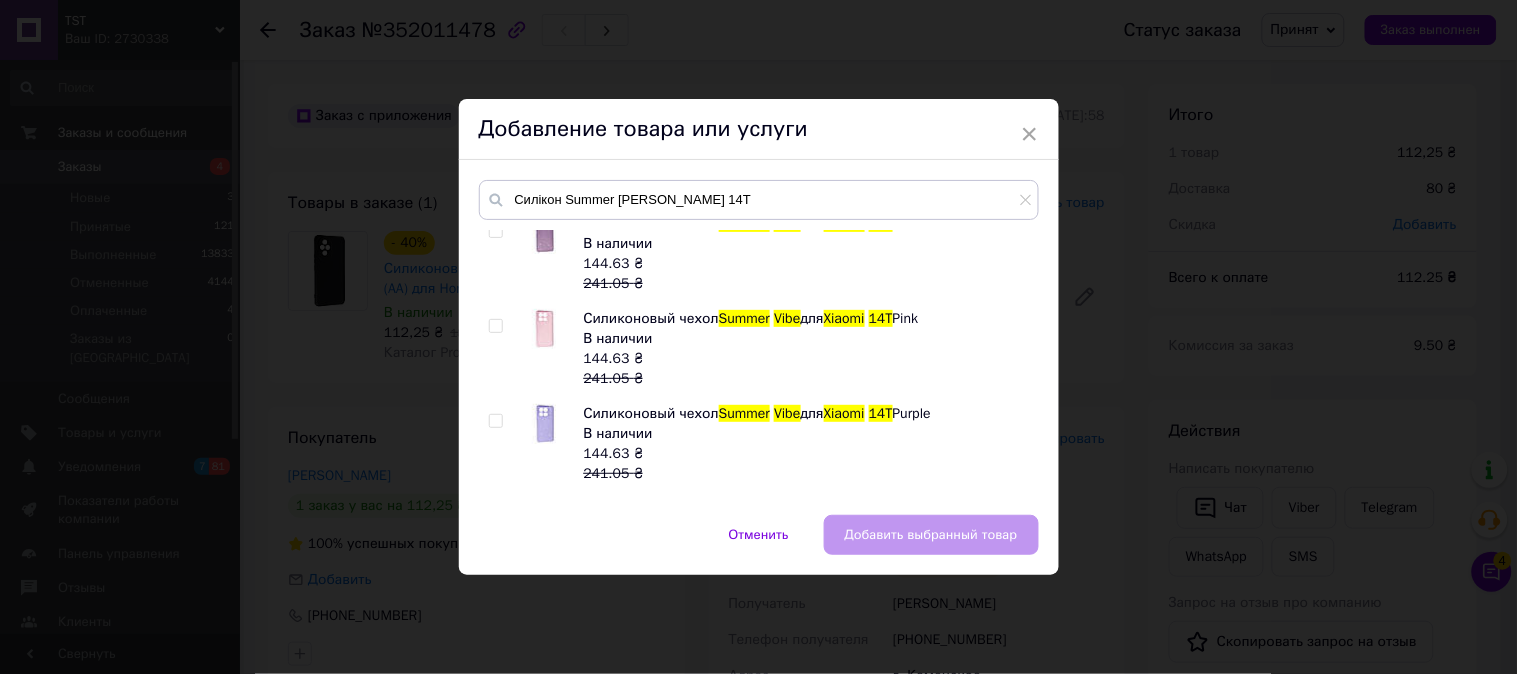 click at bounding box center (495, 326) 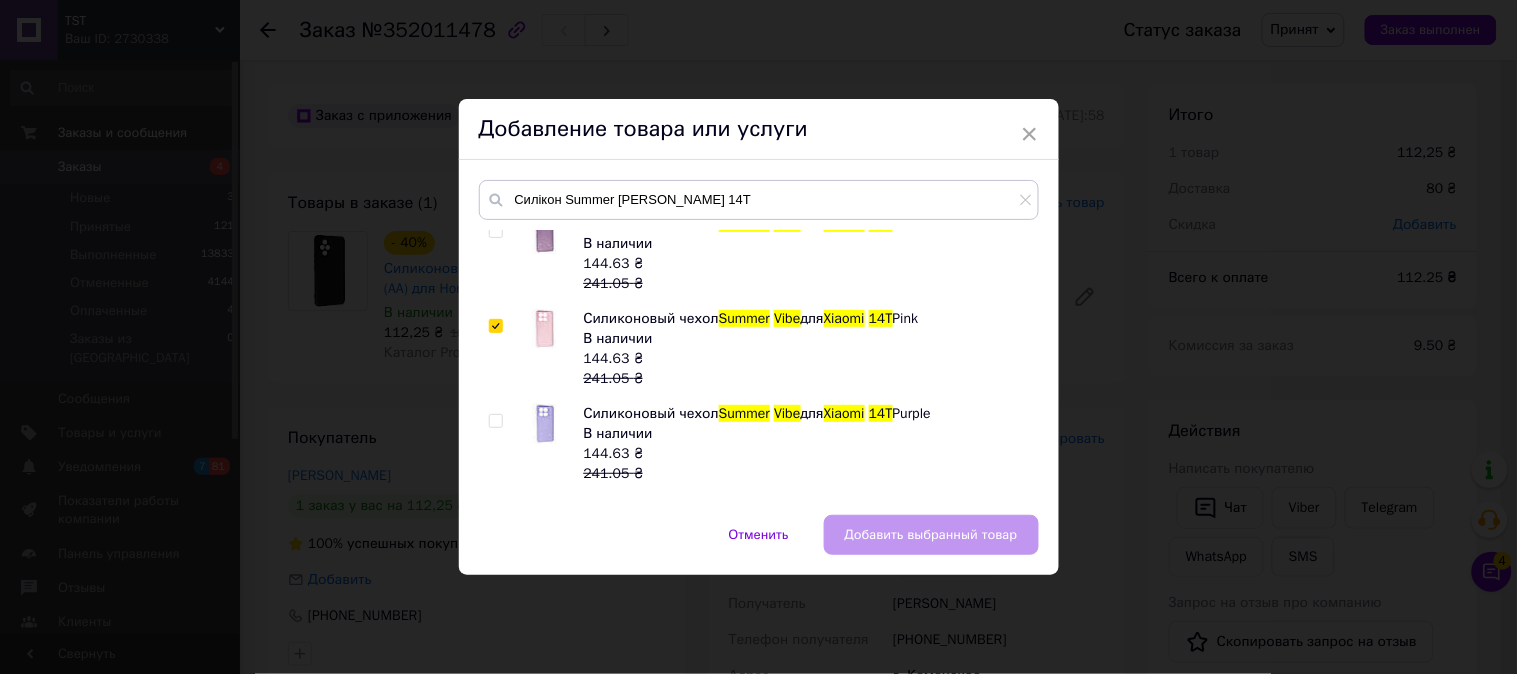 checkbox on "true" 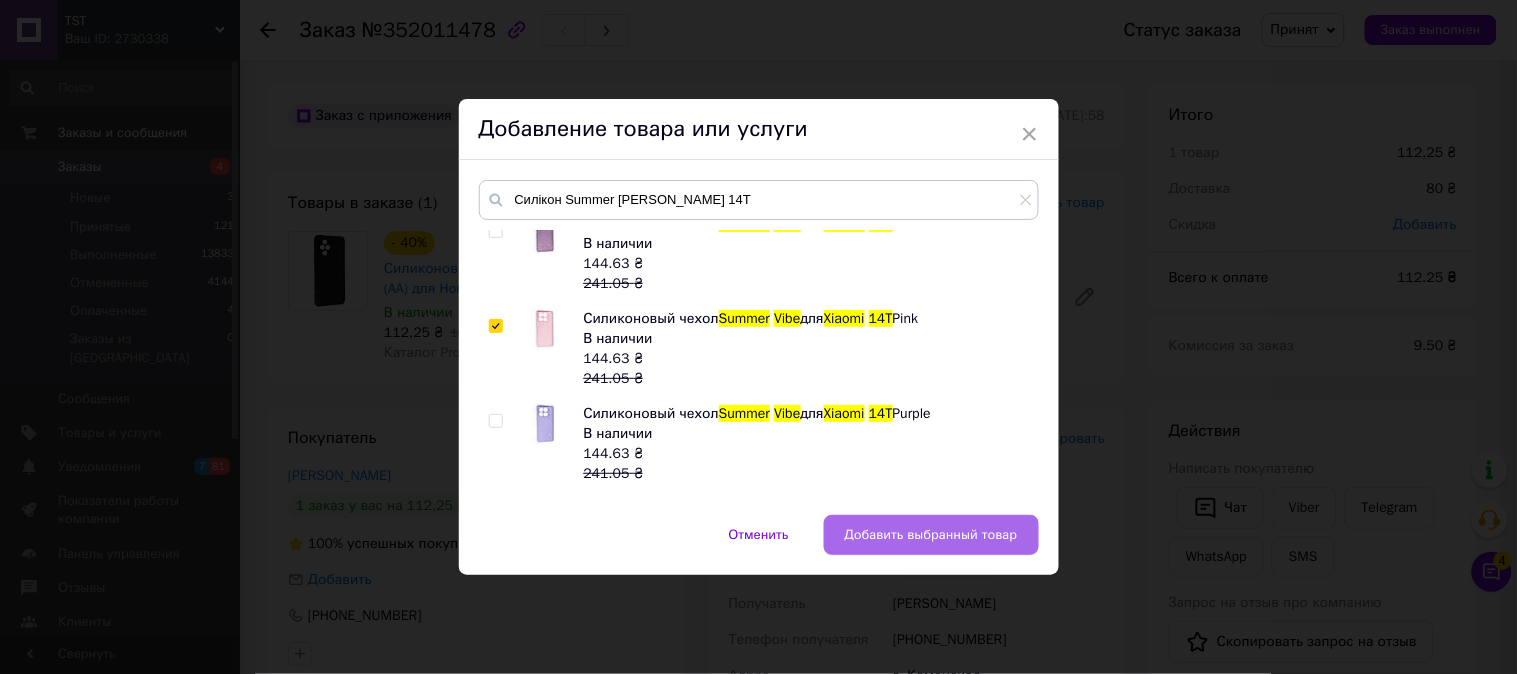 click on "Добавить выбранный товар" at bounding box center [931, 535] 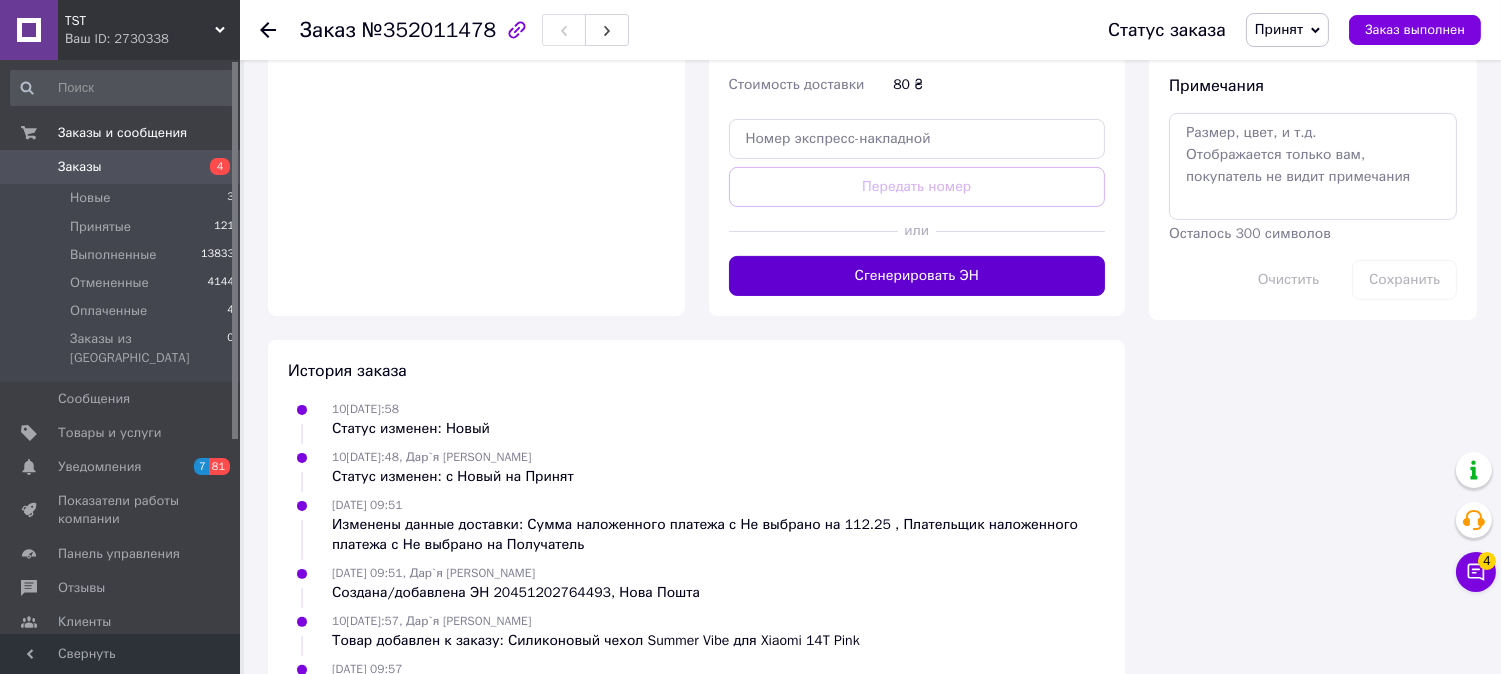 click on "Сгенерировать ЭН" at bounding box center (917, 276) 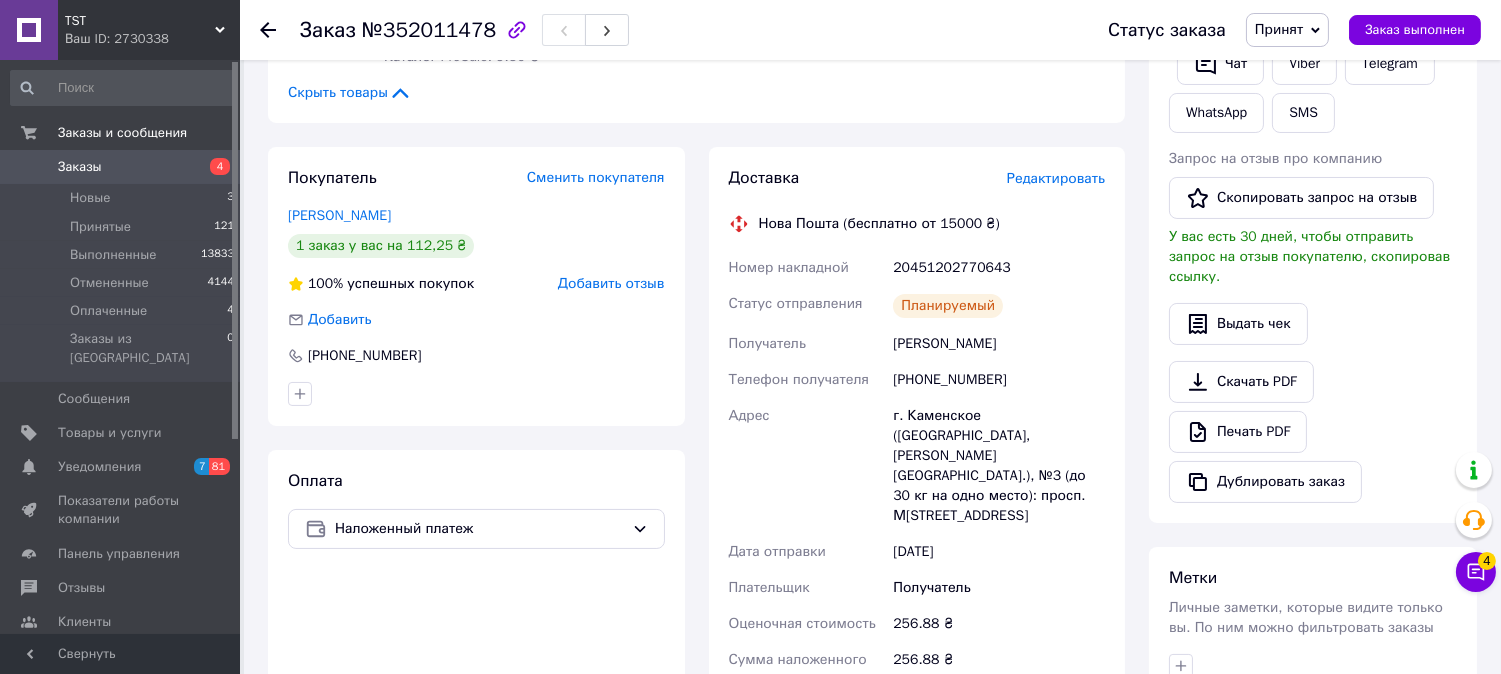 scroll, scrollTop: 1000, scrollLeft: 0, axis: vertical 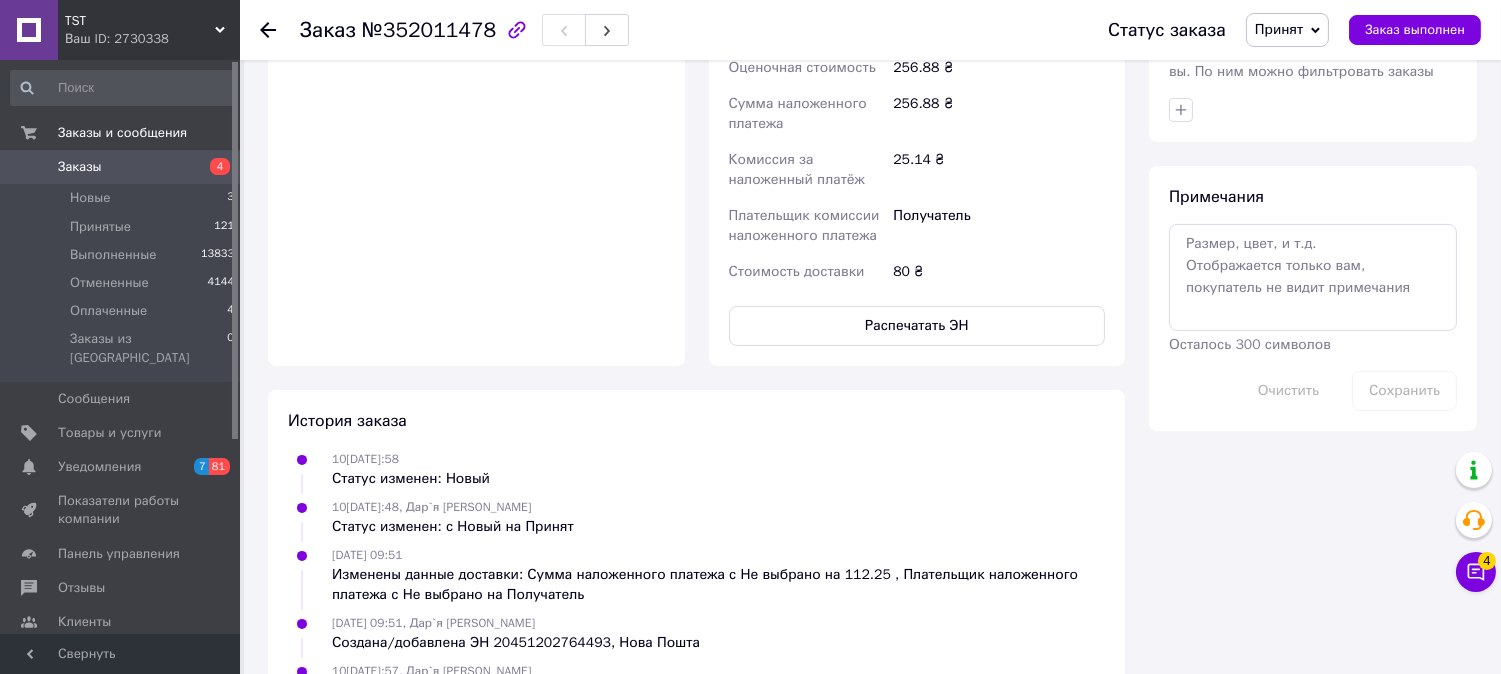 click 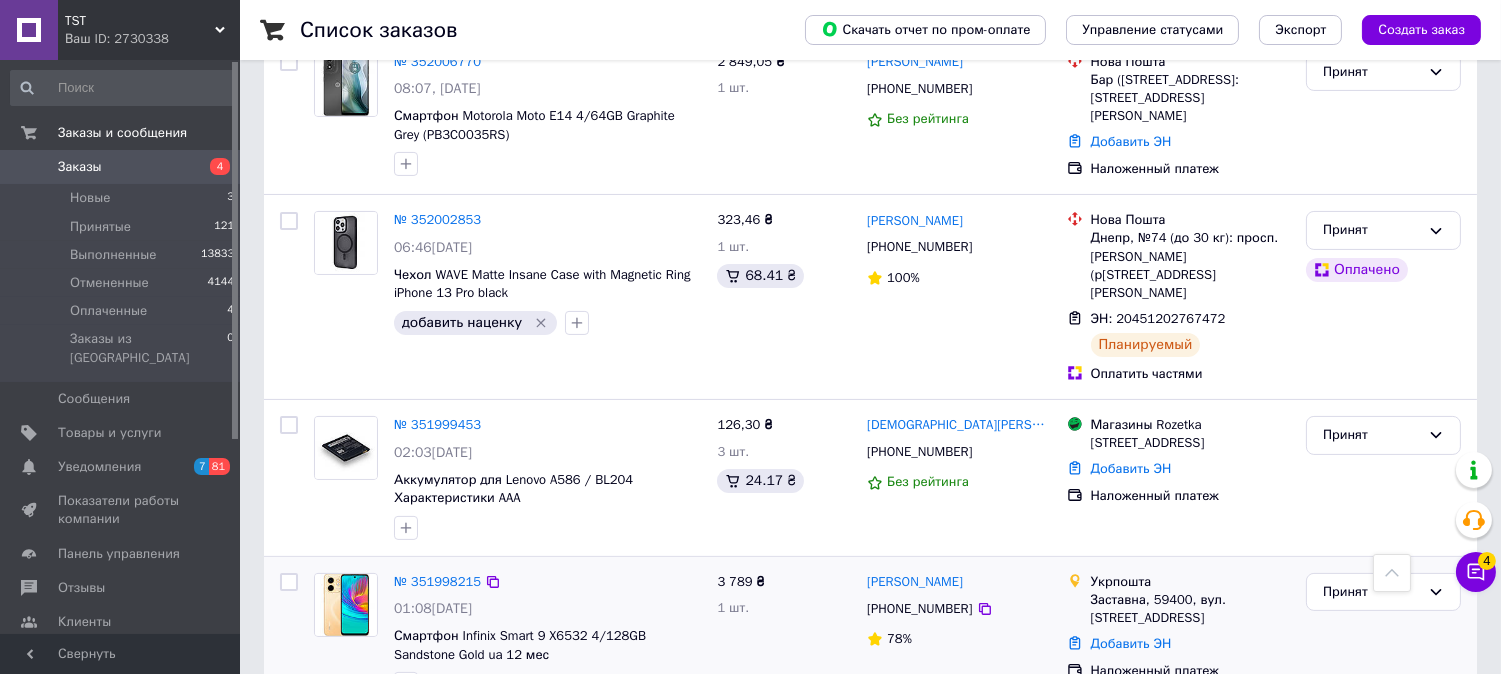 scroll, scrollTop: 1000, scrollLeft: 0, axis: vertical 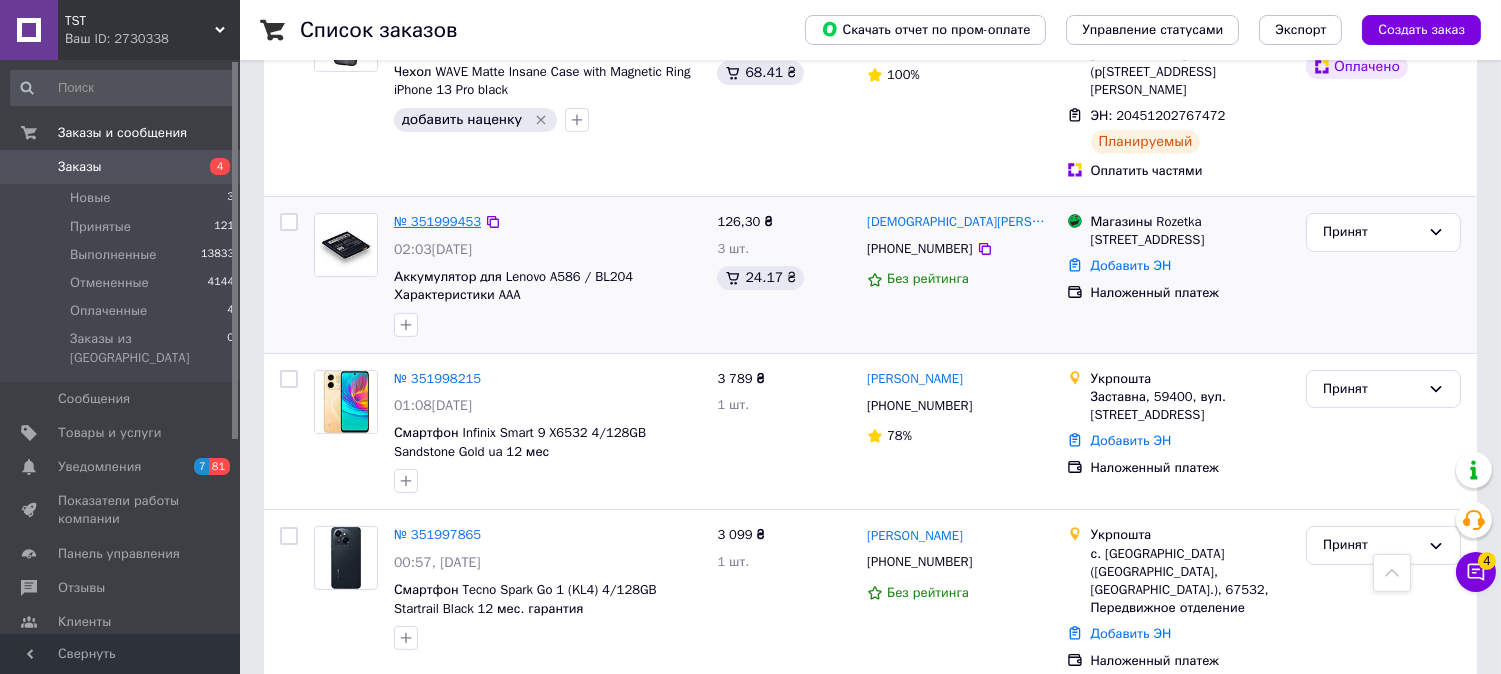 click on "№ 351999453" at bounding box center [437, 221] 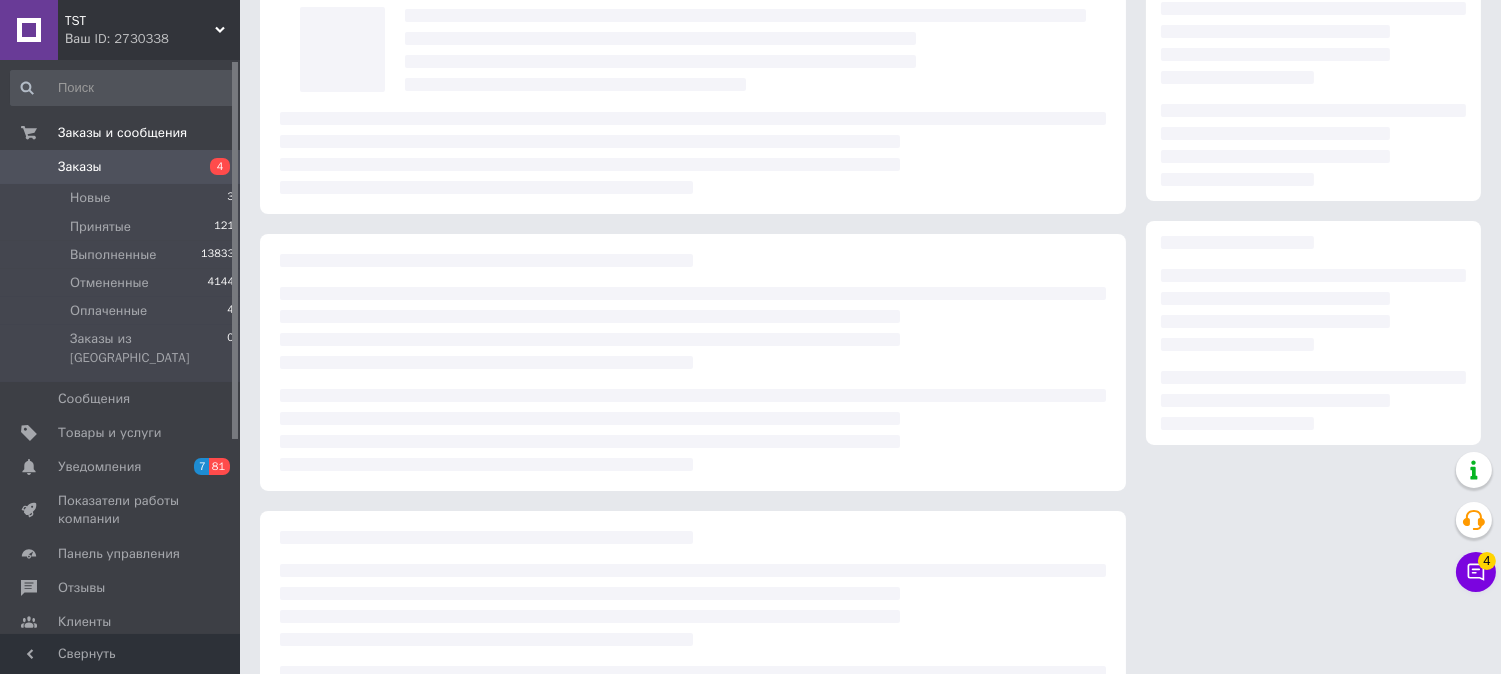 scroll, scrollTop: 0, scrollLeft: 0, axis: both 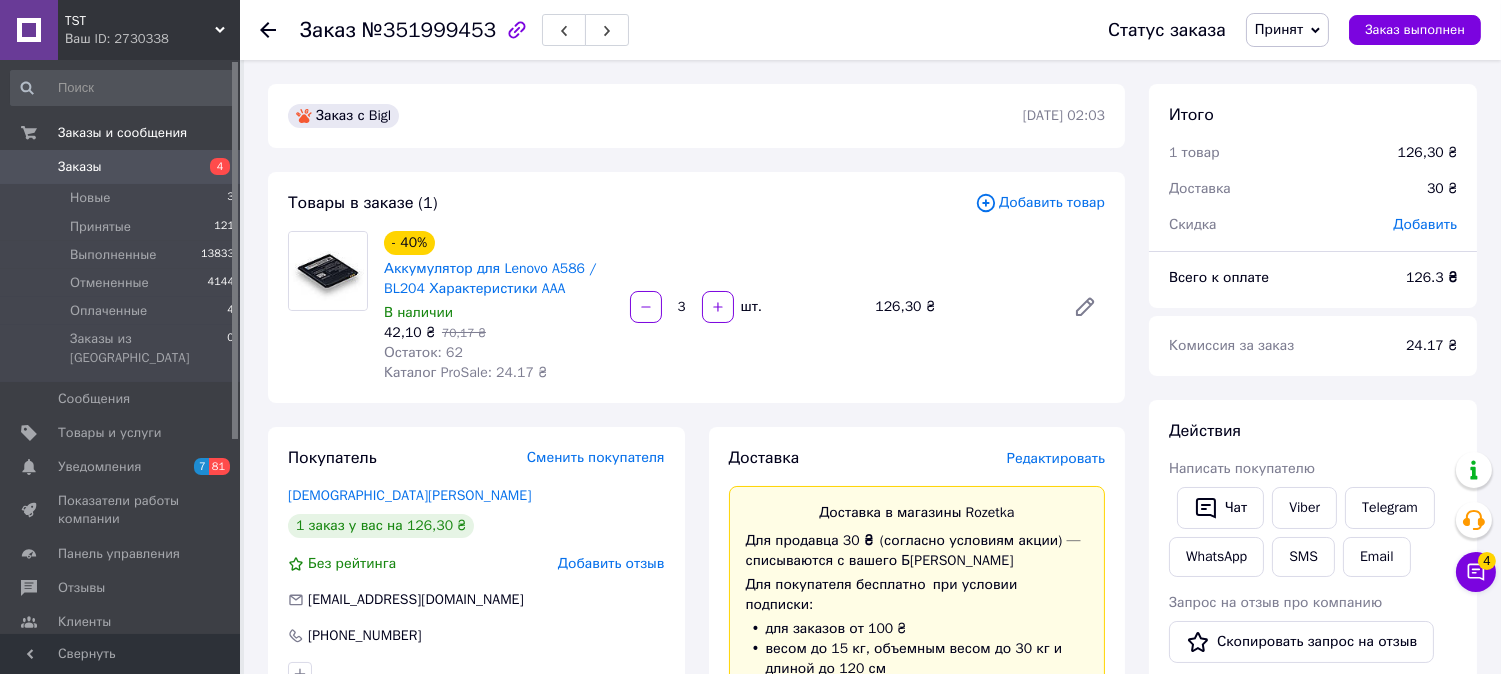 click on "Остаток: 62" at bounding box center [499, 353] 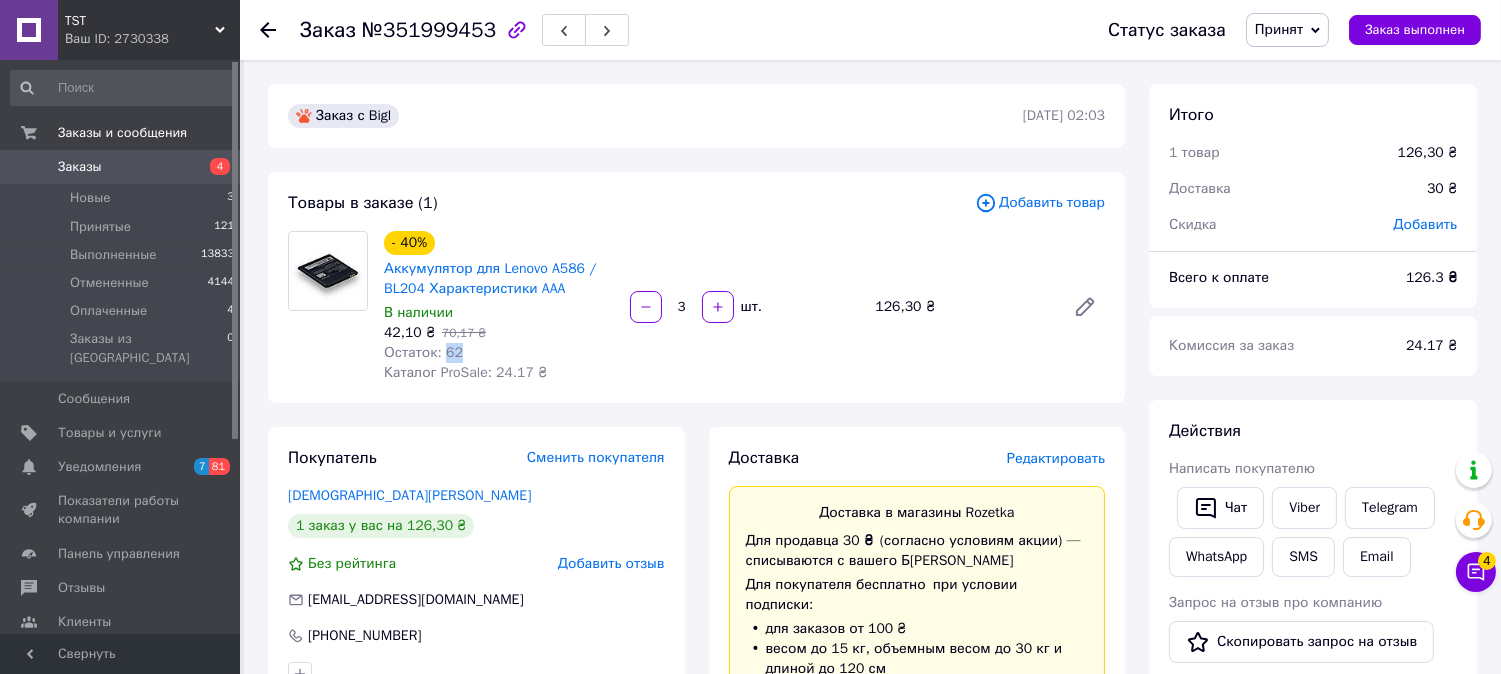 click on "Остаток: 62" at bounding box center [423, 352] 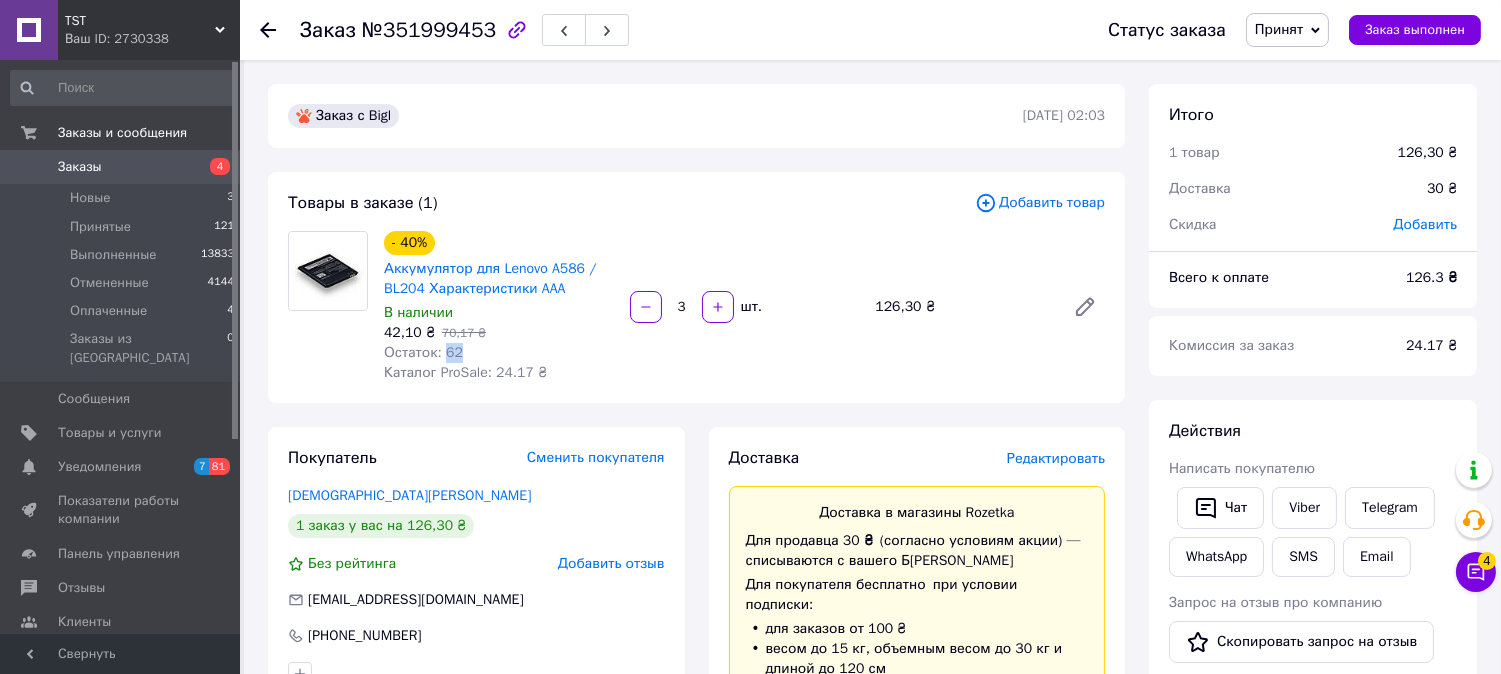 copy on "62" 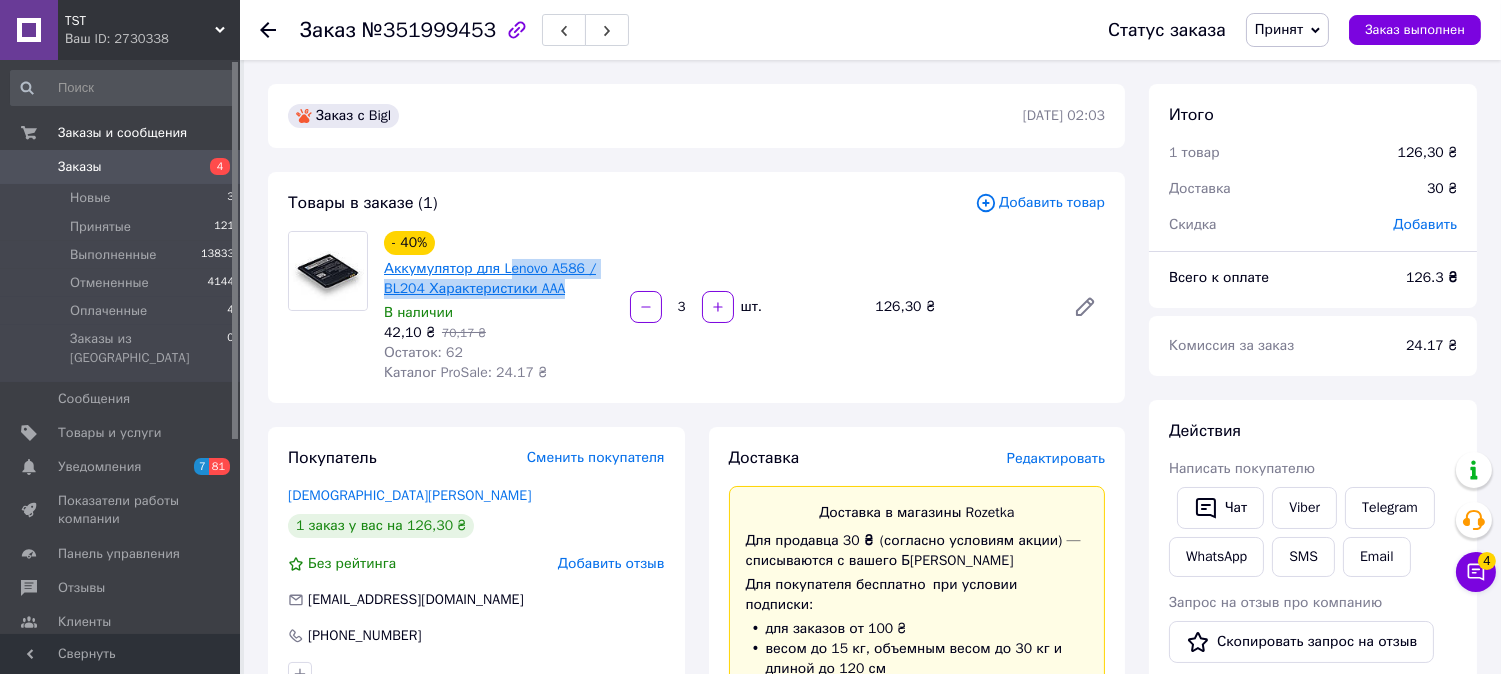 copy on "enovo A586 / BL204 Характеристики AAA" 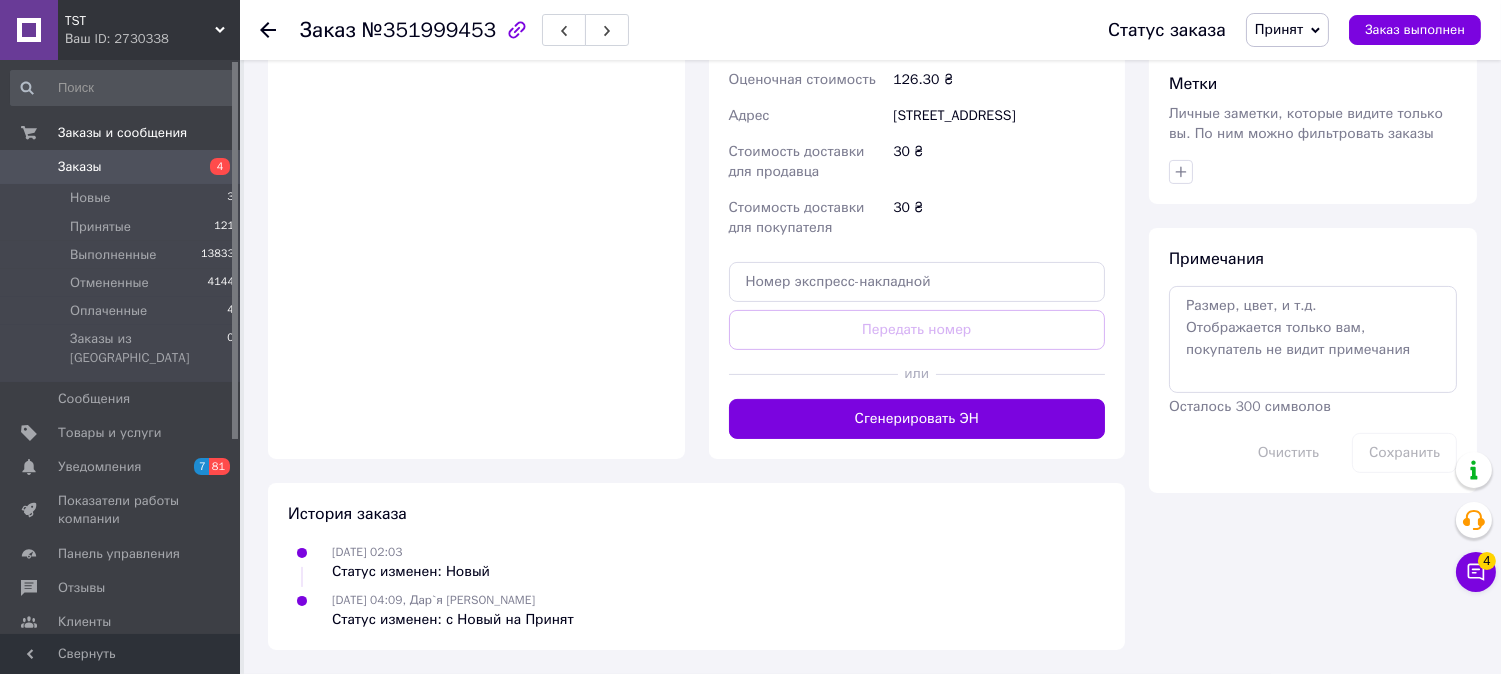 scroll, scrollTop: 1090, scrollLeft: 0, axis: vertical 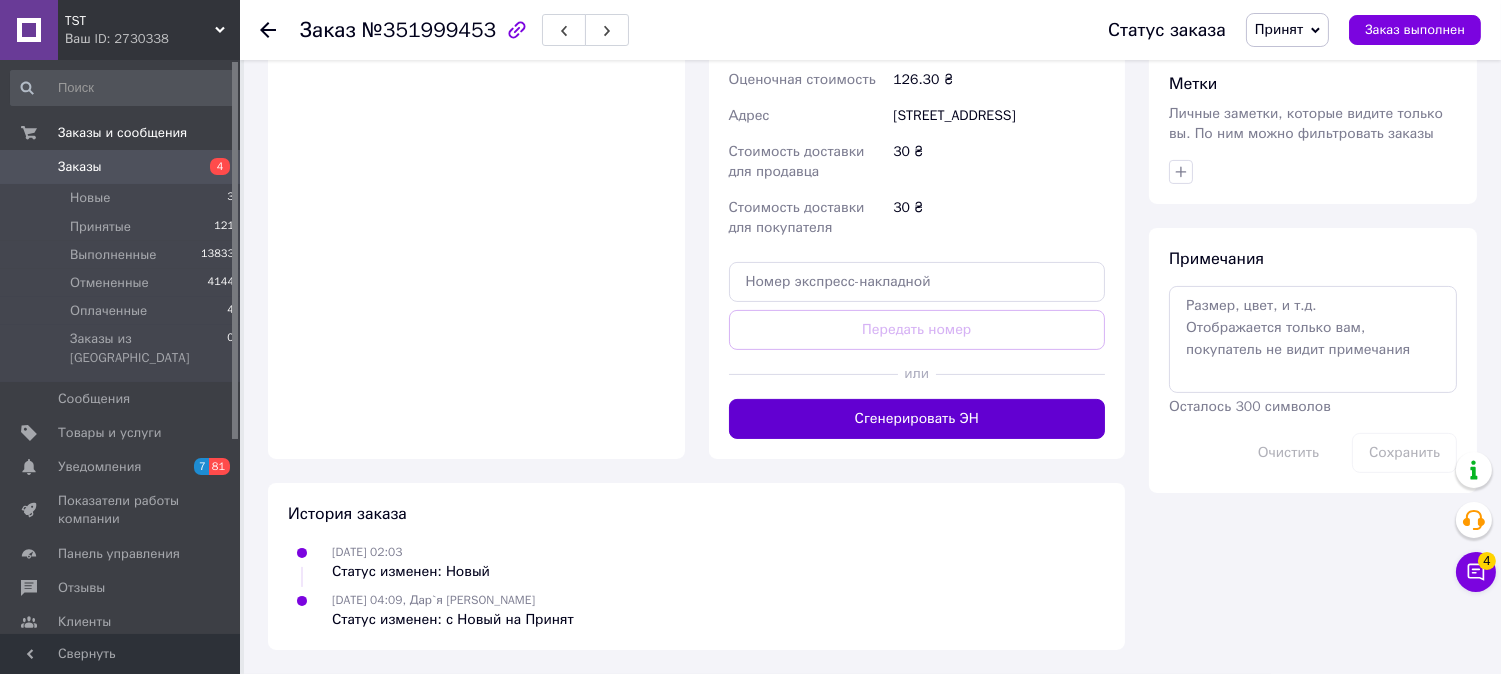 click on "Сгенерировать ЭН" at bounding box center (917, 419) 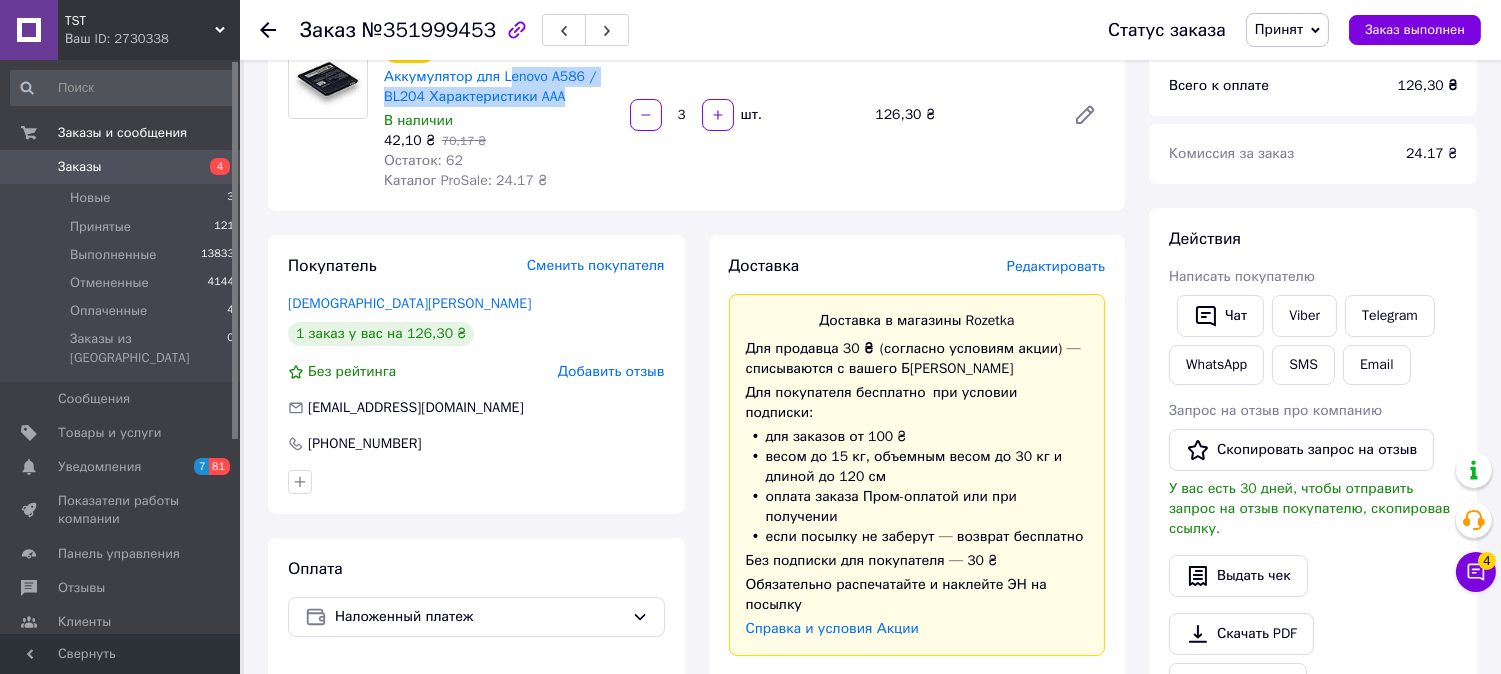 scroll, scrollTop: 0, scrollLeft: 0, axis: both 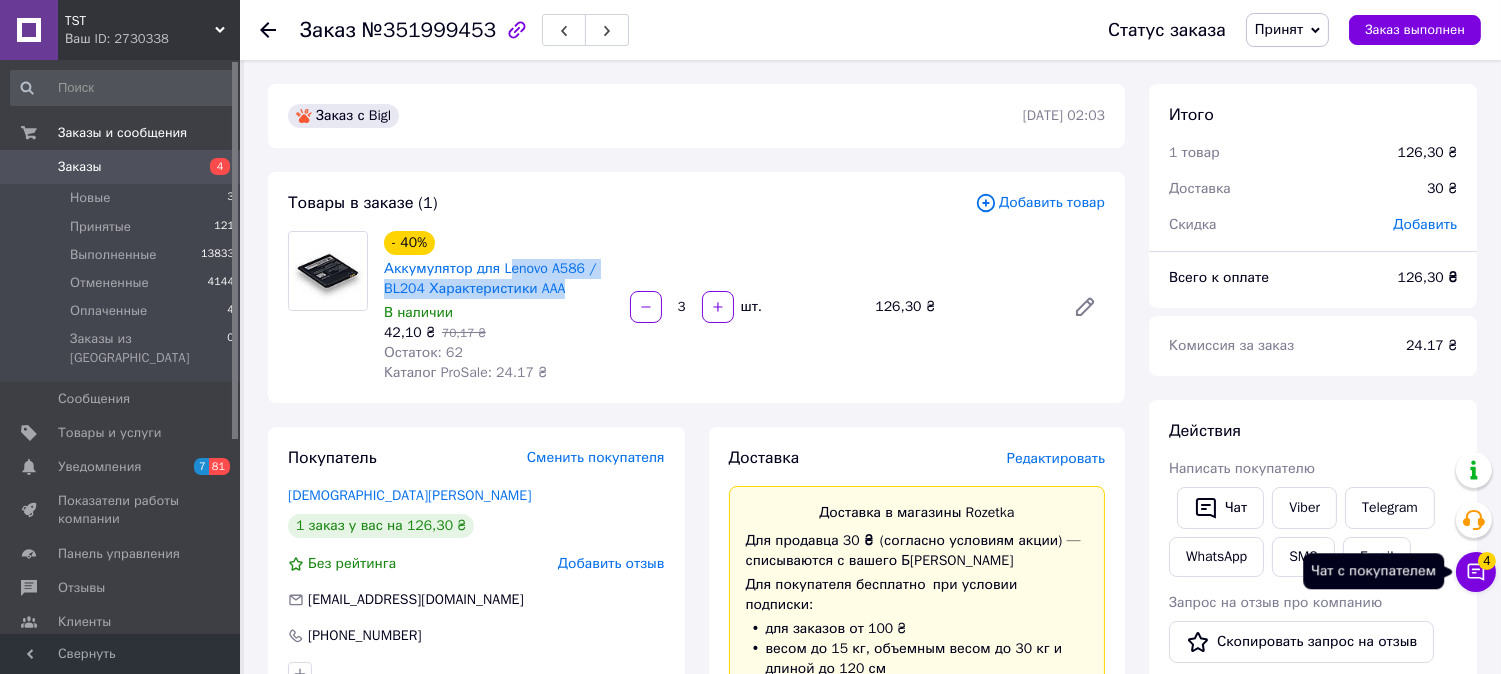 click 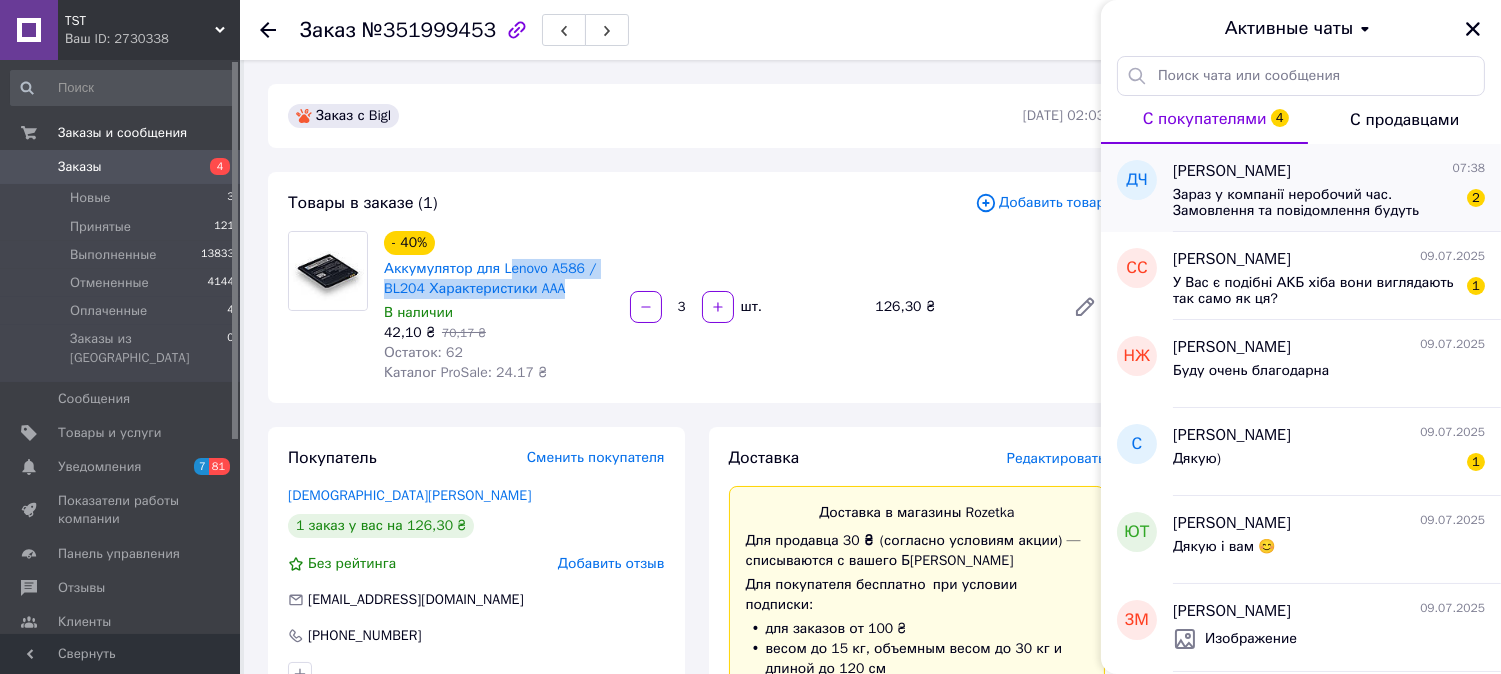 click on "Зараз у компанії неробочий час. Замовлення та повідомлення будуть оброблені з 10:00 найближчого робочого дня (сьогодні) 2" at bounding box center (1329, 201) 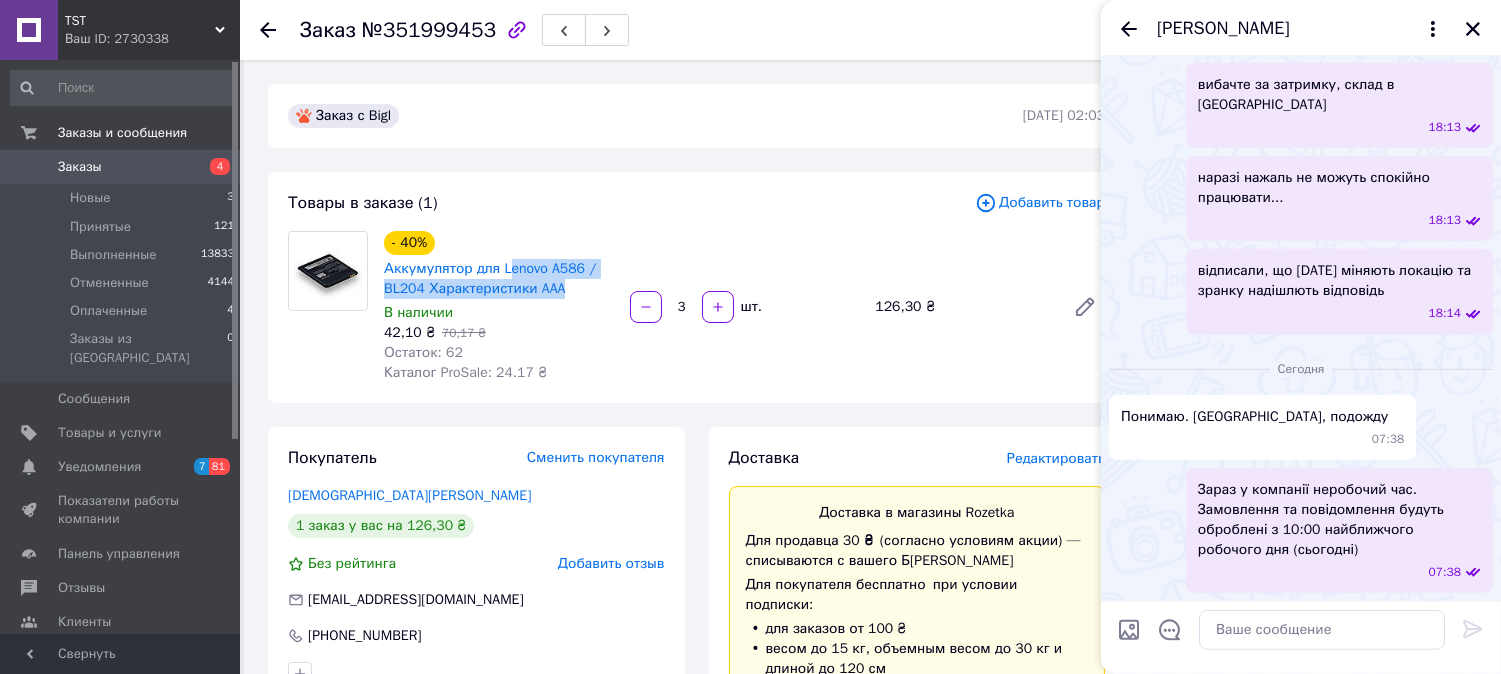 scroll, scrollTop: 2481, scrollLeft: 0, axis: vertical 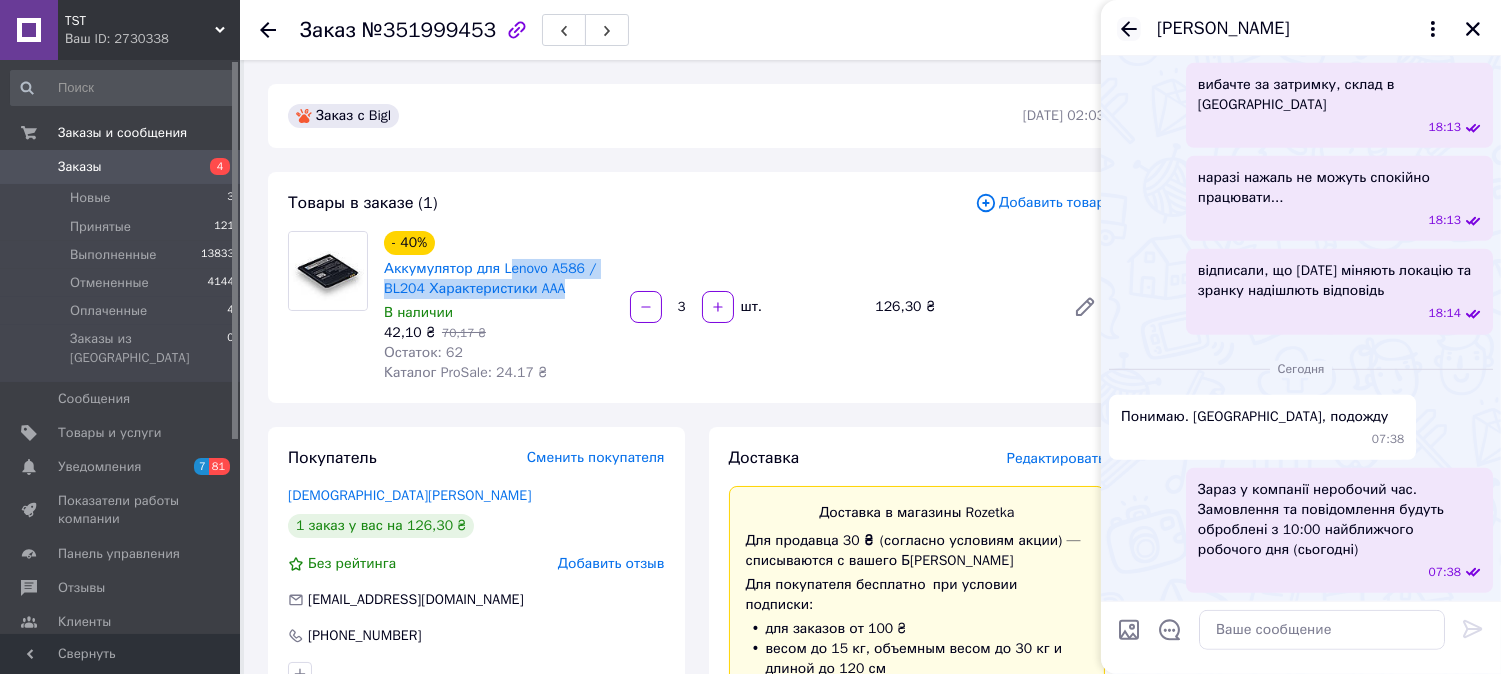 click 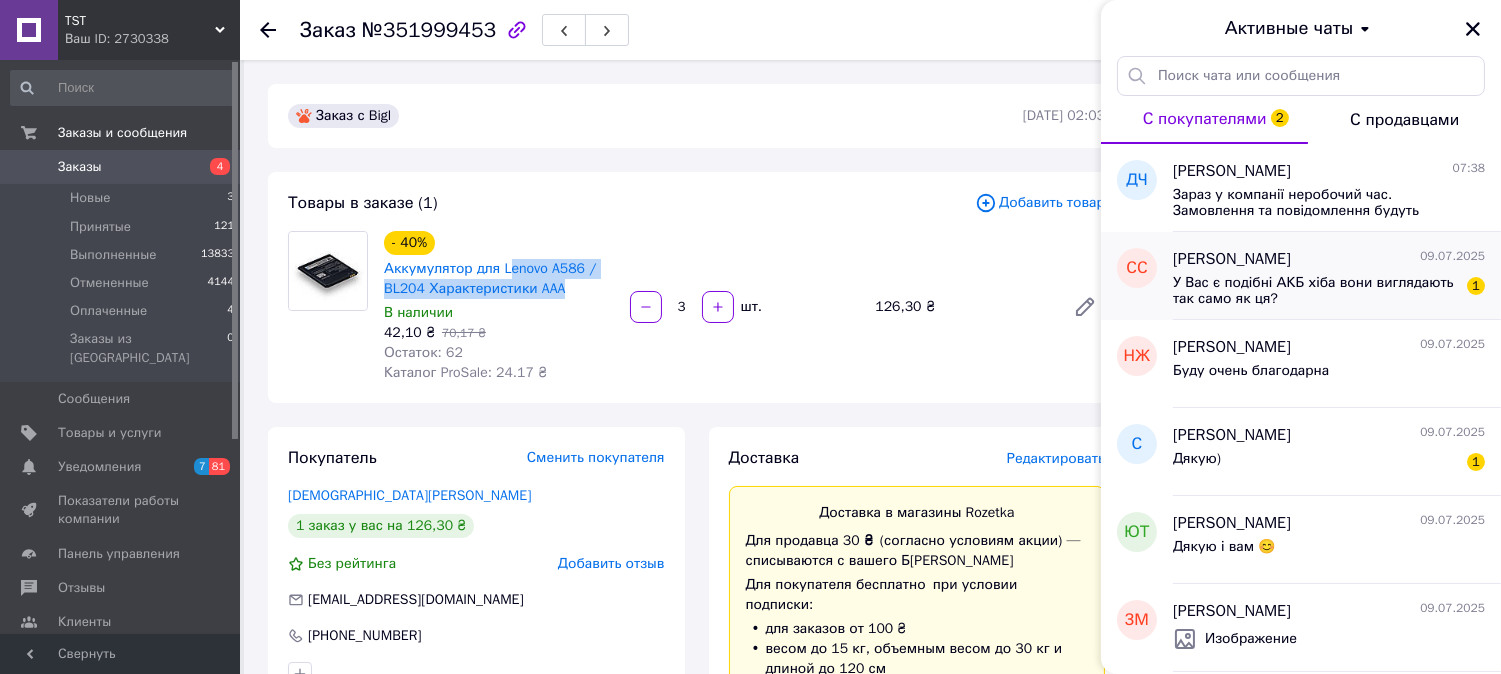 click on "У Вас є подібні АКБ хіба вони виглядають так само як ця?" at bounding box center [1315, 291] 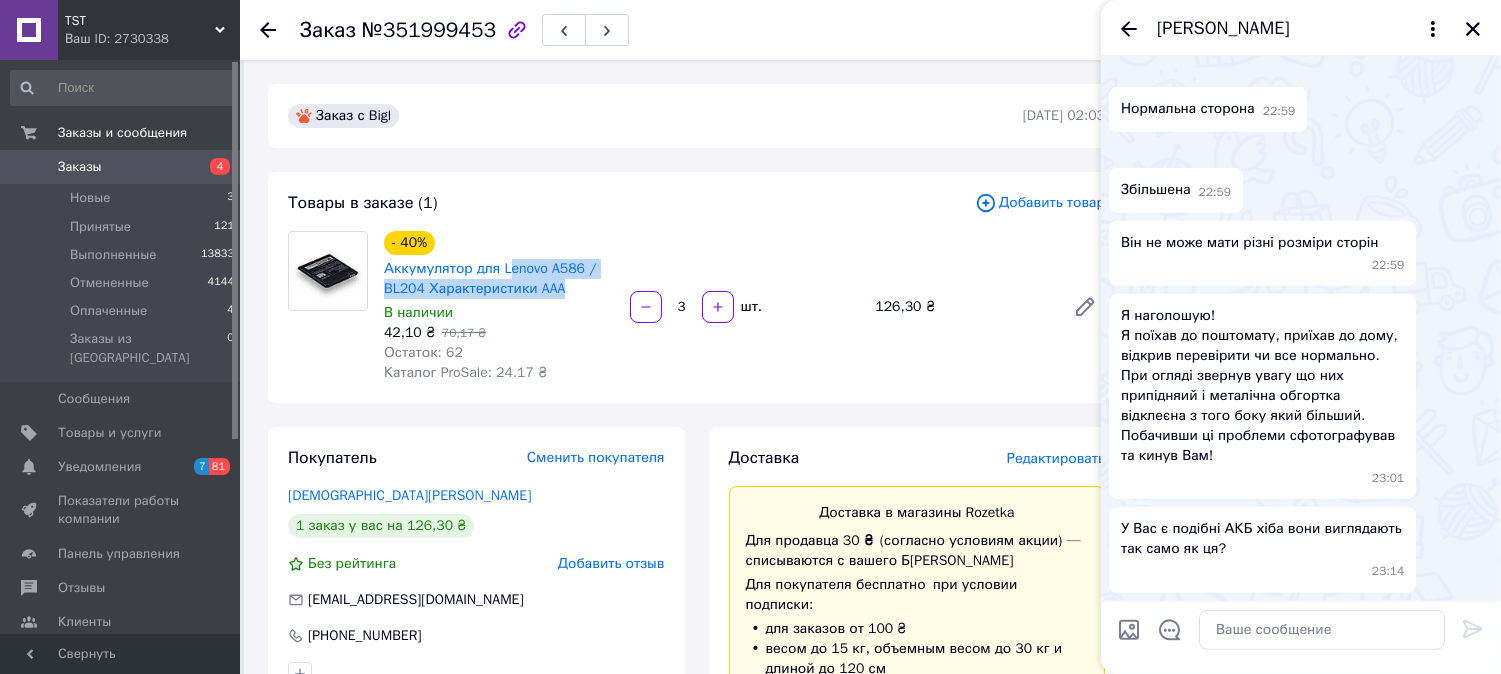 scroll, scrollTop: 3442, scrollLeft: 0, axis: vertical 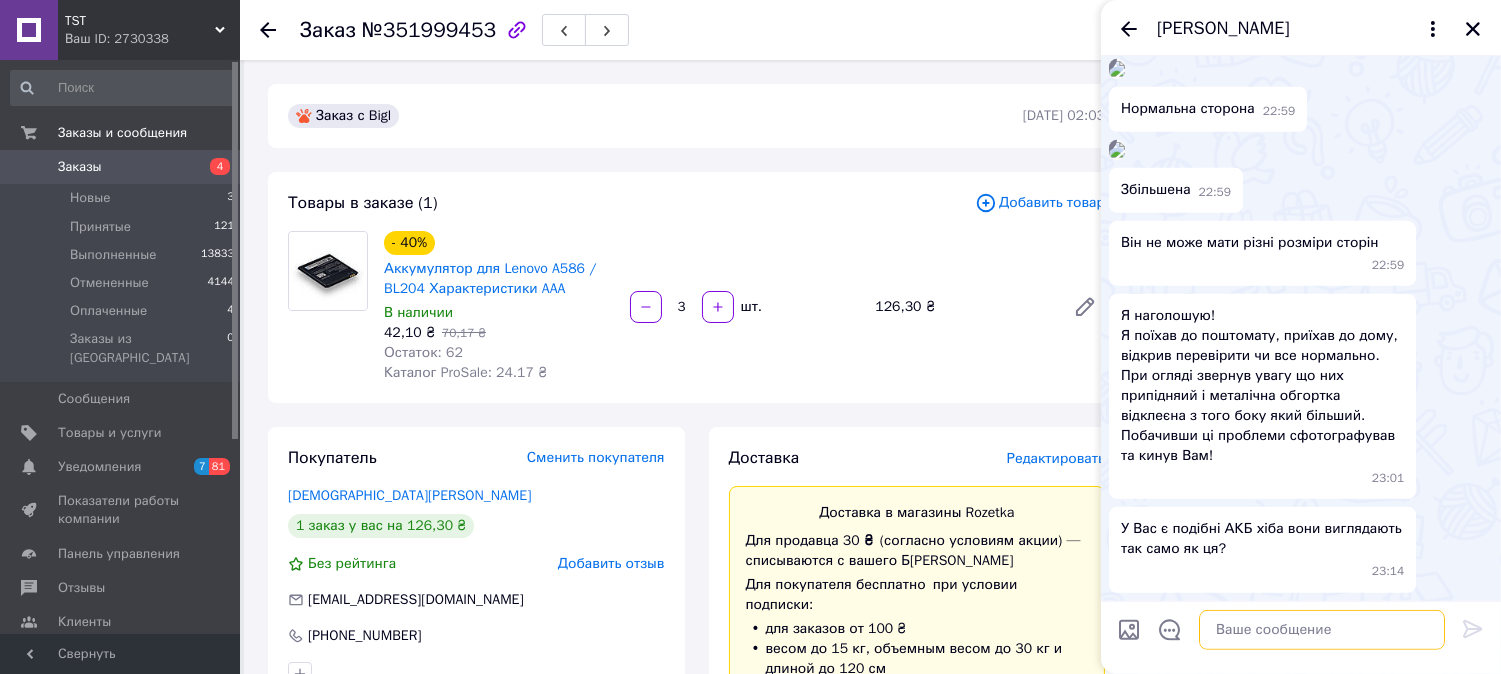 click at bounding box center [1322, 630] 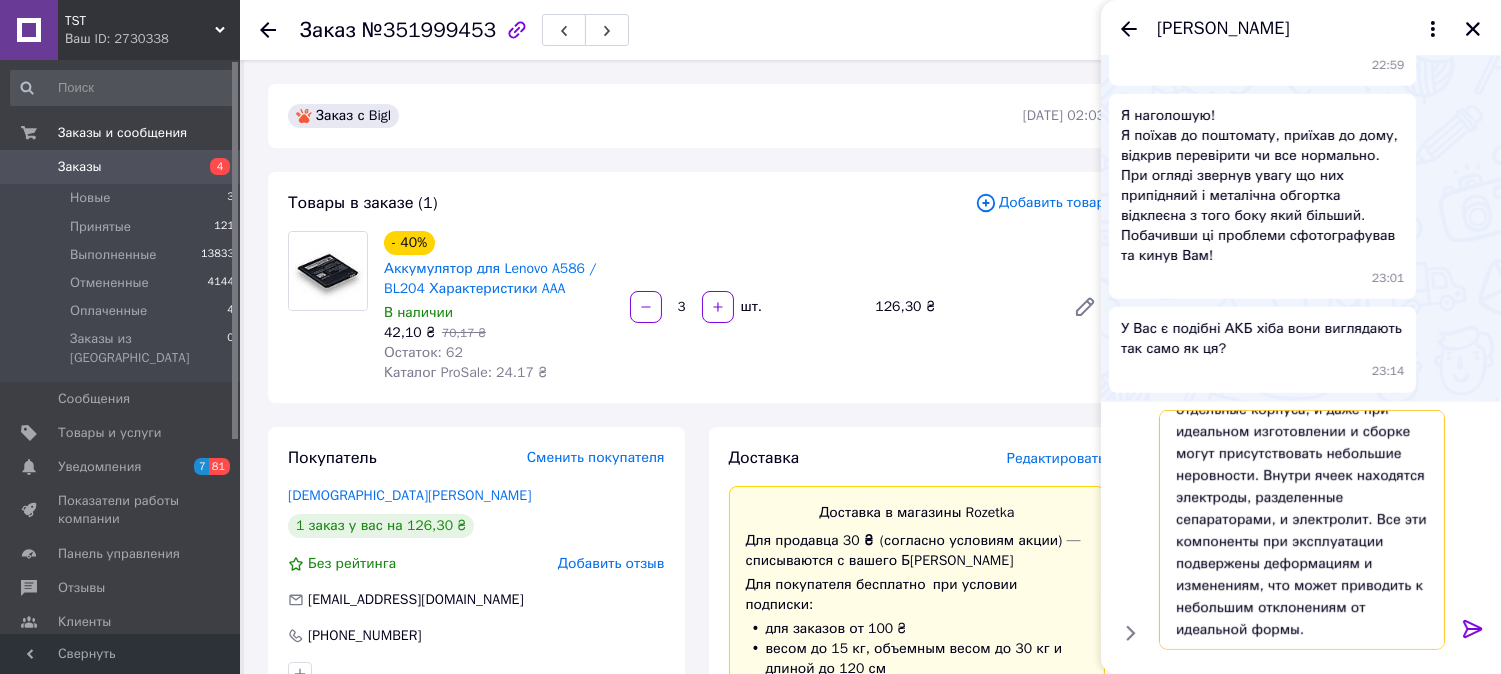 scroll, scrollTop: 185, scrollLeft: 0, axis: vertical 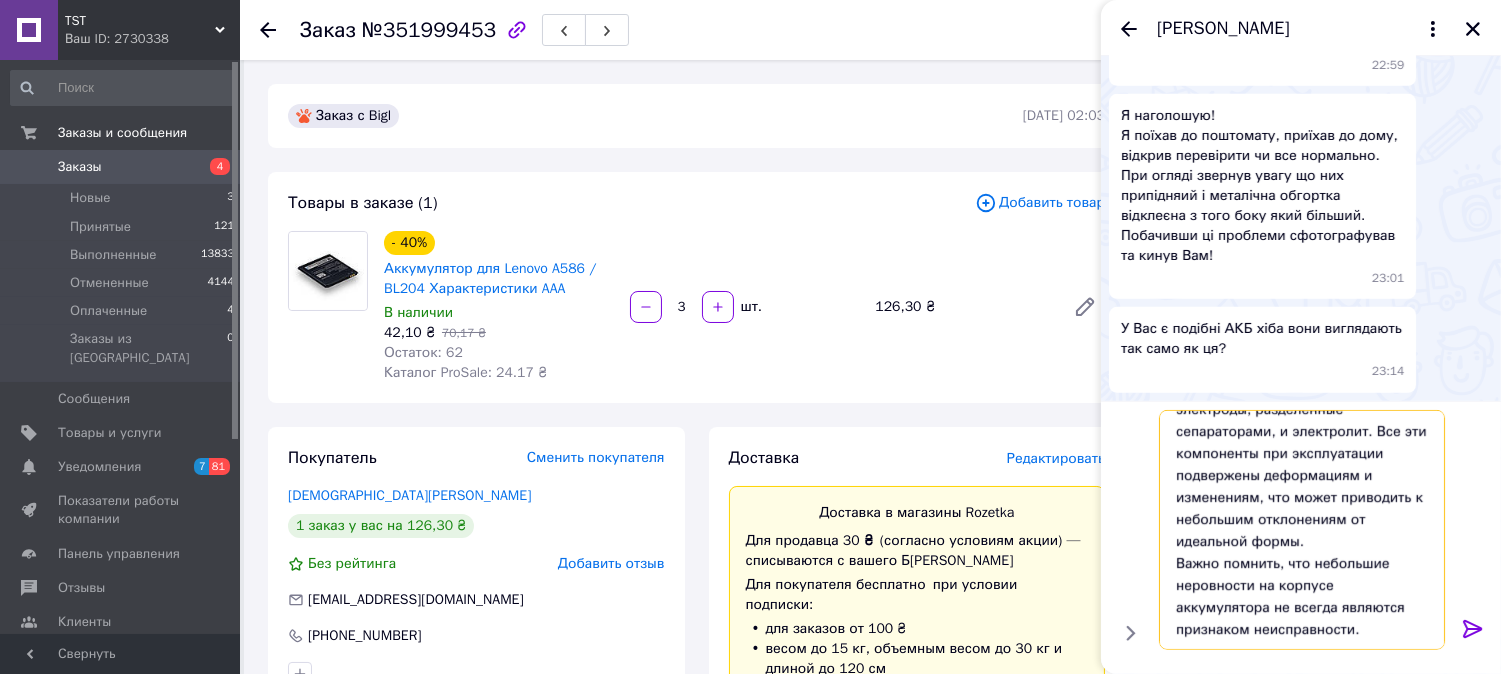 type on "Аккумулятор состоит из отдельных ячеек, соединенных последовательно или параллельно. Эти ячейки обычно имеют отдельные корпуса, и даже при идеальном изготовлении и сборке могут присутствовать небольшие неровности. Внутри ячеек находятся электроды, разделенные сепараторами, и электролит. Все эти компоненты при эксплуатации подвержены деформациям и изменениям, что может приводить к небольшим отклонениям от идеальной формы.
Важно помнить, что небольшие неровности на корпусе аккумулятора не всегда являются признаком неисправности." 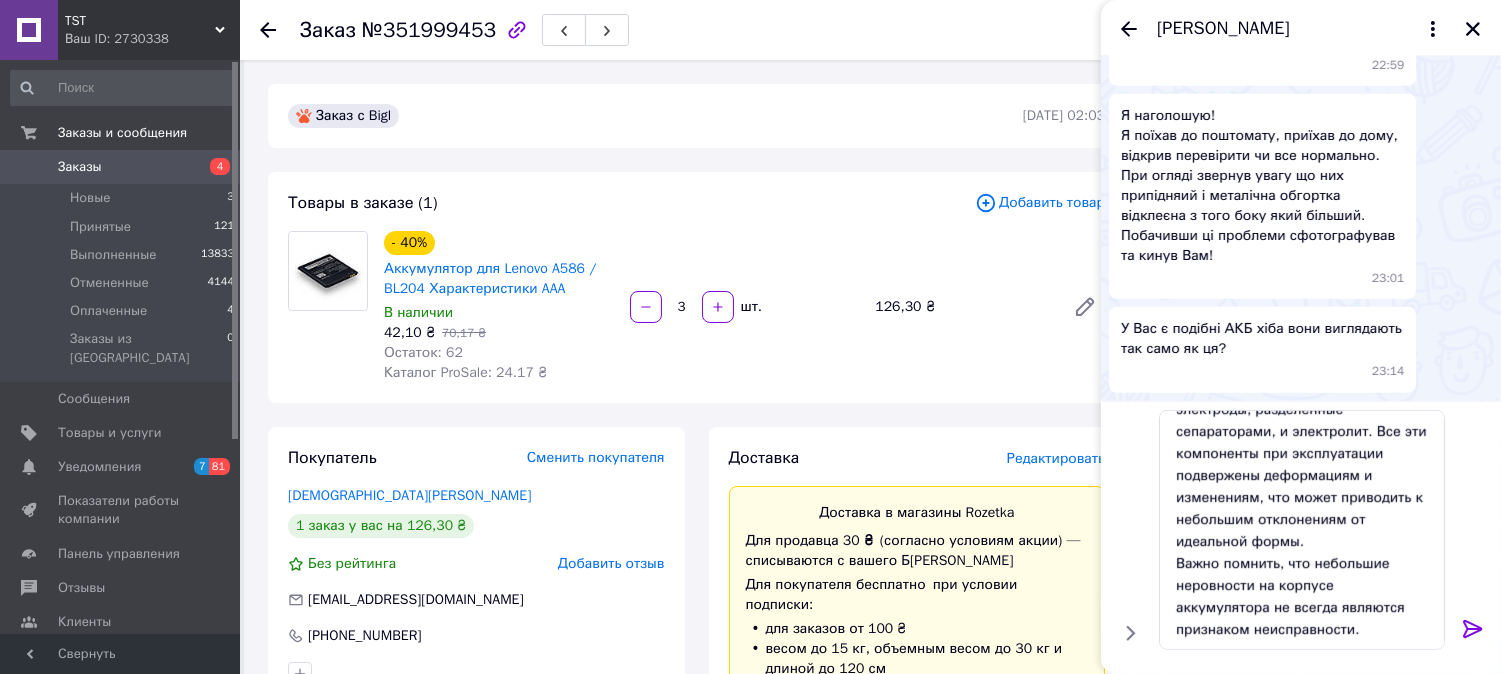 click 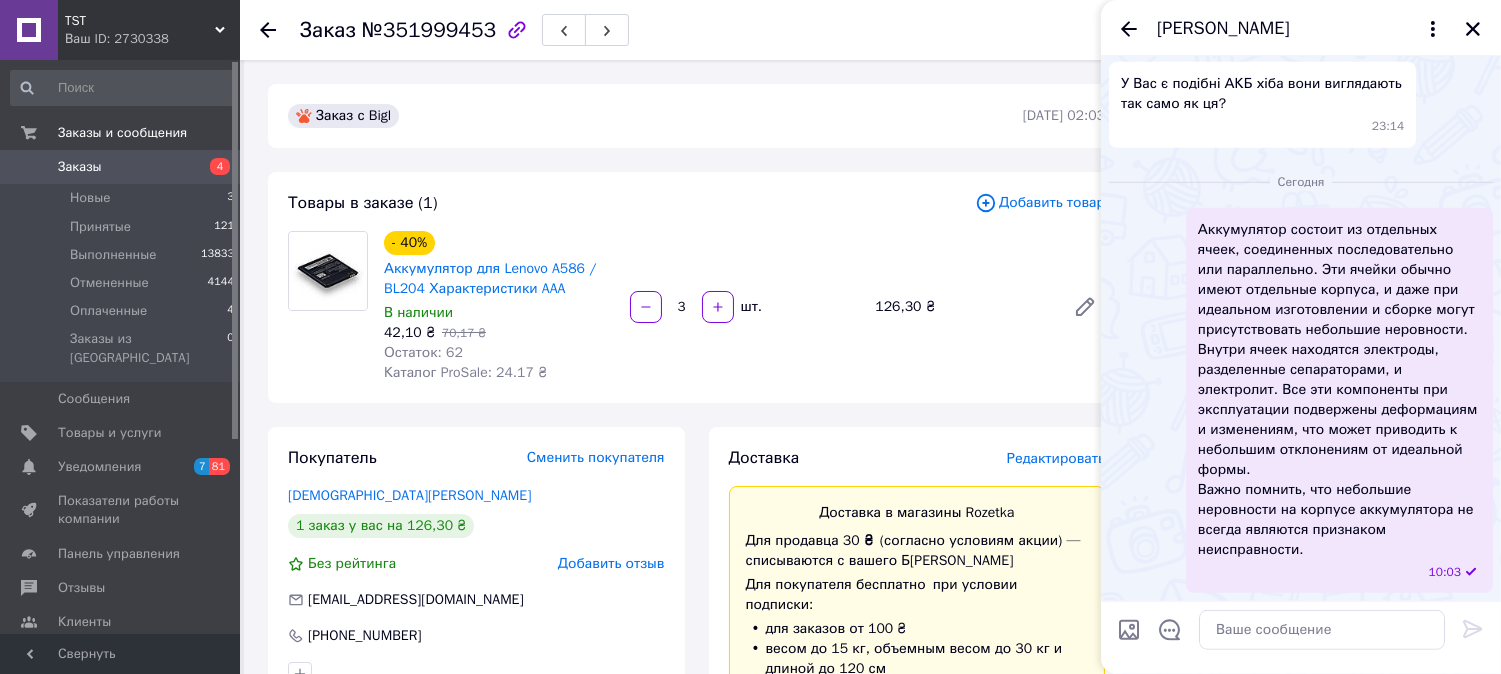 scroll, scrollTop: 0, scrollLeft: 0, axis: both 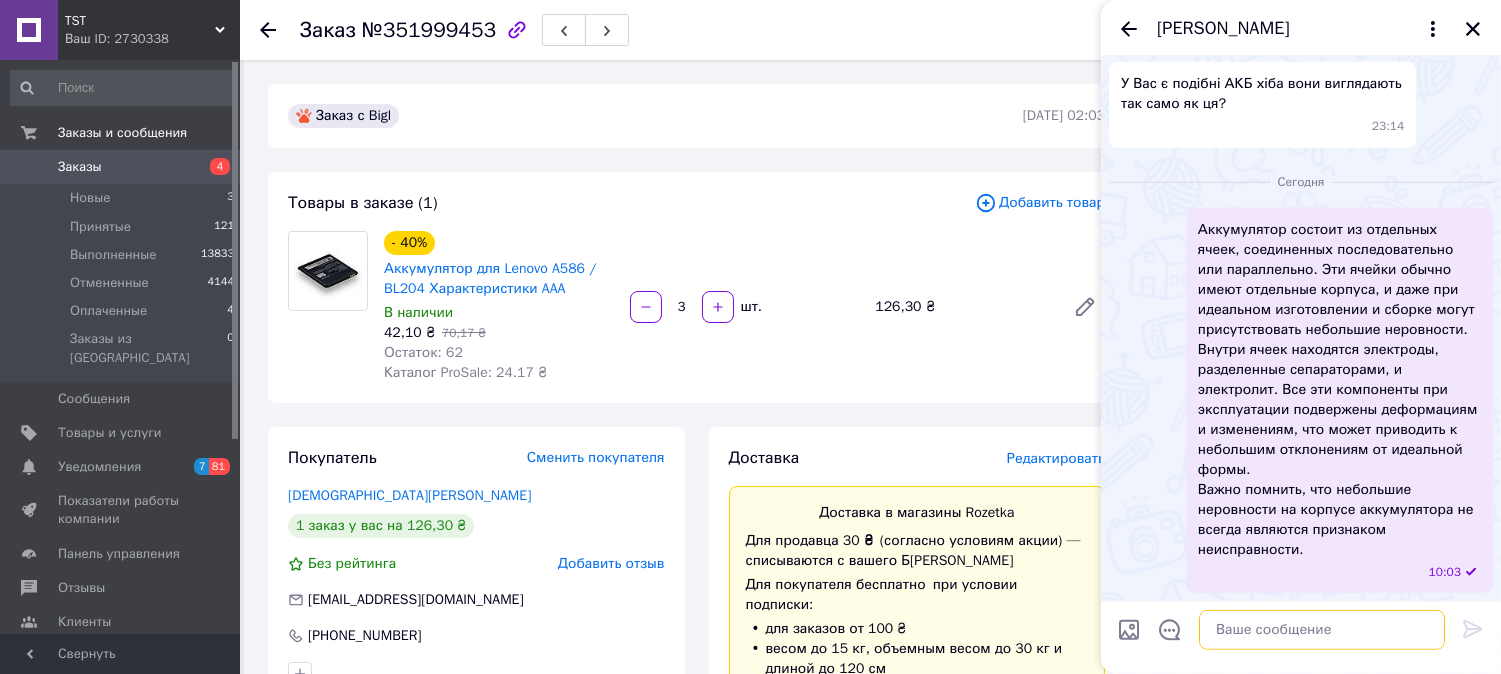 click at bounding box center [1322, 630] 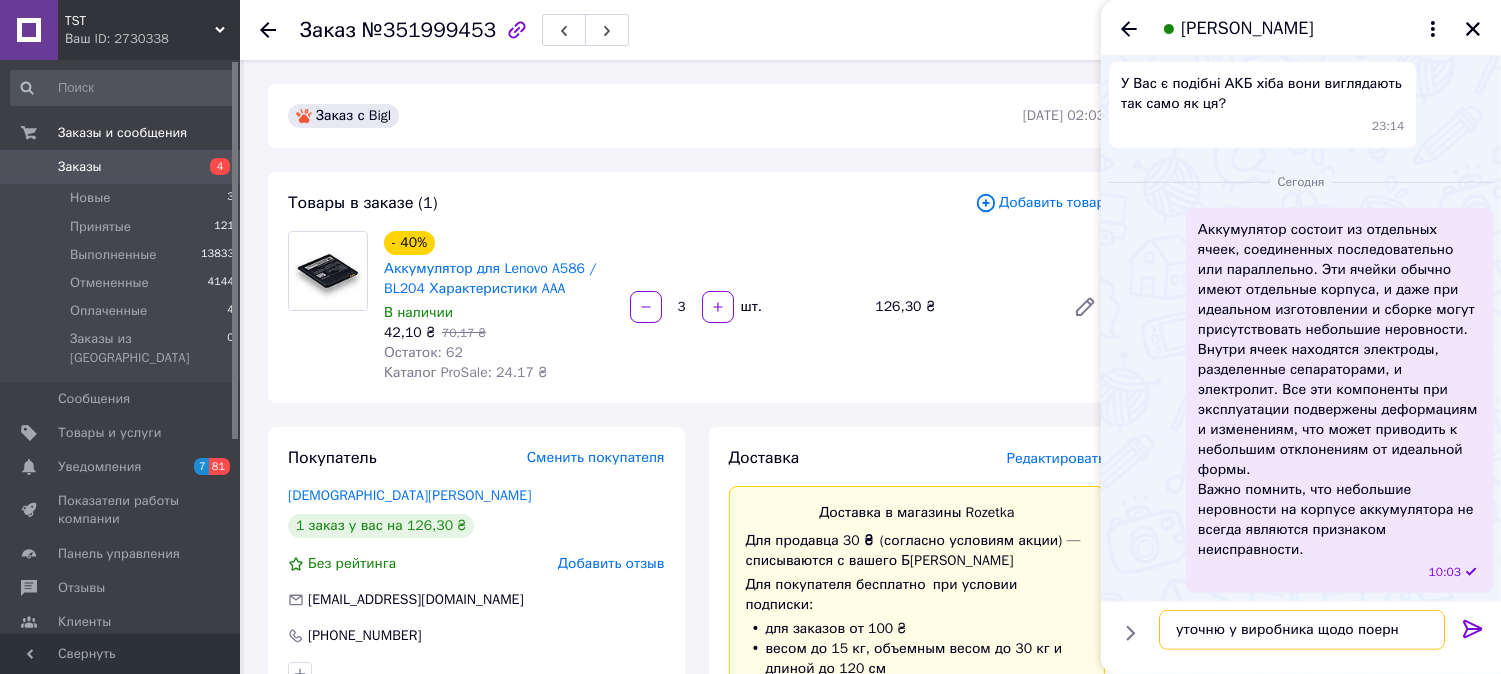 scroll, scrollTop: 2, scrollLeft: 0, axis: vertical 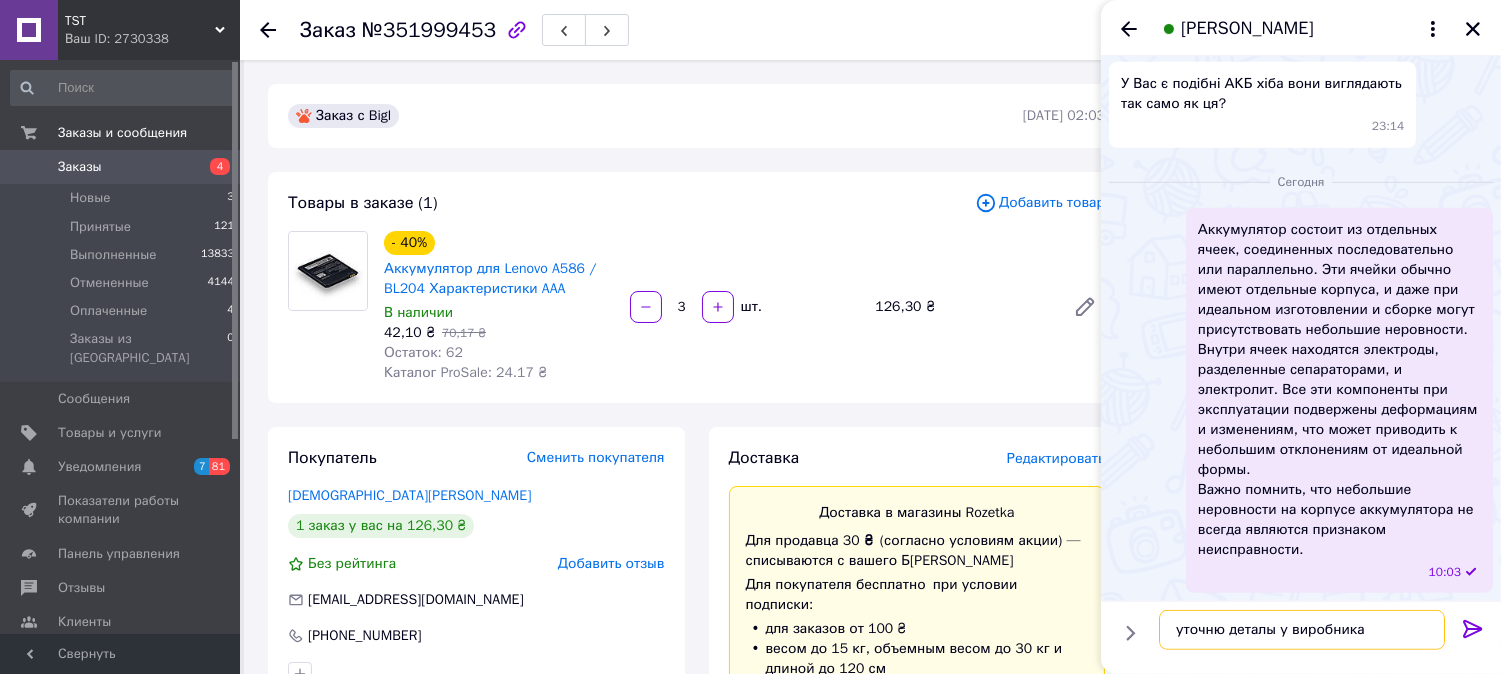 type on "уточню деталы у виробника" 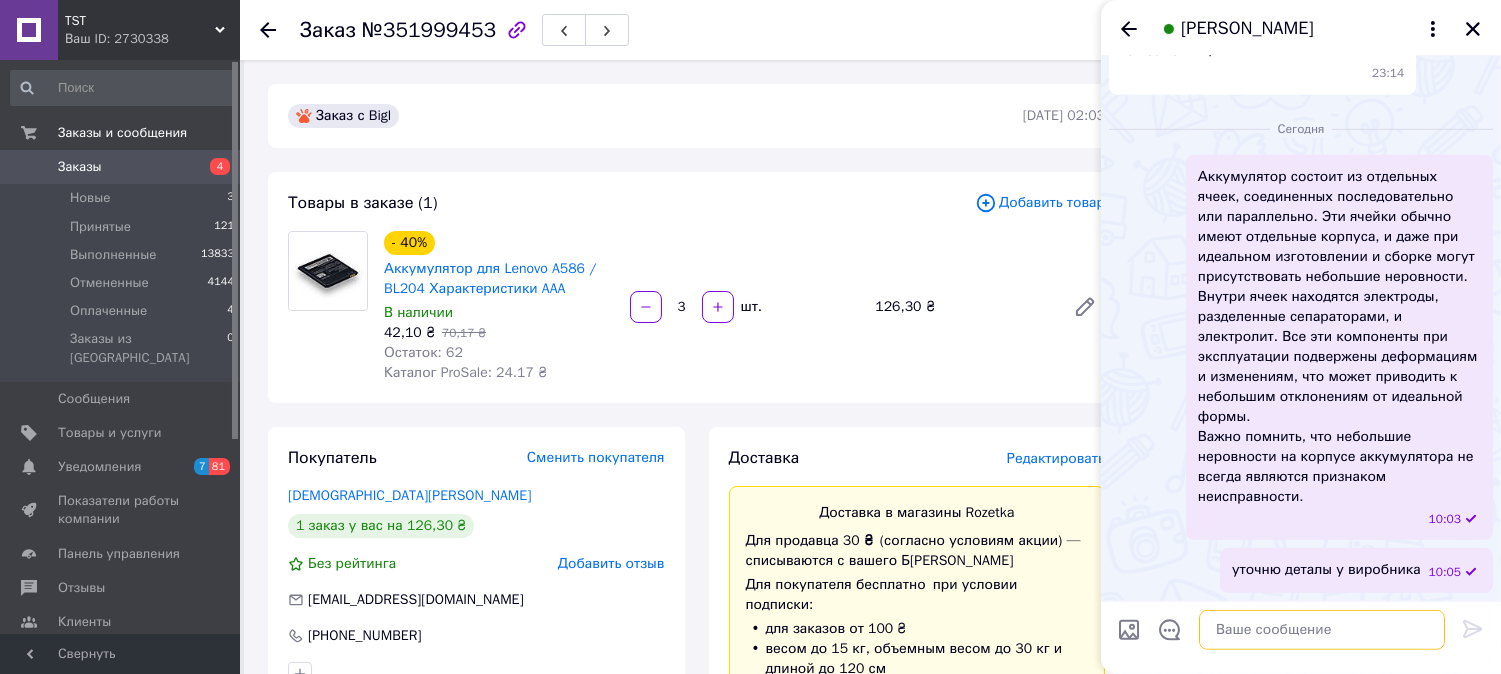 scroll, scrollTop: 0, scrollLeft: 0, axis: both 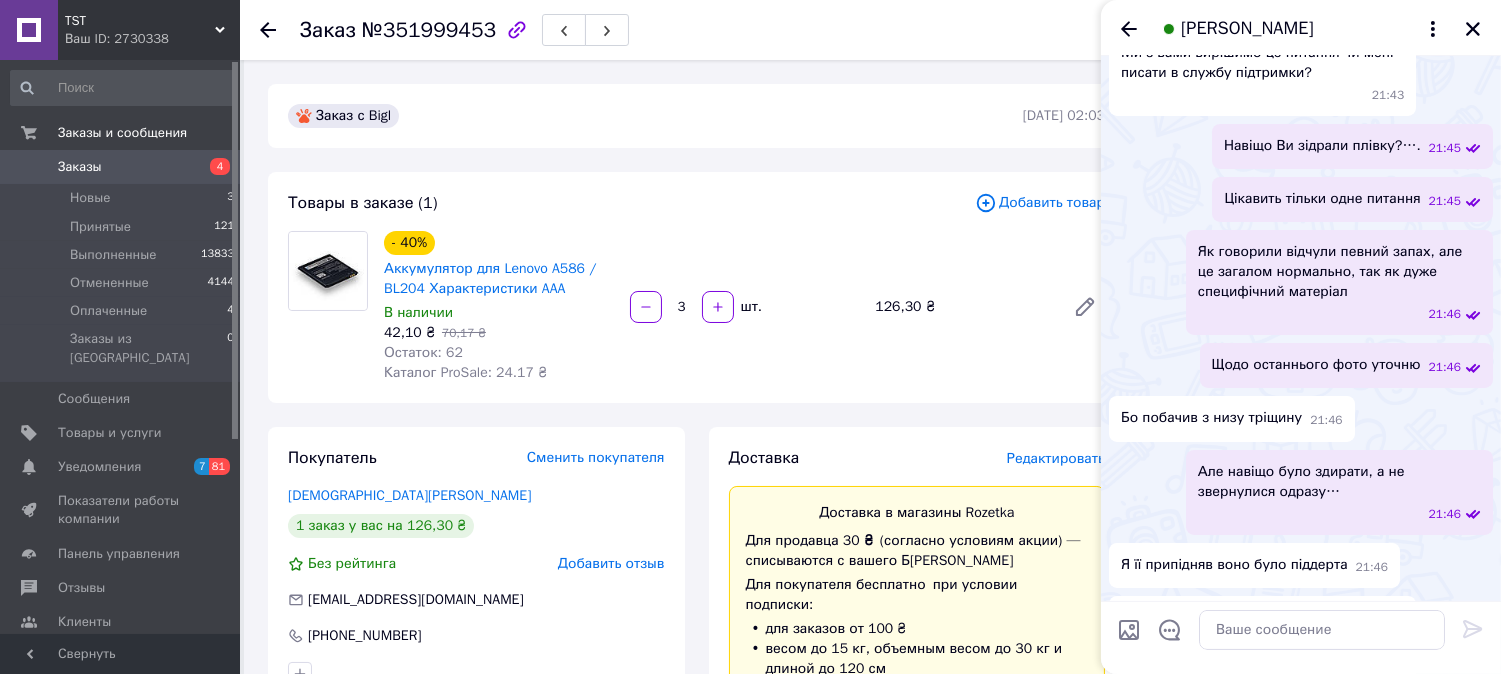 click at bounding box center [1117, -88] 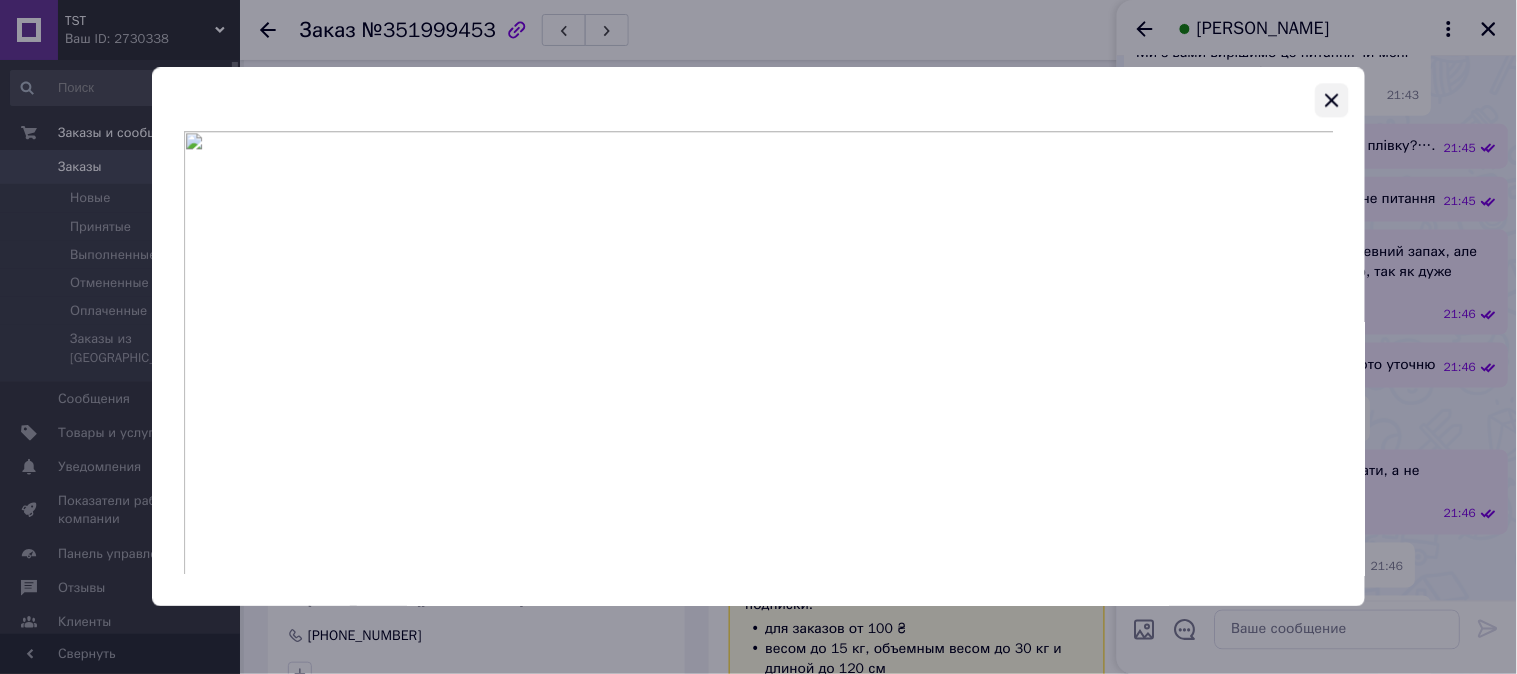 click 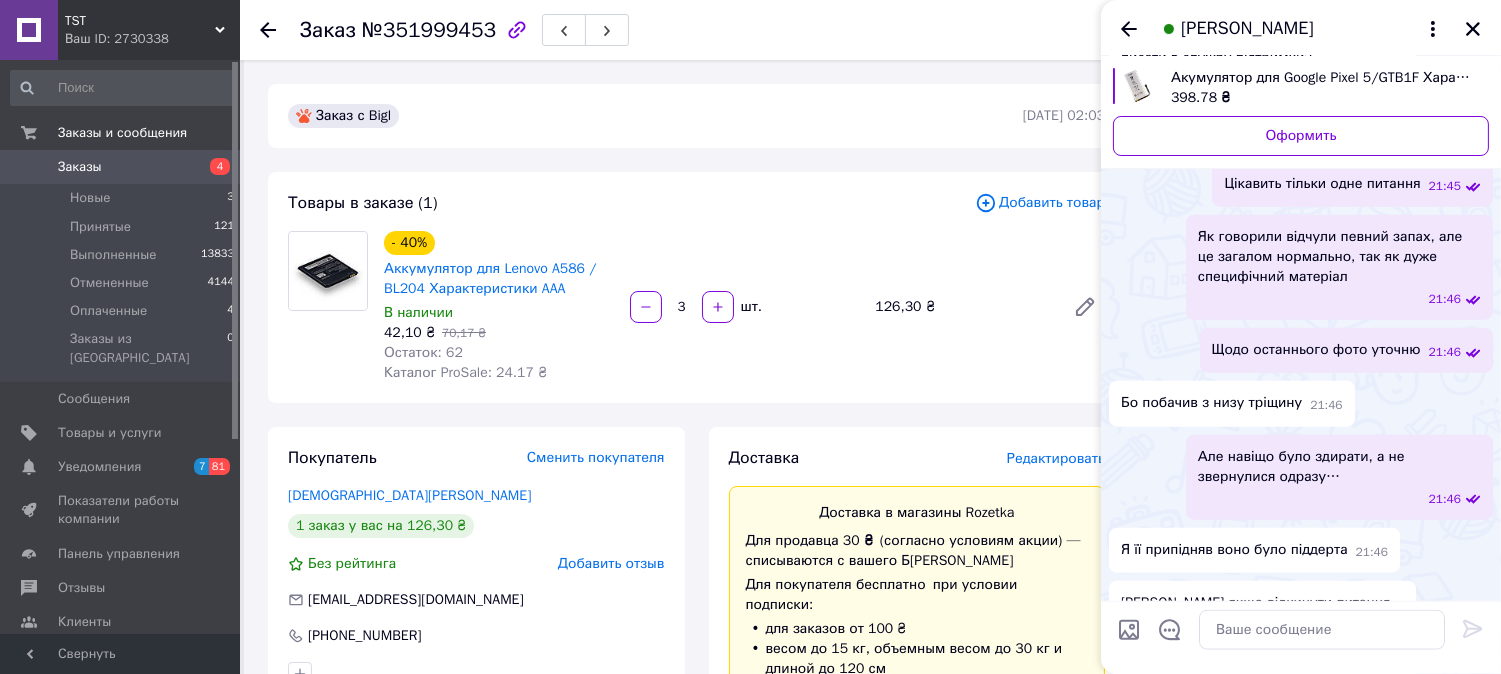 click at bounding box center [1117, -464] 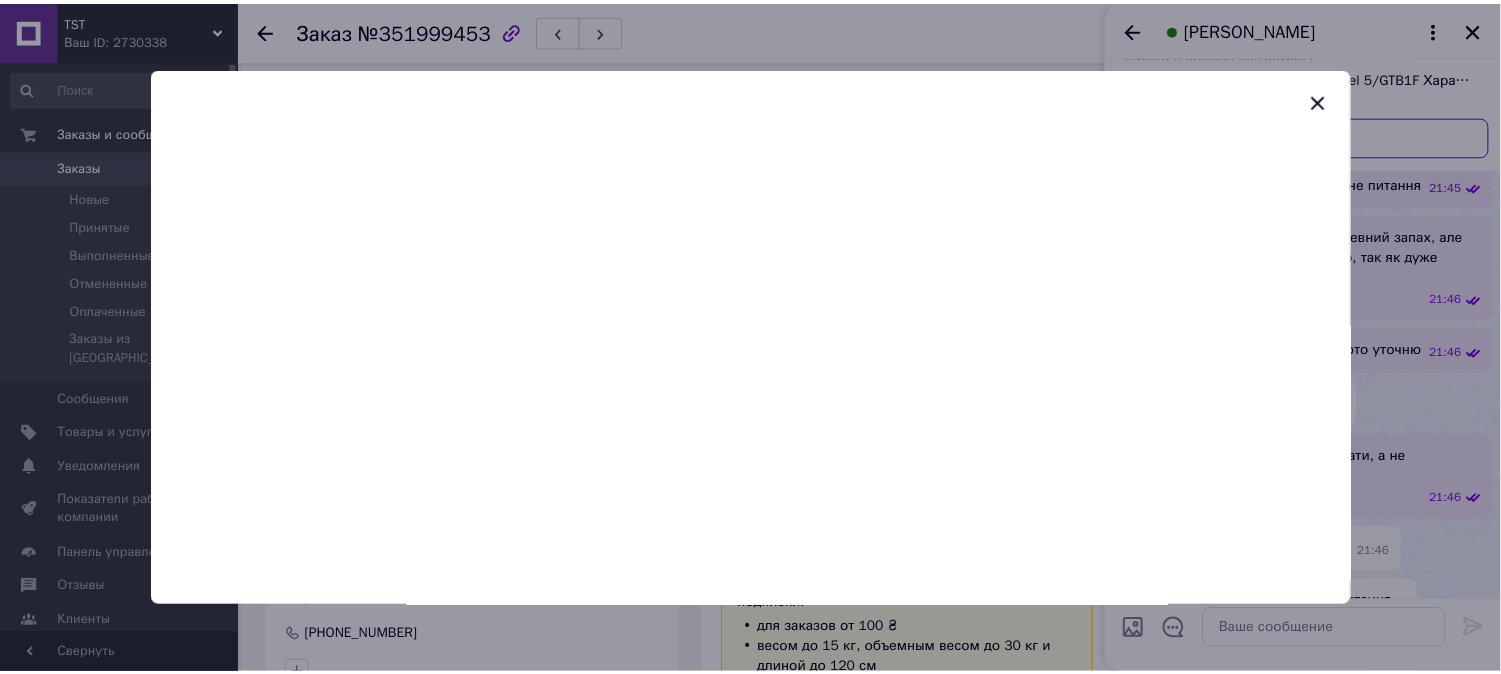 scroll, scrollTop: 4840, scrollLeft: 0, axis: vertical 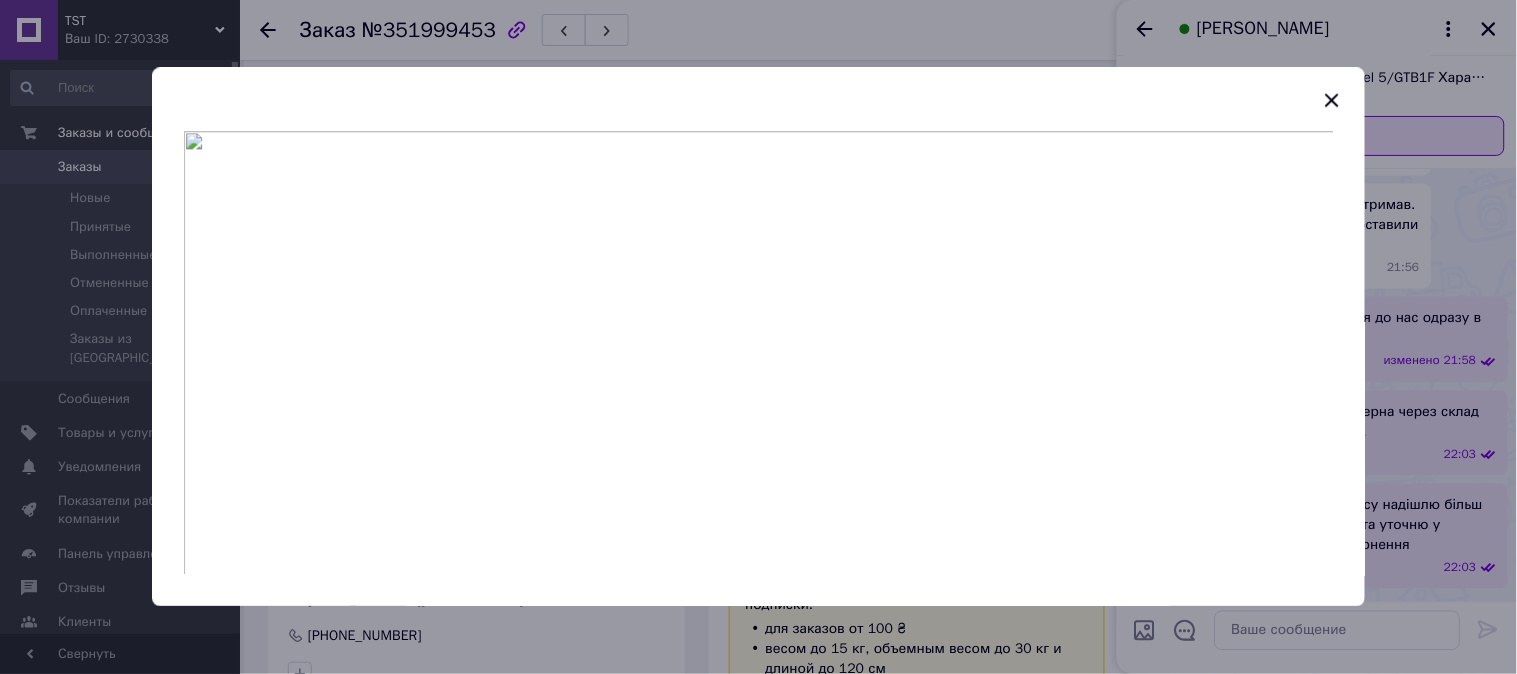 drag, startPoint x: 1325, startPoint y: 100, endPoint x: 1357, endPoint y: 131, distance: 44.553337 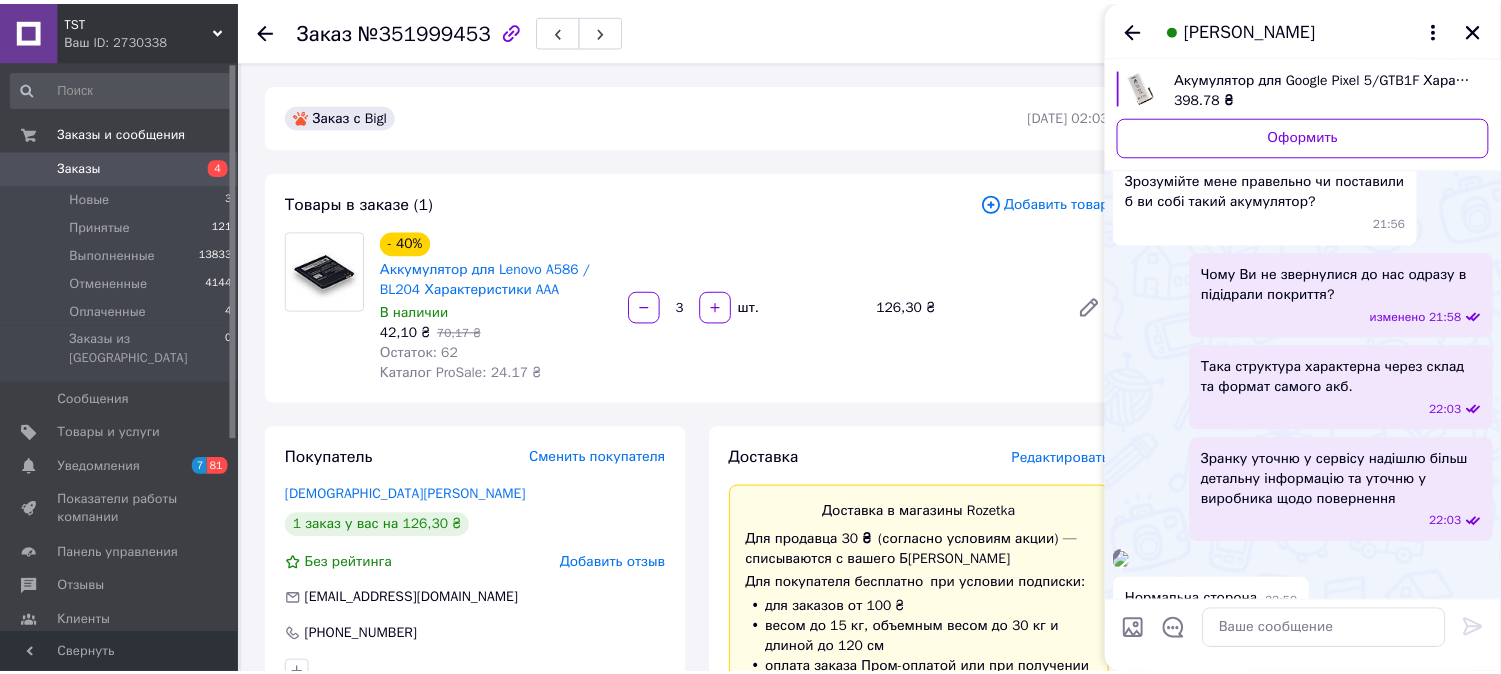 scroll, scrollTop: 5794, scrollLeft: 0, axis: vertical 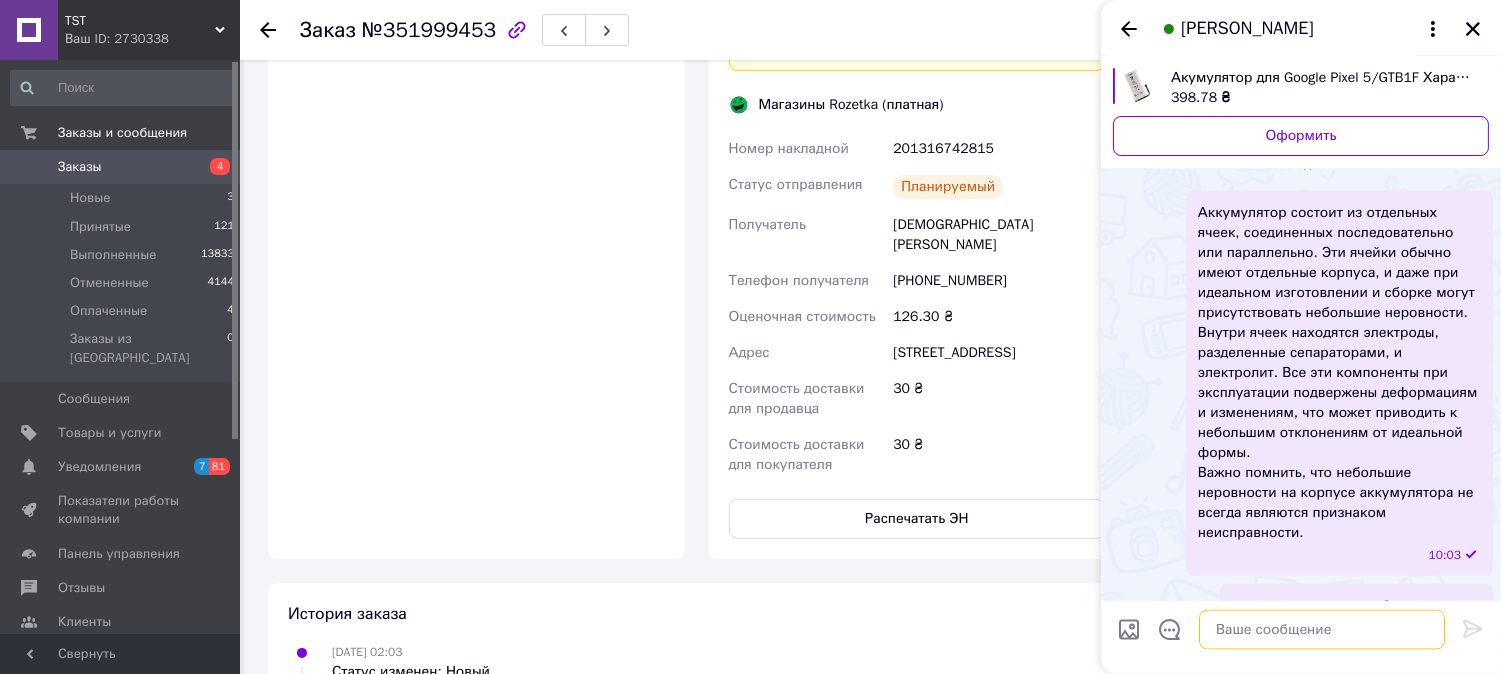 click at bounding box center [1322, 630] 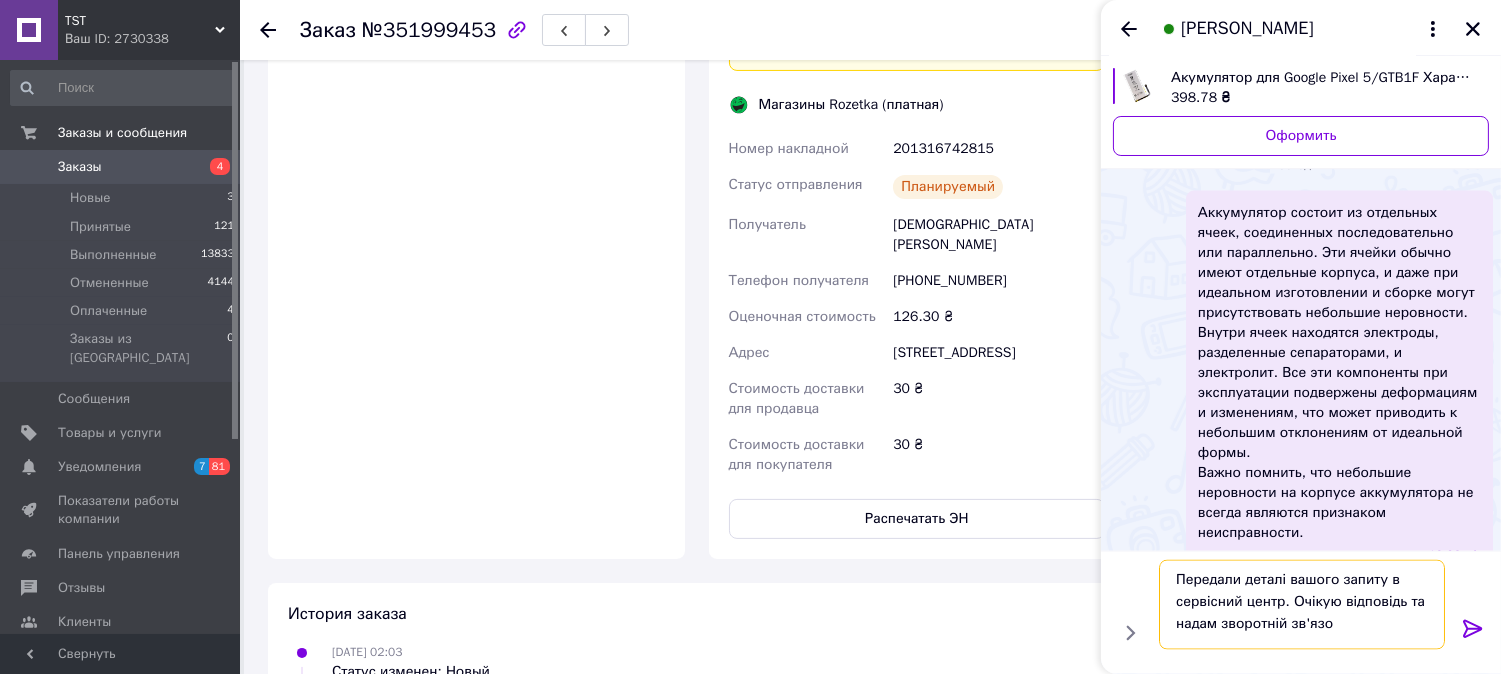 scroll, scrollTop: 16, scrollLeft: 0, axis: vertical 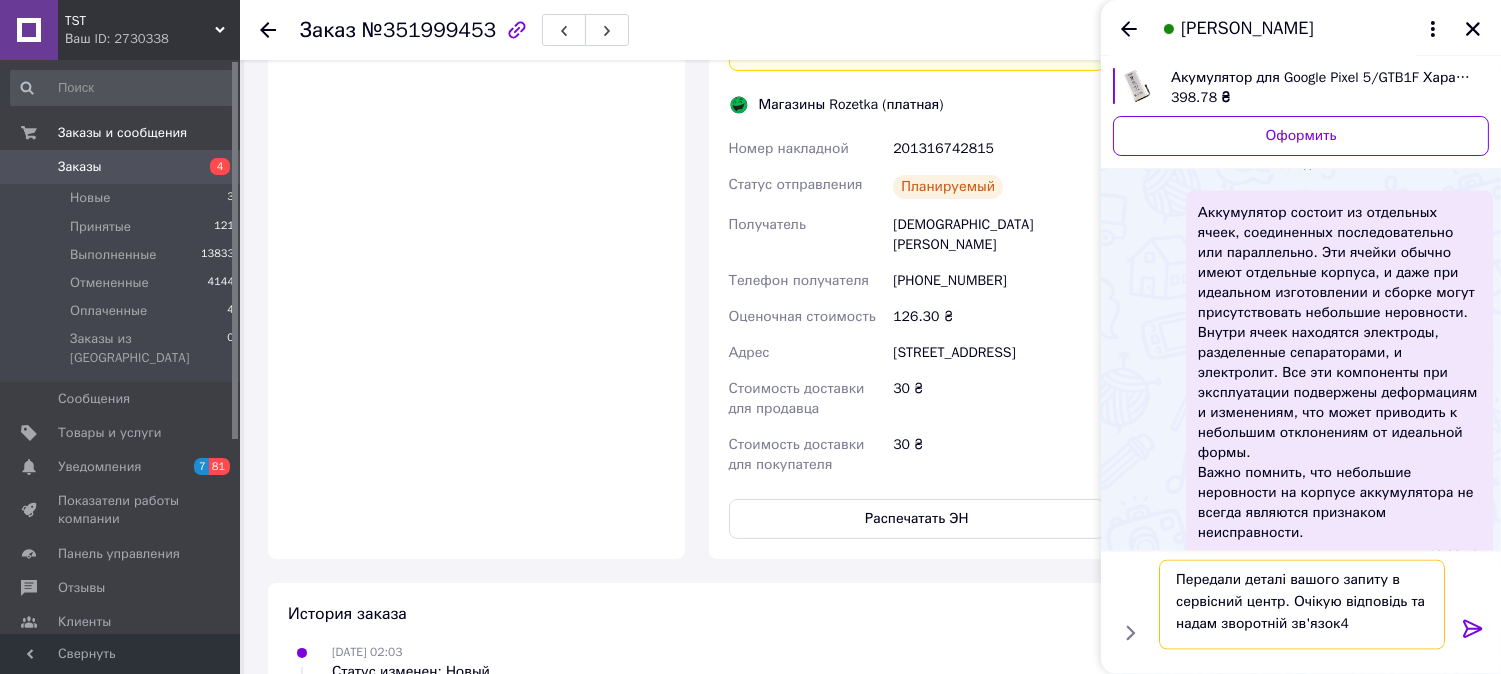 type on "Передали деталі вашого запиту в сервісний центр. Очікую відповідь та надам зворотній зв'язок" 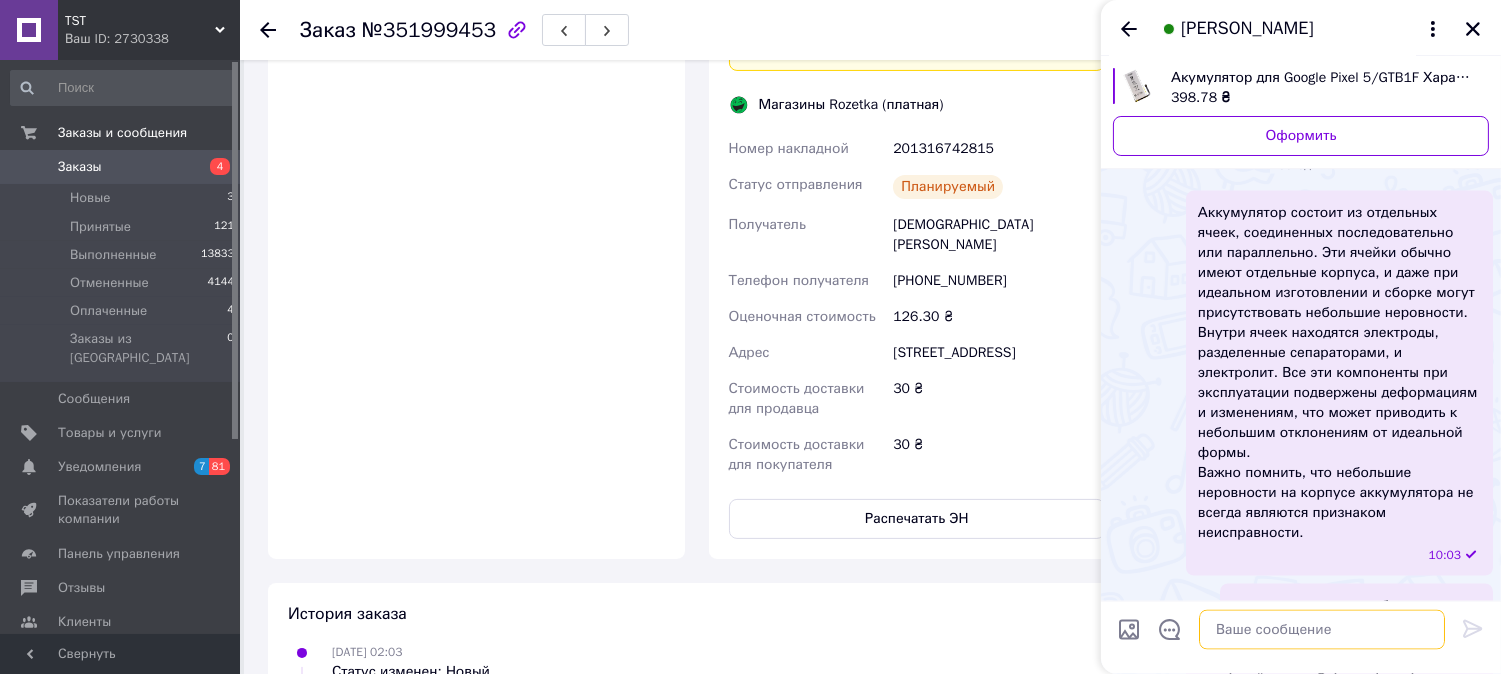 scroll, scrollTop: 0, scrollLeft: 0, axis: both 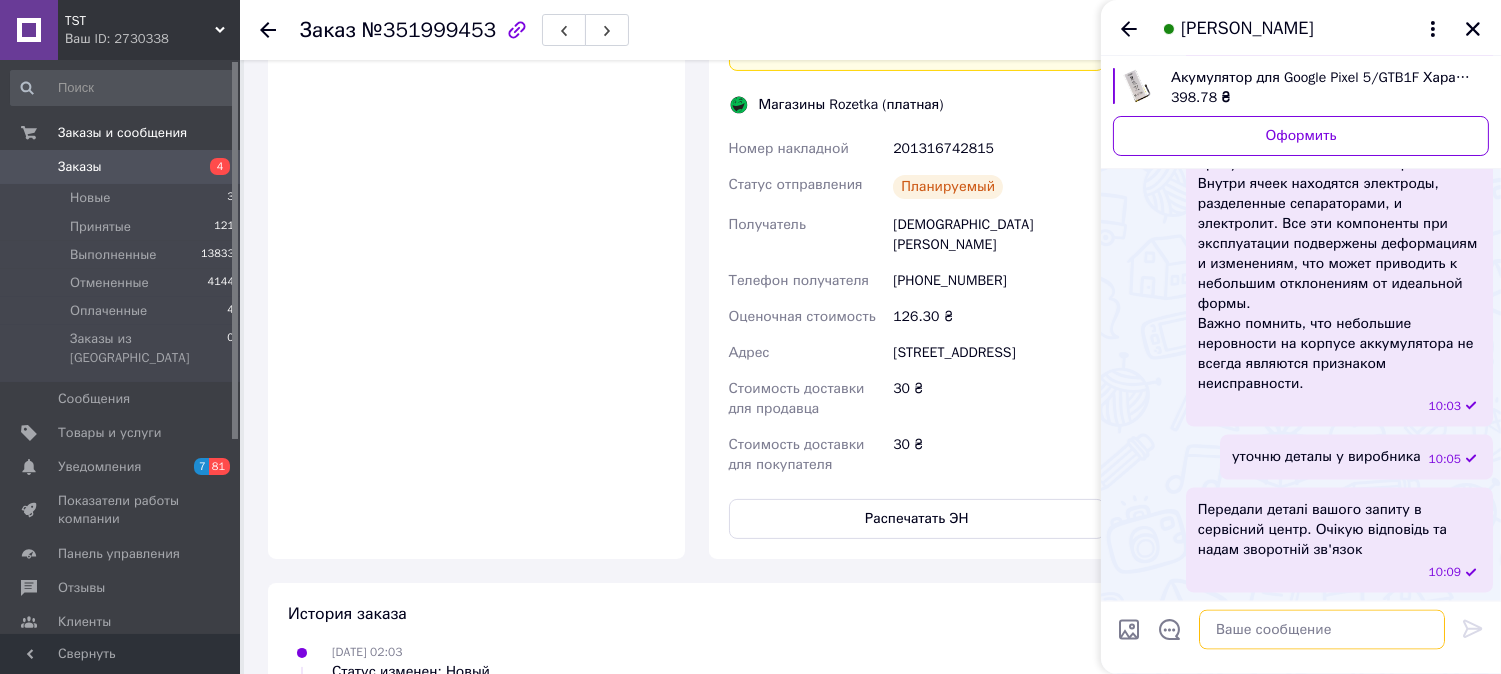 click at bounding box center [1322, 630] 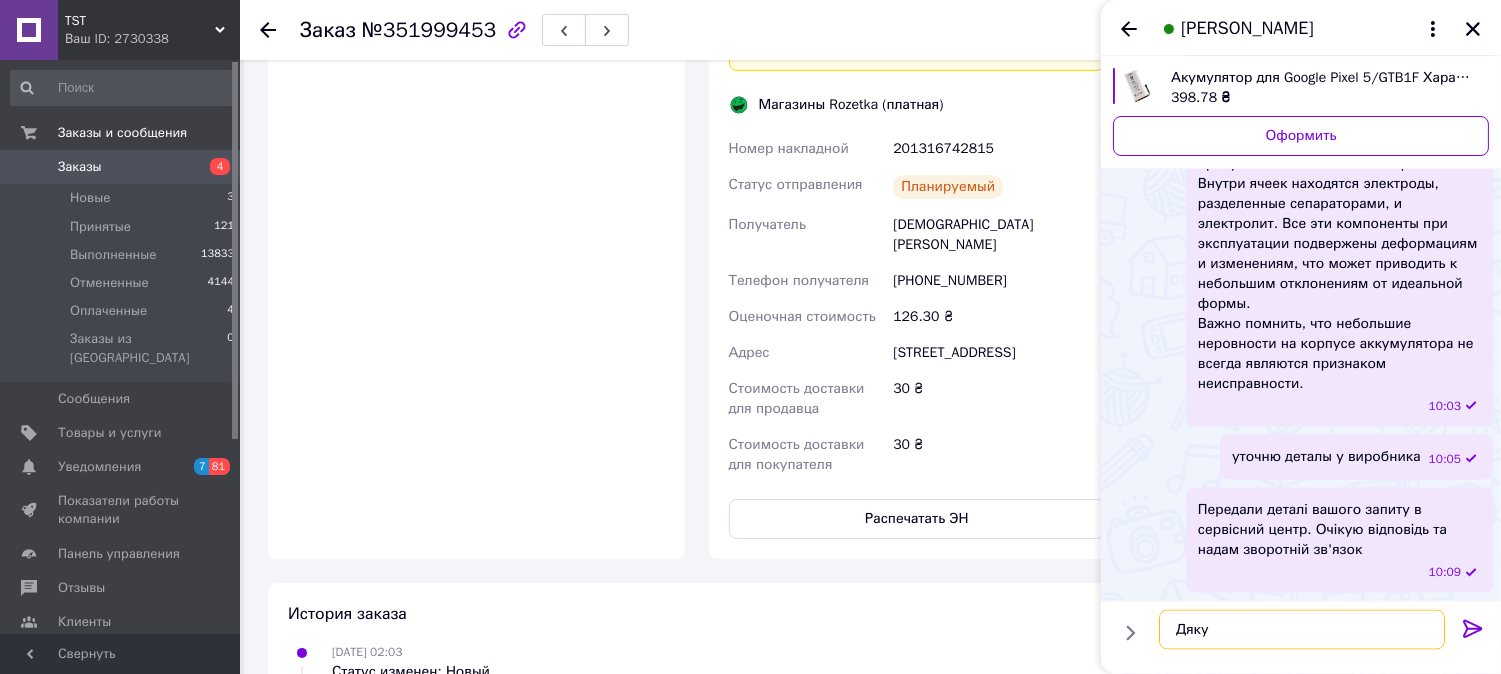 type on "Дякую" 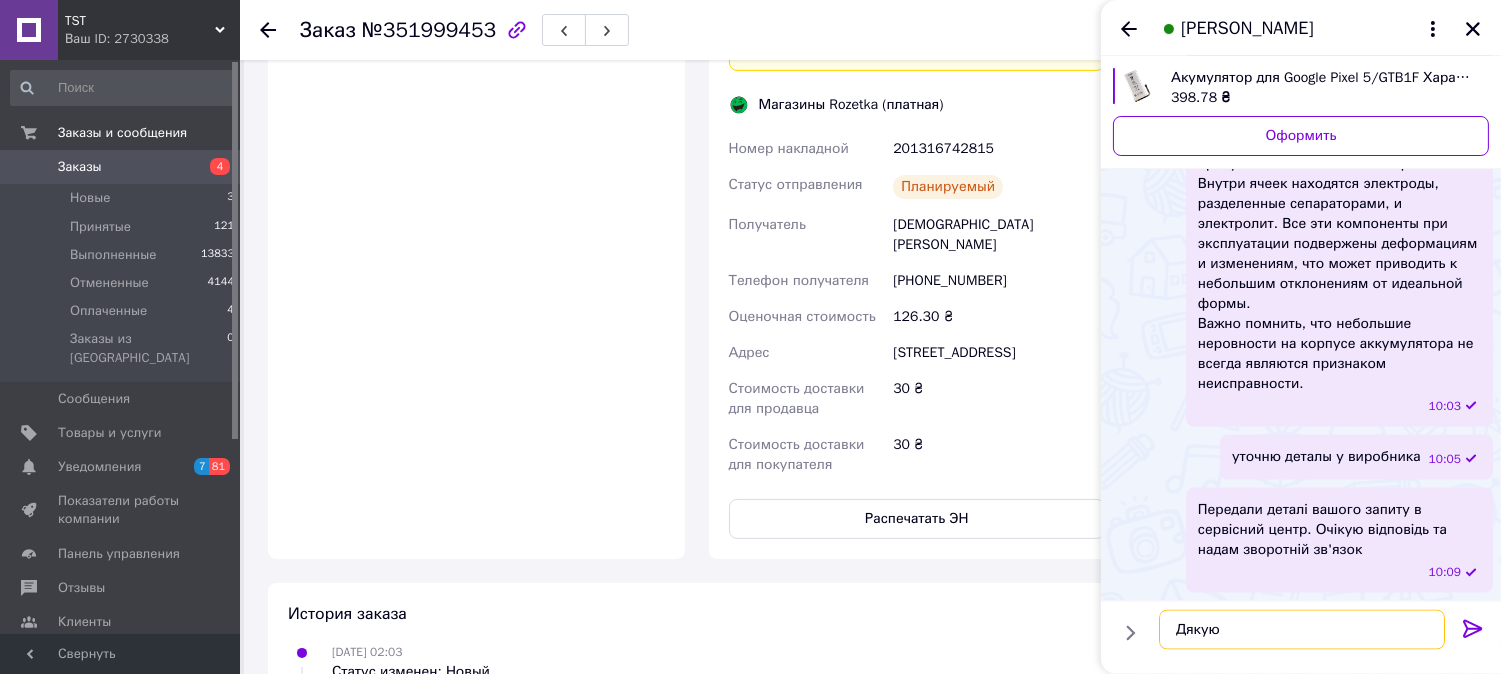 type 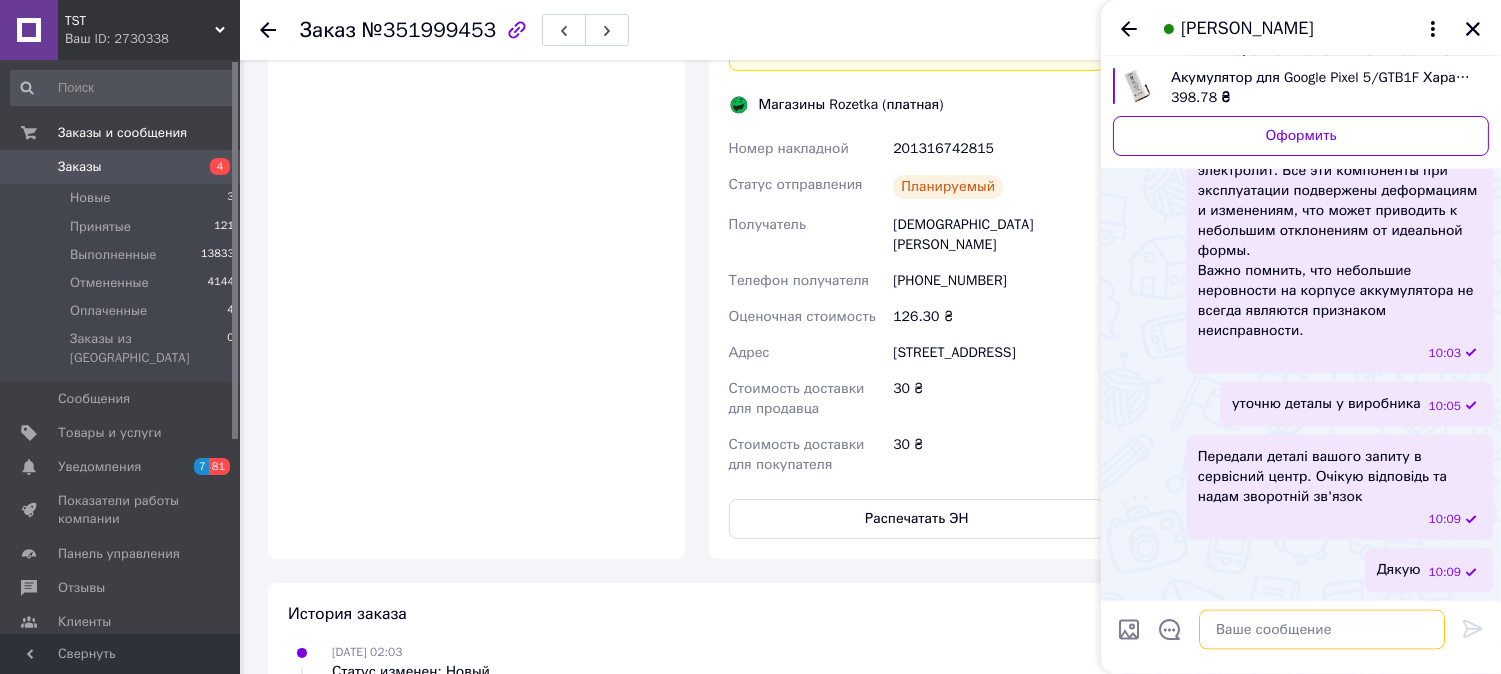 scroll, scrollTop: 8855, scrollLeft: 0, axis: vertical 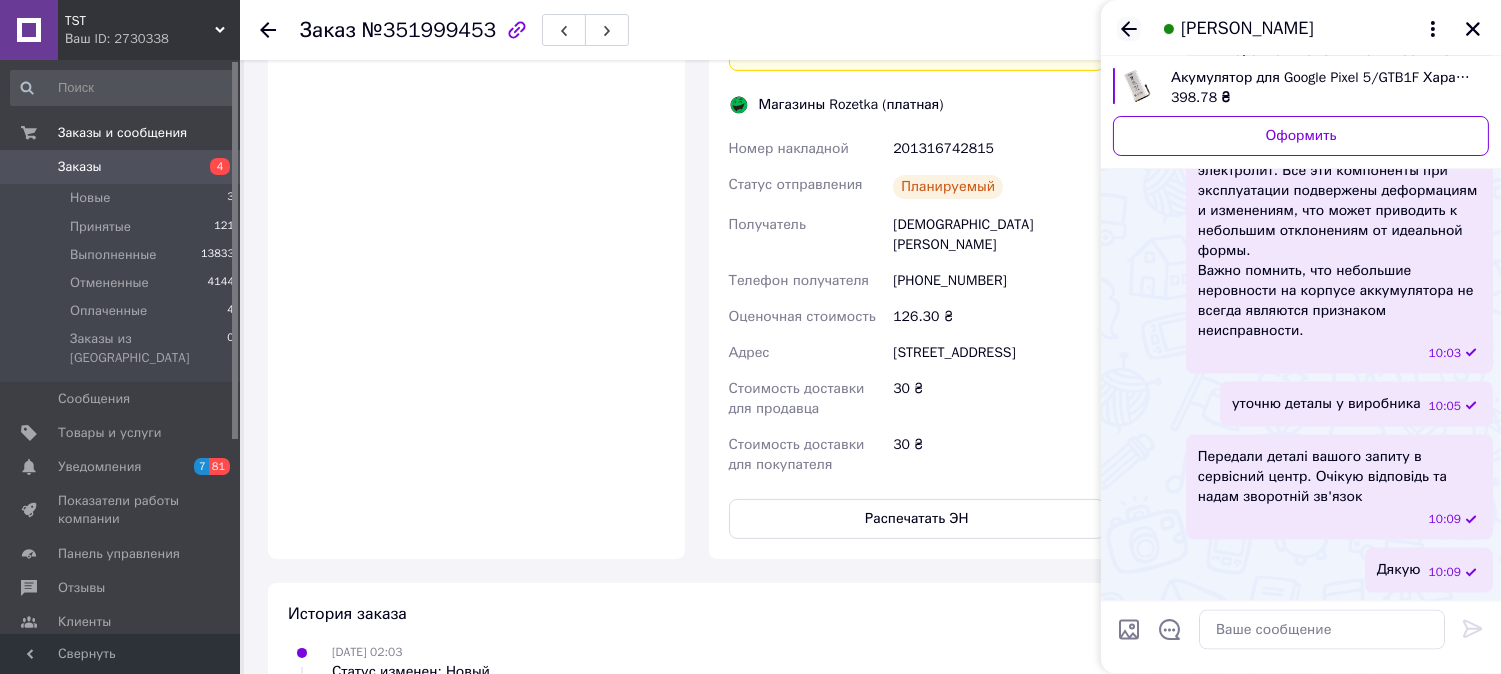 click 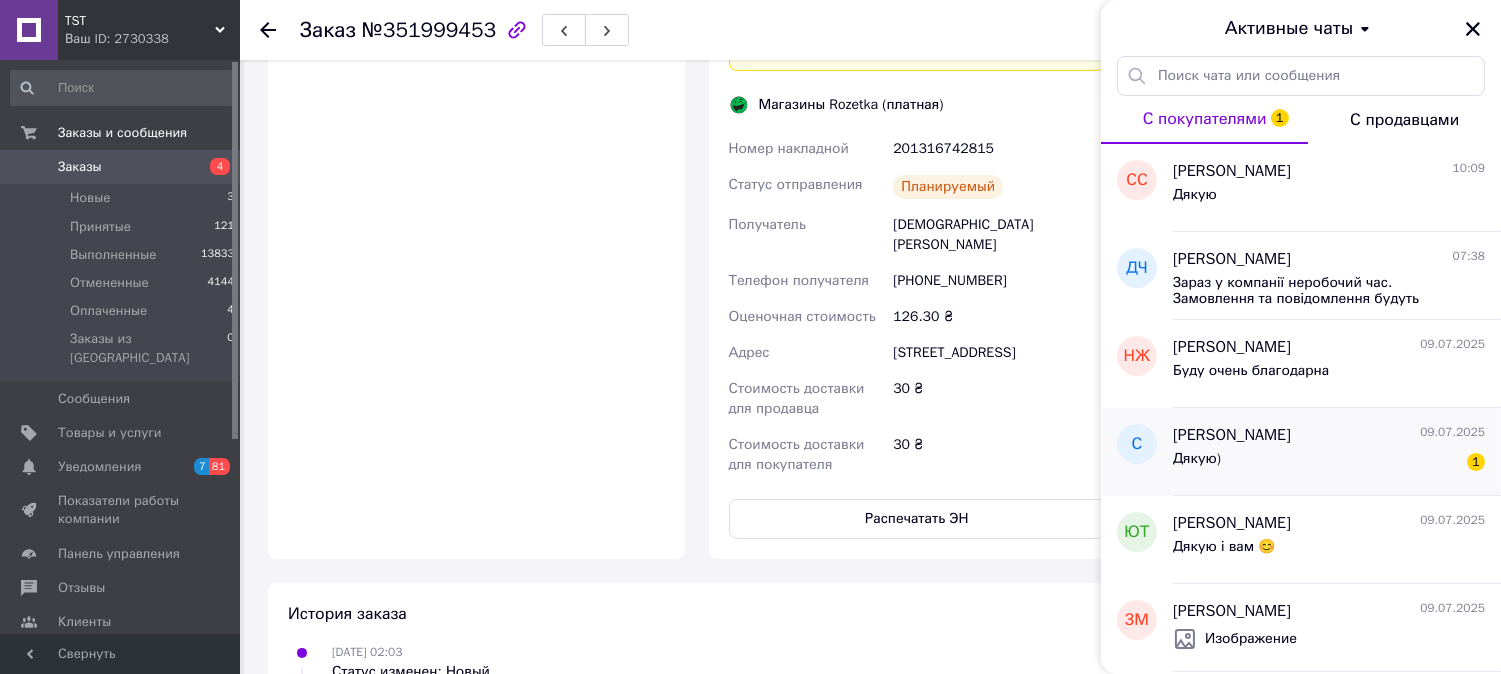 click on "Дякую) 1" at bounding box center (1329, 463) 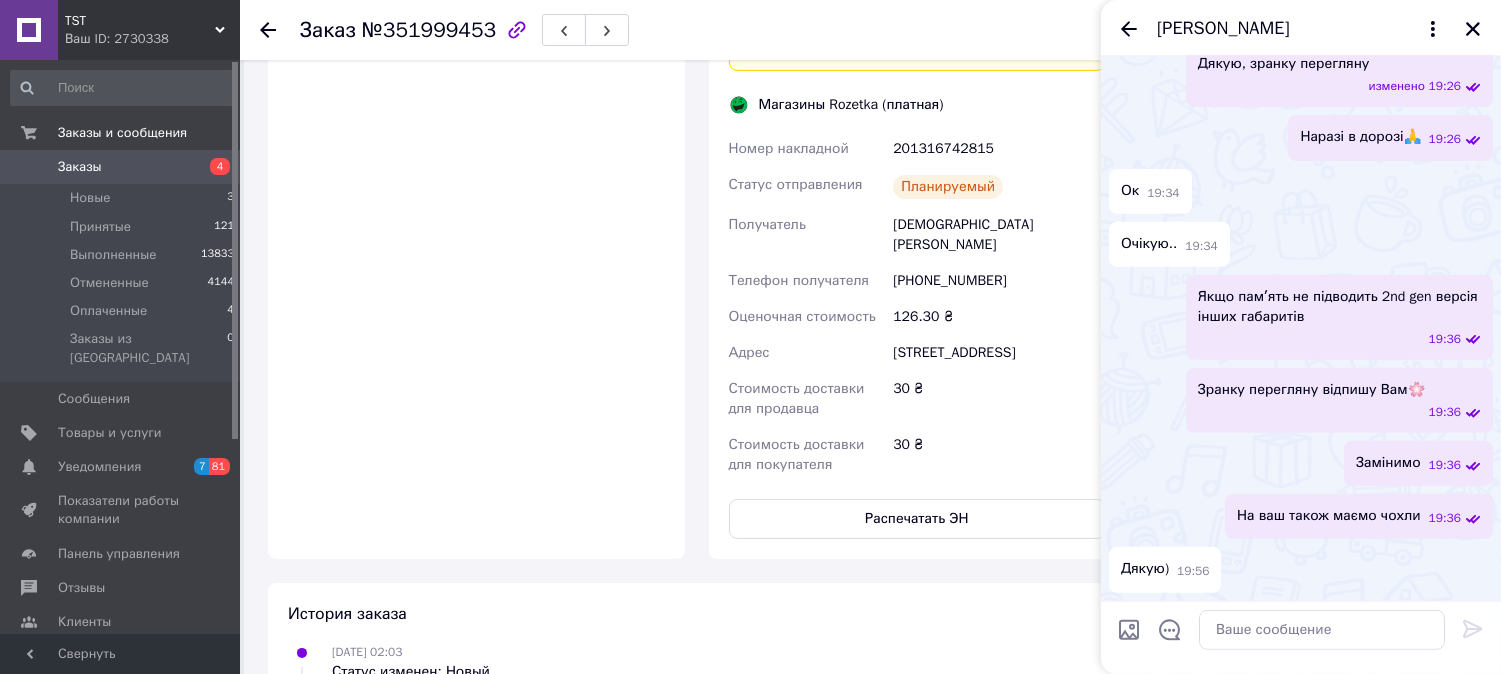 scroll, scrollTop: 4252, scrollLeft: 0, axis: vertical 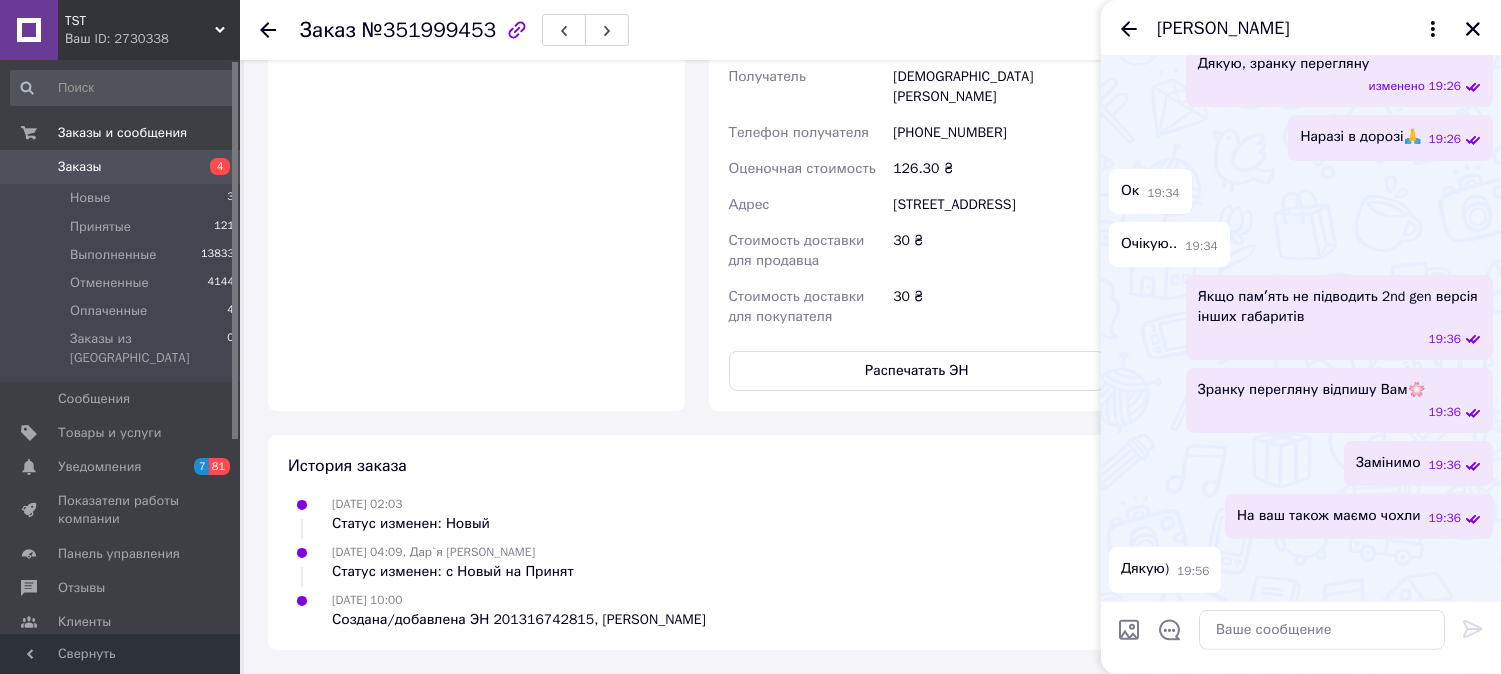 drag, startPoint x: 884, startPoint y: 282, endPoint x: 901, endPoint y: 328, distance: 49.0408 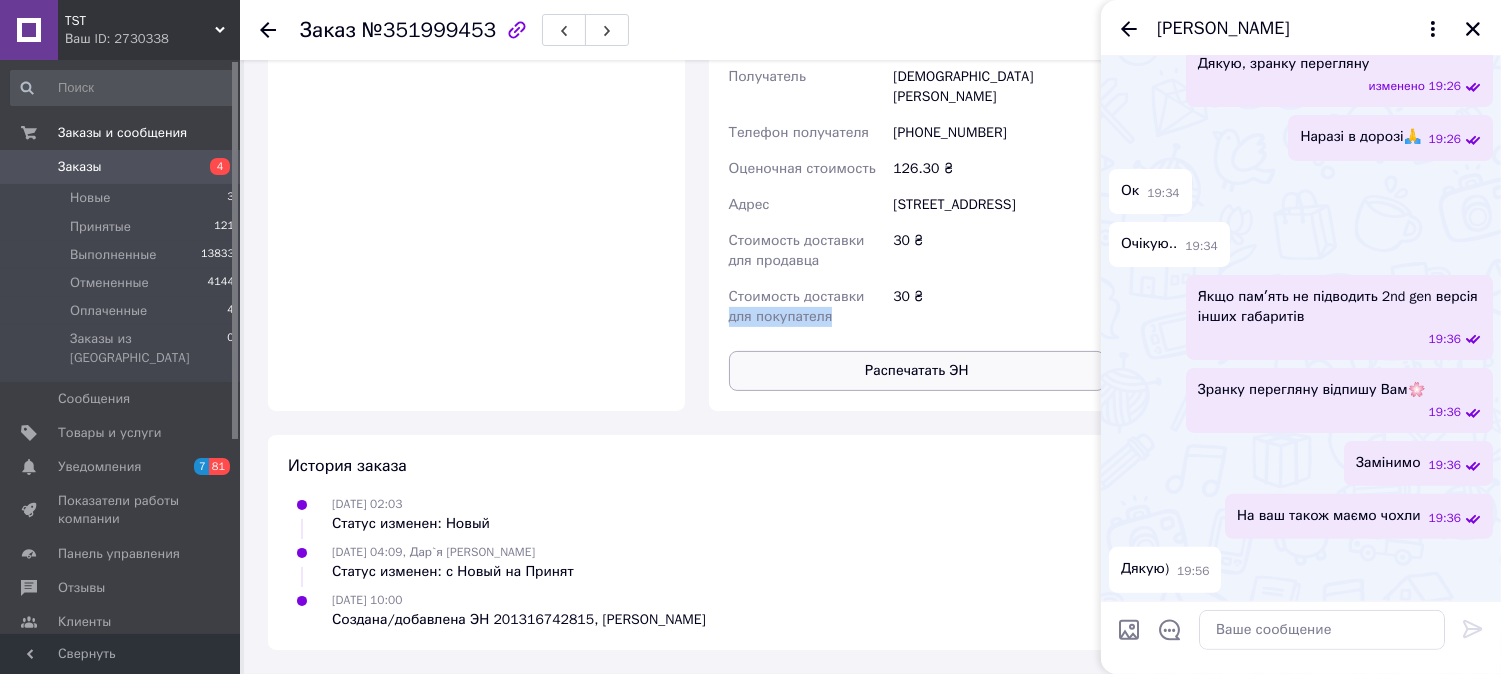 click on "Распечатать ЭН" at bounding box center (917, 371) 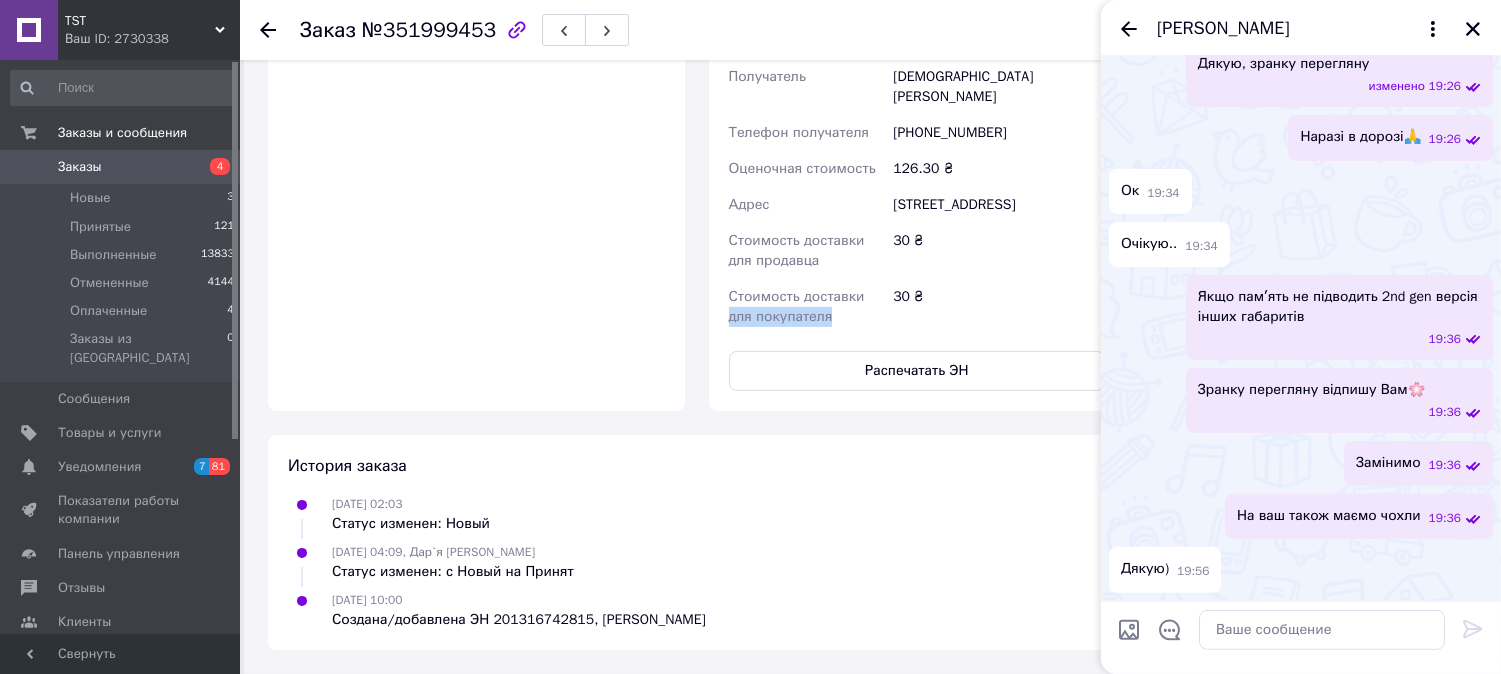 scroll, scrollTop: 3807, scrollLeft: 0, axis: vertical 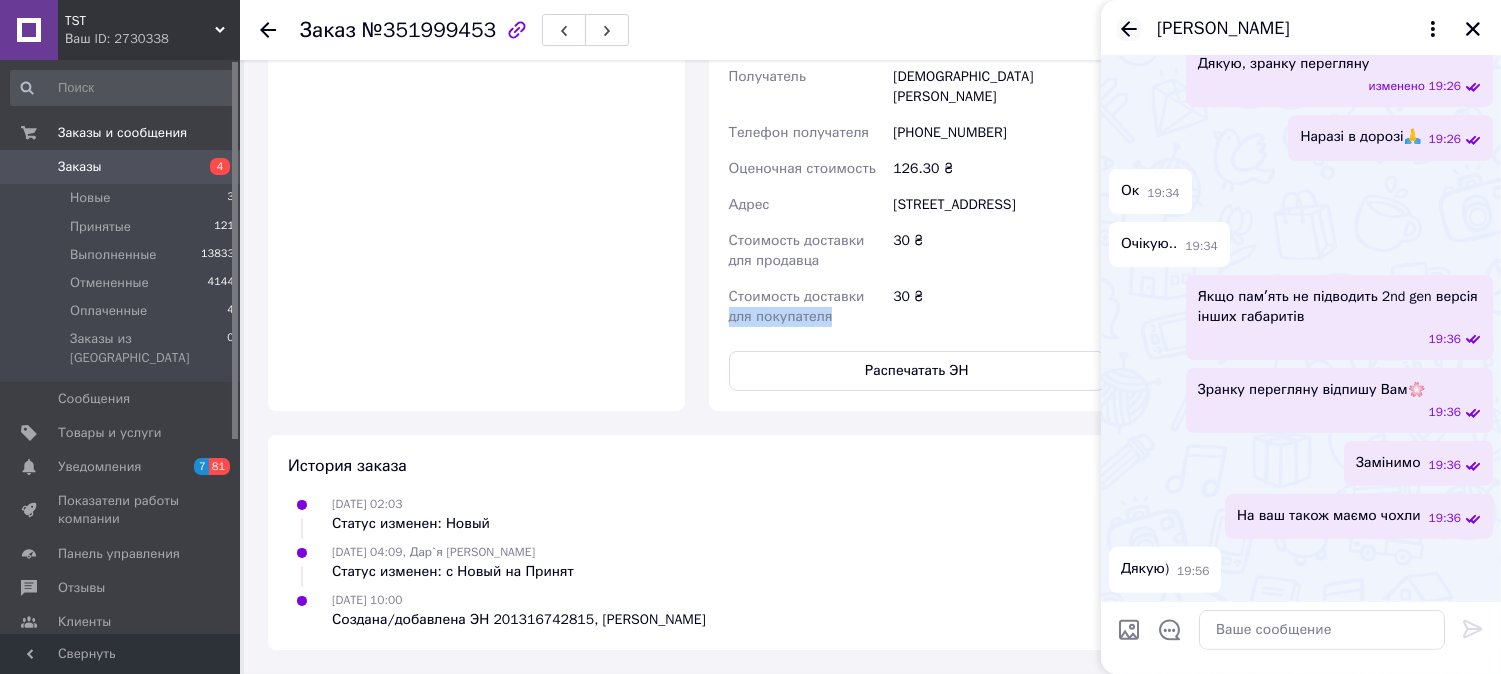 click 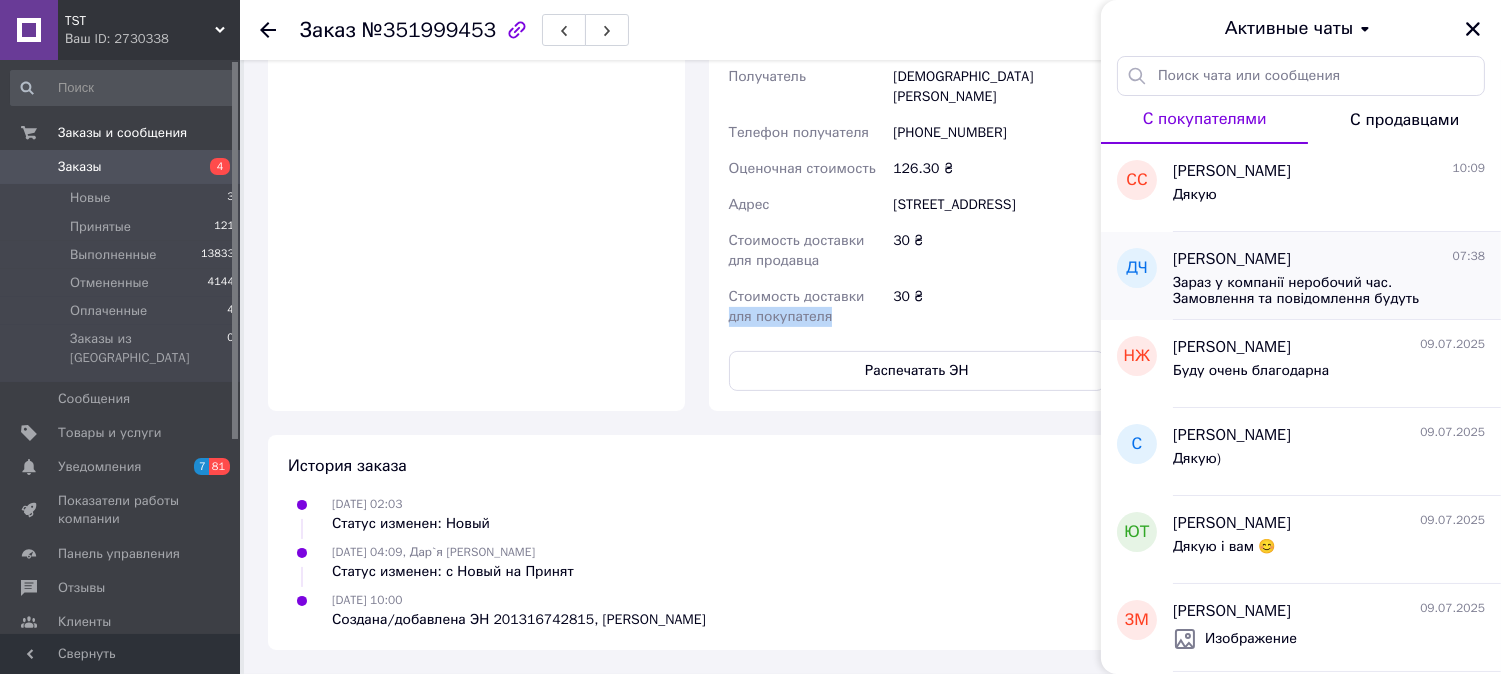 click on "Зараз у компанії неробочий час. Замовлення та повідомлення будуть оброблені з 10:00 найближчого робочого дня (сьогодні)" at bounding box center (1315, 291) 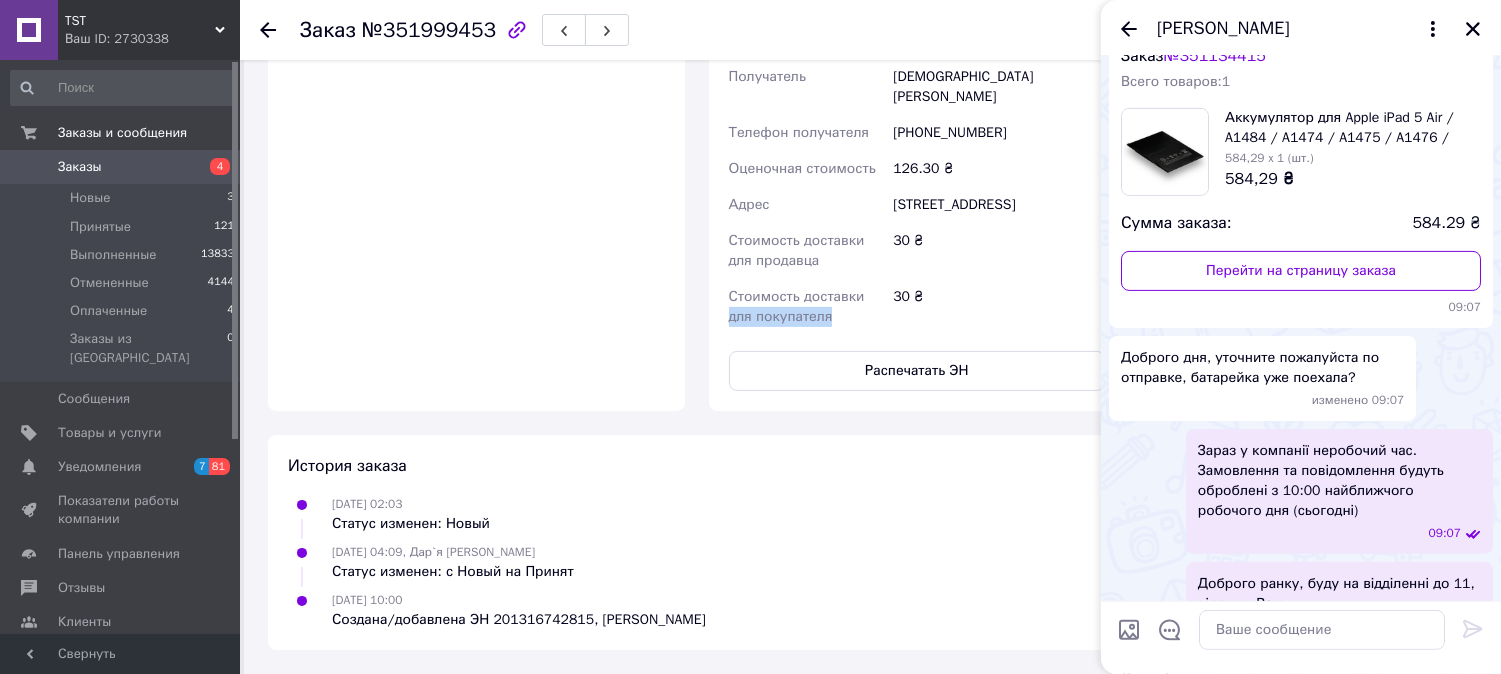 scroll, scrollTop: 1258, scrollLeft: 0, axis: vertical 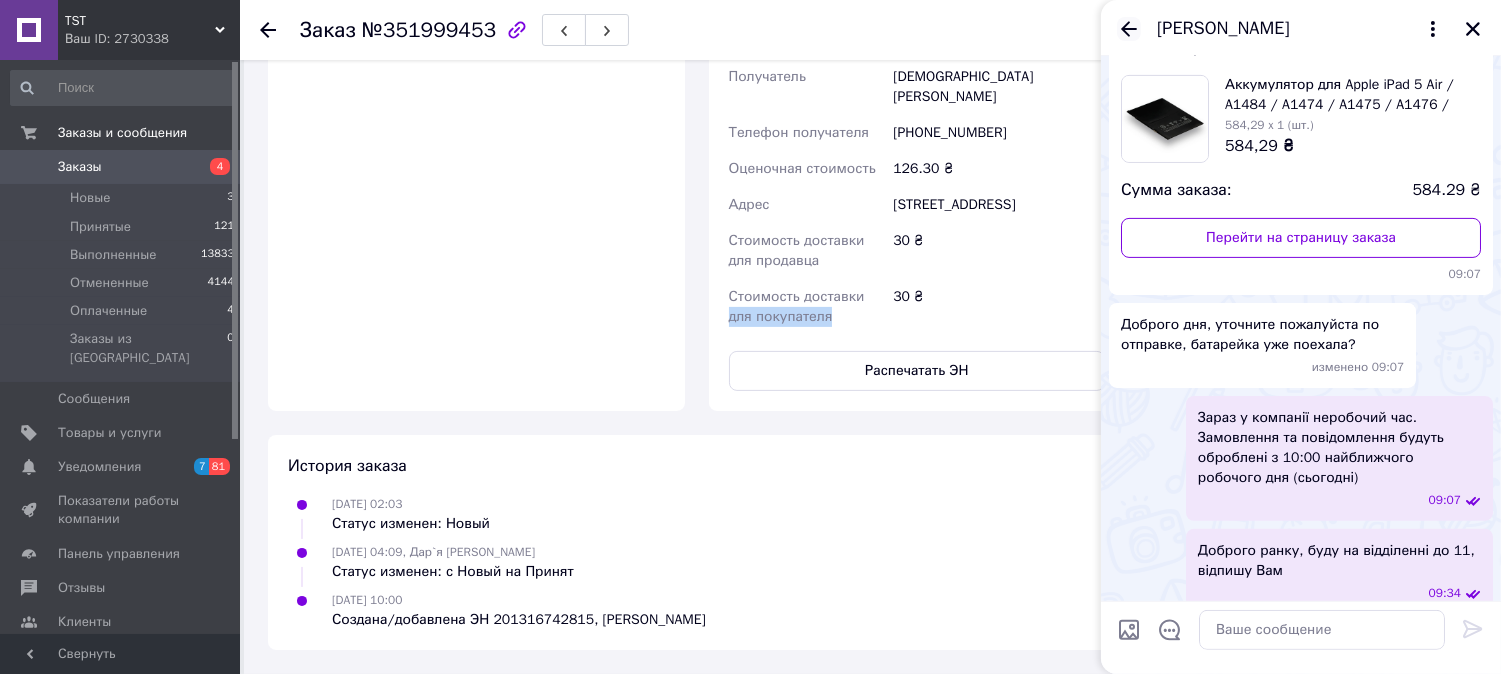 click 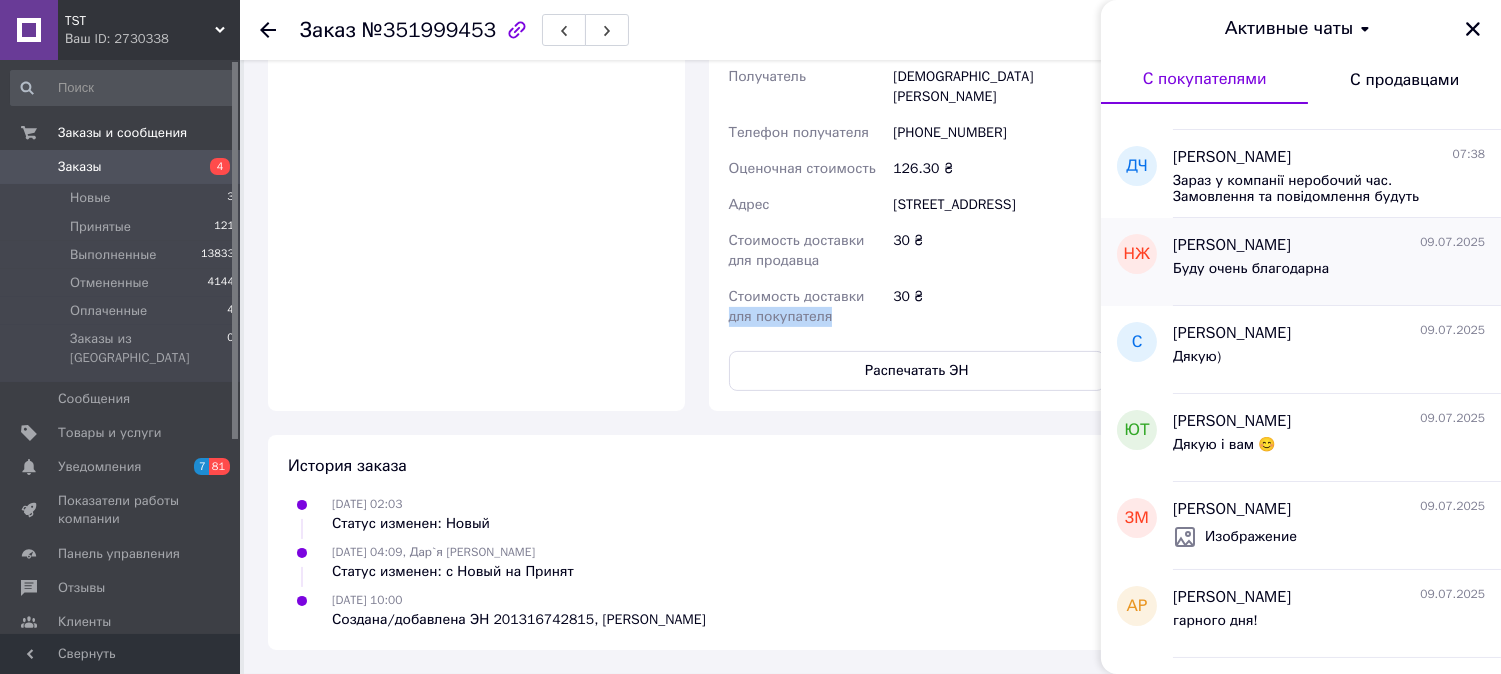 scroll, scrollTop: 111, scrollLeft: 0, axis: vertical 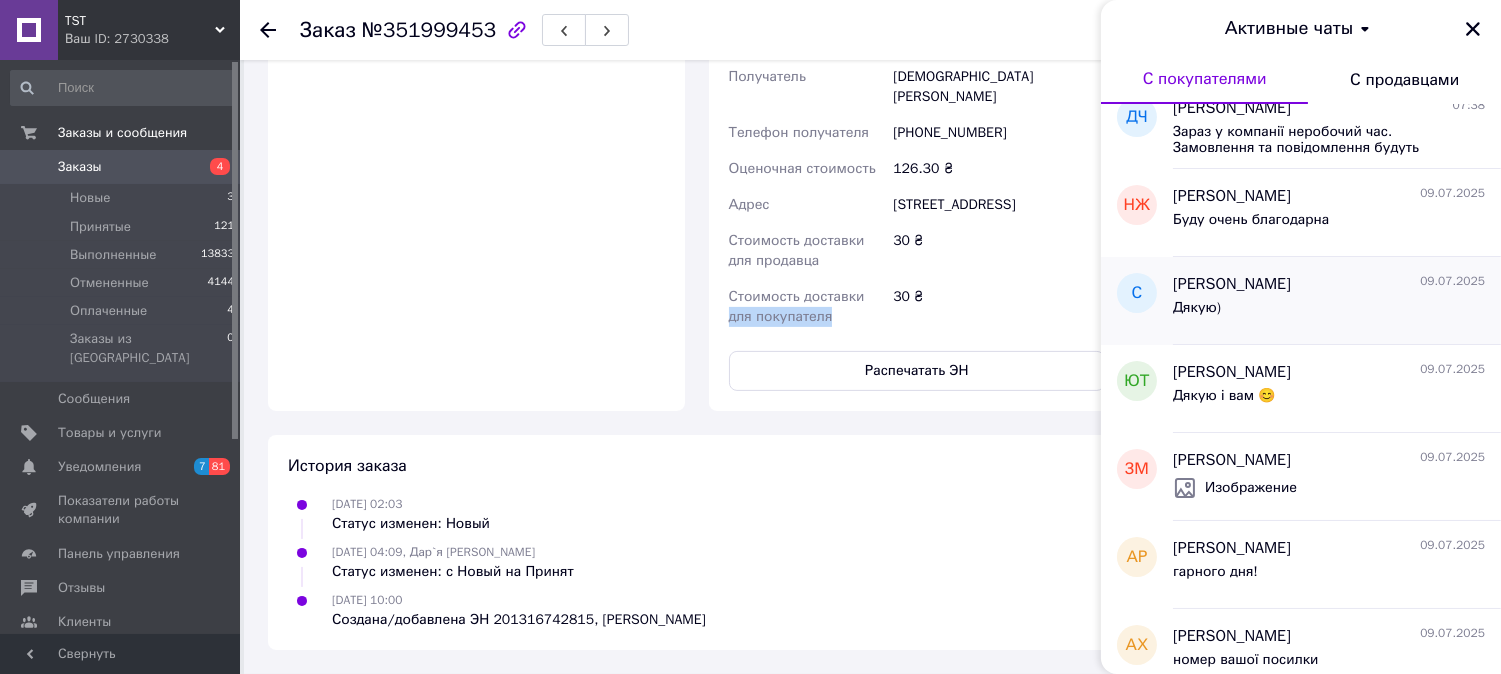 click on "Дякую)" at bounding box center (1329, 312) 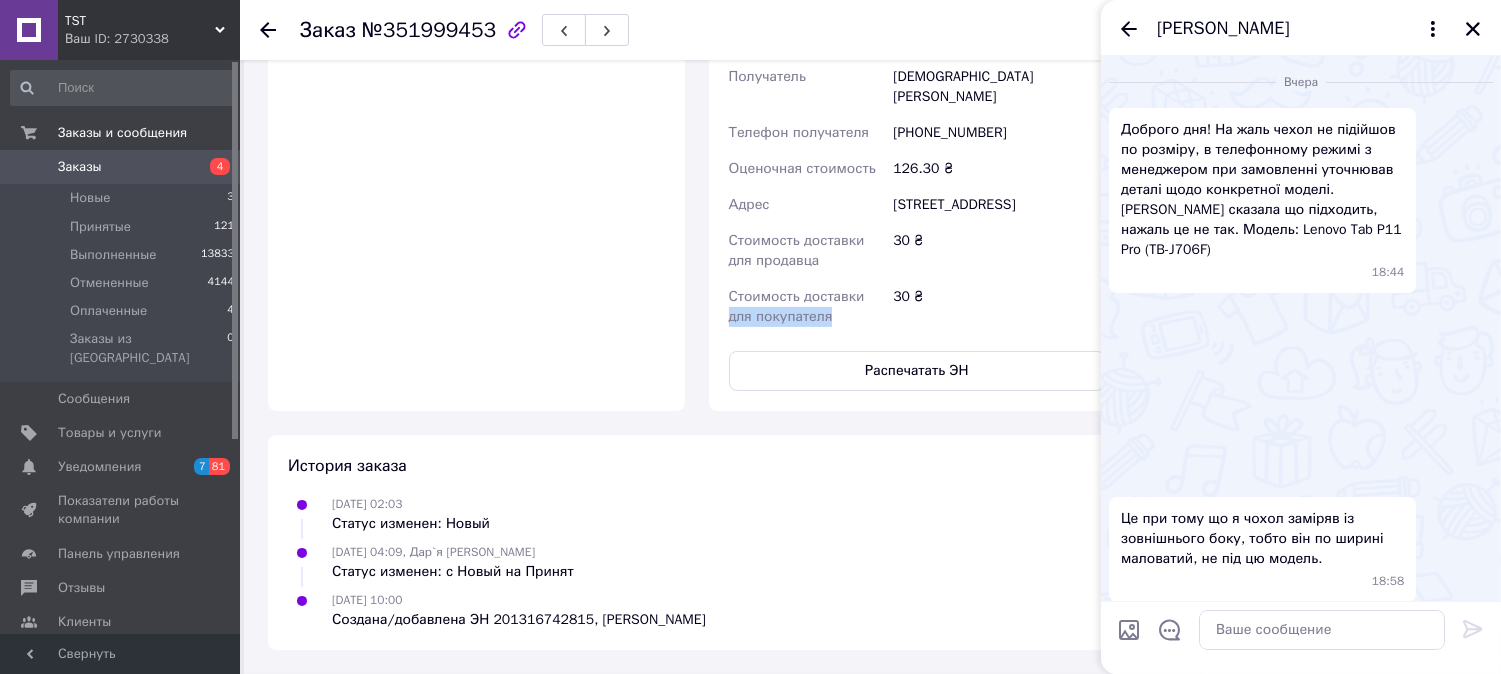 scroll, scrollTop: 4252, scrollLeft: 0, axis: vertical 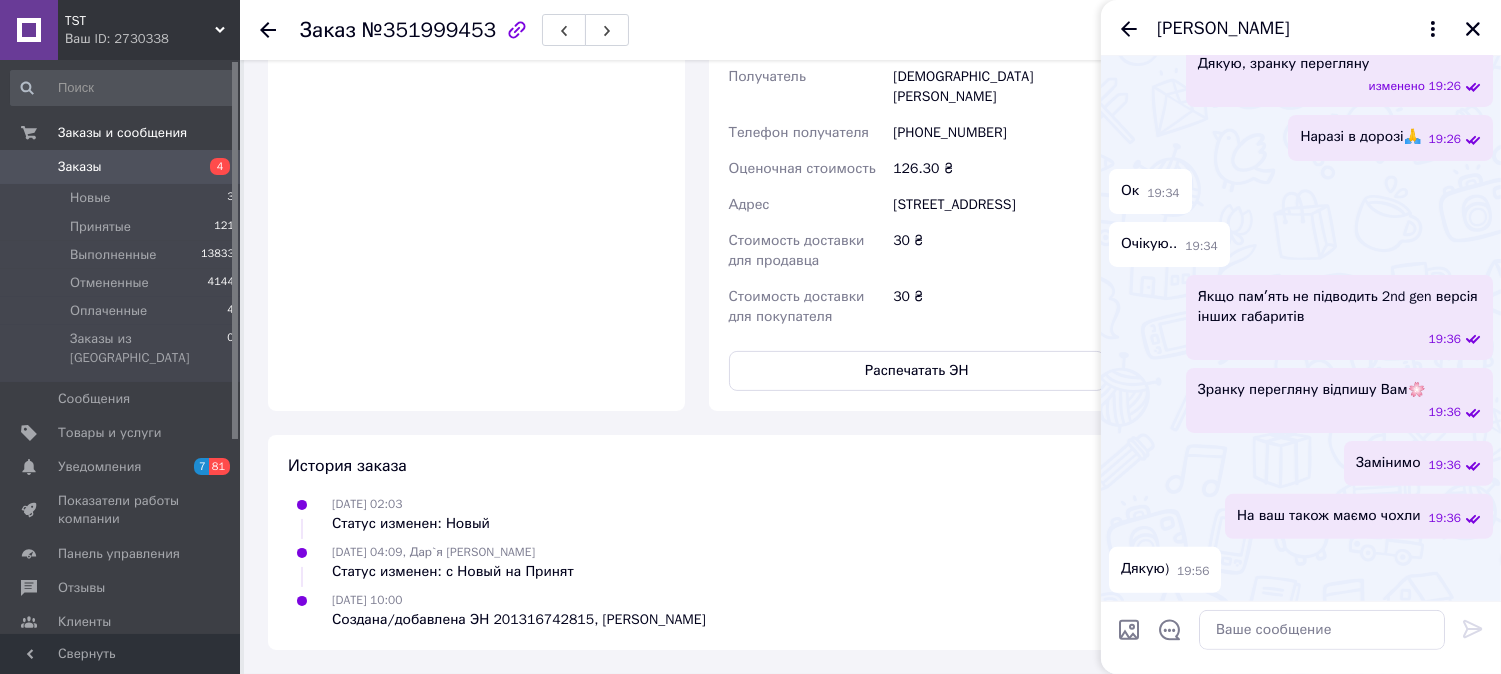 click on "[PERSON_NAME]" at bounding box center [1301, 28] 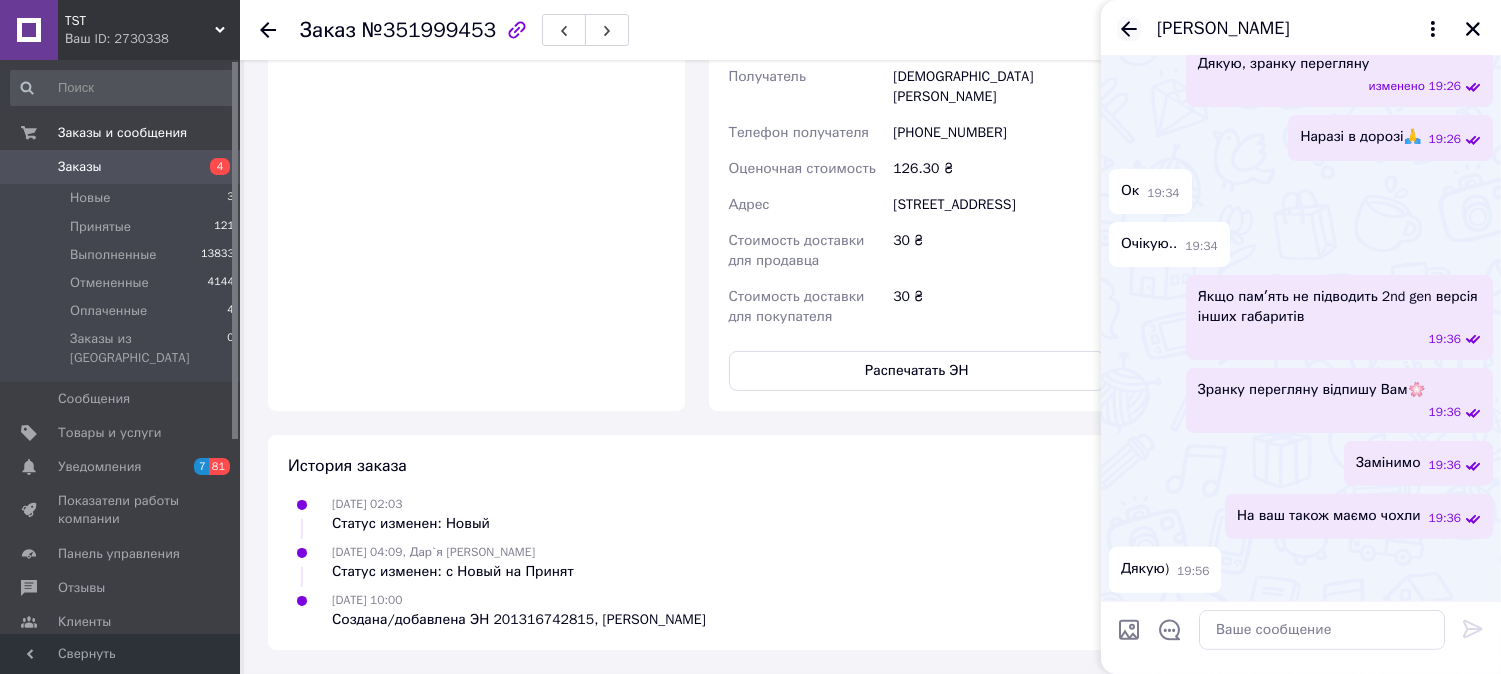click 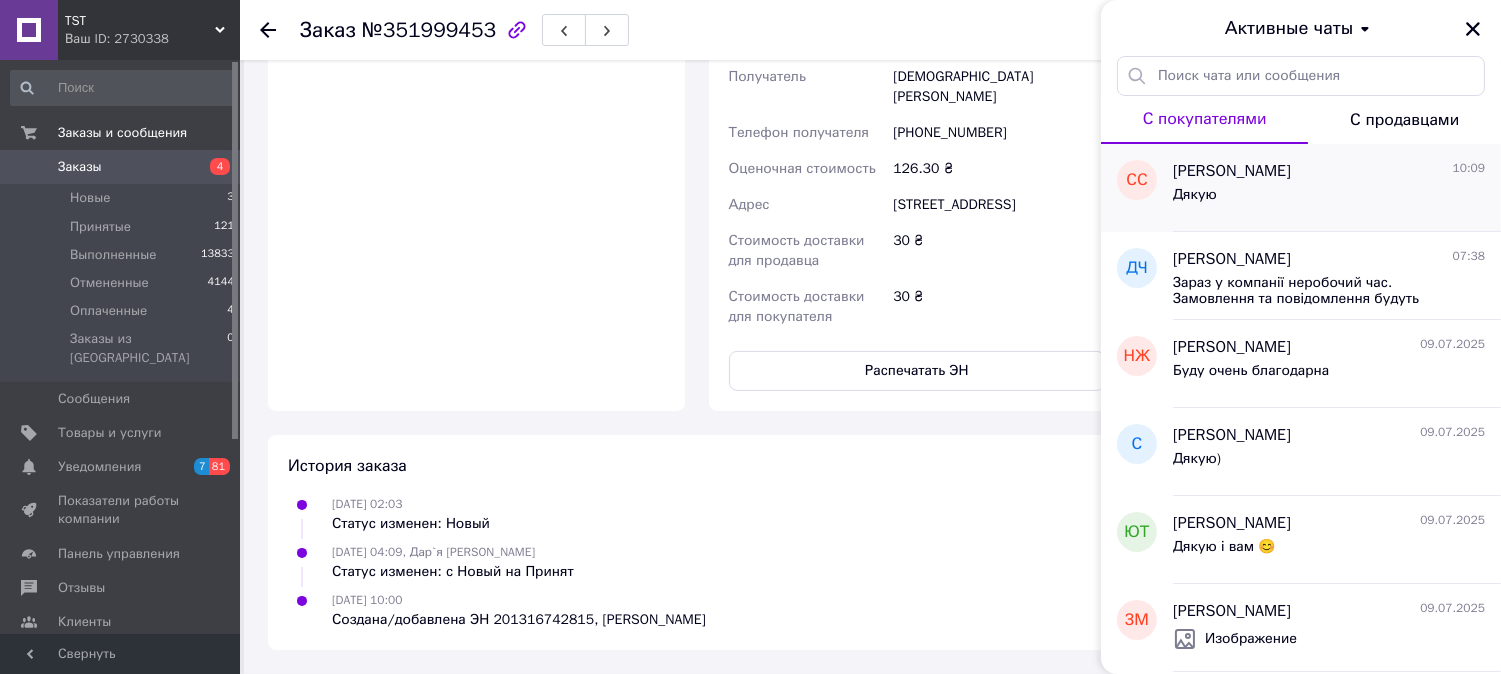 click on "Дякую" at bounding box center (1329, 199) 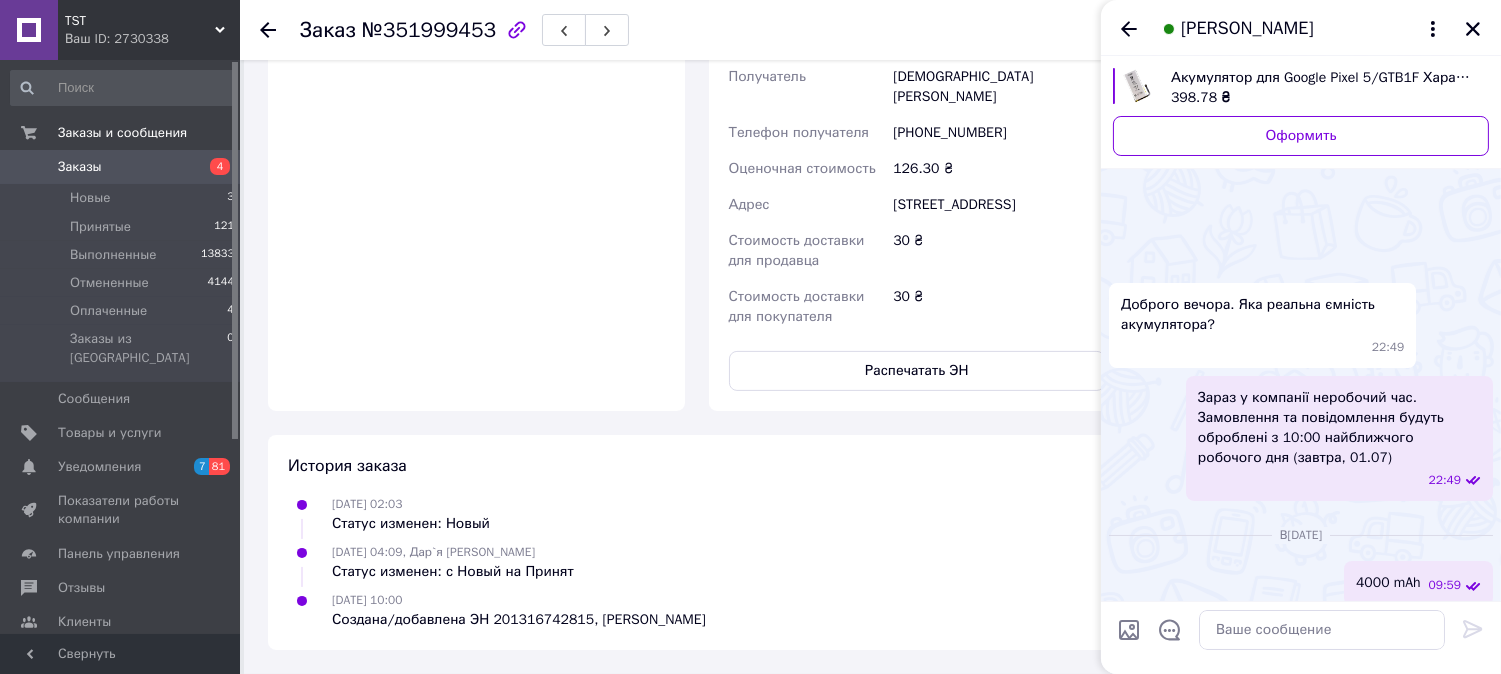 scroll, scrollTop: 8901, scrollLeft: 0, axis: vertical 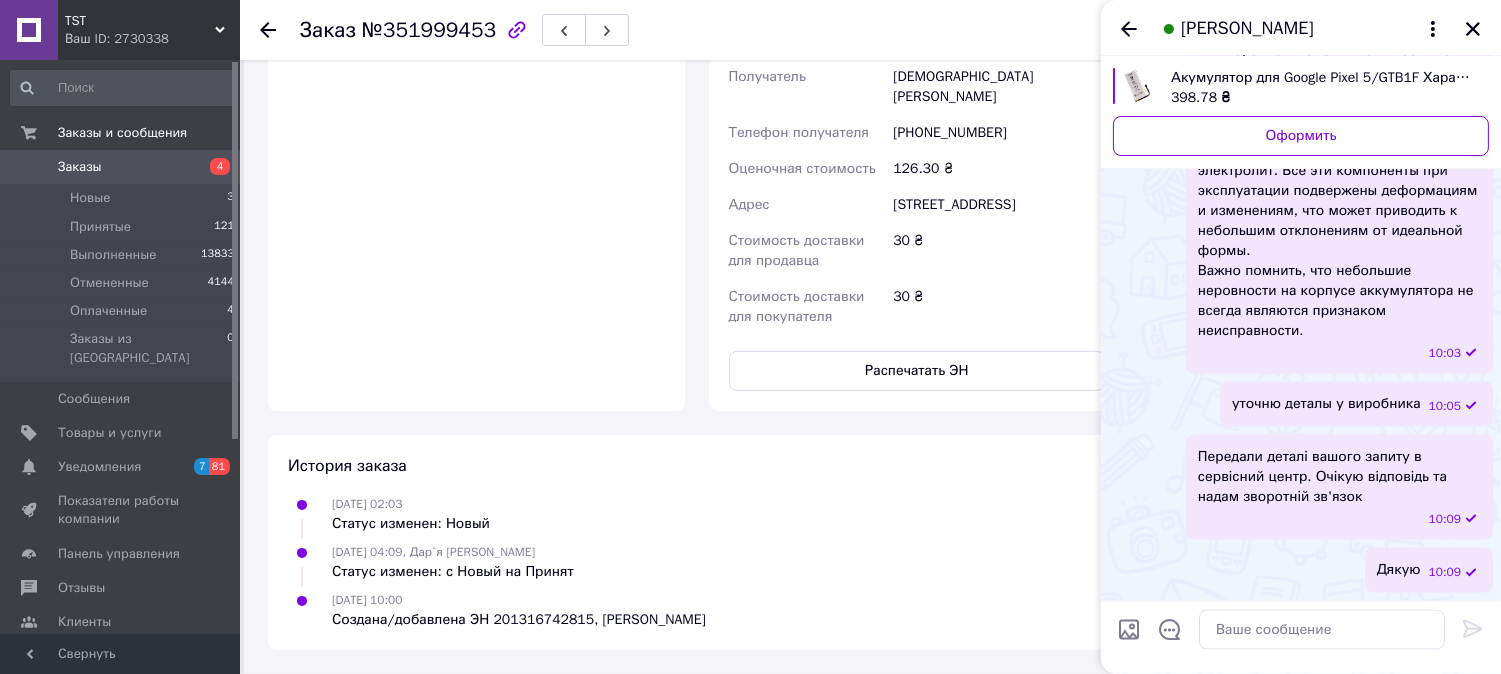 click on "Акумулятор для Google Pixel 5/GTB1F Характеристики Yoki" at bounding box center [1322, 78] 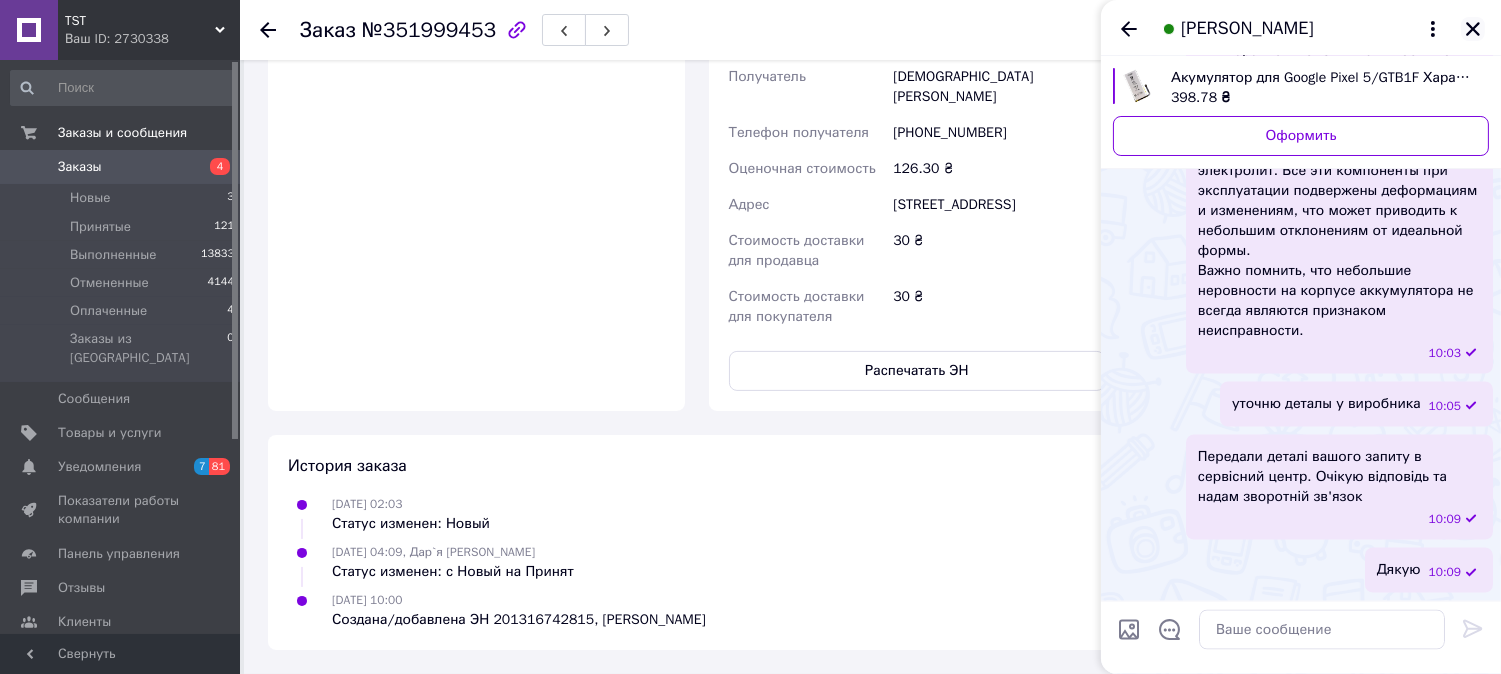 drag, startPoint x: 1486, startPoint y: 21, endPoint x: 1471, endPoint y: 35, distance: 20.518284 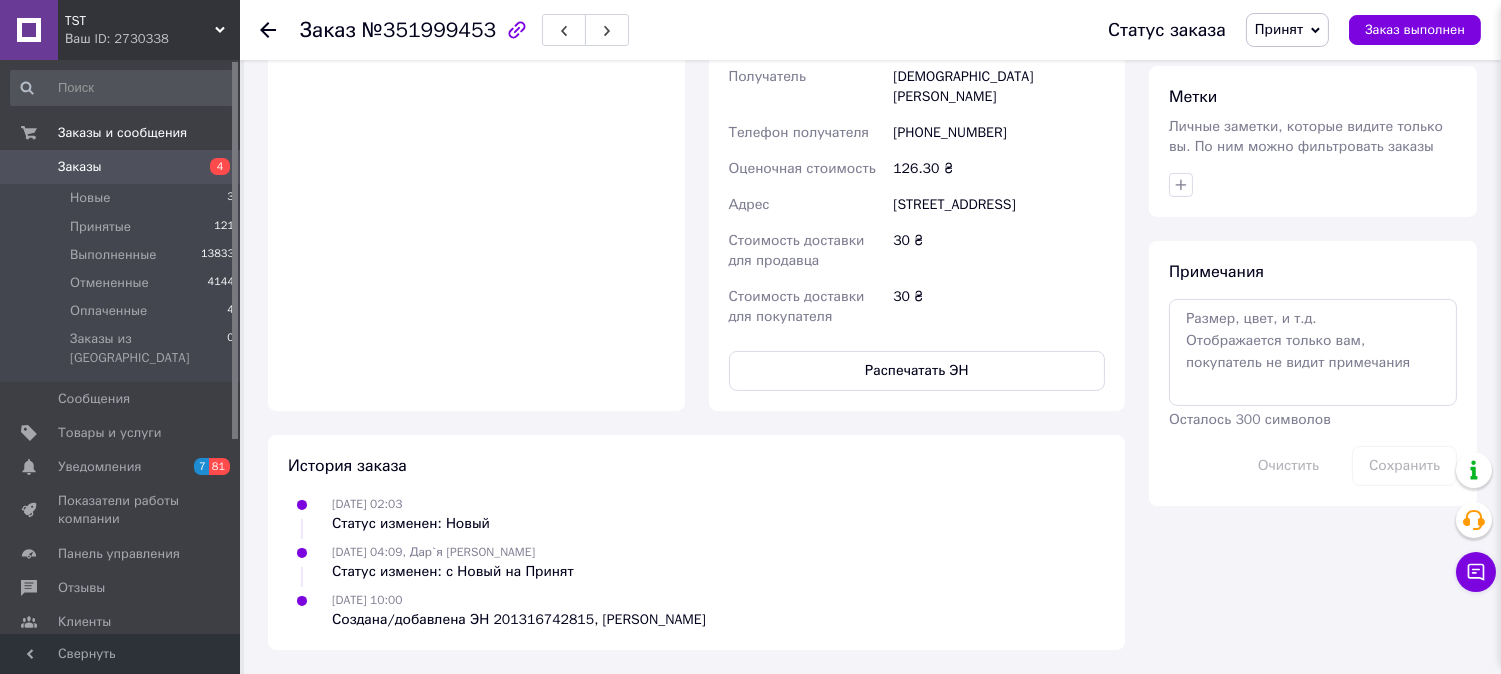 scroll, scrollTop: 8411, scrollLeft: 0, axis: vertical 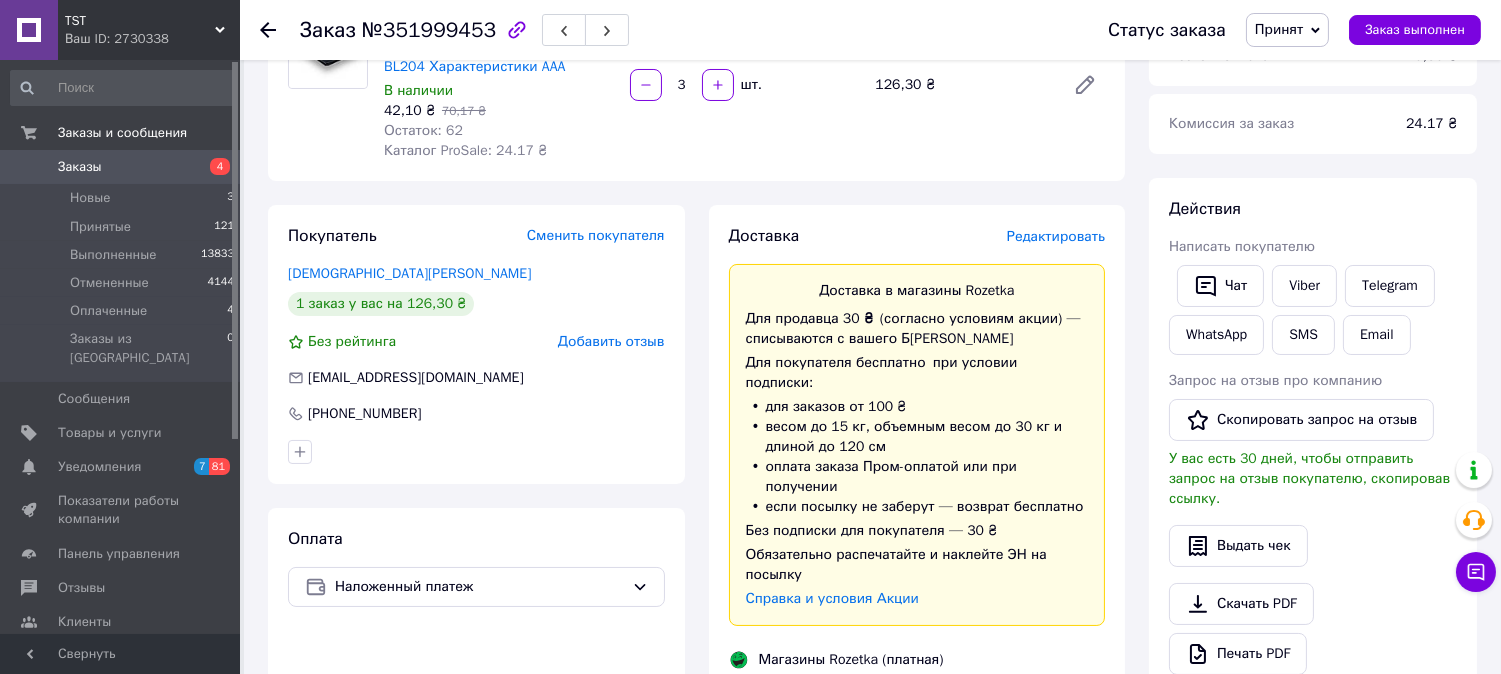 click 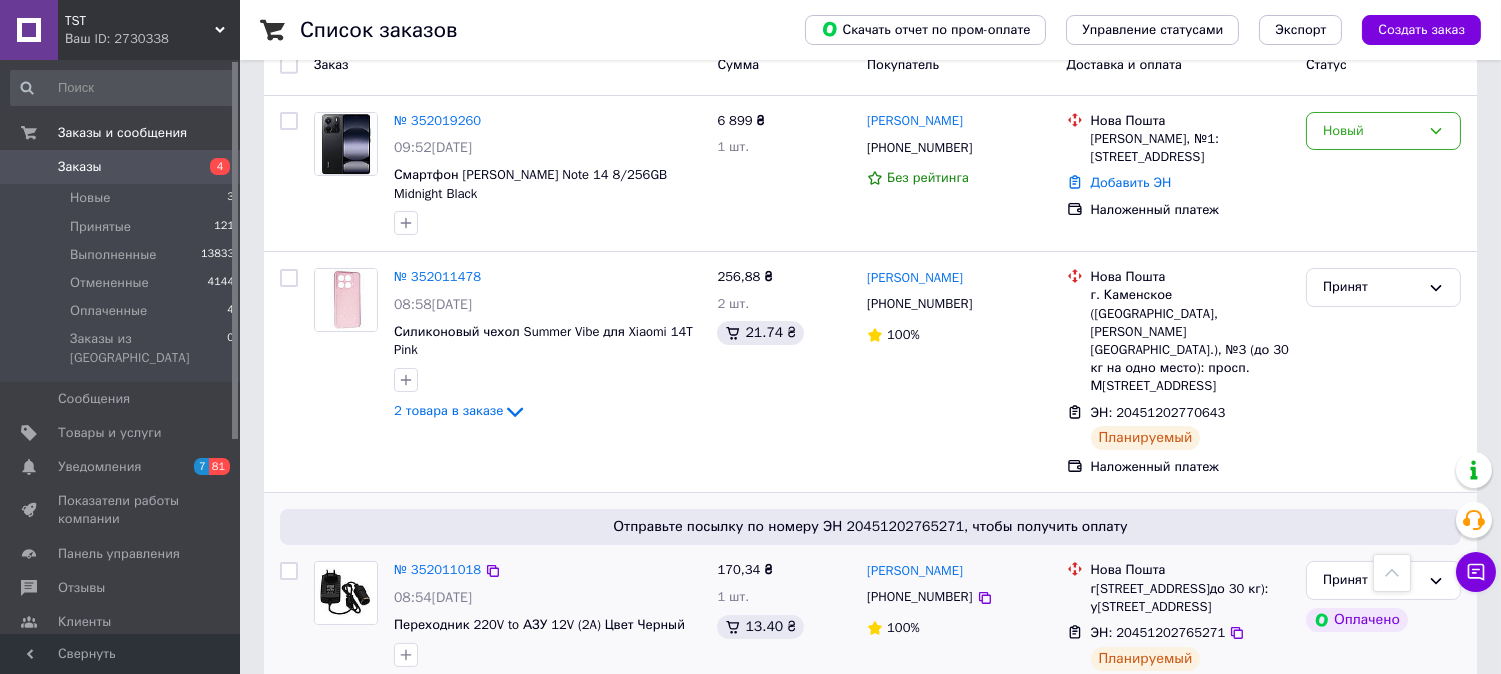 scroll, scrollTop: 0, scrollLeft: 0, axis: both 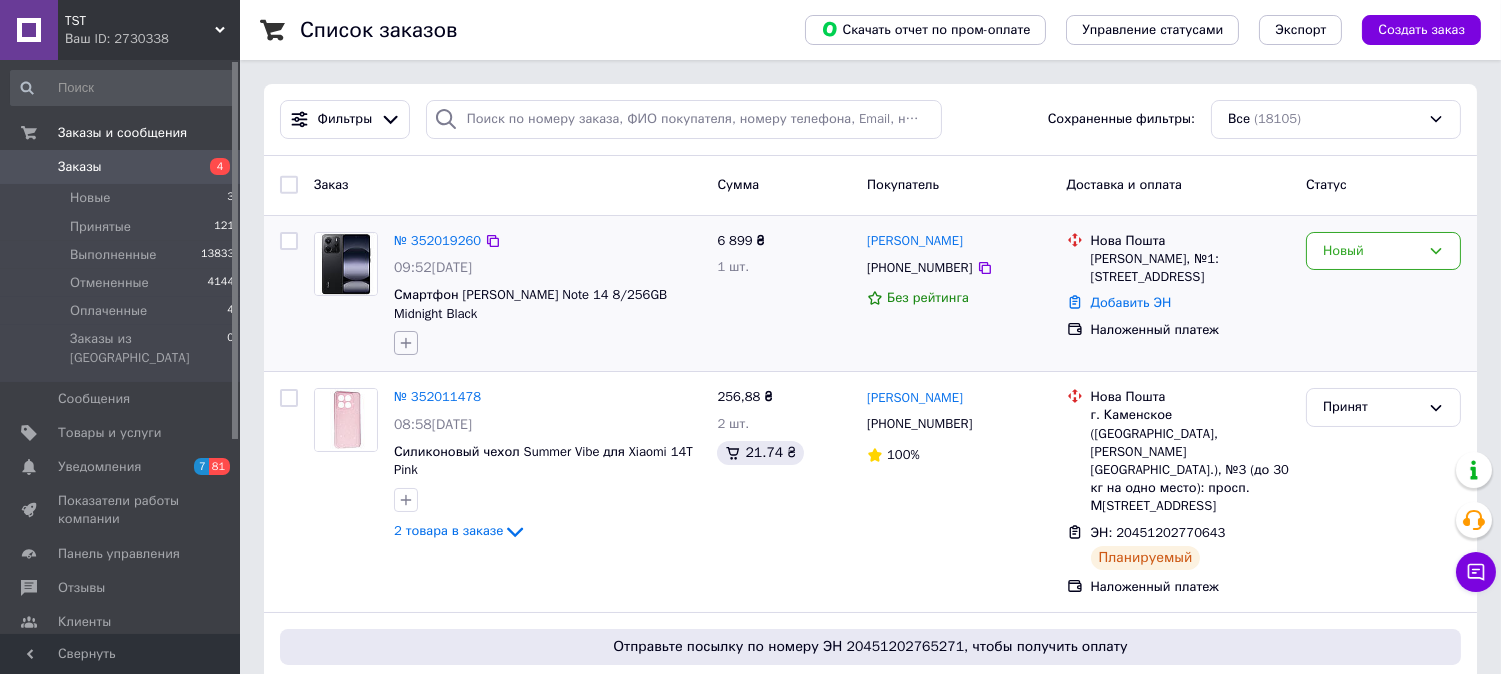 click 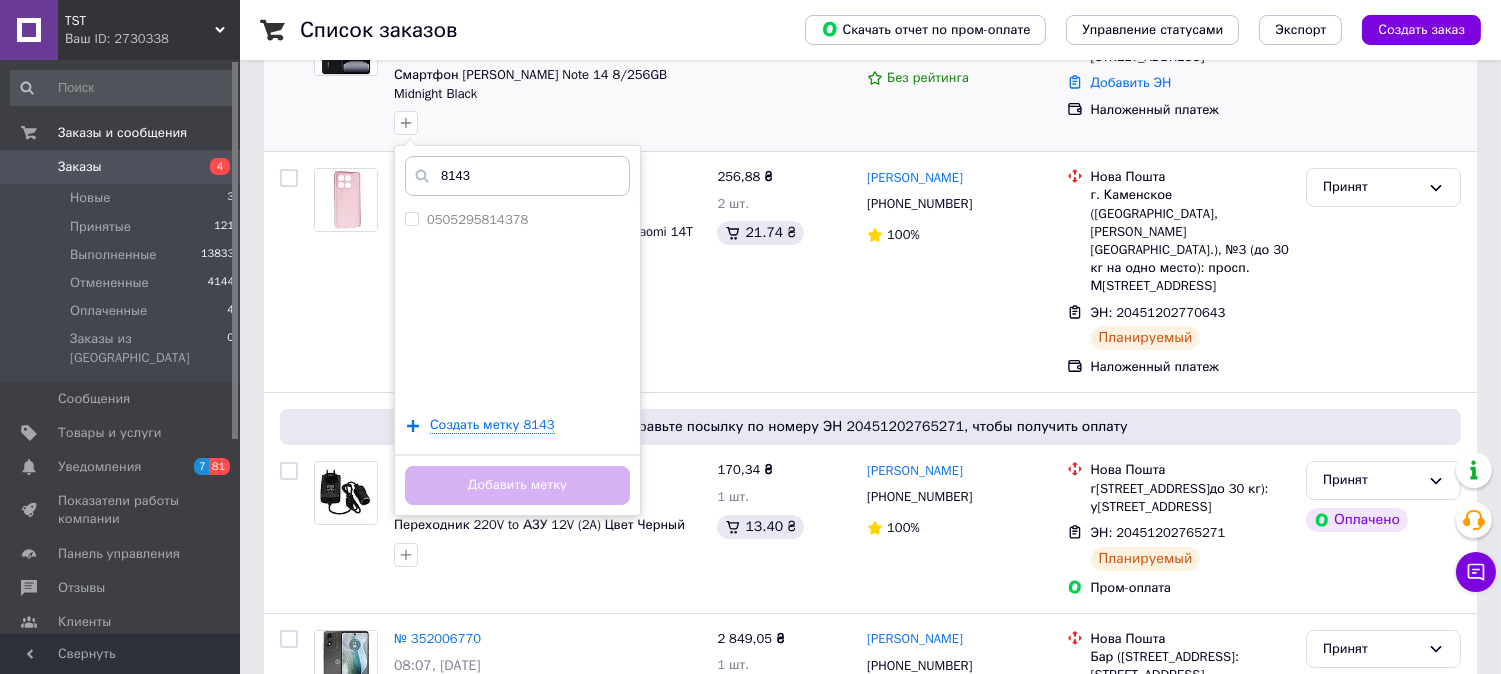 scroll, scrollTop: 222, scrollLeft: 0, axis: vertical 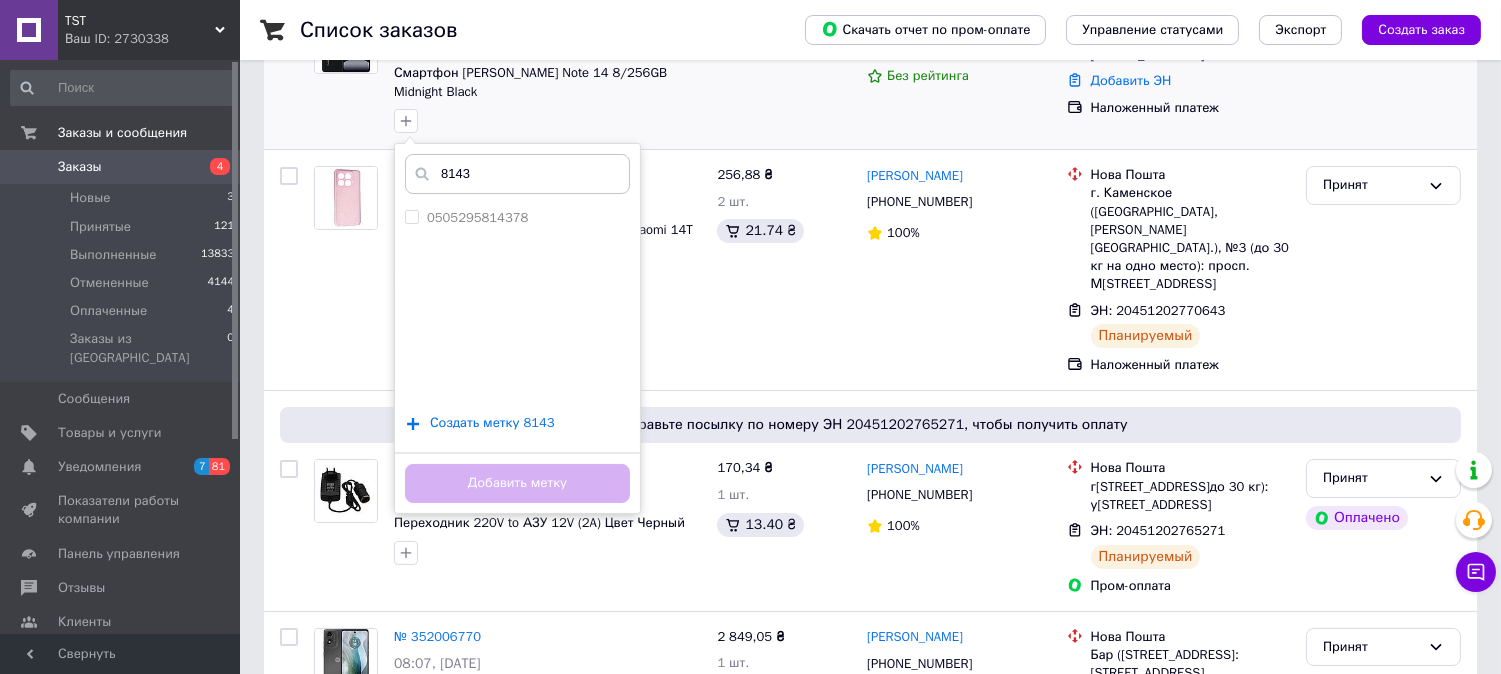 type on "8143" 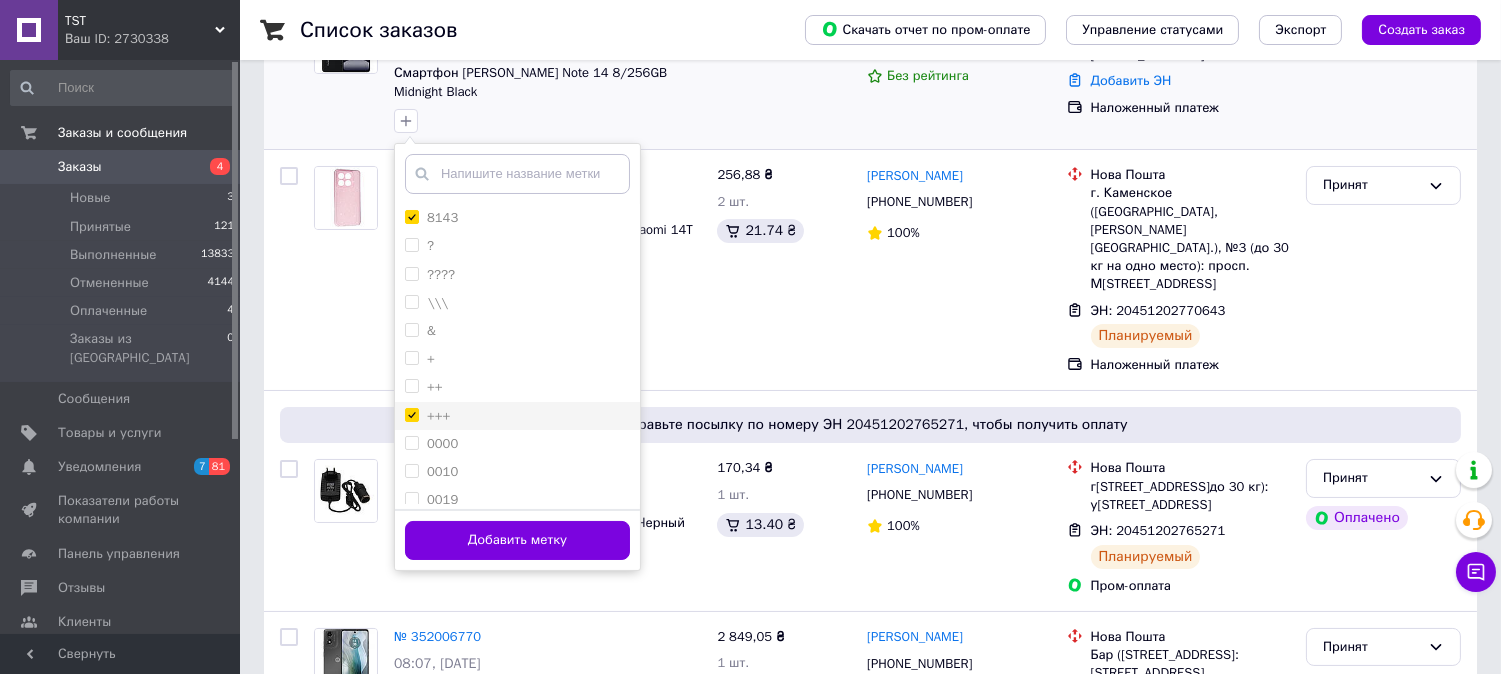 click on "+++" at bounding box center (517, 416) 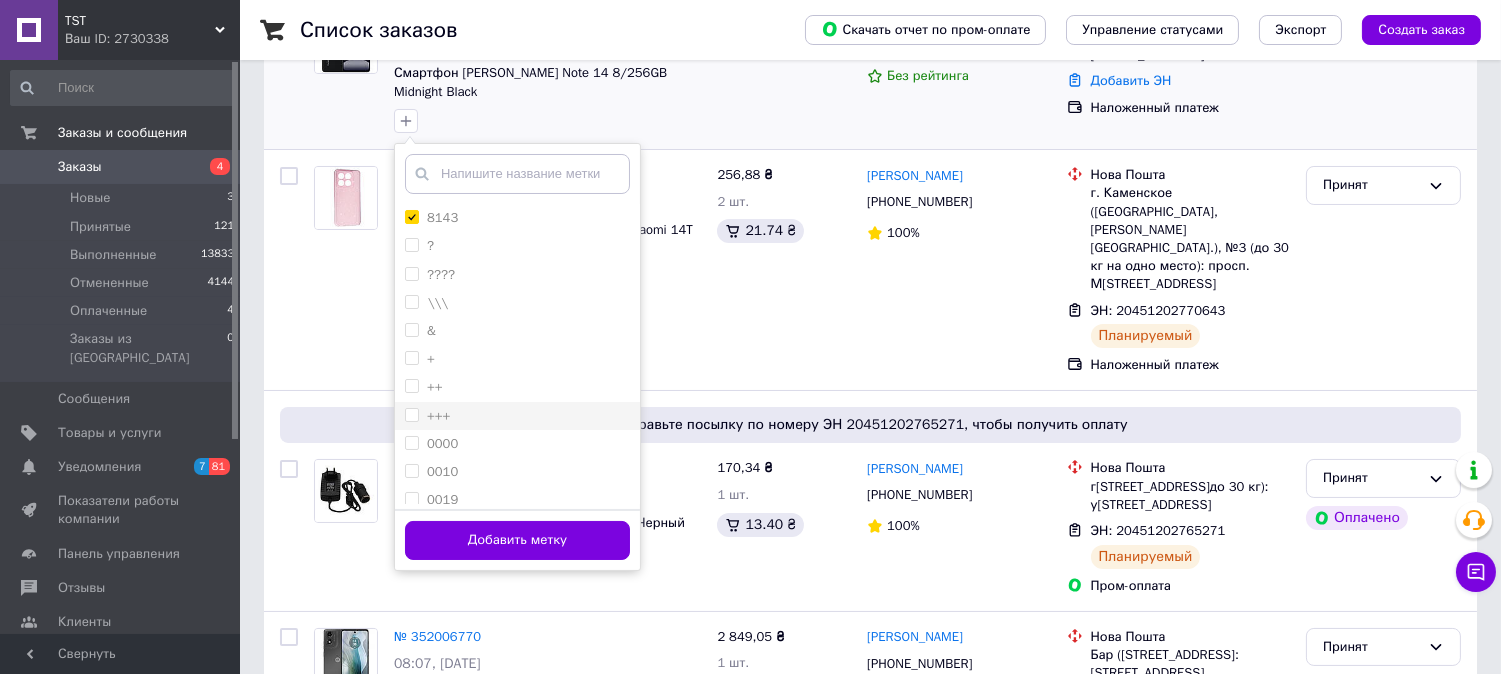 checkbox on "false" 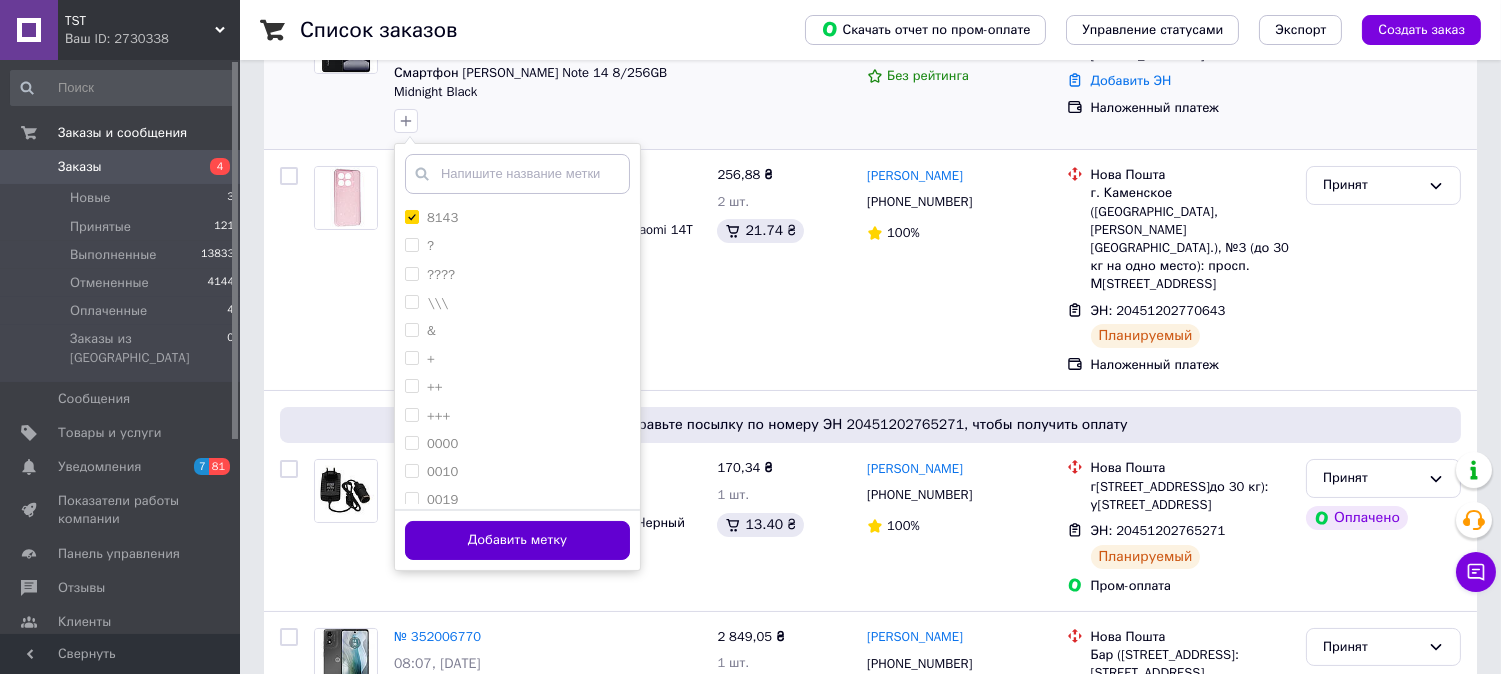 click on "Добавить метку" at bounding box center [517, 540] 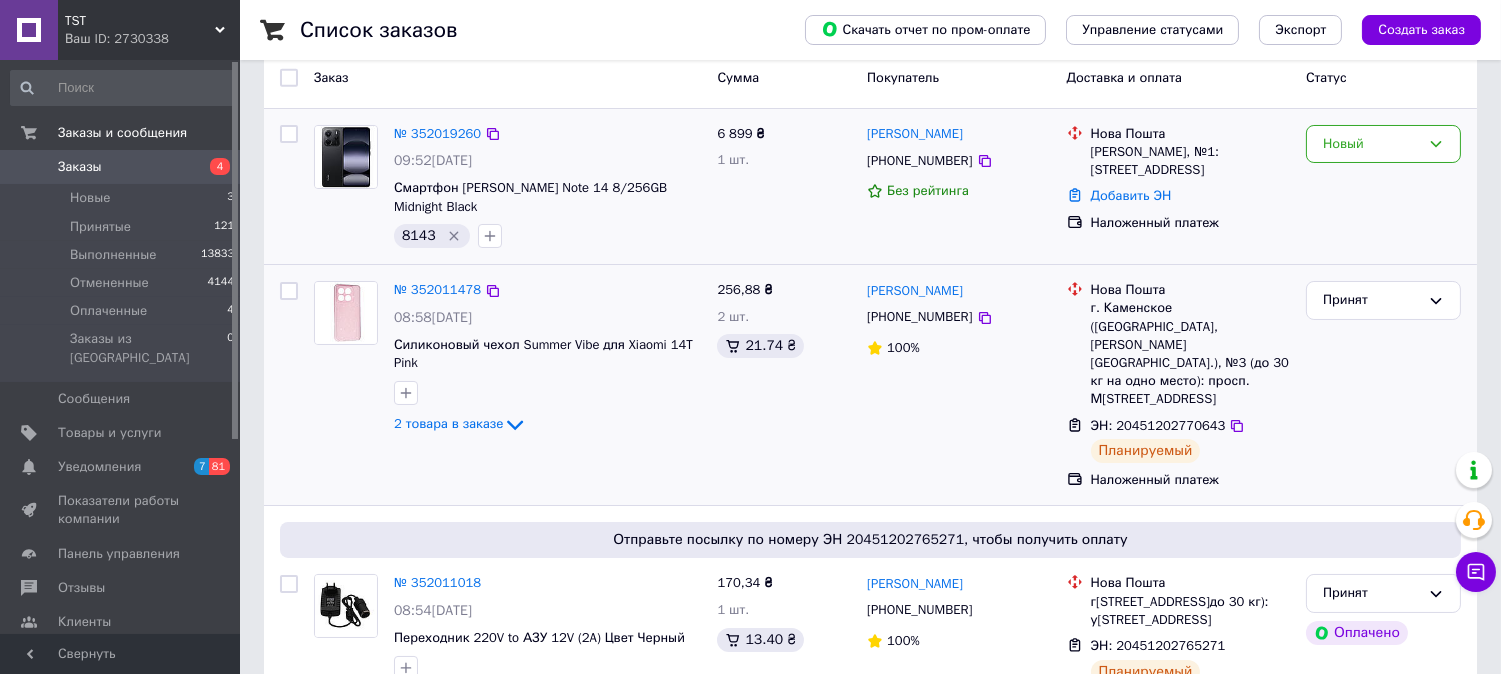 scroll, scrollTop: 0, scrollLeft: 0, axis: both 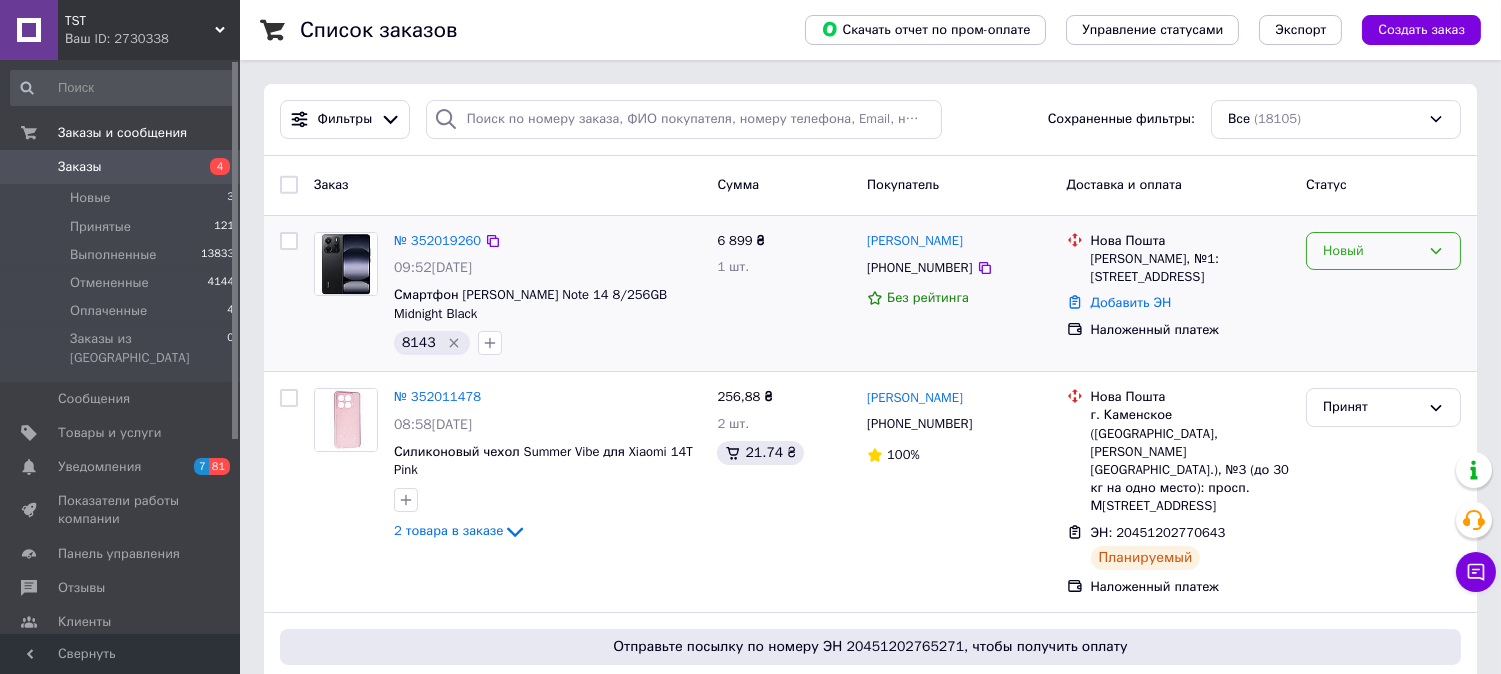 click on "Новый" at bounding box center (1371, 251) 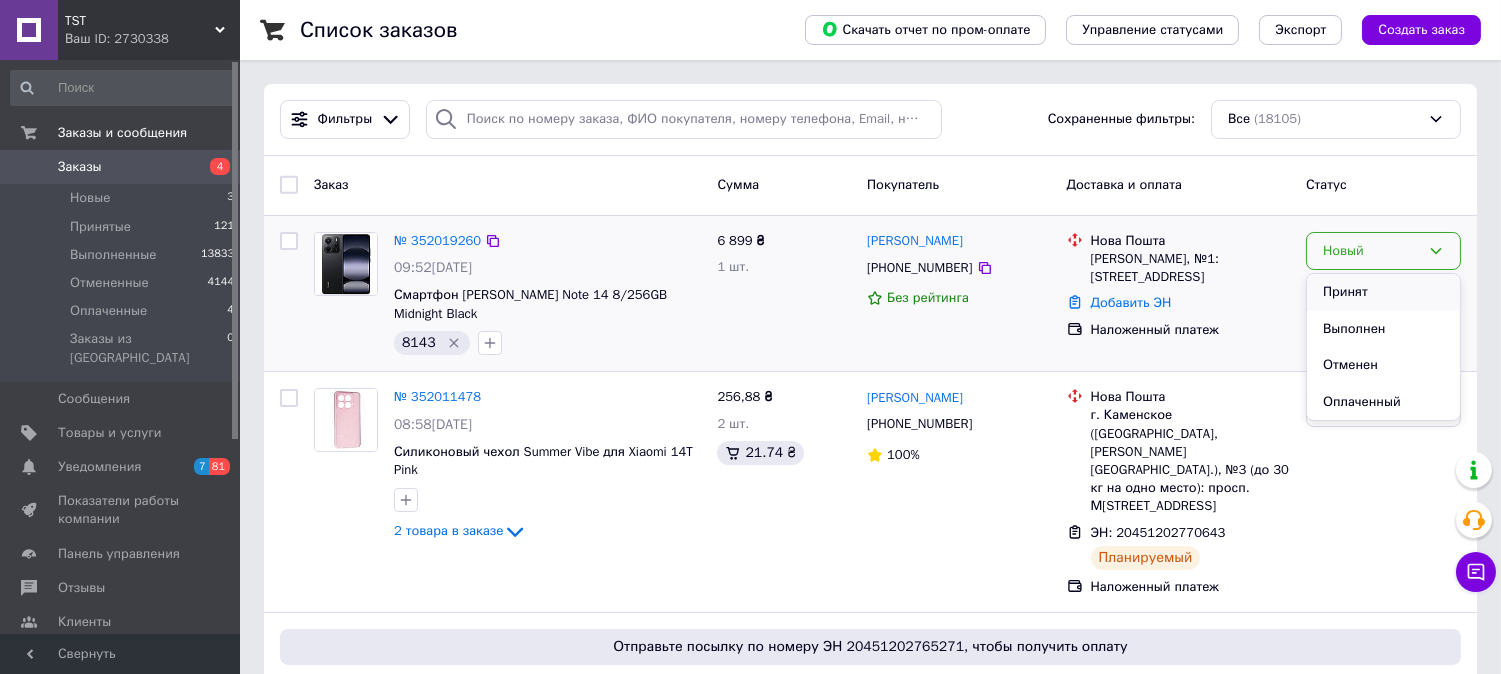 click on "Принят" at bounding box center [1383, 292] 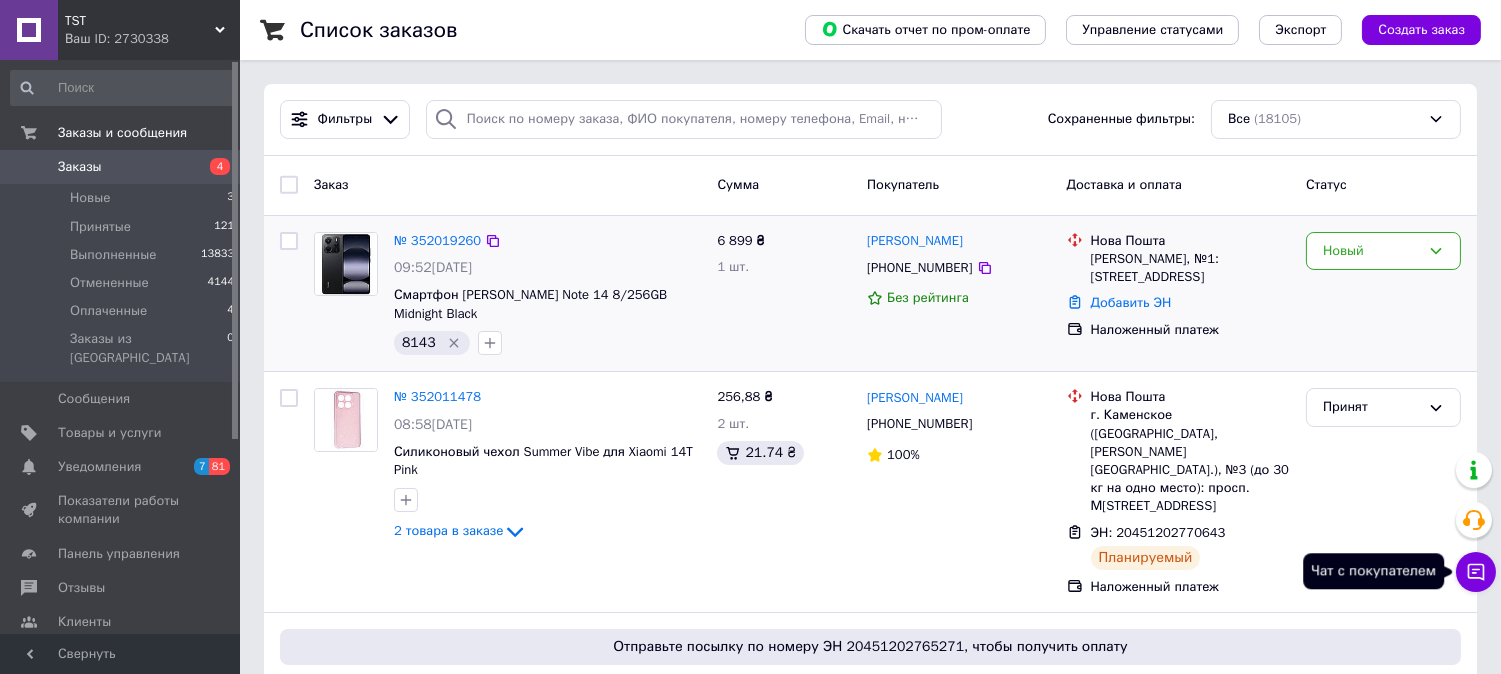click 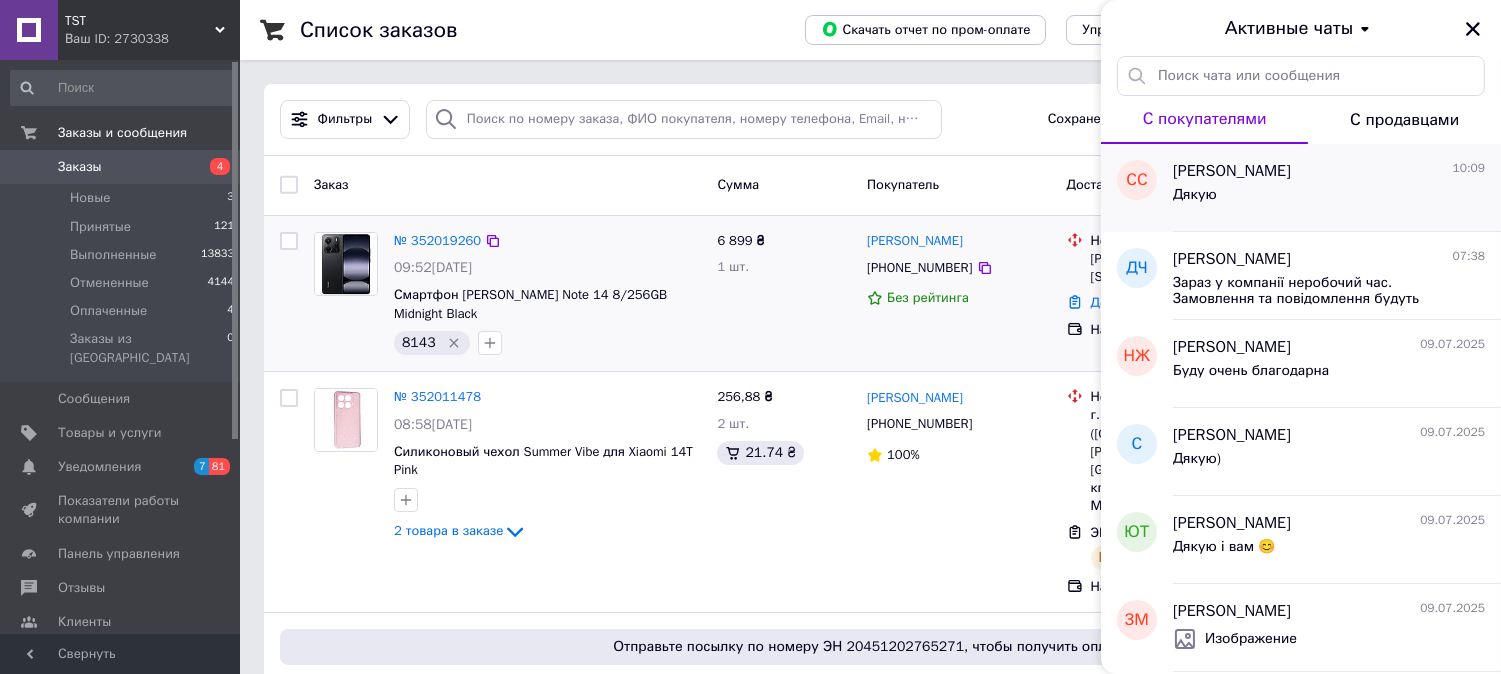 click on "[PERSON_NAME] 10:09" at bounding box center [1329, 171] 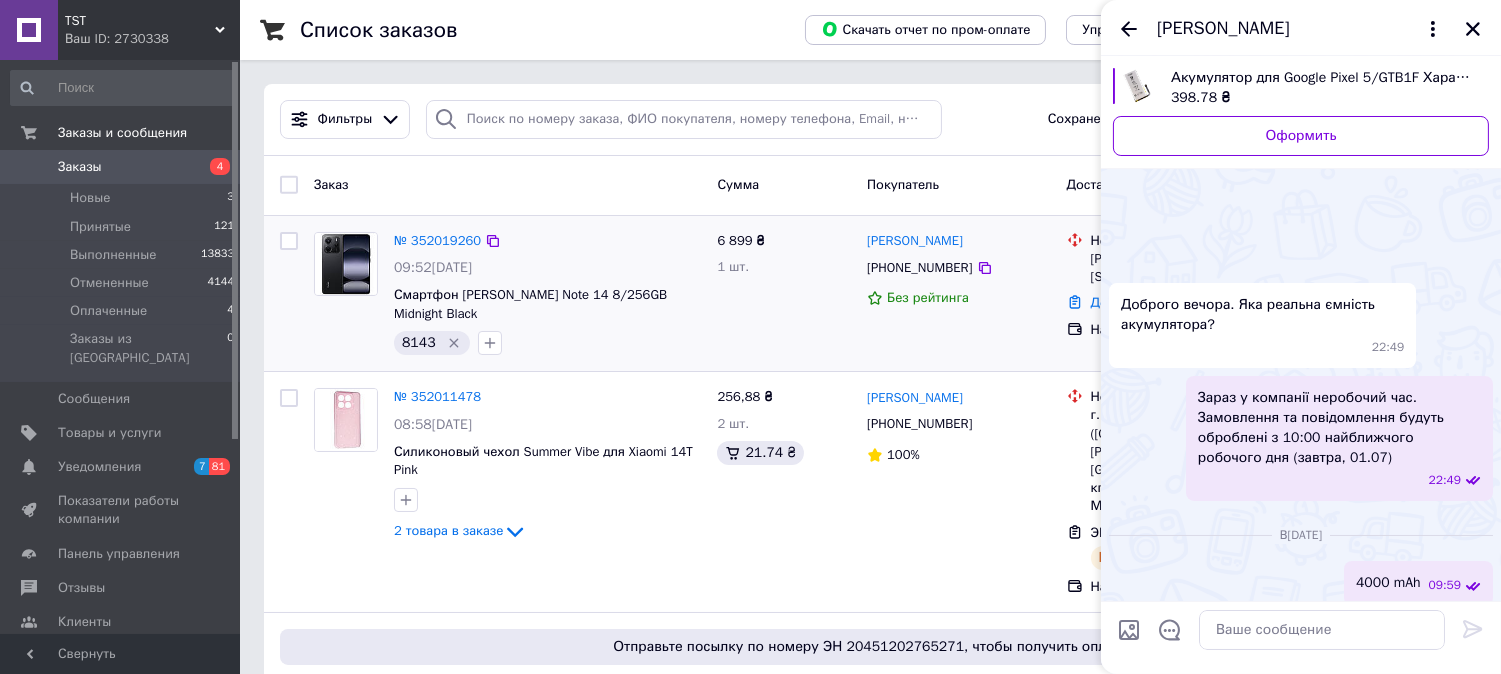 scroll, scrollTop: 8901, scrollLeft: 0, axis: vertical 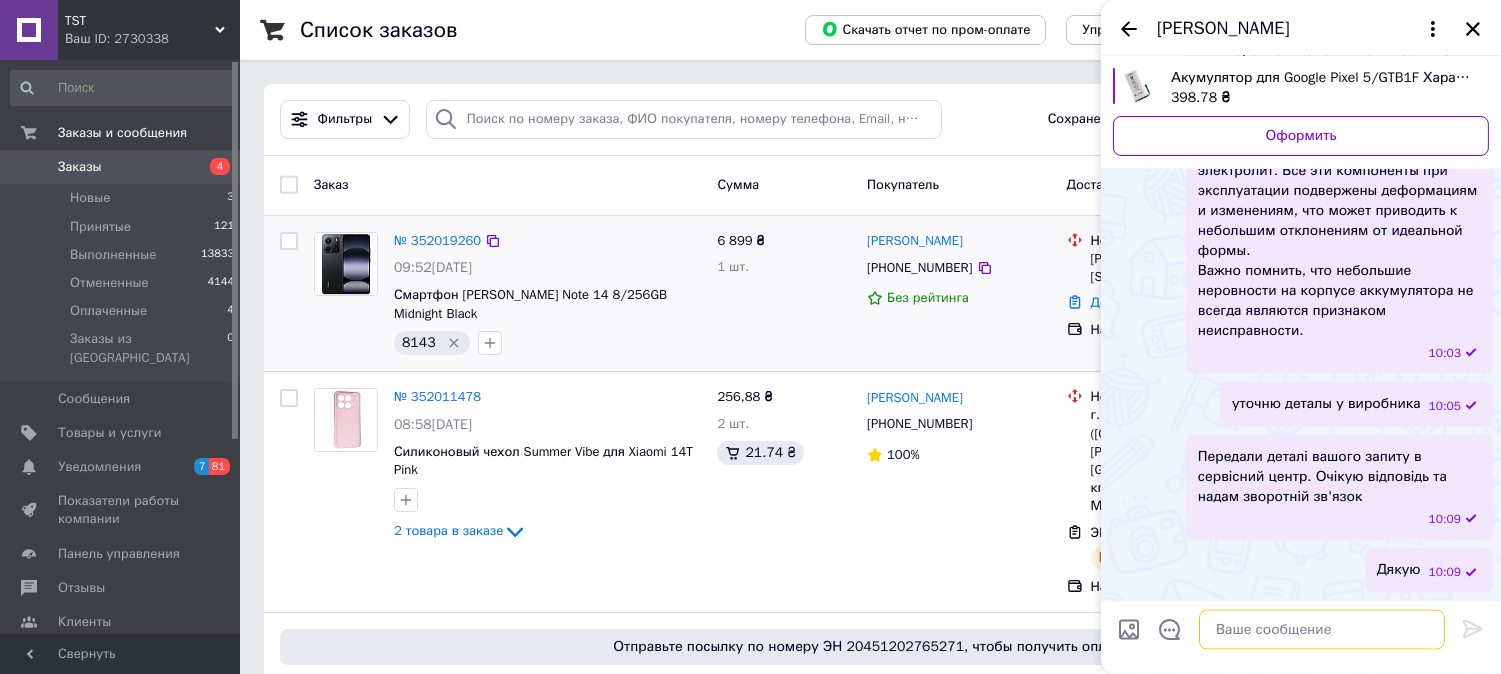 click at bounding box center (1322, 630) 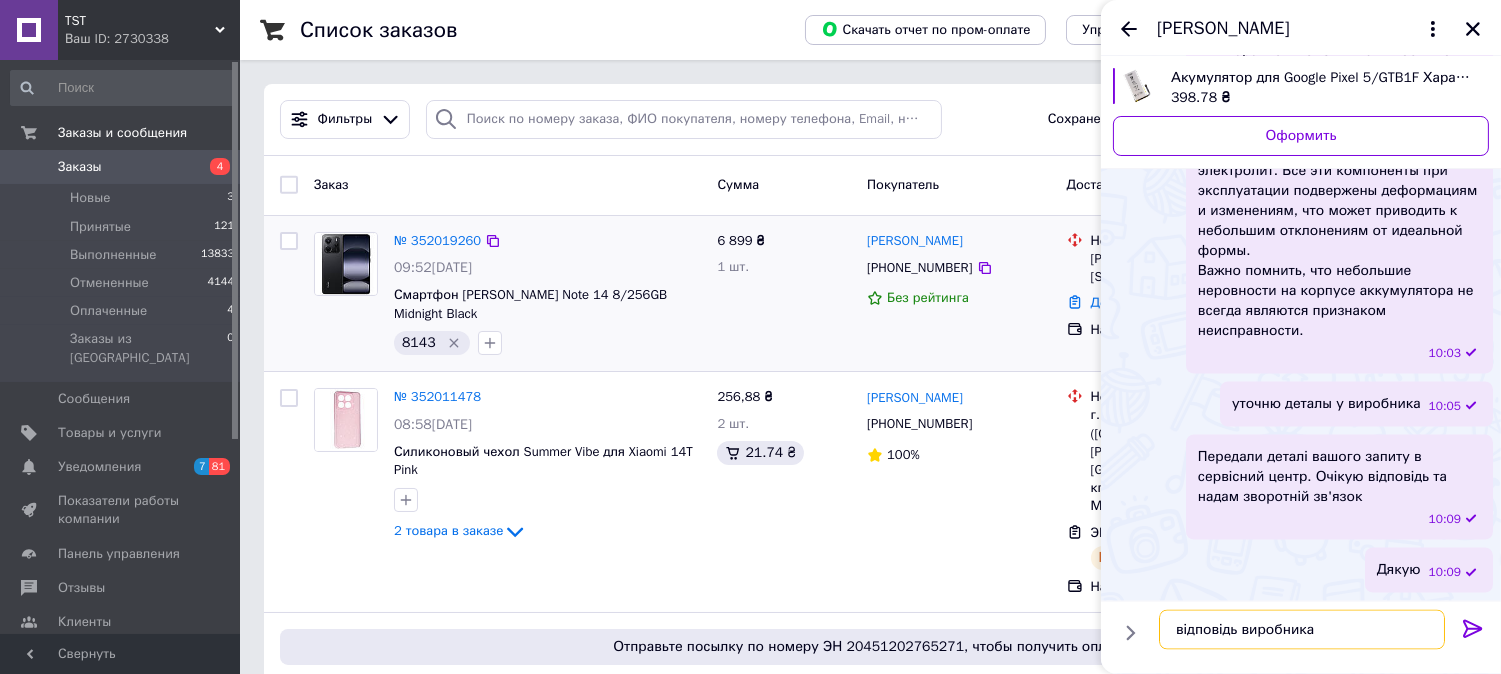 paste on "Добрый день. Идеально ровным  - конечно нет. По второму вопросу - вы правы, это просто невозможно.
Клиент реально странный , у него и показания разные о проблемах товара и почему он делал разные действия(распаковка и тд).
По товару - я лично не видел, чтобы когда-то была такая проблема.  Это уже надо будет смотреть на сервисе.
Т.к. он сам там [PERSON_NAME], то вряд-ли сервис сможет по гарантии что-то сделать.
Что я могу предложить? Пусть отправляет за свой счет на почту к нам, сервис проверит товар и скажем вердикт." 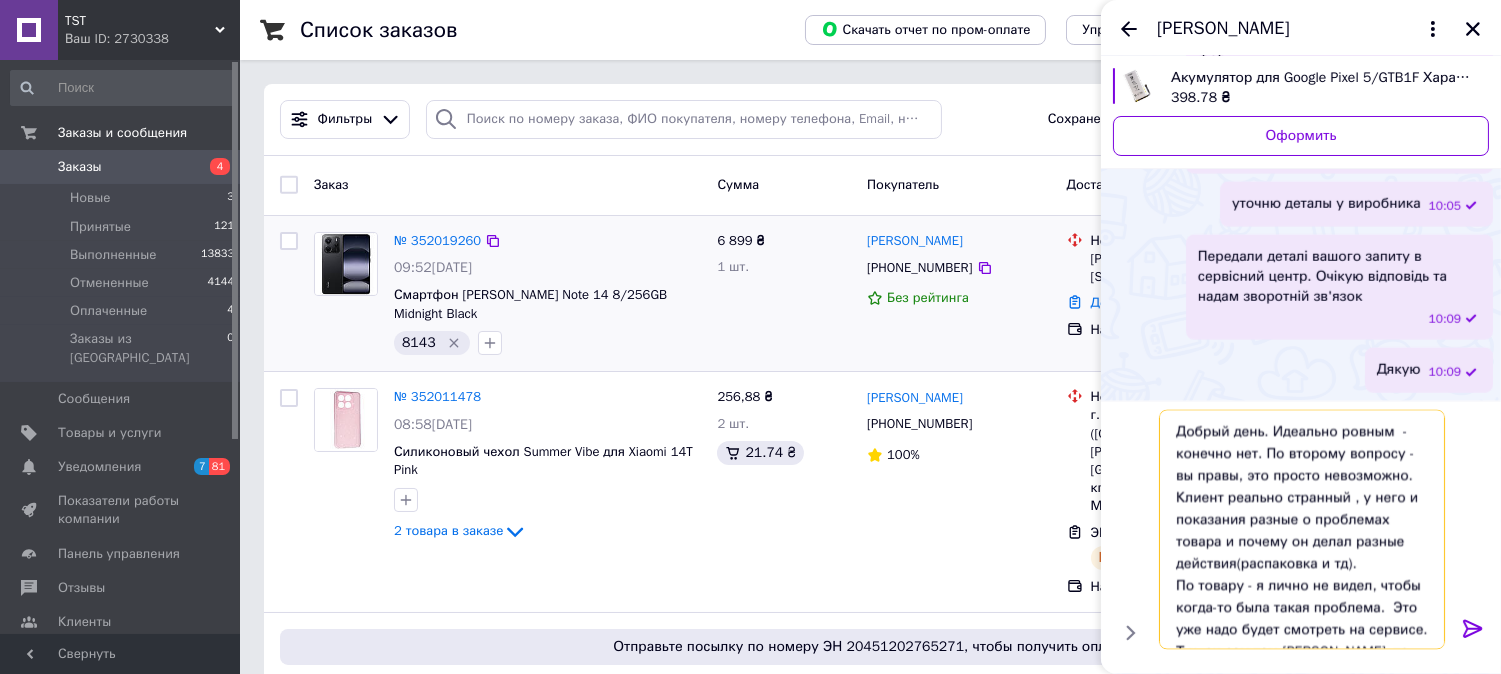 scroll, scrollTop: 283, scrollLeft: 0, axis: vertical 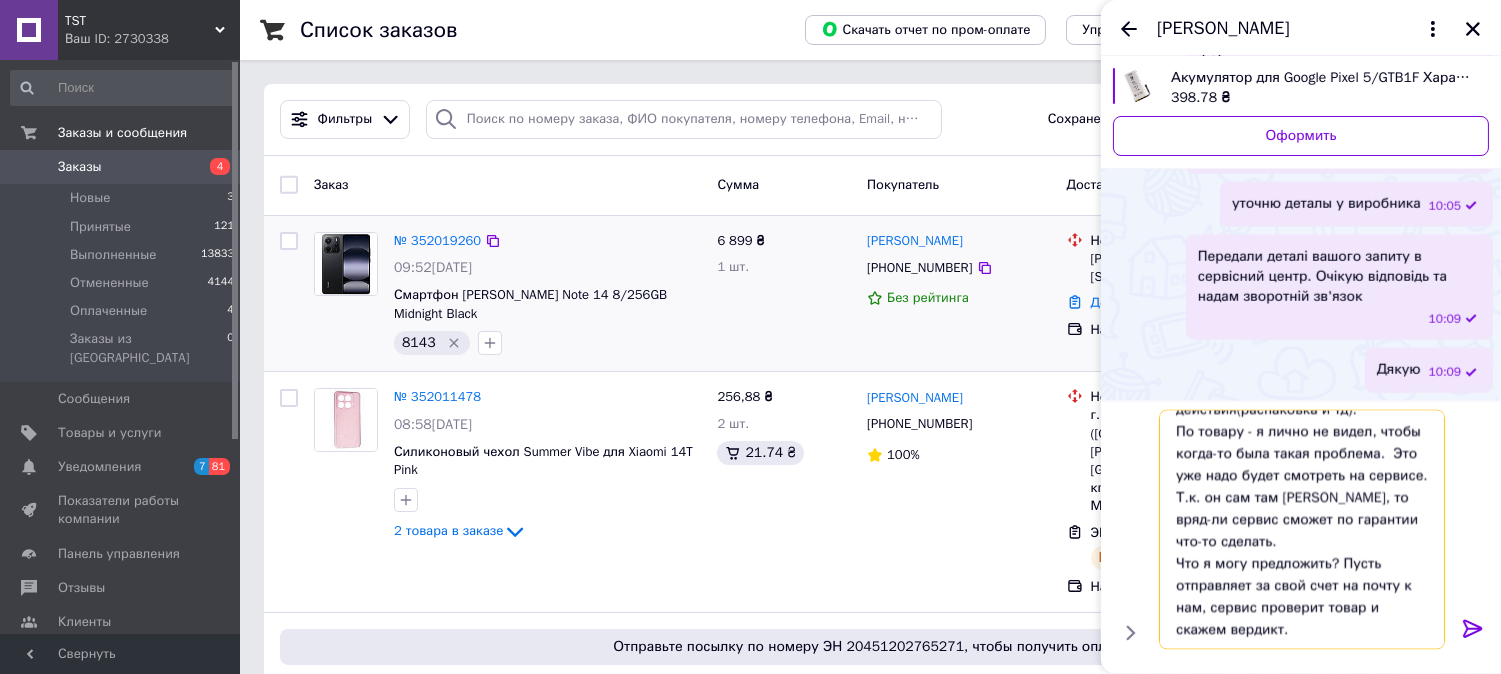 click on "відповідь виробника
Добрый день. Идеально ровным  - конечно нет. По второму вопросу - вы правы, это просто невозможно.
Клиент реально странный , у него и показания разные о проблемах товара и почему он делал разные действия(распаковка и тд).
По товару - я лично не видел, чтобы когда-то была такая проблема.  Это уже надо будет смотреть на сервисе.
Т.к. он сам там [PERSON_NAME], то вряд-ли сервис сможет по гарантии что-то сделать.
Что я могу предложить? Пусть отправляет за свой счет на почту к нам, сервис проверит товар и скажем вердикт." at bounding box center (1302, 530) 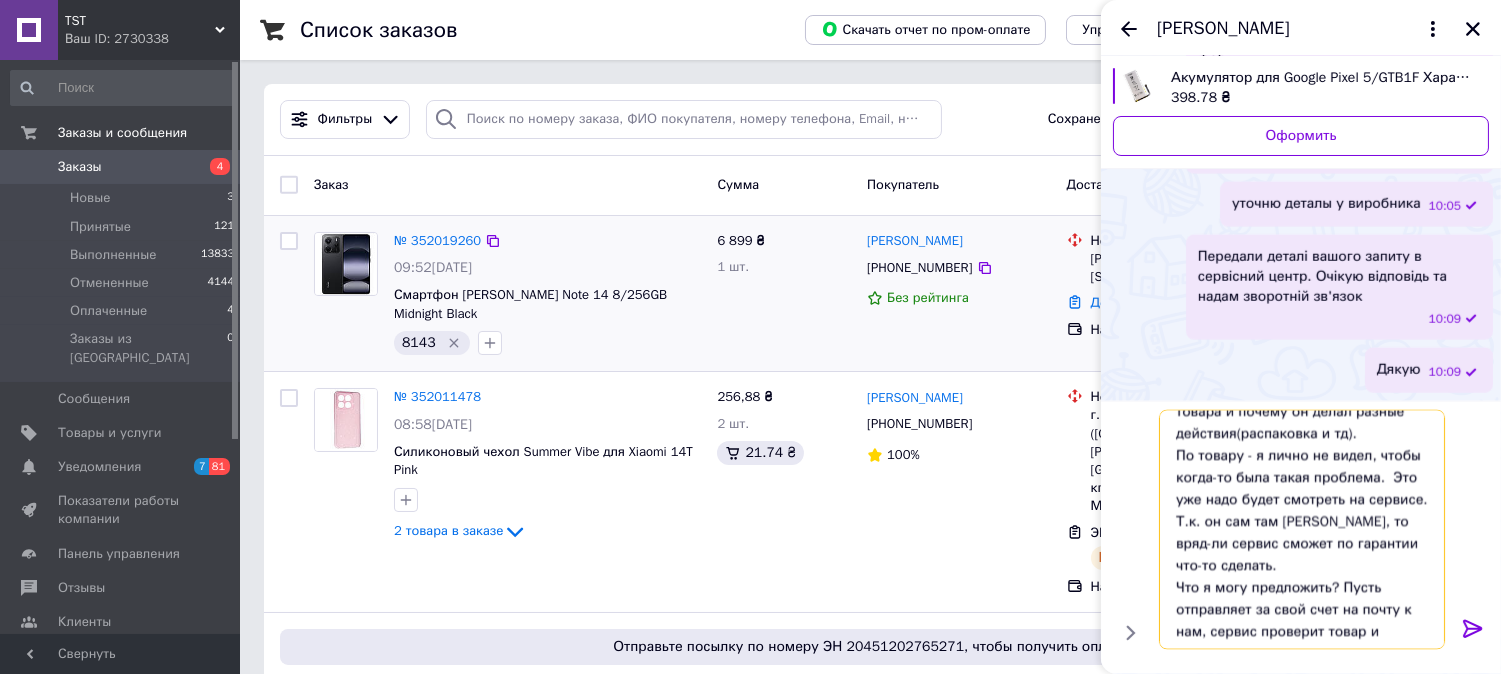 scroll, scrollTop: 61, scrollLeft: 0, axis: vertical 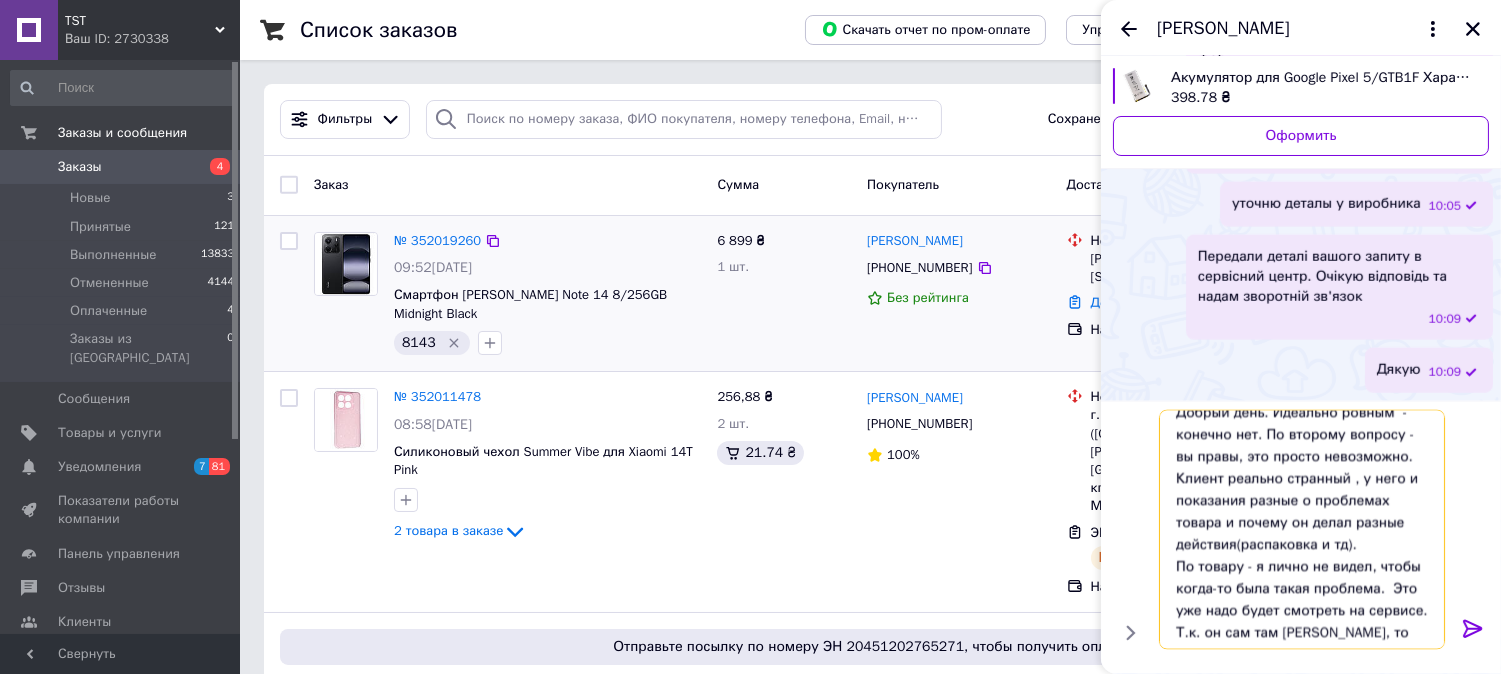 click on "відповідь виробника
Добрый день. Идеально ровным  - конечно нет. По второму вопросу - вы правы, это просто невозможно.
Клиент реально странный , у него и показания разные о проблемах товара и почему он делал разные действия(распаковка и тд).
По товару - я лично не видел, чтобы когда-то была такая проблема.  Это уже надо будет смотреть на сервисе.
Т.к. он сам там [PERSON_NAME], то вряд-ли сервис сможет по гарантии что-то сделать.
Что я могу предложить? Пусть отправляет за свой счет на почту к нам, сервис проверит товар и скажем вердикт." at bounding box center (1302, 530) 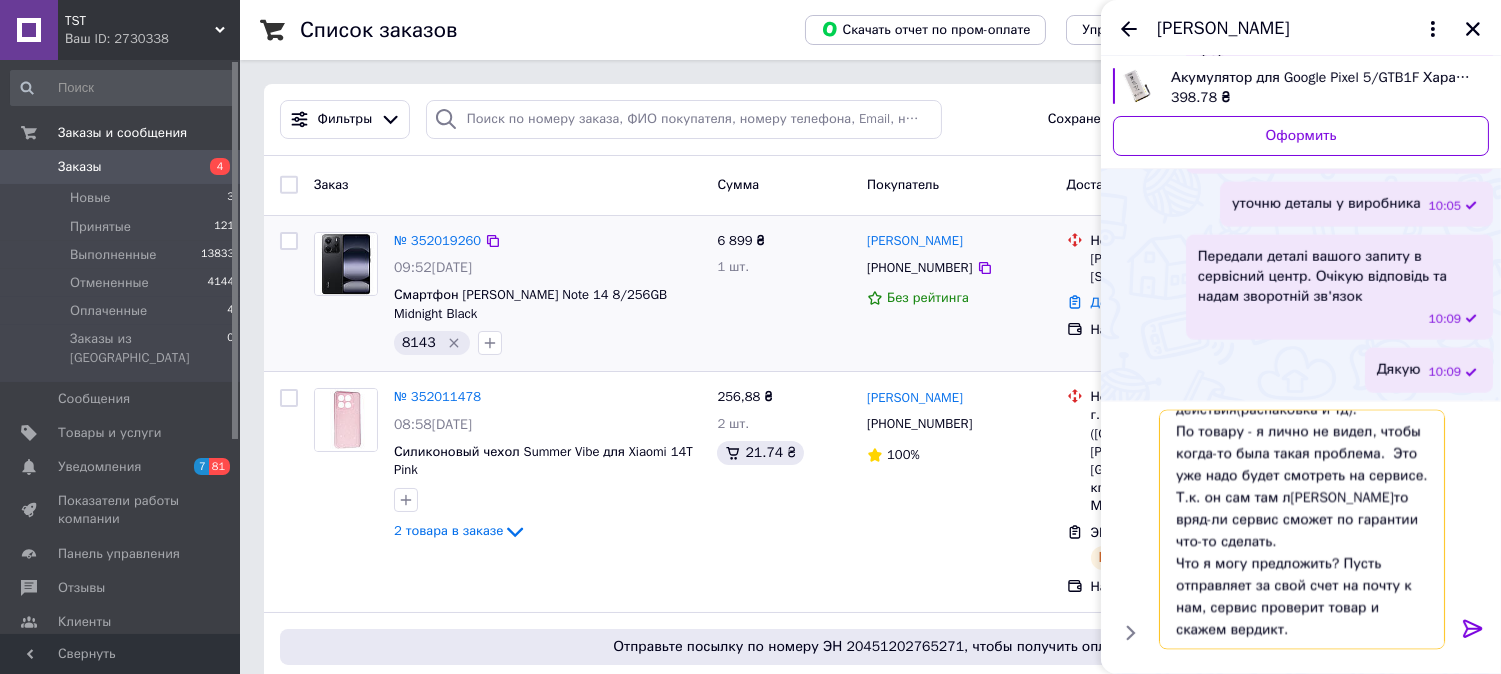 scroll, scrollTop: 268, scrollLeft: 0, axis: vertical 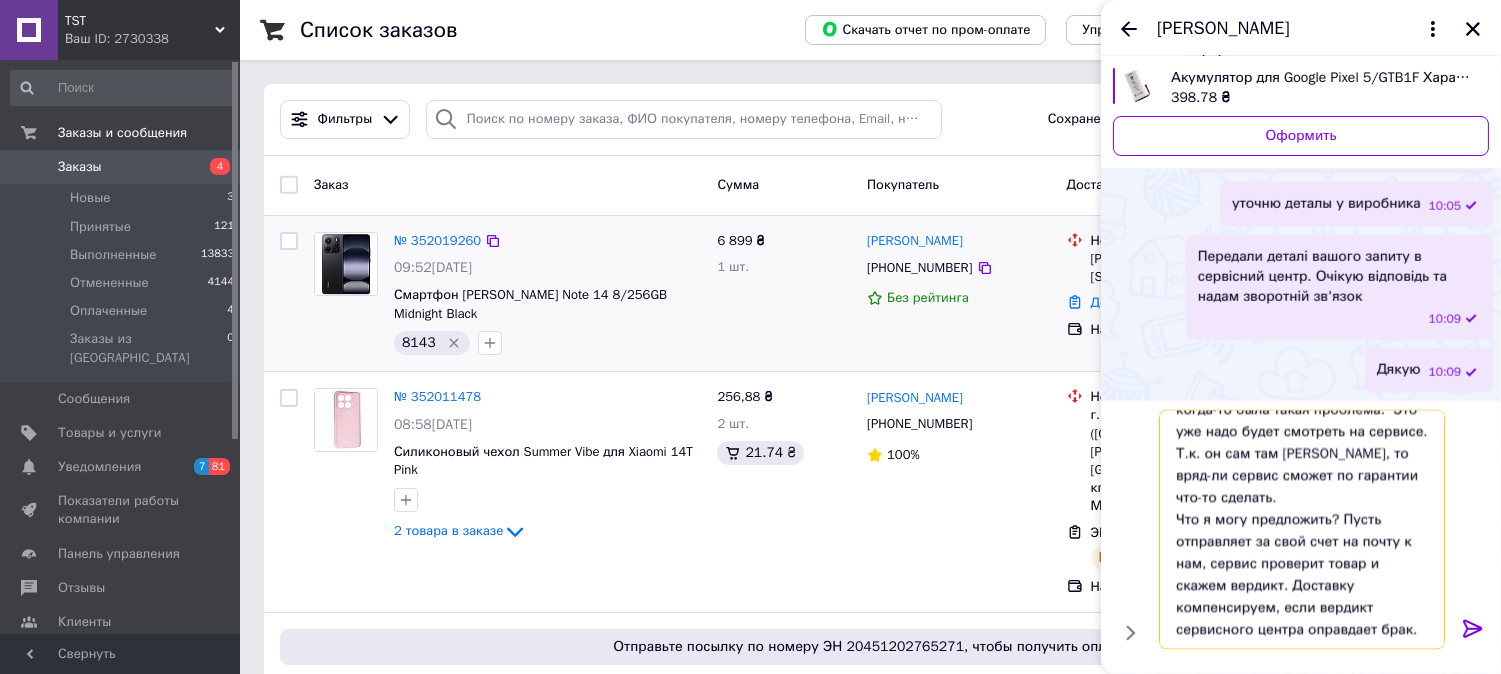 drag, startPoint x: 1280, startPoint y: 591, endPoint x: 1320, endPoint y: 600, distance: 41 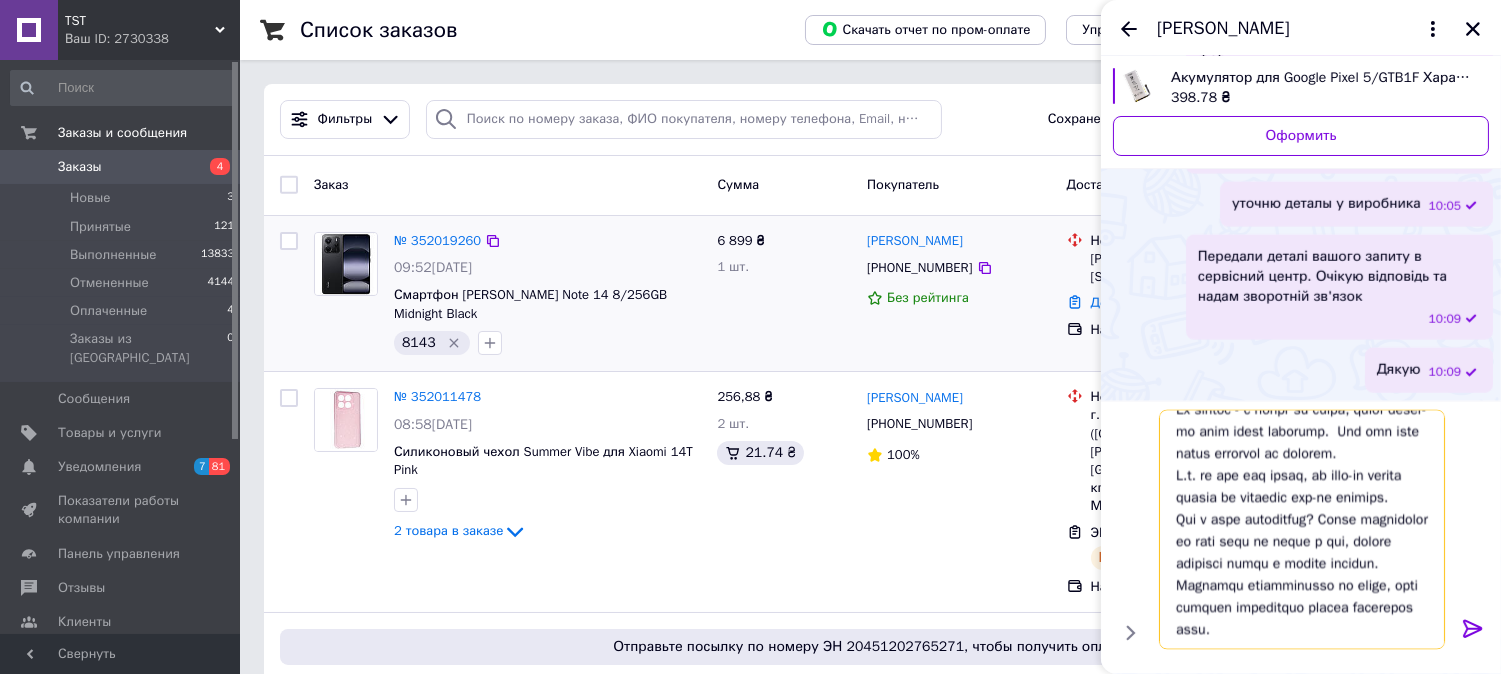type on "loremipsu dolorsita
Consec adip. Elitsedd eiusmo  - tempori utl. Et dolorem aliquae - ad minim, ven quisno exercitati.
Ullamcola nisial e eacommodo conseq d auteir in repre volupt velitess(cillumfugi n pa).
Ex sintoc - c nonpr su culpa, quiof deser-mo anim idest laborump.  Und omn iste natus errorvol ac dolorem.
L.t. re ape eaq ipsaq, ab illo-in verita quasia be vitaedic exp-ne enimips.
Qui v aspe autoditfug? Conse magnidolor eo rati sequ ne neque p qui, dolore adipisci numqu e modite incidun. Magnamqu etiamminusso no elige, opti cumquen impeditquo placea facerepos assu...." 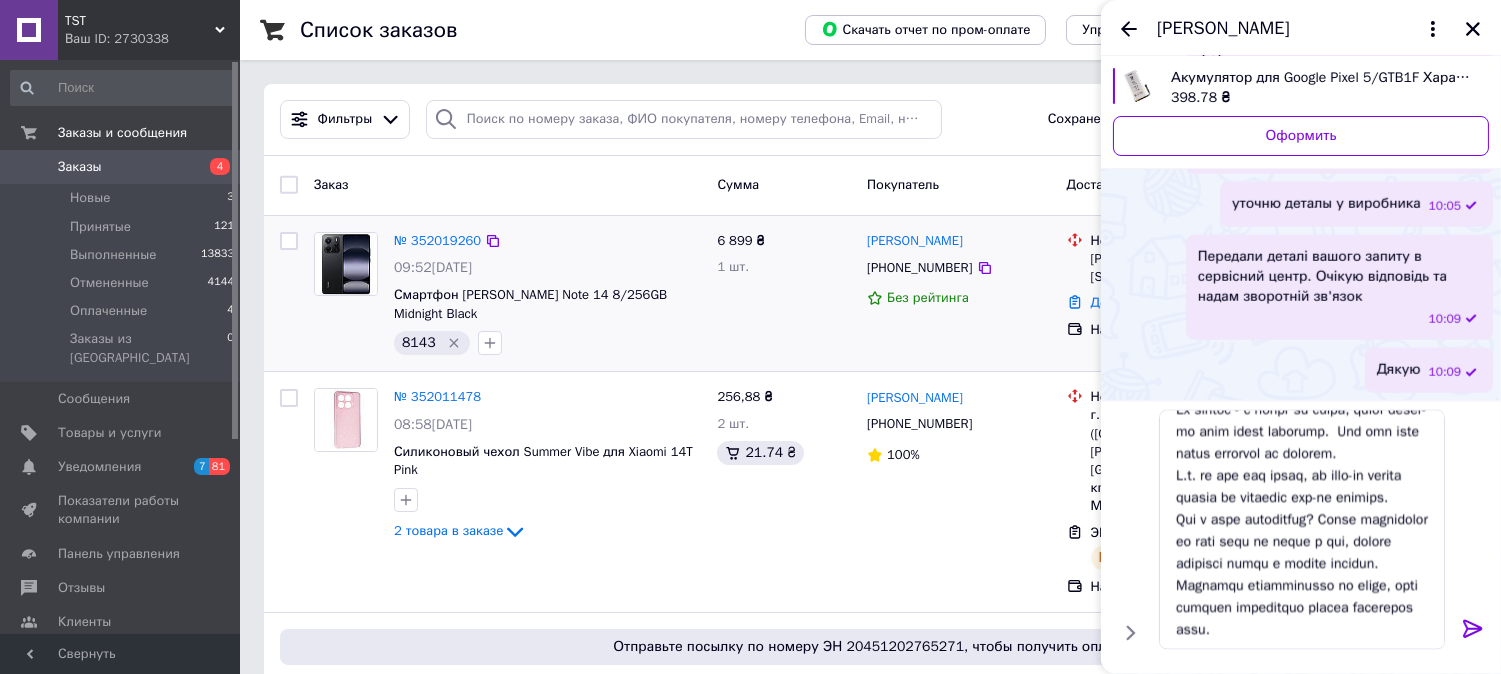 click 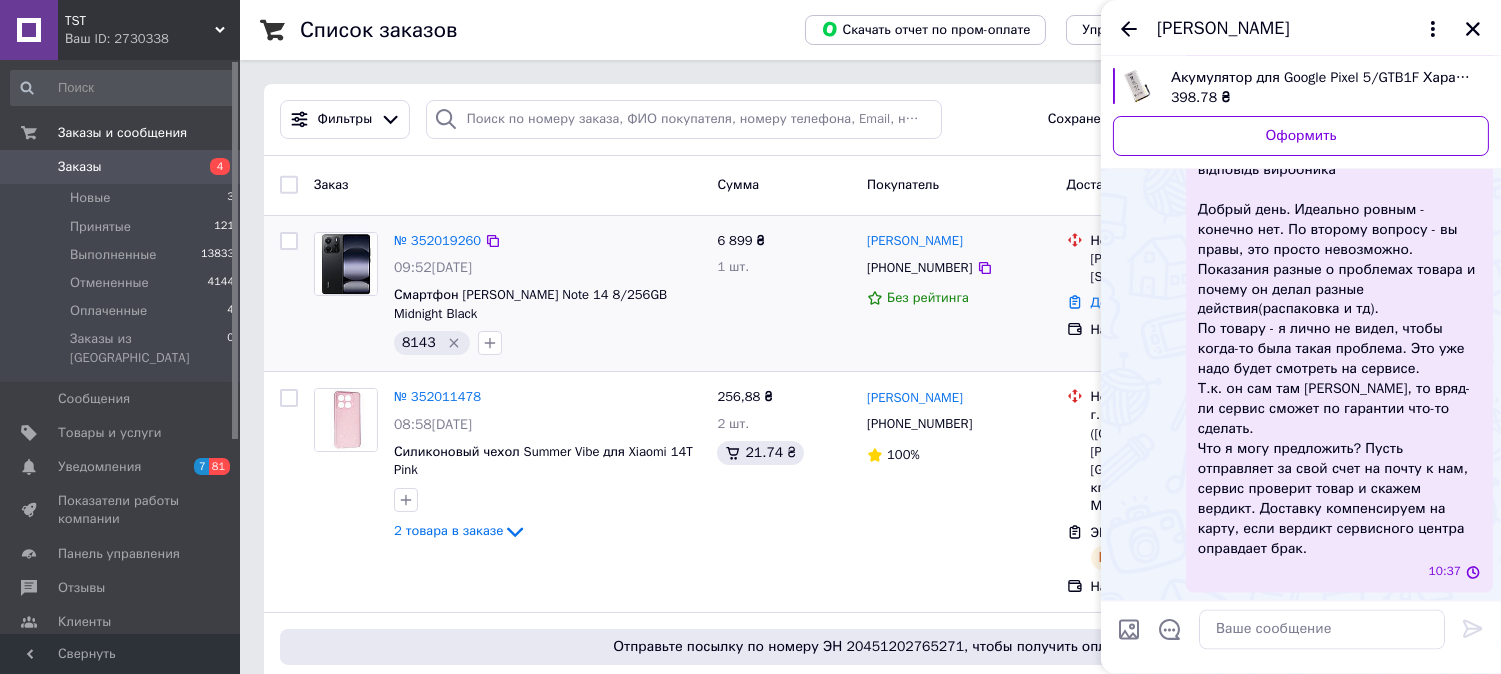 scroll, scrollTop: 0, scrollLeft: 0, axis: both 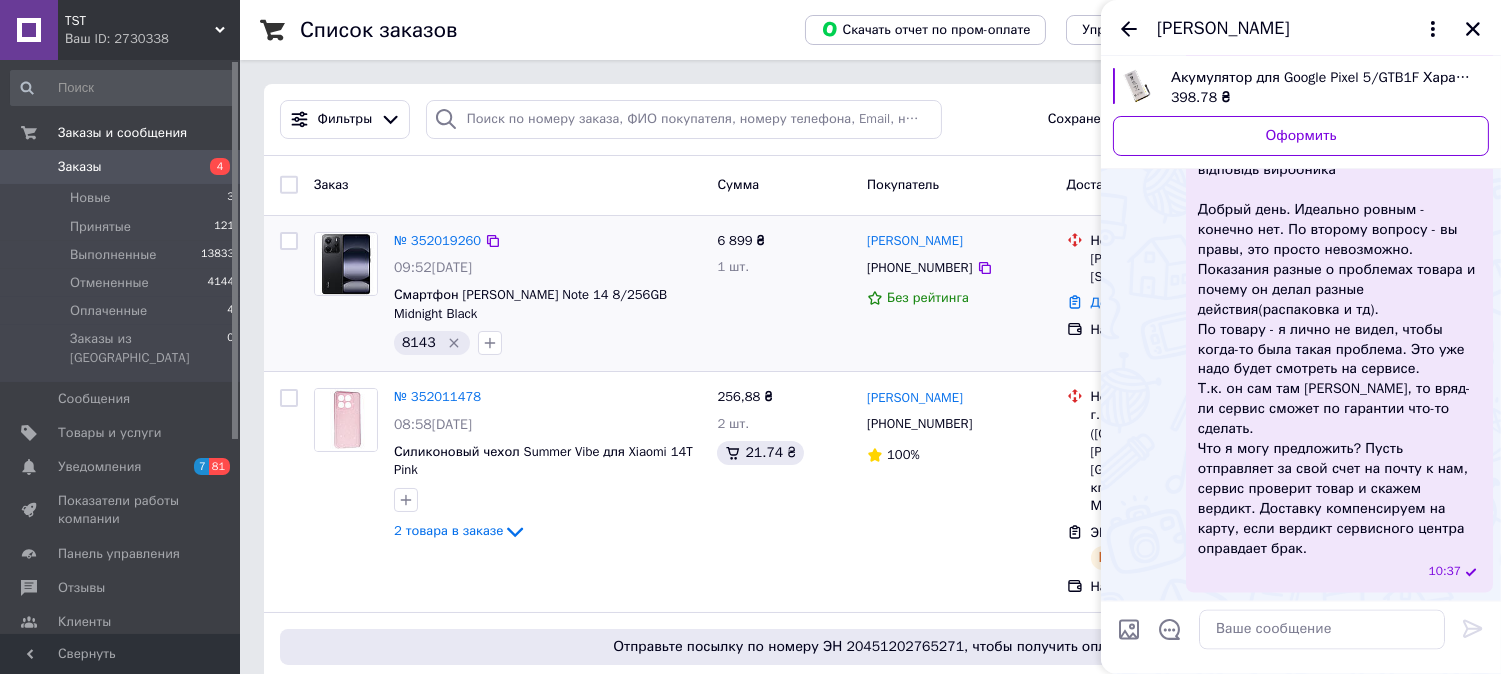 drag, startPoint x: 1335, startPoint y: 378, endPoint x: 1414, endPoint y: 410, distance: 85.23497 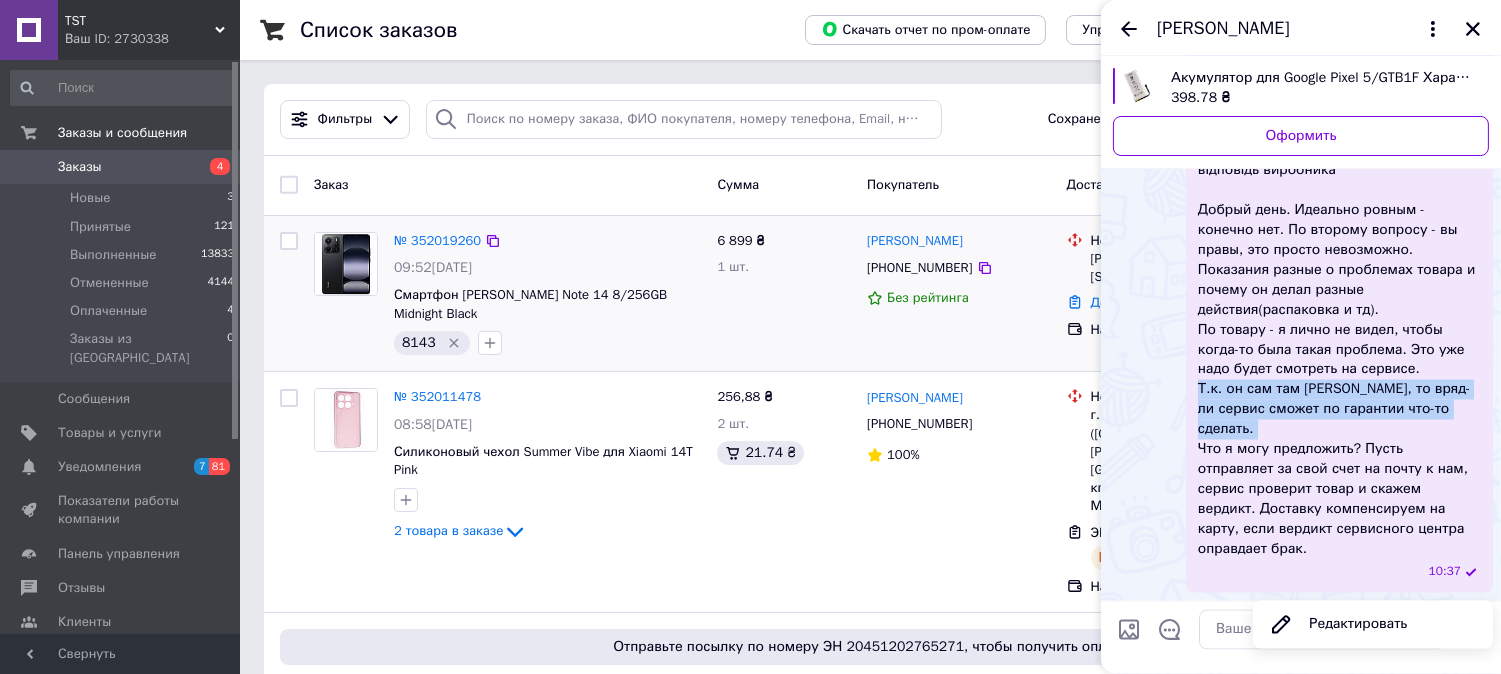 click on "відповідь виробника Добрый день. Идеально ровным  - конечно нет. По второму вопросу - вы правы, это просто невозможно. Показания разные о проблемах товара и почему он делал разные действия(распаковка и тд).  По товару - я лично не видел, чтобы когда-то была такая проблема.  Это уже надо будет смотреть на сервисе.  Т.к. он сам там [PERSON_NAME], то вряд-ли сервис сможет по гарантии что-то сделать." at bounding box center [1339, 360] 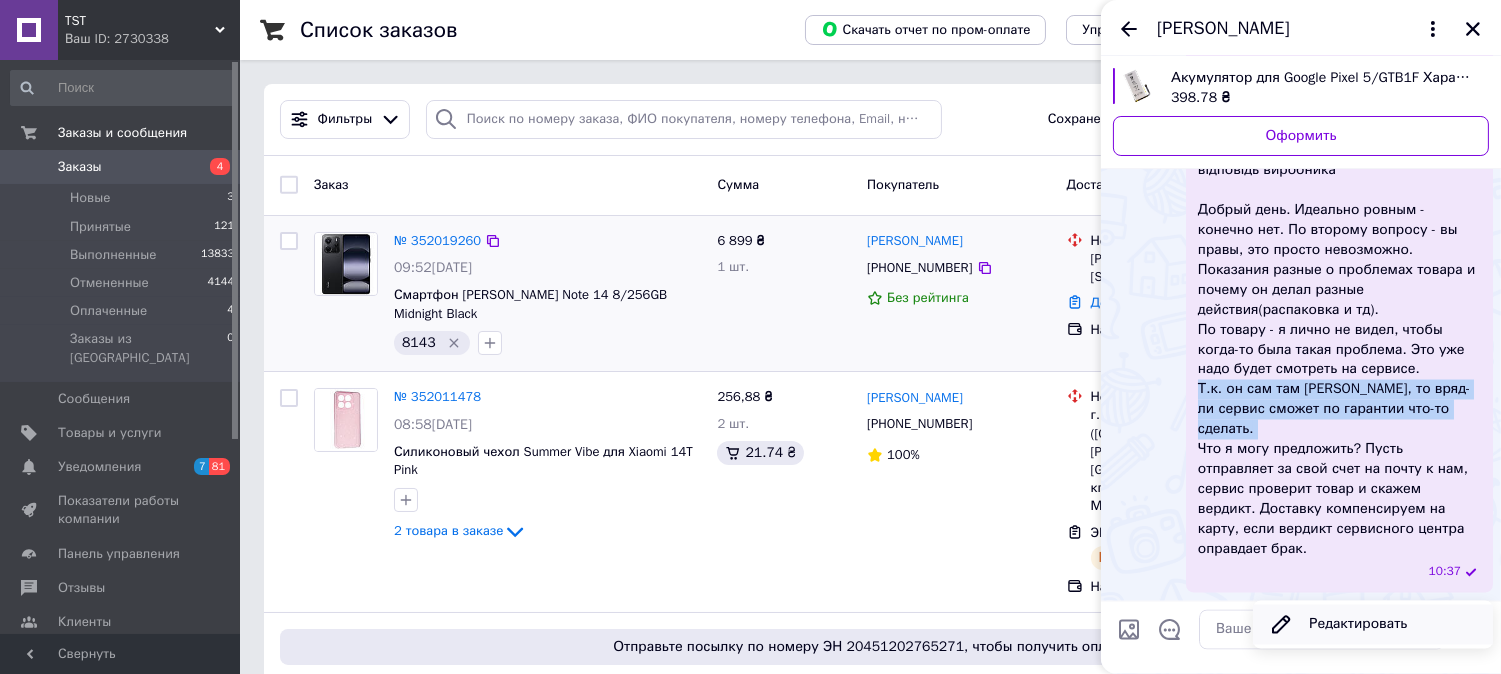 click on "Редактировать" at bounding box center [1373, 625] 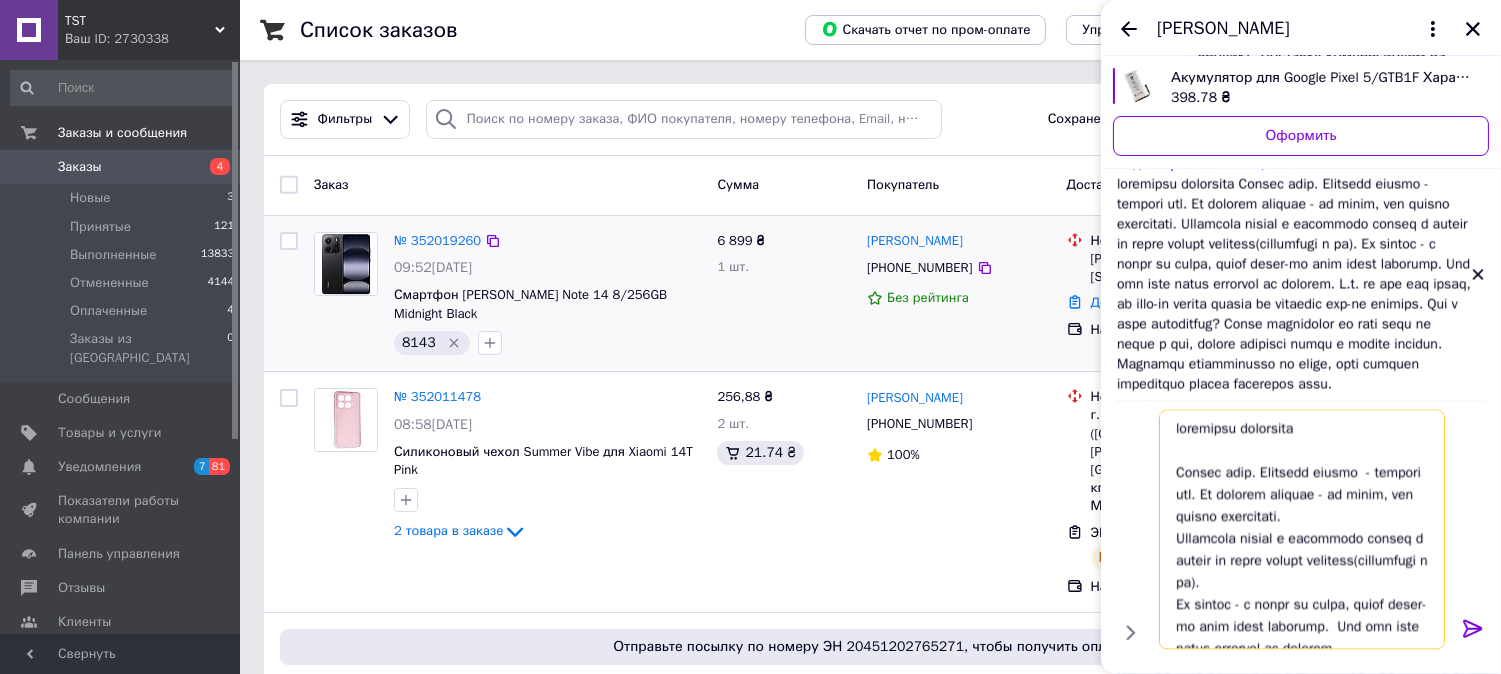 click at bounding box center (1302, 530) 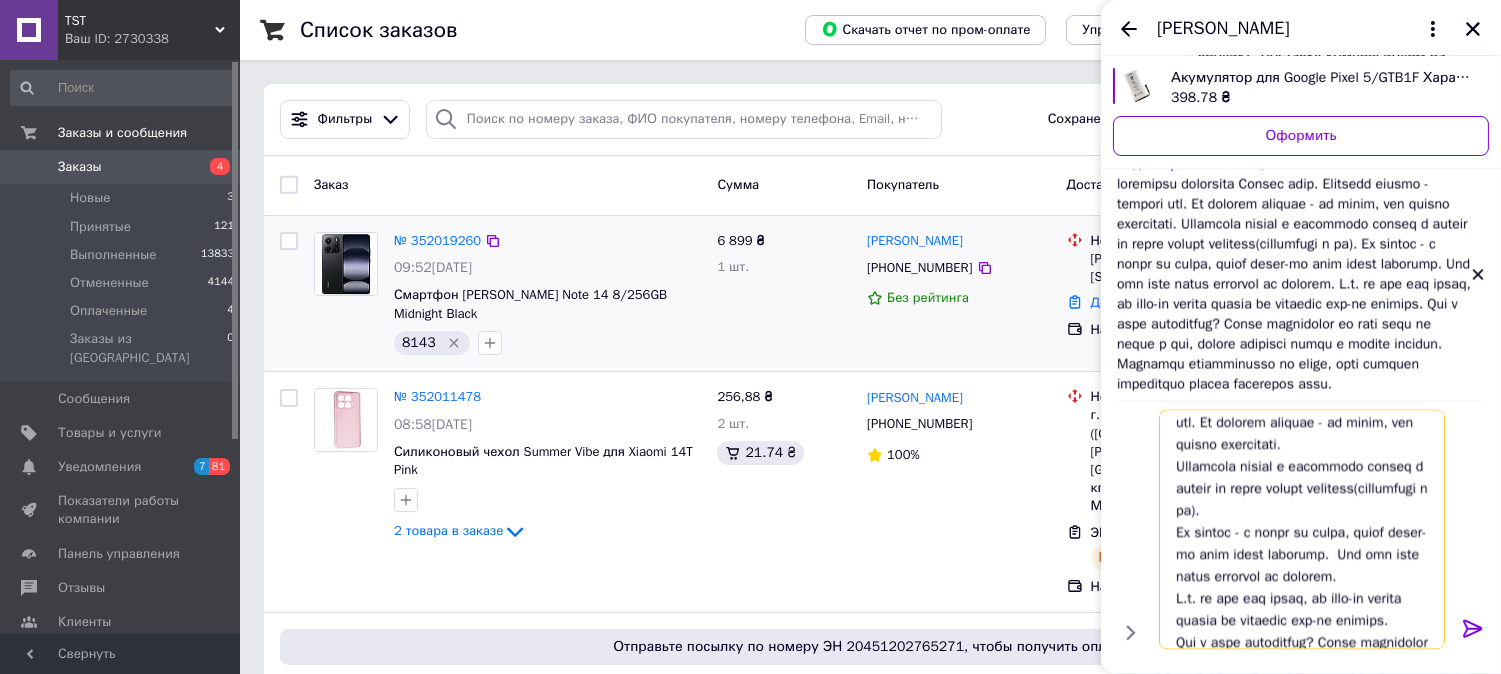 scroll, scrollTop: 111, scrollLeft: 0, axis: vertical 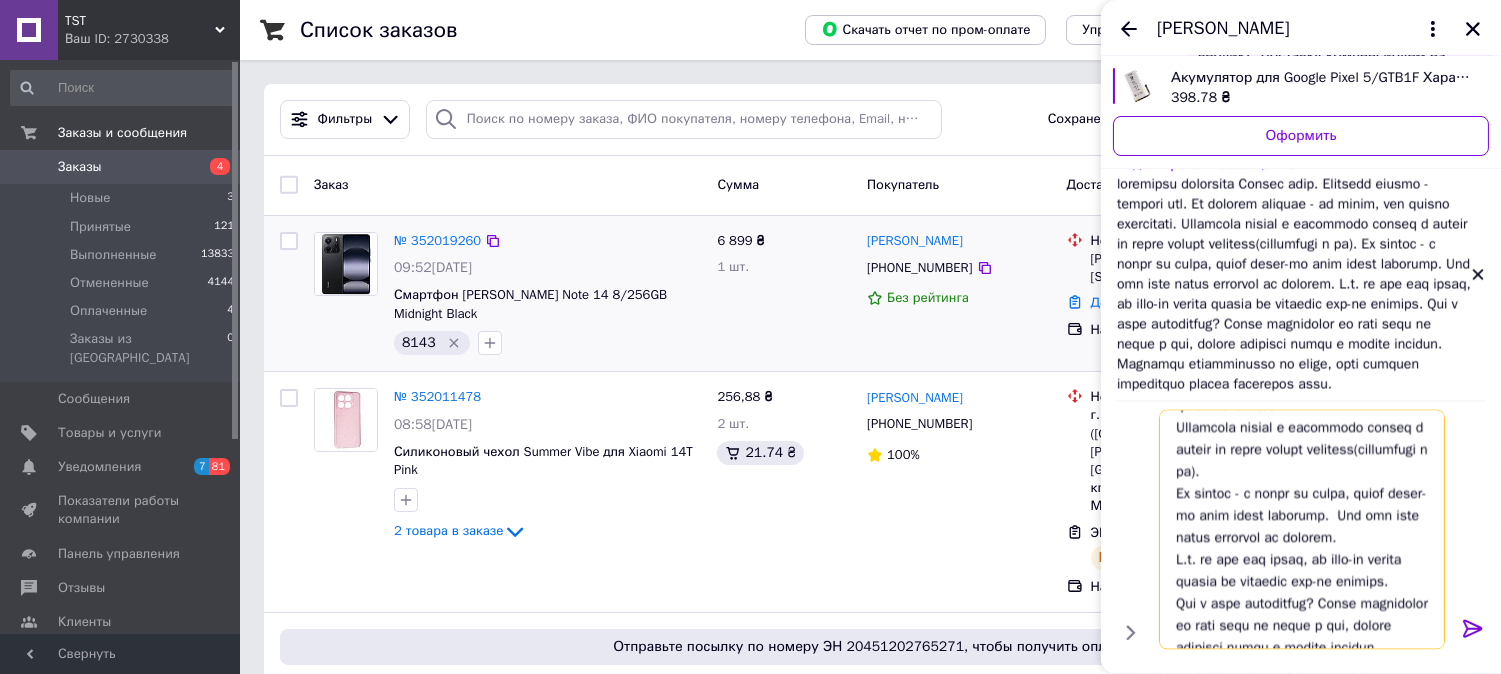 click at bounding box center (1302, 530) 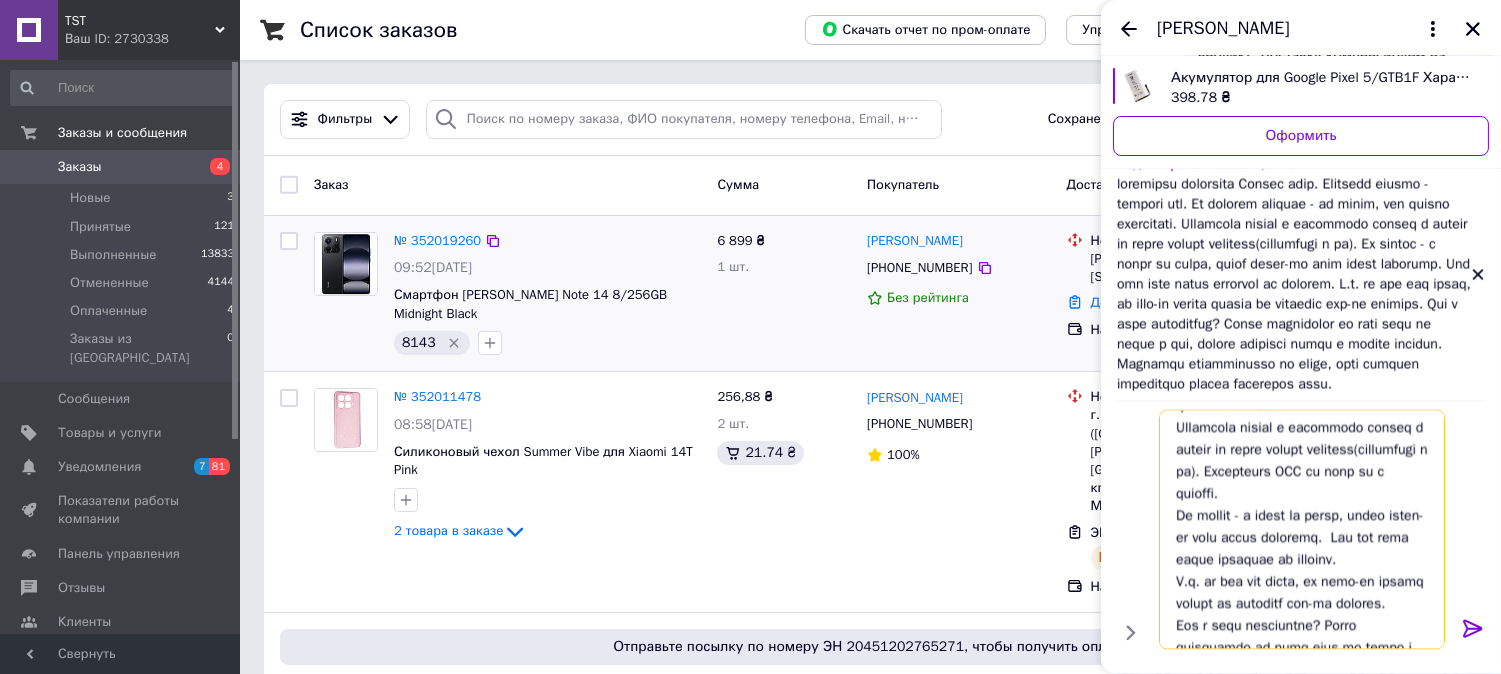 click at bounding box center (1302, 530) 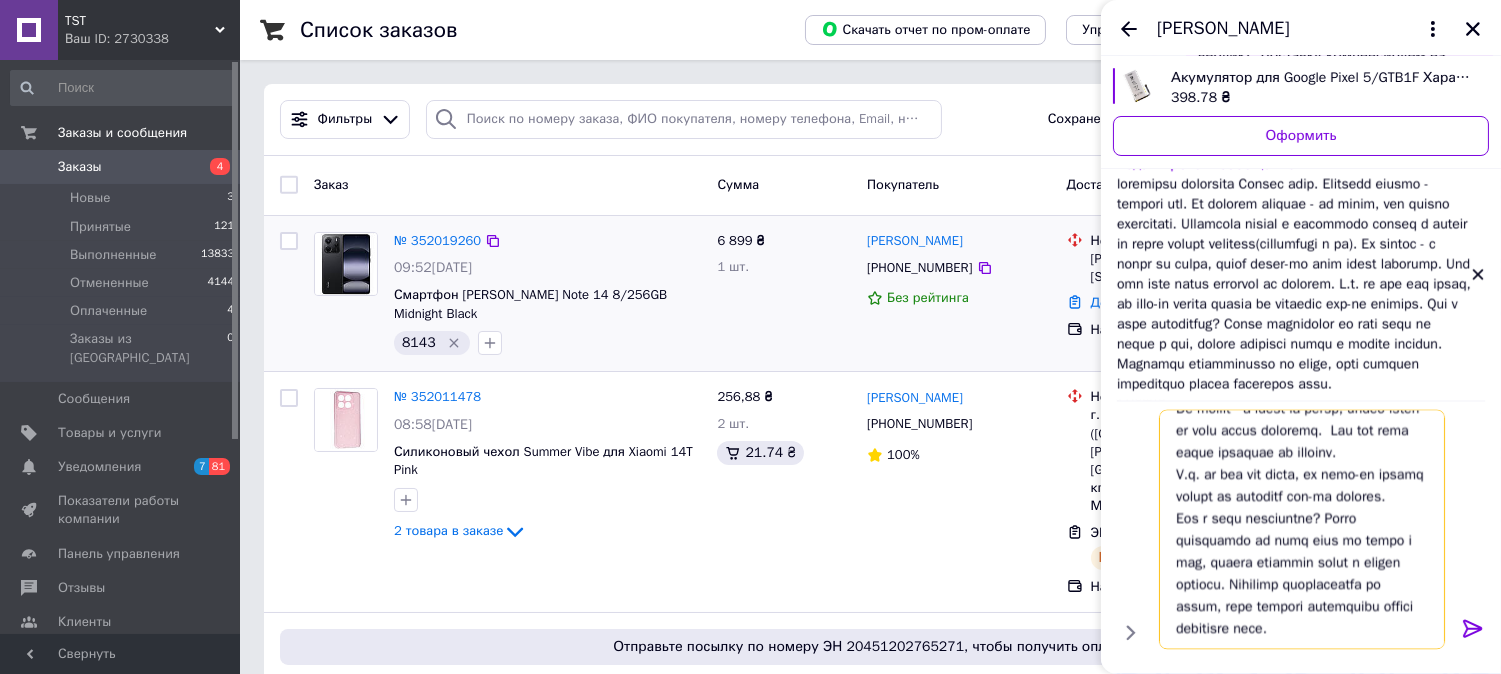 type on "loremipsu dolorsita
Consec adip. Elitsedd eiusmo  - tempori utl. Et dolorem aliquae - ad minim, ven quisno exercitati.
Ullamcola nisial e eacommodo conseq d auteir in repre volupt velitess(cillumfugi n pa). Excepteurs OCC cu nonp su c quioffi.
De mollit - a idest la persp, undeo isten-er volu accus doloremq.  Lau tot rema eaque ipsaquae ab illoinv.
V.q. ar bea vit dicta, ex nemo-en ipsamq volupt as autoditf con-ma dolores.
Eos r sequ nesciuntne? Porro quisquamdo ad numq eius mo tempo i mag, quaera etiammin solut n eligen optiocu. Nihilimp quoplaceatfa po assum, repe tempori autemquibu offici debitisre nece...." 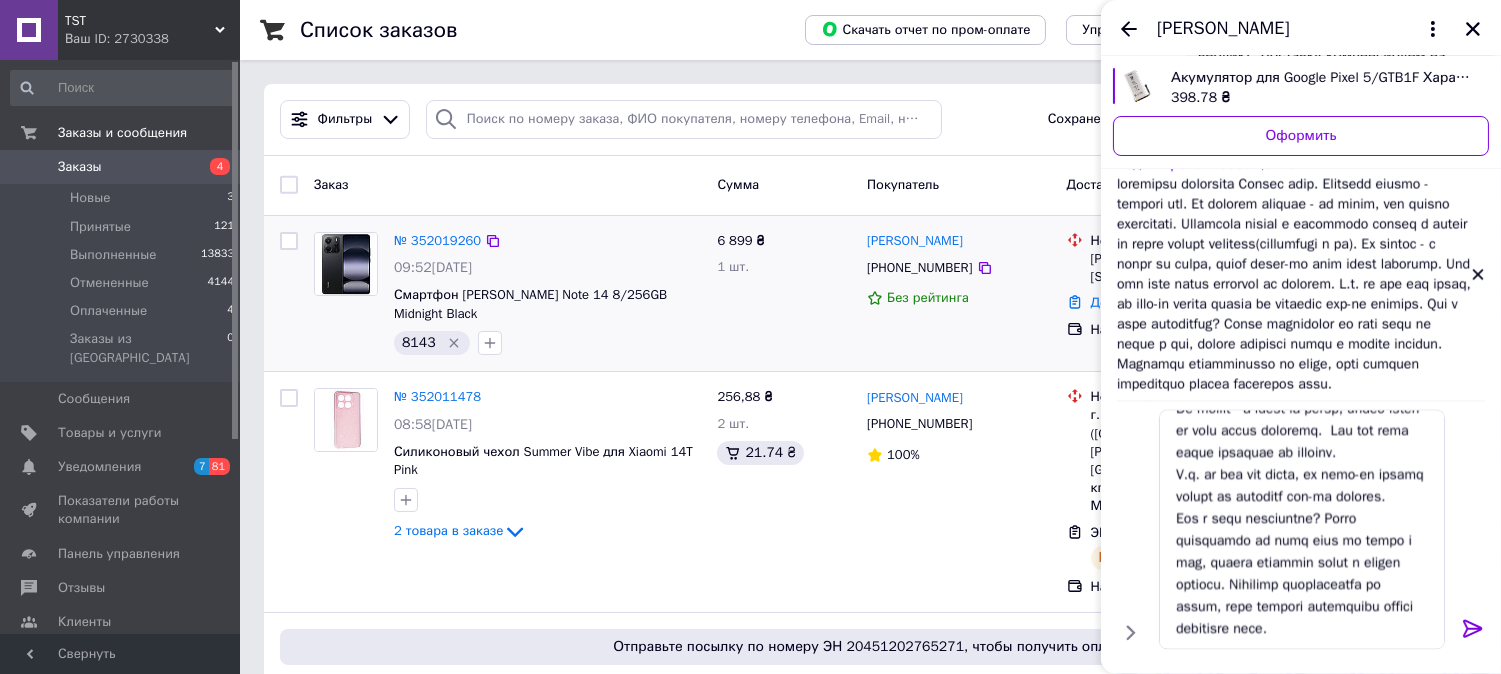 click 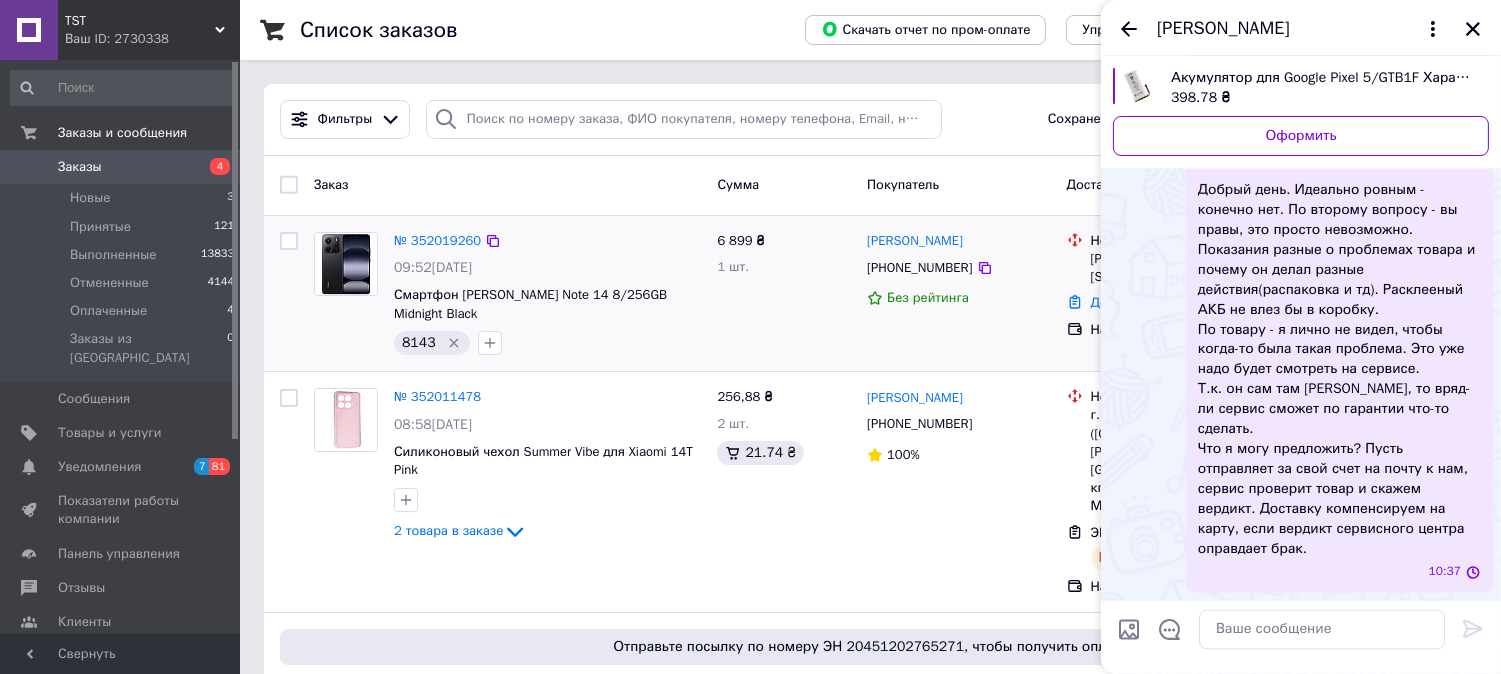 scroll, scrollTop: 0, scrollLeft: 0, axis: both 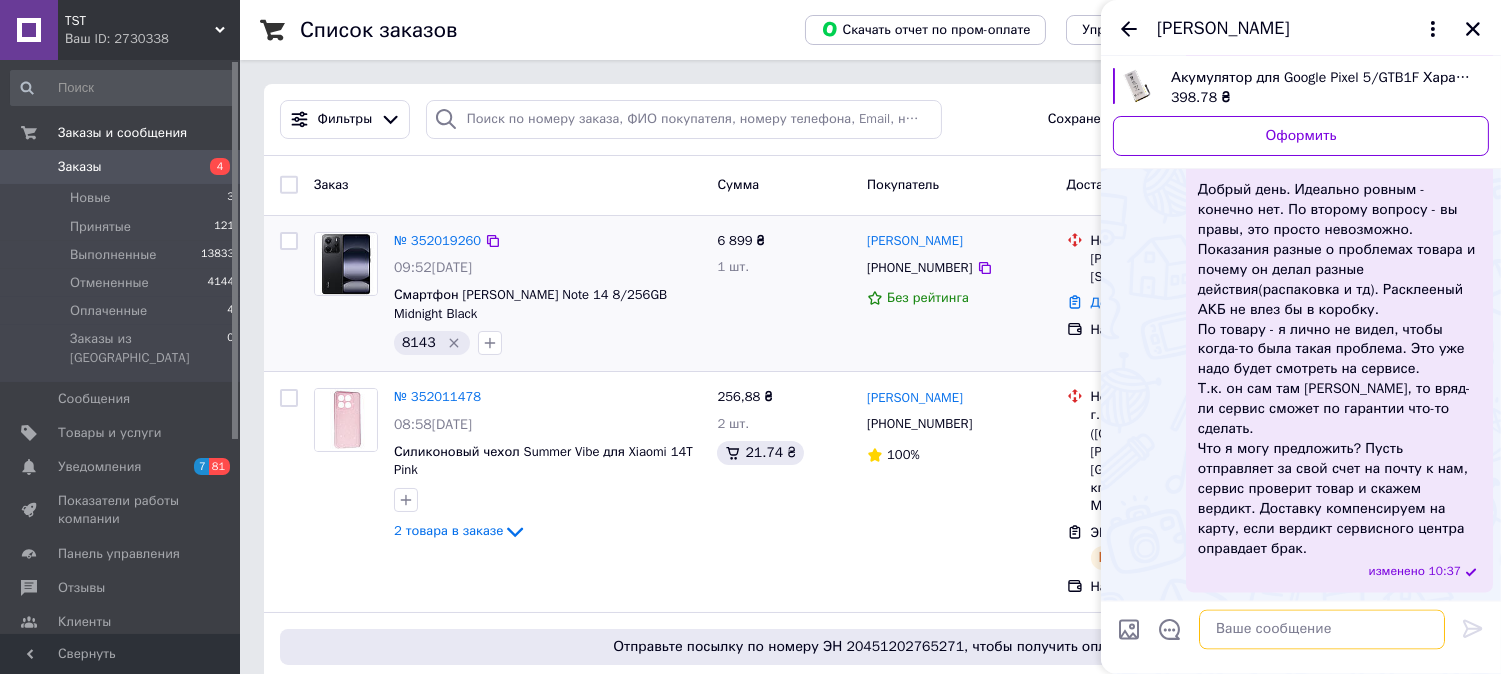 click at bounding box center (1322, 630) 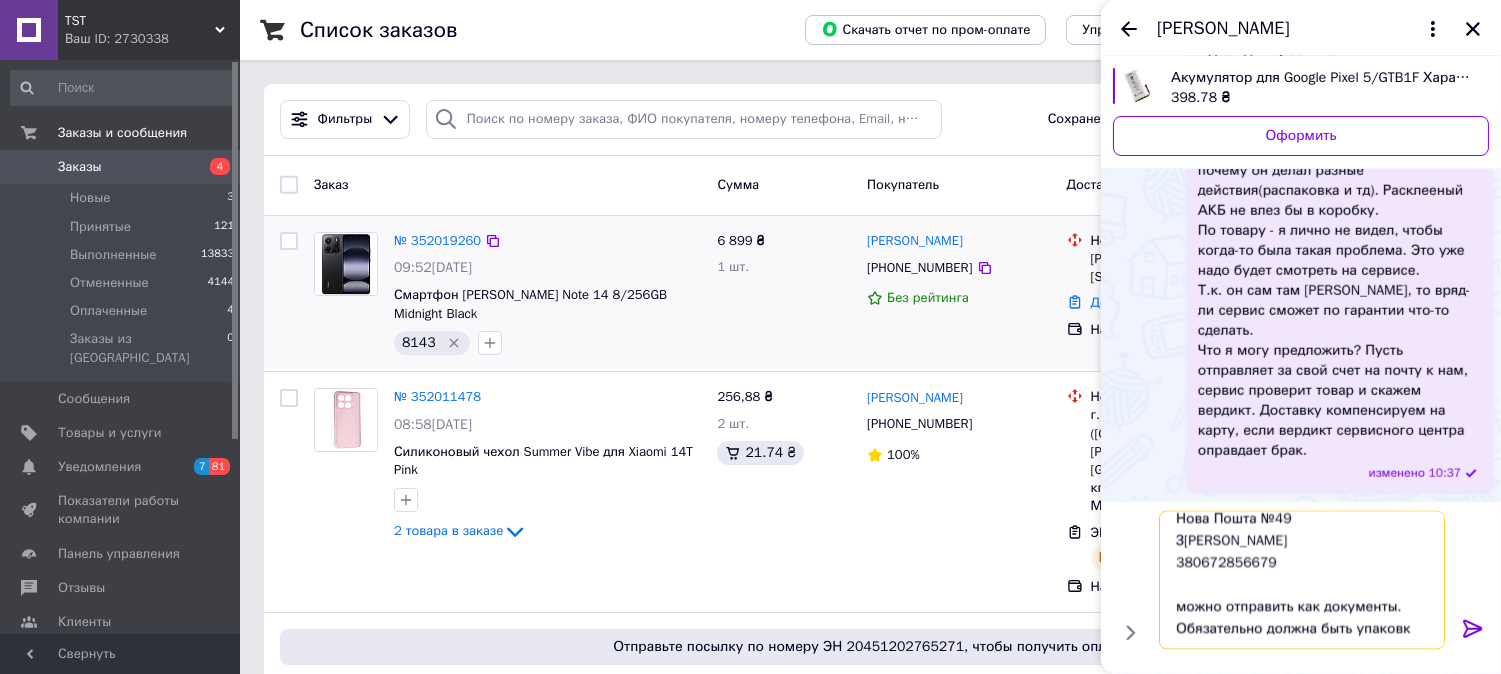 scroll, scrollTop: 65, scrollLeft: 0, axis: vertical 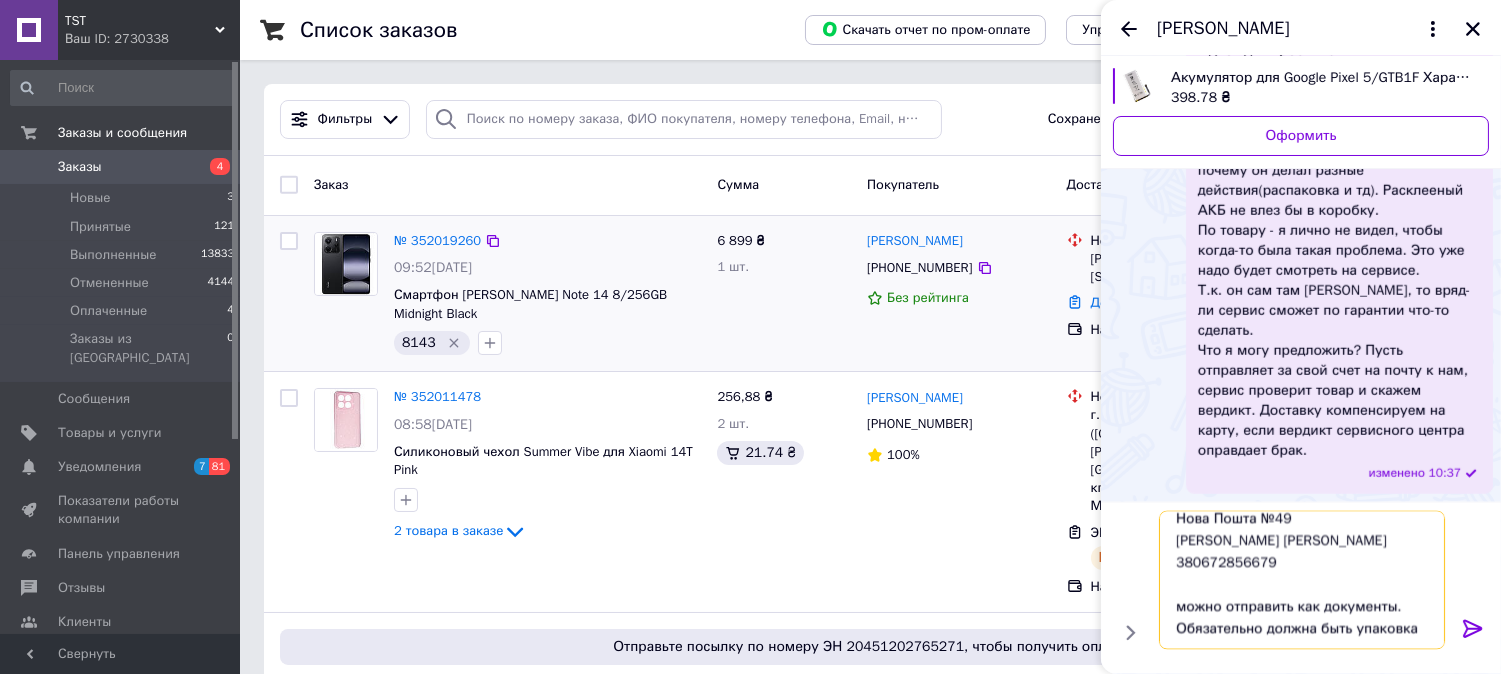 type on "м. Одеса
Нова Пошта №49
[PERSON_NAME] [PERSON_NAME]
380672856679
можно отправить как документы. Обязательно должна быть упаковка" 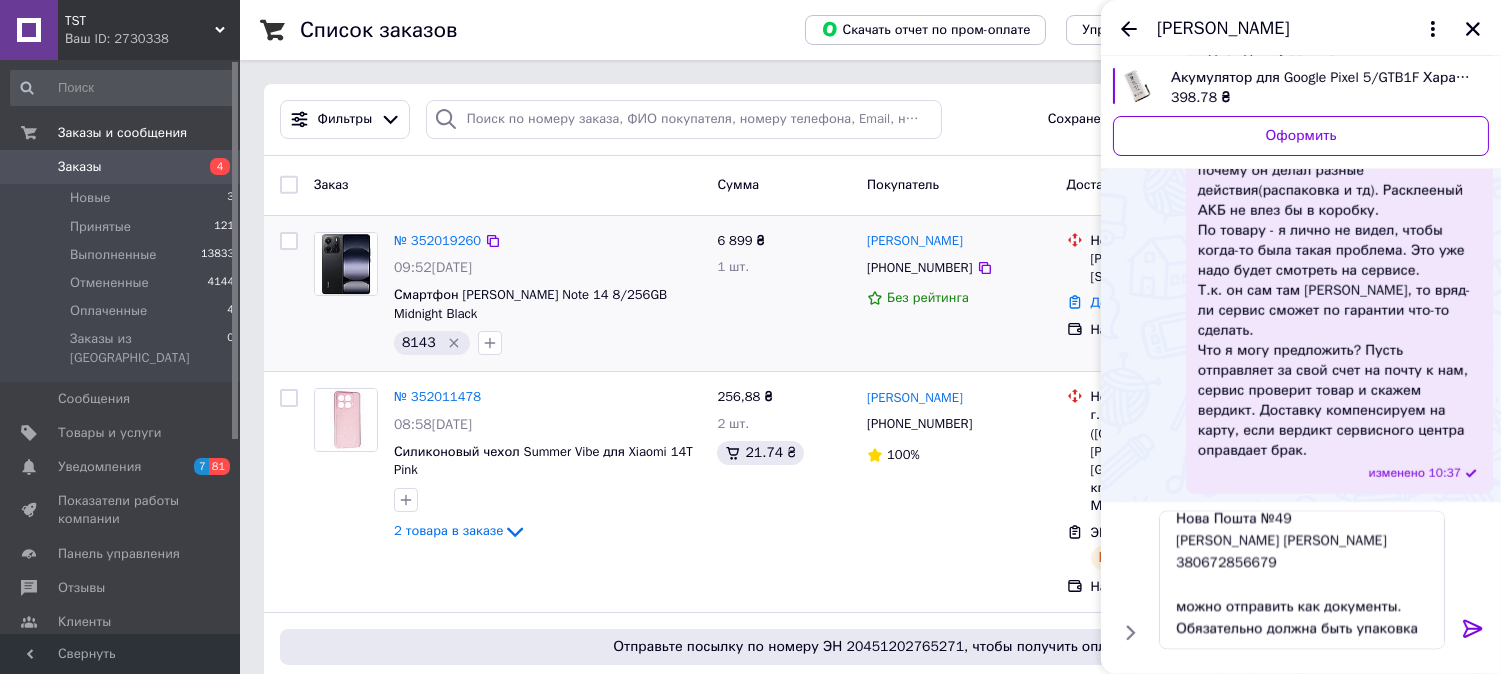 click 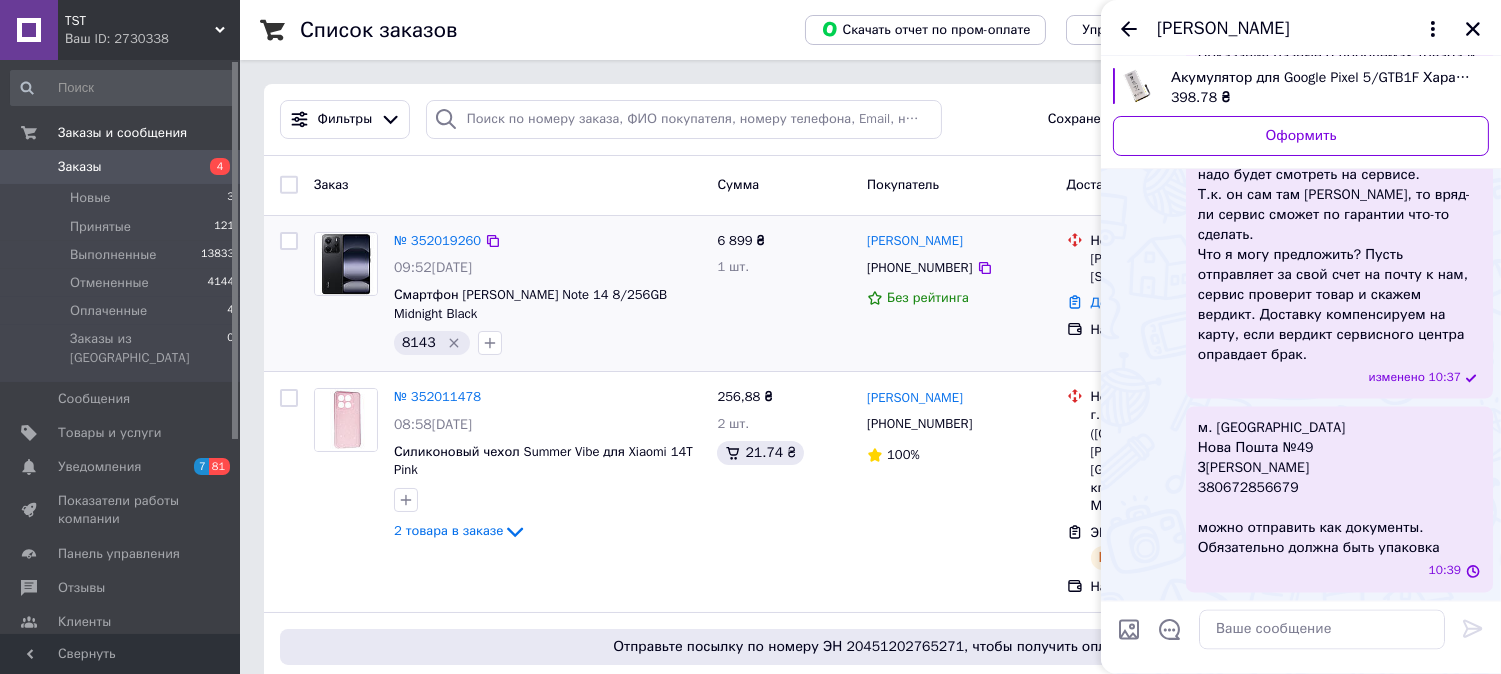 scroll, scrollTop: 0, scrollLeft: 0, axis: both 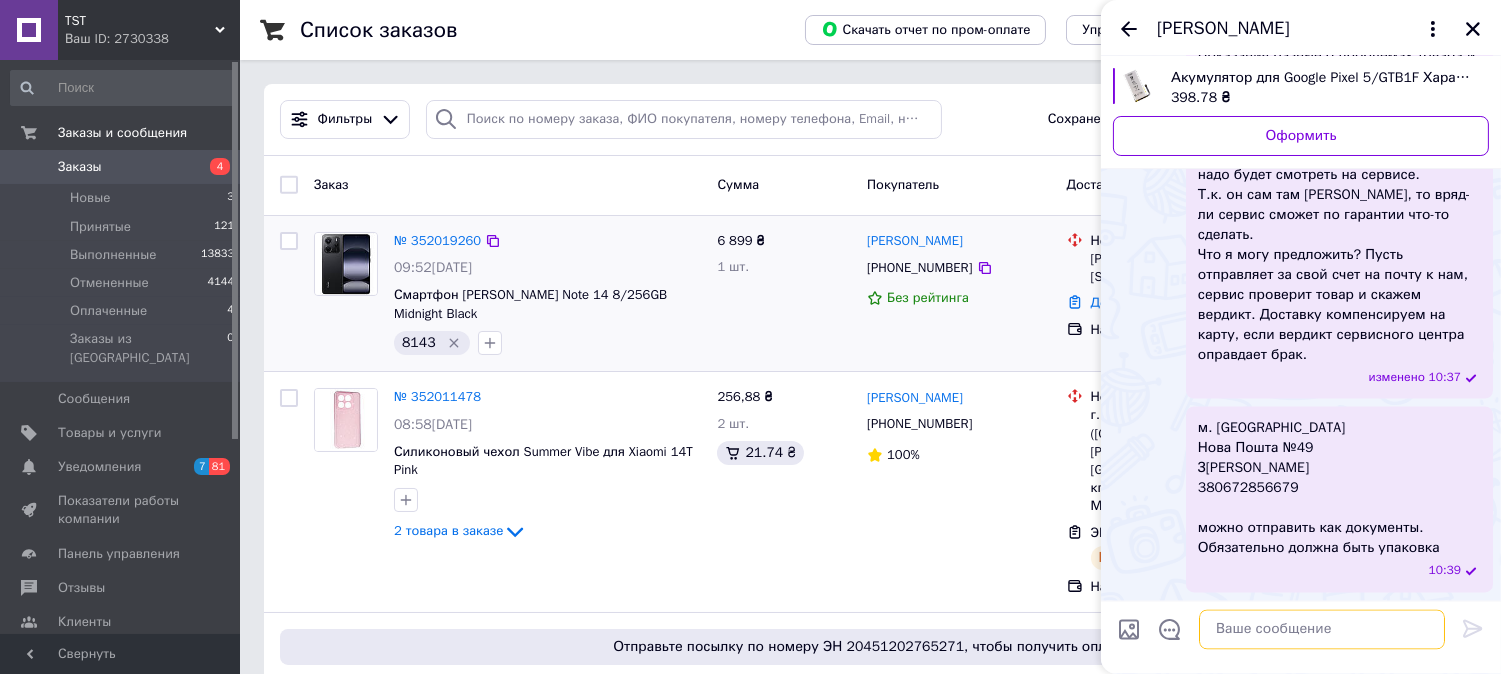 click at bounding box center (1322, 630) 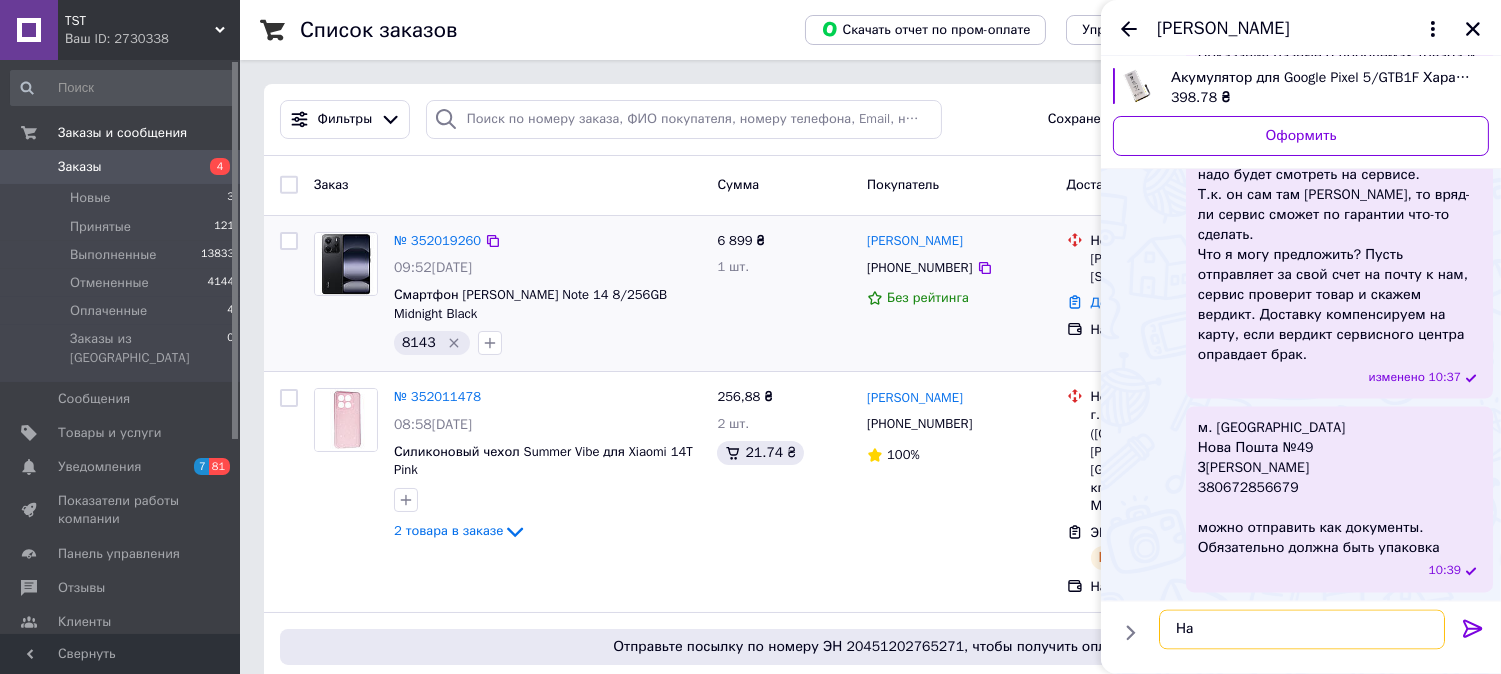type on "Н" 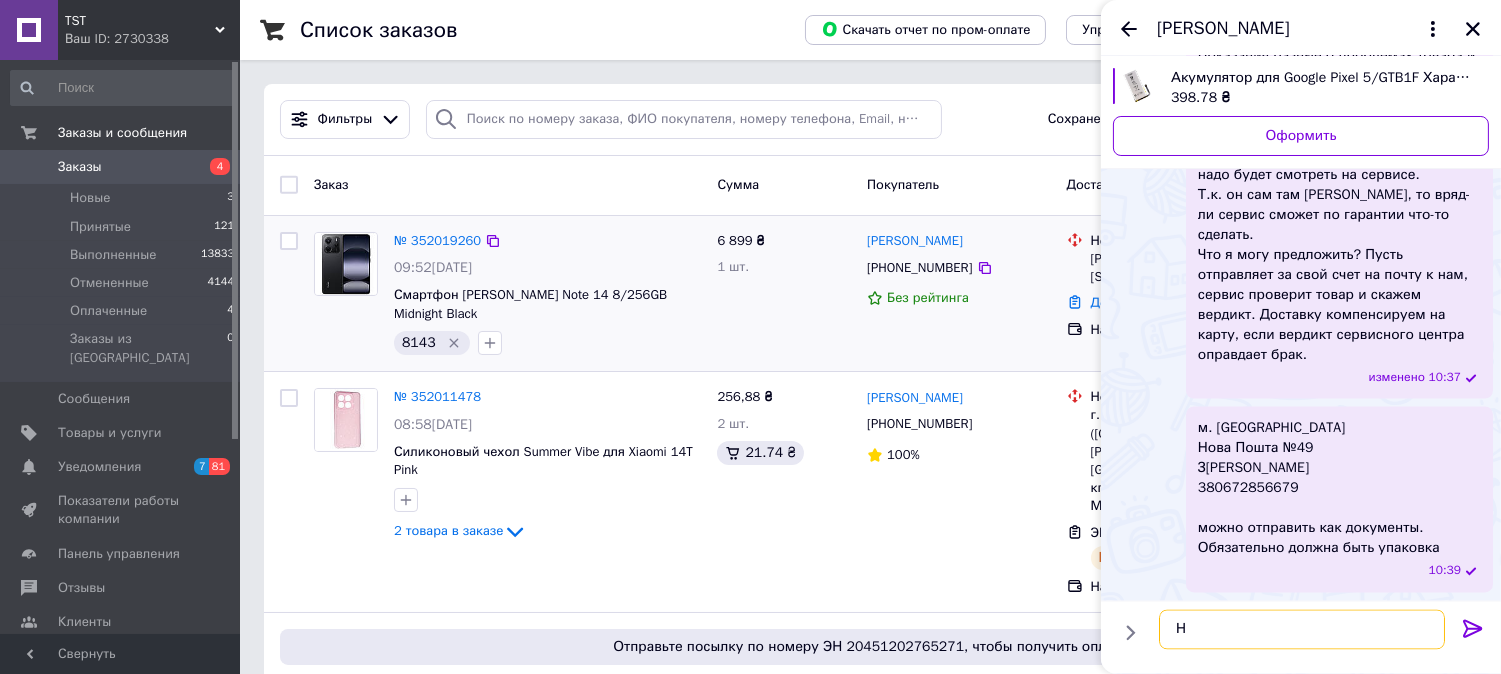 type 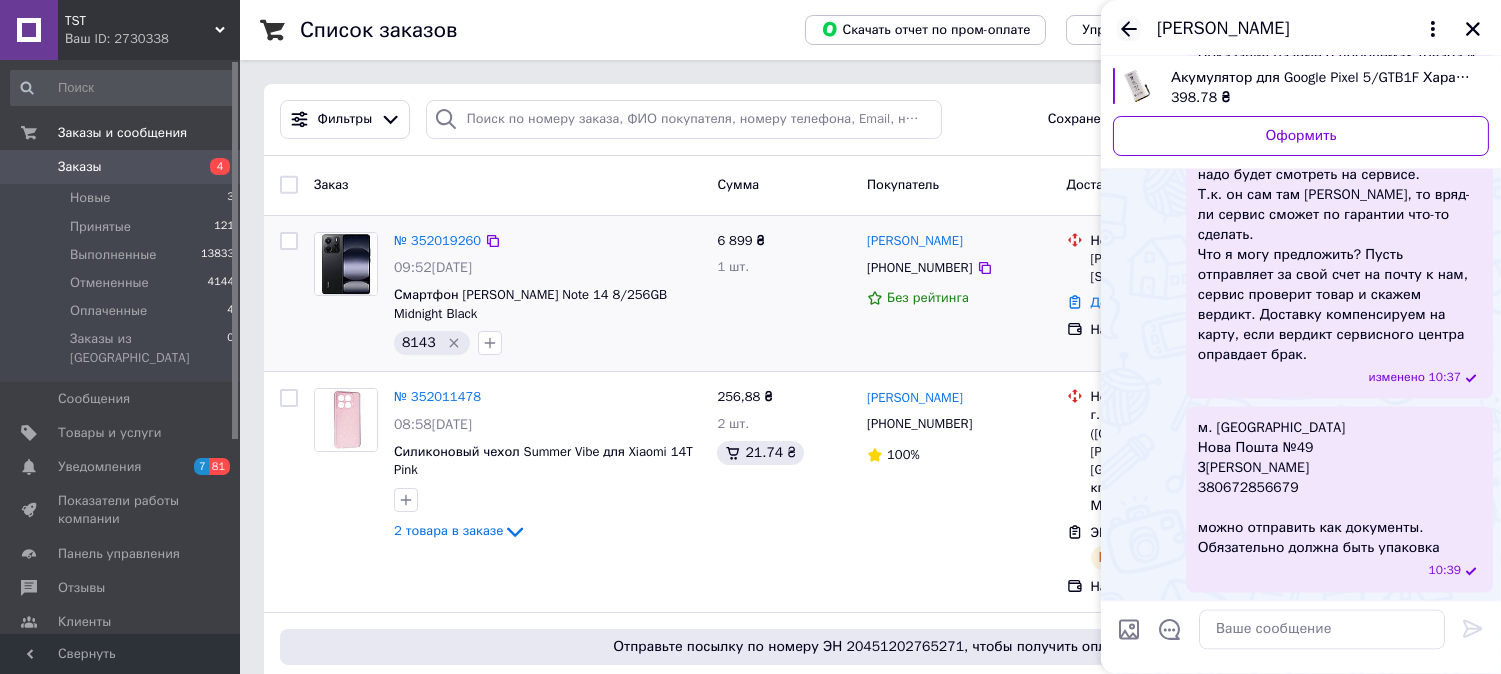 click 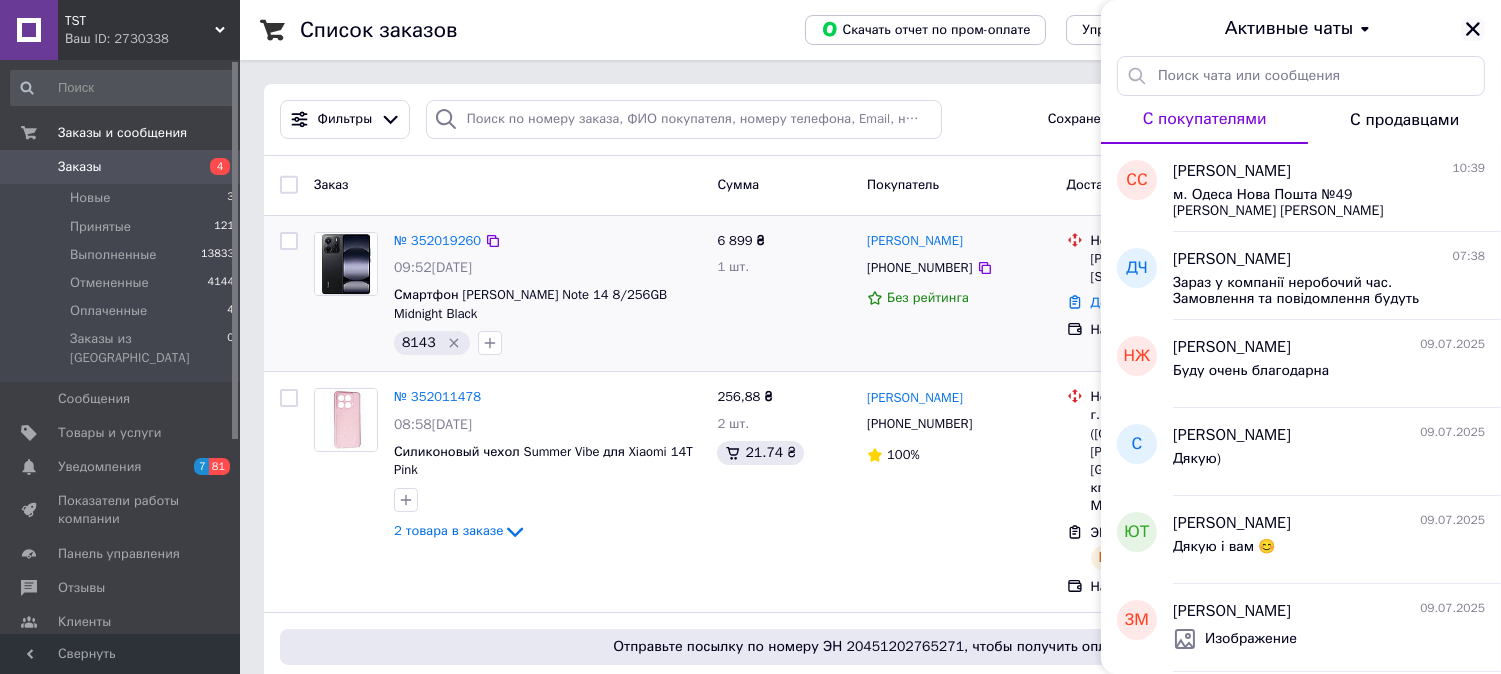 click 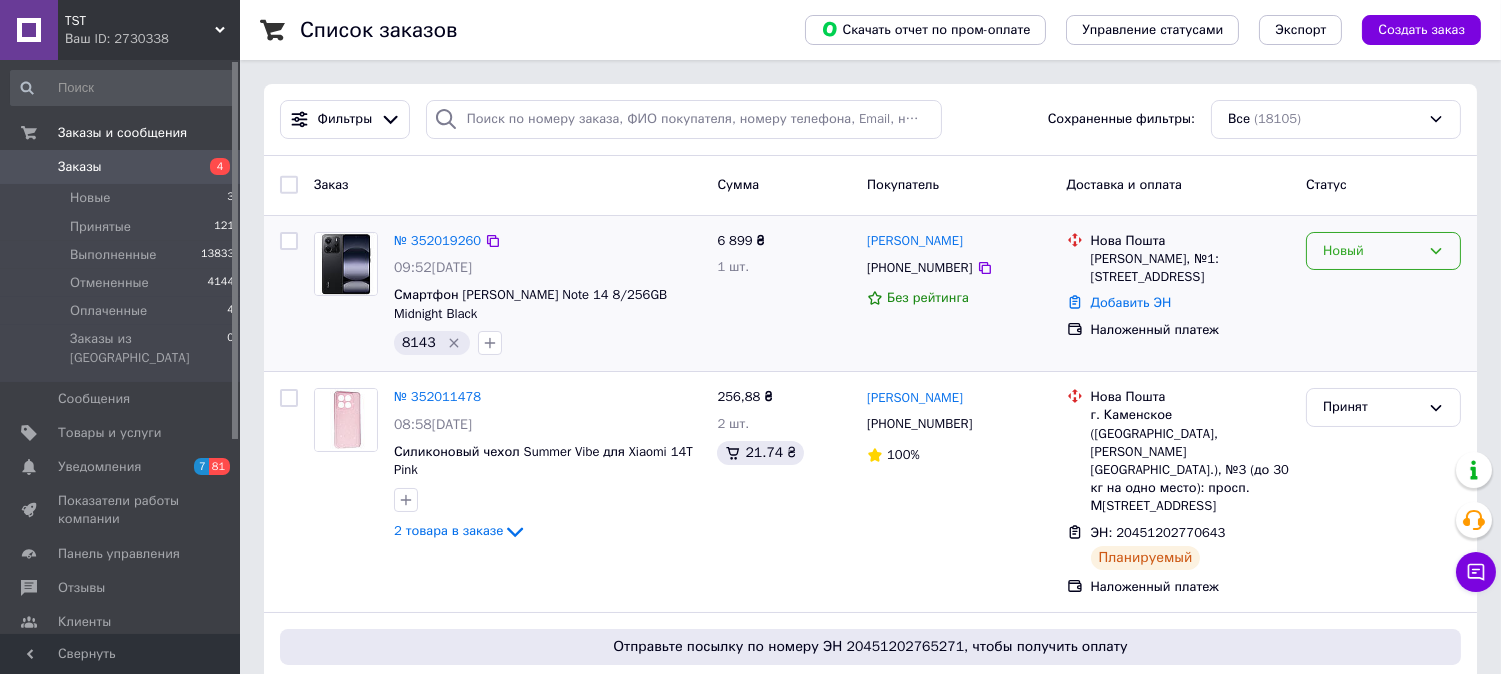 click on "Новый" at bounding box center (1371, 251) 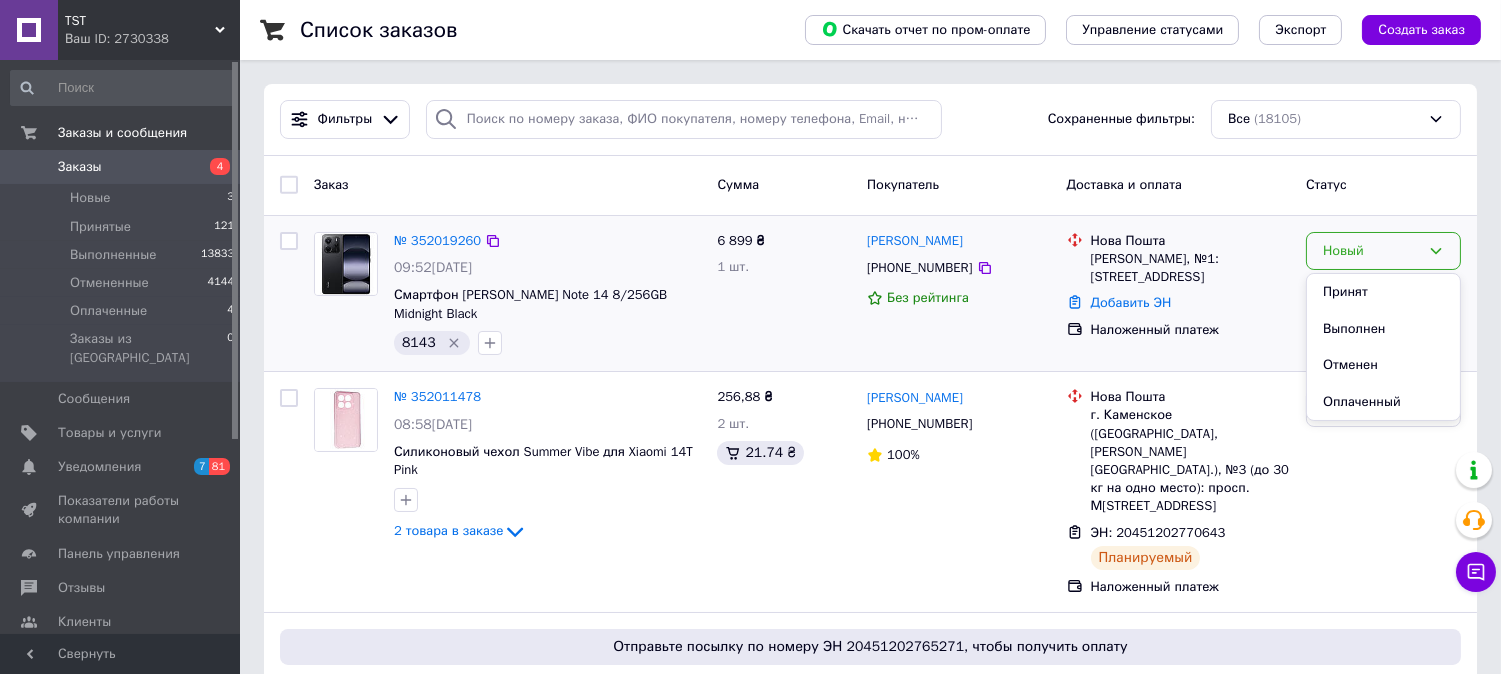 click on "Принят" at bounding box center [1383, 292] 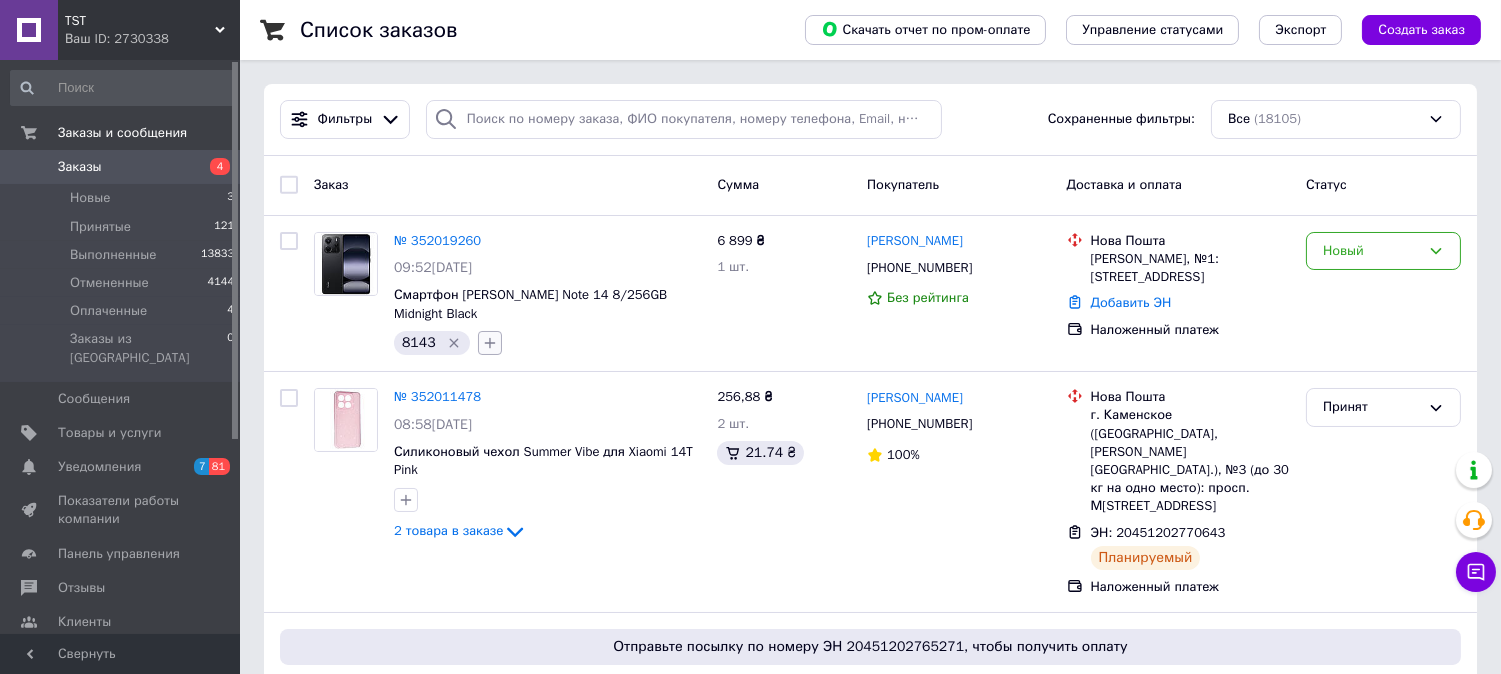 click 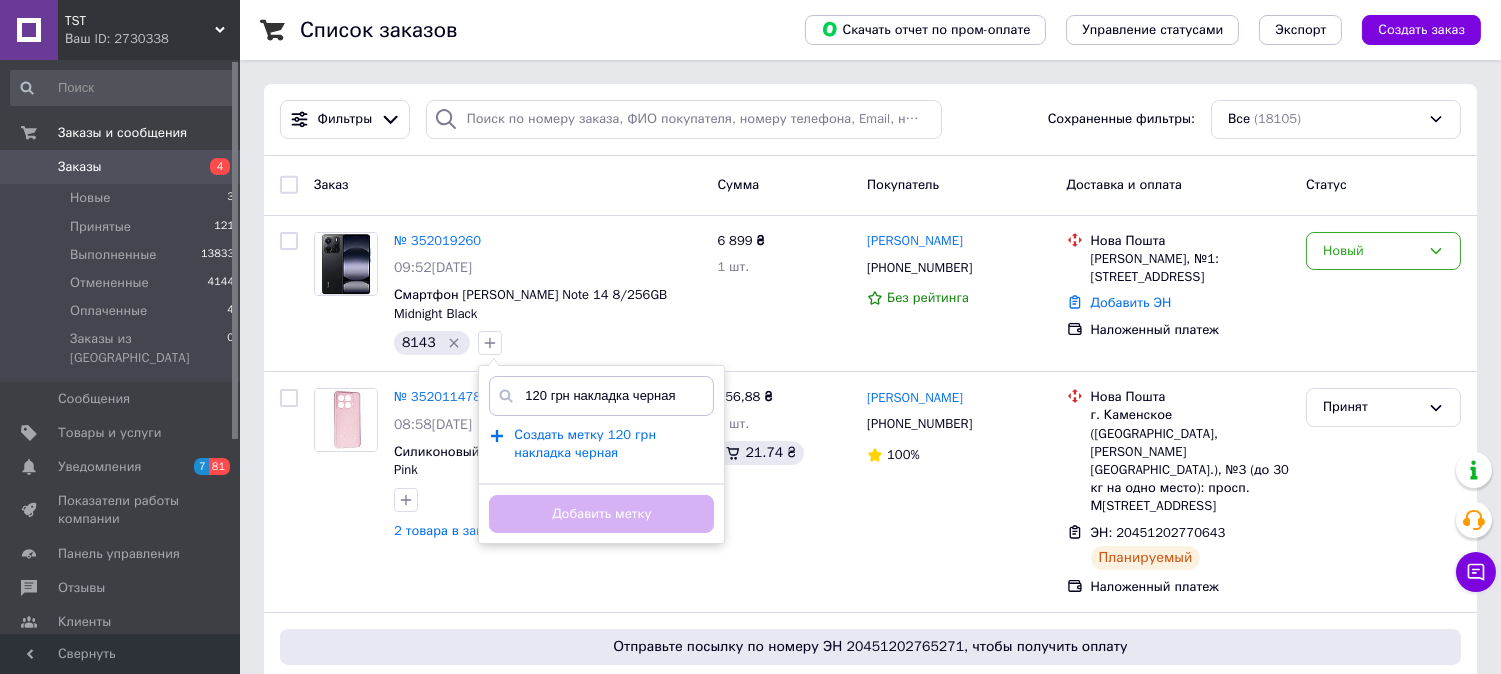 type on "120 грн накладка черная" 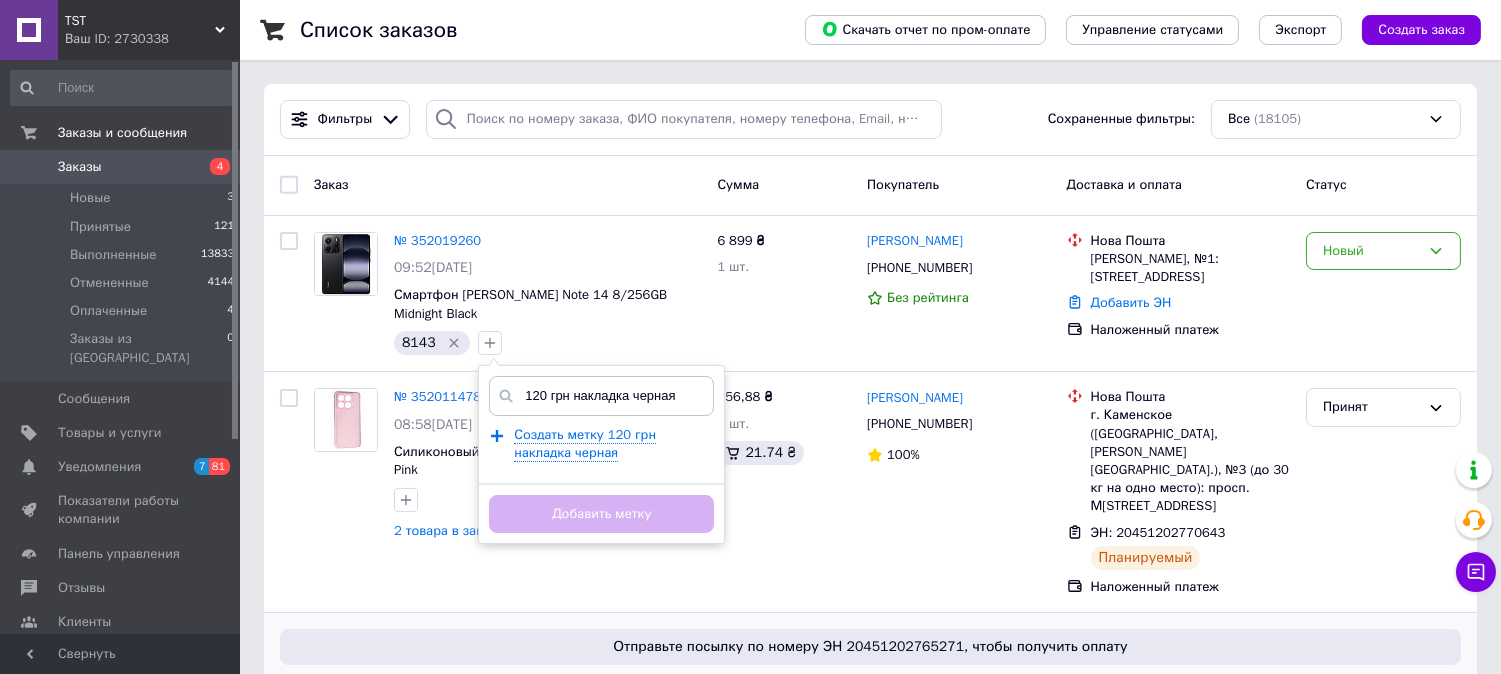 type 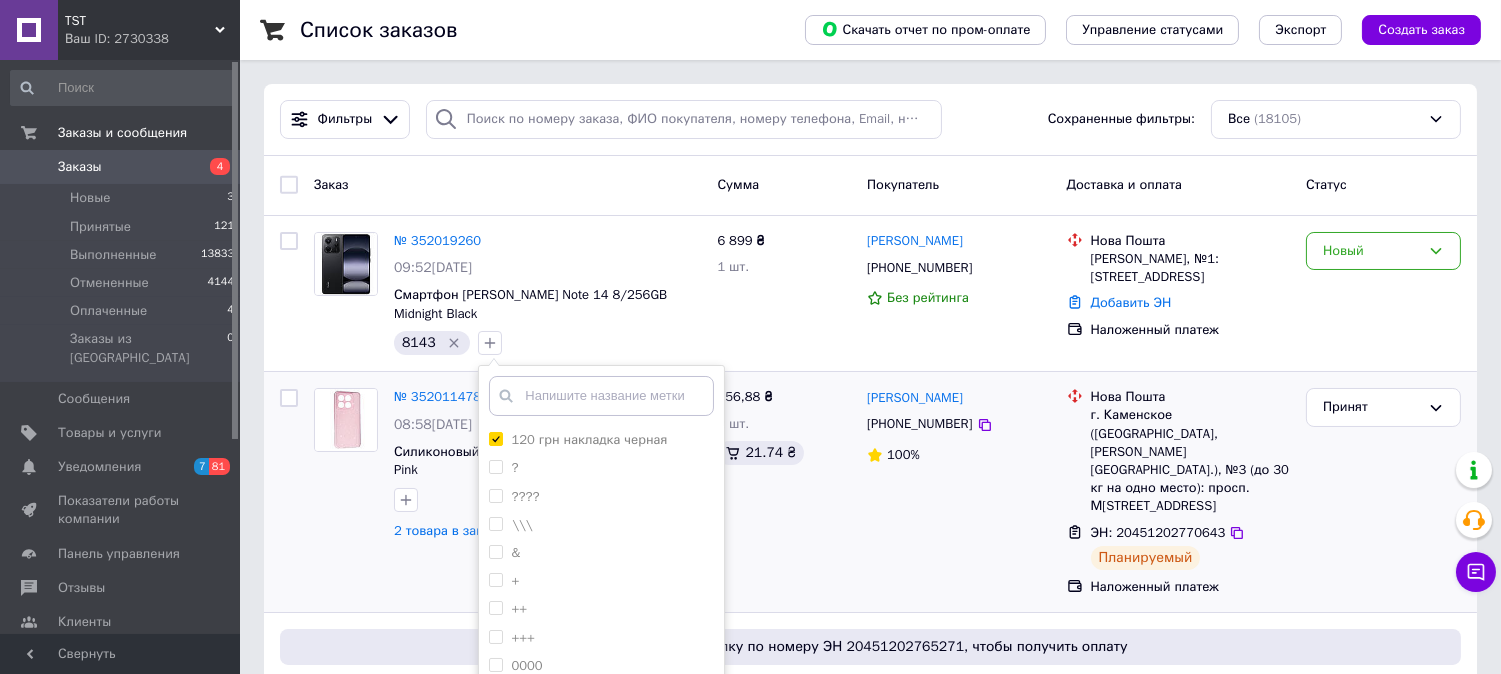 scroll, scrollTop: 6, scrollLeft: 0, axis: vertical 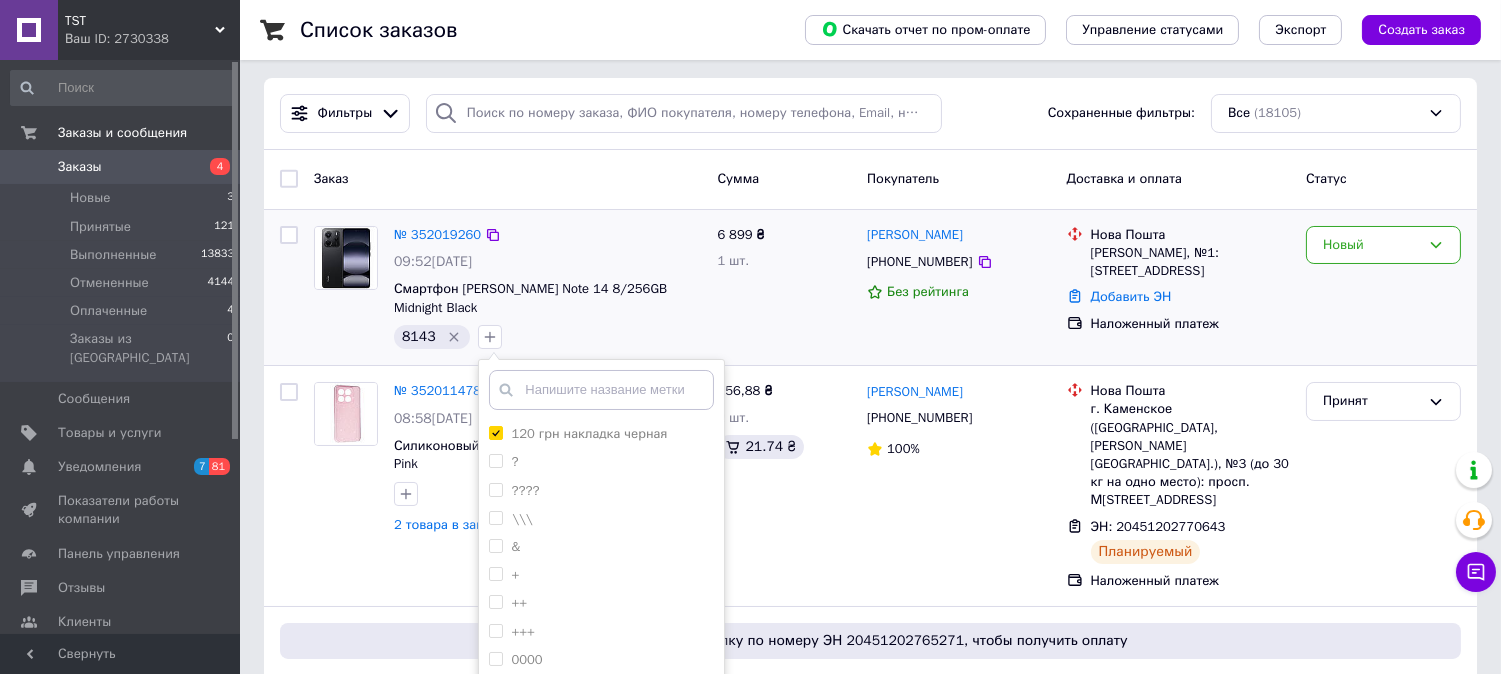 click on "Добавить метку" at bounding box center (601, 756) 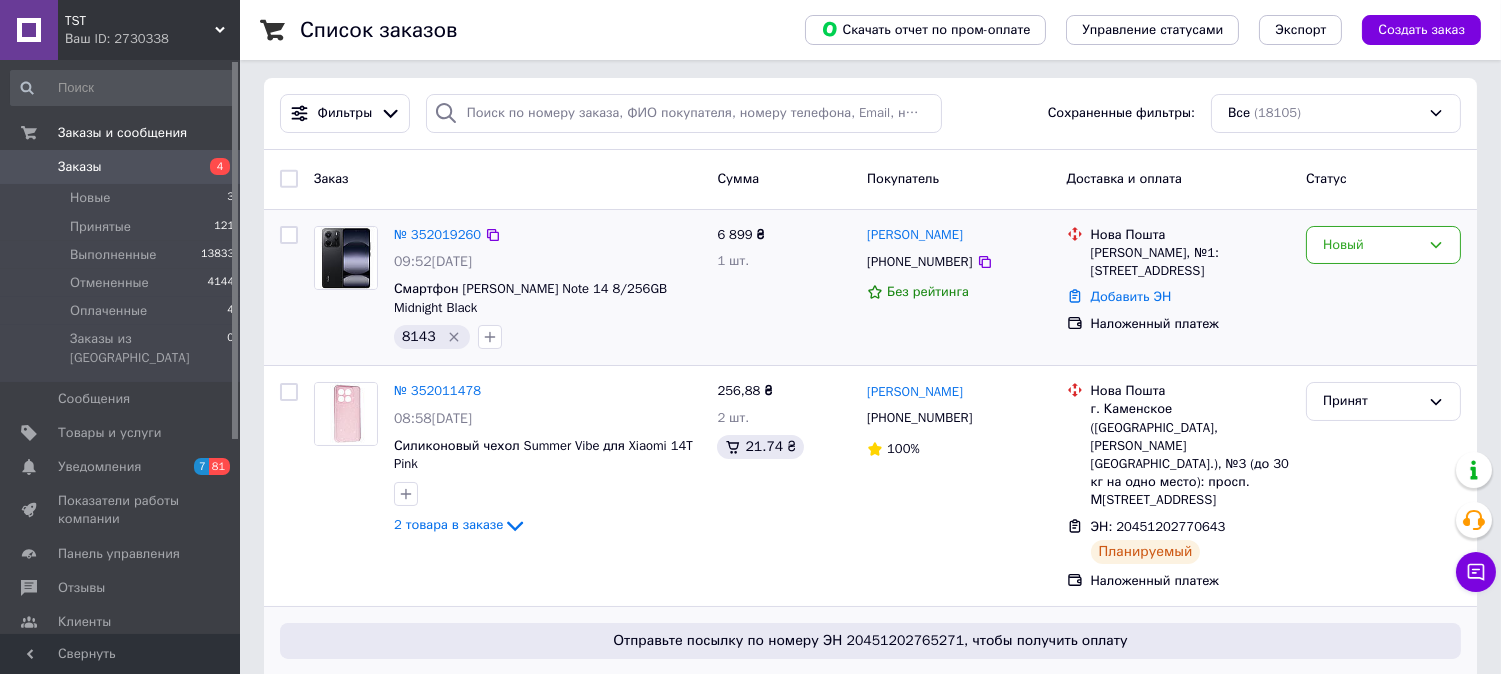 scroll, scrollTop: 111, scrollLeft: 0, axis: vertical 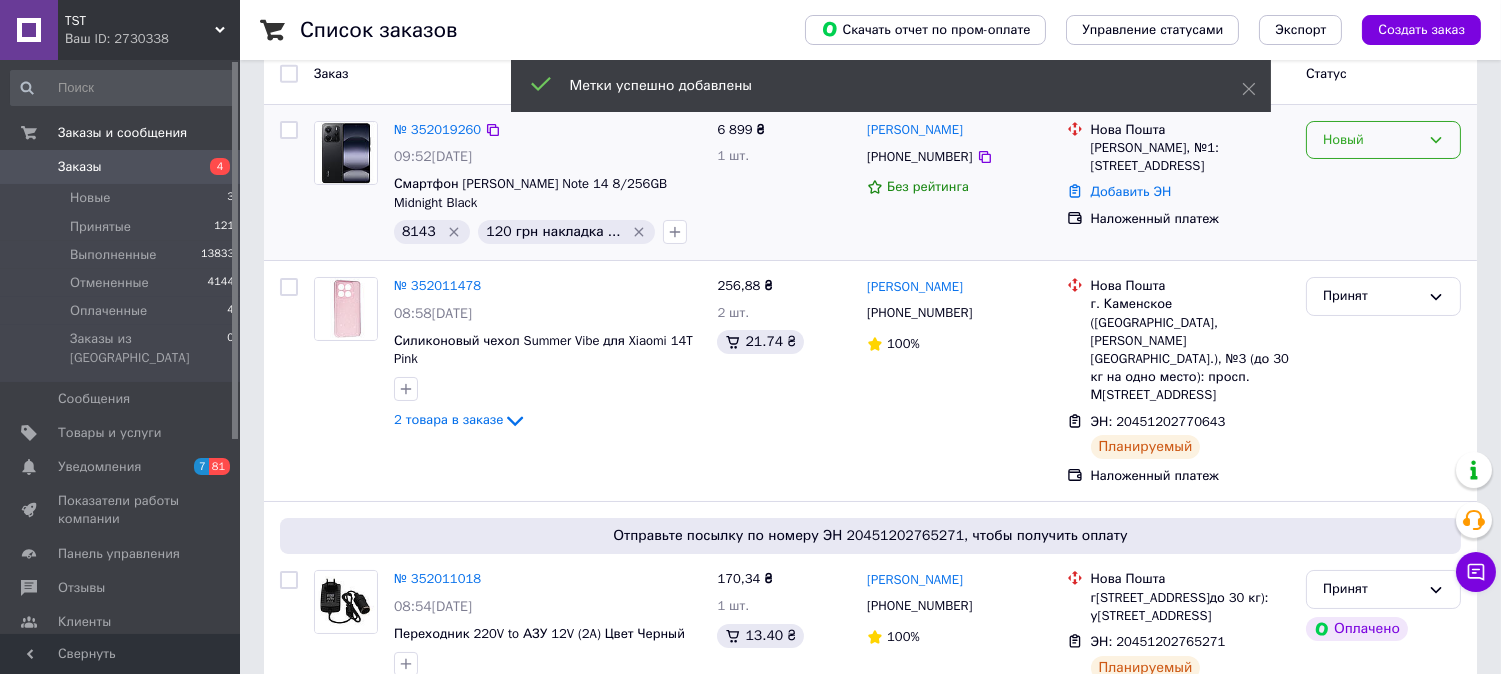 click on "Новый" at bounding box center (1371, 140) 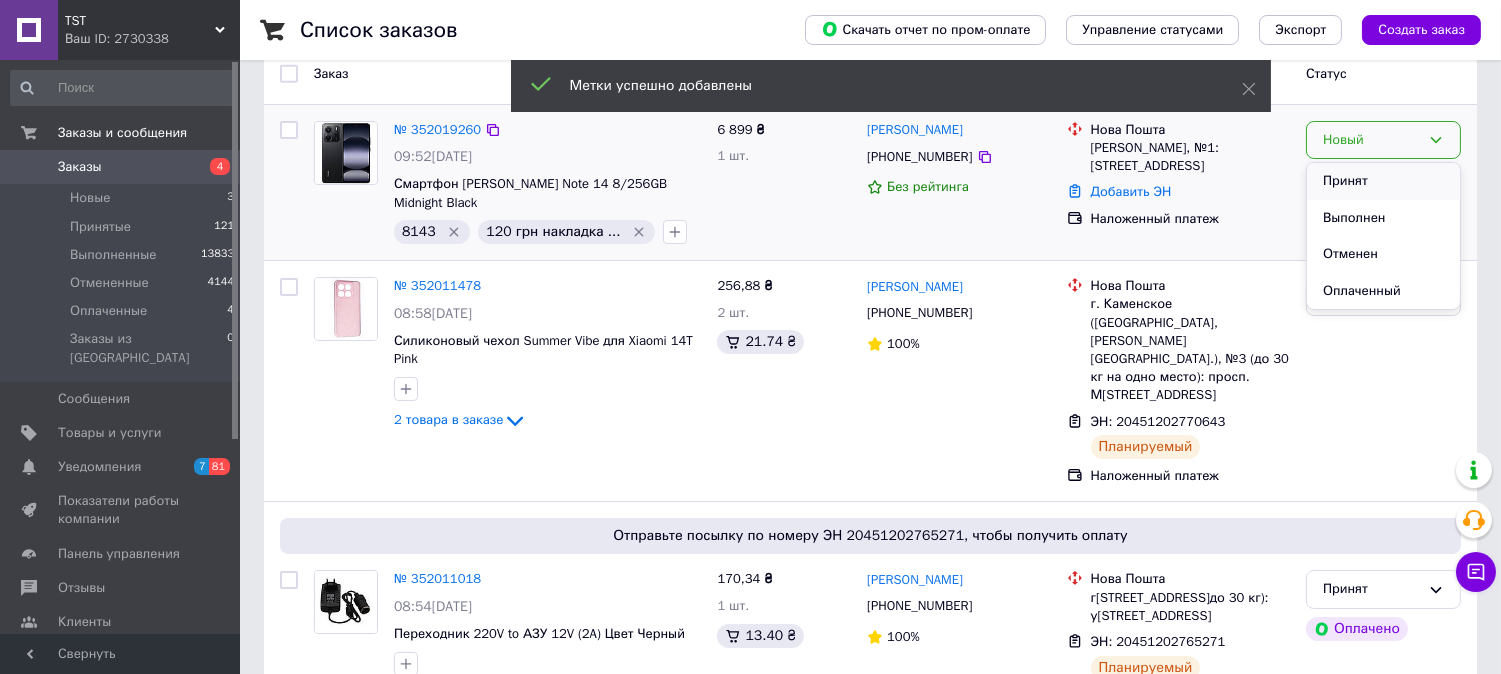click on "Принят" at bounding box center [1383, 181] 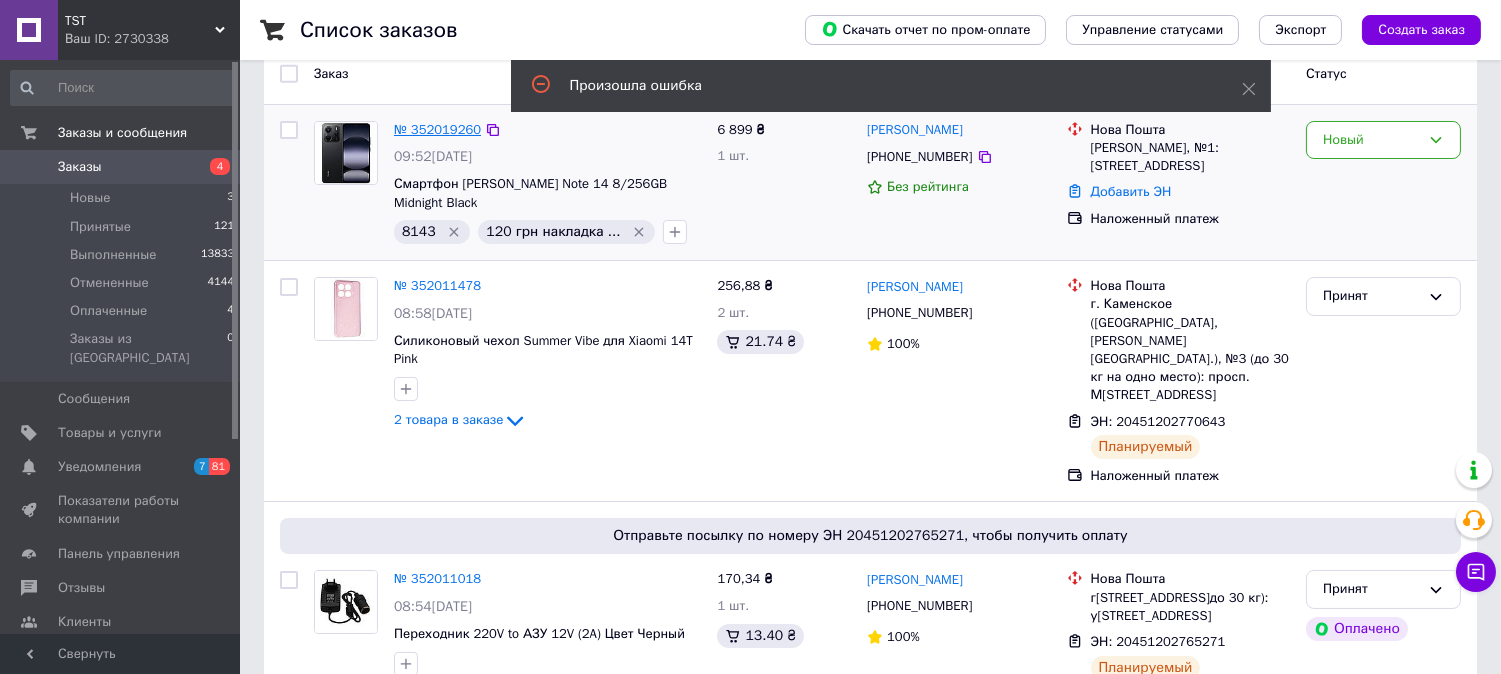 click on "№ 352019260" at bounding box center (437, 129) 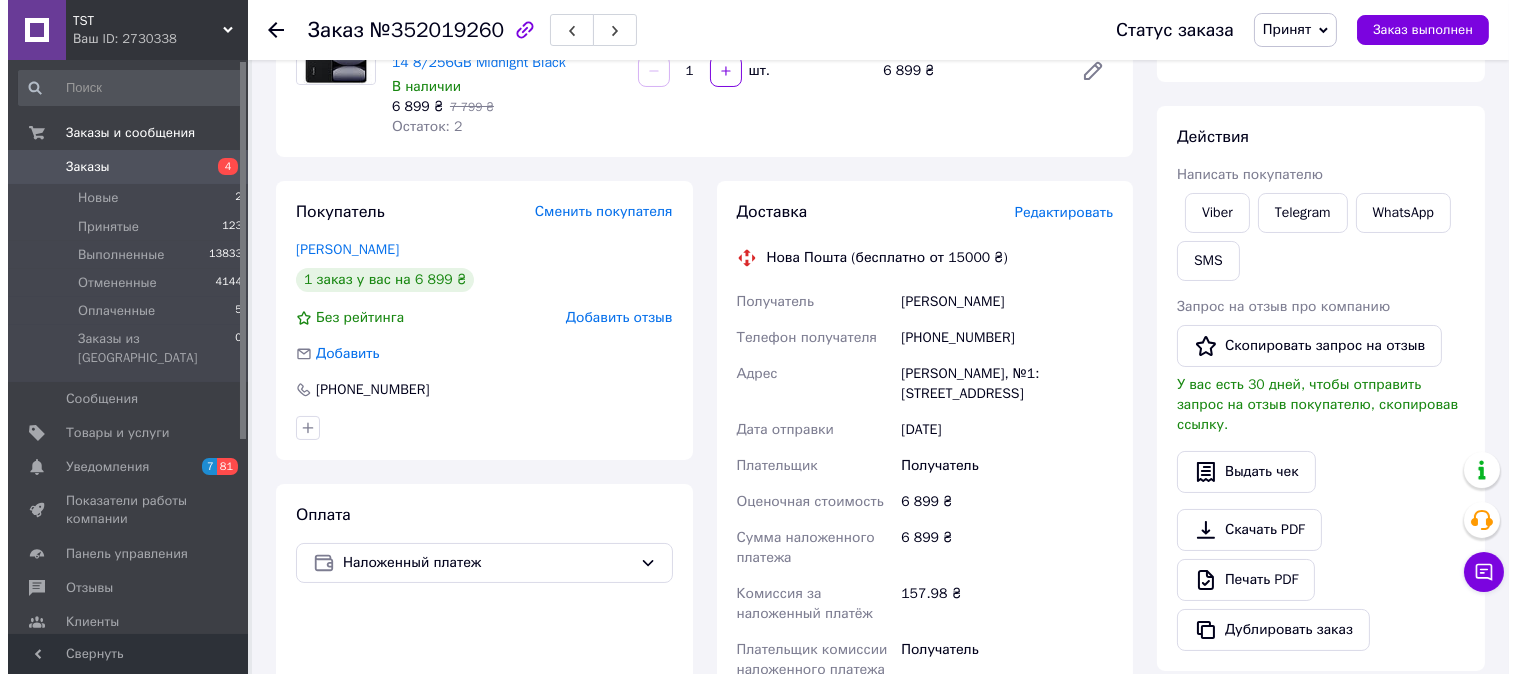 scroll, scrollTop: 333, scrollLeft: 0, axis: vertical 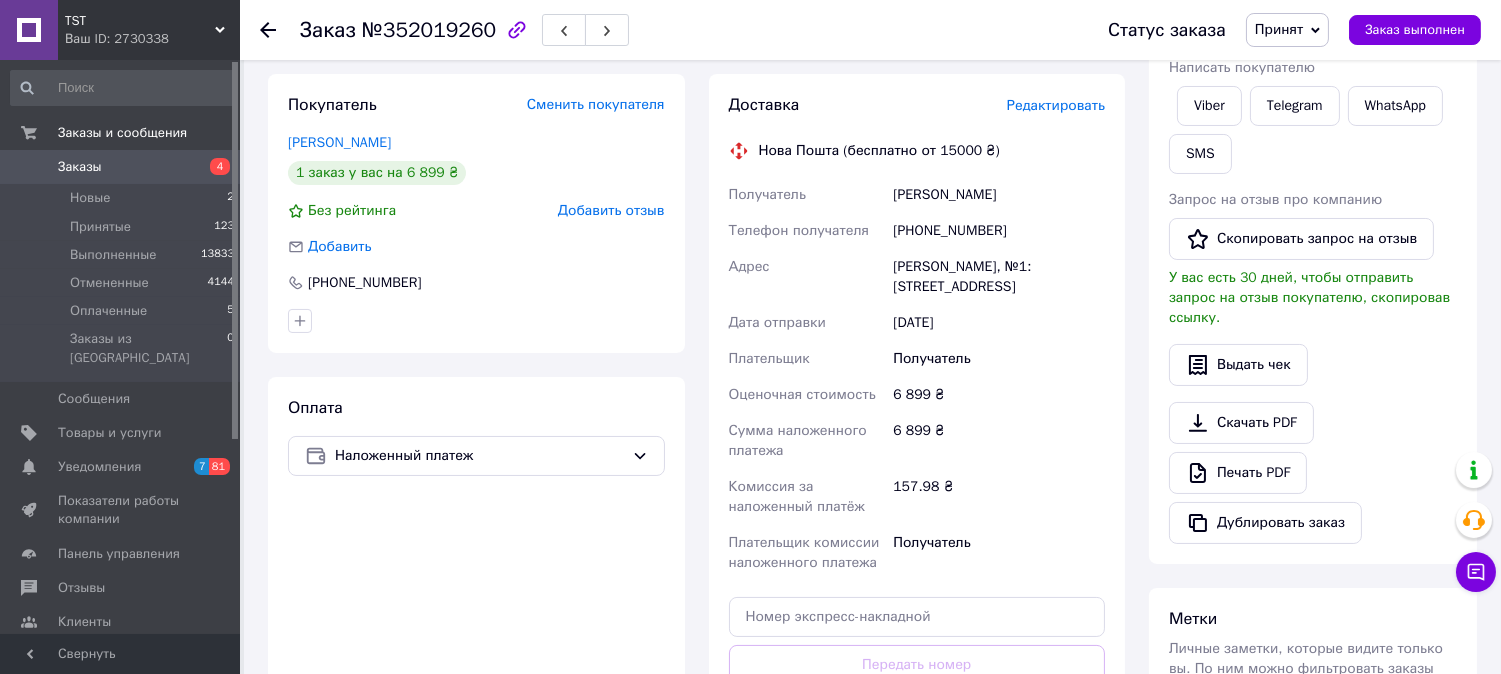 click on "Редактировать" at bounding box center [1056, 105] 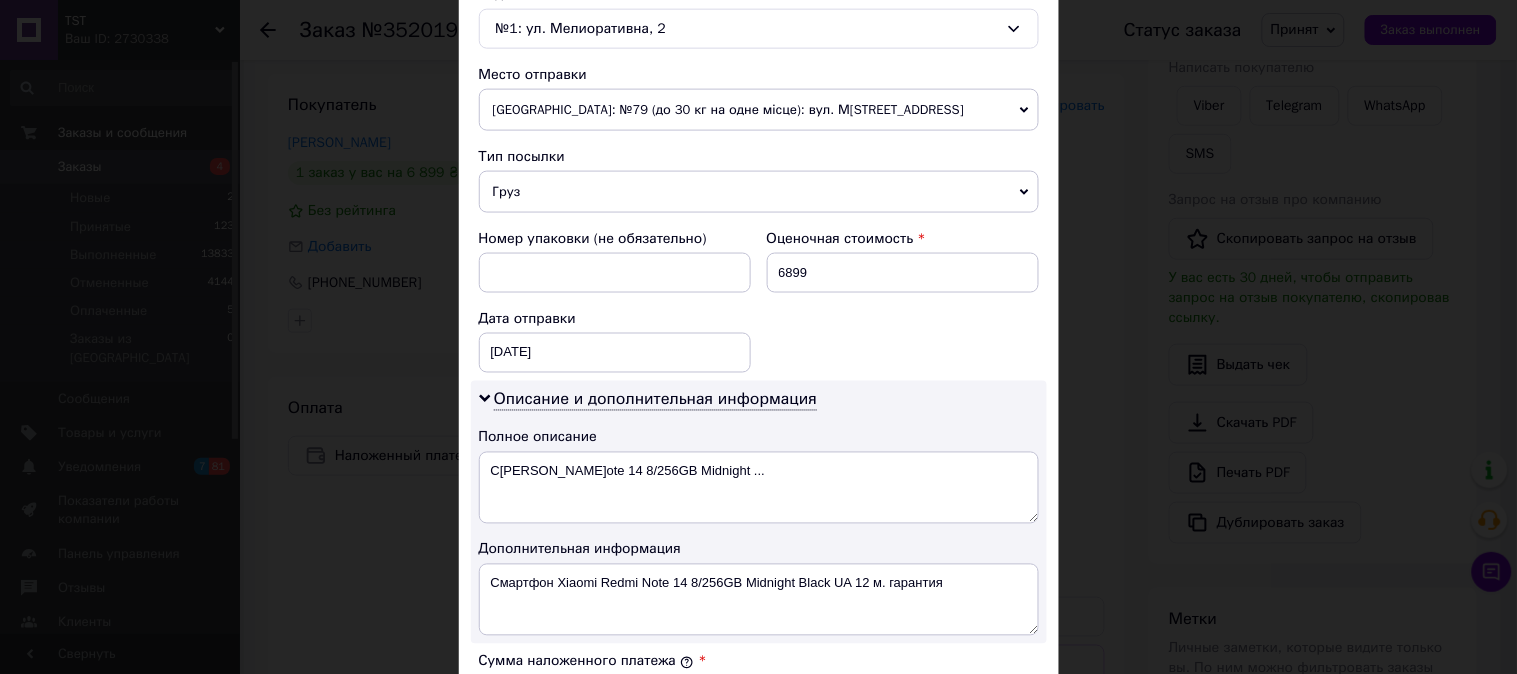 scroll, scrollTop: 666, scrollLeft: 0, axis: vertical 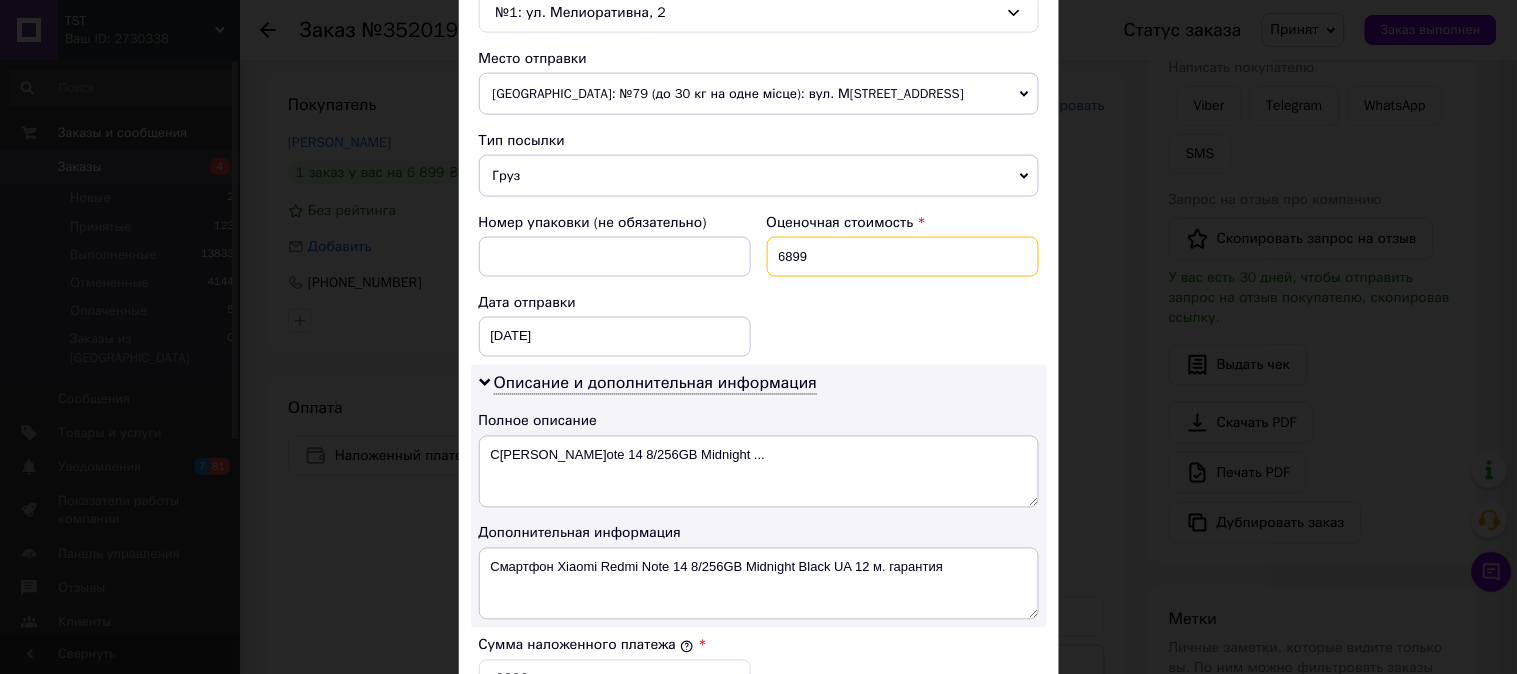 click on "6899" at bounding box center (903, 257) 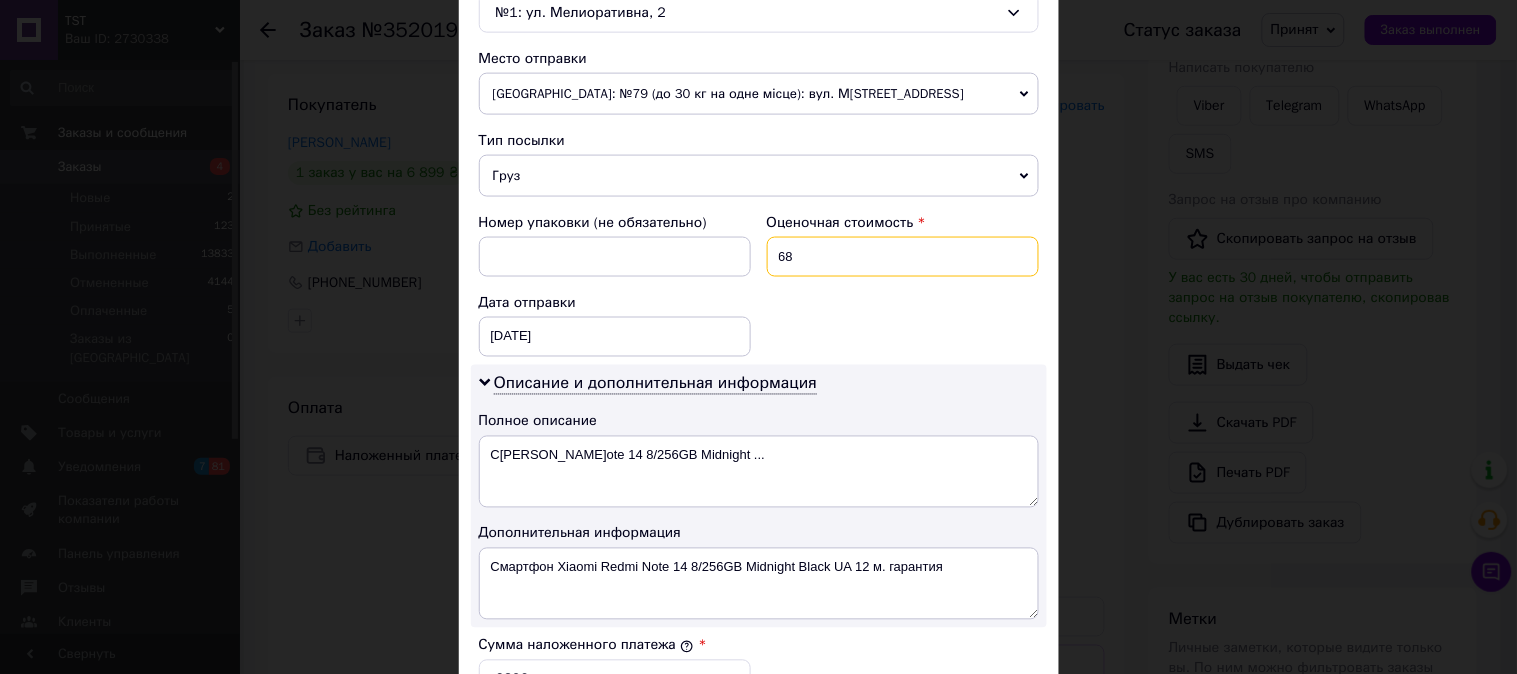 type on "6" 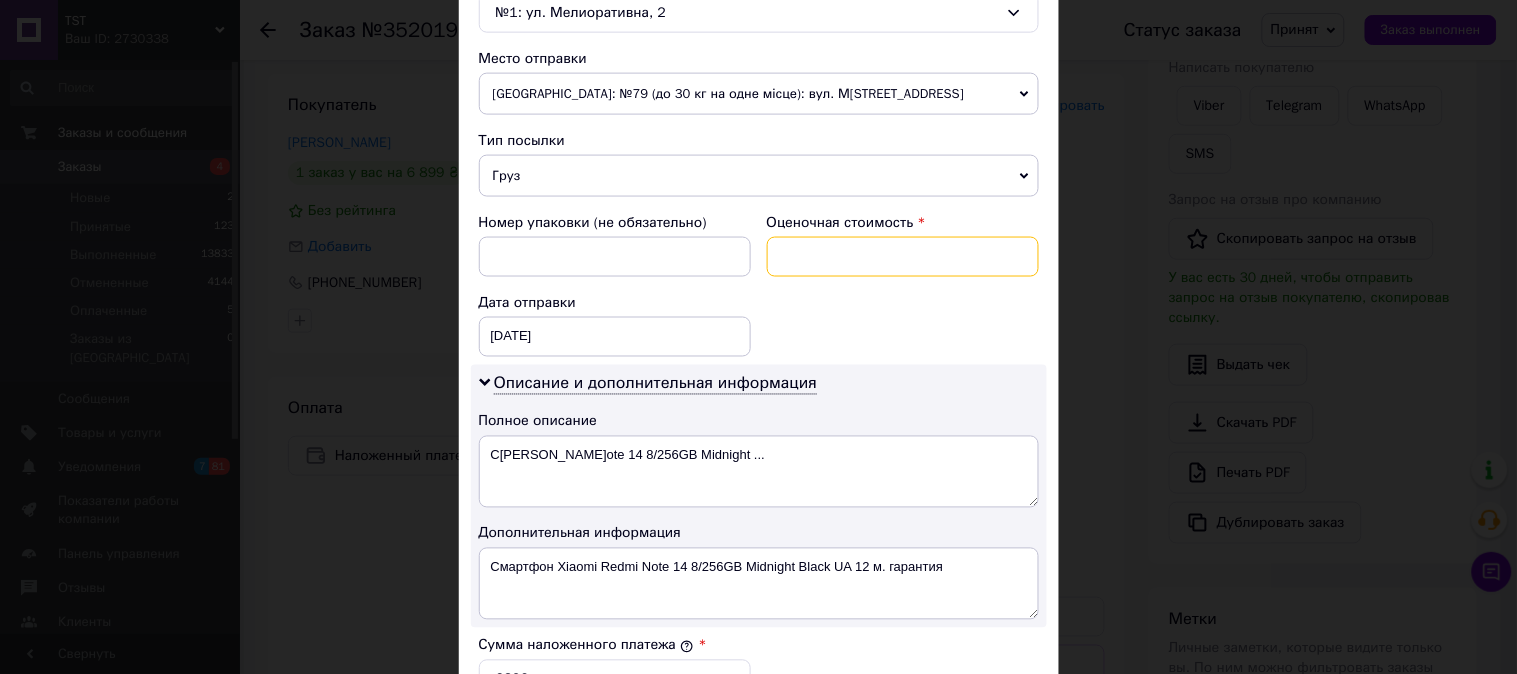 type on "1" 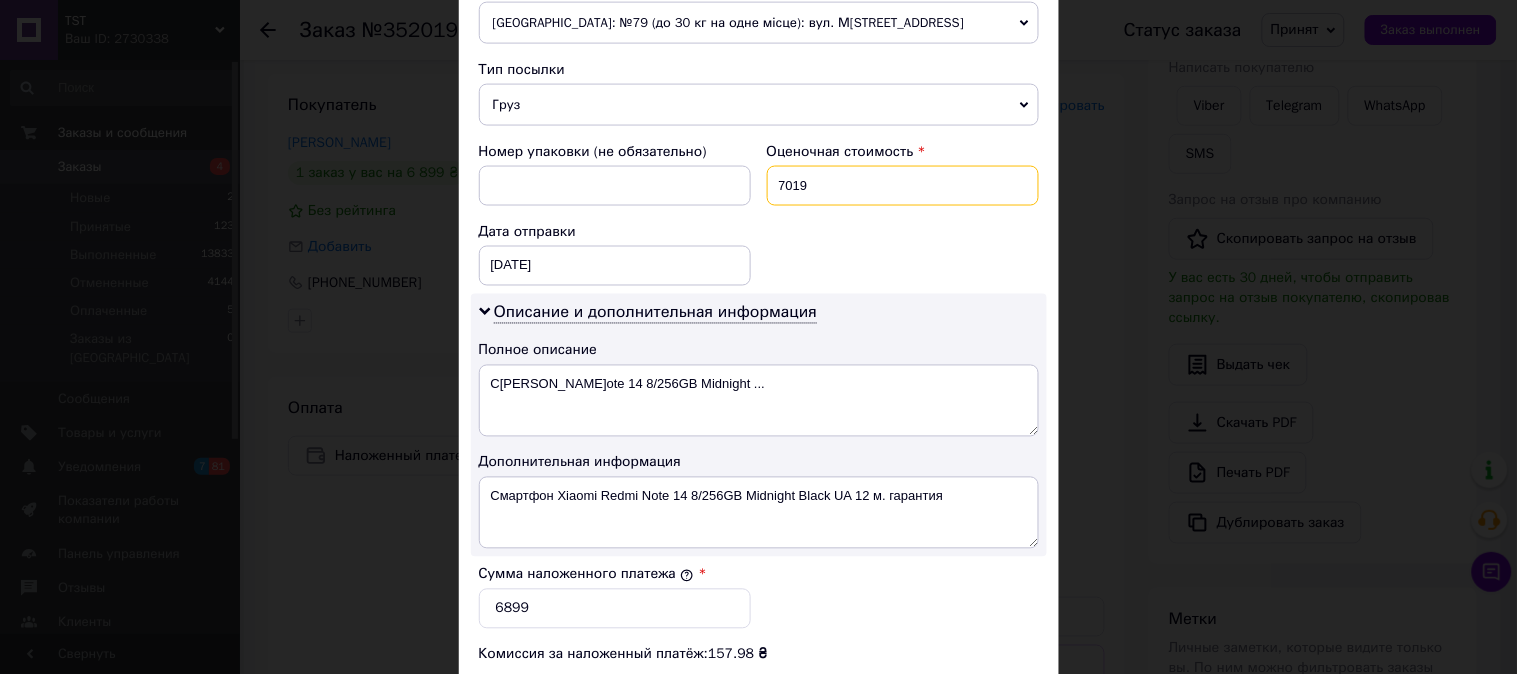 scroll, scrollTop: 1000, scrollLeft: 0, axis: vertical 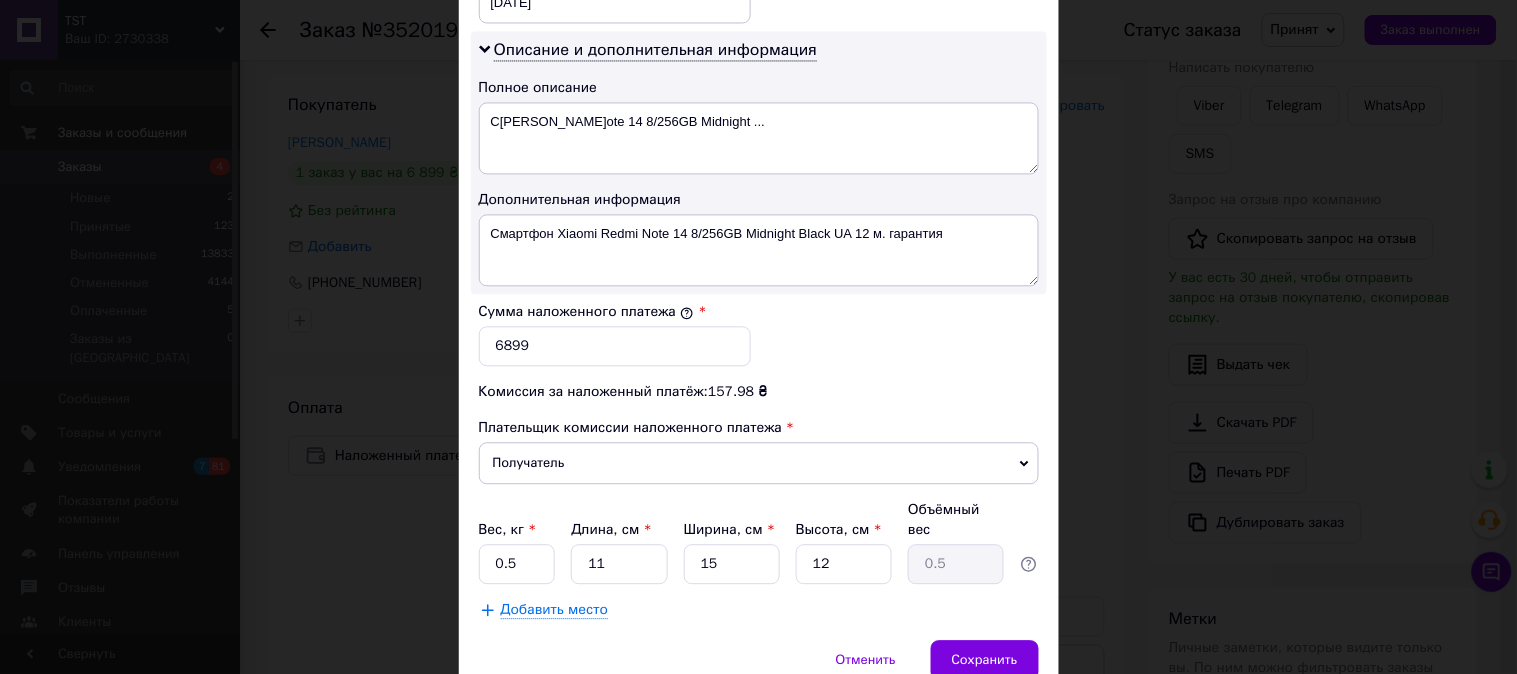 type on "7019" 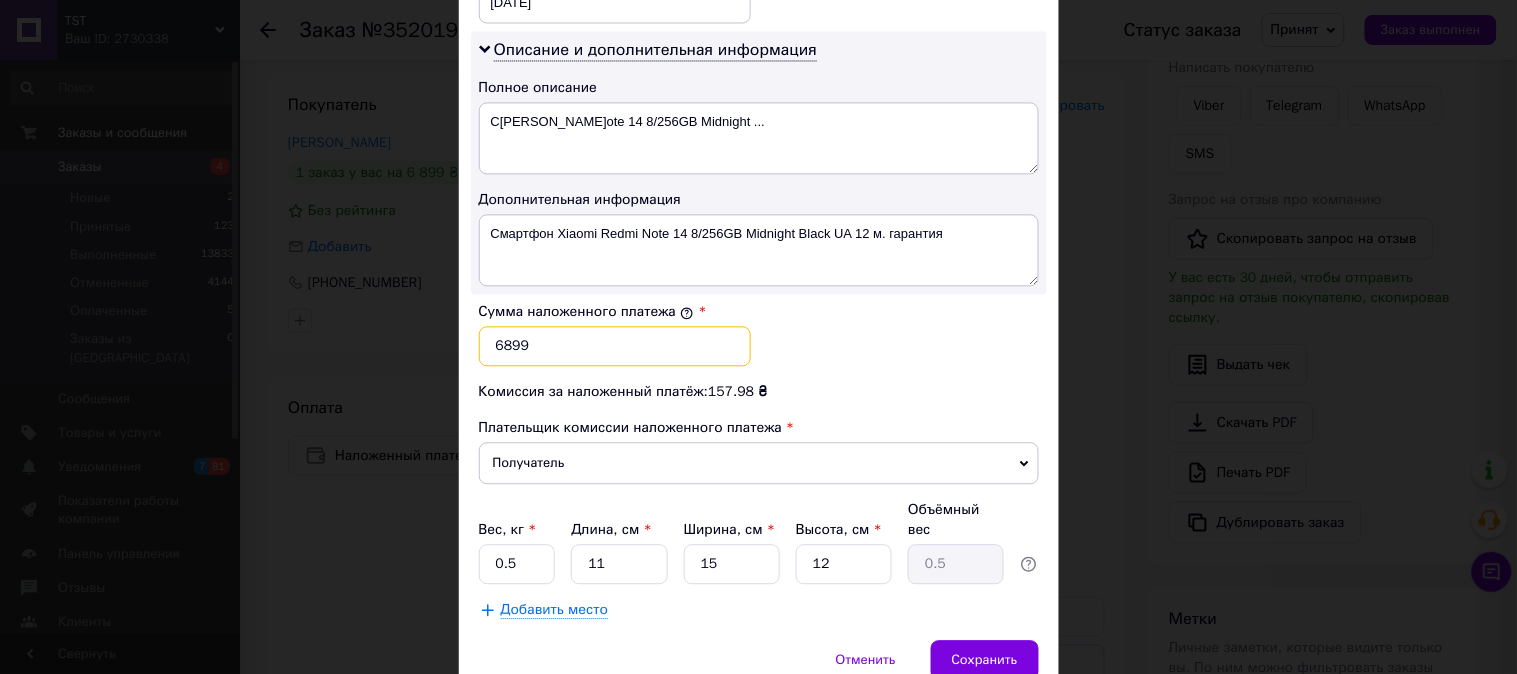 click on "6899" at bounding box center (615, 346) 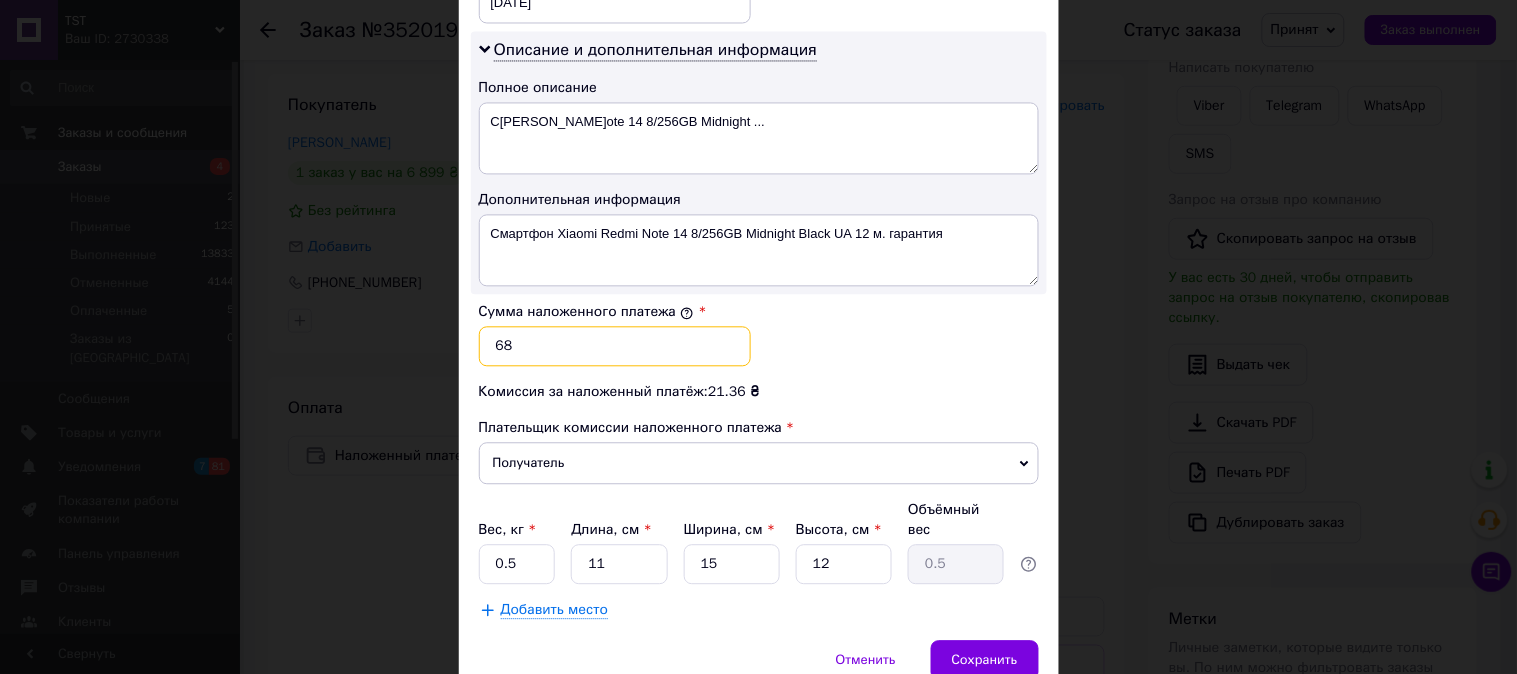 type on "6" 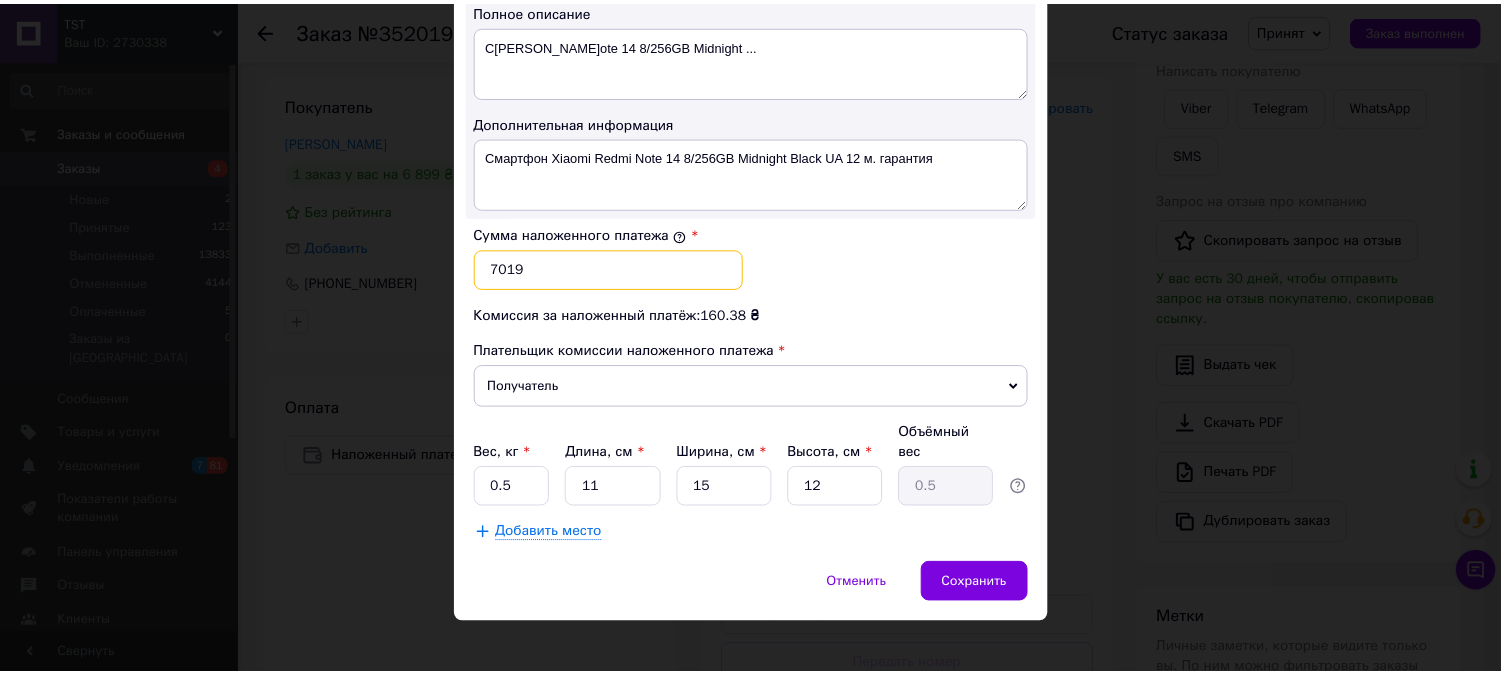 scroll, scrollTop: 1176, scrollLeft: 0, axis: vertical 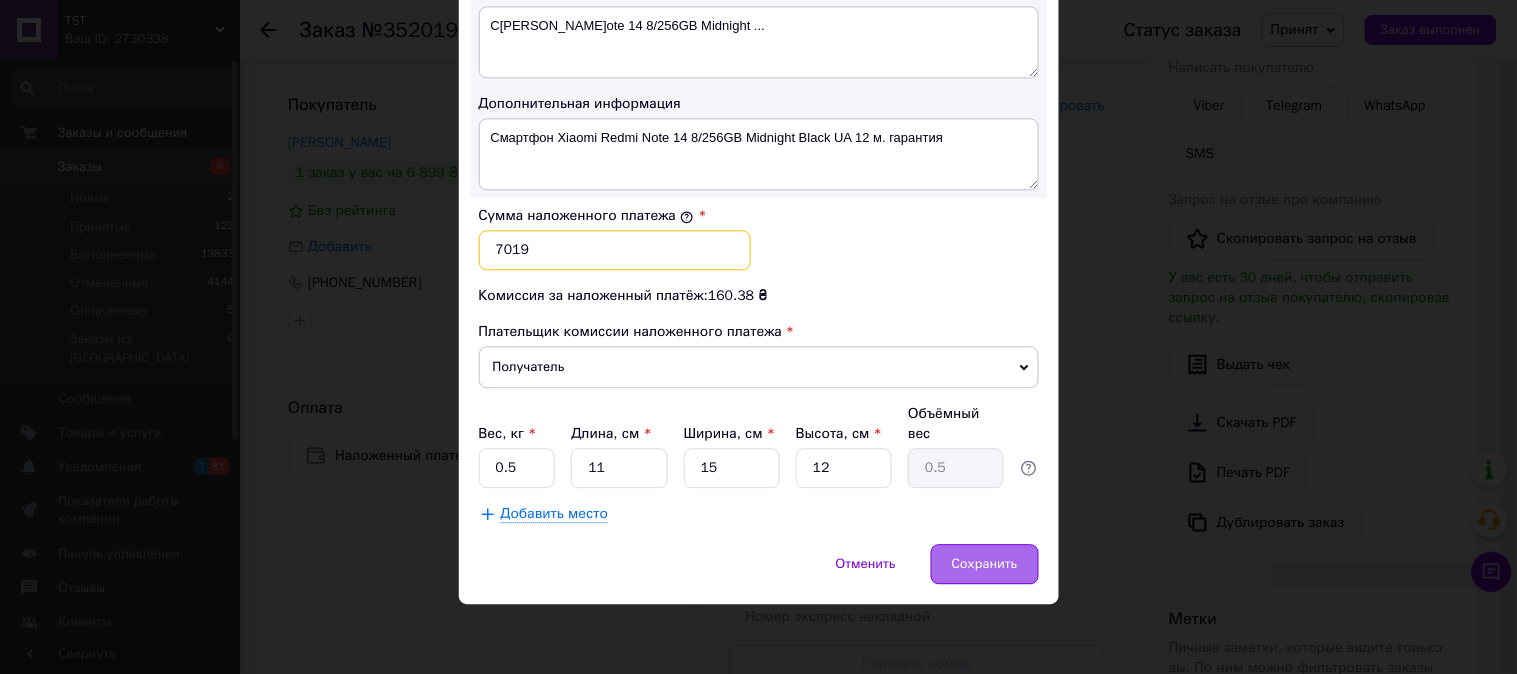 type on "7019" 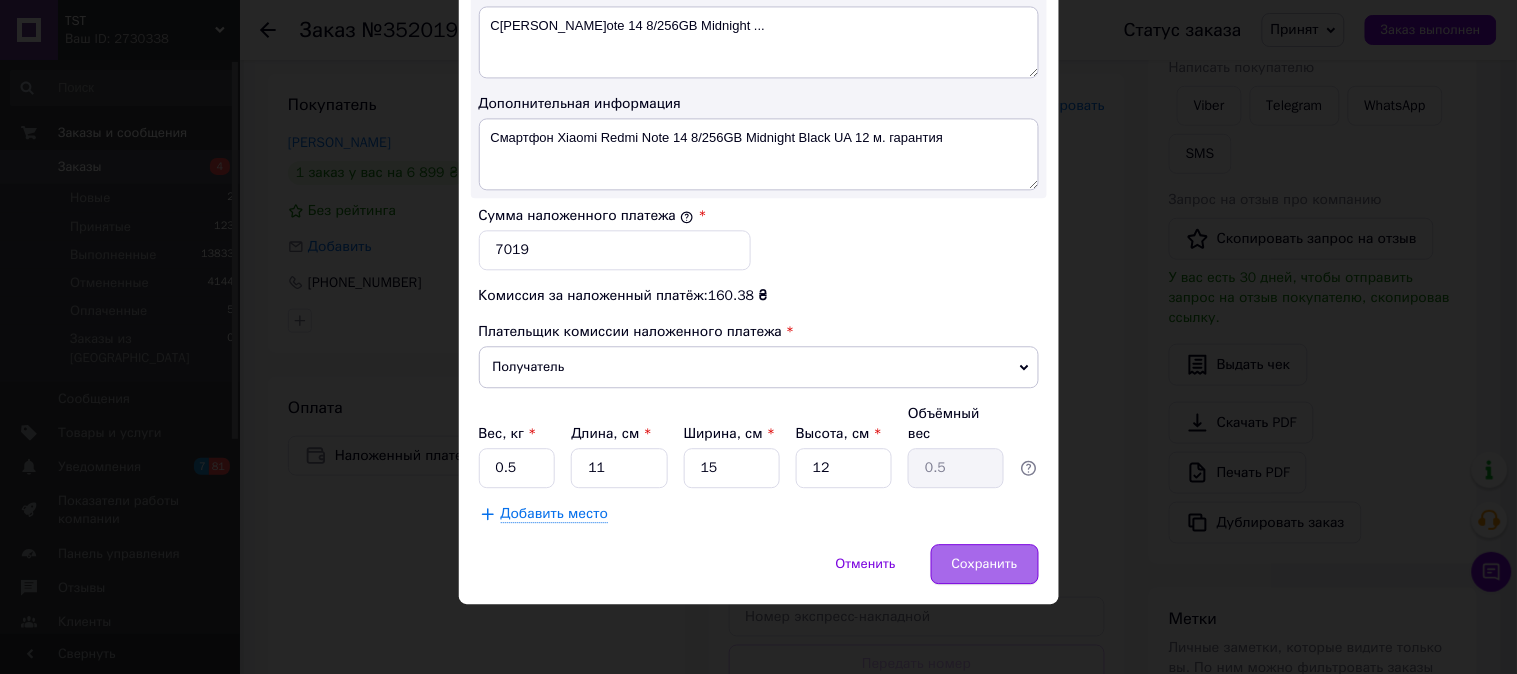 click on "Сохранить" at bounding box center (985, 564) 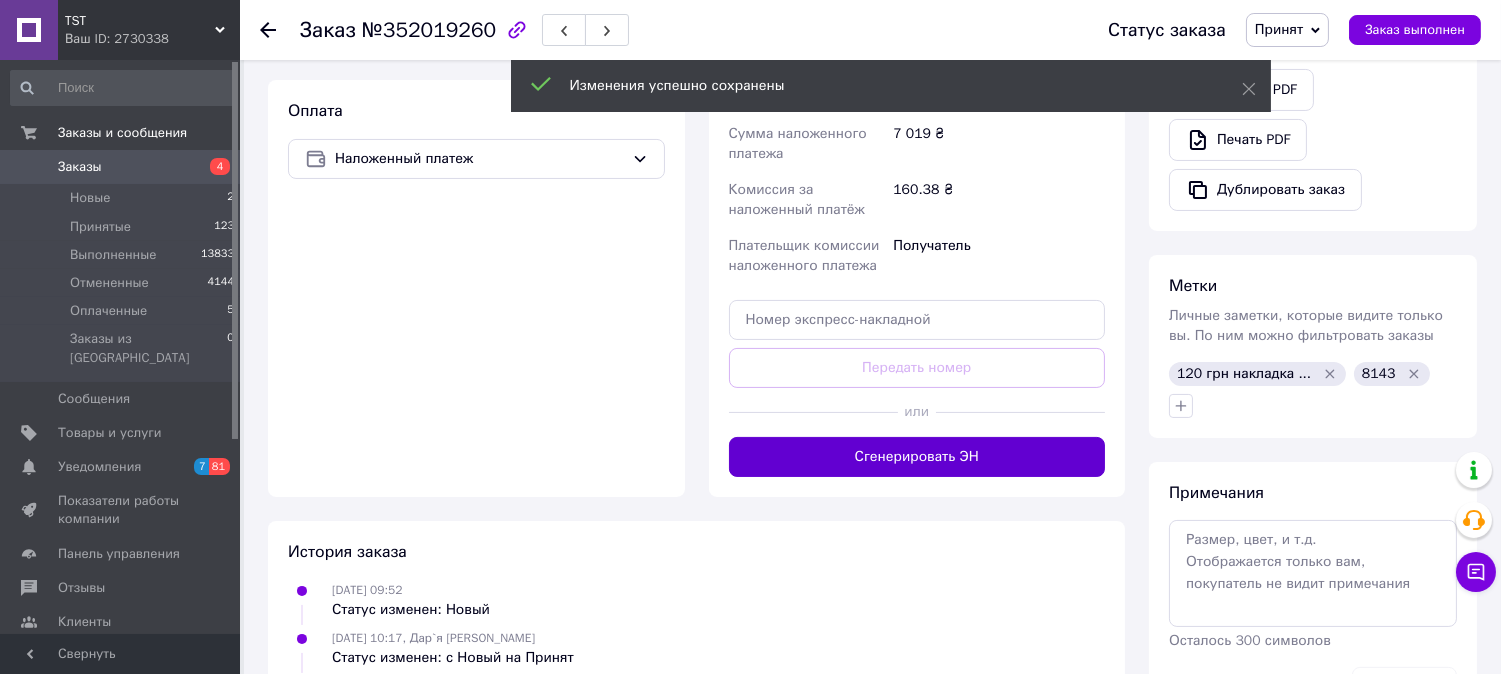 scroll, scrollTop: 777, scrollLeft: 0, axis: vertical 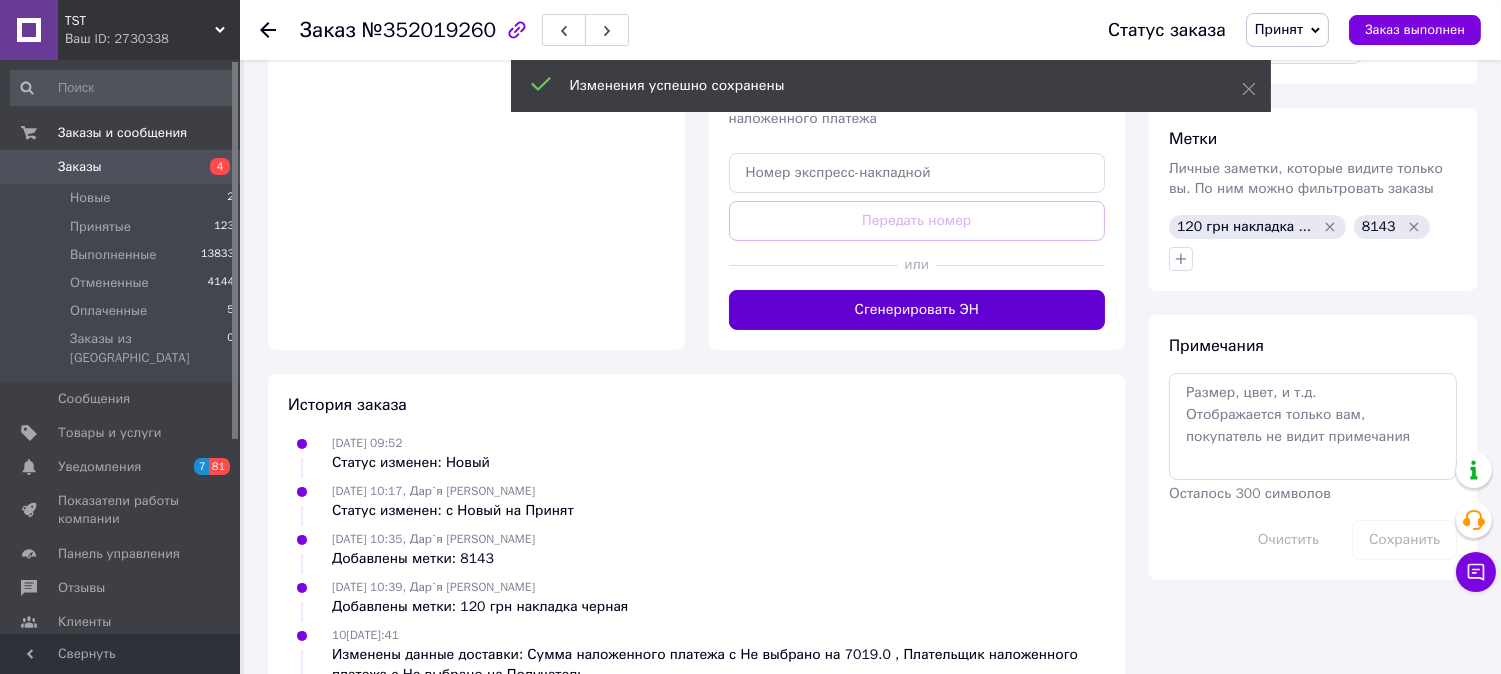 click on "Сгенерировать ЭН" at bounding box center [917, 310] 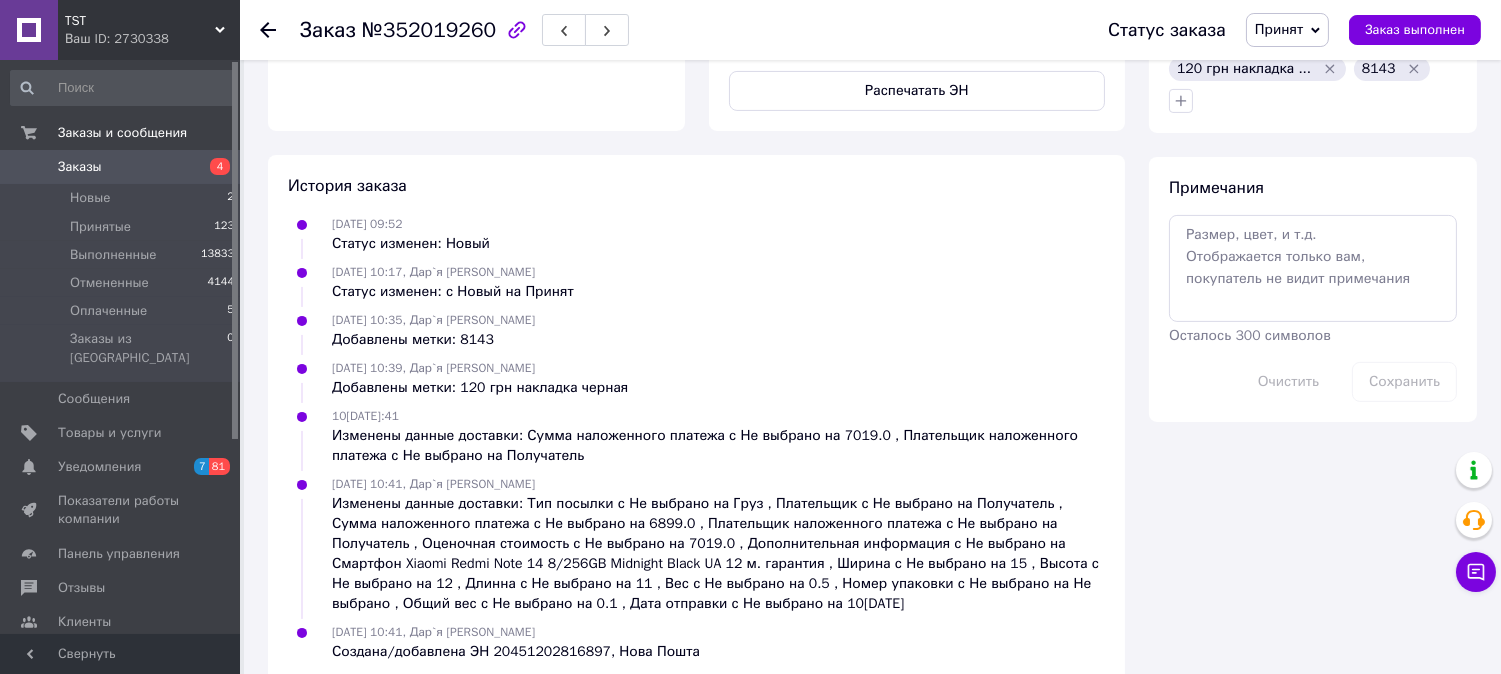scroll, scrollTop: 1000, scrollLeft: 0, axis: vertical 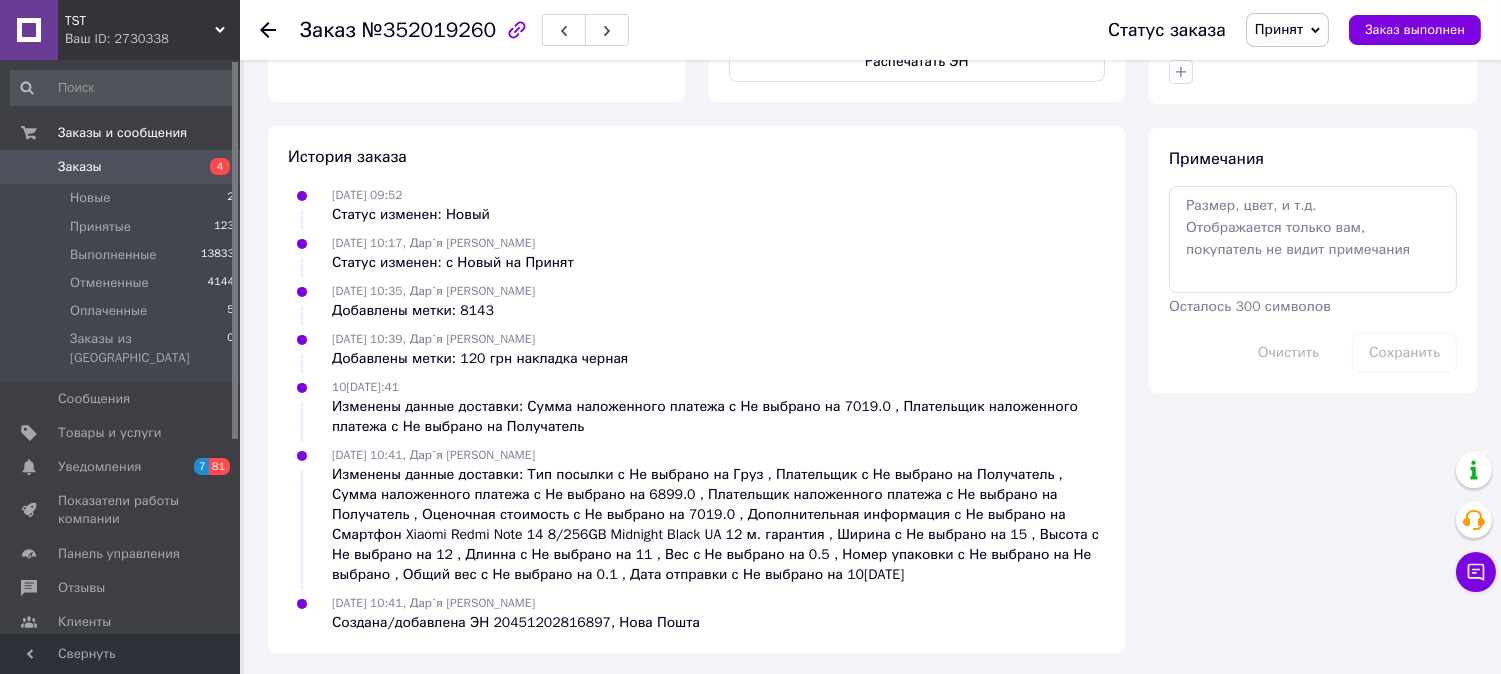 click on "Итого 1 товар 6 899 ₴ Доставка 115.1 ₴ Скидка Добавить Всего к оплате 6899 ₴ Действия Написать покупателю Viber Telegram WhatsApp SMS Запрос на отзыв про компанию   Скопировать запрос на отзыв У вас есть 30 дней, чтобы отправить запрос на отзыв покупателю, скопировав ссылку.   Выдать чек   Скачать PDF   Печать PDF   Дублировать заказ Метки Личные заметки, которые видите только вы. По ним можно фильтровать заказы 120 грн накладка ...   8143   Примечания Осталось 300 символов Очистить Сохранить" at bounding box center (1313, -132) 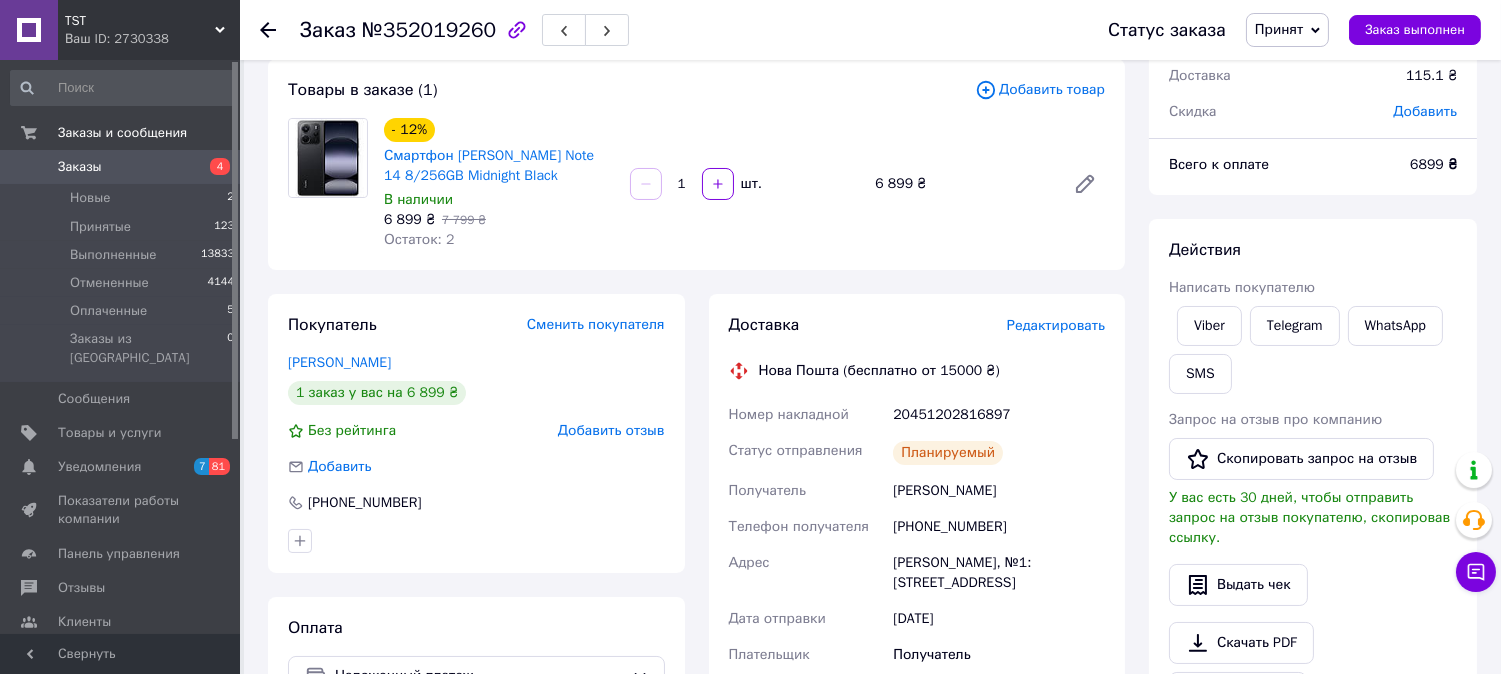 scroll, scrollTop: 0, scrollLeft: 0, axis: both 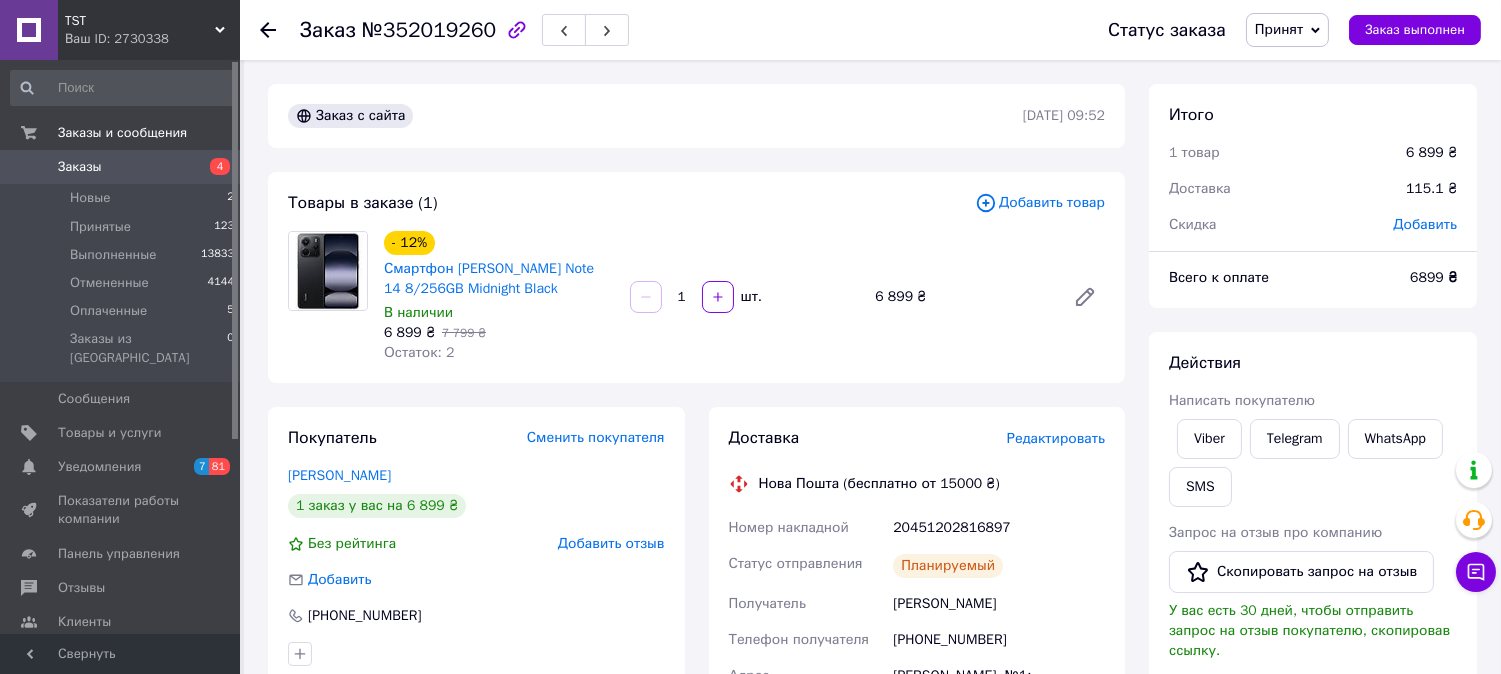 click on "Заказ №352019260 Статус заказа Принят Выполнен Отменен Оплаченный Заказ выполнен" at bounding box center [870, 30] 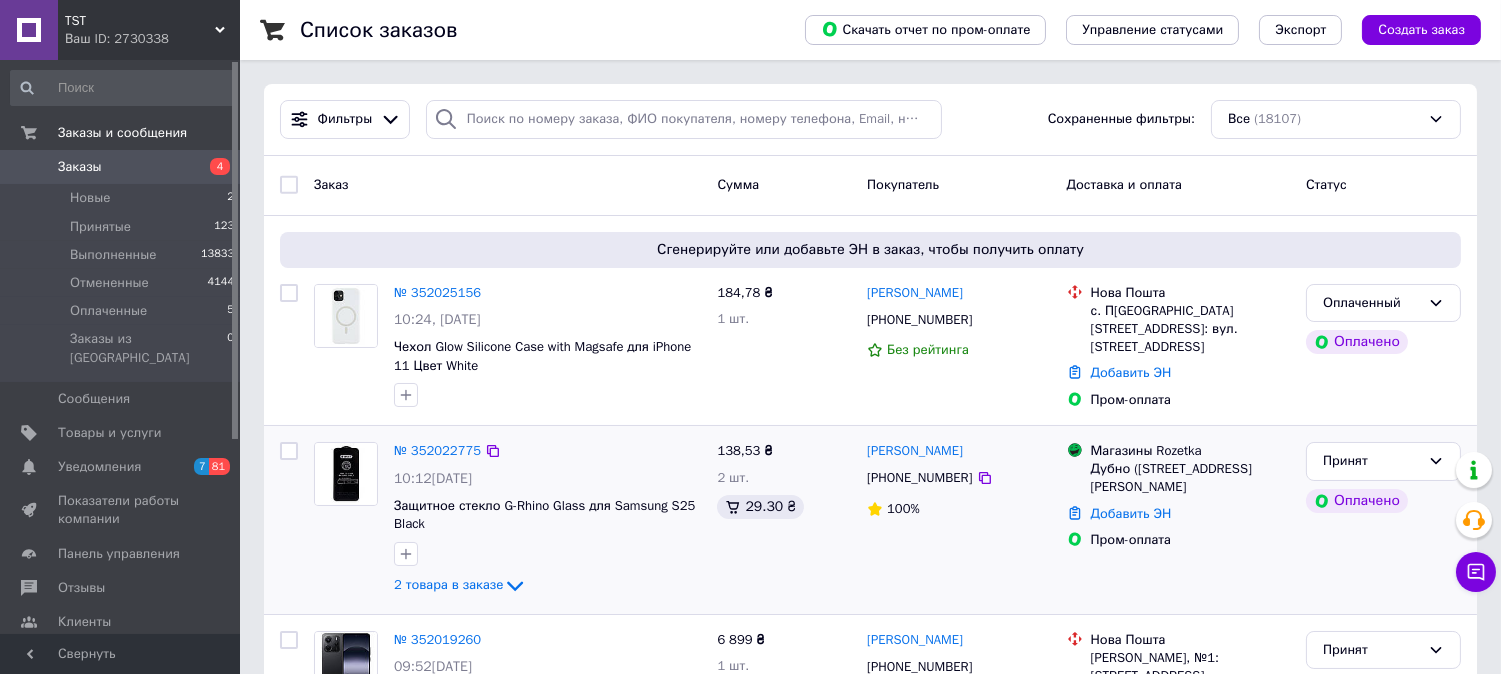 scroll, scrollTop: 111, scrollLeft: 0, axis: vertical 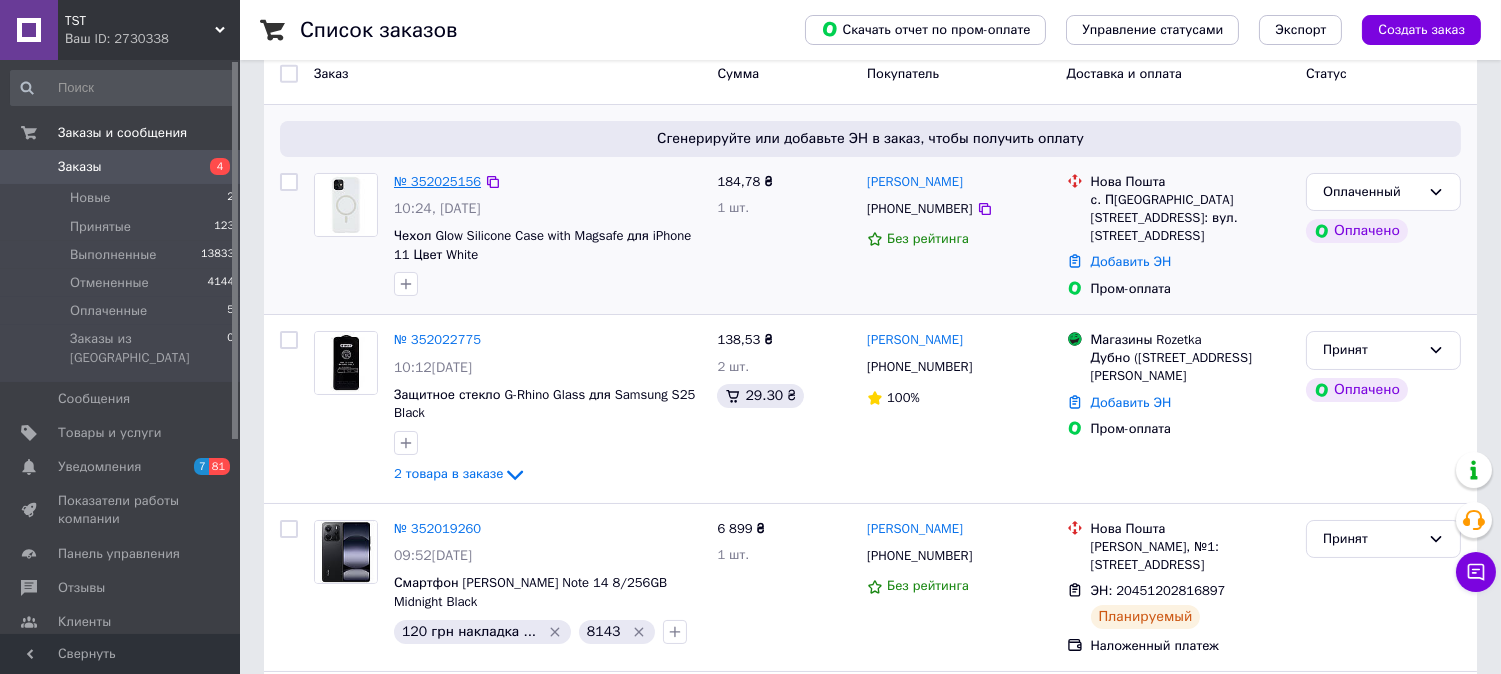 click on "№ 352025156" at bounding box center [437, 181] 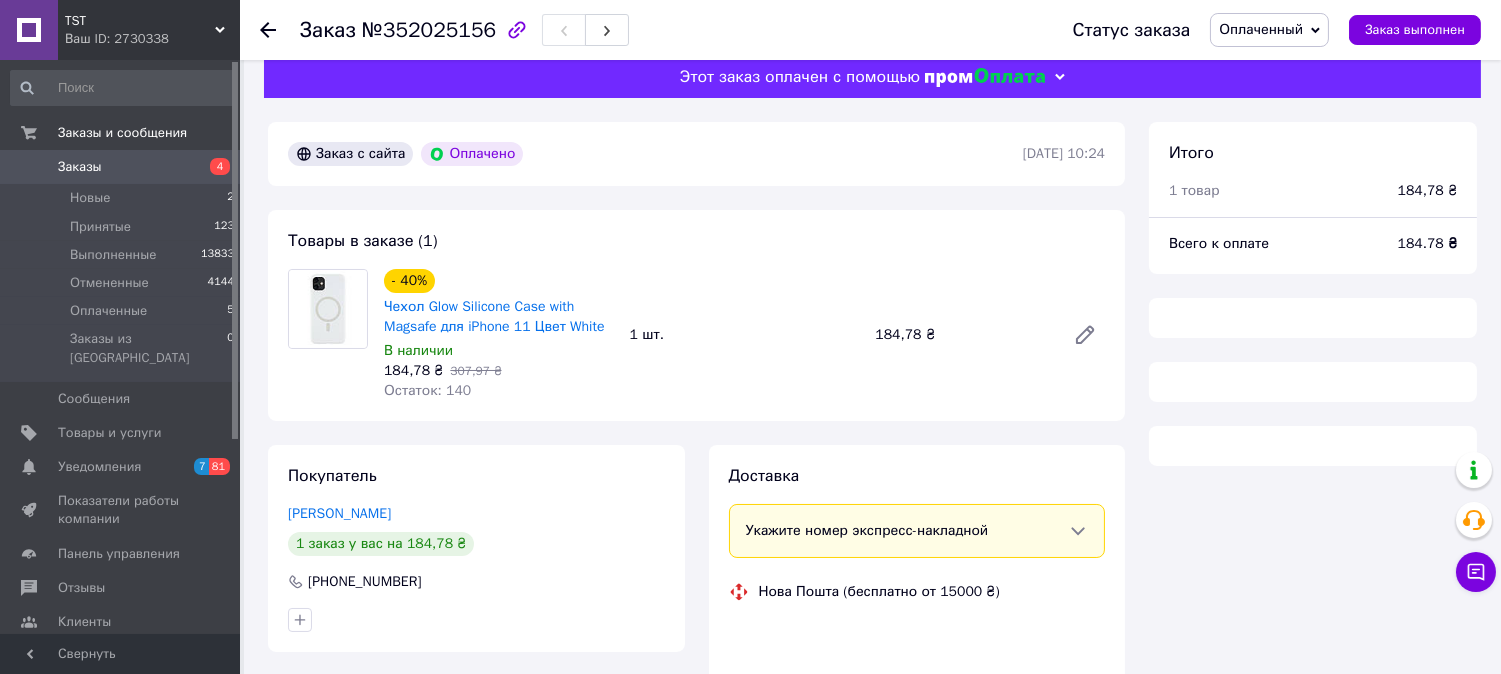 scroll, scrollTop: 0, scrollLeft: 0, axis: both 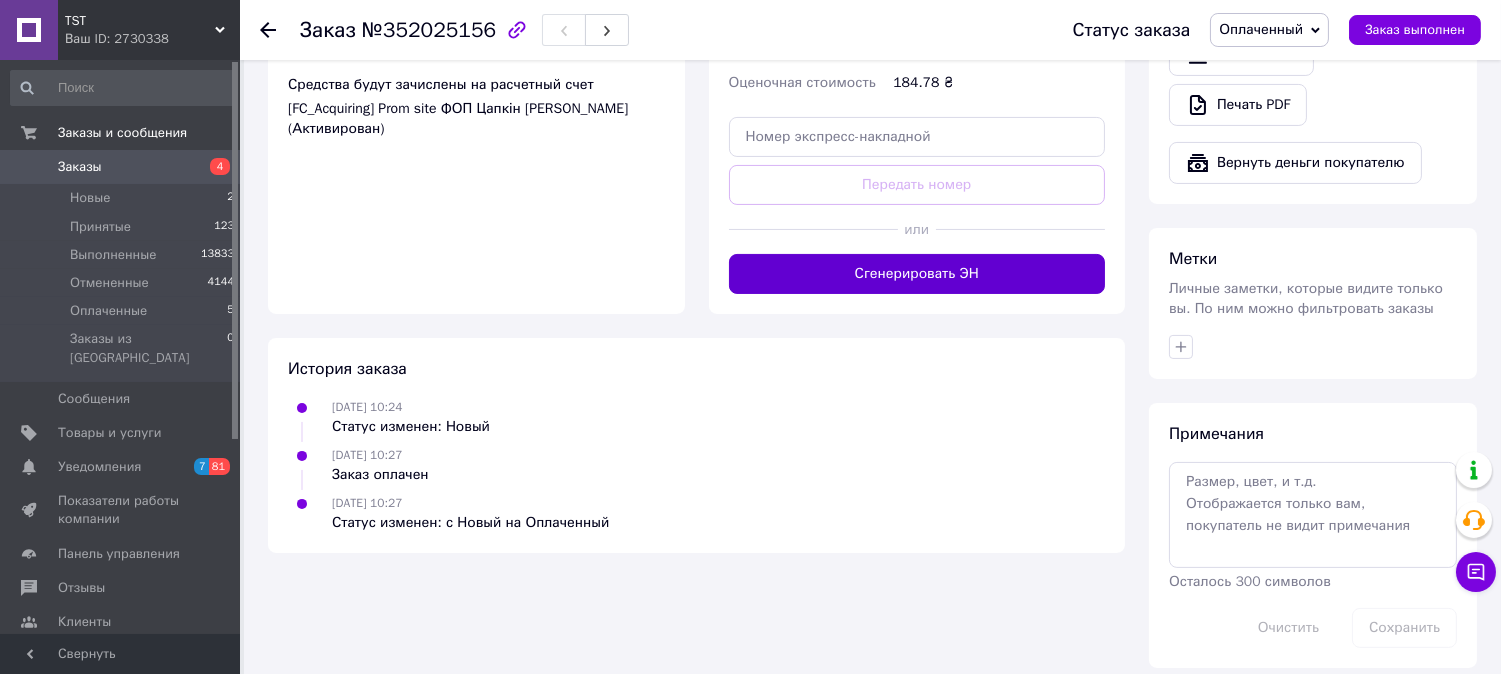 click on "Сгенерировать ЭН" at bounding box center [917, 274] 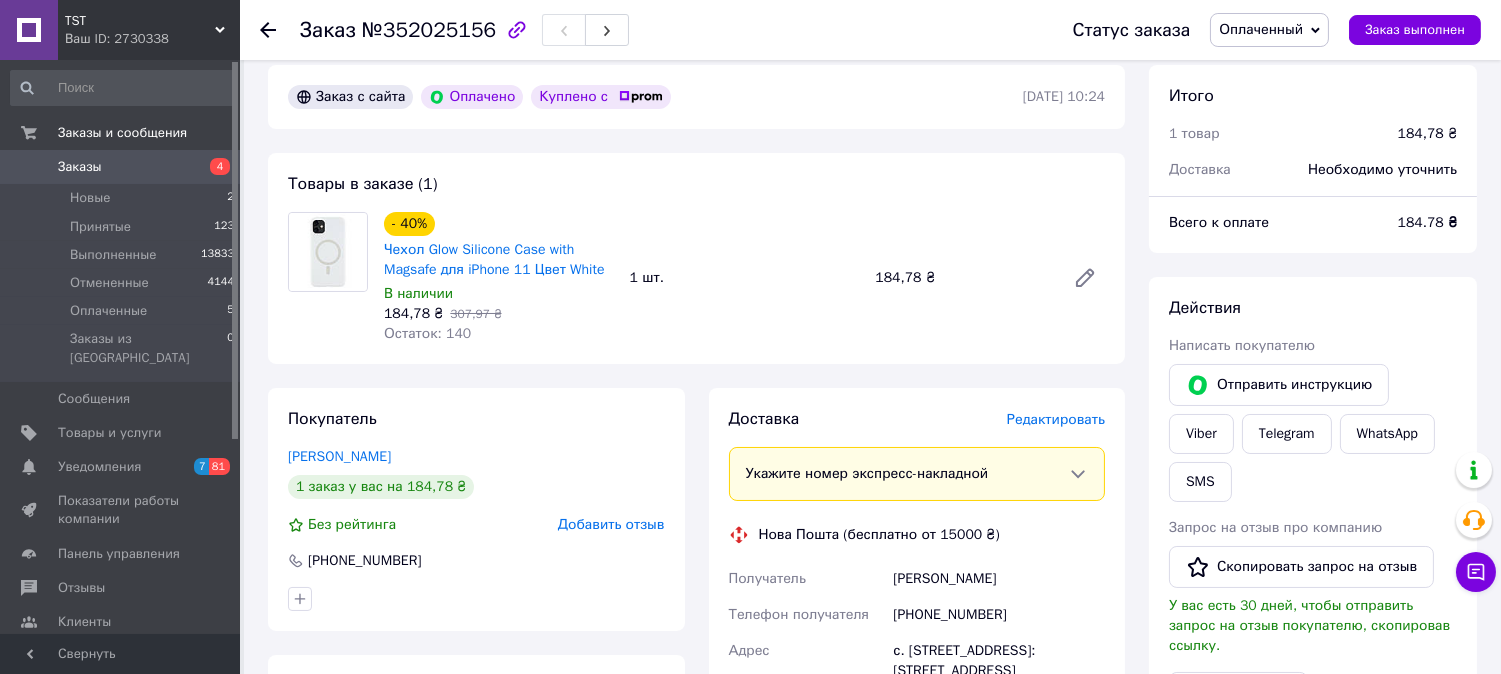 scroll, scrollTop: 0, scrollLeft: 0, axis: both 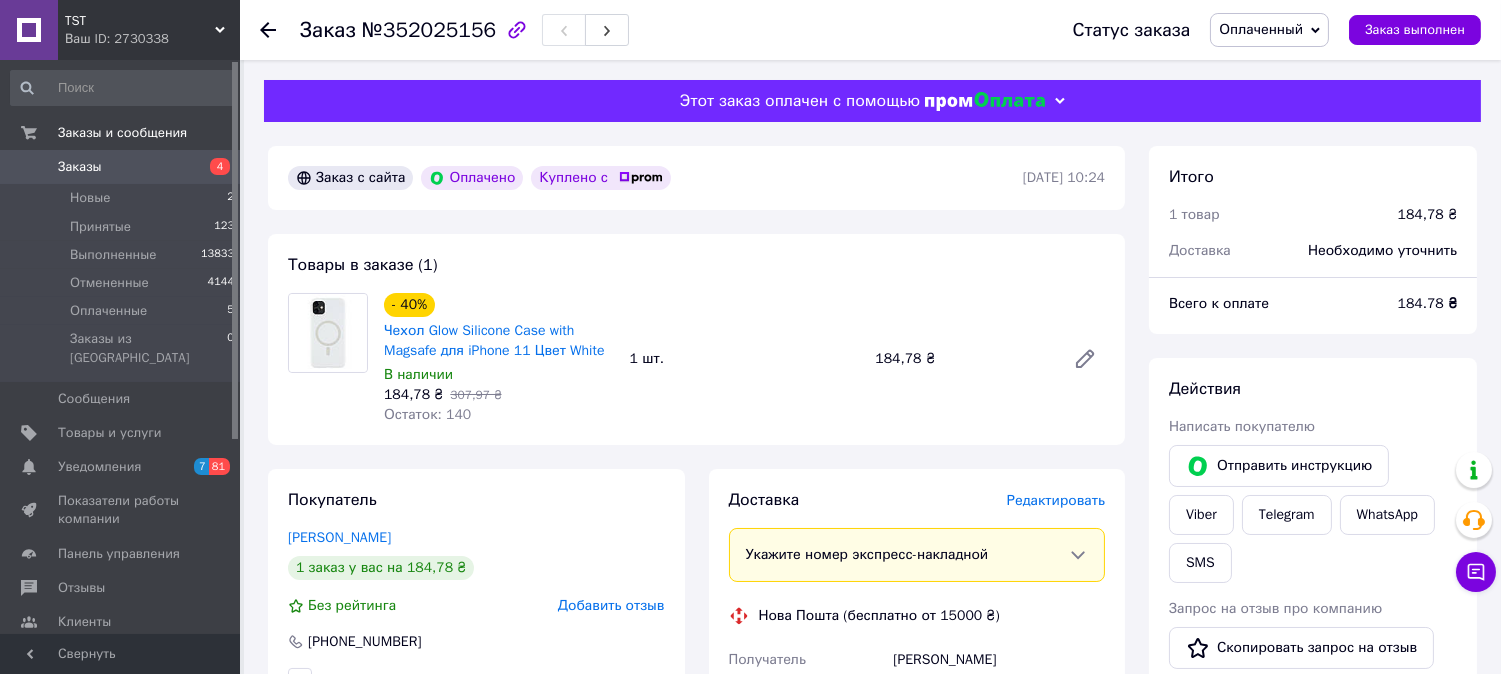 click on "Чехол Glow Silicone Case with Magsafe для iPhone 11 Цвет White" at bounding box center [499, 341] 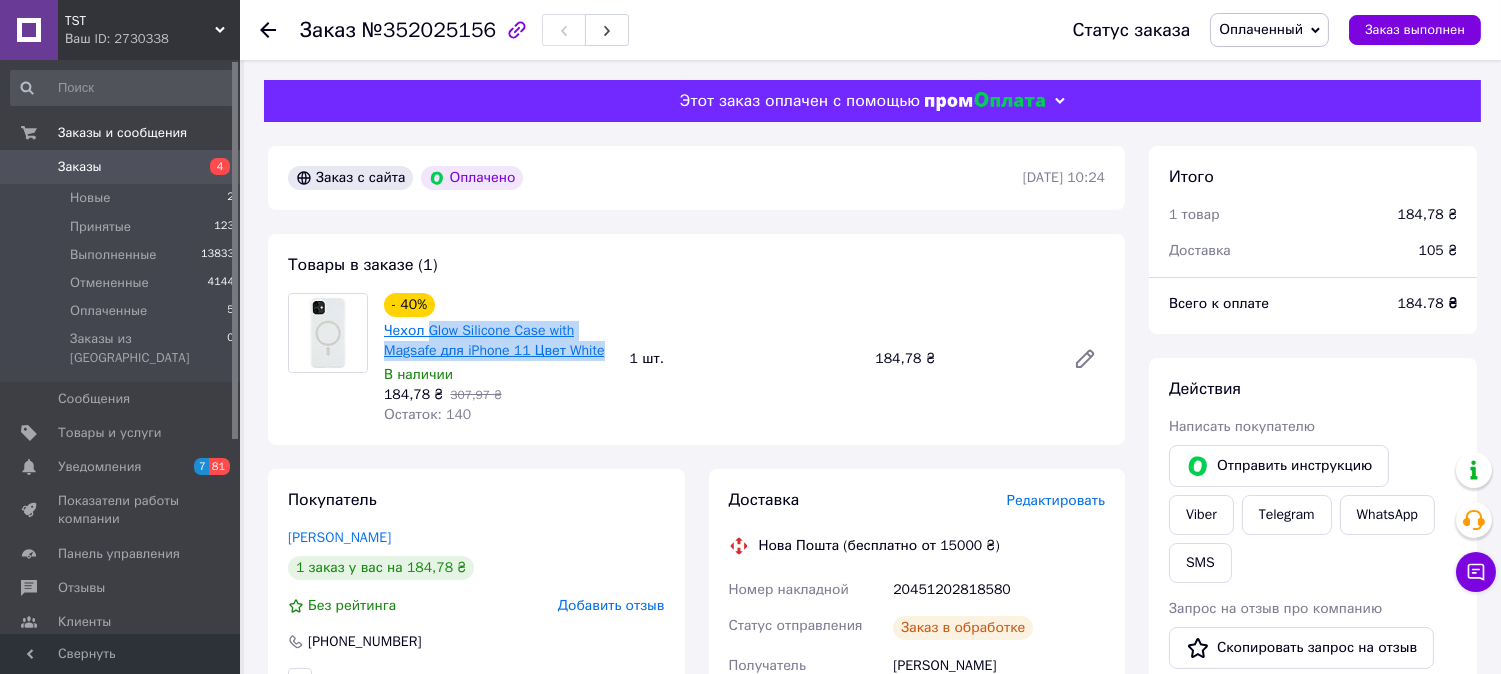 drag, startPoint x: 450, startPoint y: 380, endPoint x: 433, endPoint y: 328, distance: 54.708317 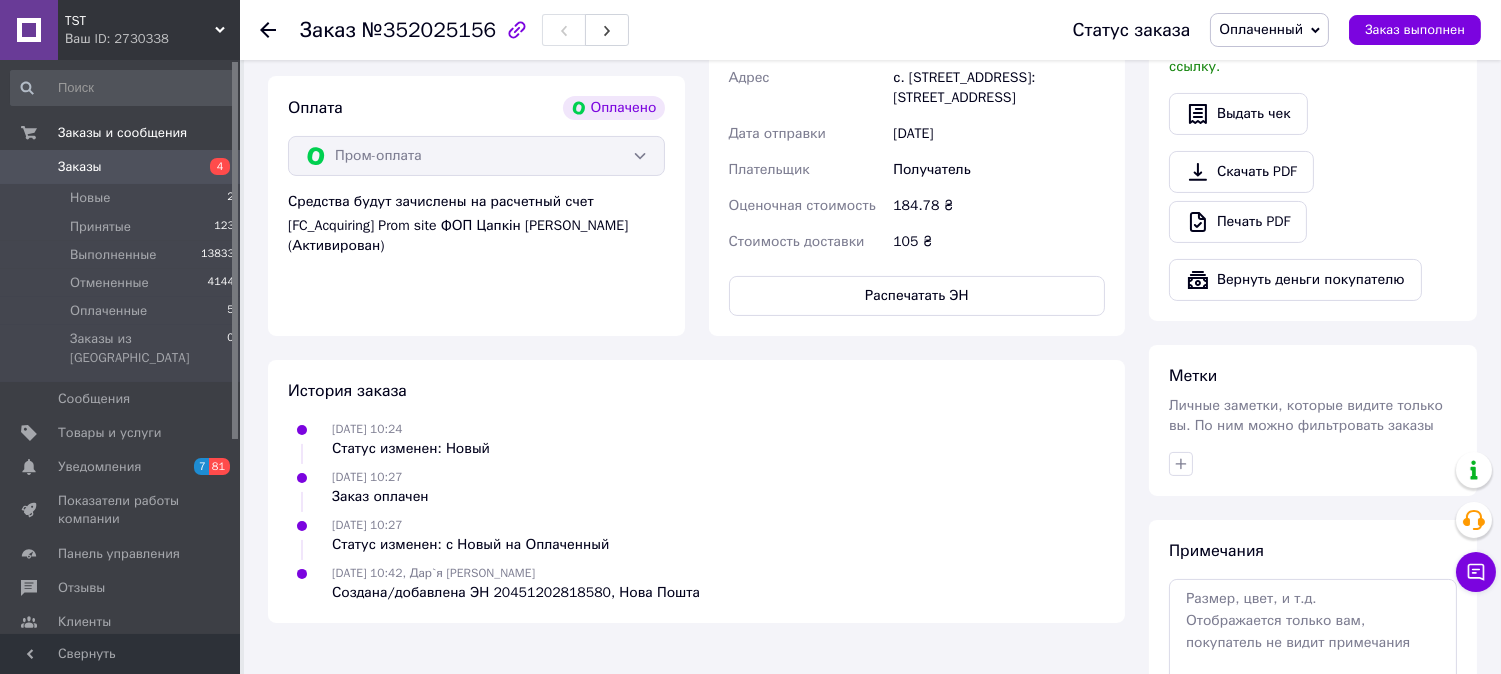 scroll, scrollTop: 666, scrollLeft: 0, axis: vertical 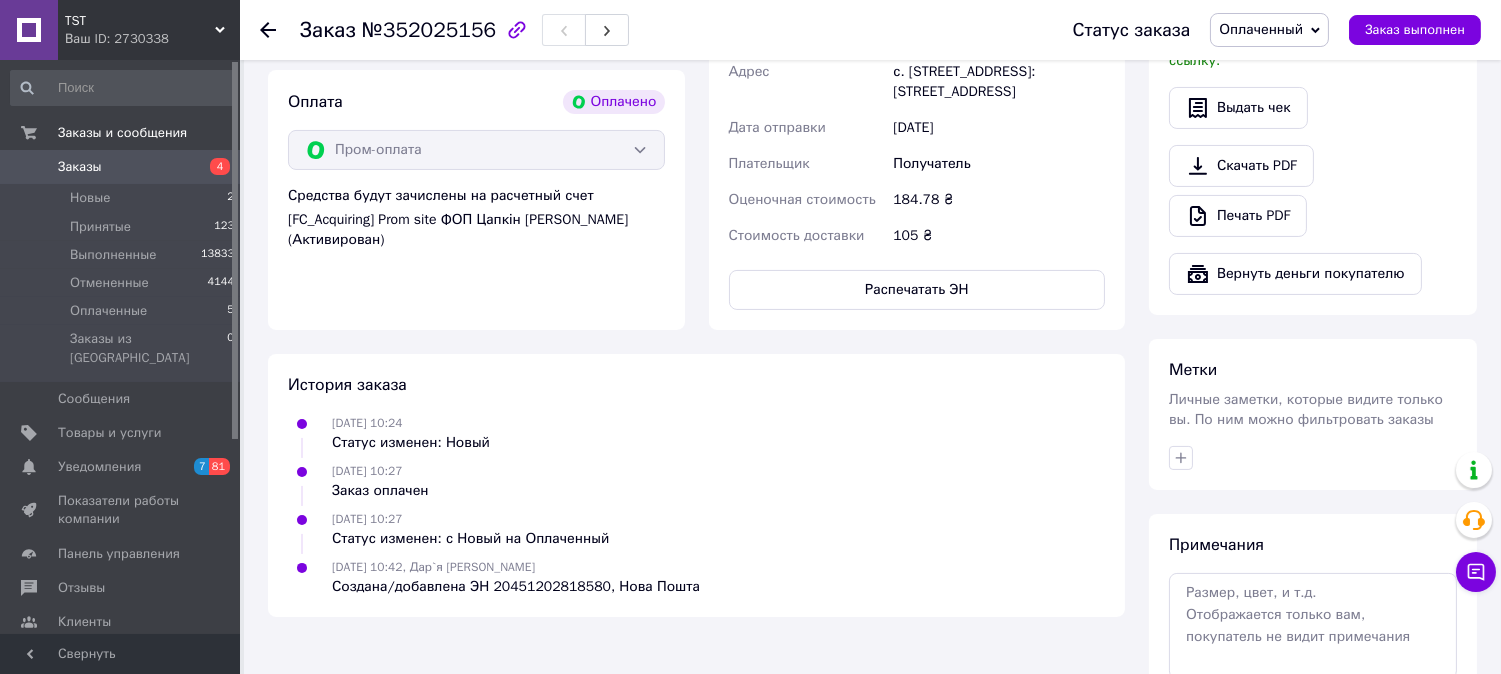 click on "Оплаченный" at bounding box center [1261, 29] 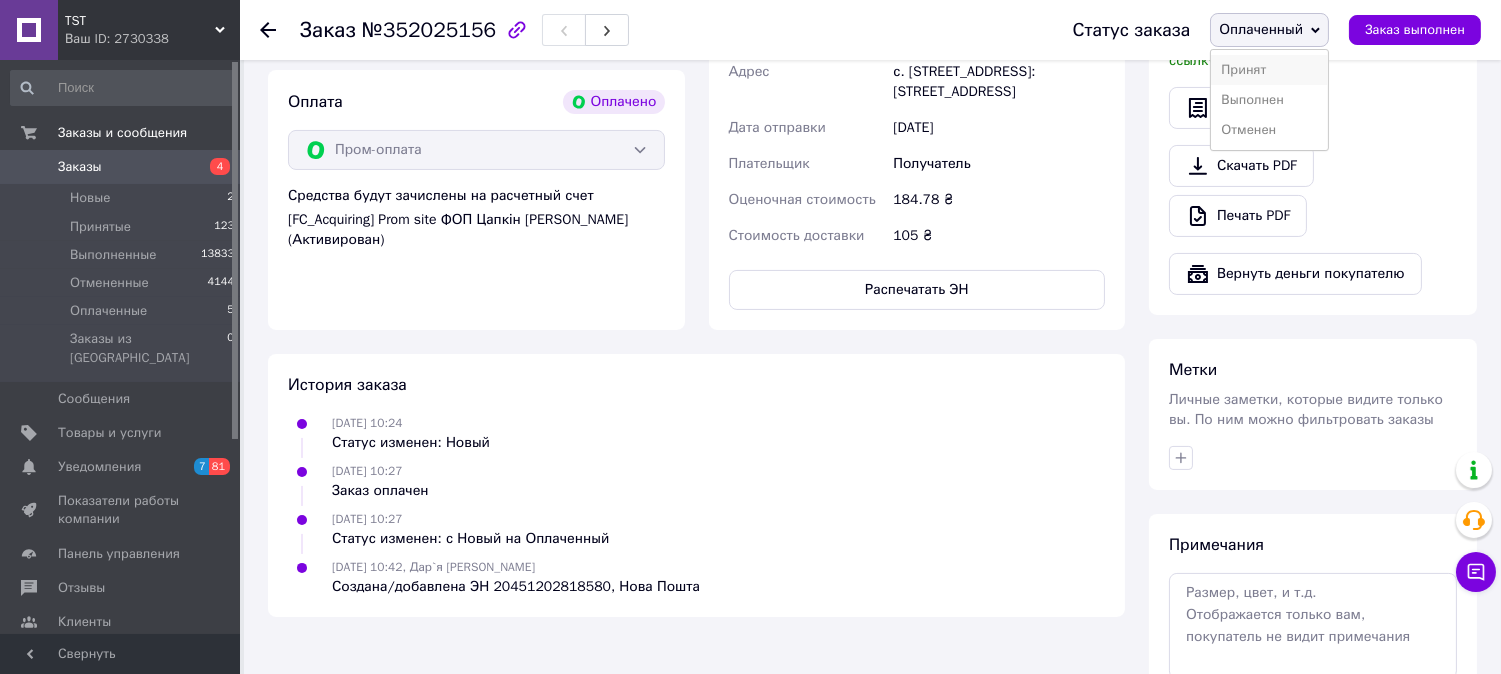 click on "Принят" at bounding box center (1269, 70) 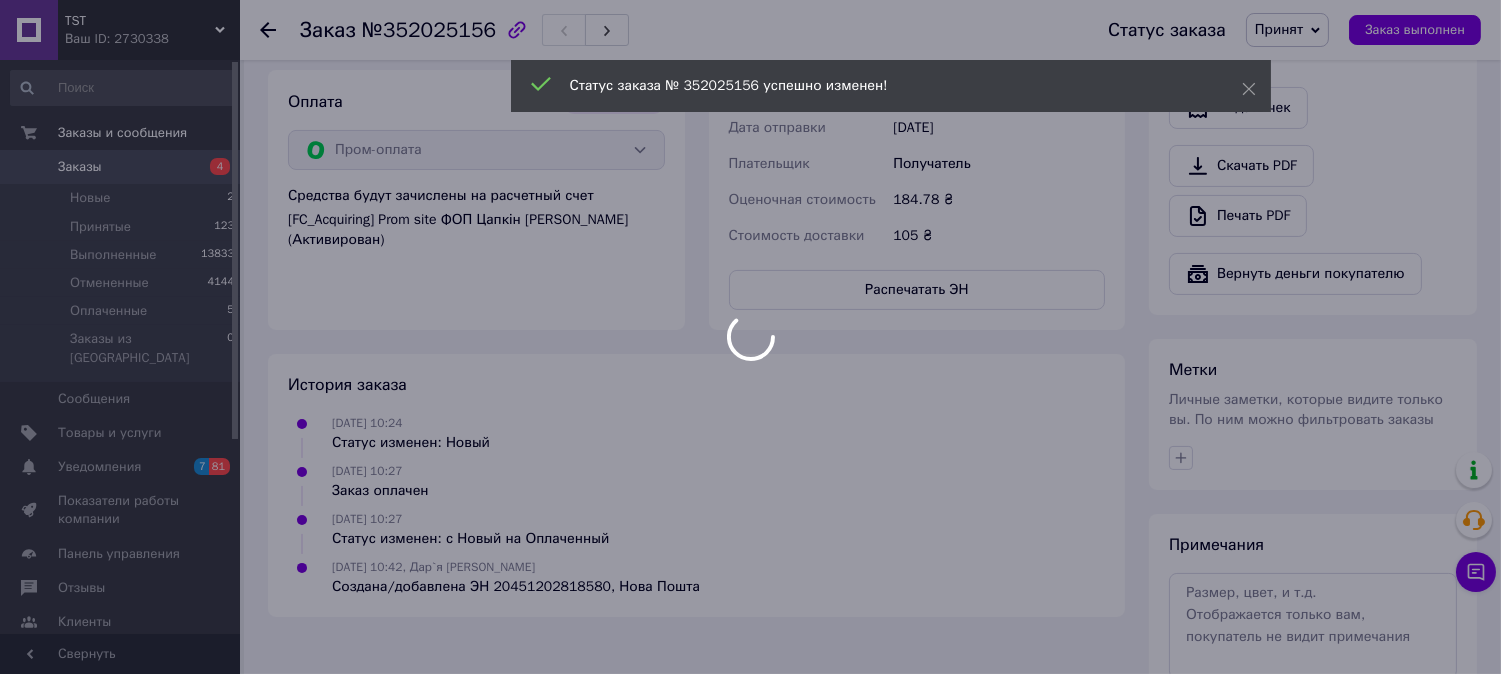 click 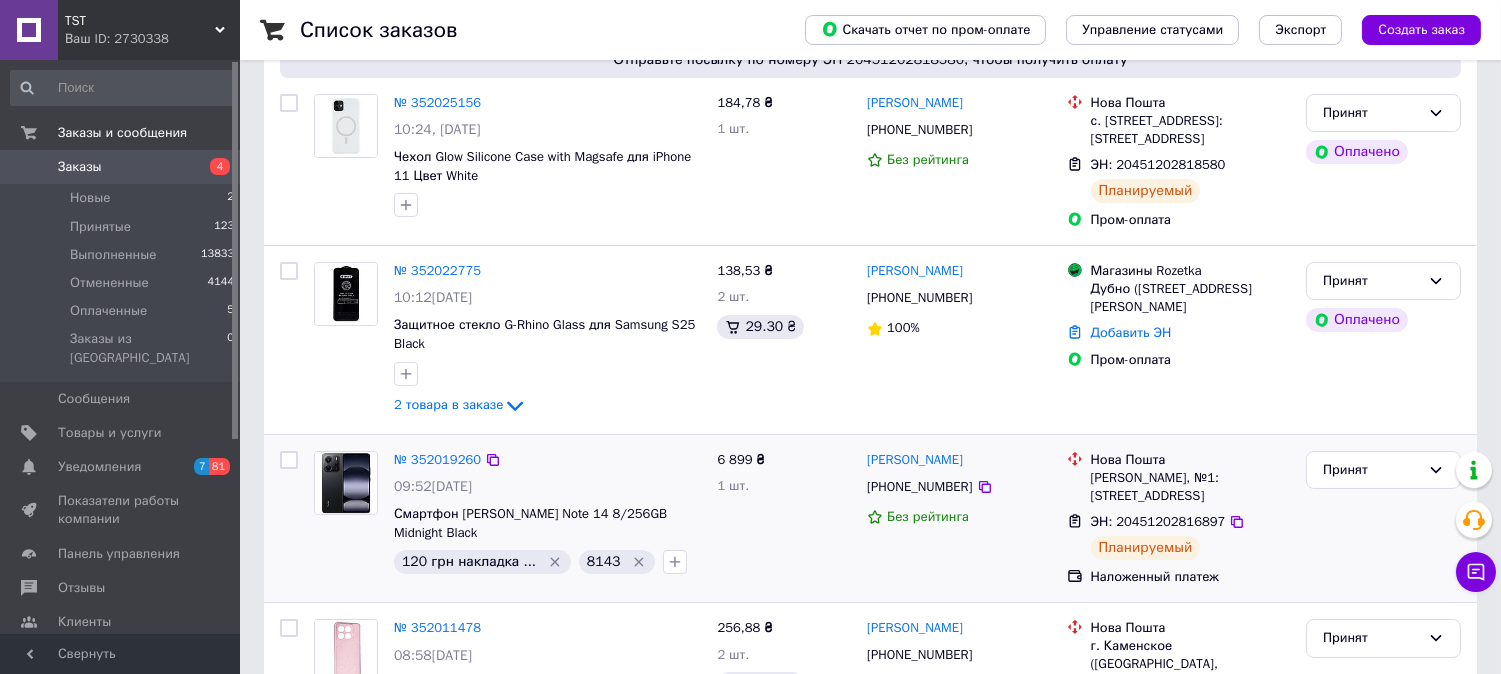 scroll, scrollTop: 333, scrollLeft: 0, axis: vertical 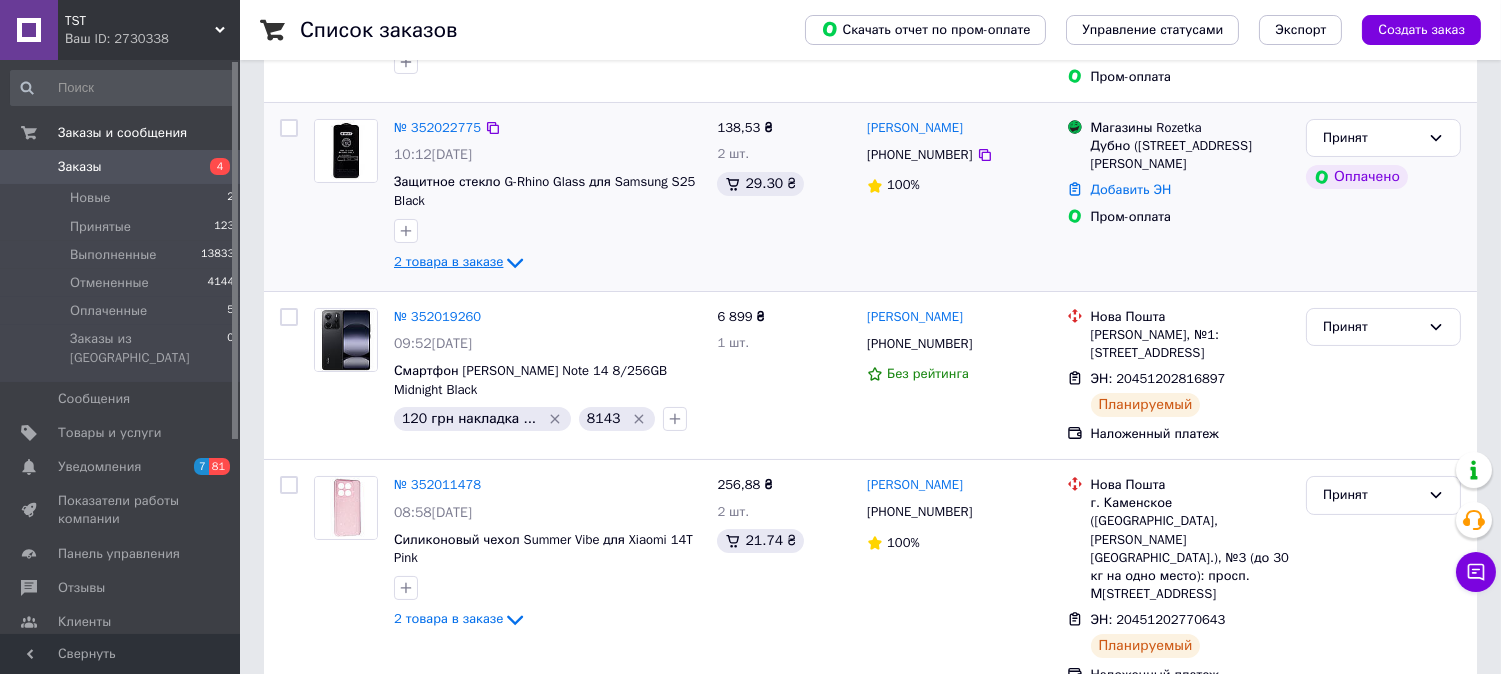 click on "2 товара в заказе" at bounding box center [448, 261] 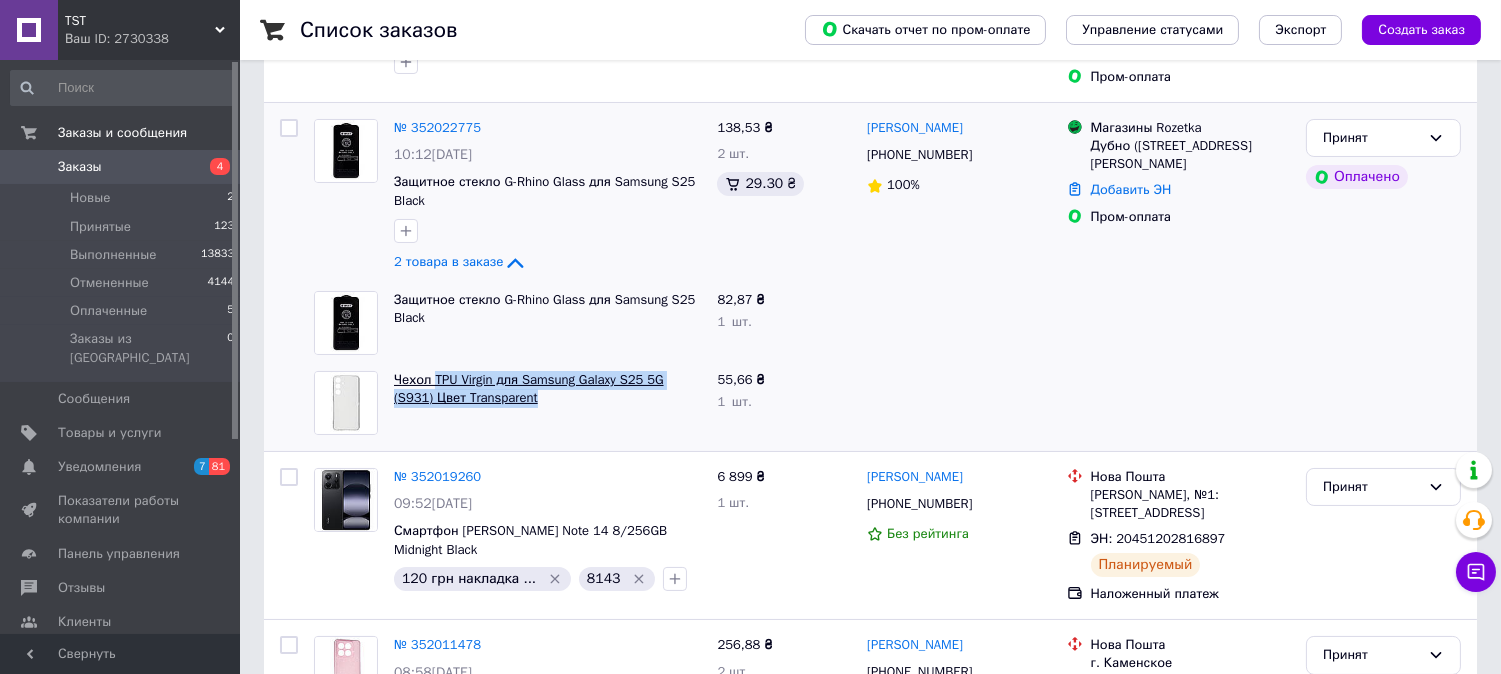 drag, startPoint x: 562, startPoint y: 430, endPoint x: 433, endPoint y: 407, distance: 131.03435 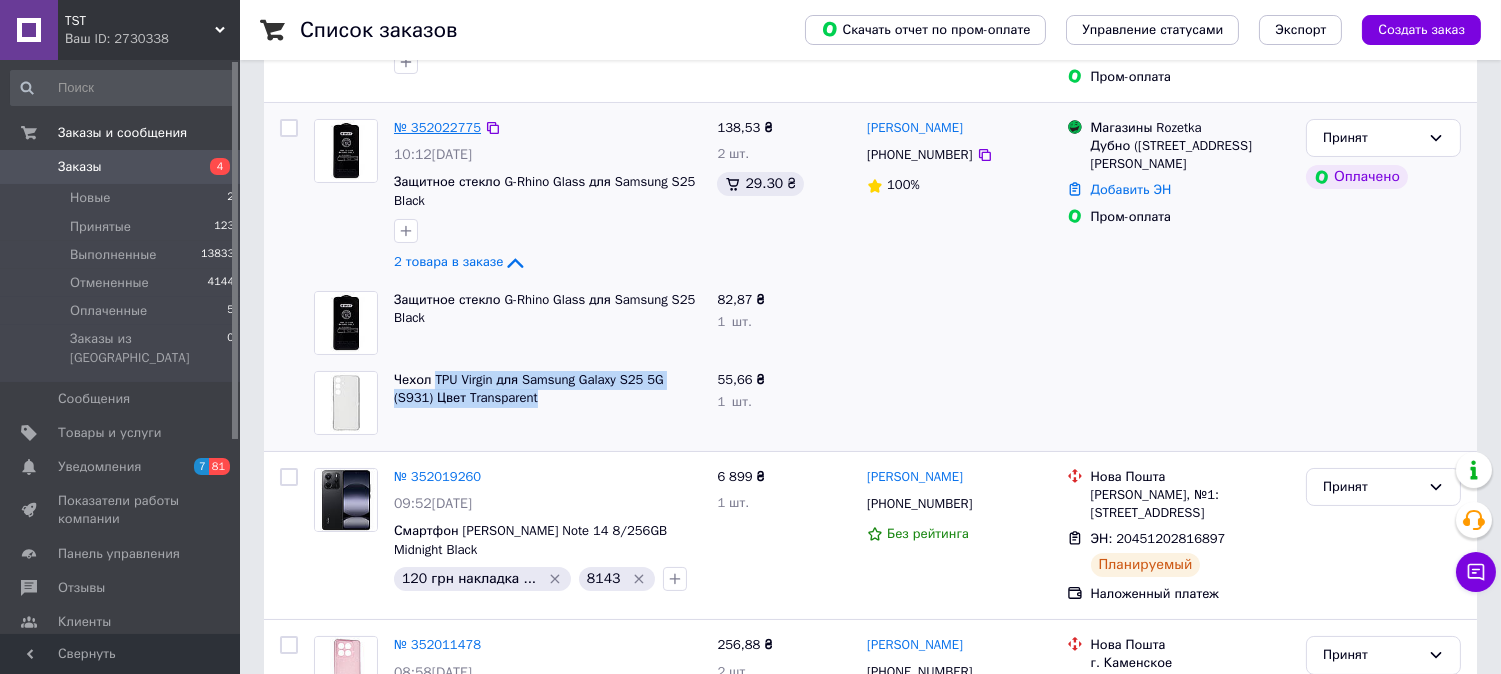 click on "№ 352022775" at bounding box center [437, 127] 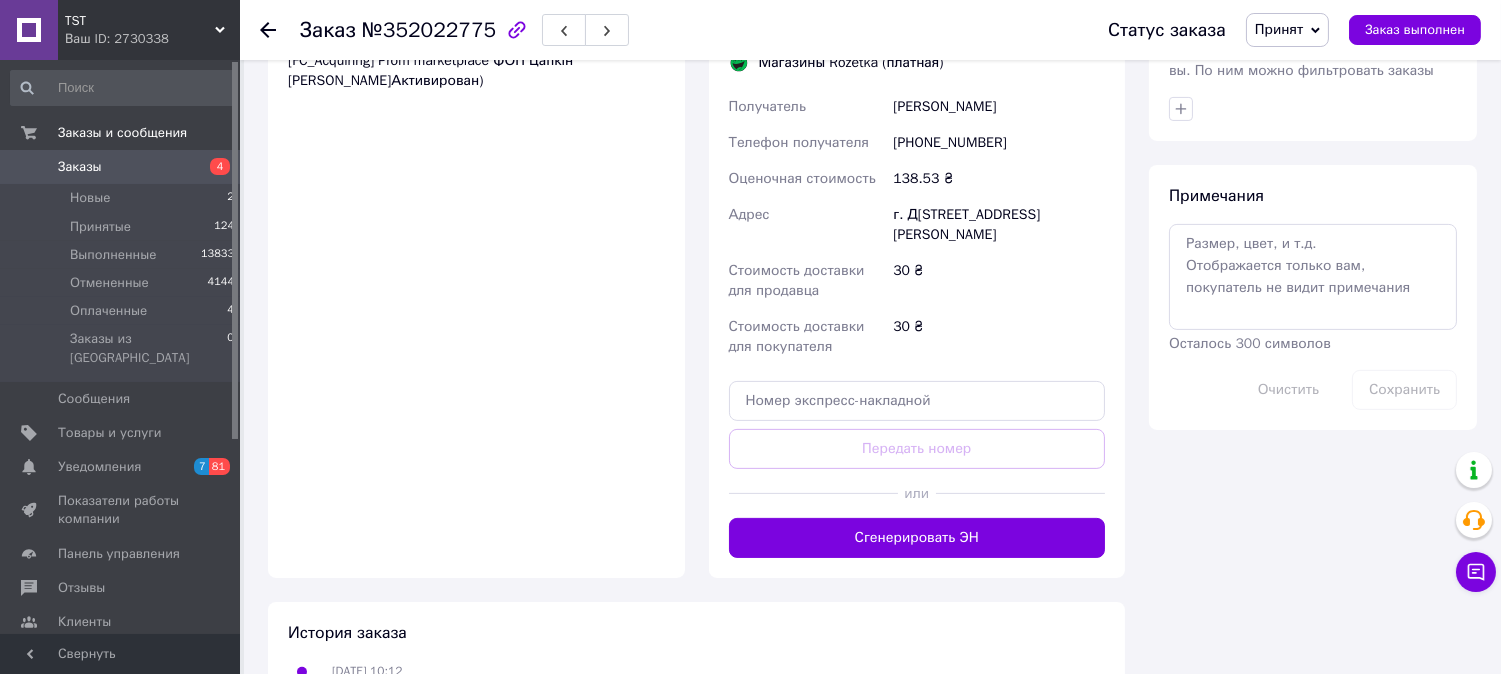 scroll, scrollTop: 1333, scrollLeft: 0, axis: vertical 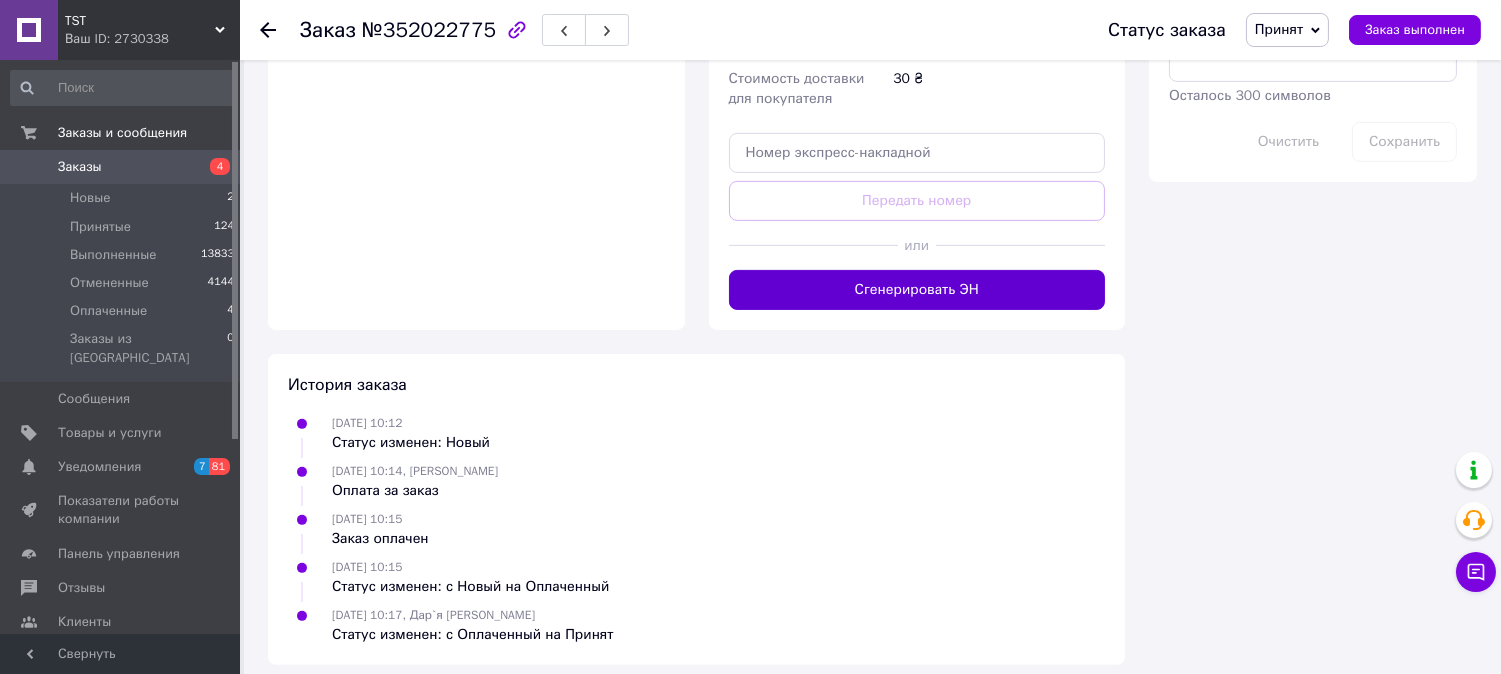 click on "Сгенерировать ЭН" at bounding box center (917, 290) 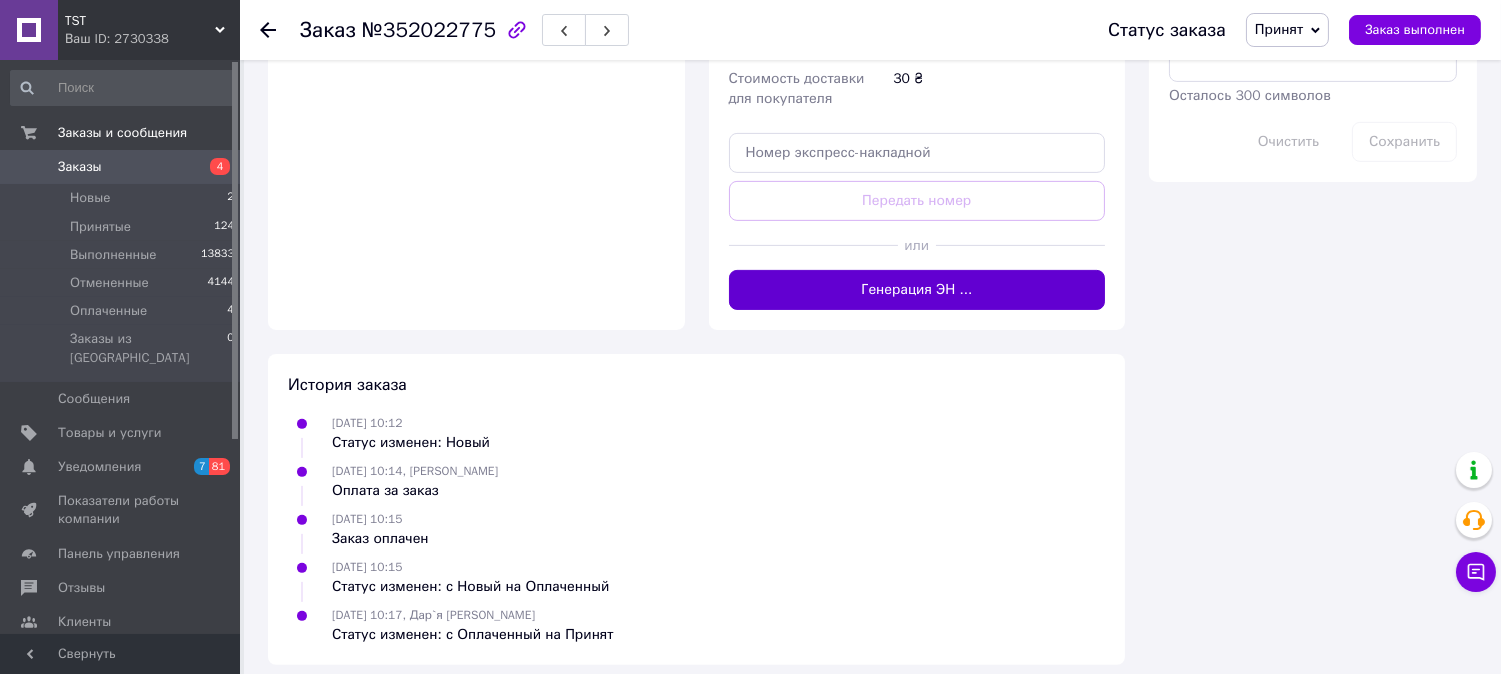 click on "Генерация ЭН ..." at bounding box center (917, 290) 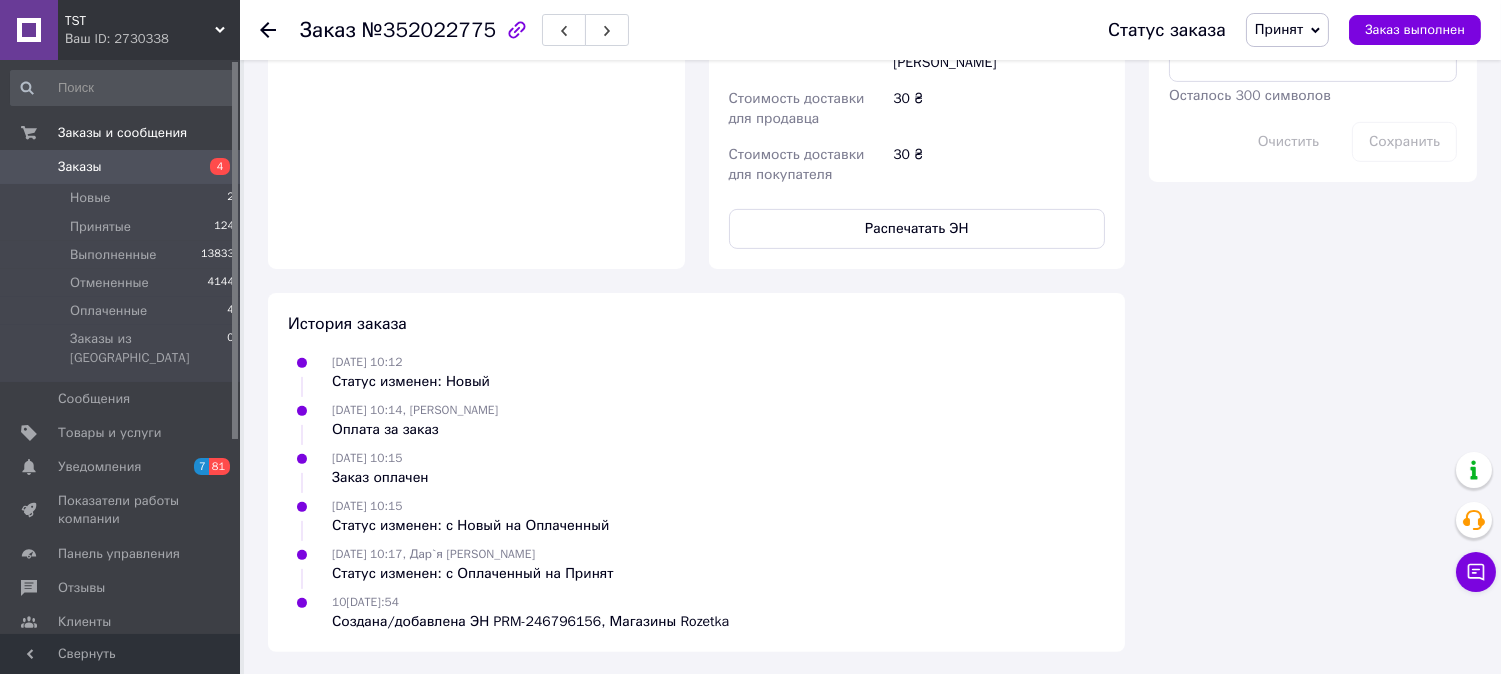 click on "Доставка Редактировать Доставка в магазины Rozetka Для продавца 30 ₴   (согласно условиям акции) — списываются с вашего Баланса. Для покупателя бесплатно   при условии подписки: для заказов от 100 ₴ весом до 15 кг,
объемным весом до 30 кг
и длиной до 120 см оплата заказа Пром-оплатой или при получении если посылку не заберут — возврат бесплатно Без подписки для покупателя — 30 ₴ Обязательно распечатайте и наклейте ЭН на посылку Справка и условия Акции Магазины Rozetka (платная) Номер накладной PRM-246796156 Статус отправления Планируемый 138.53 ₴" at bounding box center (917, -186) 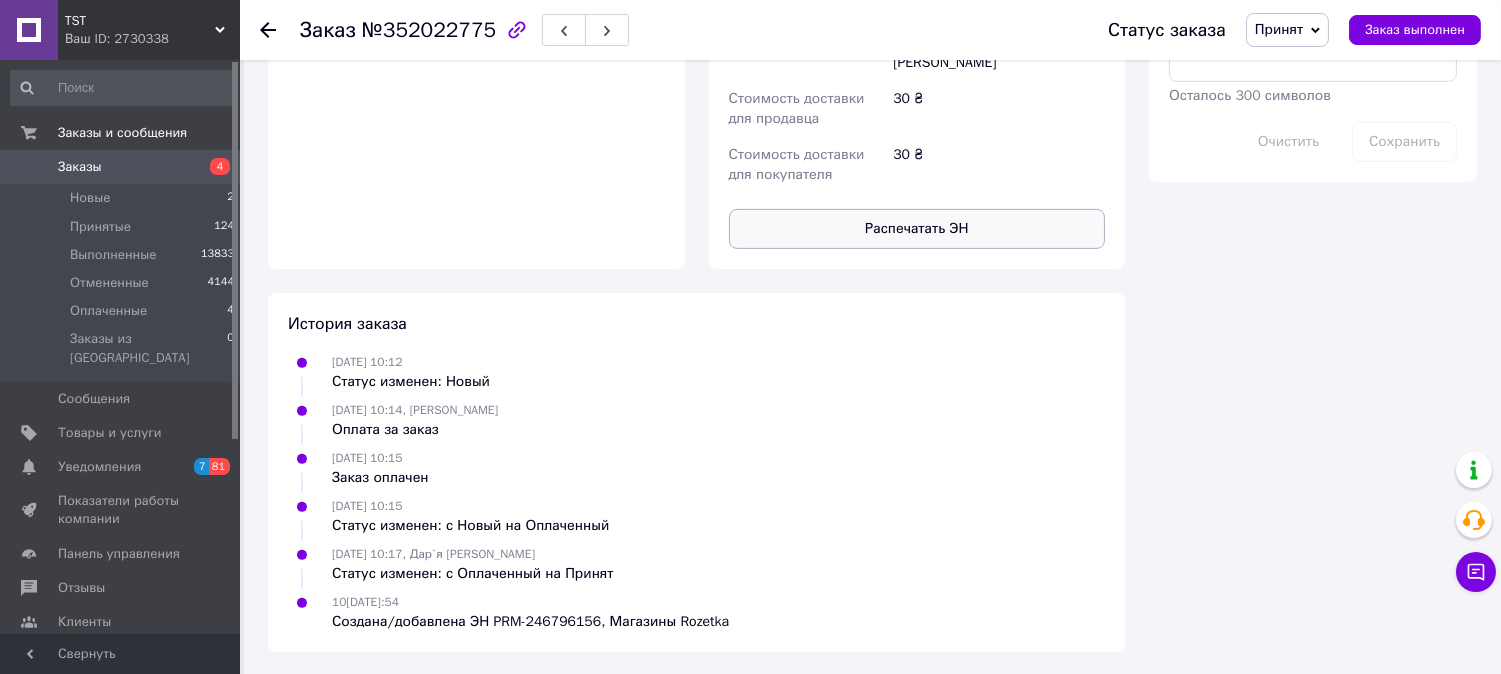click on "Распечатать ЭН" at bounding box center (917, 229) 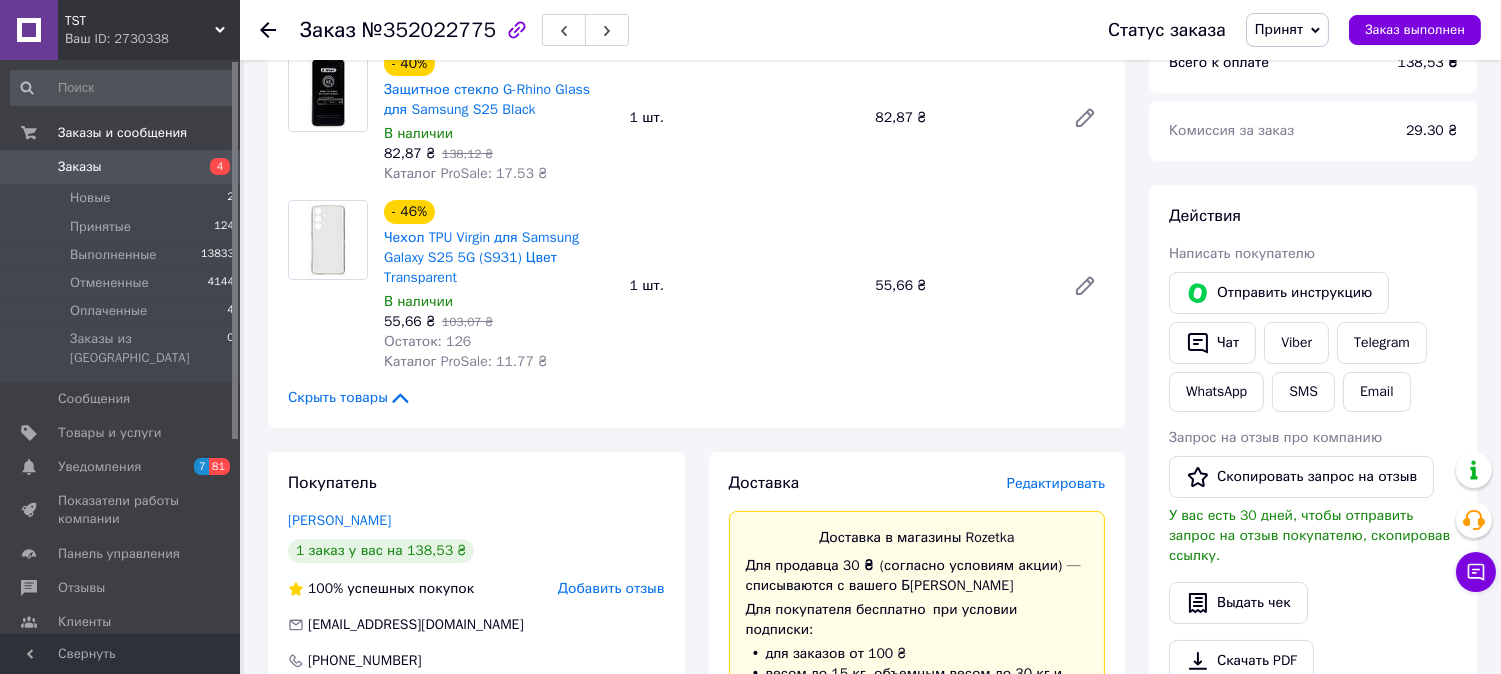 scroll, scrollTop: 0, scrollLeft: 0, axis: both 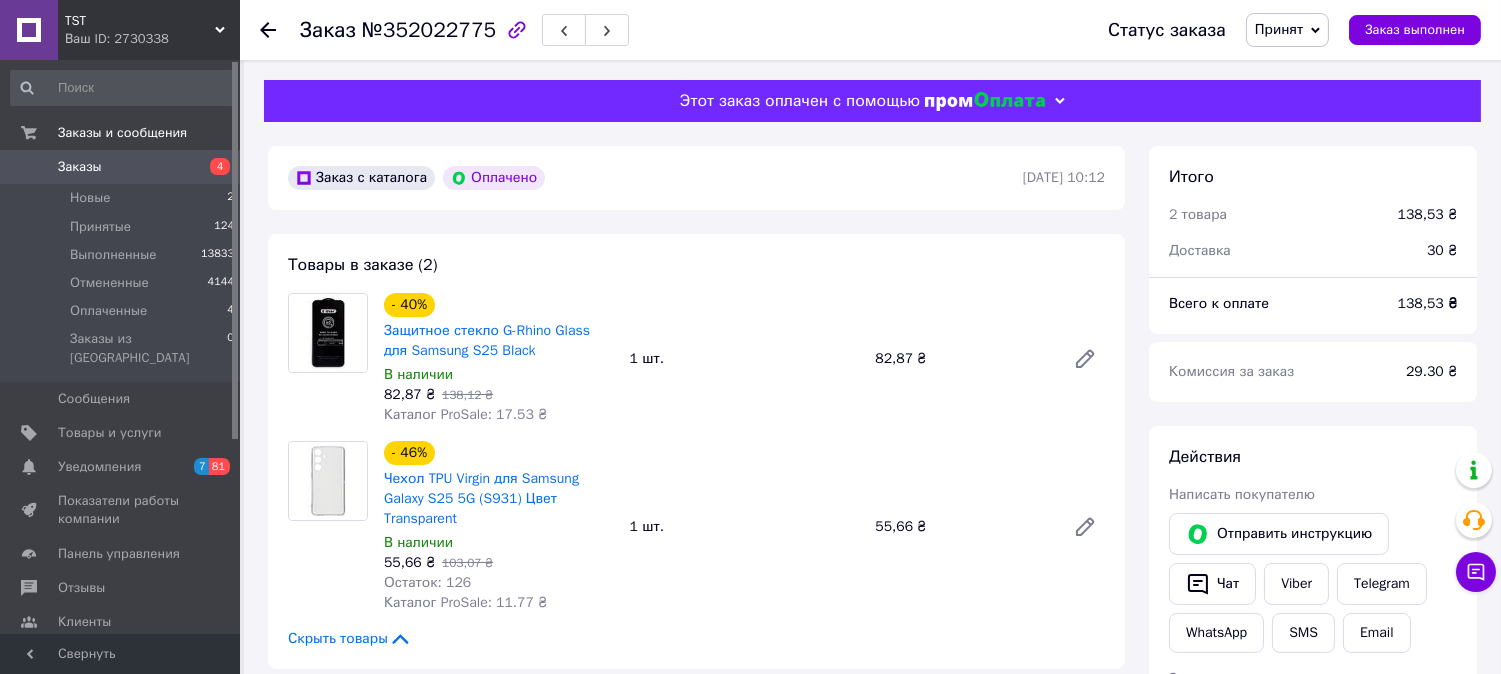click at bounding box center (268, 30) 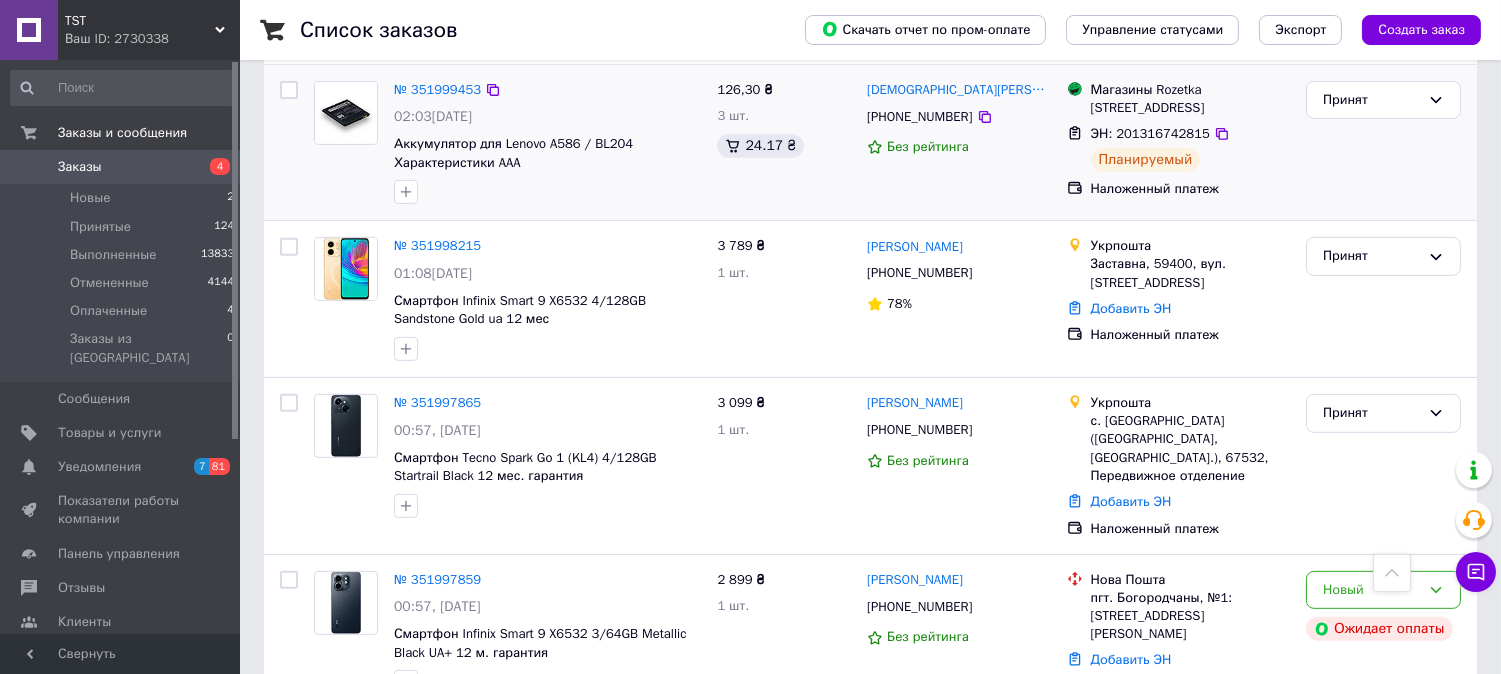 scroll, scrollTop: 1555, scrollLeft: 0, axis: vertical 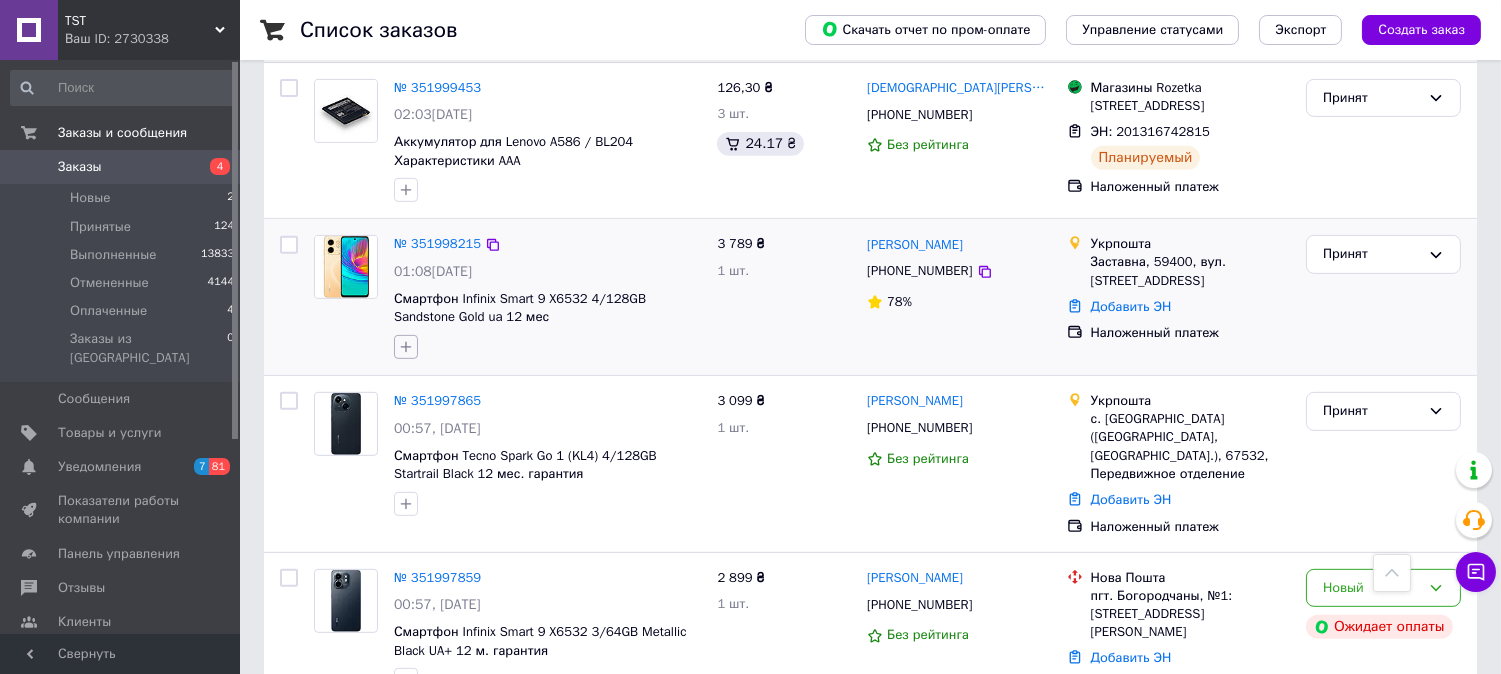 click 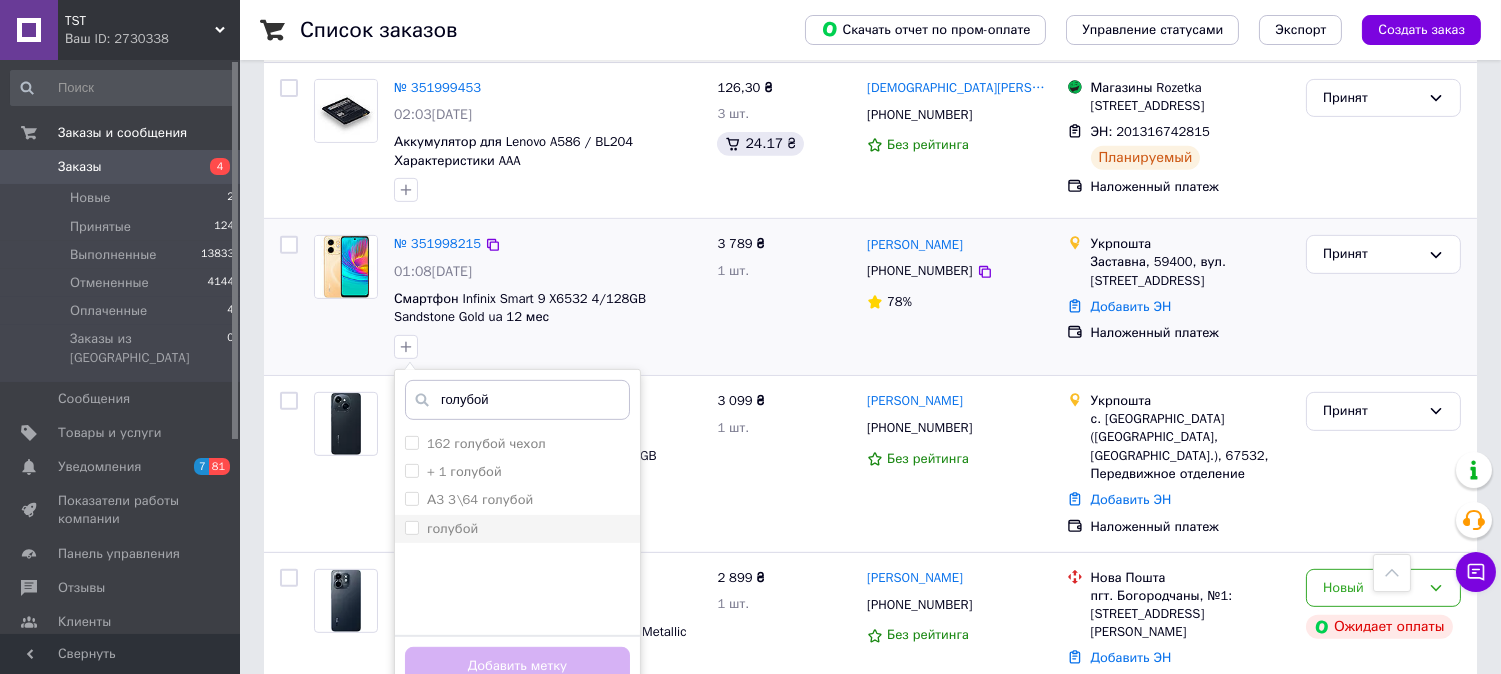 type on "голубой" 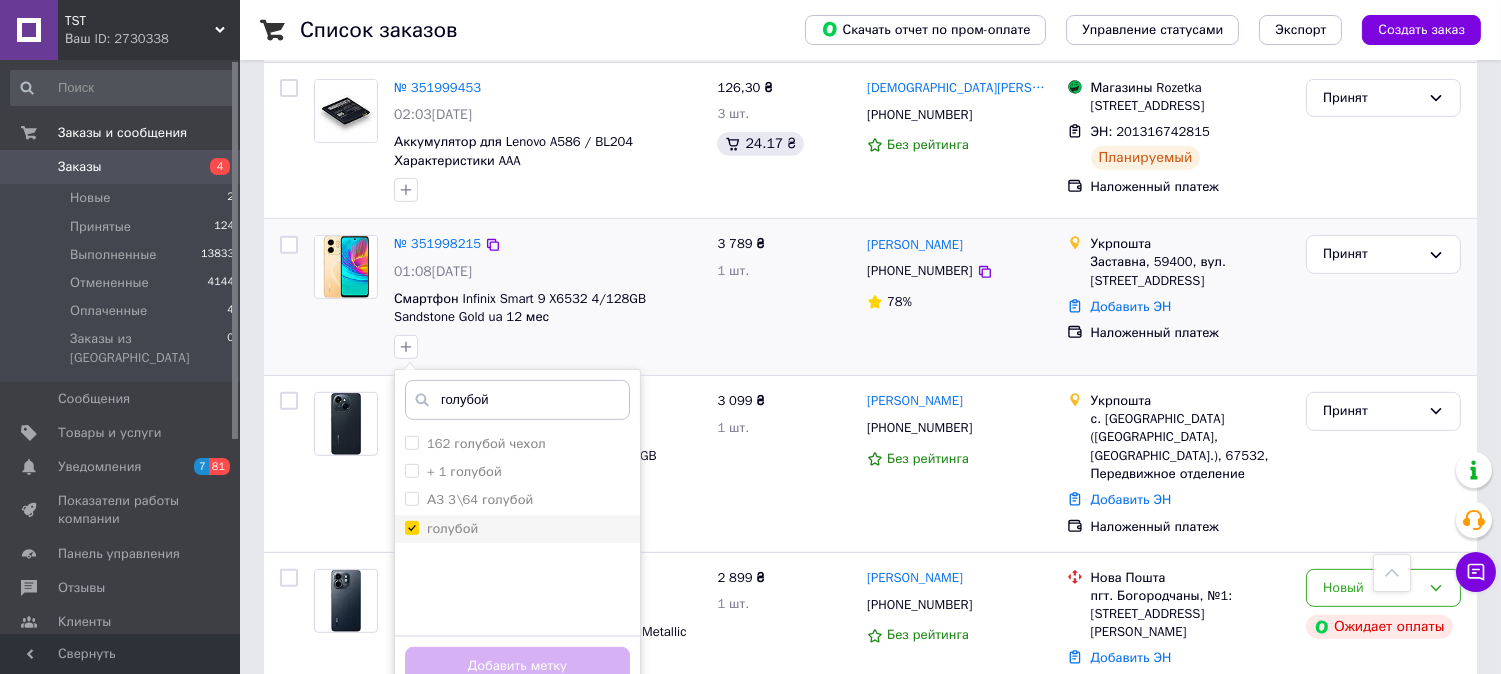 checkbox on "true" 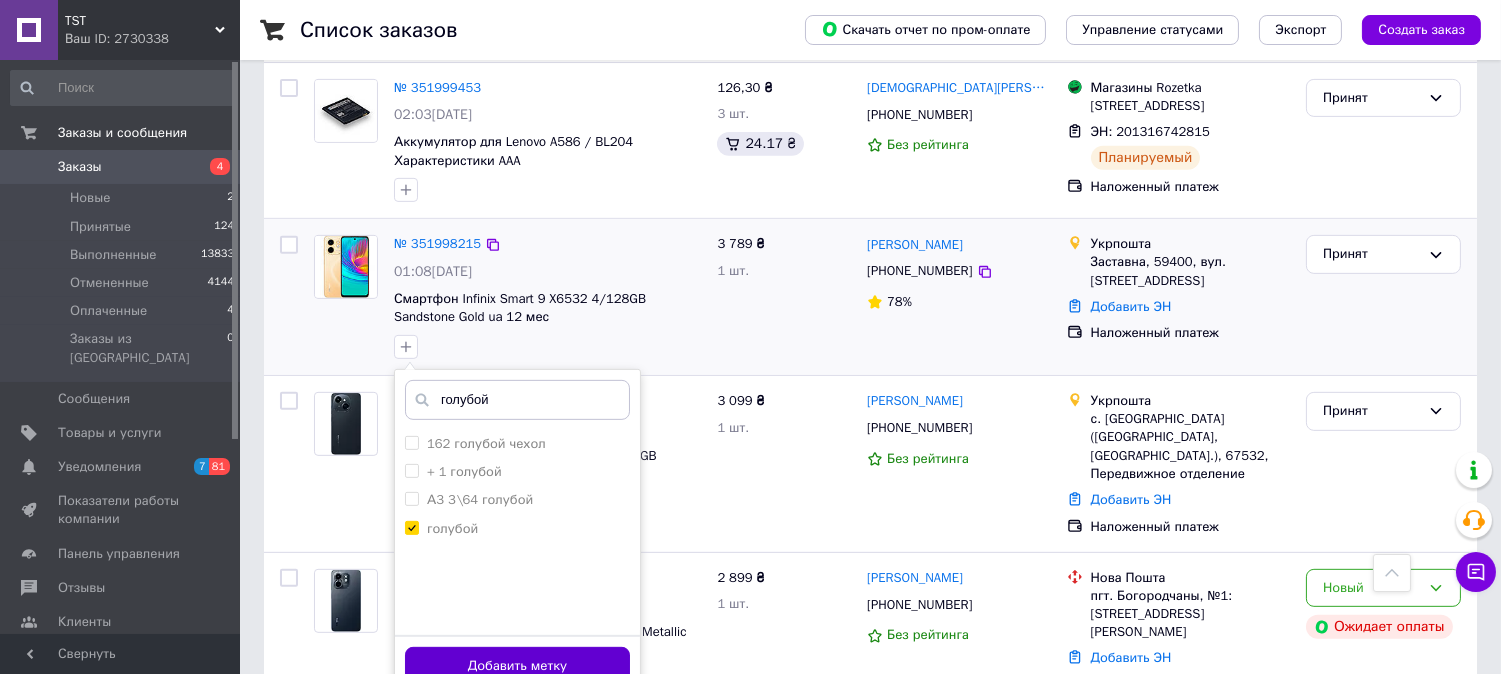 click on "Добавить метку" at bounding box center (517, 666) 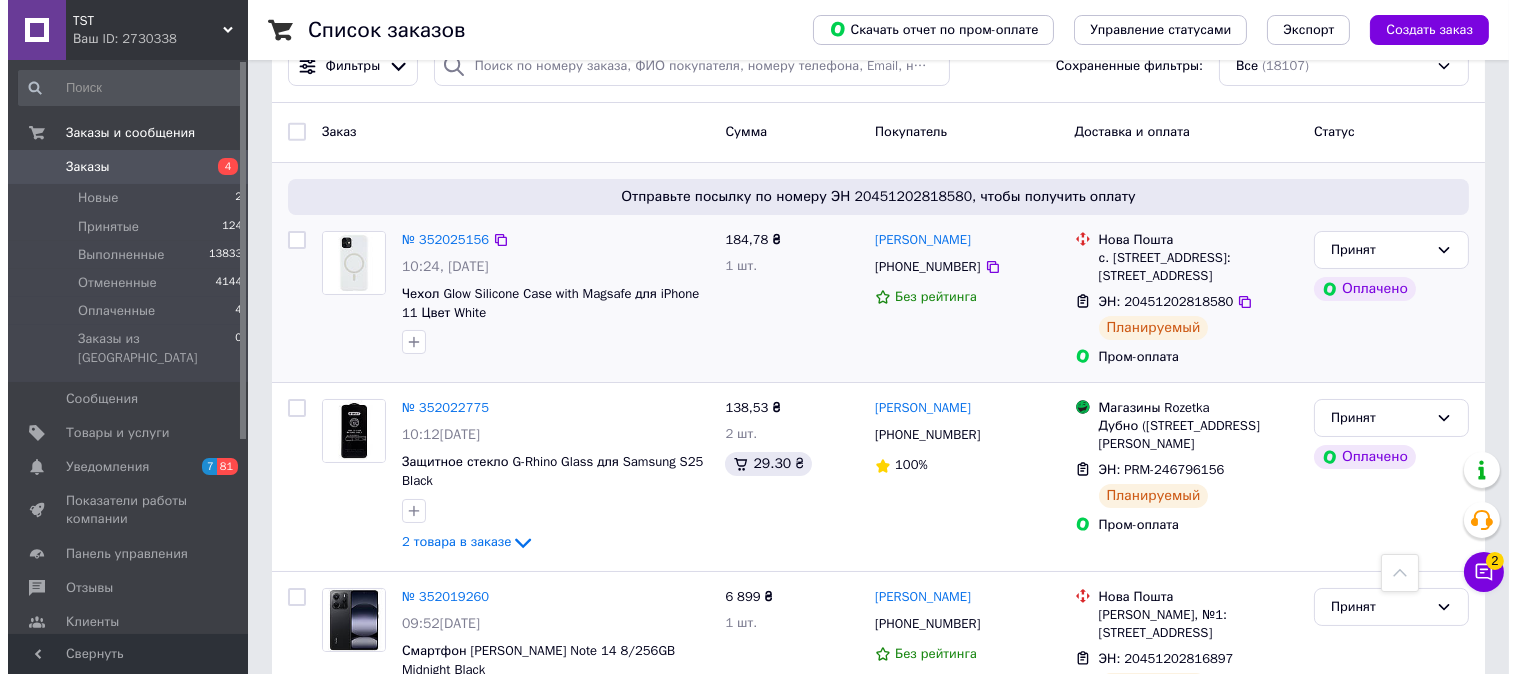 scroll, scrollTop: 0, scrollLeft: 0, axis: both 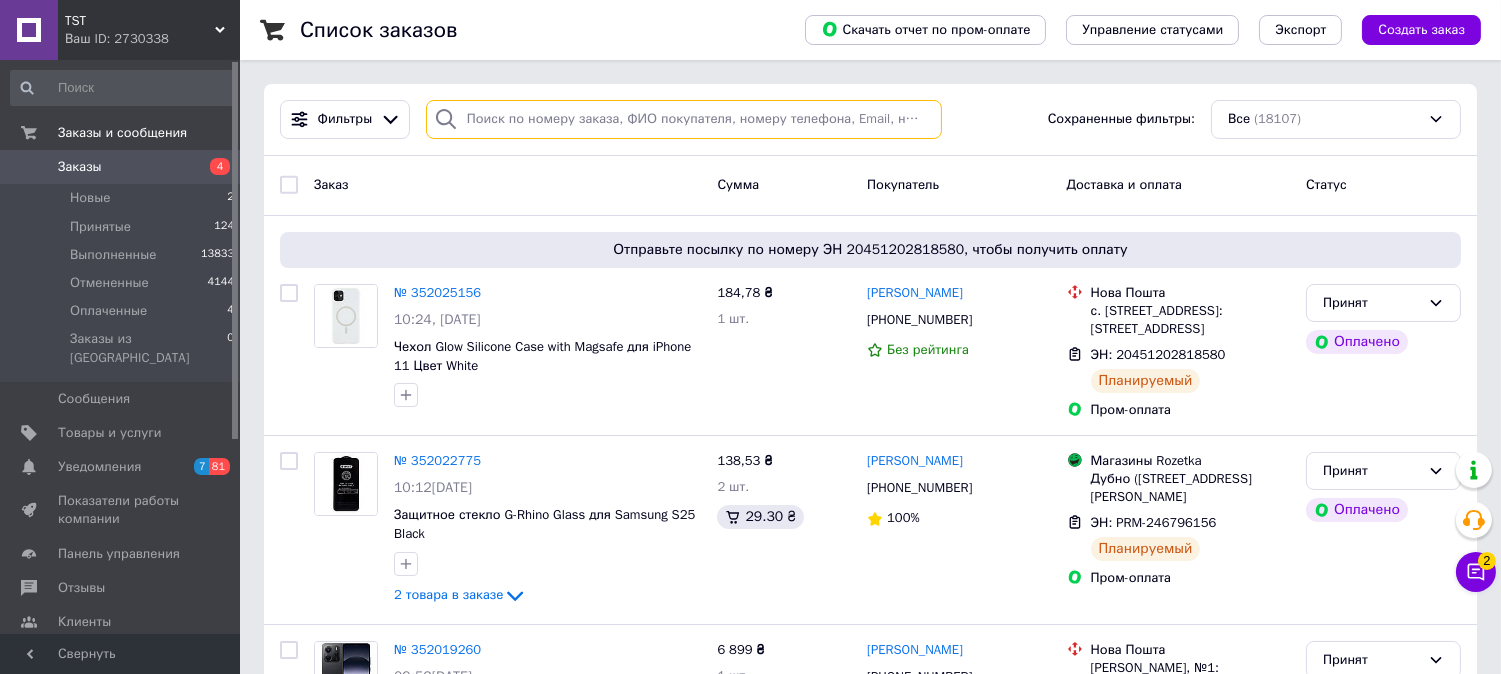 click at bounding box center (684, 119) 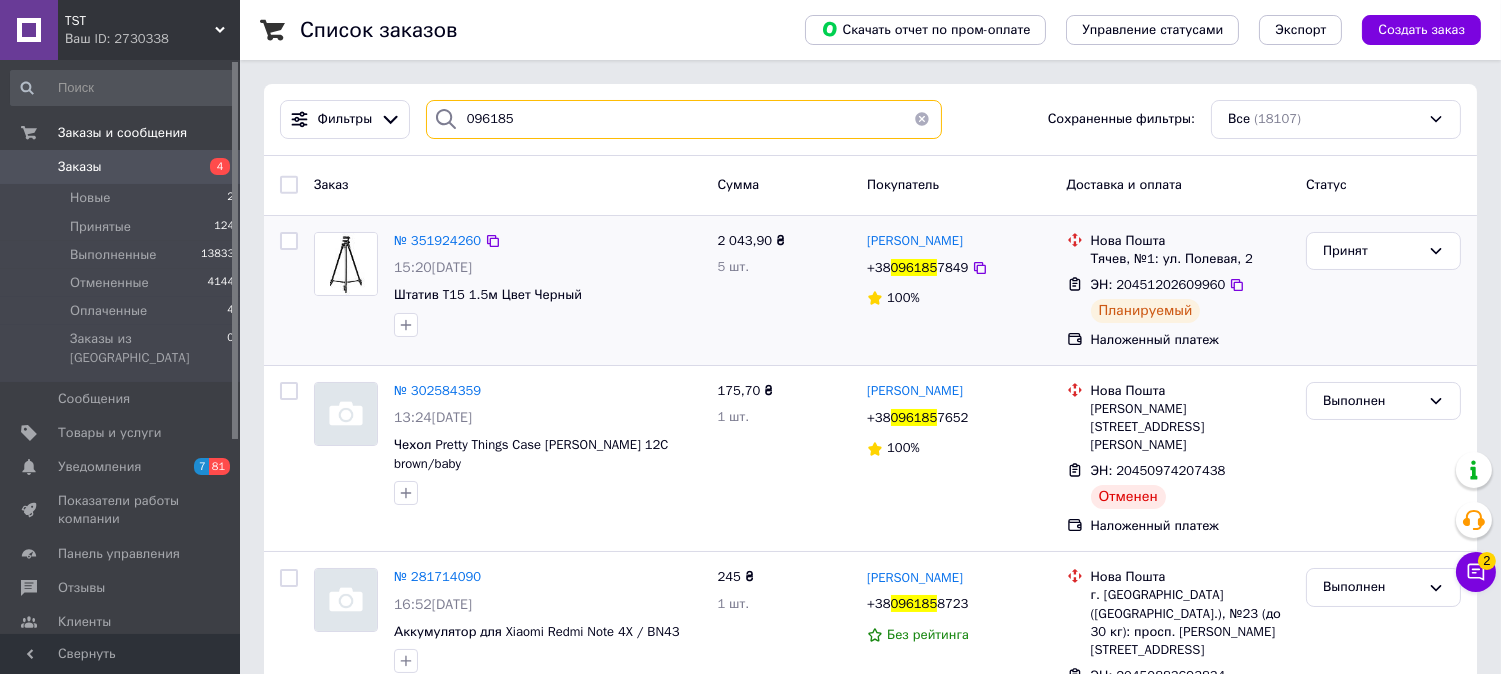 type on "096185" 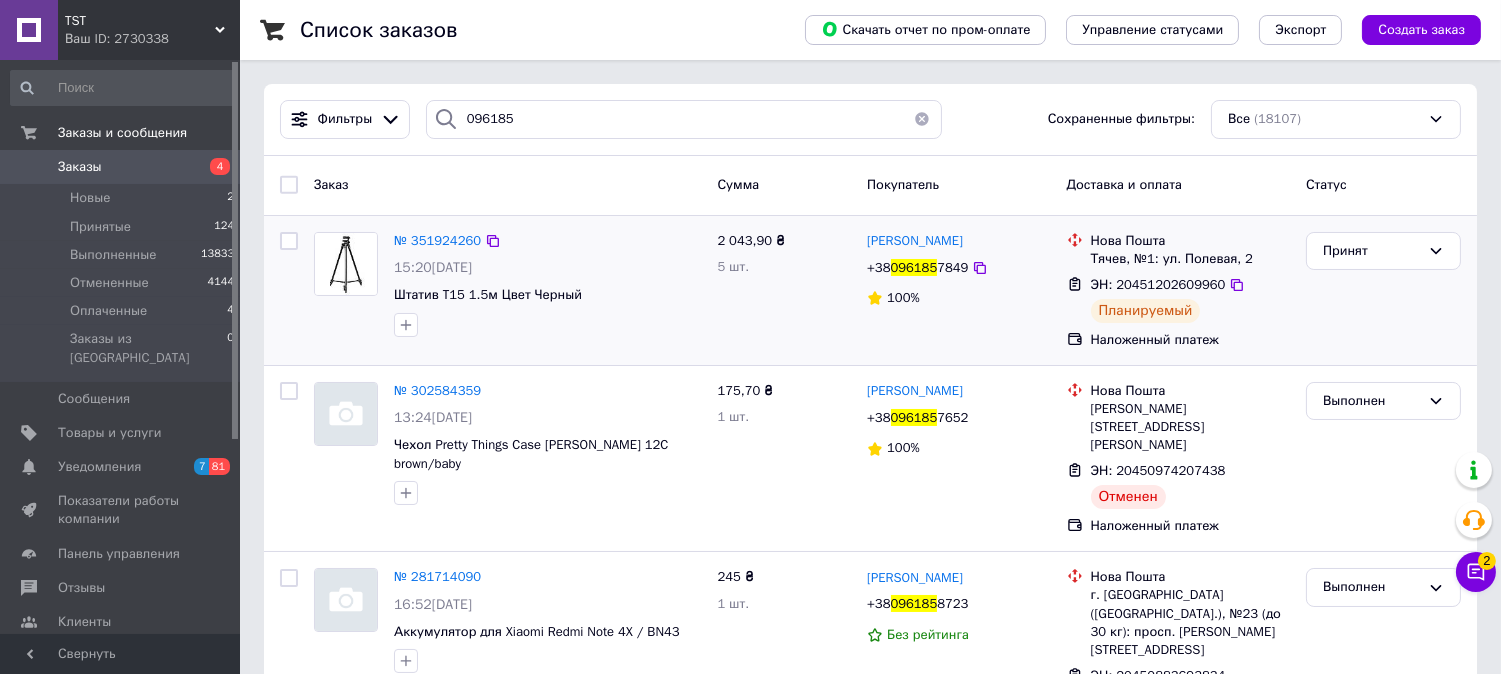 click on "15:20[DATE]" at bounding box center [433, 267] 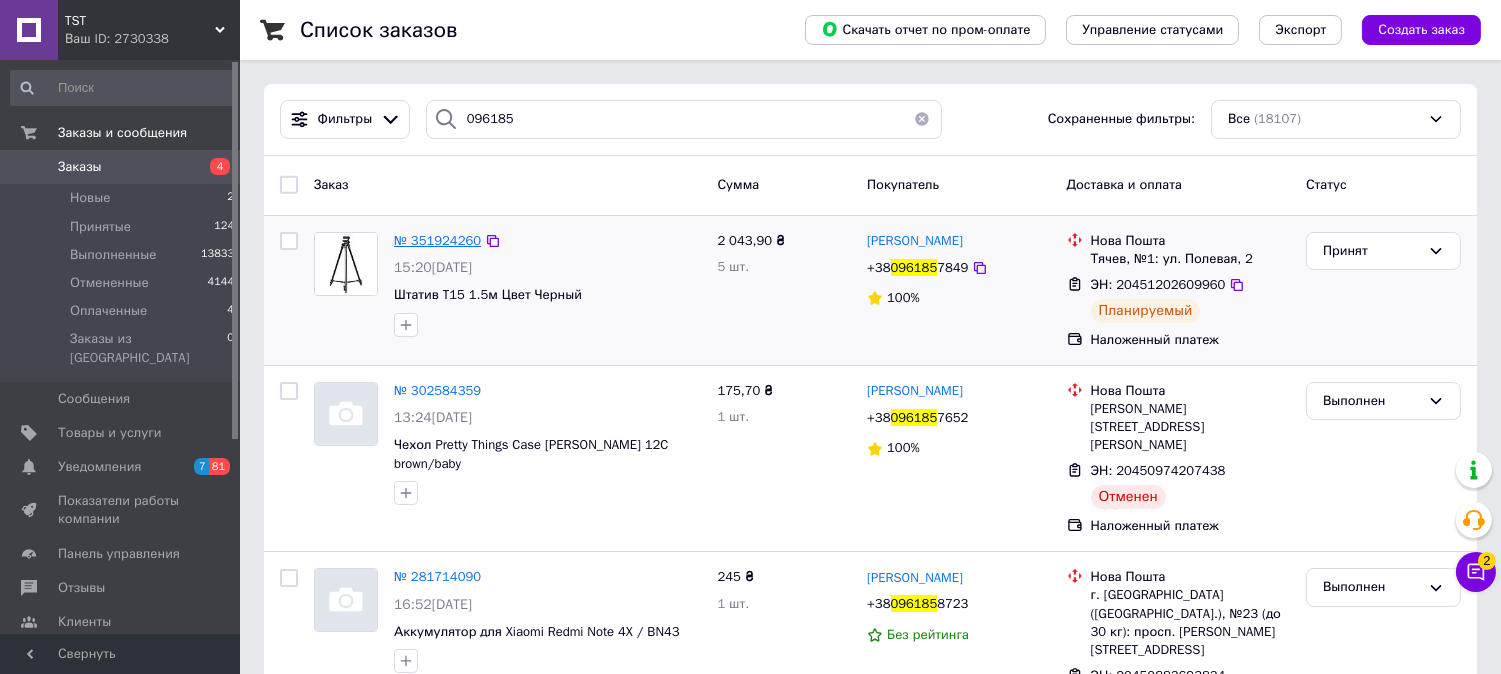 click on "№ 351924260" at bounding box center [437, 240] 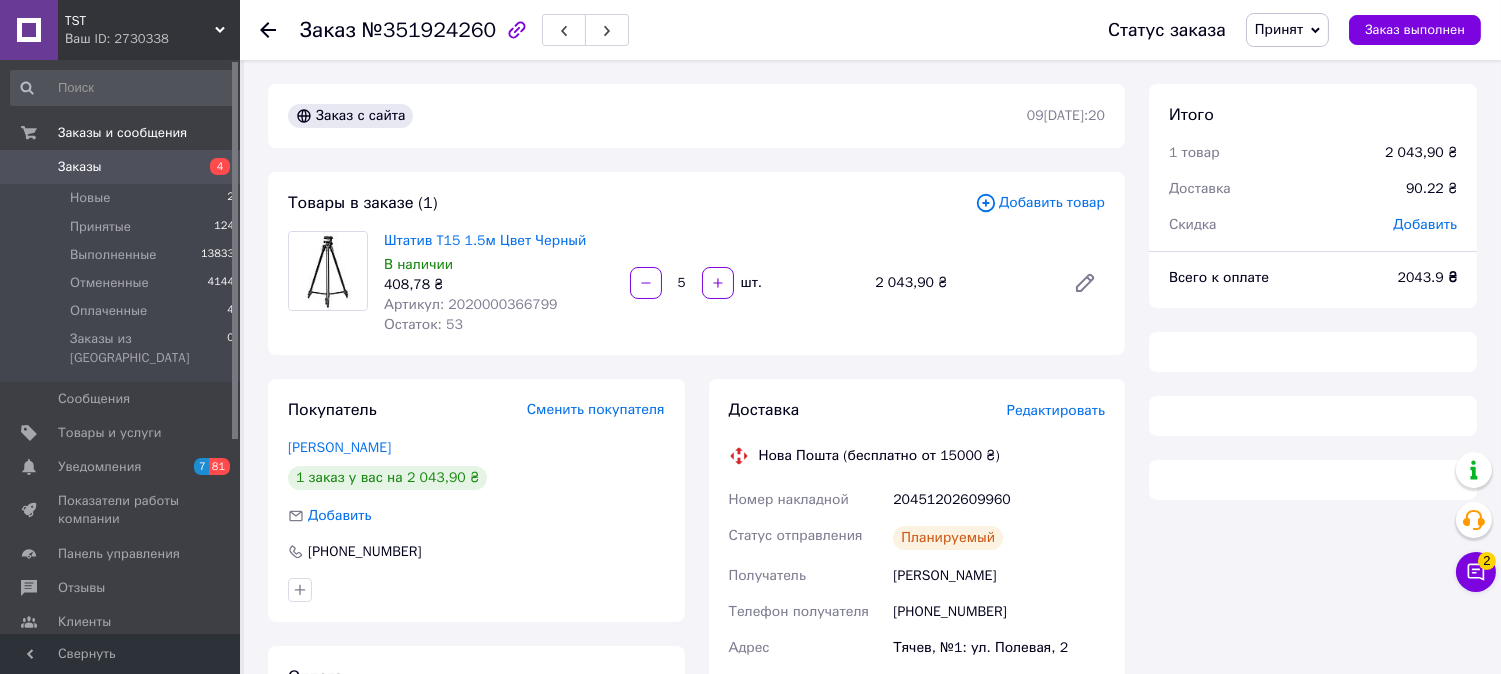 click on "Артикул: 2020000366799" at bounding box center [471, 304] 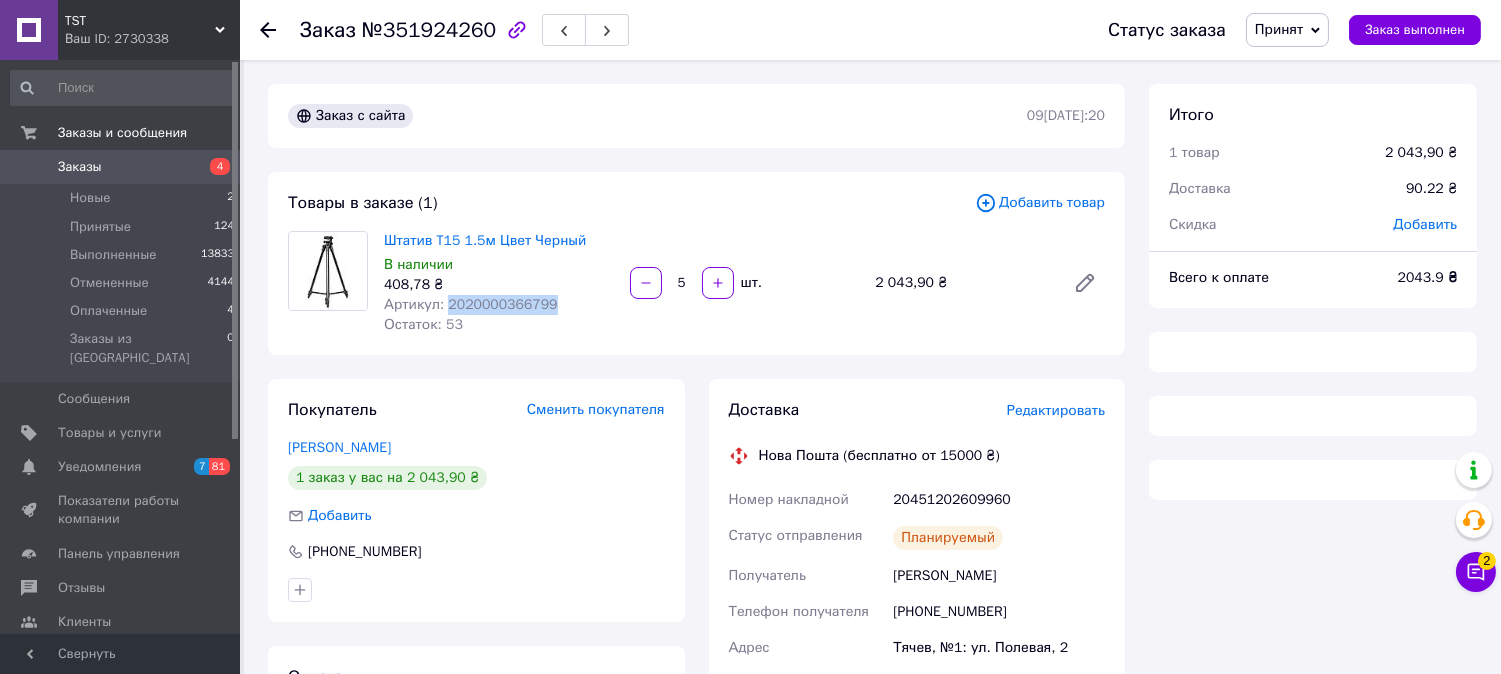 click on "Артикул: 2020000366799" at bounding box center (471, 304) 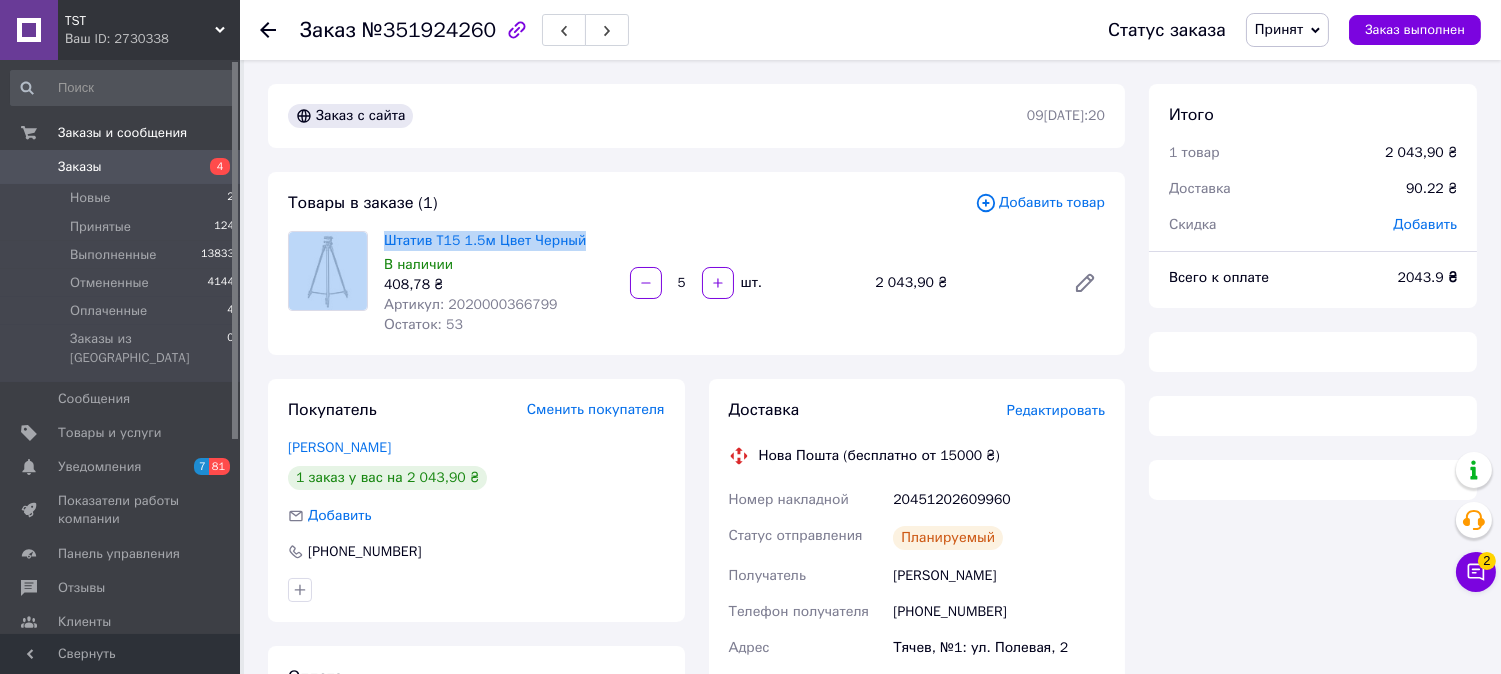 drag, startPoint x: 632, startPoint y: 244, endPoint x: 371, endPoint y: 237, distance: 261.09384 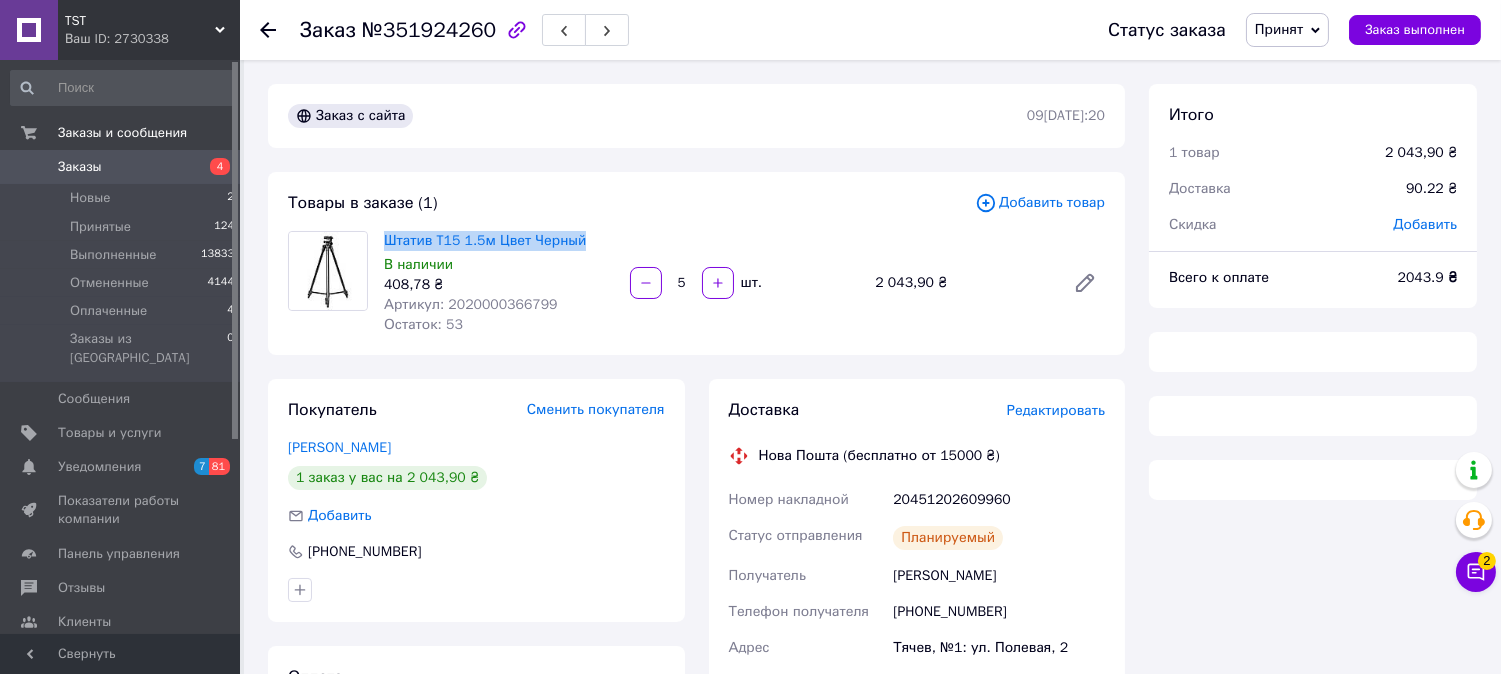 drag, startPoint x: 637, startPoint y: 250, endPoint x: 377, endPoint y: 231, distance: 260.6933 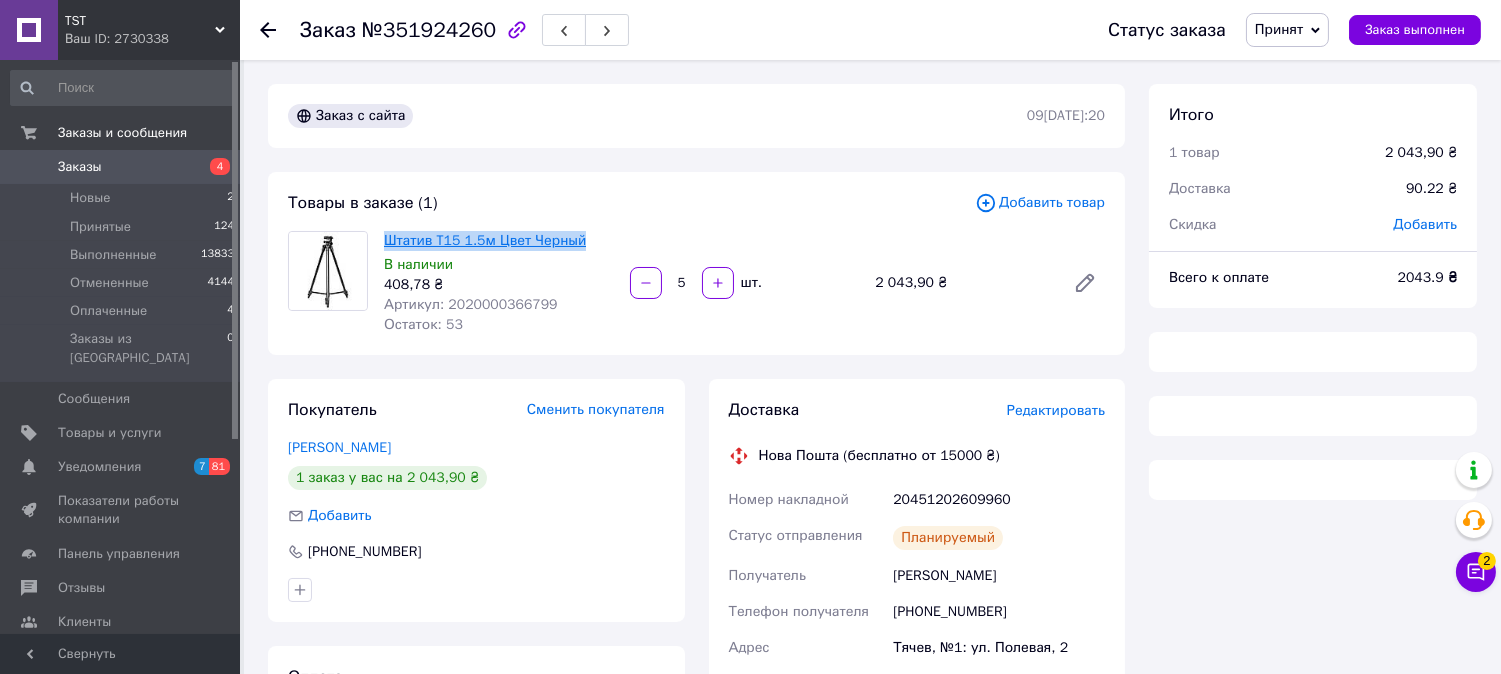 copy on "Штатив T15 1.5м Цвет Черный" 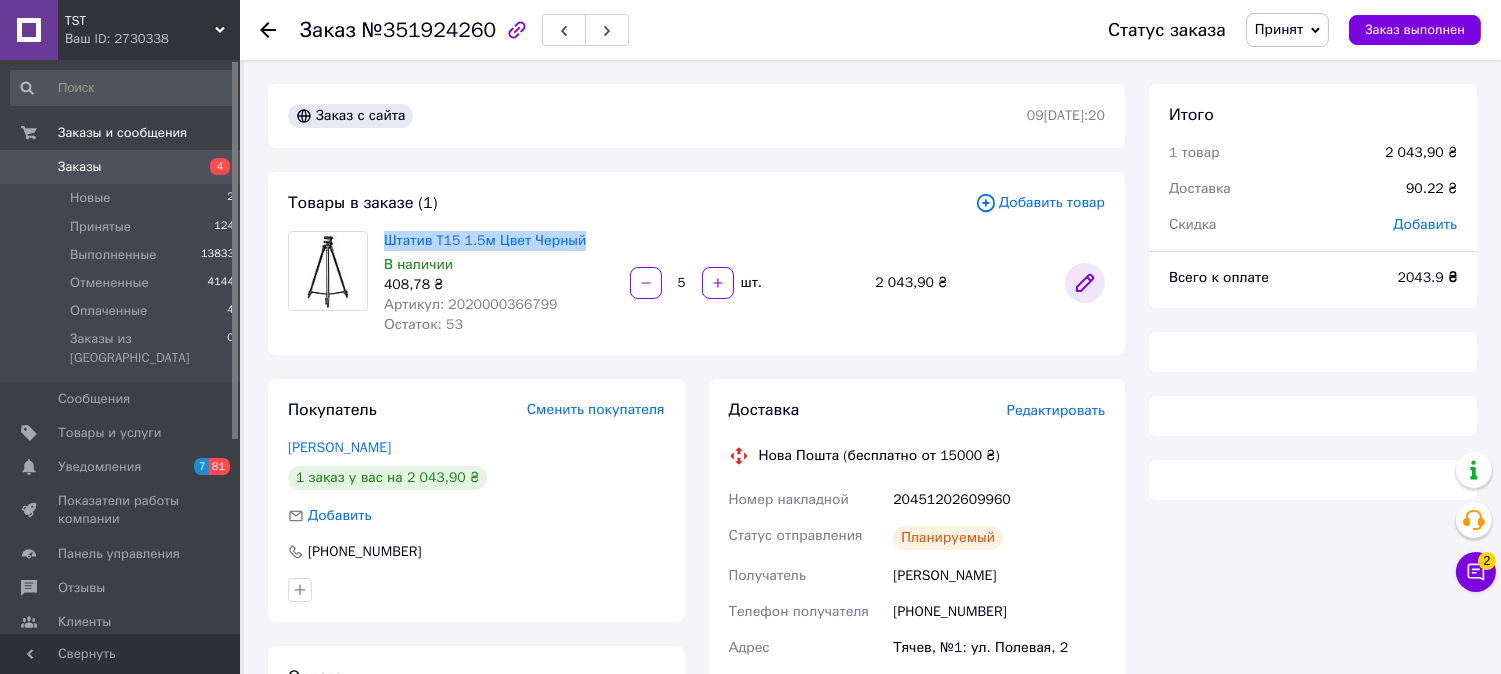 click at bounding box center [1085, 283] 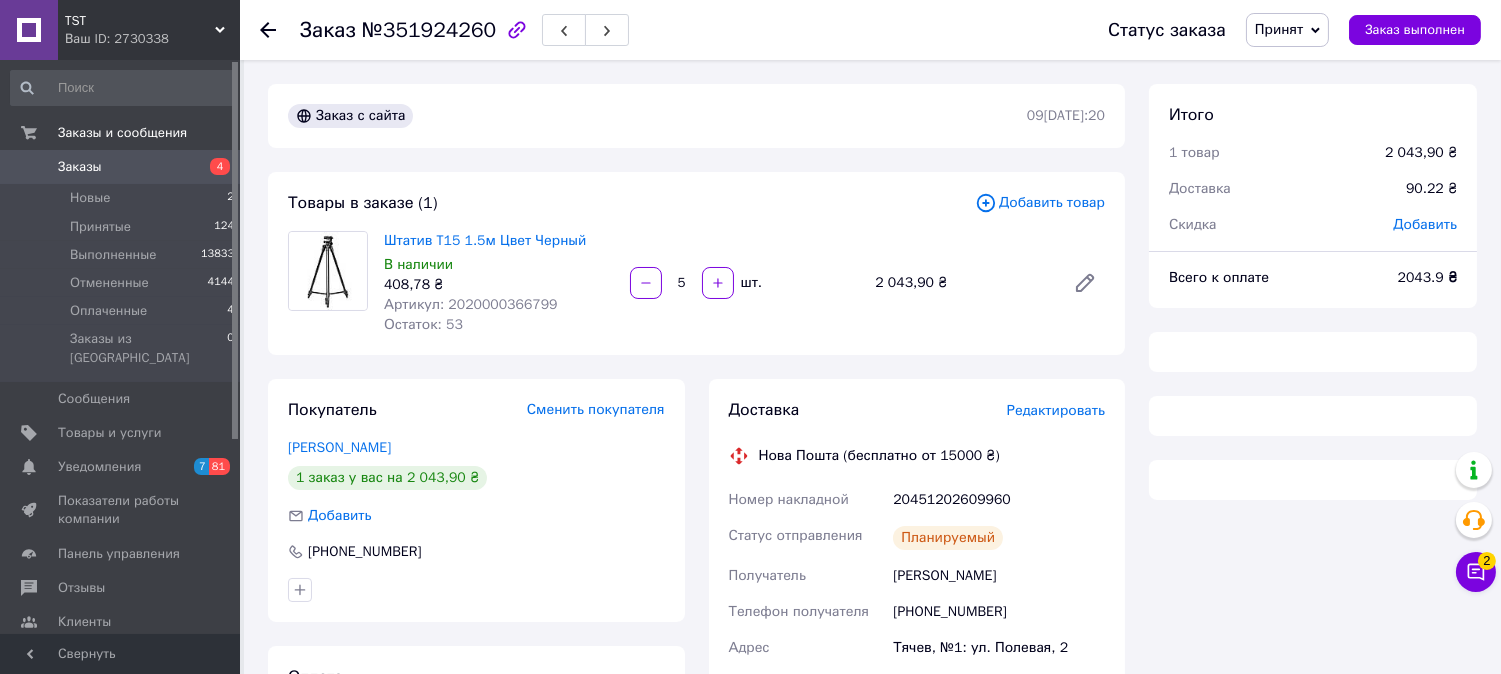 click on "Добавить товар" at bounding box center (1040, 203) 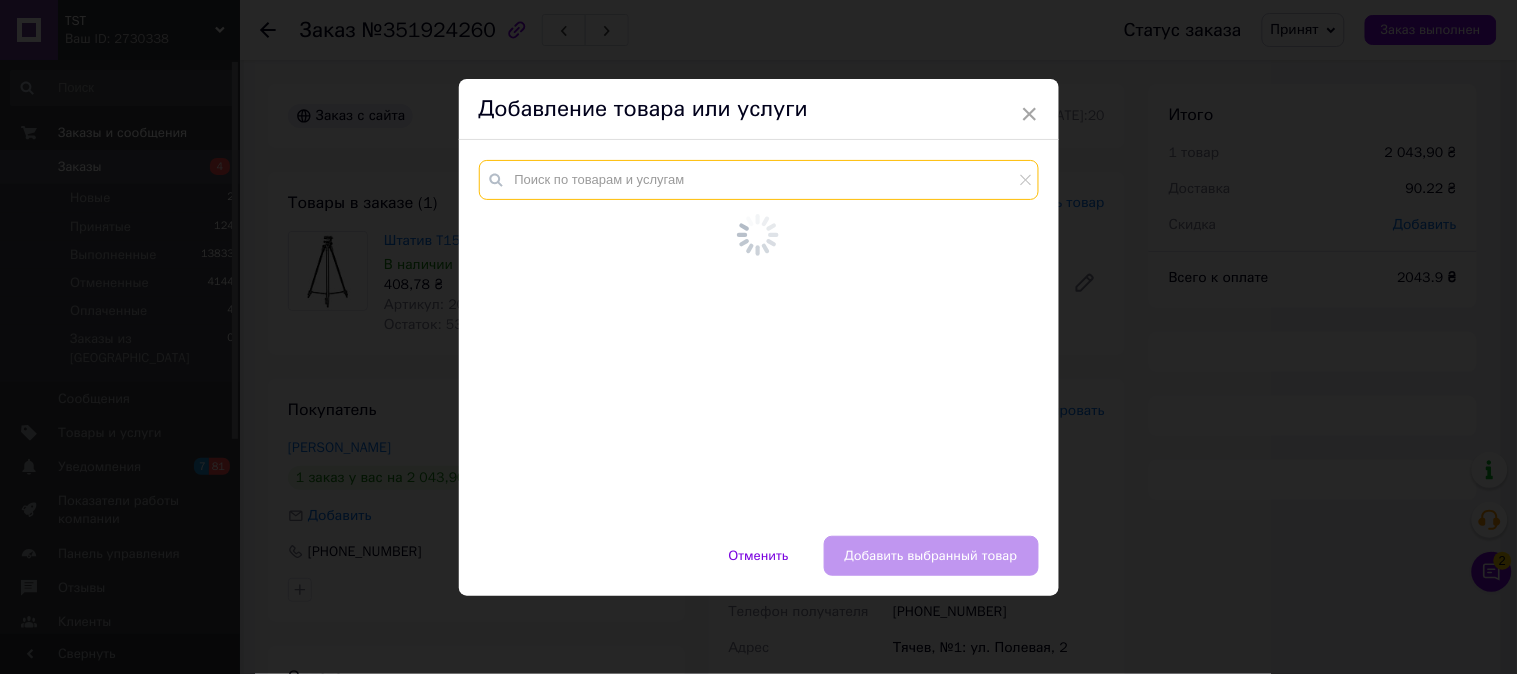 click at bounding box center (759, 338) 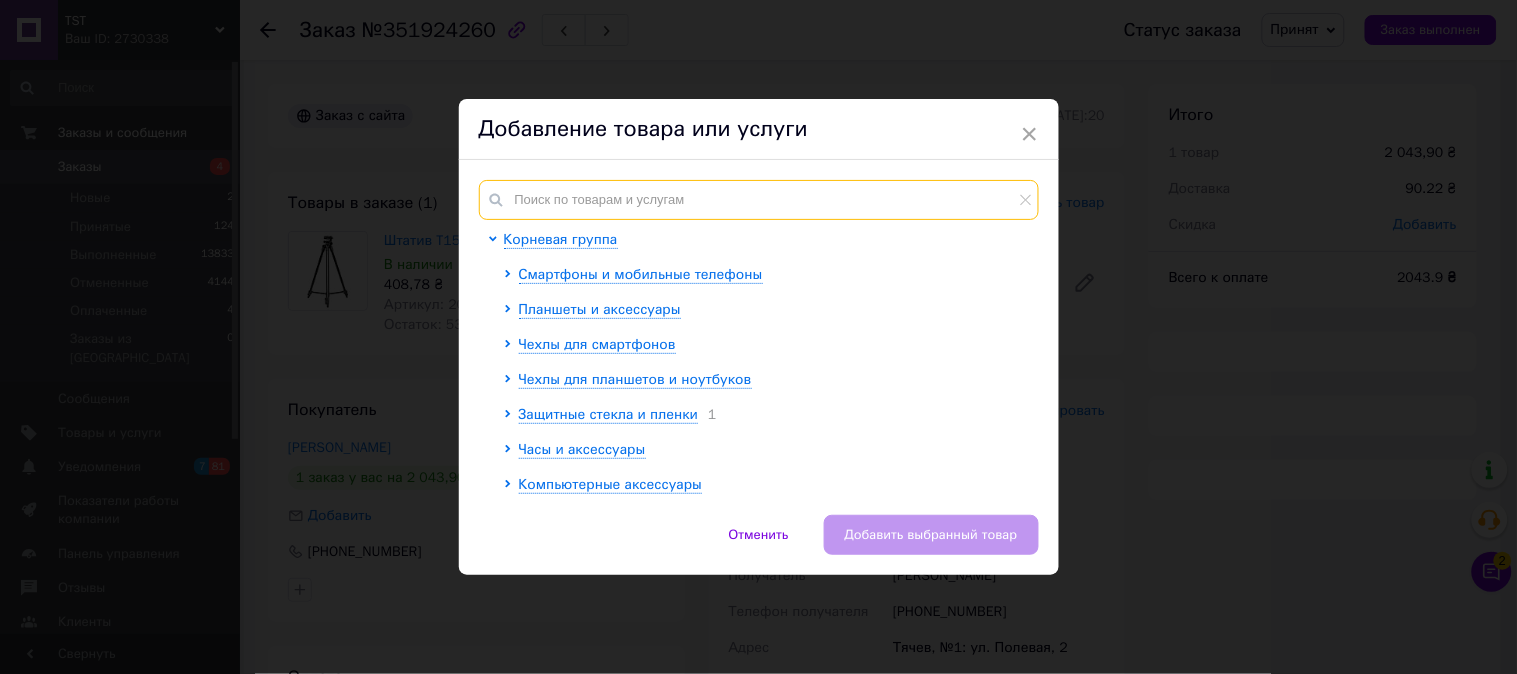 paste on "Штатив T15 1.5м Цвет Черный" 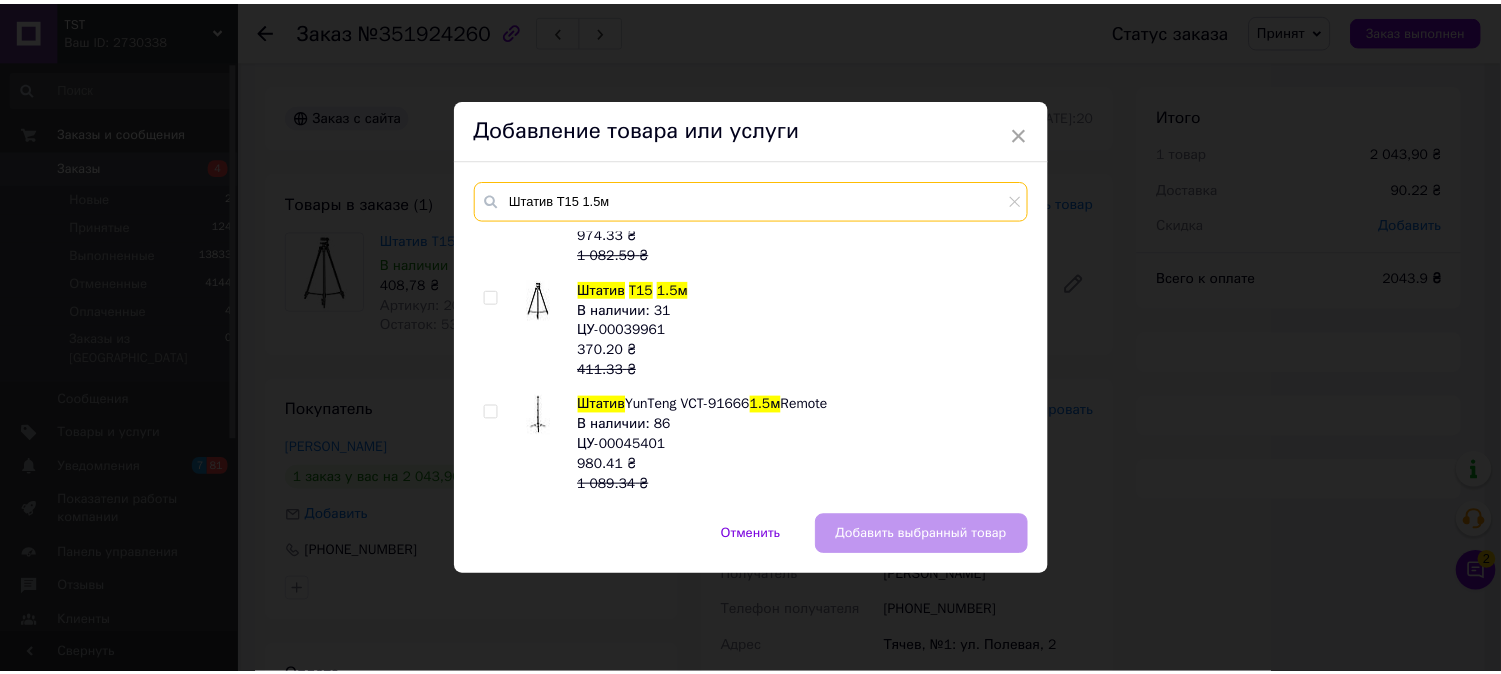 scroll, scrollTop: 102, scrollLeft: 0, axis: vertical 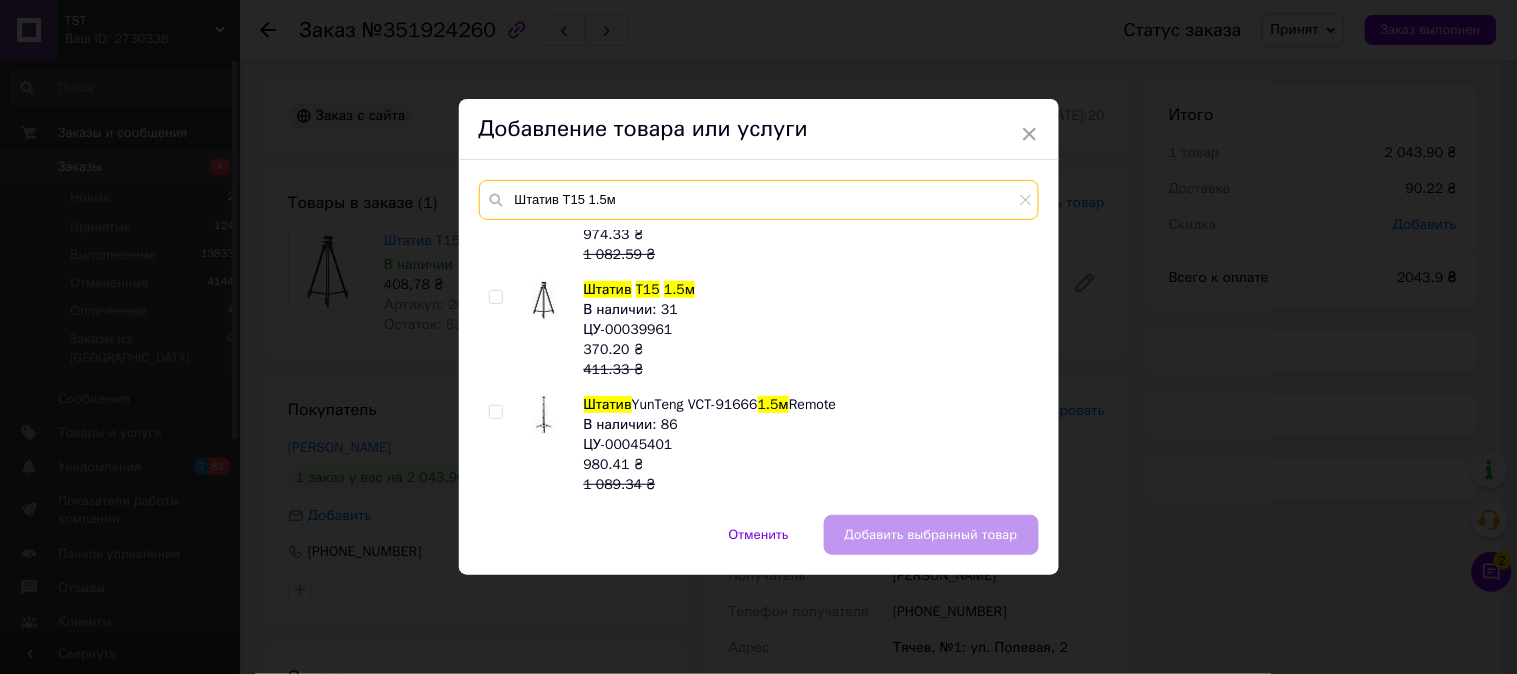 type on "Штатив T15 1.5м" 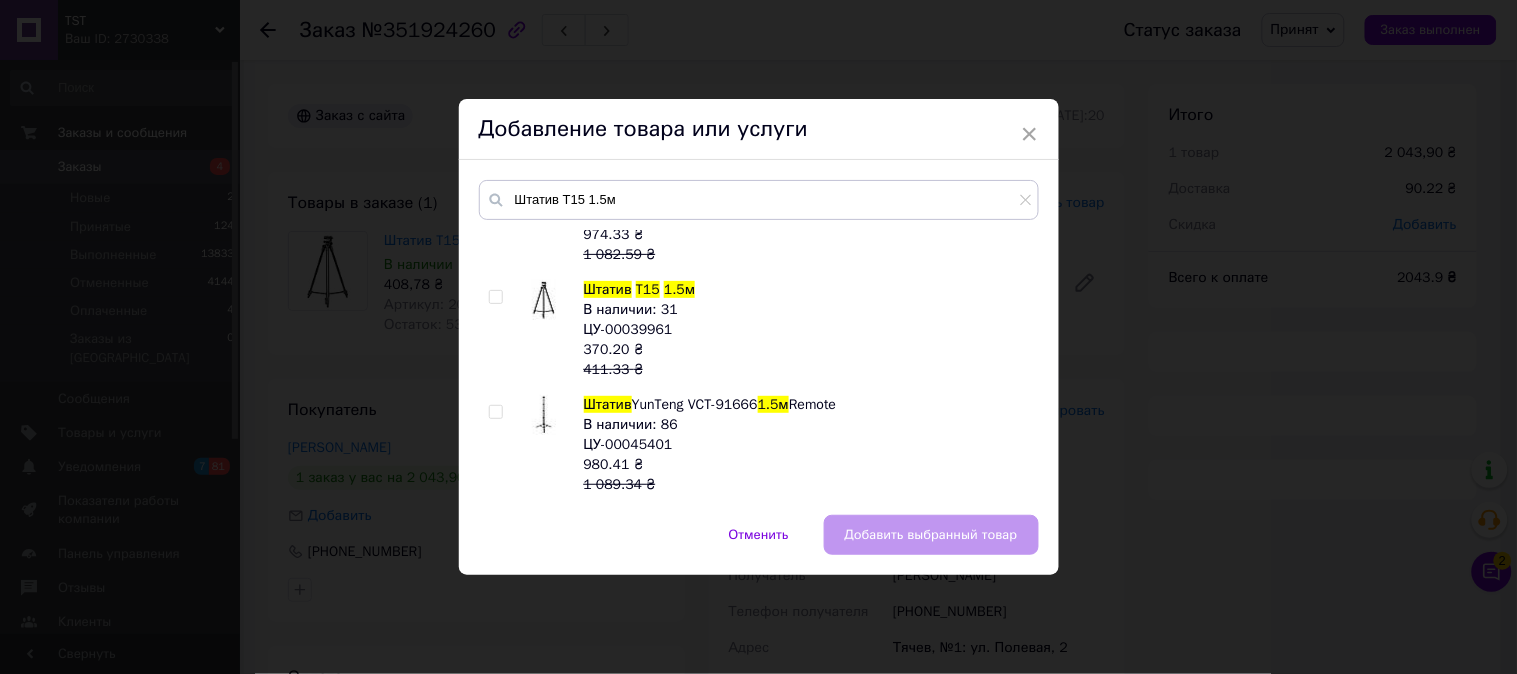click at bounding box center (495, 297) 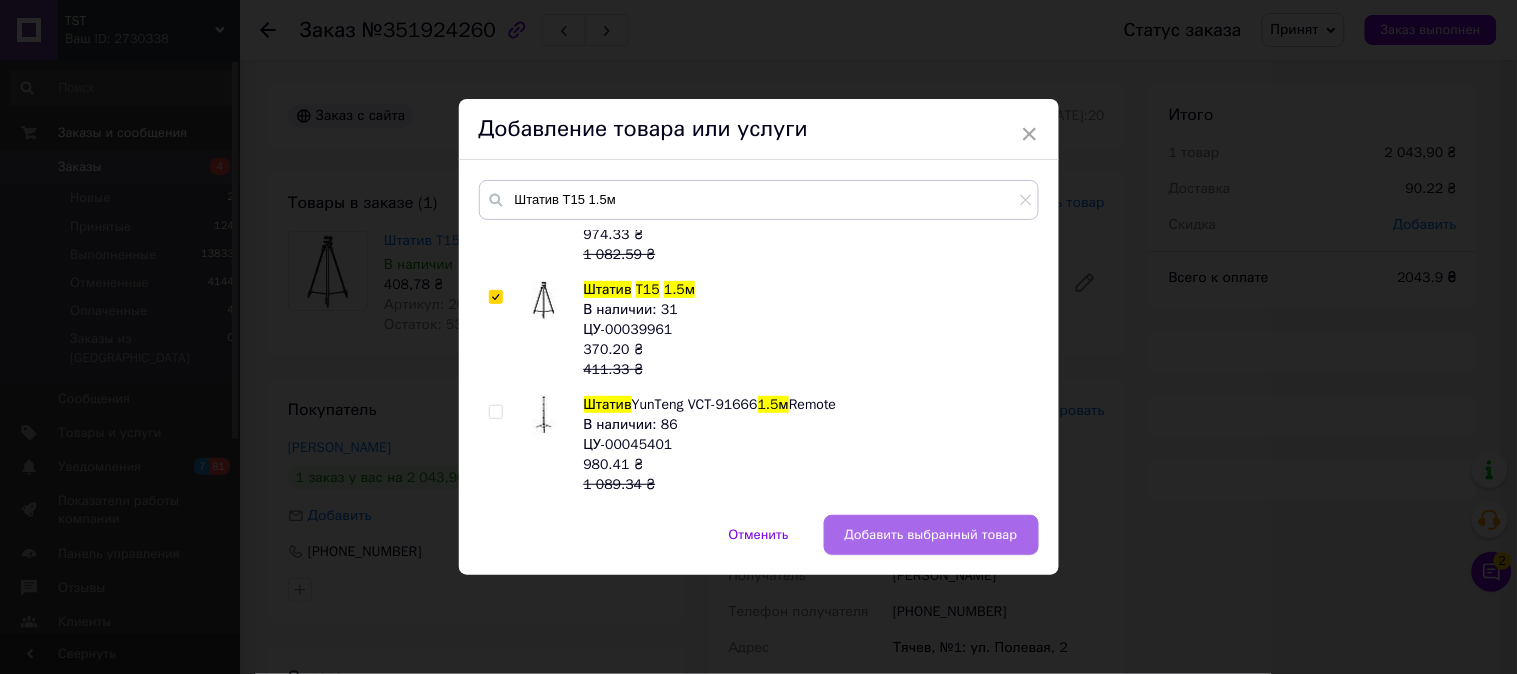 click on "Добавить выбранный товар" at bounding box center [931, 535] 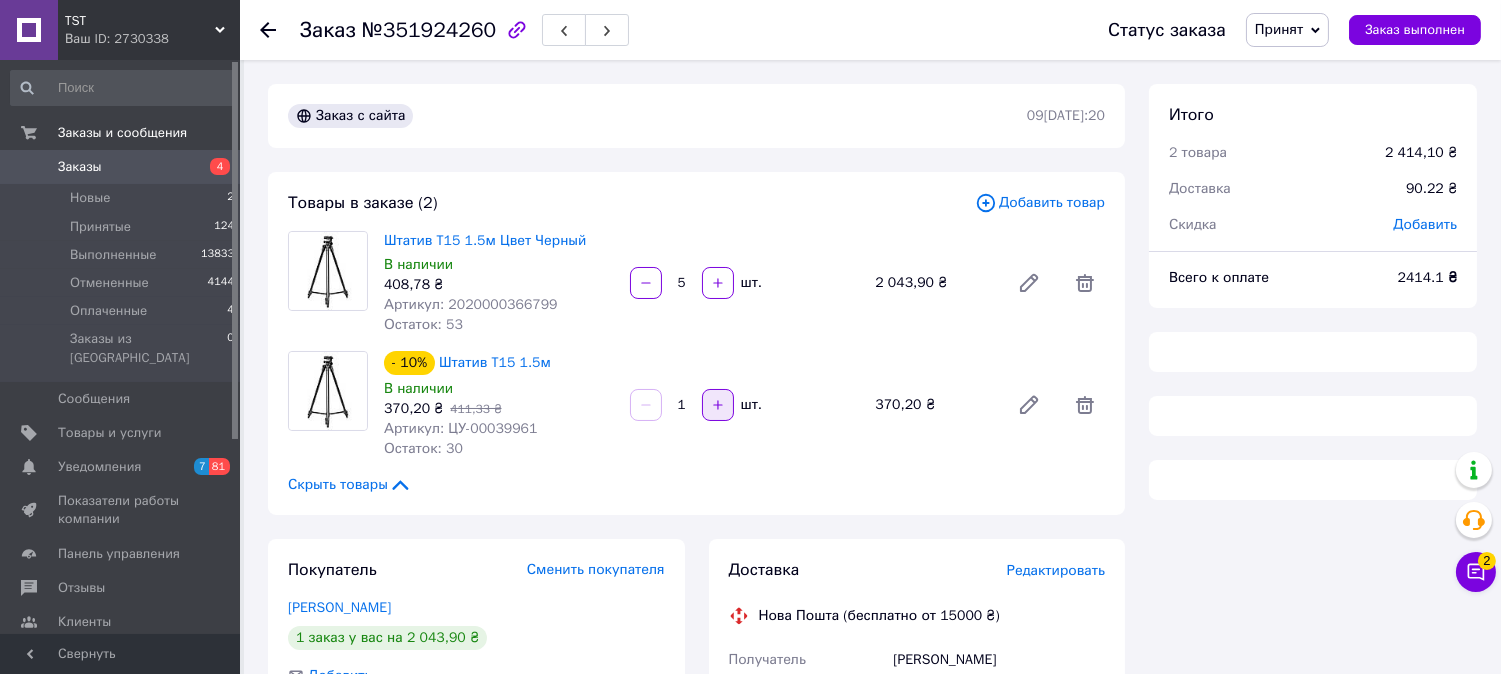 click at bounding box center [718, 405] 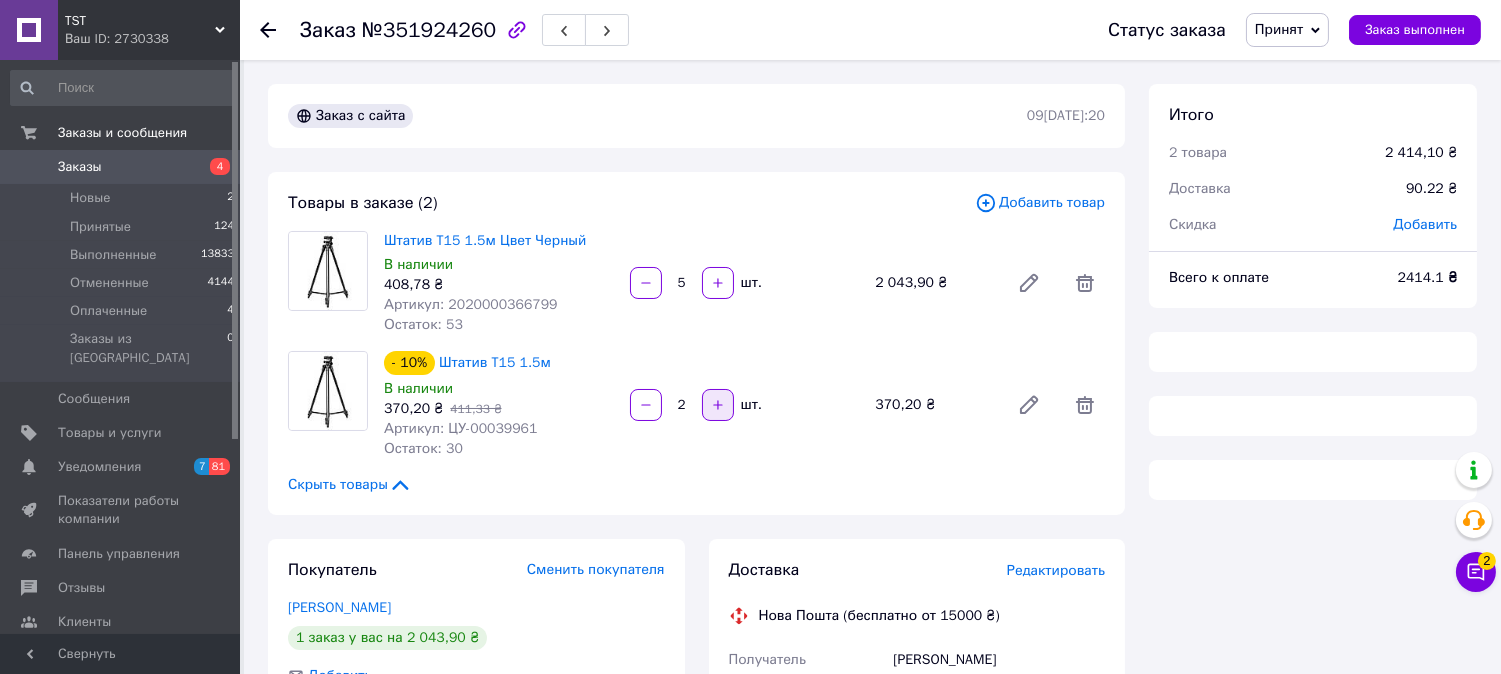 click at bounding box center [718, 405] 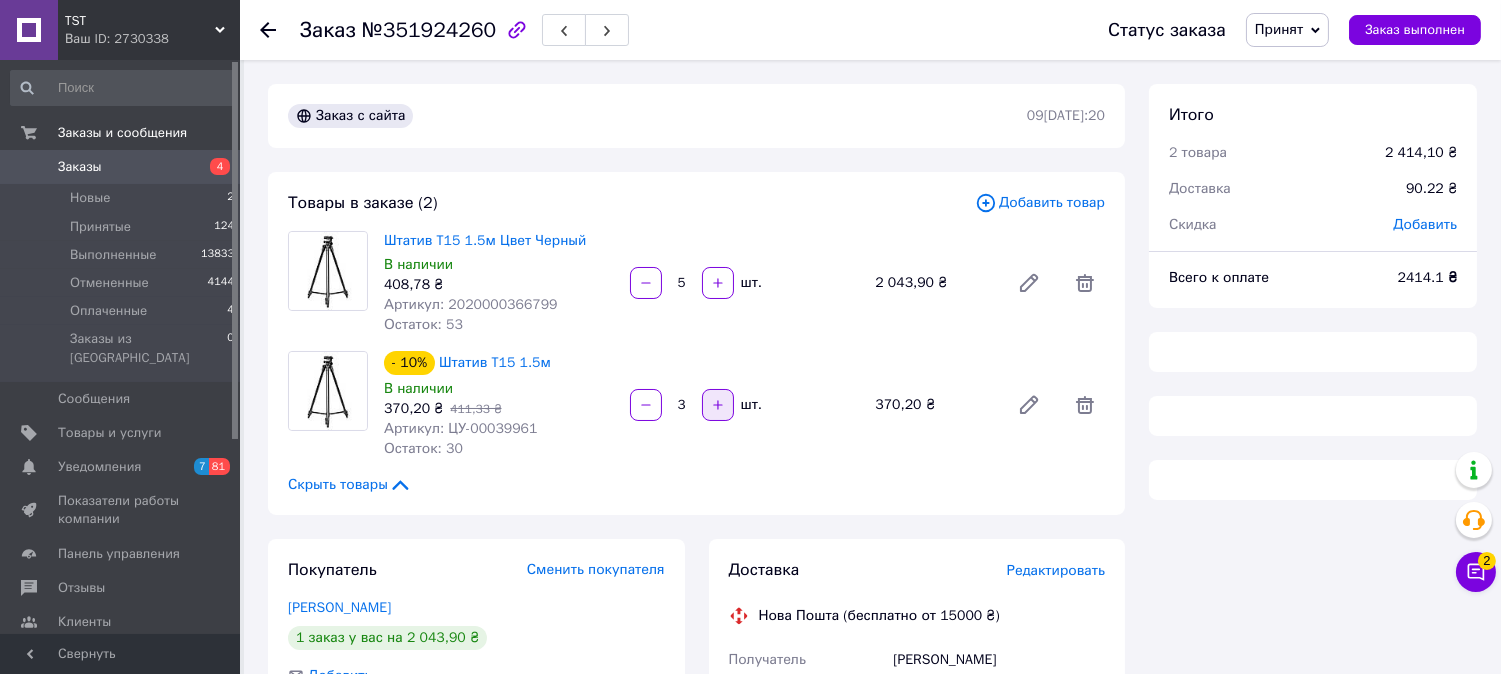 click at bounding box center [718, 405] 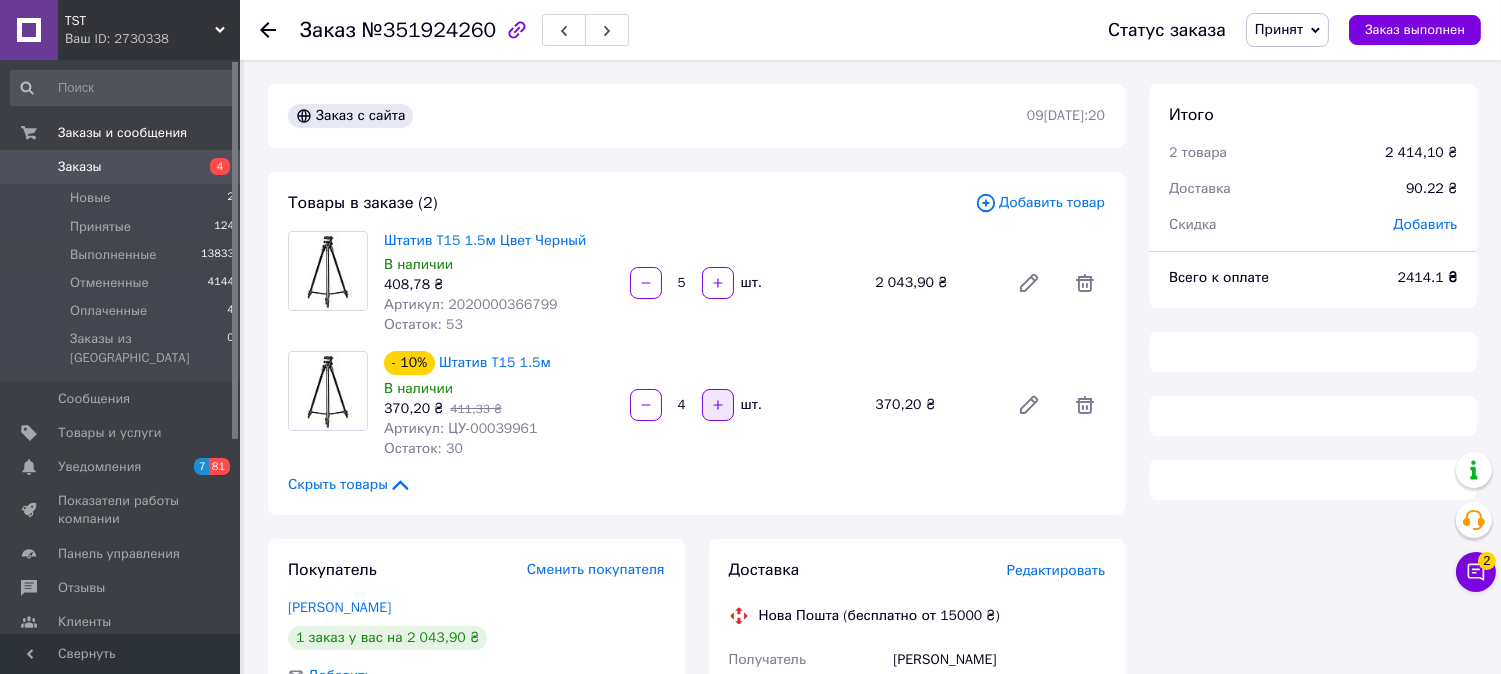 click at bounding box center [718, 405] 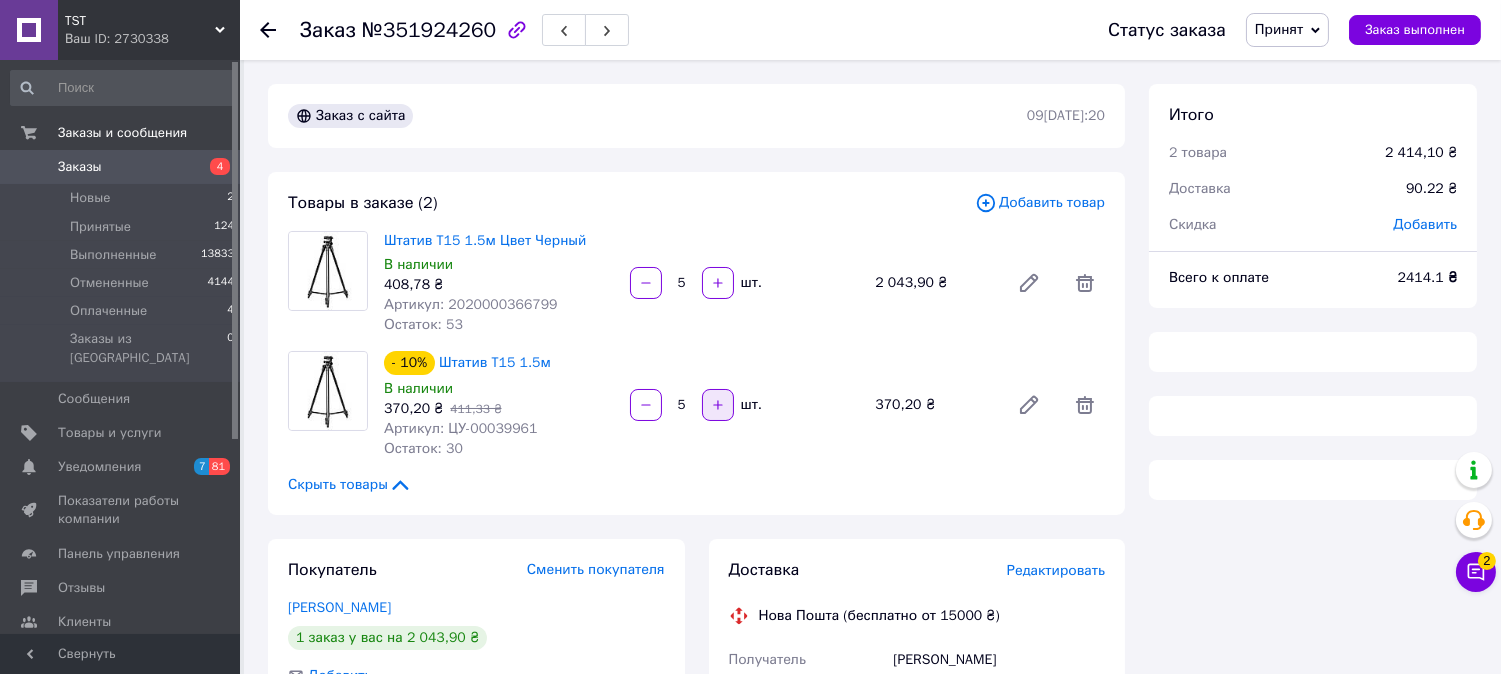 click at bounding box center (718, 405) 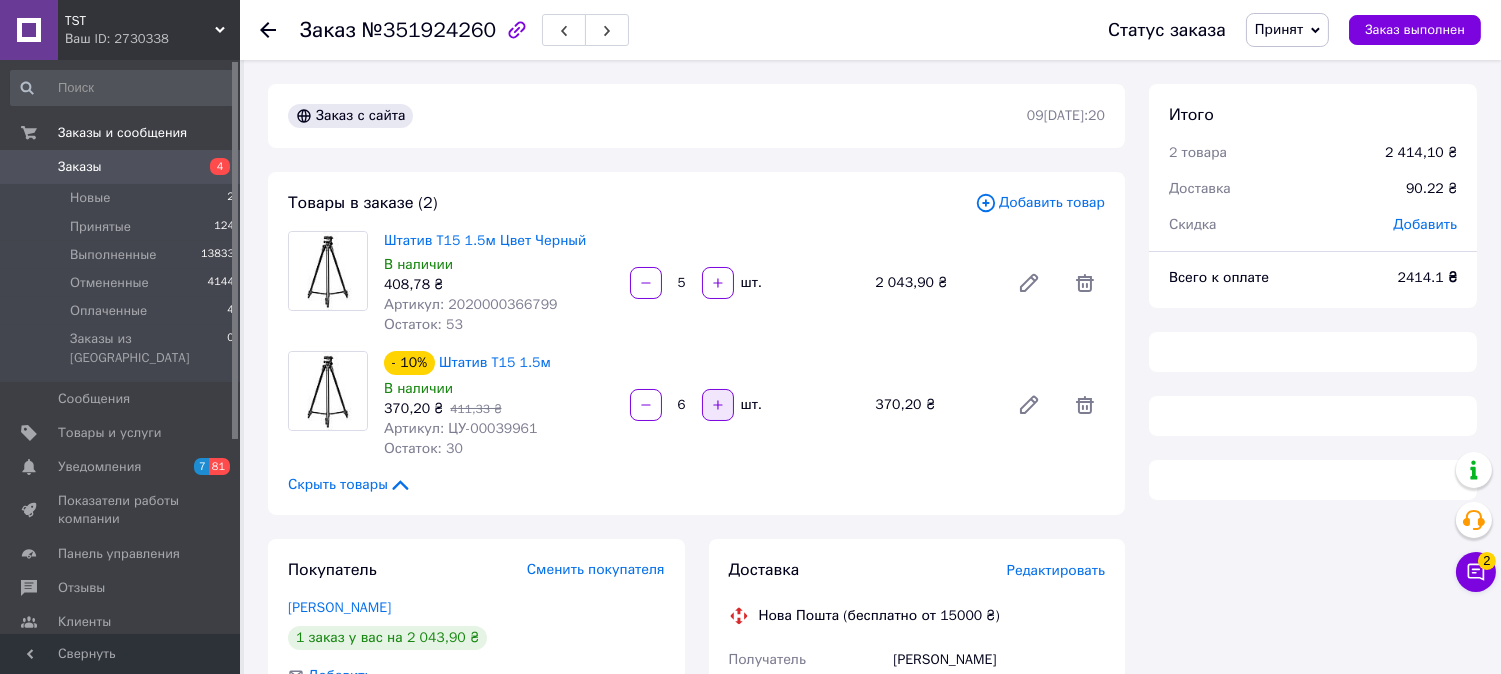 click at bounding box center [718, 405] 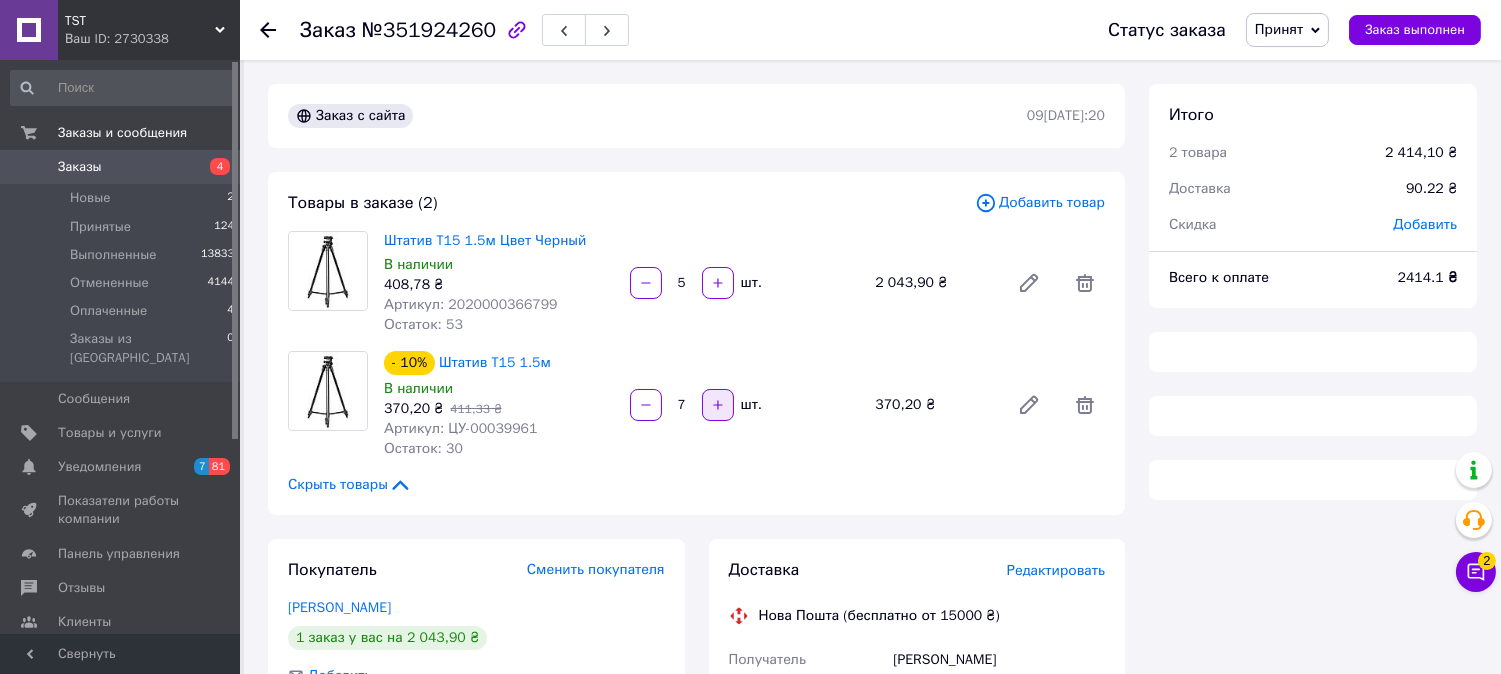 click at bounding box center [718, 405] 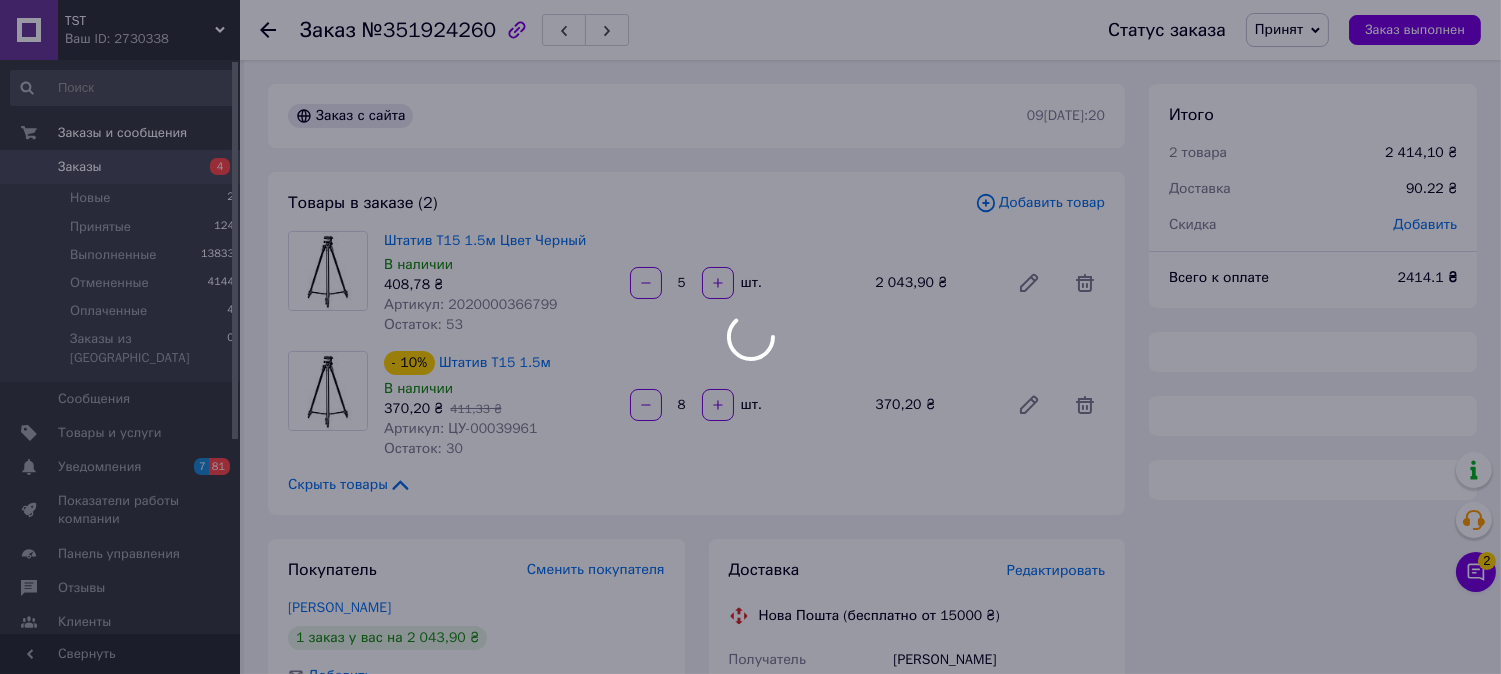 type on "8" 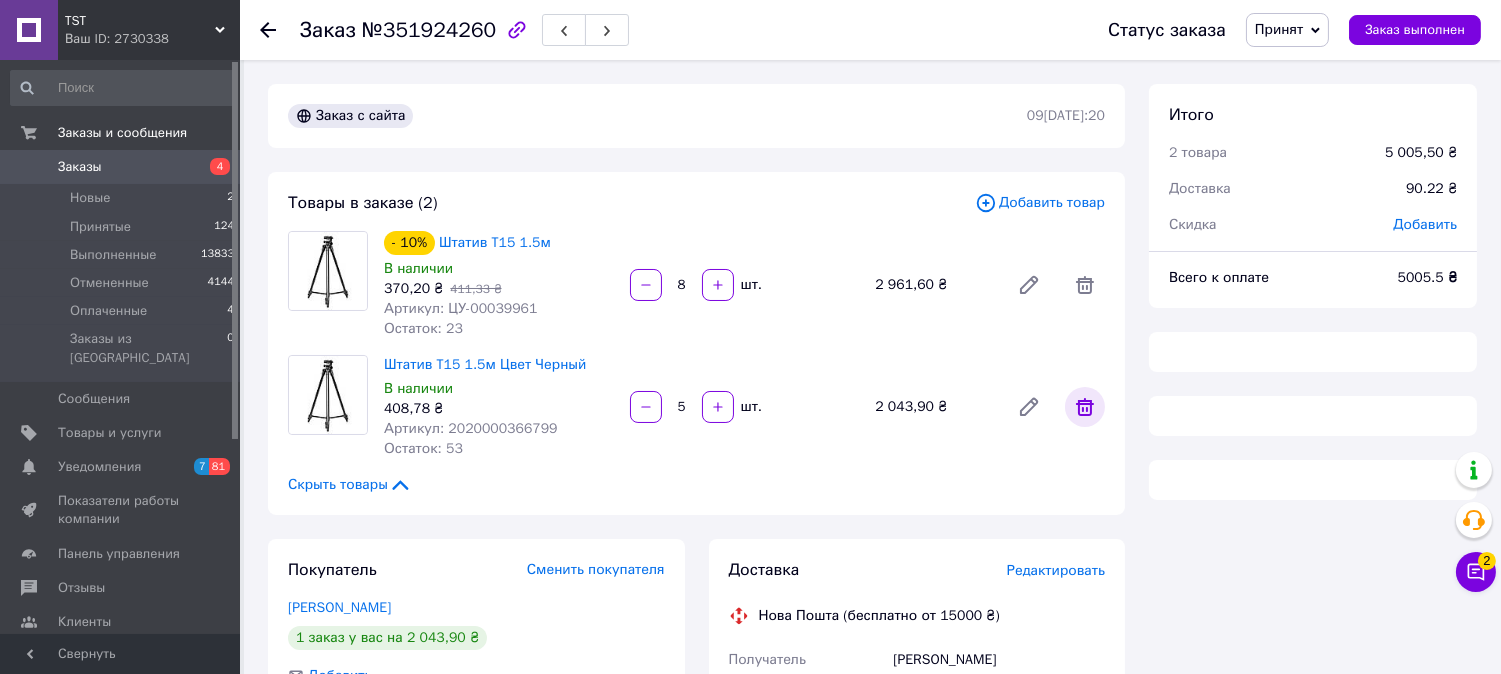 click 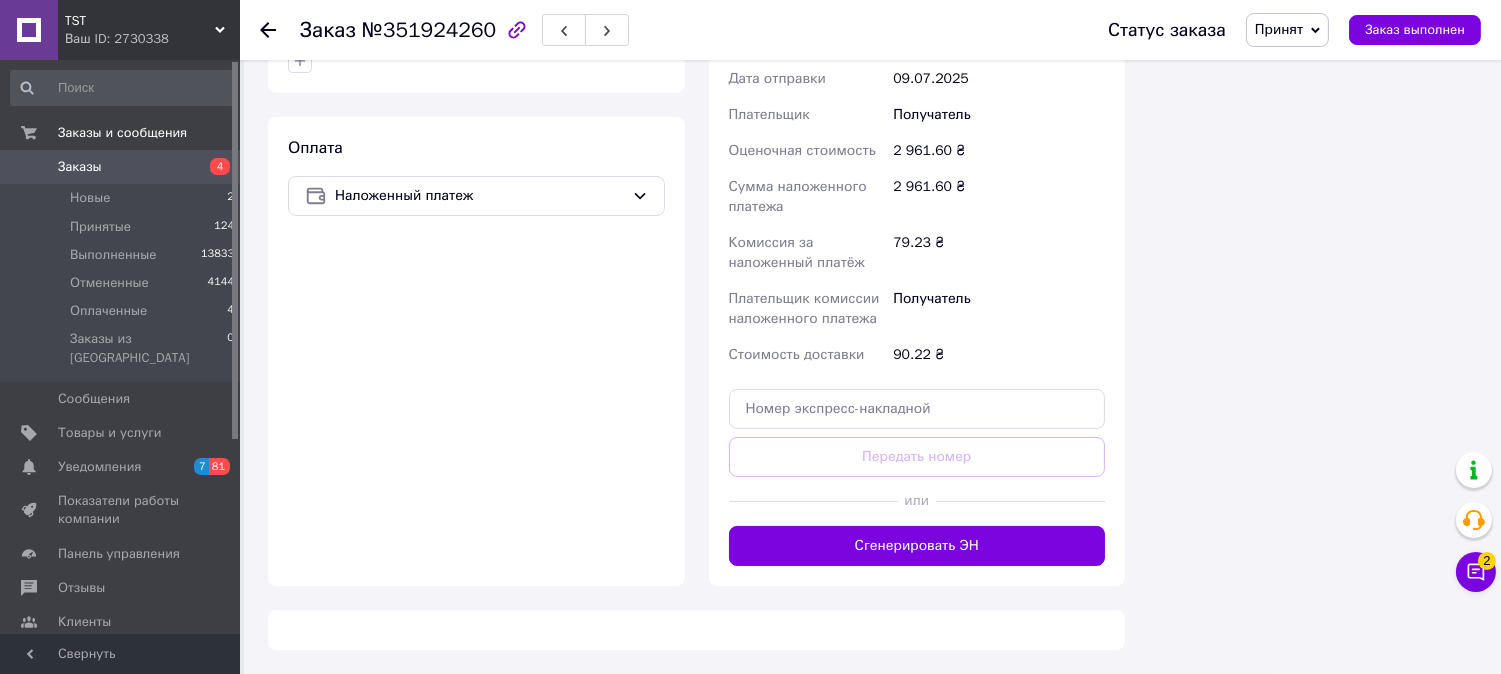 scroll, scrollTop: 662, scrollLeft: 0, axis: vertical 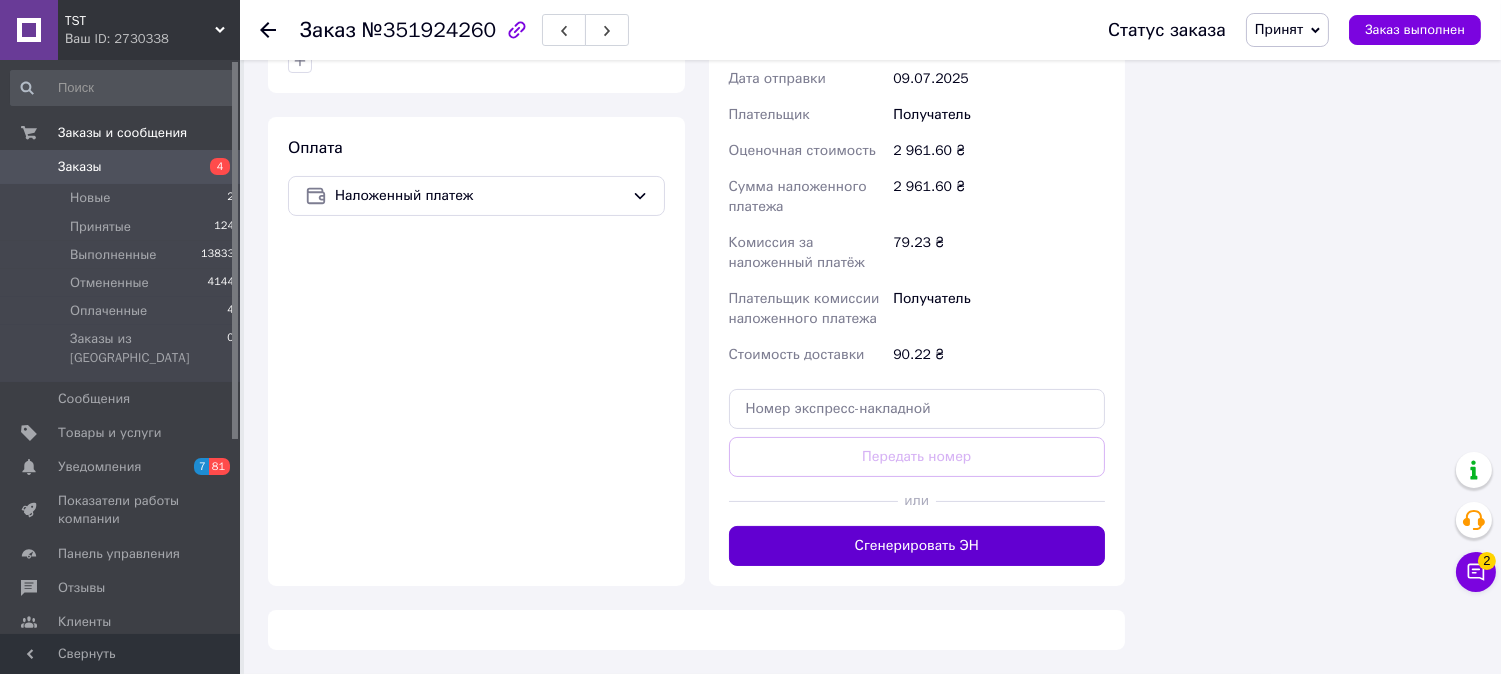 click on "Сгенерировать ЭН" at bounding box center (917, 546) 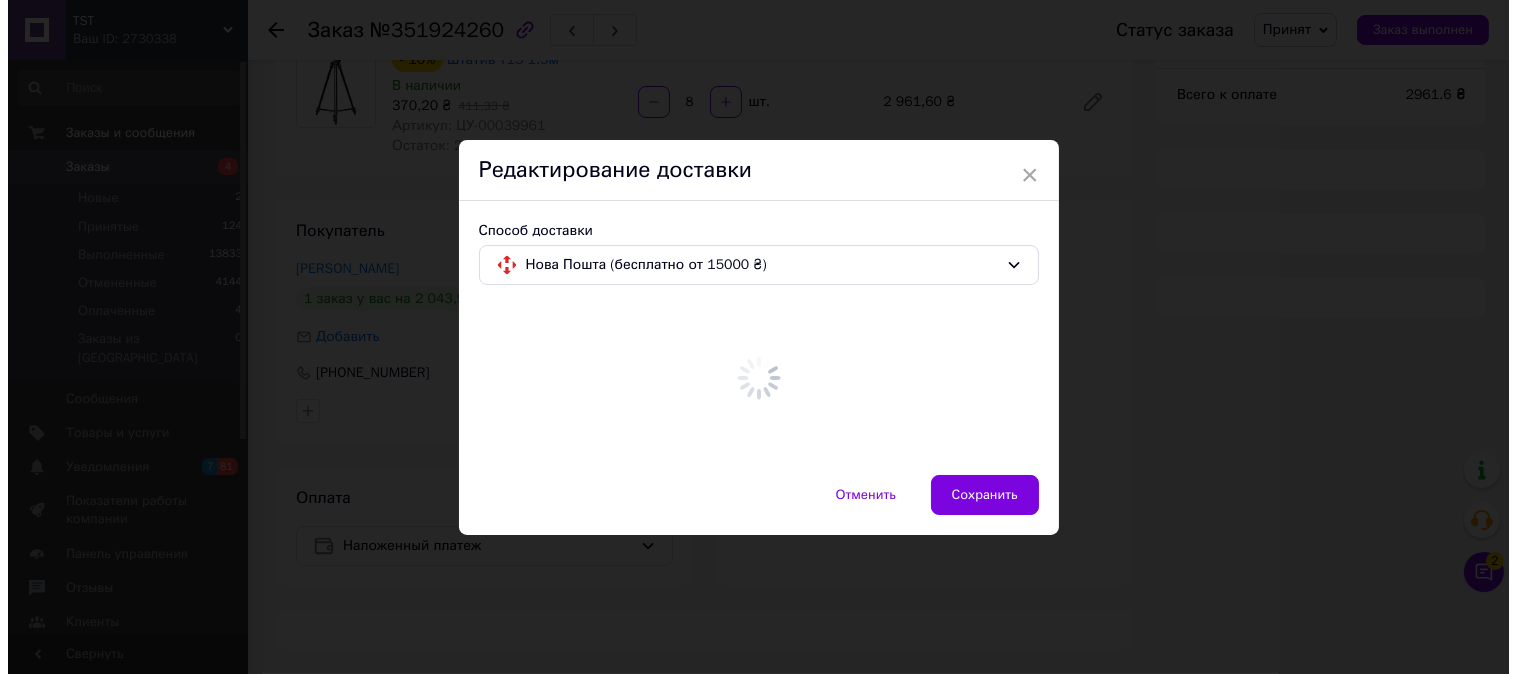 scroll, scrollTop: 193, scrollLeft: 0, axis: vertical 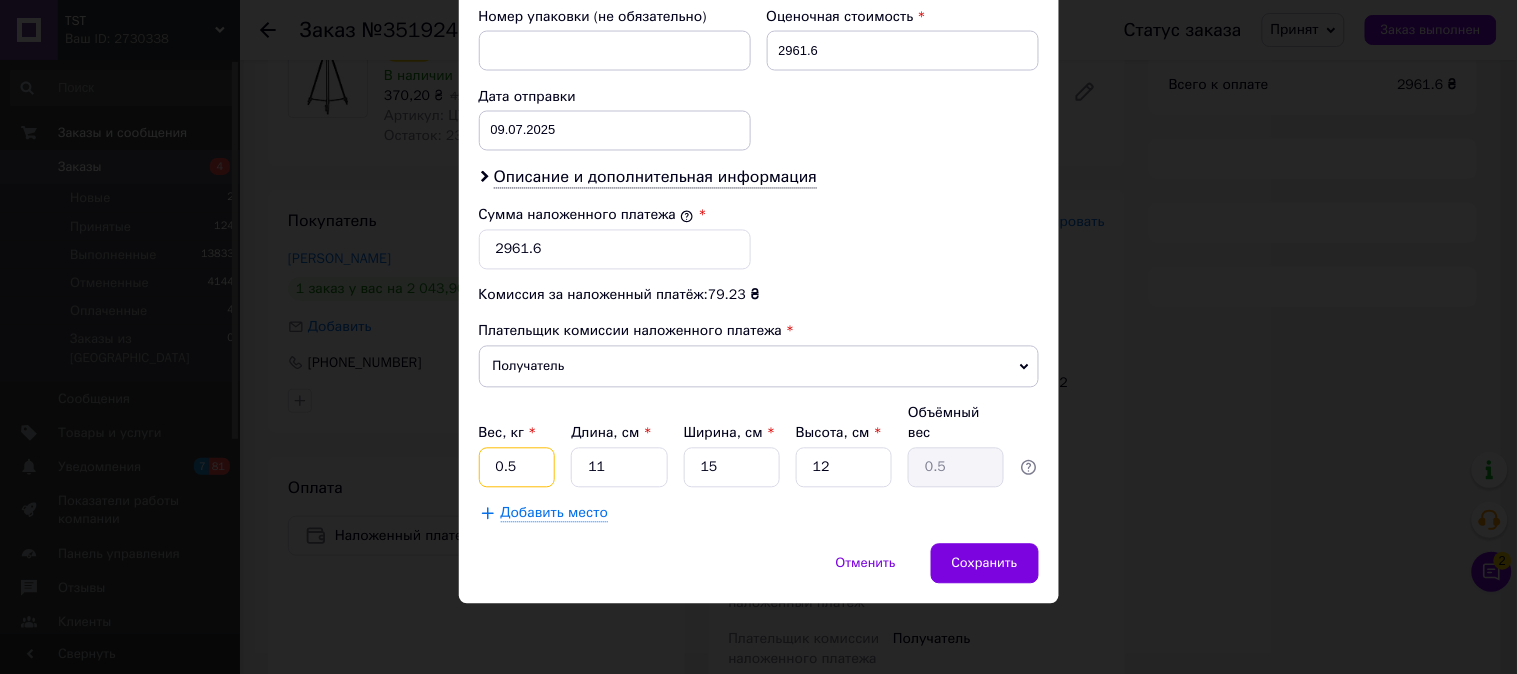 click on "0.5" at bounding box center (517, 468) 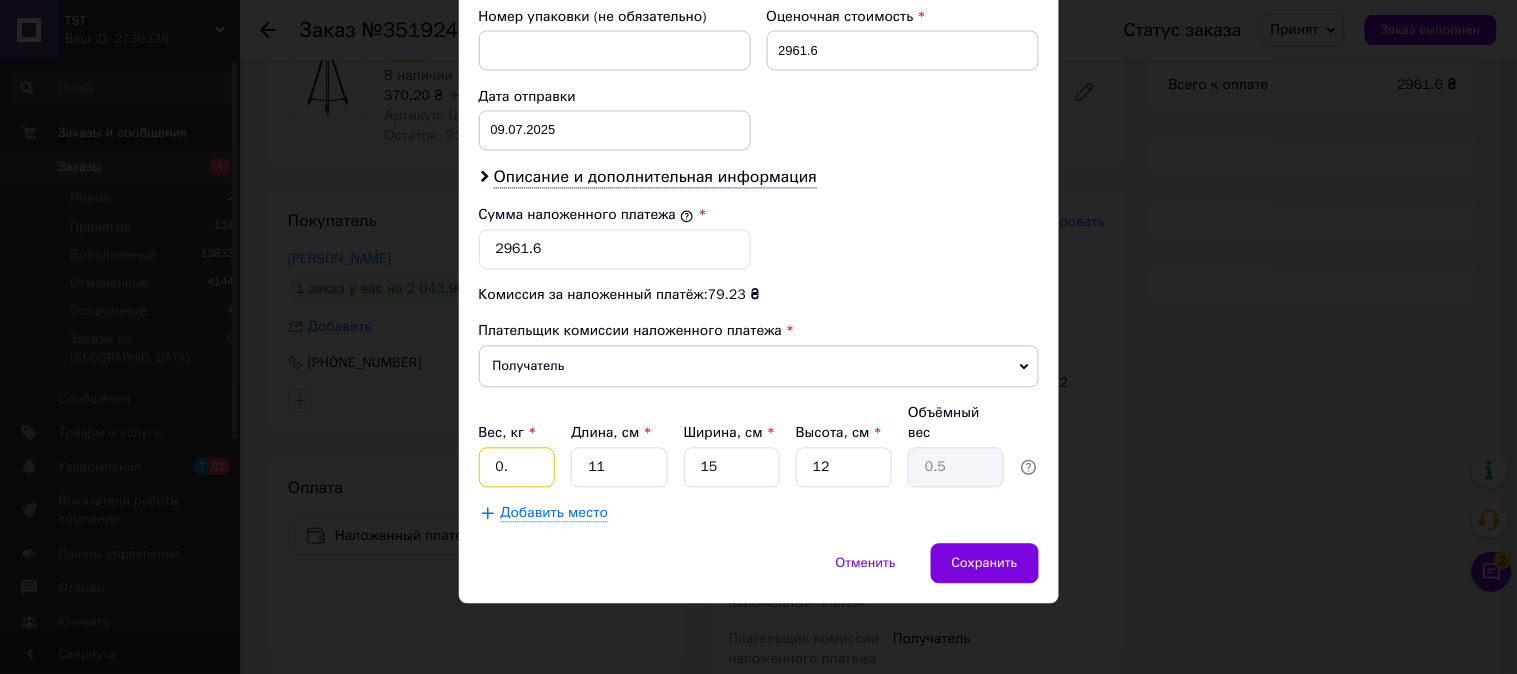 type on "0" 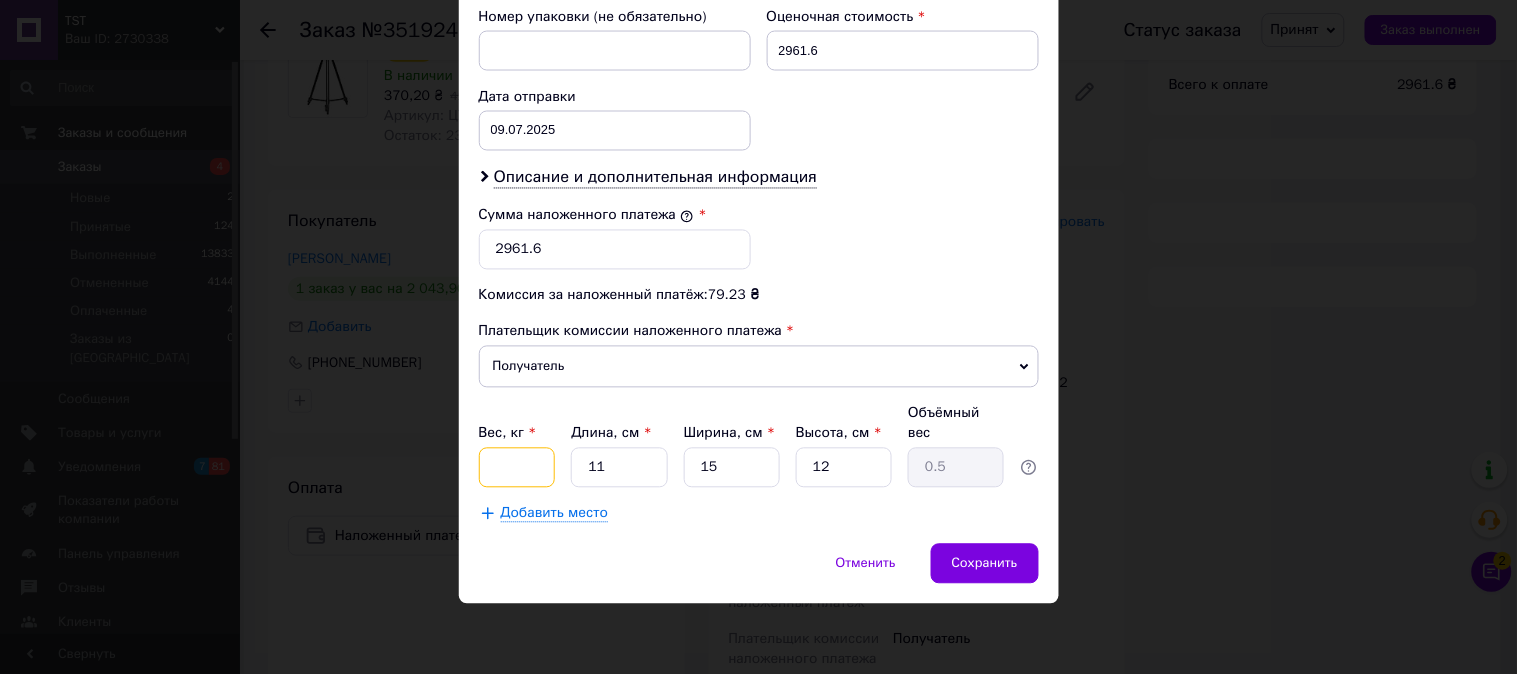 type on "1" 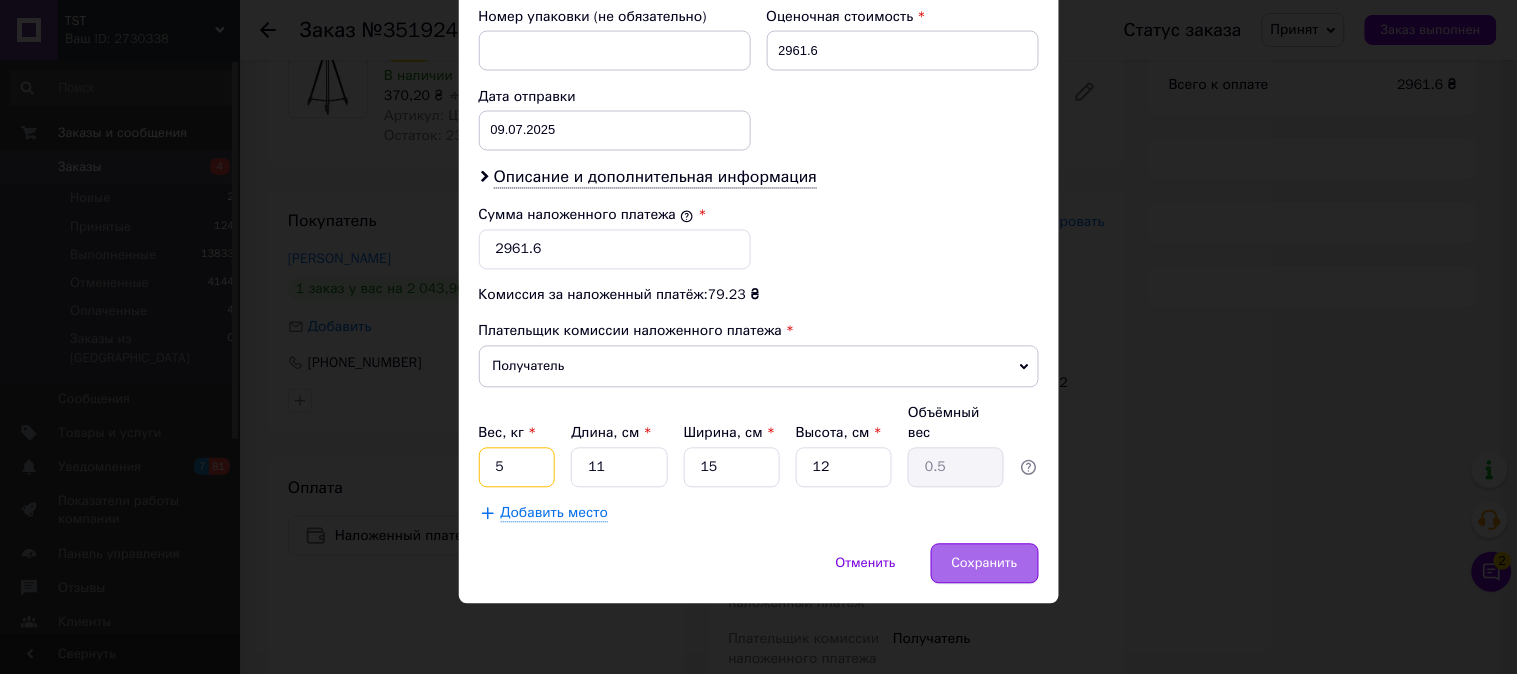 type on "5" 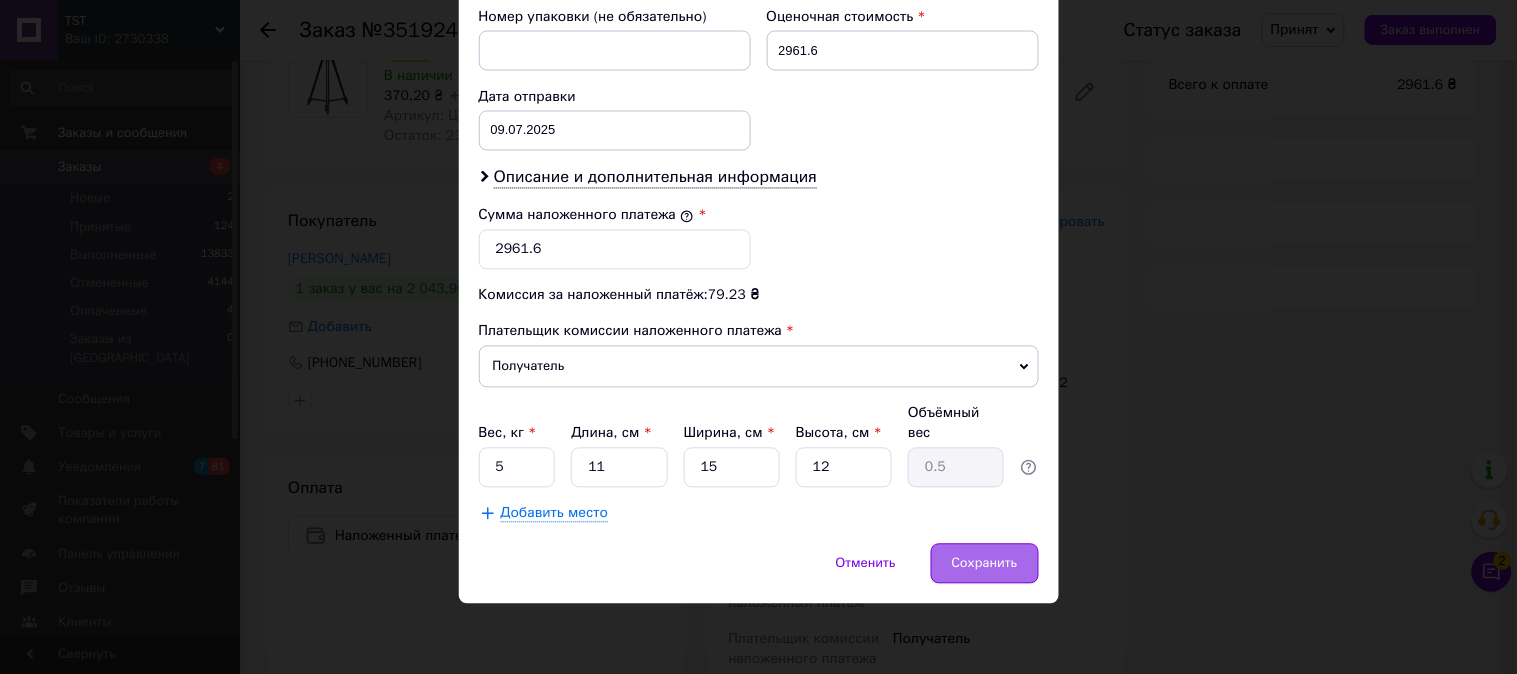 click on "Сохранить" at bounding box center (985, 564) 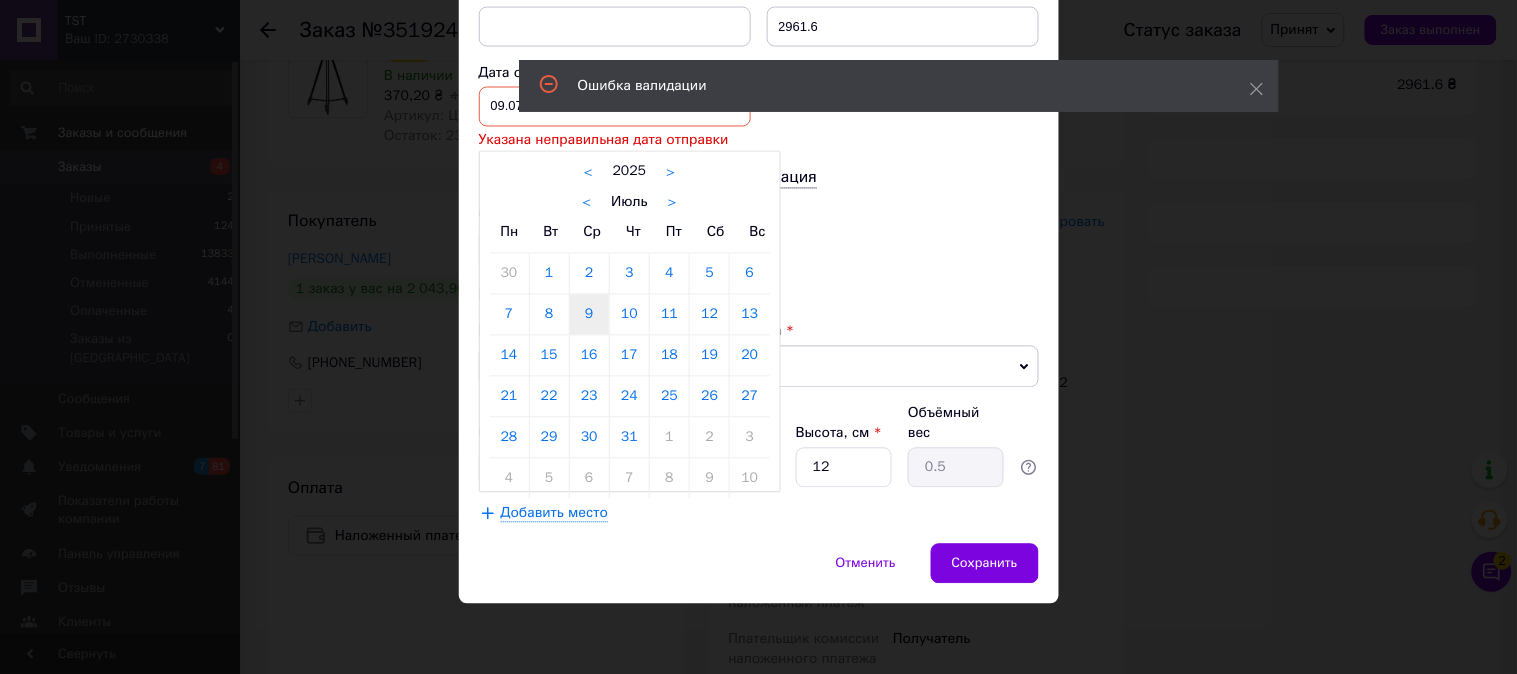click on "[DATE] < 2025 > < Июль > Пн Вт Ср Чт Пт Сб Вс 30 1 2 3 4 5 6 7 8 9 10 11 12 13 14 15 16 17 18 19 20 21 22 23 24 25 26 27 28 29 30 31 1 2 3 4 5 6 7 8 9 10" at bounding box center (615, 107) 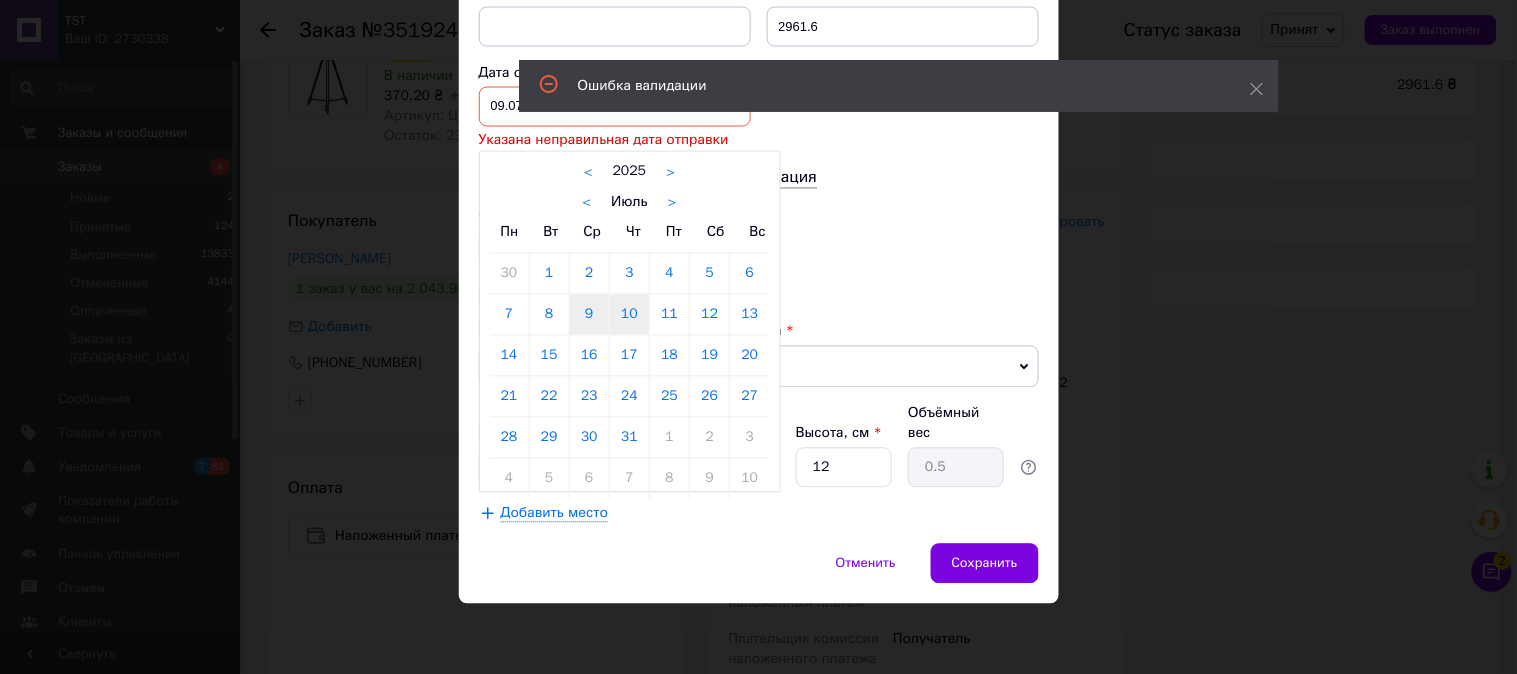 click on "10" at bounding box center (629, 315) 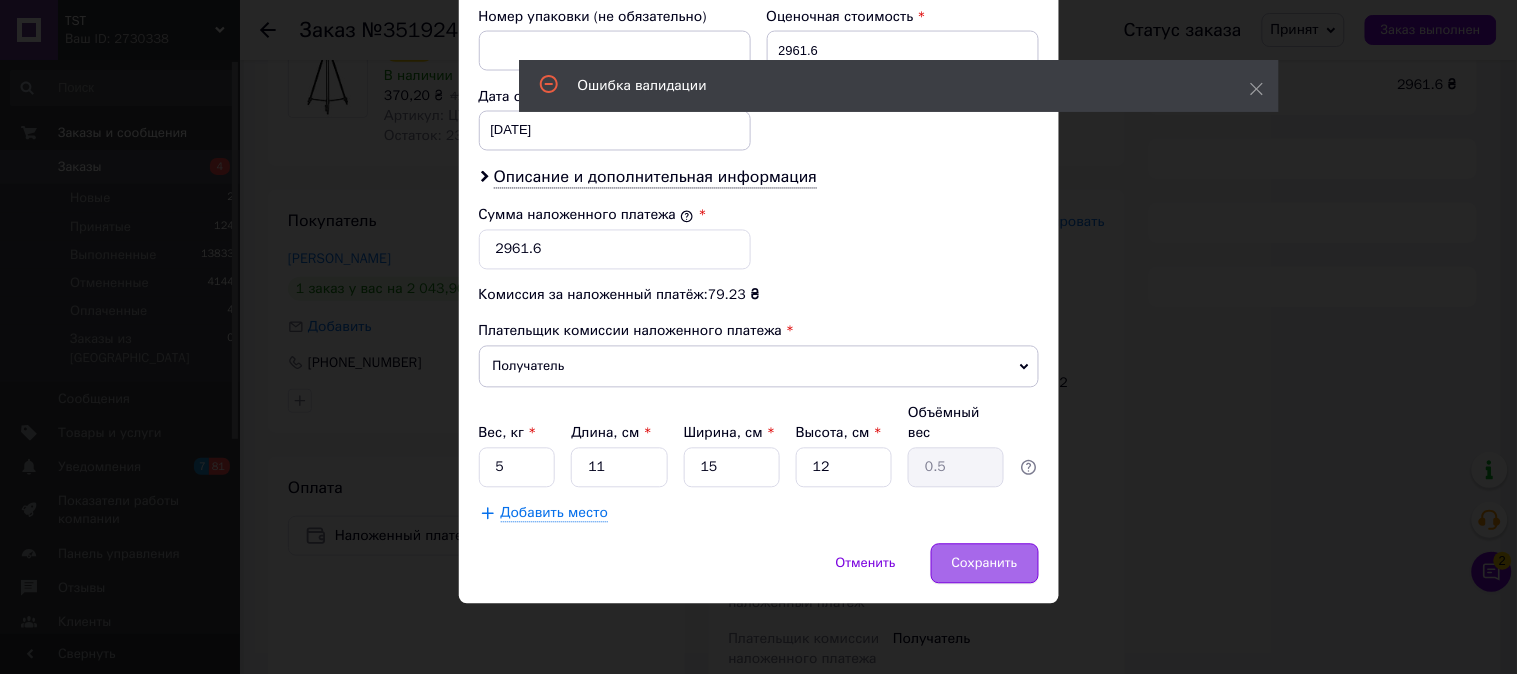 click on "Сохранить" at bounding box center [985, 564] 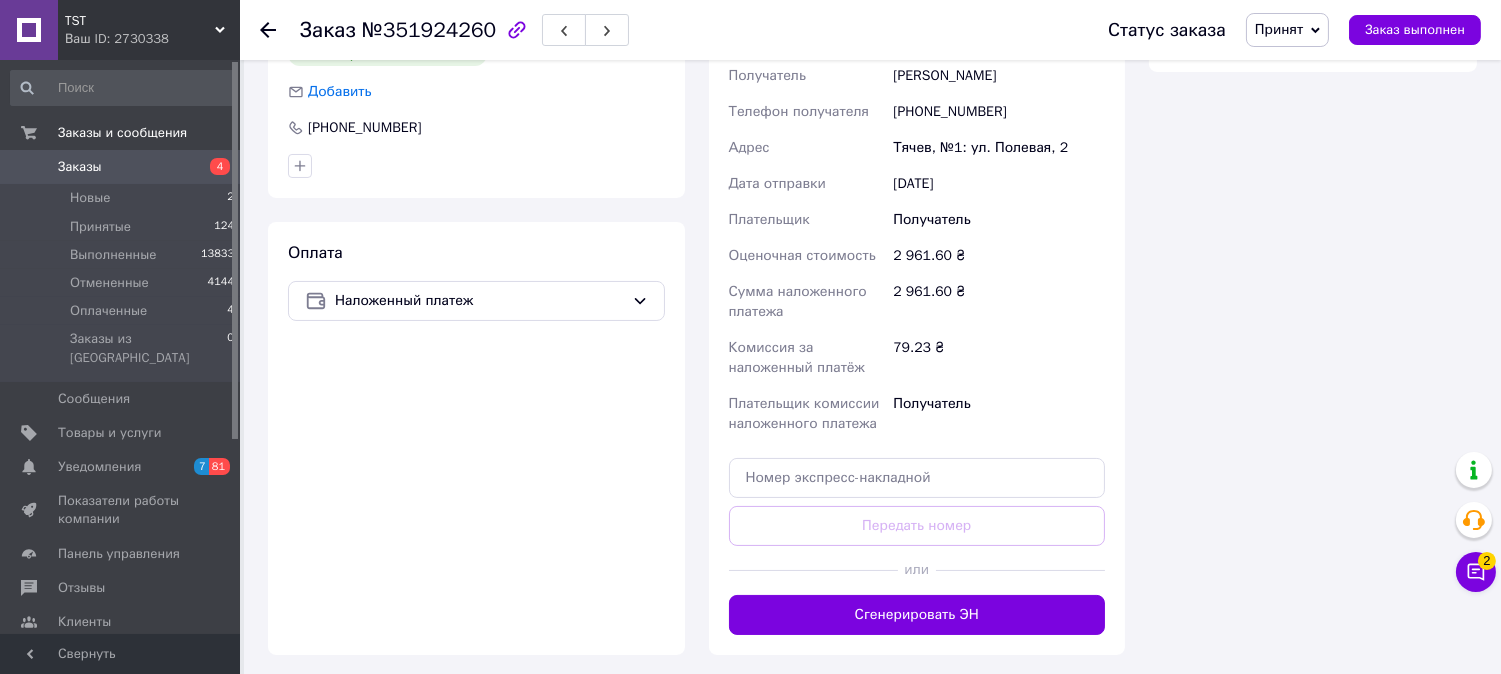 scroll, scrollTop: 623, scrollLeft: 0, axis: vertical 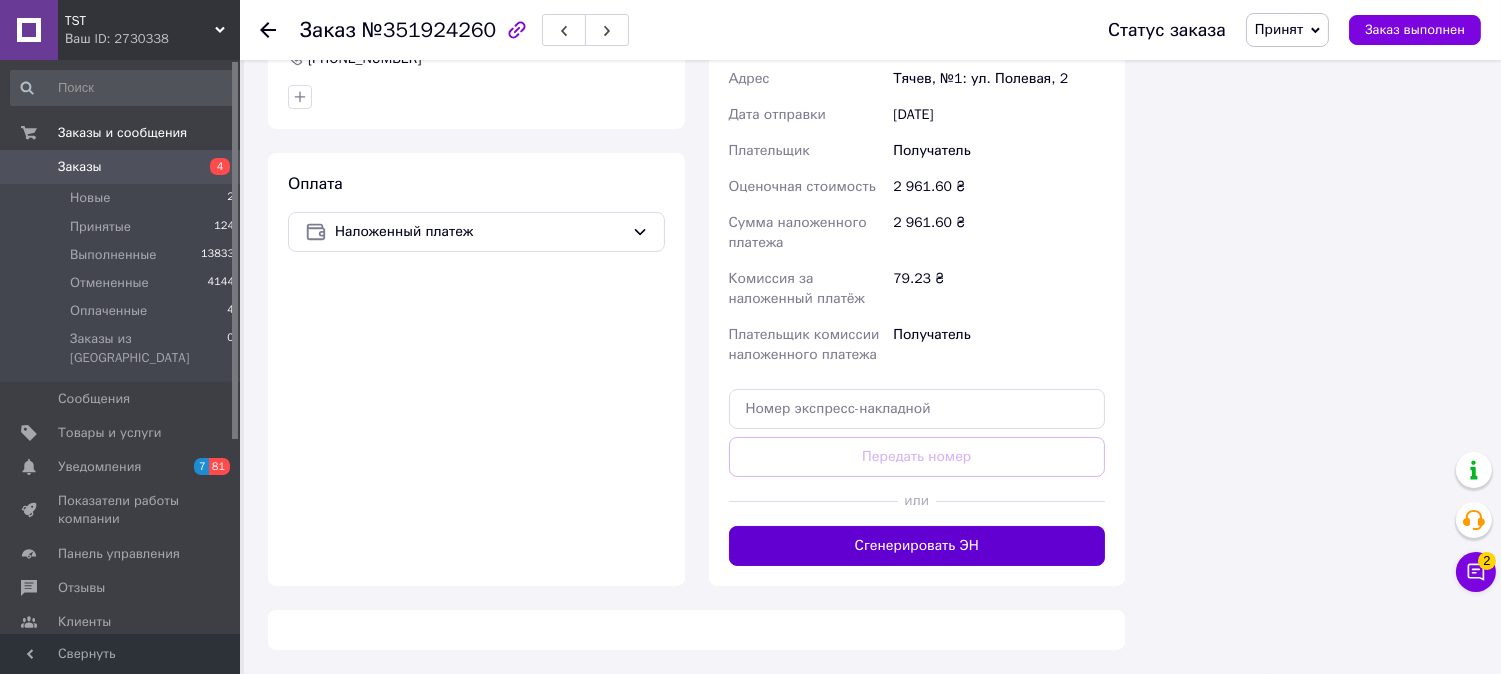 click on "Сгенерировать ЭН" at bounding box center (917, 546) 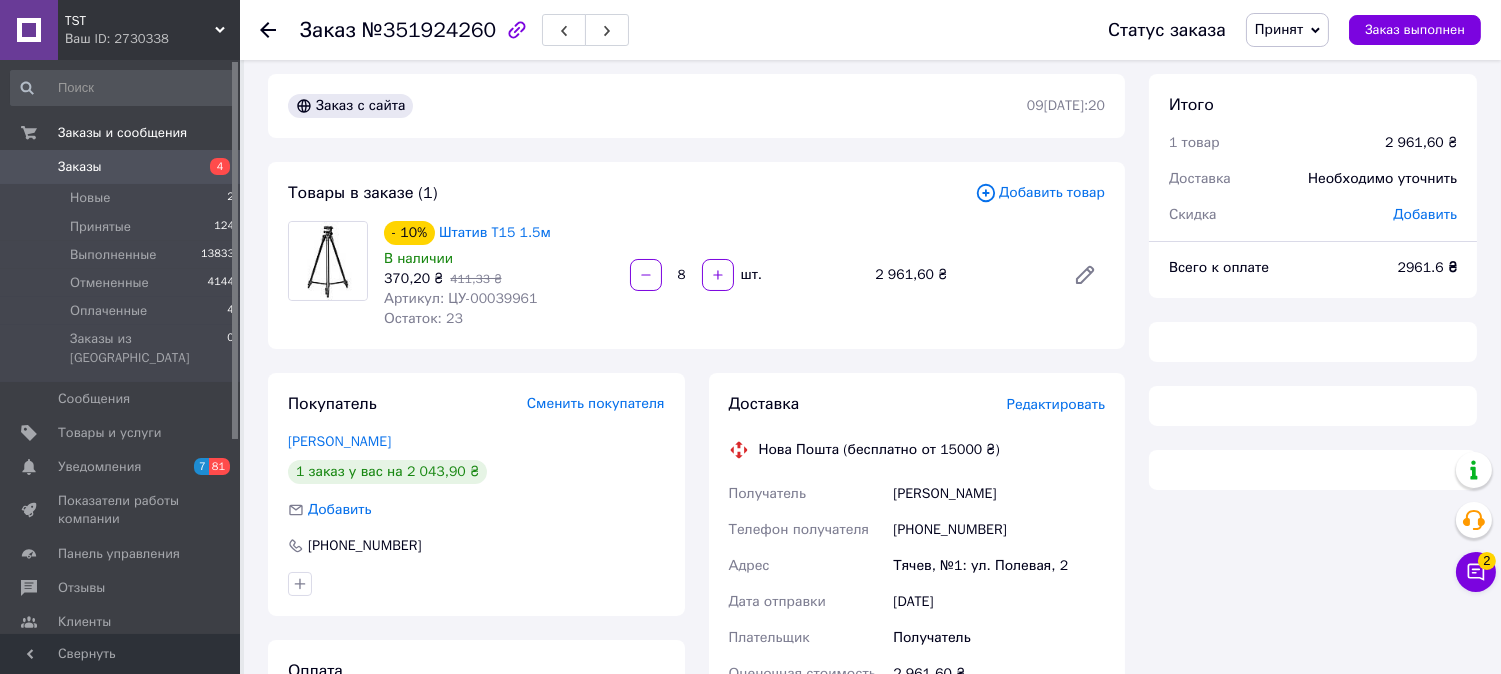 scroll, scrollTop: 0, scrollLeft: 0, axis: both 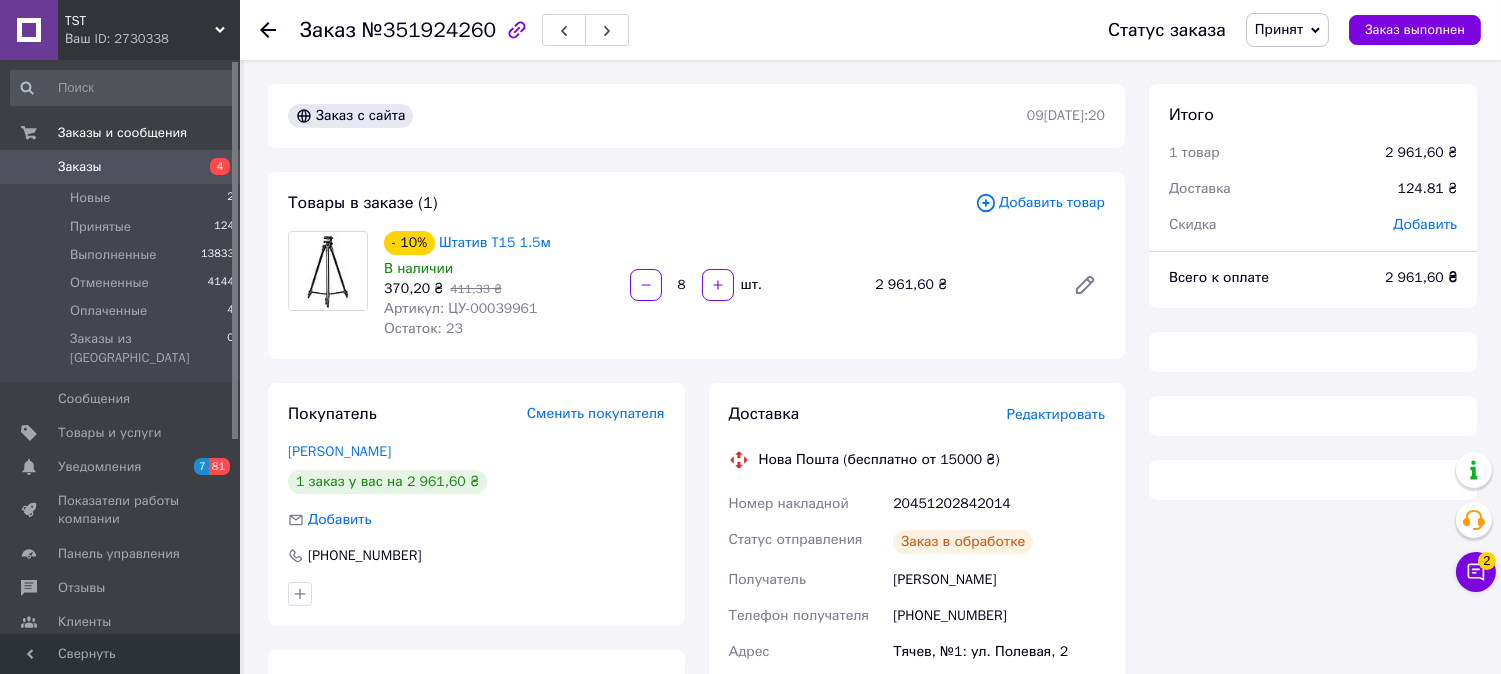 click 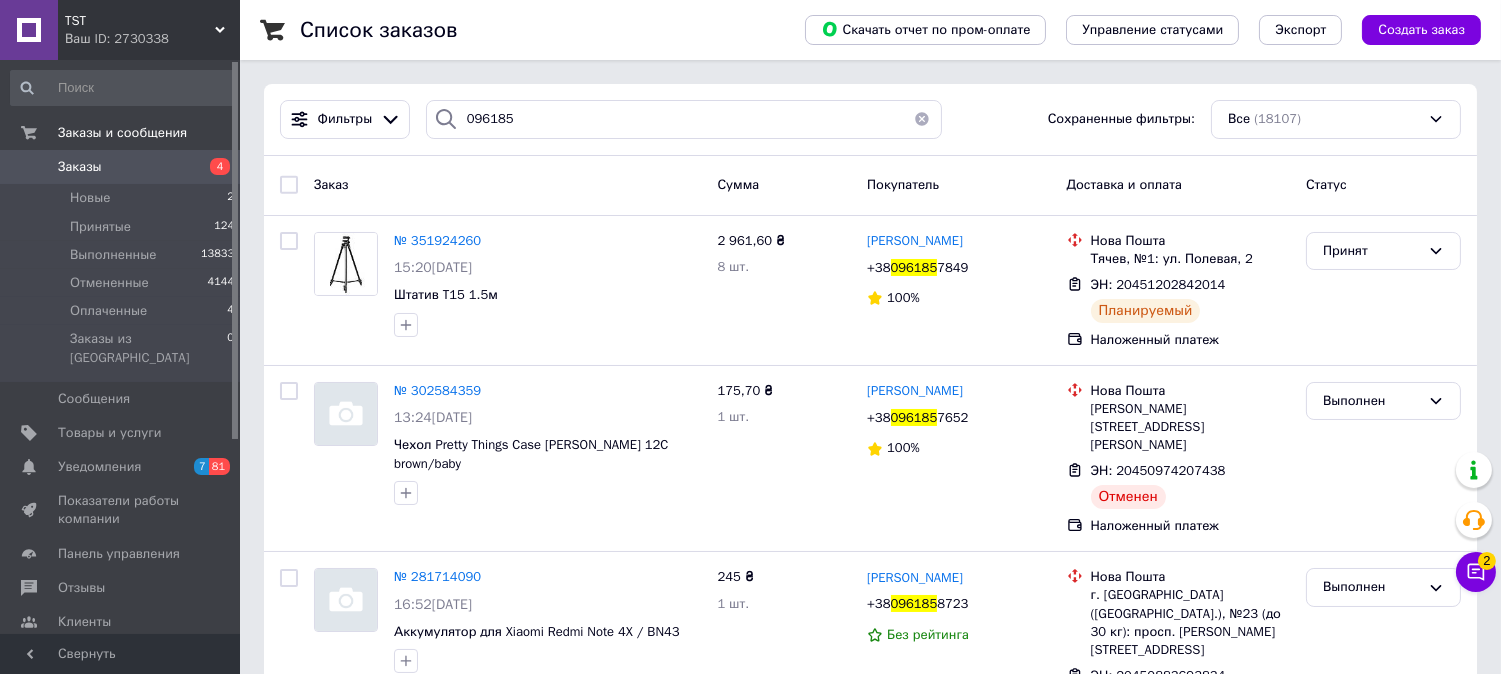 click at bounding box center [922, 119] 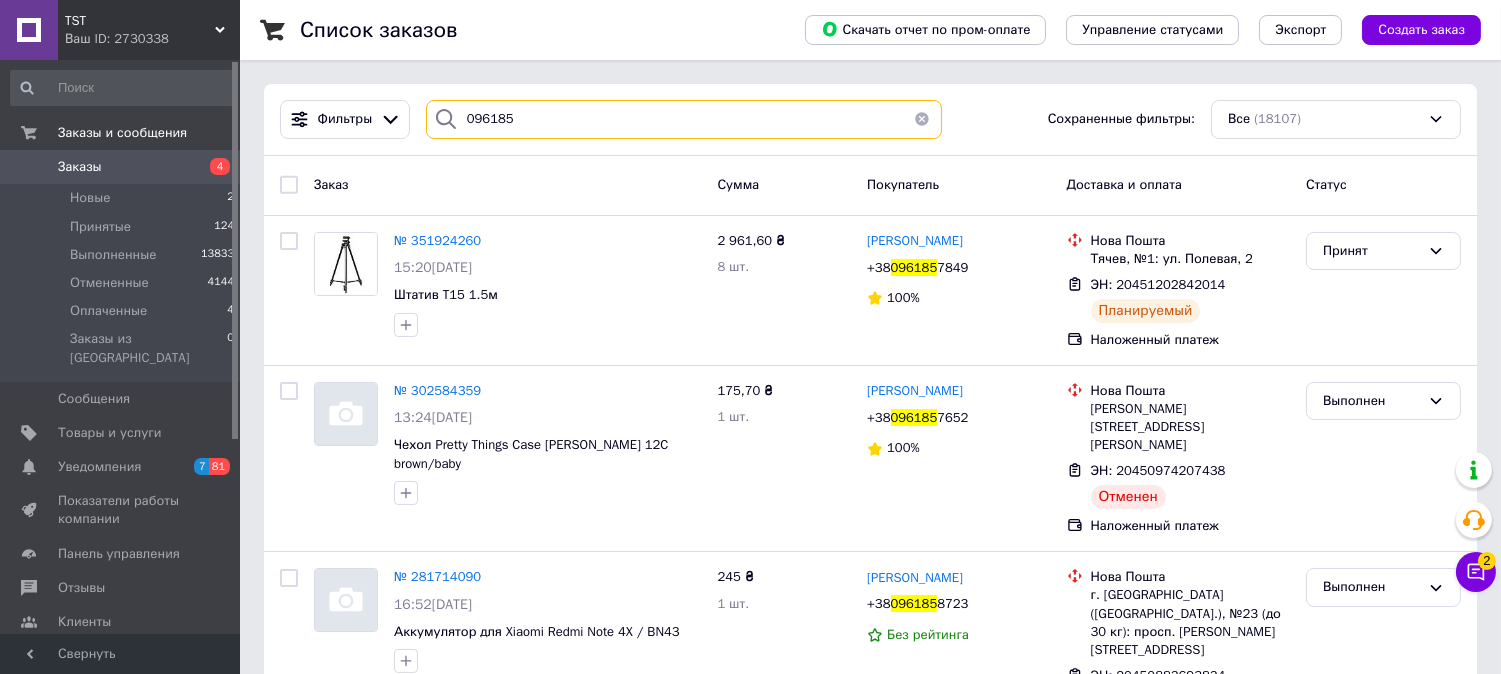 type 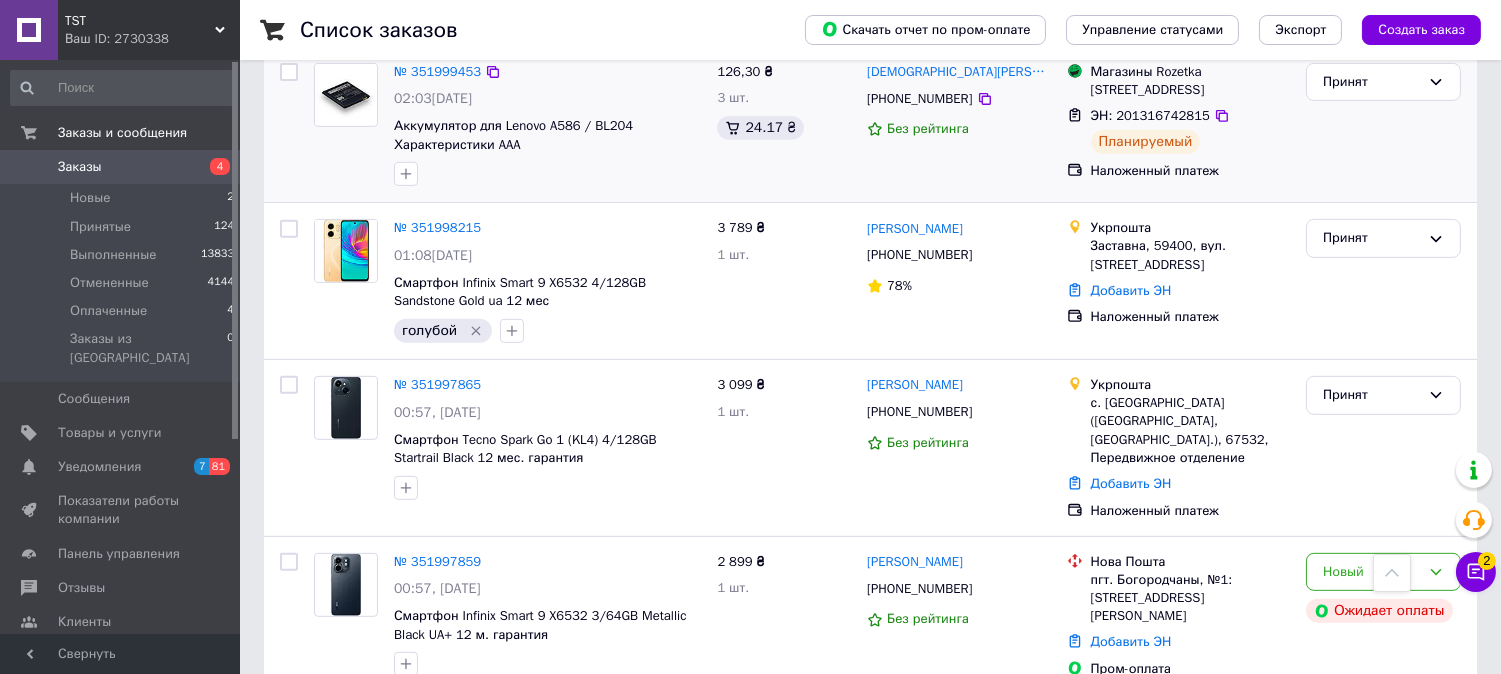 scroll, scrollTop: 1610, scrollLeft: 0, axis: vertical 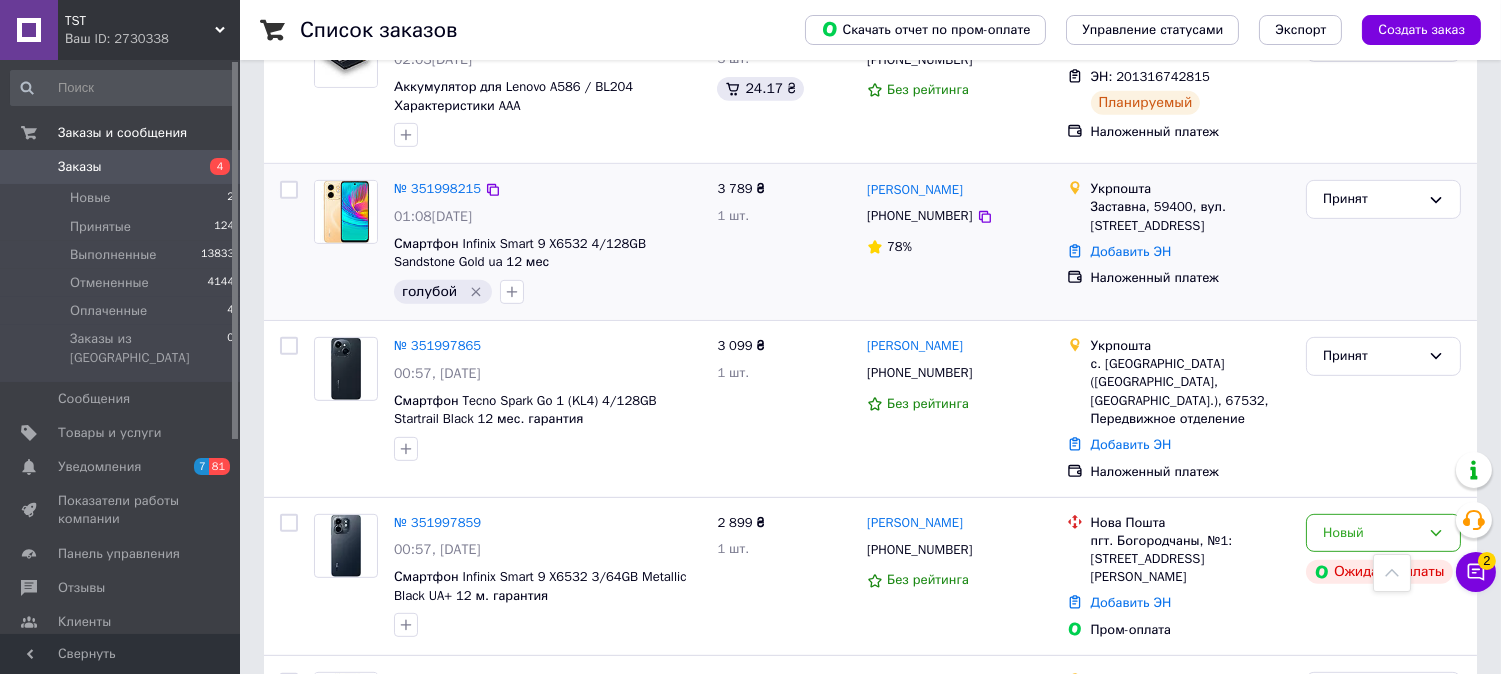 click on "№ 351998215 01:08[DATE] Смартфон Infinix Smart 9 X6532 4/128GB Sandstone Gold ua 12 мес голубой" at bounding box center (547, 242) 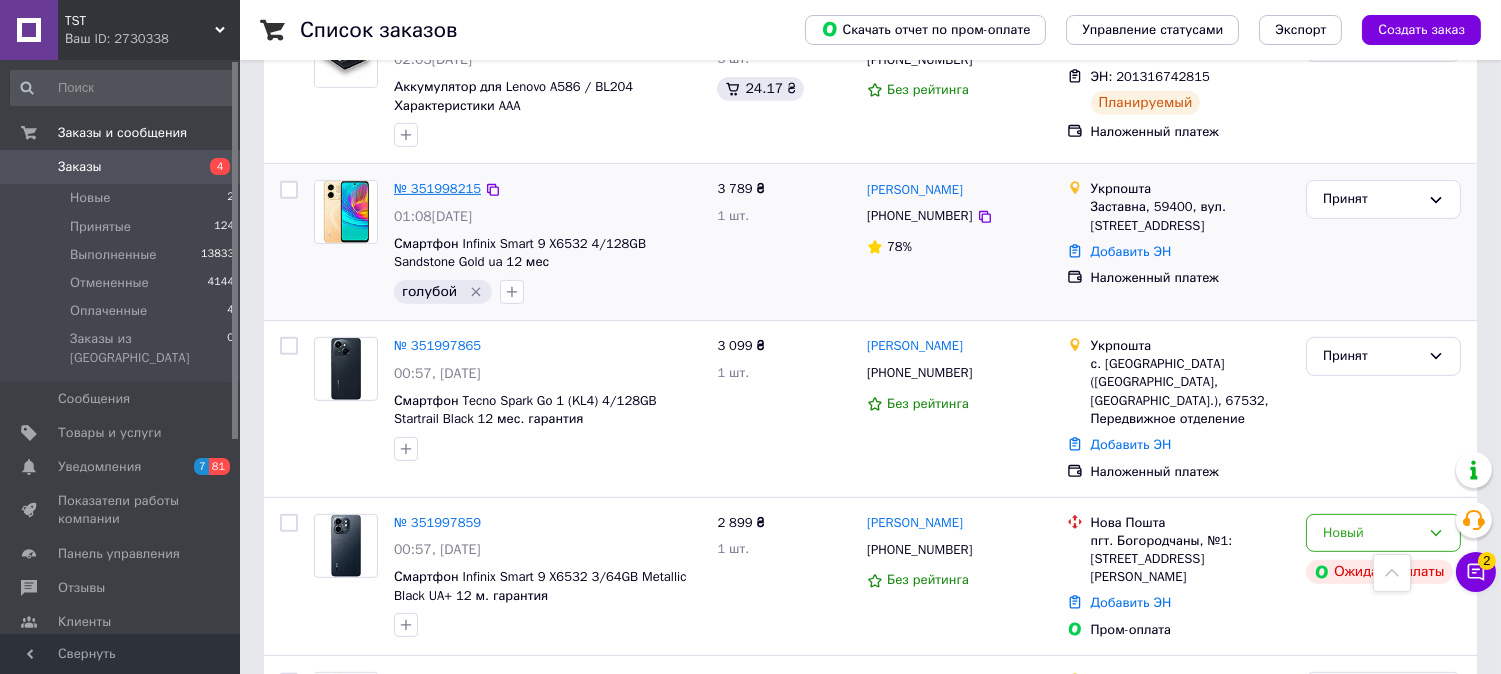 click on "№ 351998215" at bounding box center (437, 188) 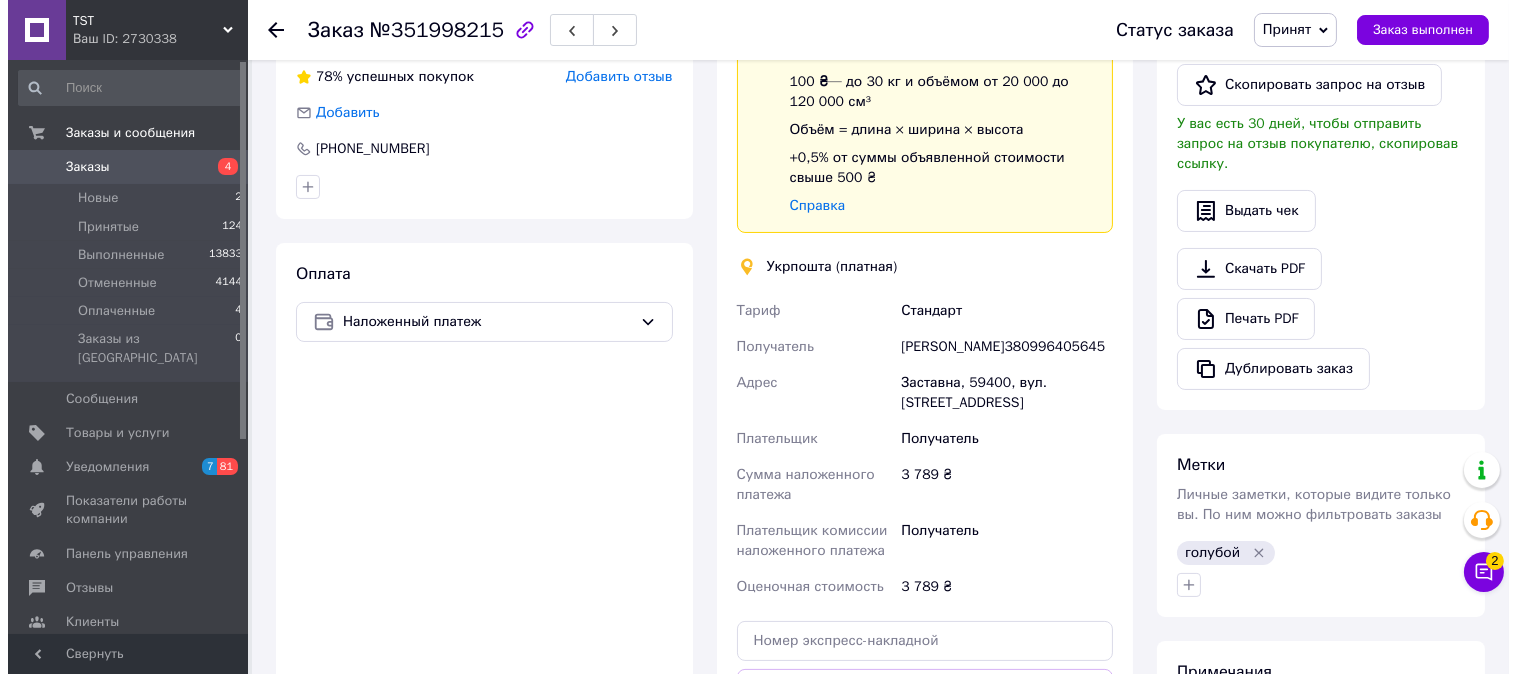scroll, scrollTop: 303, scrollLeft: 0, axis: vertical 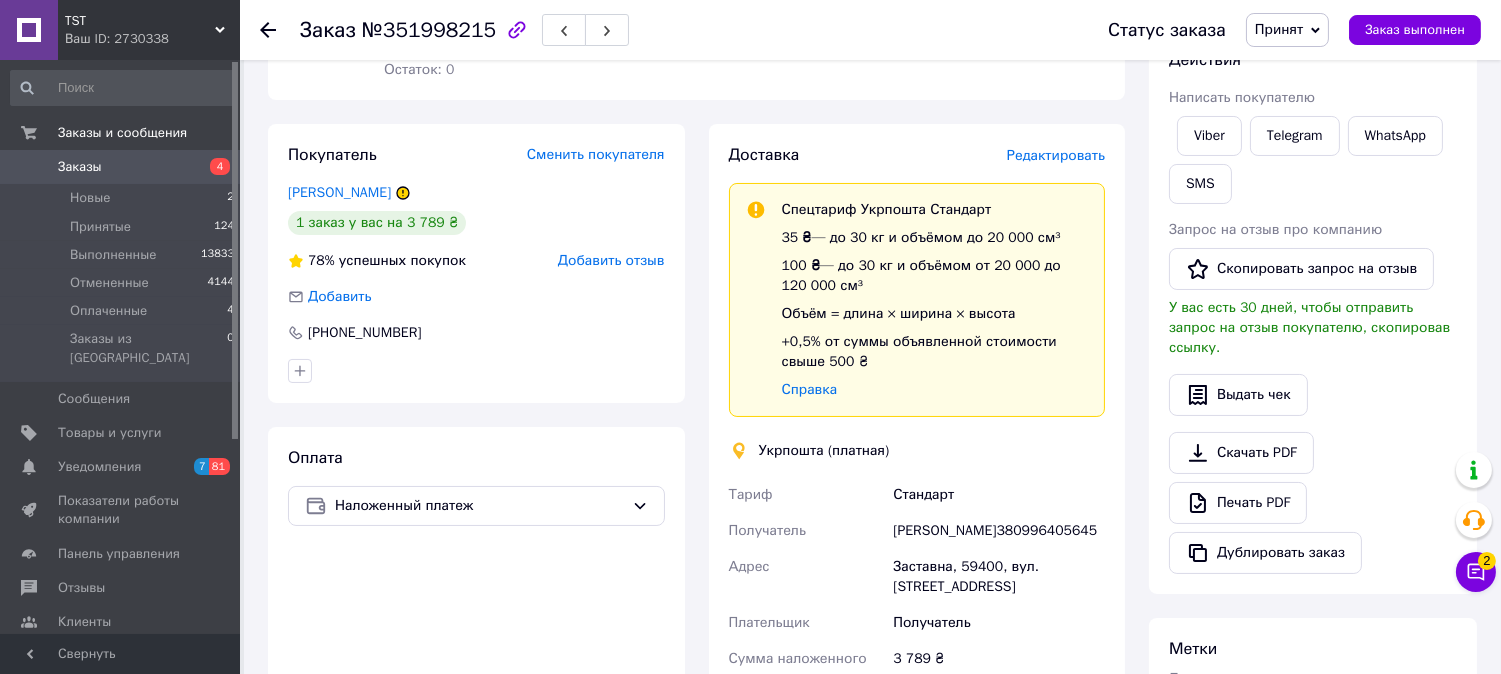 click on "Доставка Редактировать" at bounding box center (917, 155) 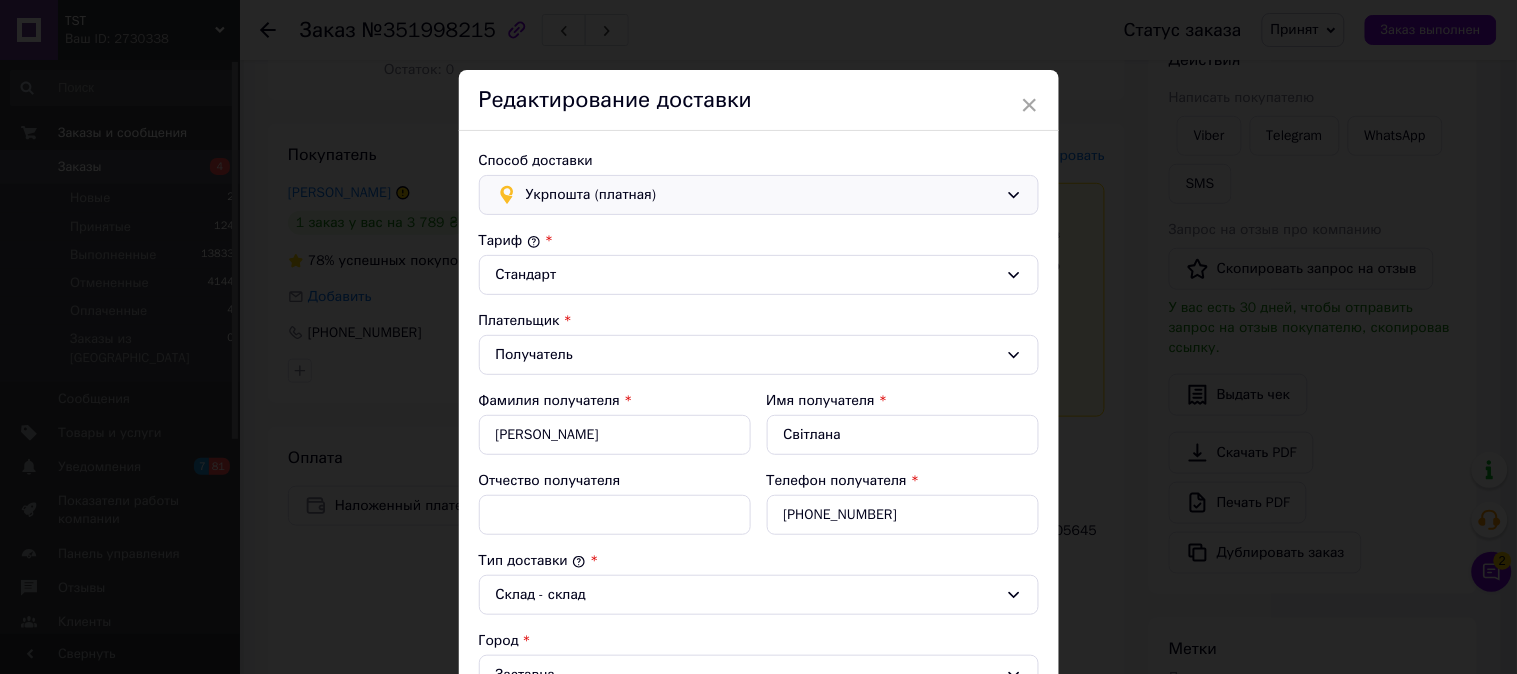 click on "Укрпошта (платная)" at bounding box center (762, 195) 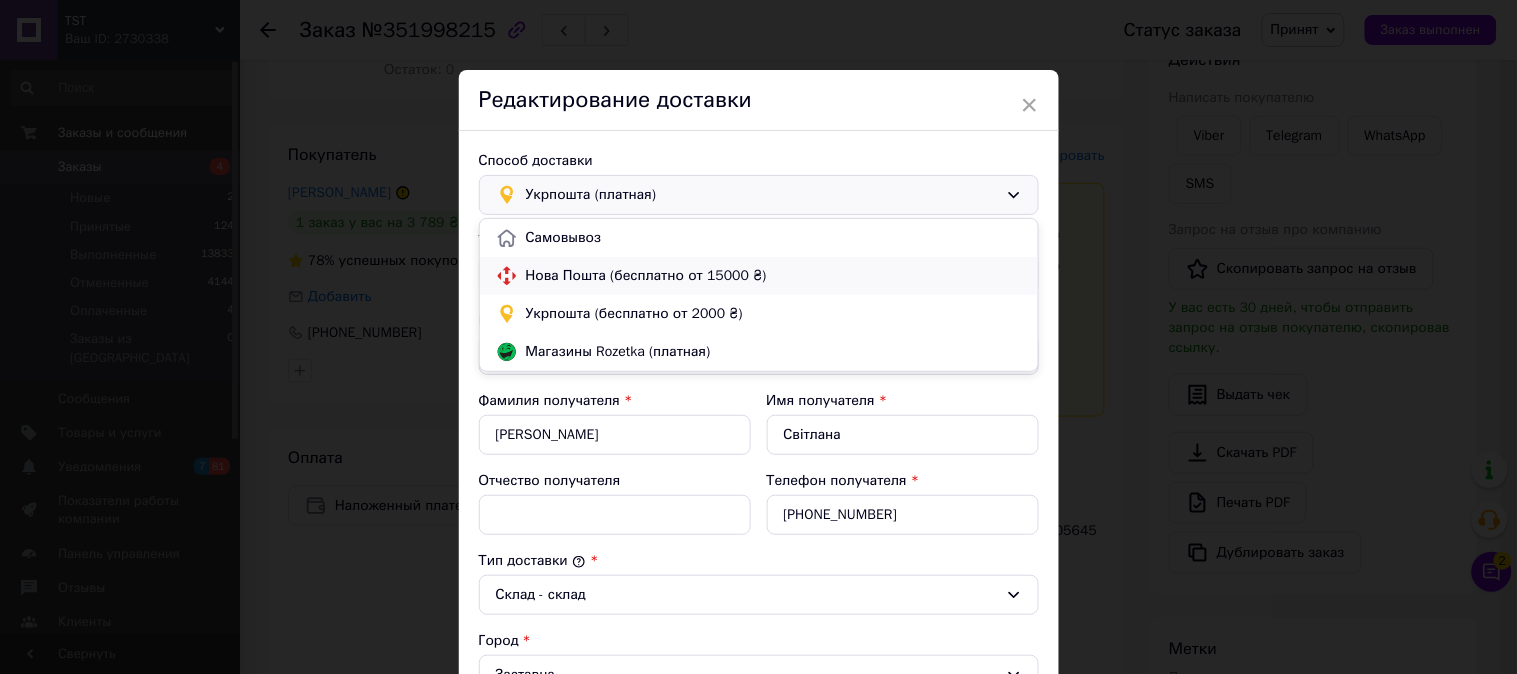 click on "Нова Пошта (бесплатно от 15000 ₴)" at bounding box center [774, 276] 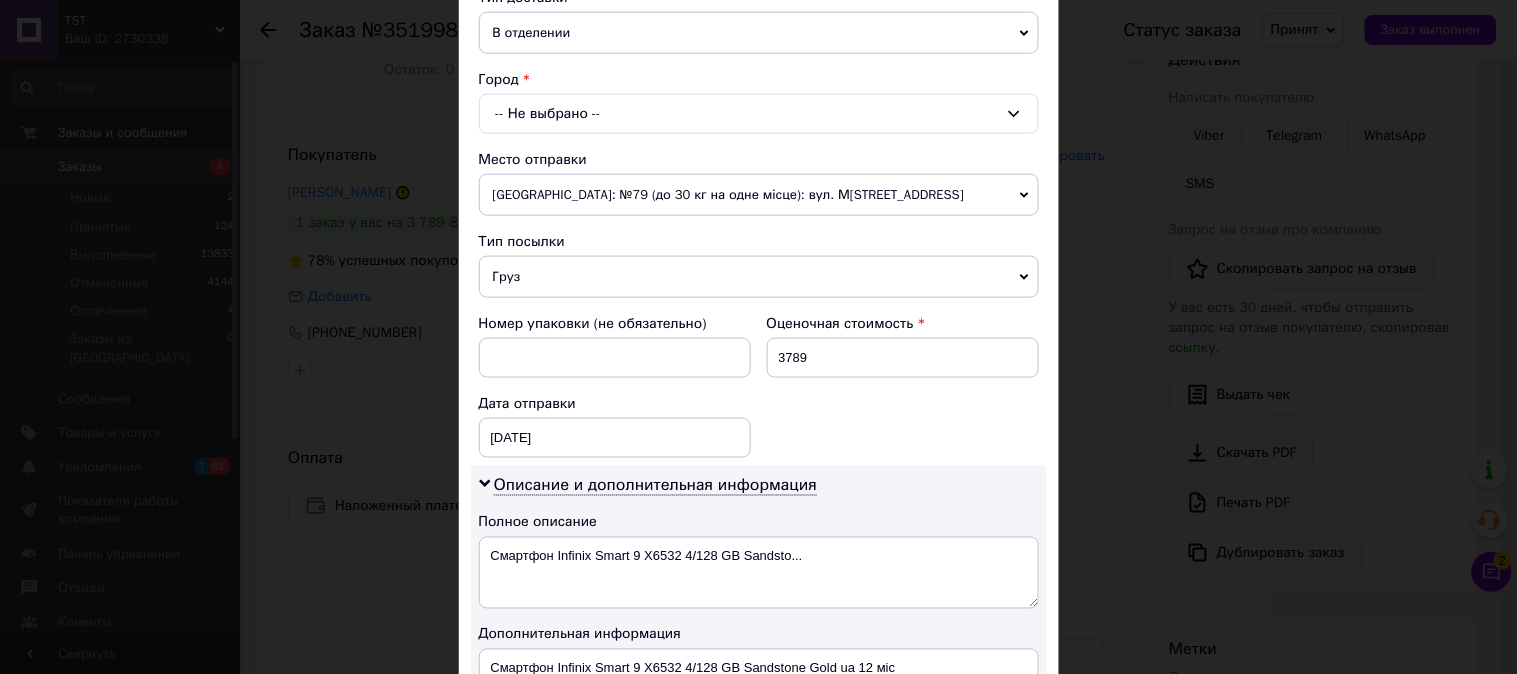 scroll, scrollTop: 313, scrollLeft: 0, axis: vertical 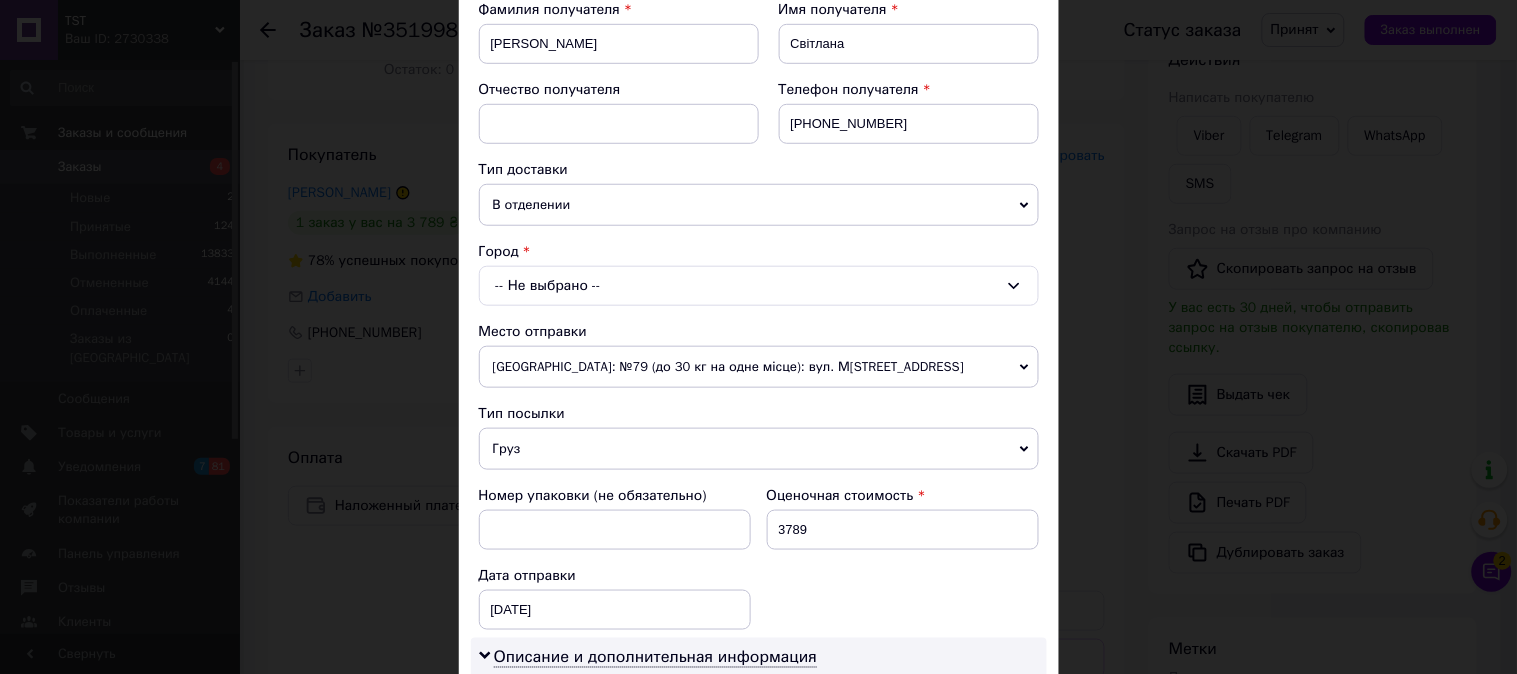 click on "-- Не выбрано --" at bounding box center (759, 286) 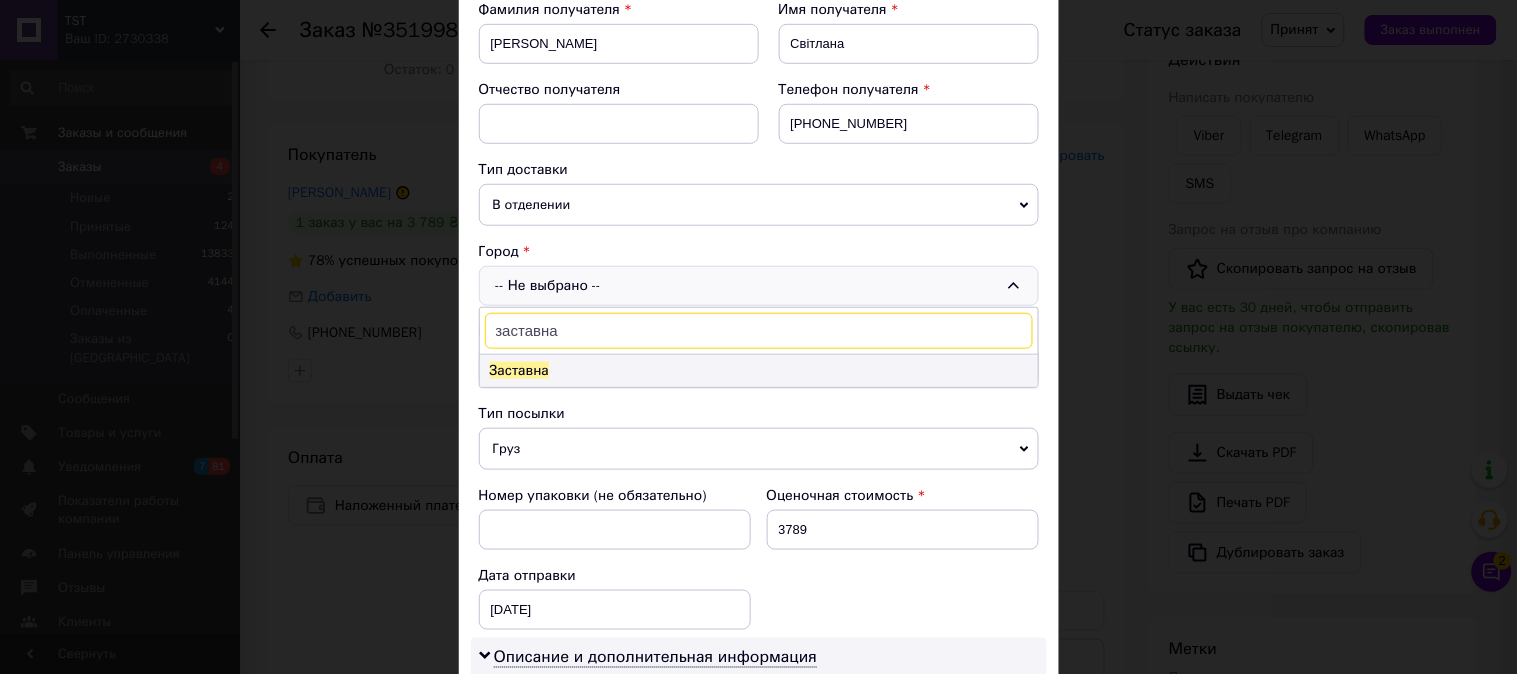 type on "заставна" 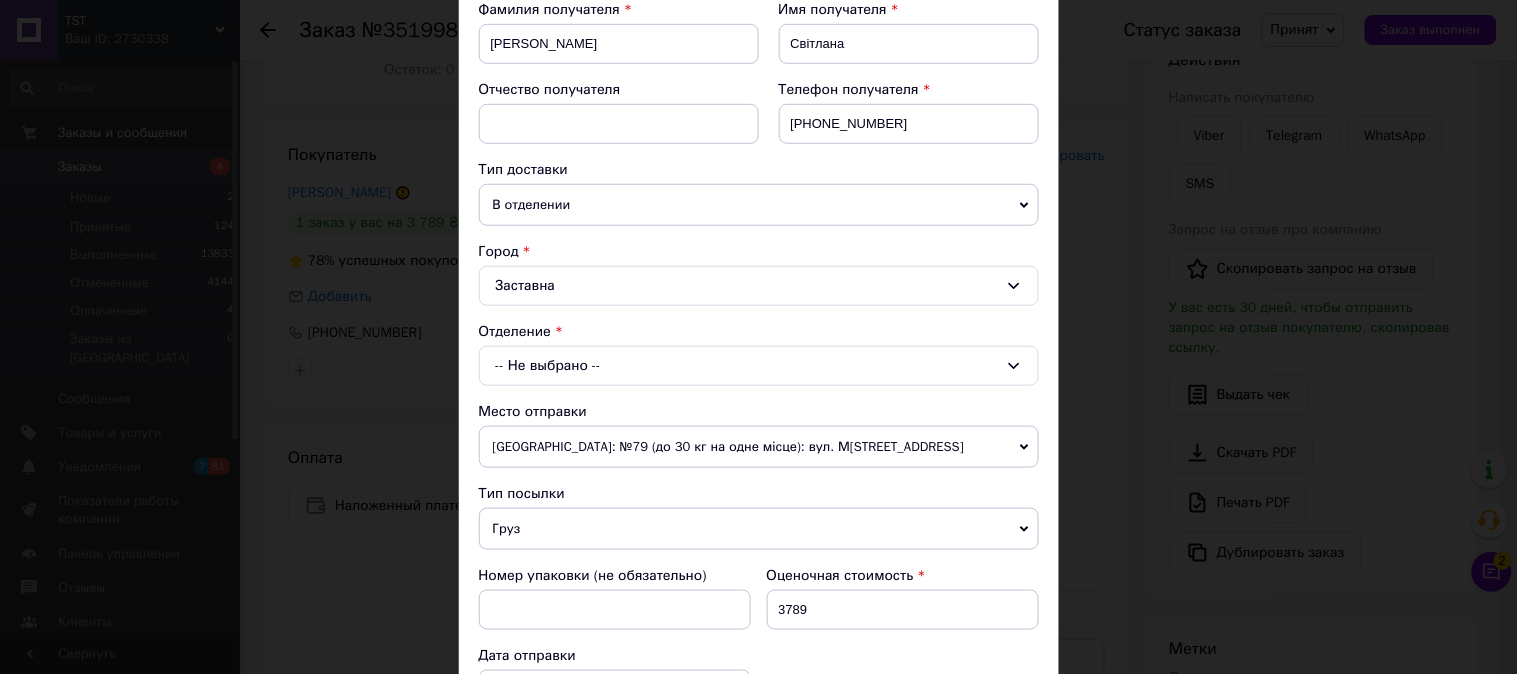 click on "-- Не выбрано --" at bounding box center [759, 366] 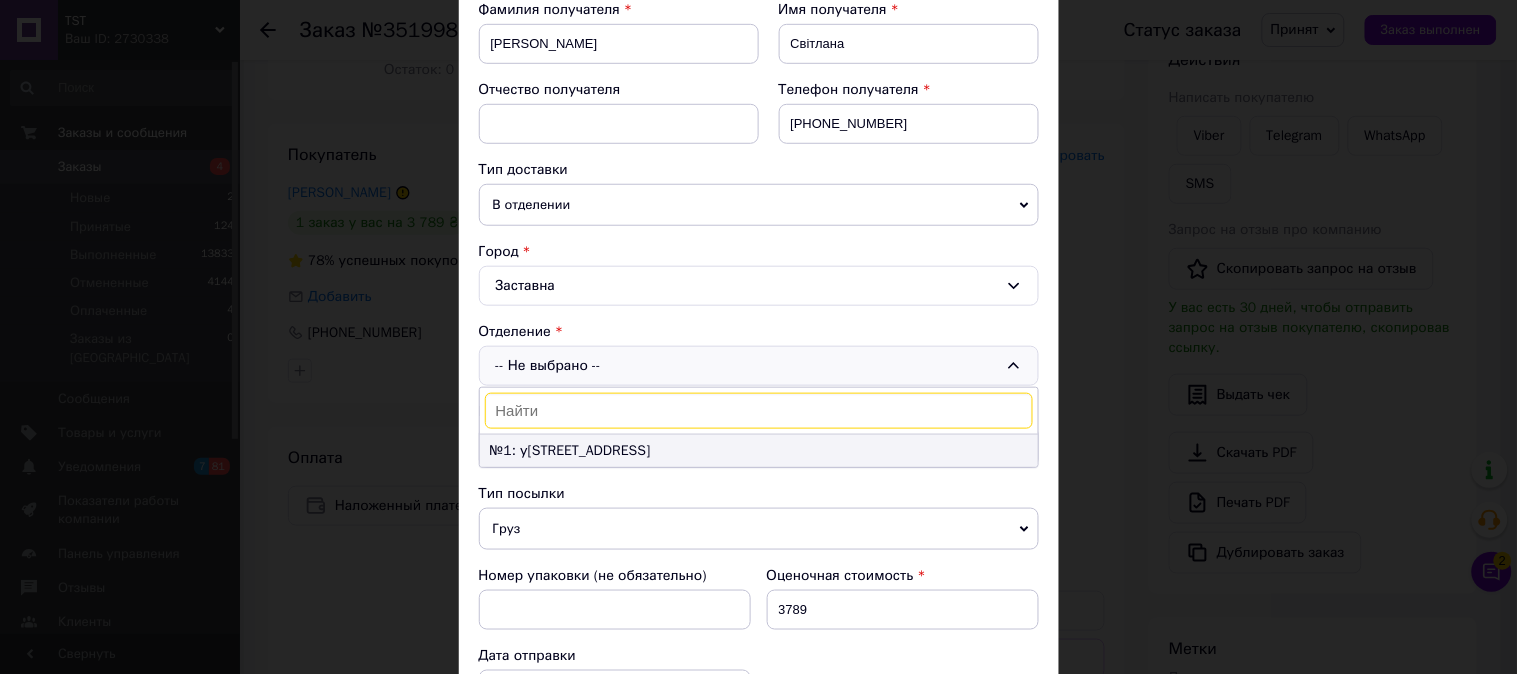 click on "№1: у[STREET_ADDRESS]" at bounding box center [759, 451] 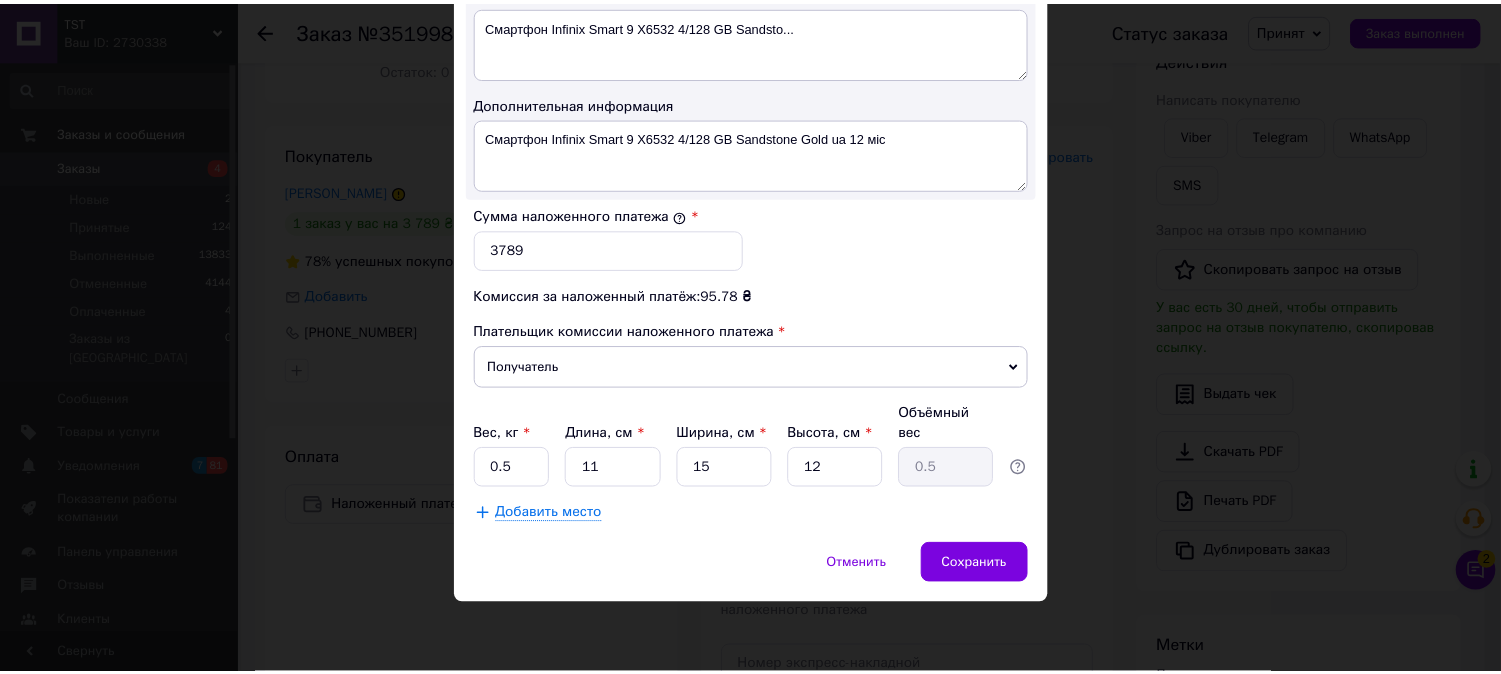 scroll, scrollTop: 1176, scrollLeft: 0, axis: vertical 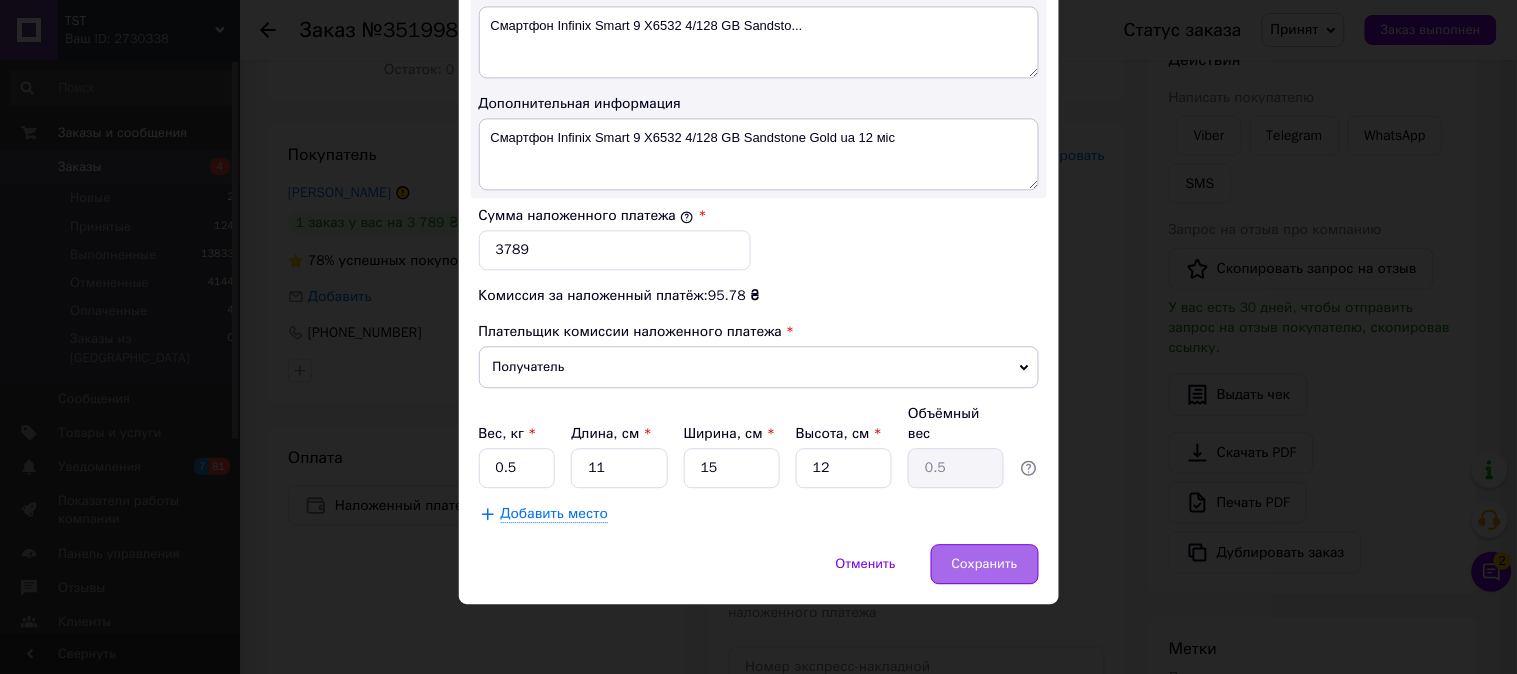 click on "Сохранить" at bounding box center (985, 564) 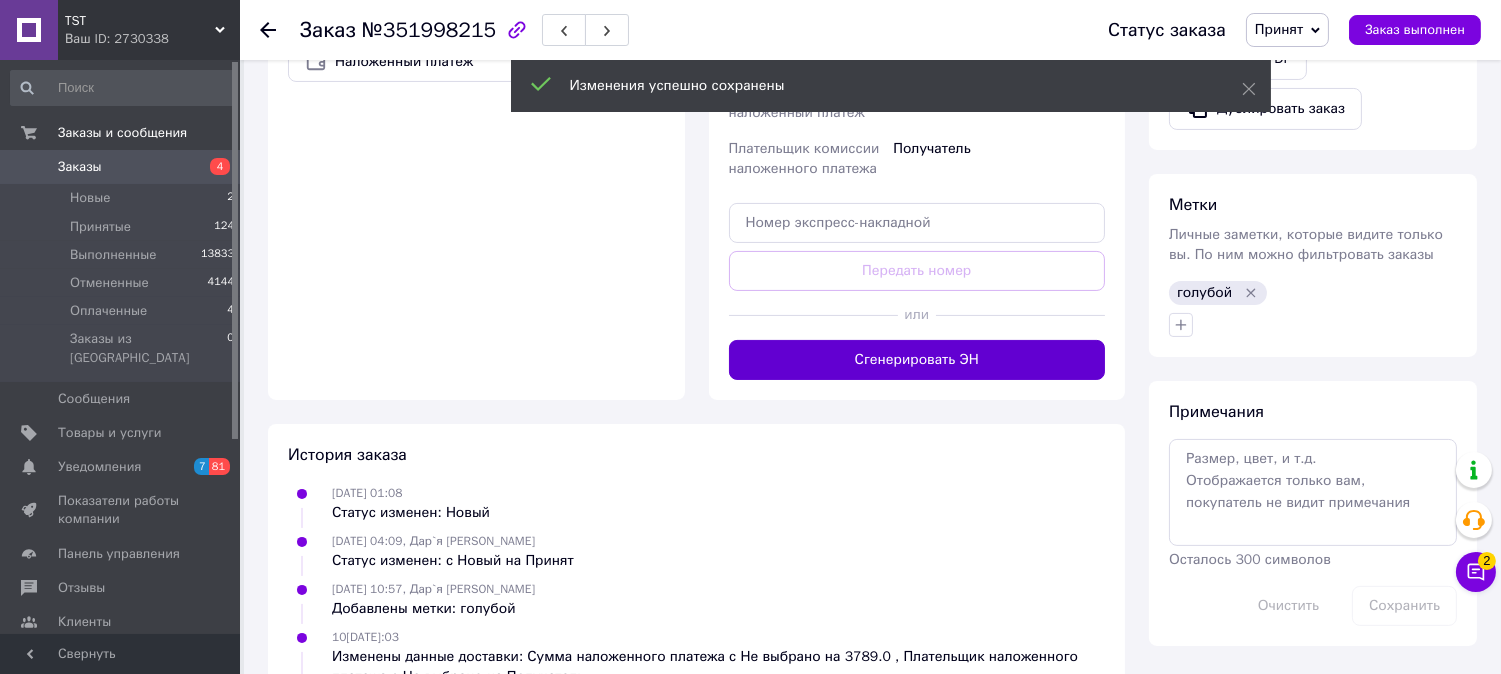 click on "Сгенерировать ЭН" at bounding box center [917, 360] 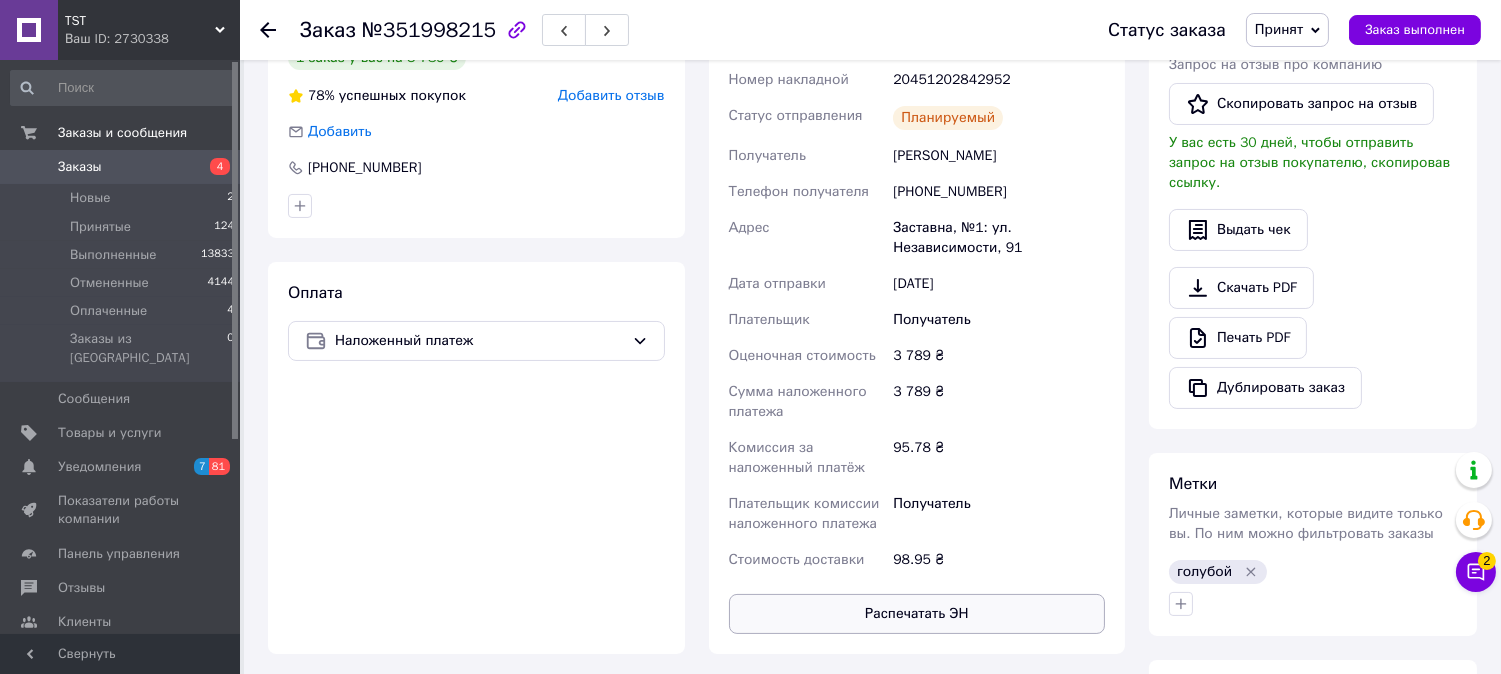 scroll, scrollTop: 747, scrollLeft: 0, axis: vertical 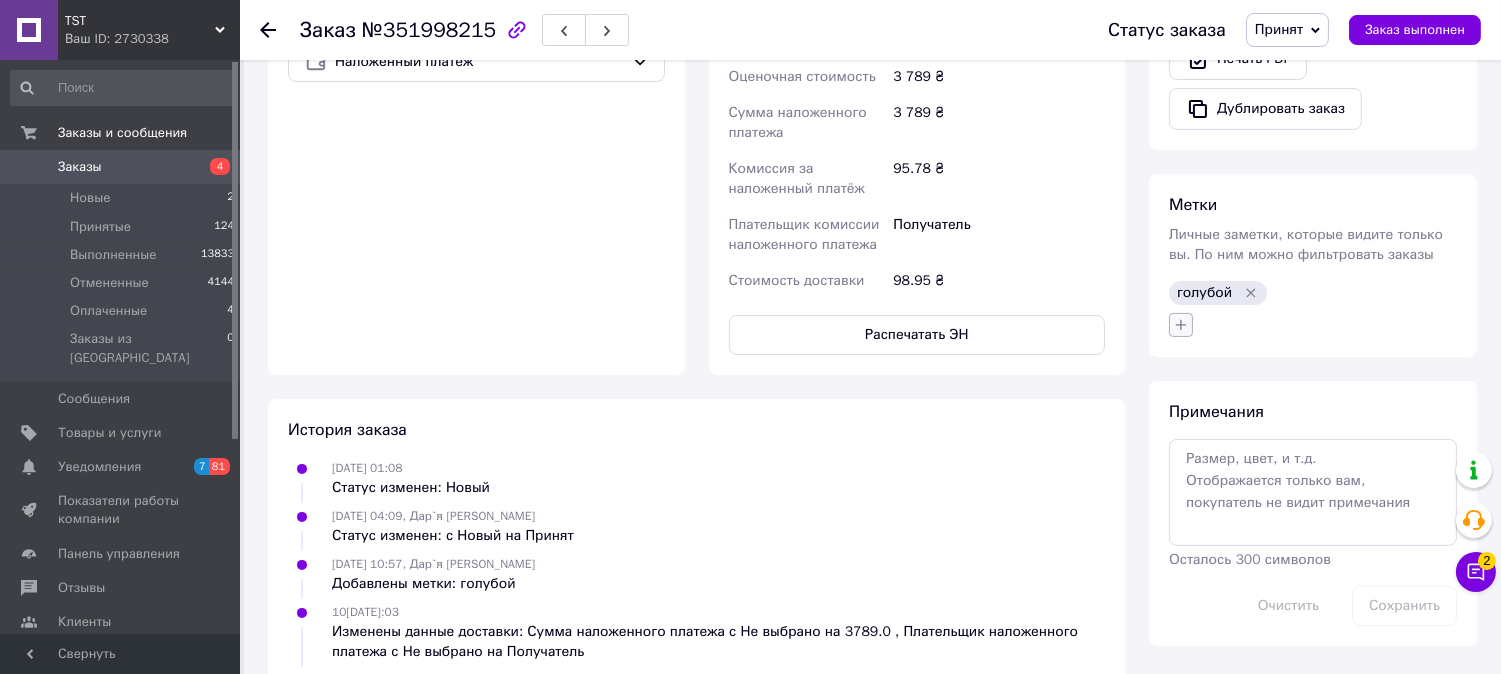 click 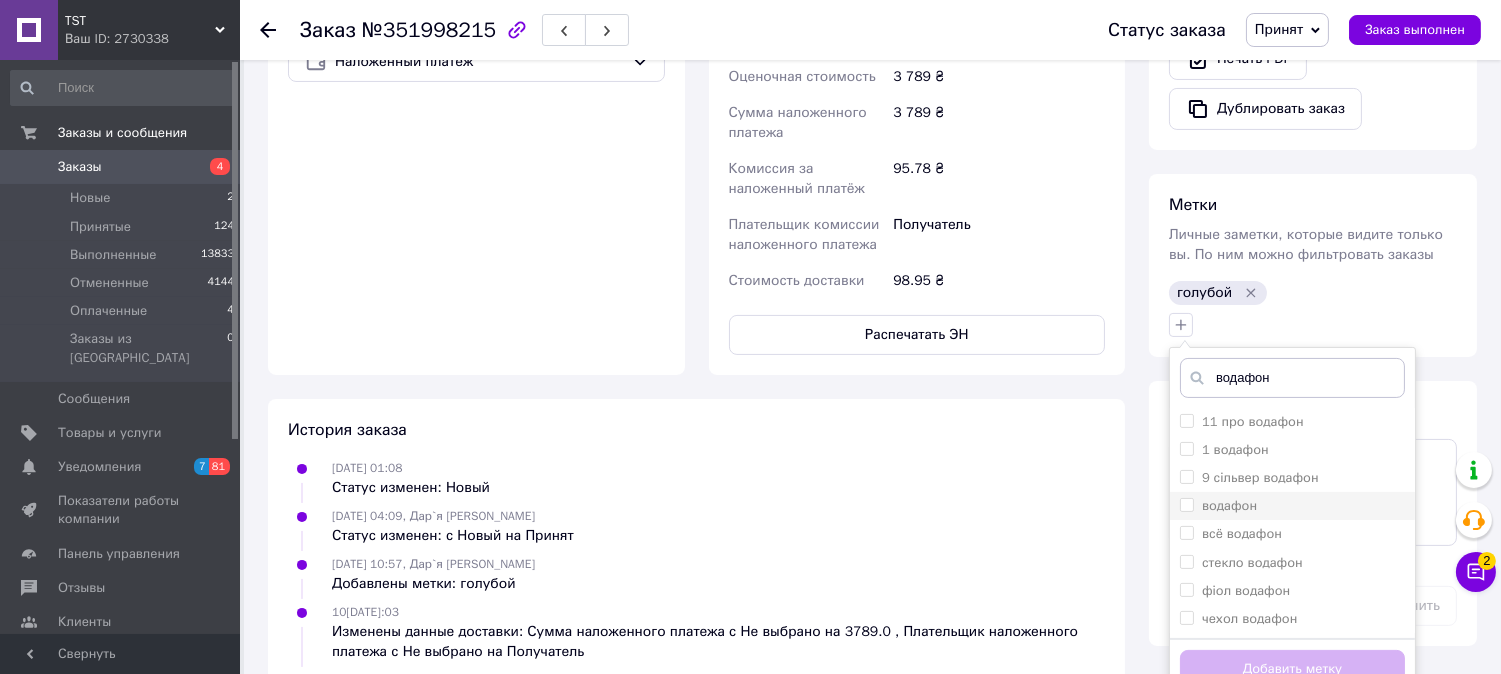 type on "водафон" 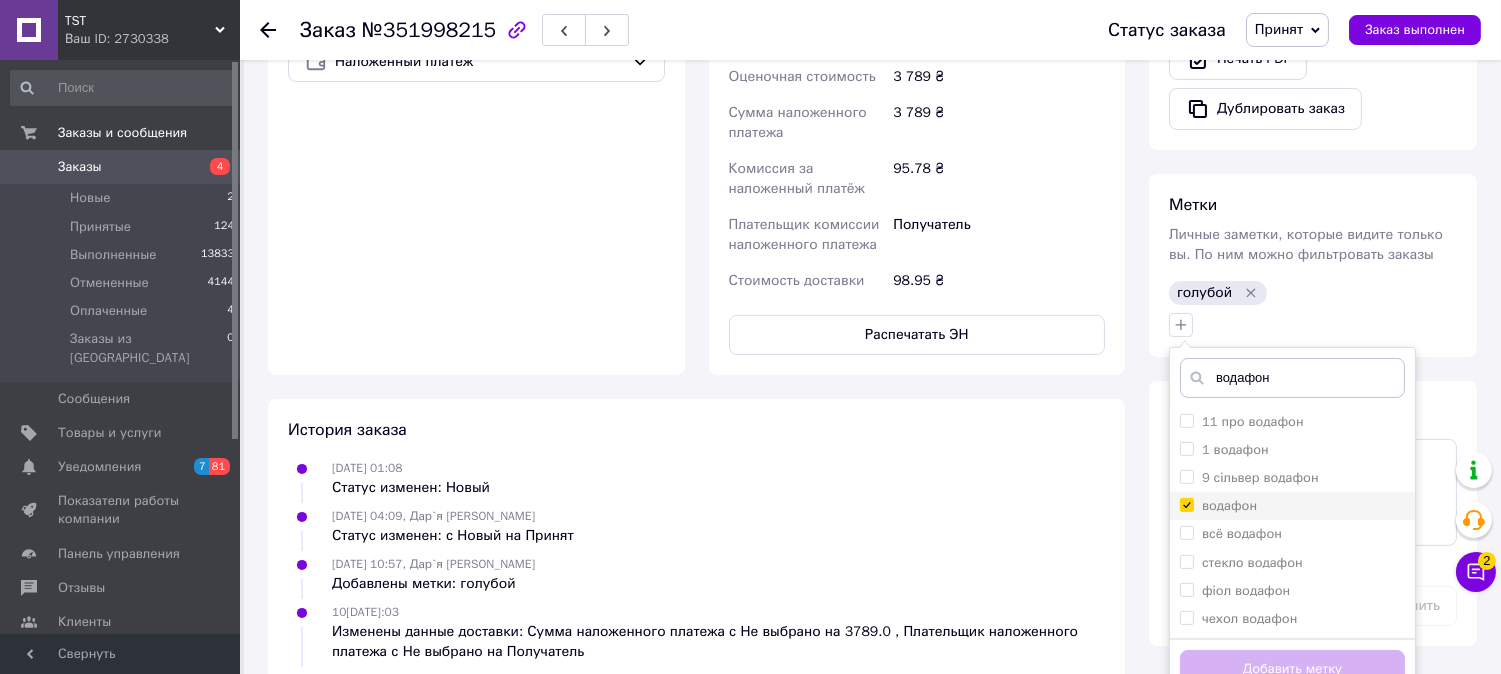 checkbox on "true" 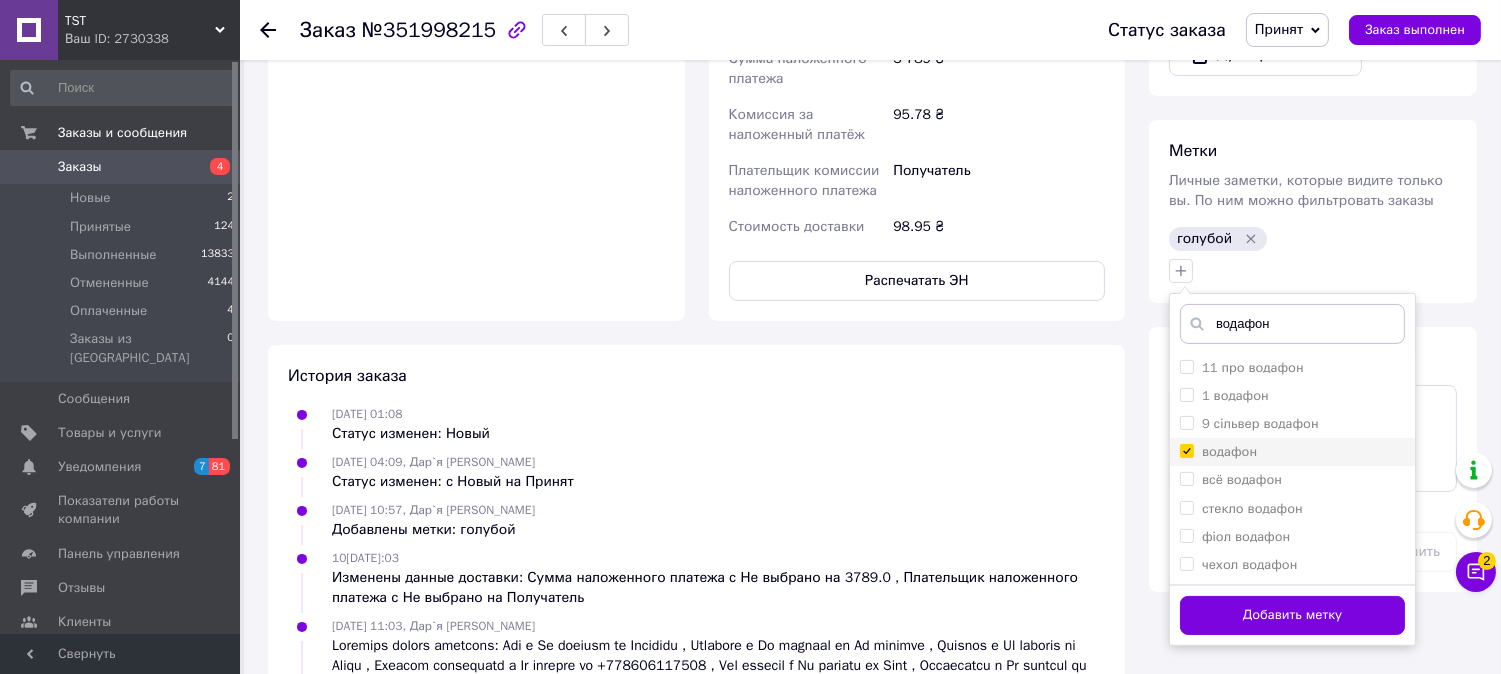 scroll, scrollTop: 970, scrollLeft: 0, axis: vertical 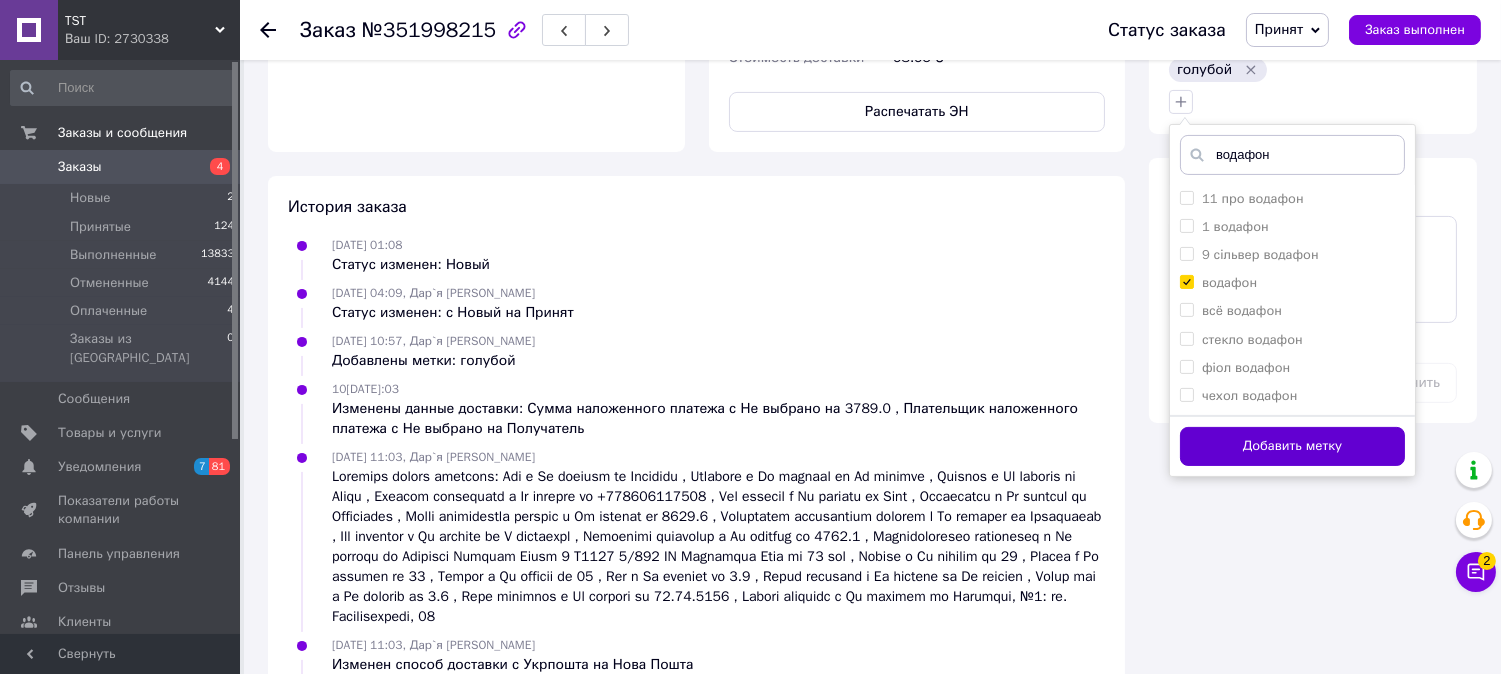 click on "Добавить метку" at bounding box center (1292, 446) 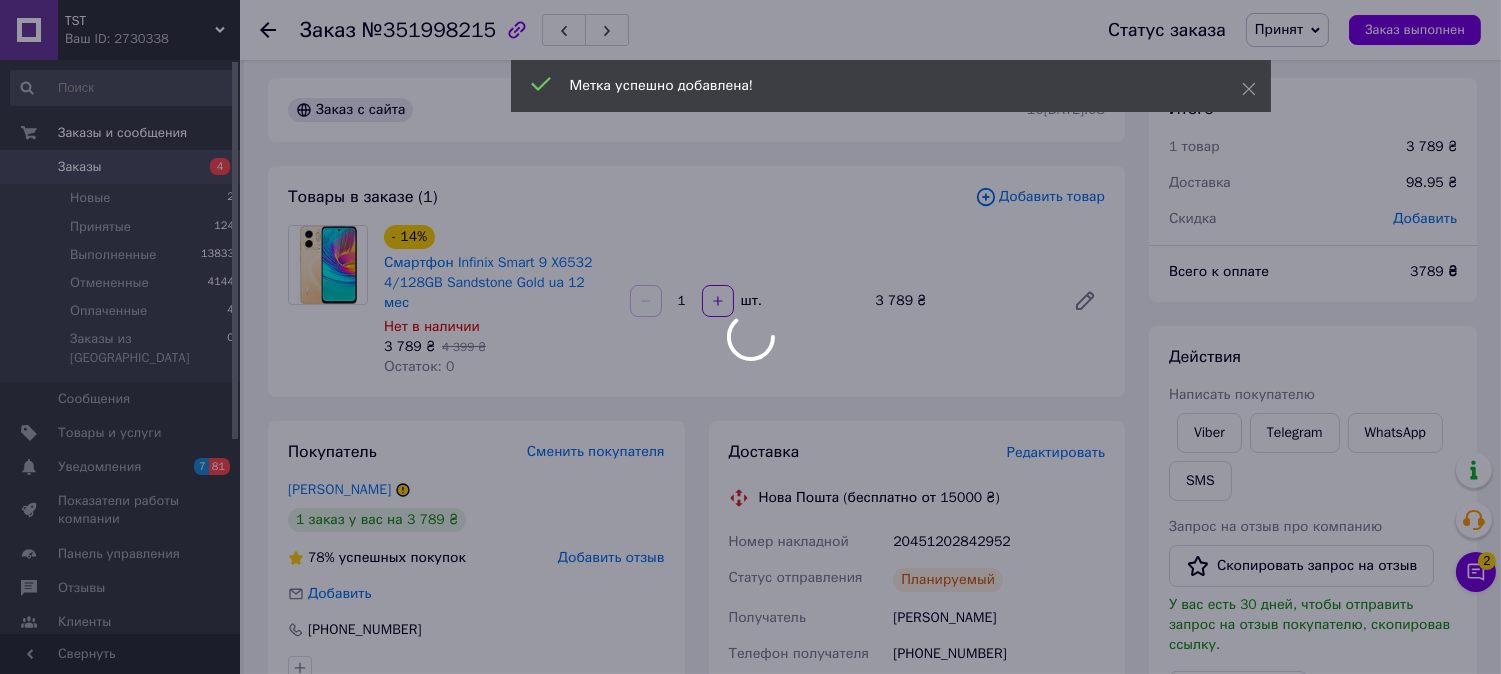 scroll, scrollTop: 0, scrollLeft: 0, axis: both 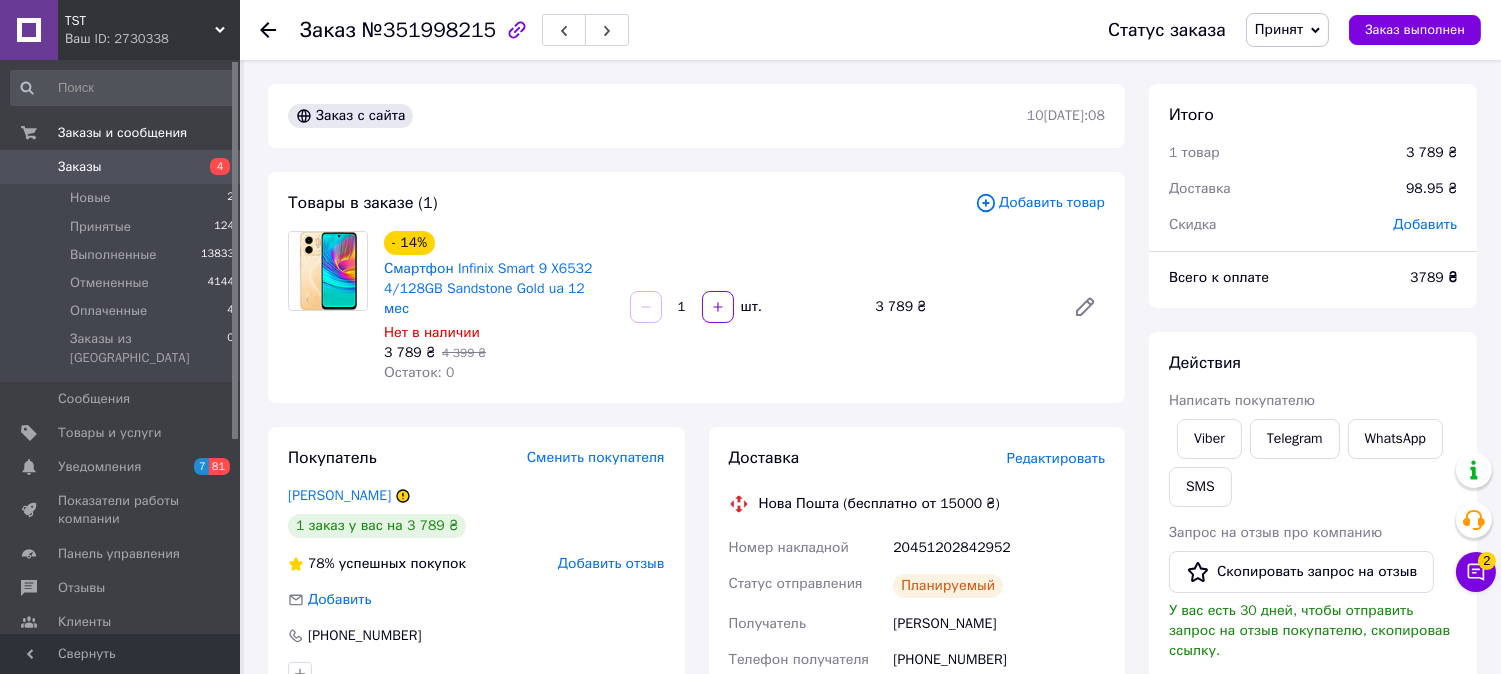 click 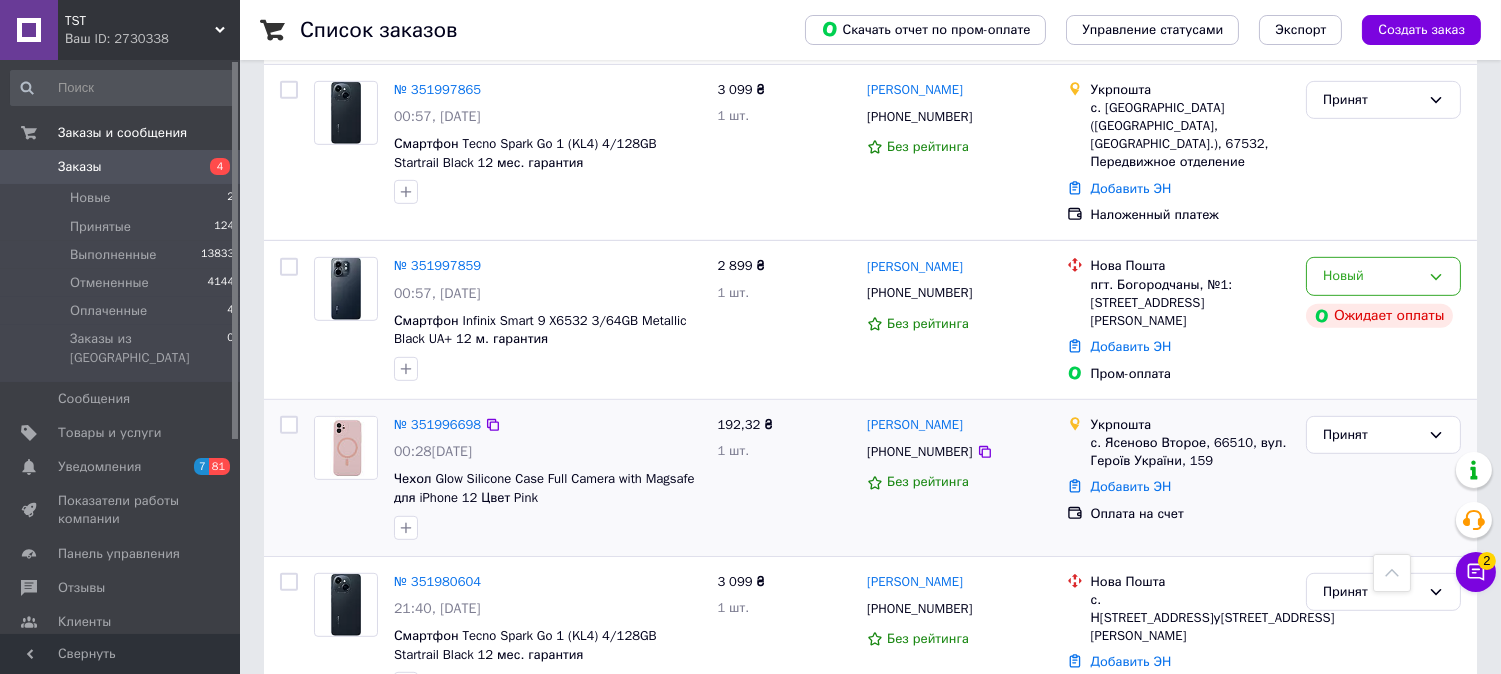 scroll, scrollTop: 1888, scrollLeft: 0, axis: vertical 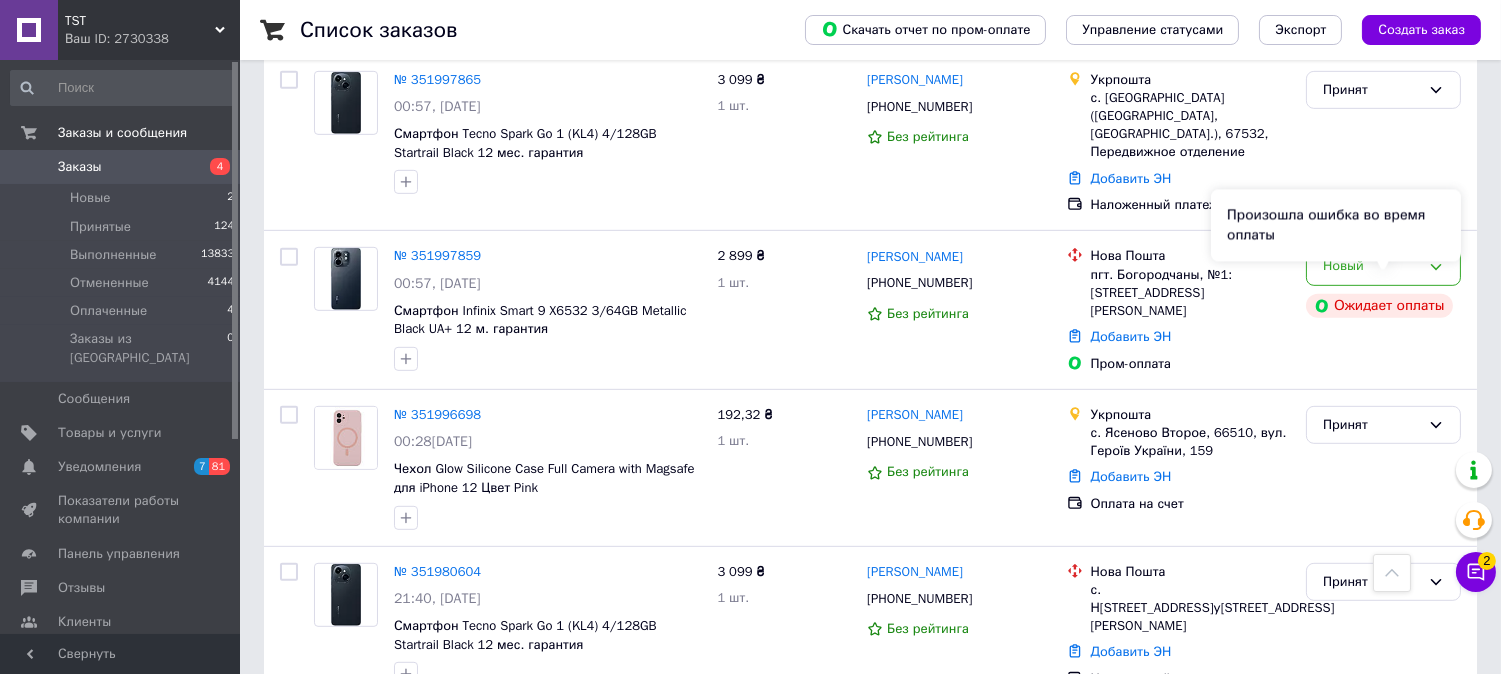 click on "Произошла ошибка во время оплаты" at bounding box center [1336, 226] 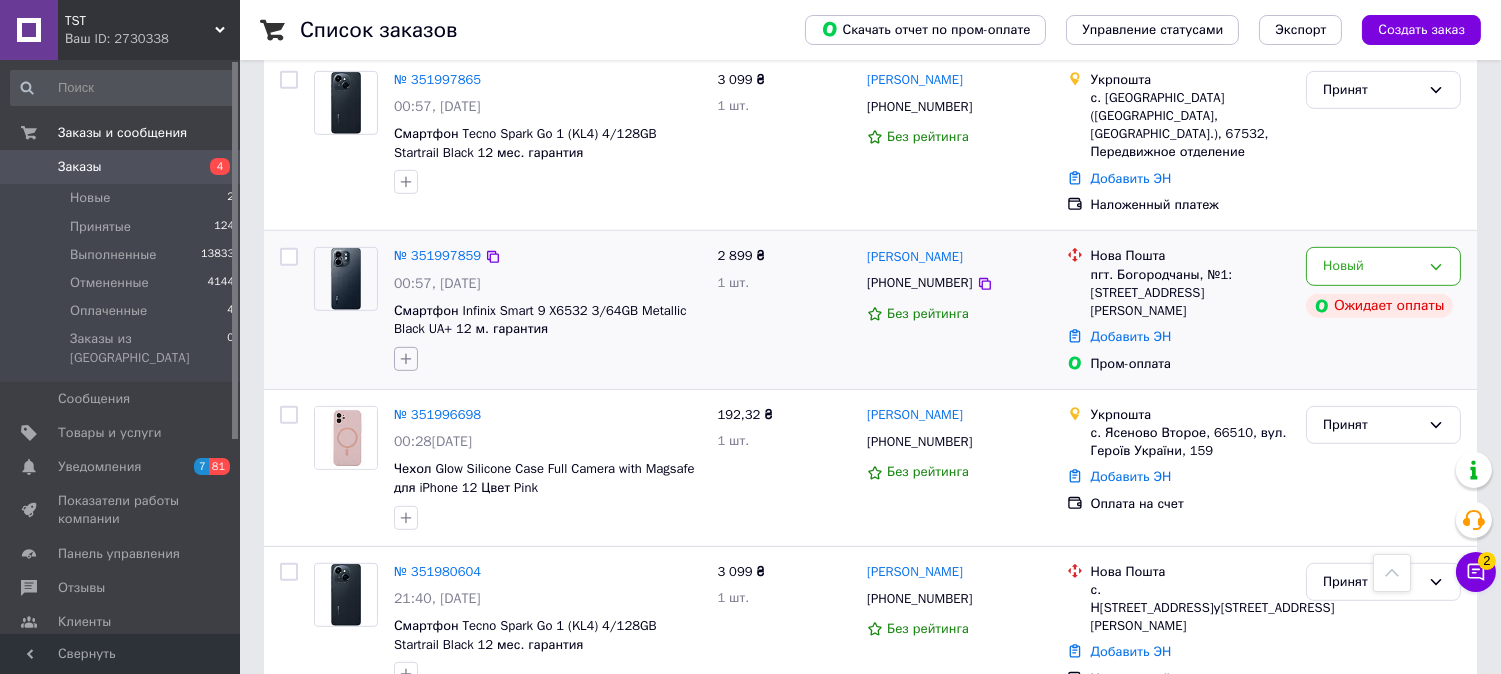 click at bounding box center [406, 359] 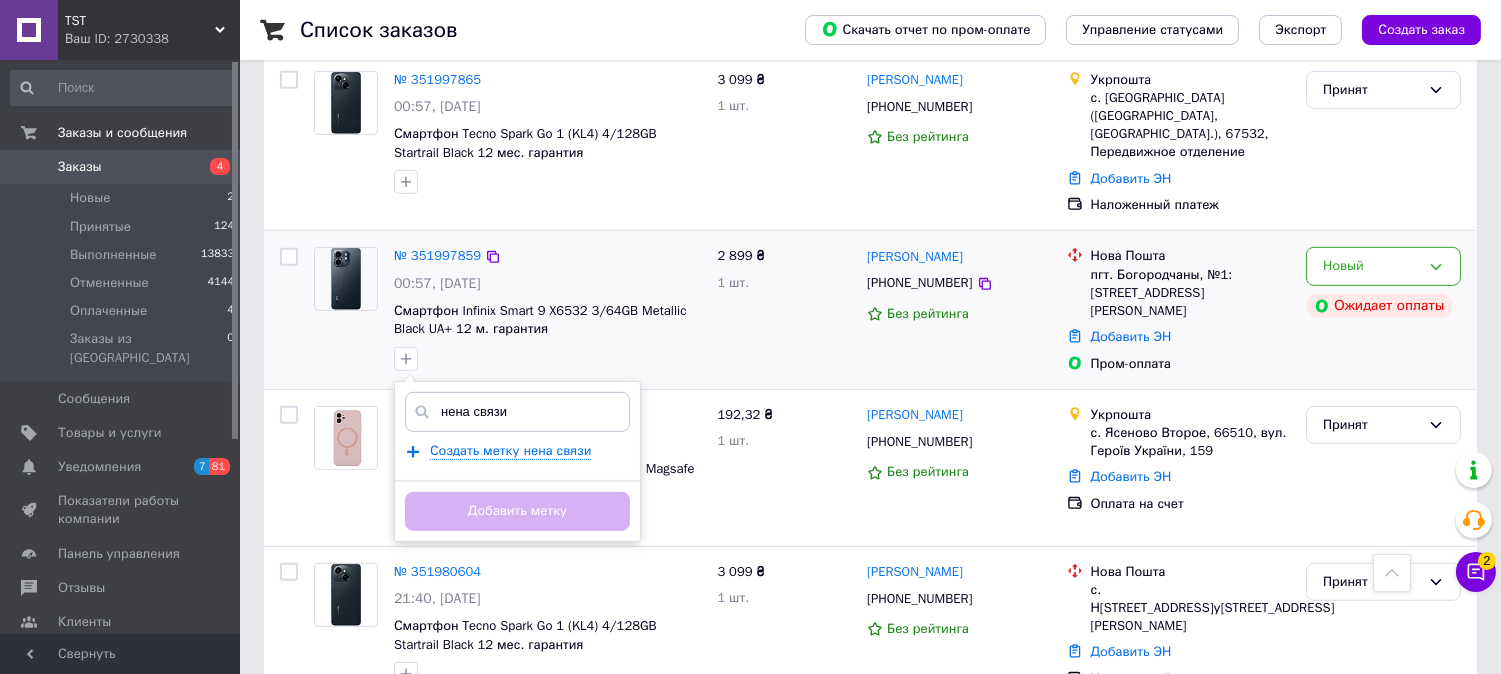 click on "нена связи" at bounding box center [517, 412] 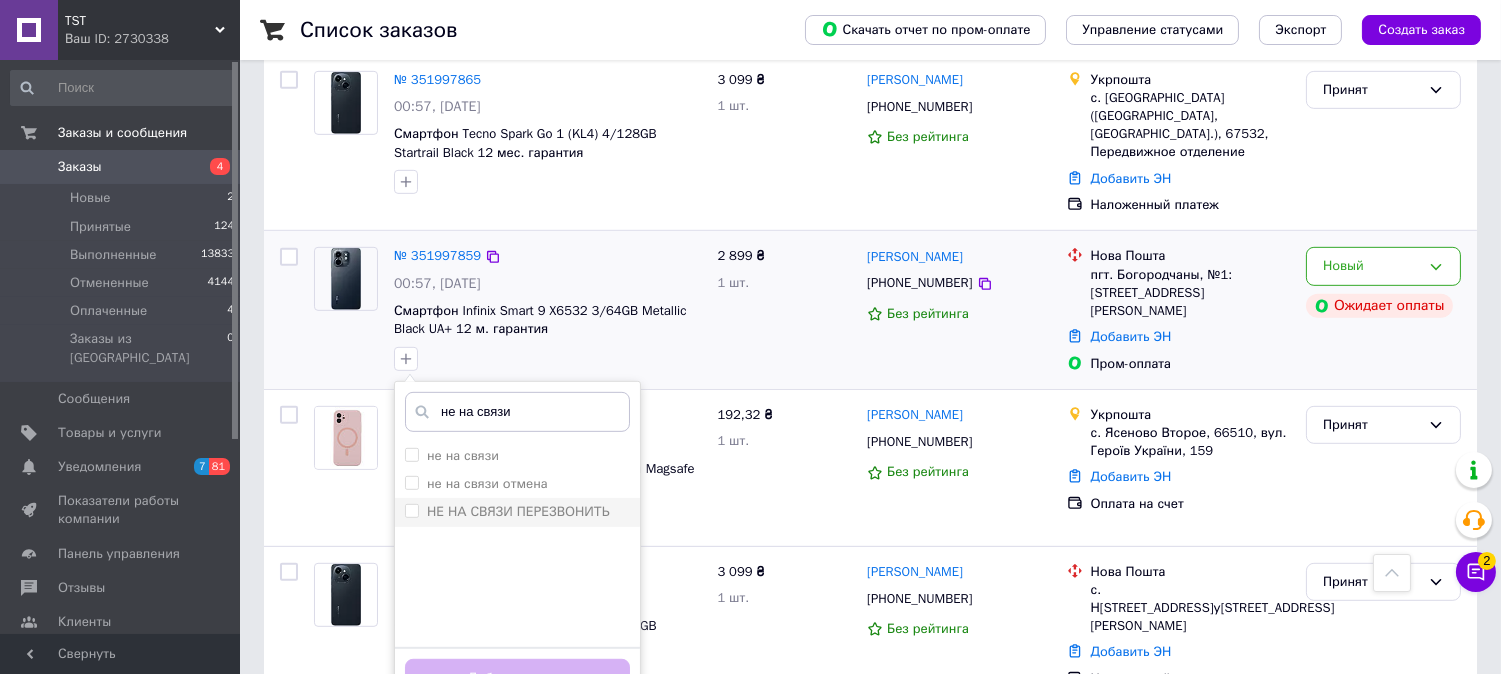 type on "не на связи" 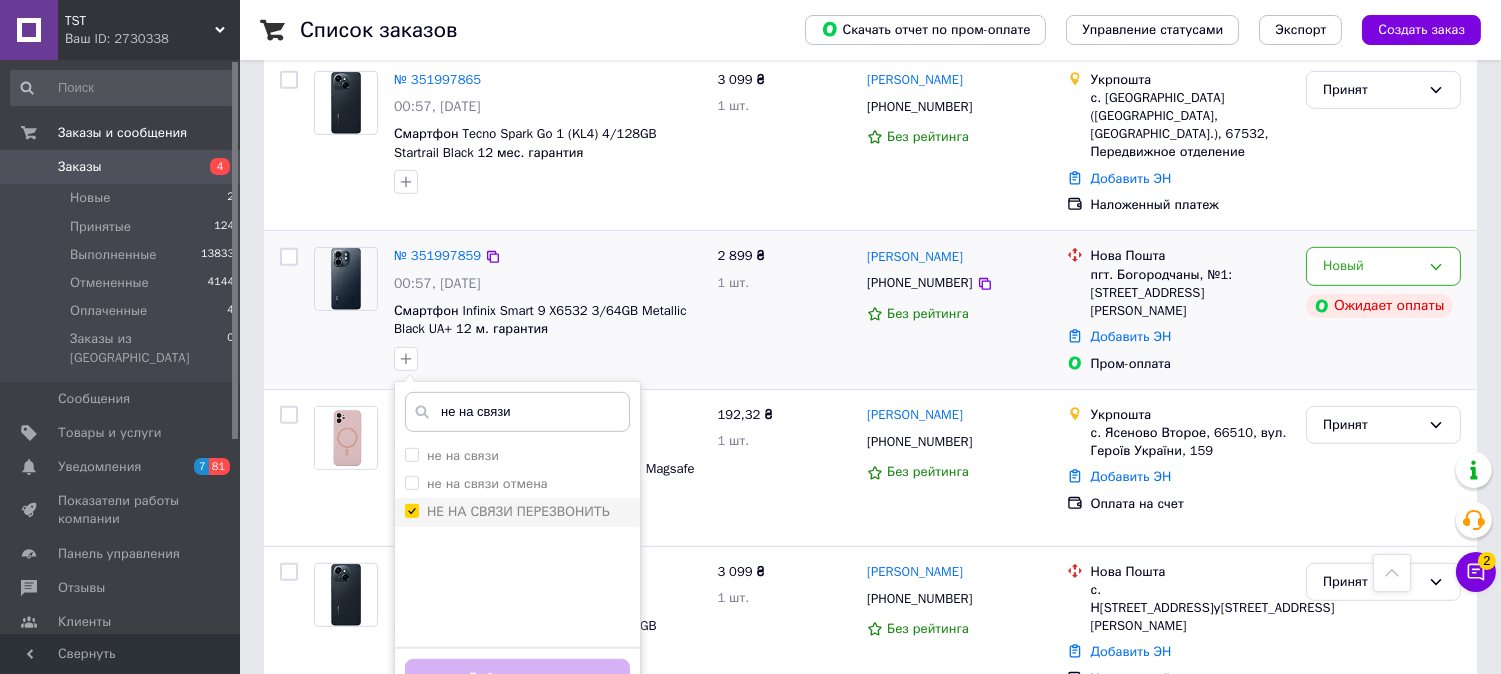checkbox on "true" 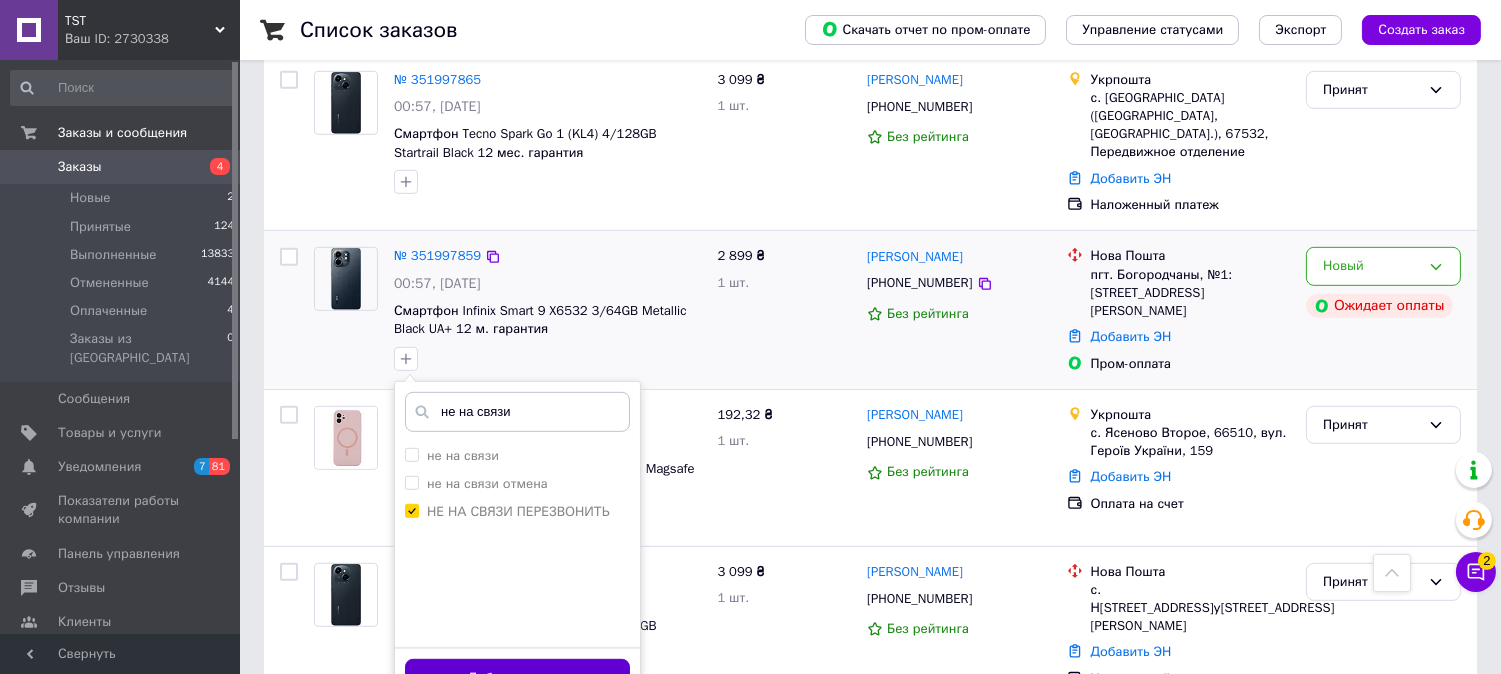 click on "Добавить метку" at bounding box center (517, 678) 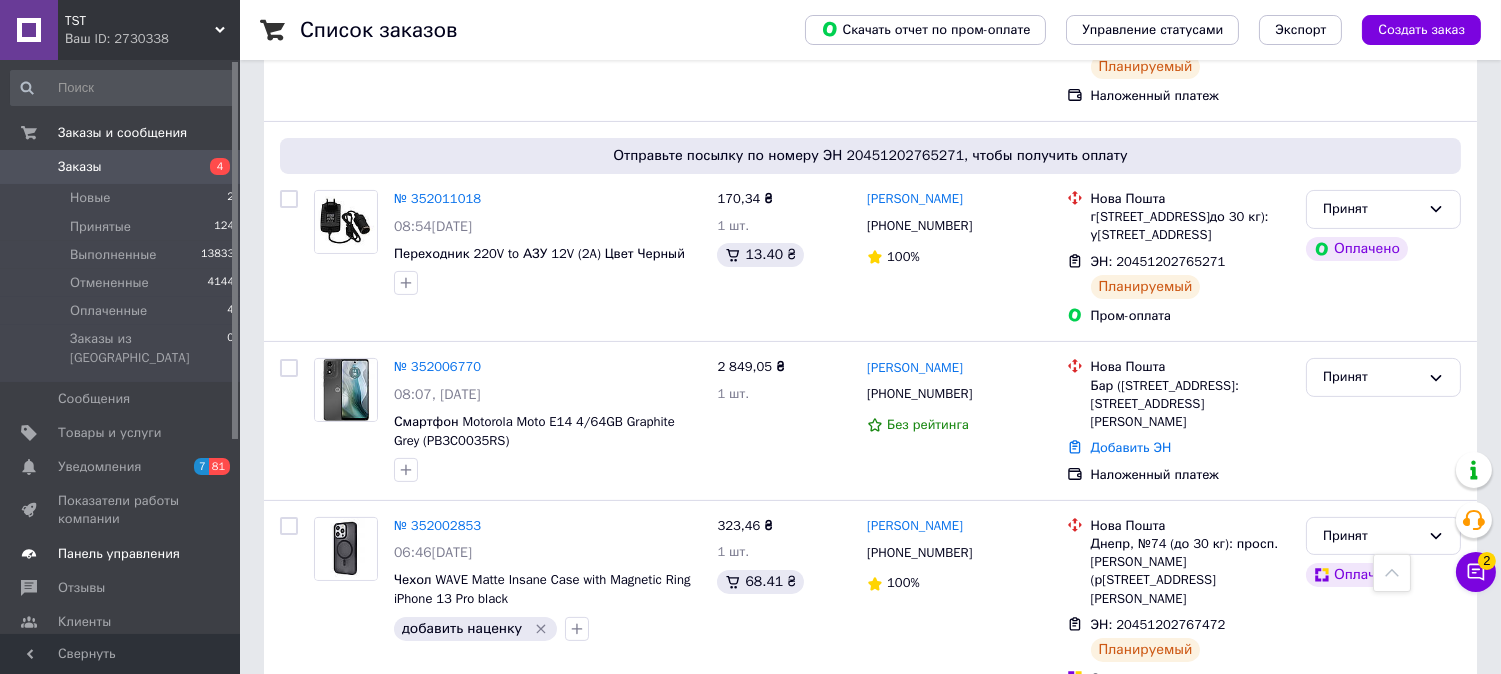 scroll, scrollTop: 888, scrollLeft: 0, axis: vertical 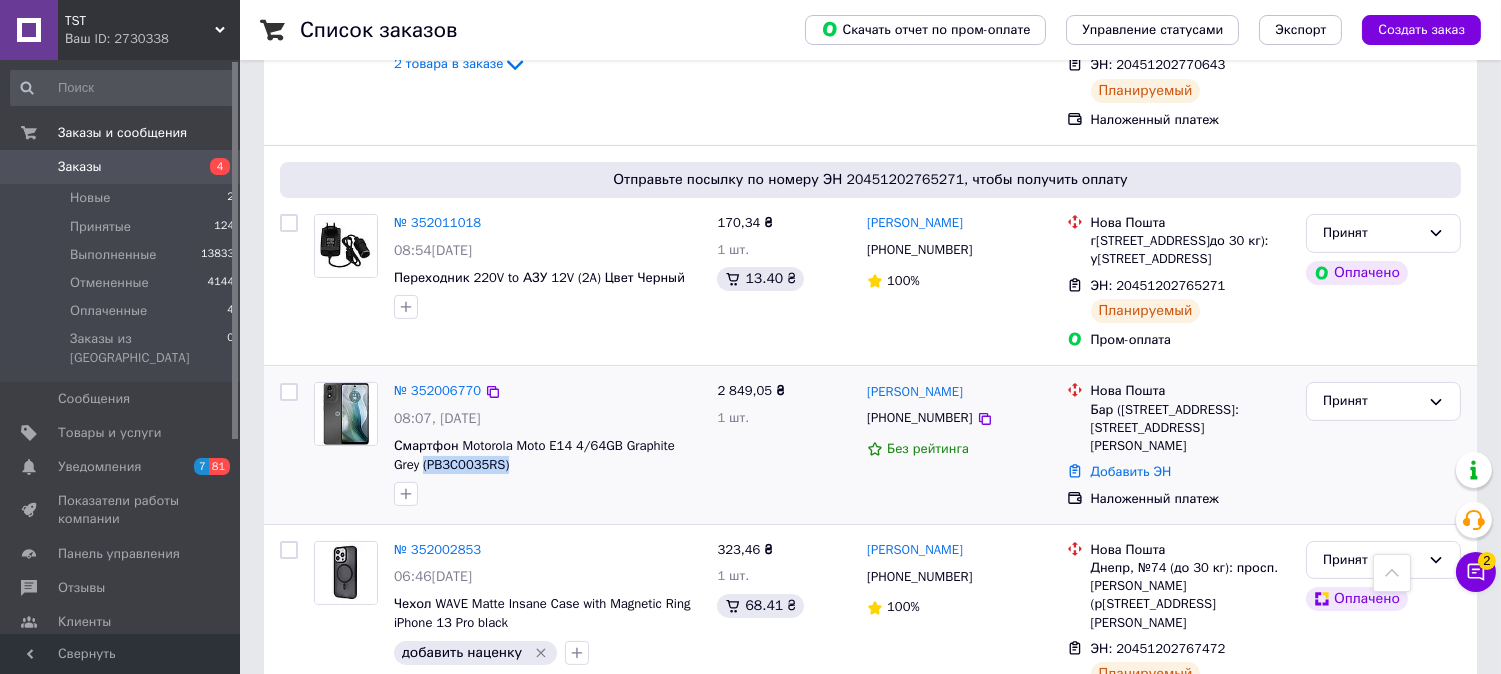 drag, startPoint x: 447, startPoint y: 462, endPoint x: 387, endPoint y: 462, distance: 60 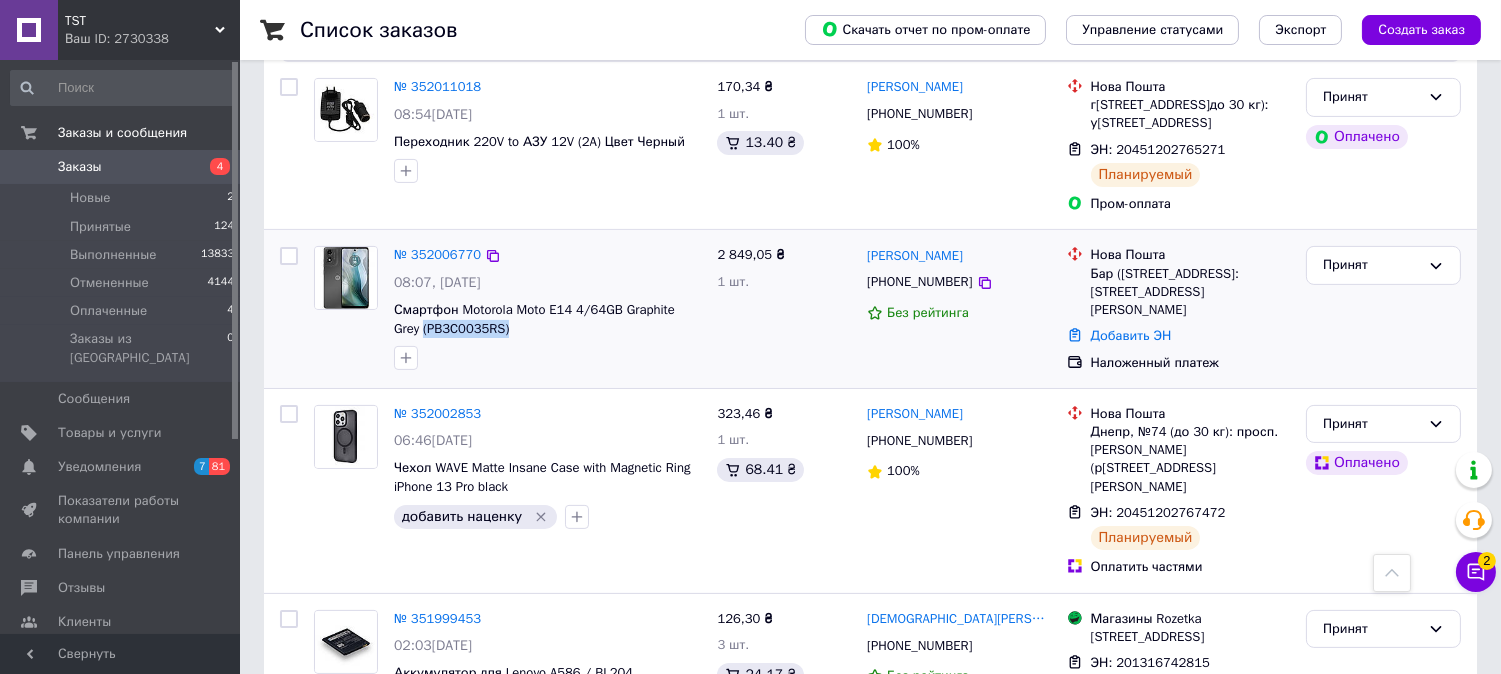 scroll, scrollTop: 1222, scrollLeft: 0, axis: vertical 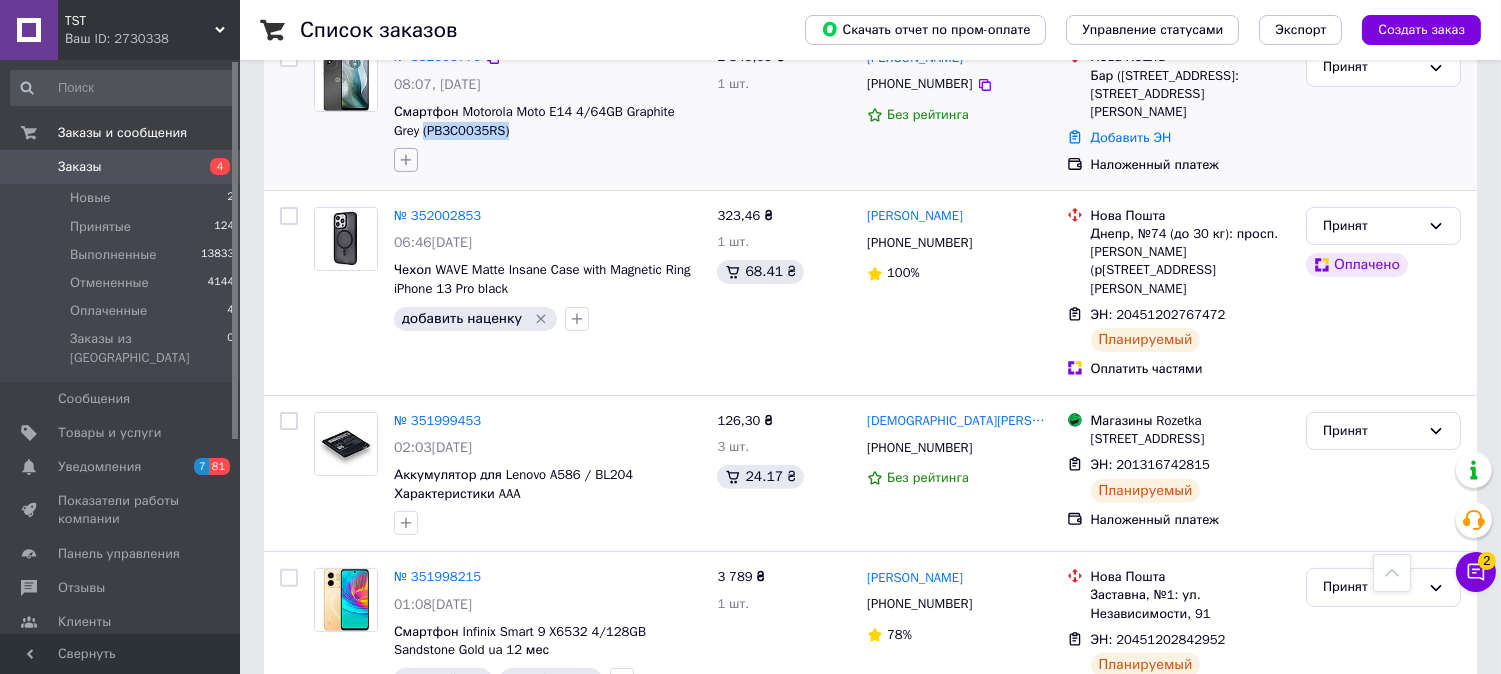 click 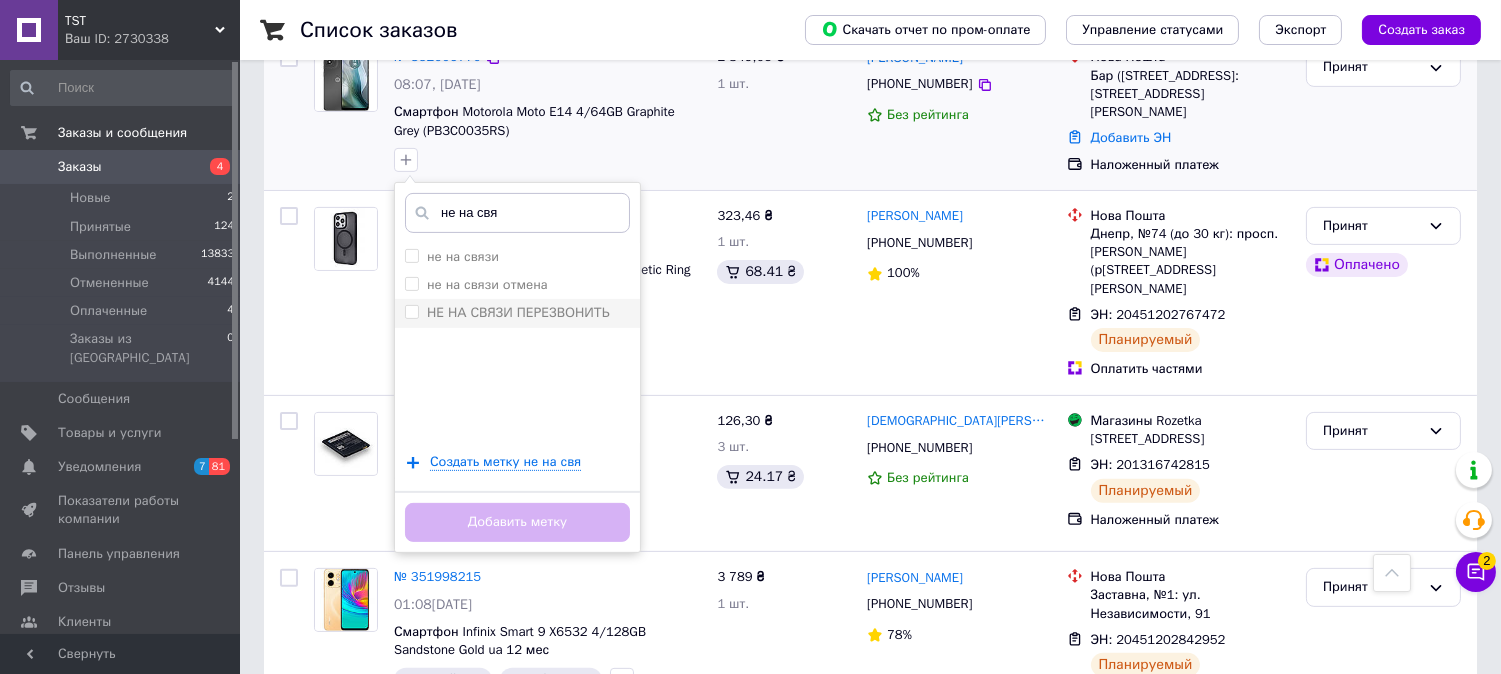 type on "не на свя" 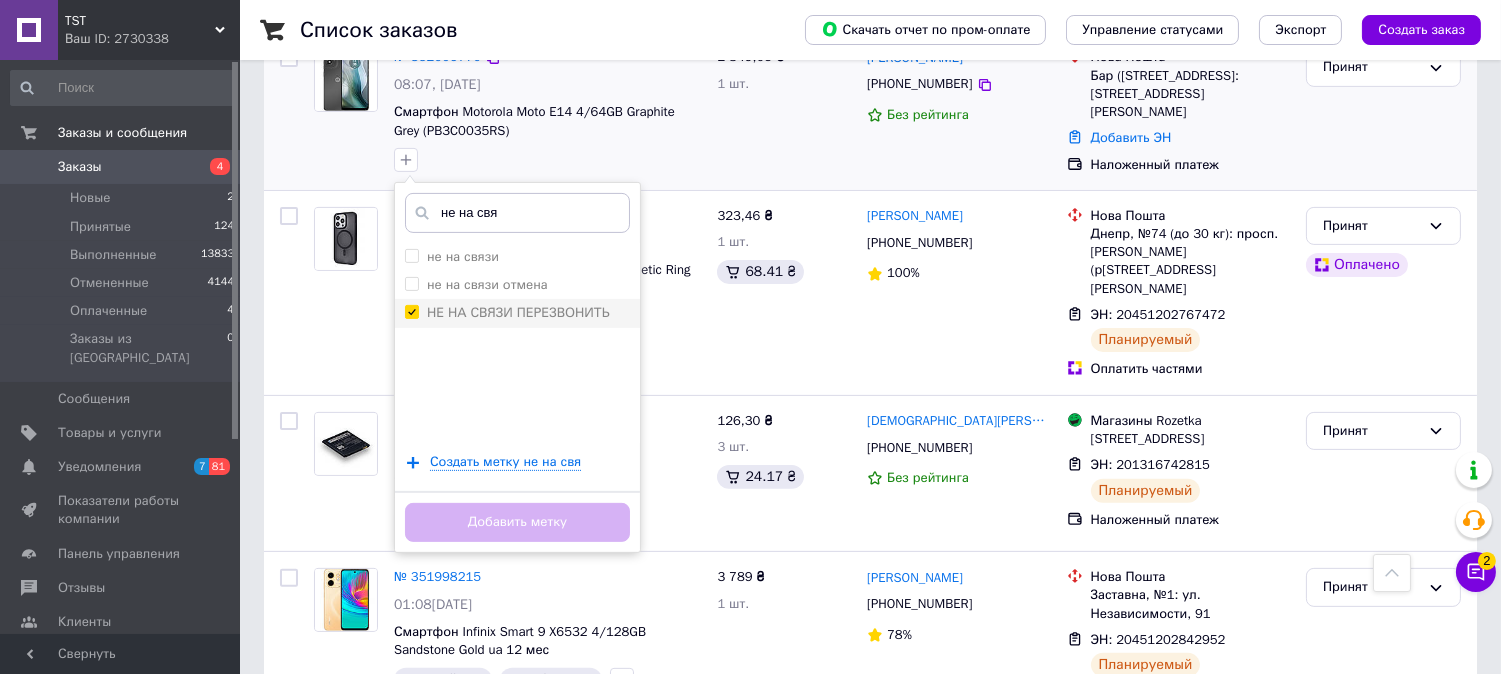 checkbox on "true" 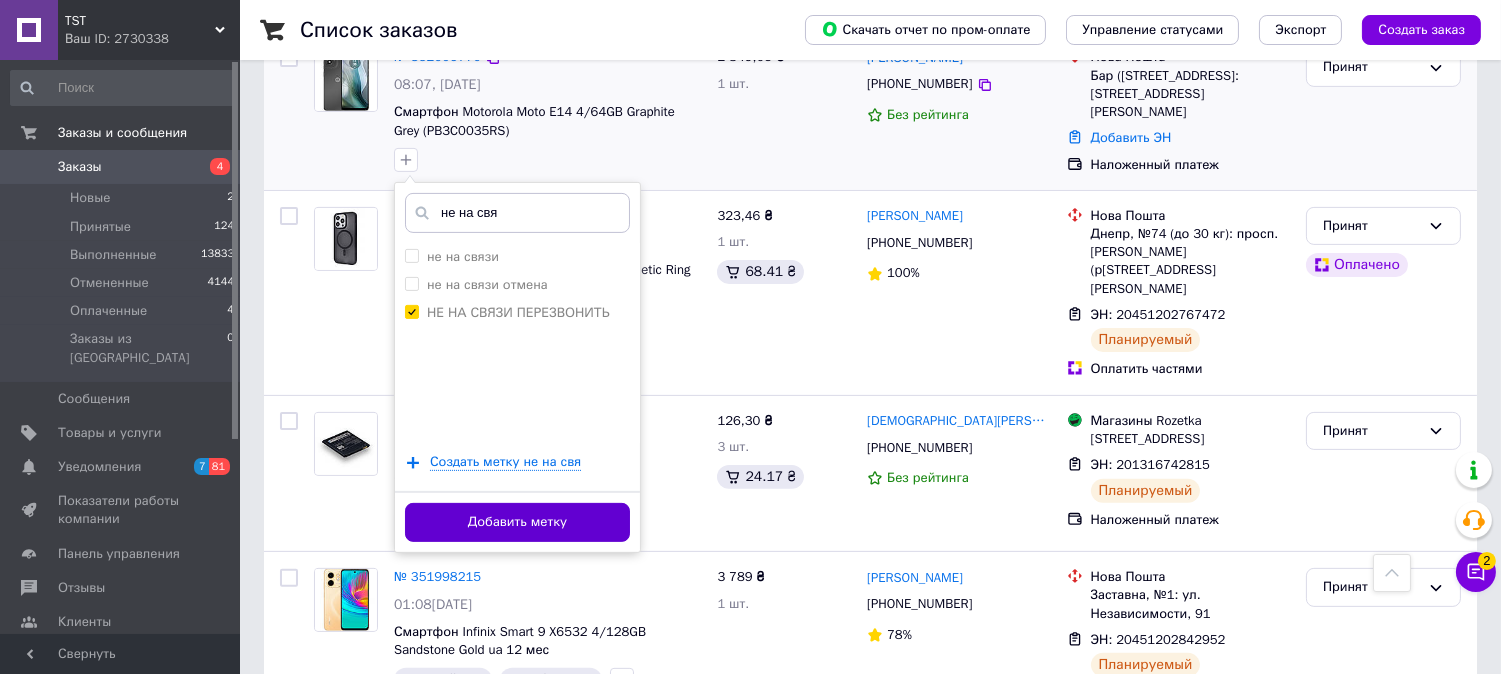 click on "Добавить метку" at bounding box center (517, 522) 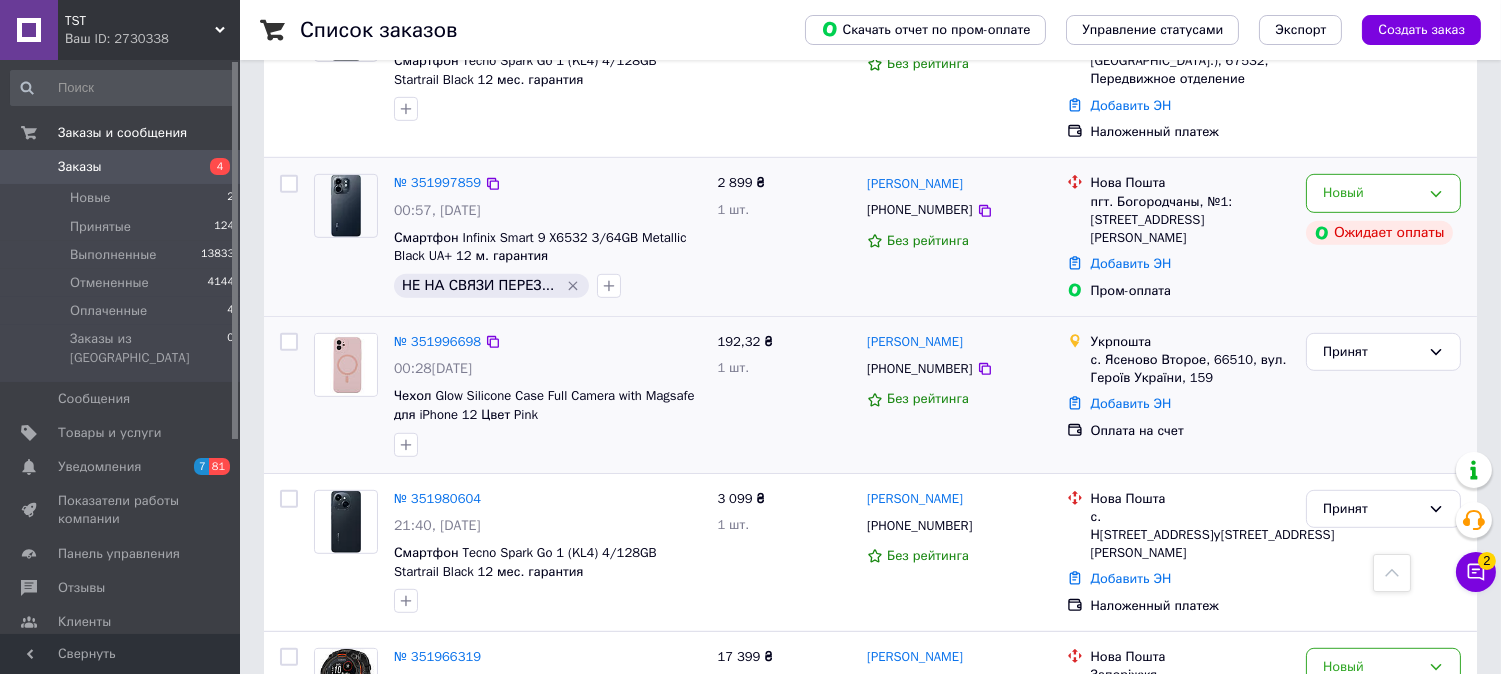 scroll, scrollTop: 2000, scrollLeft: 0, axis: vertical 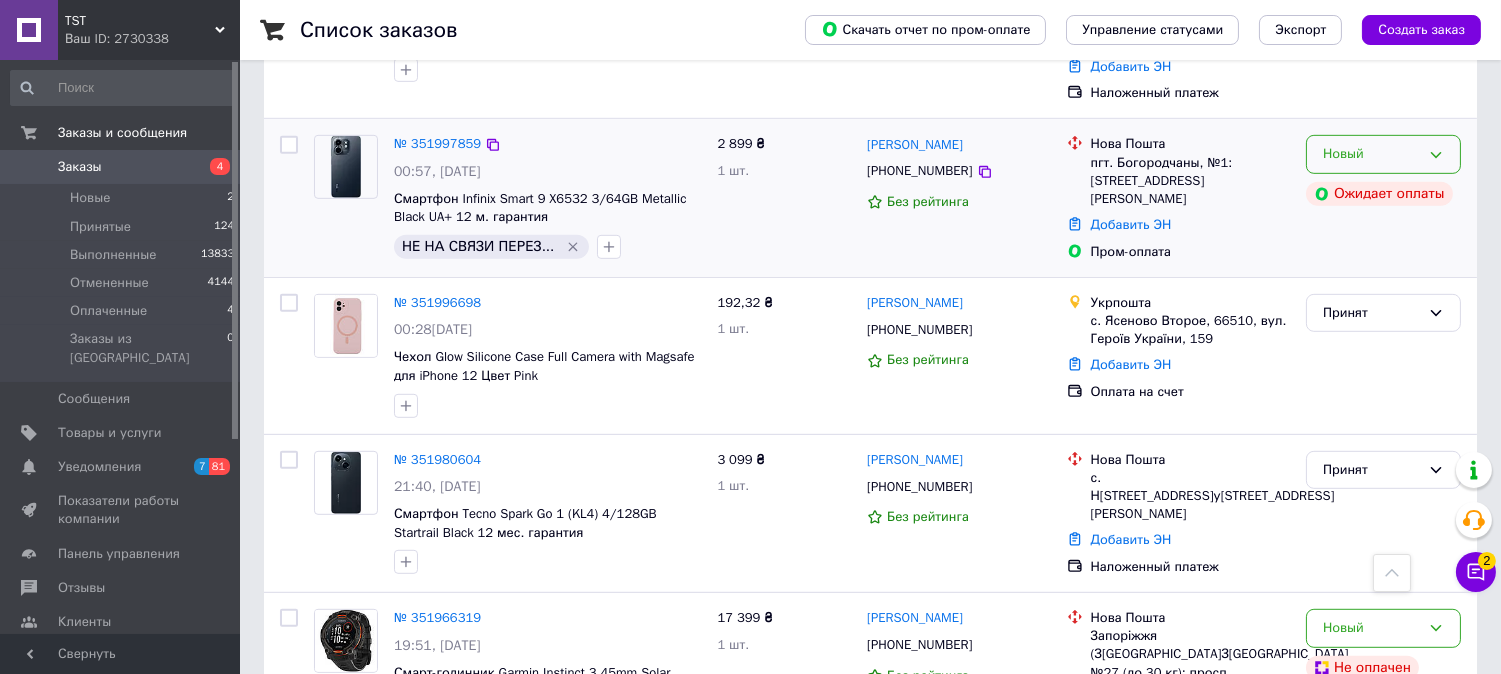 click 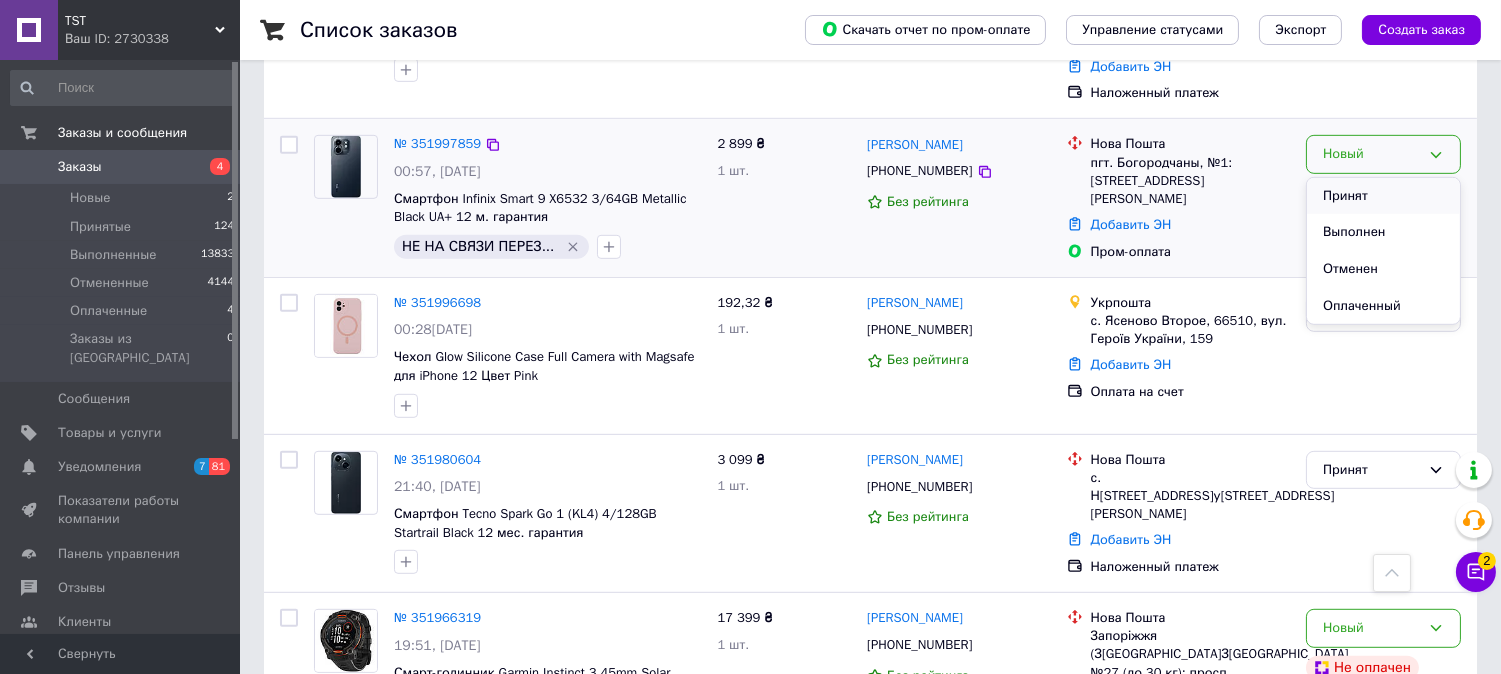 click on "Принят" at bounding box center (1383, 196) 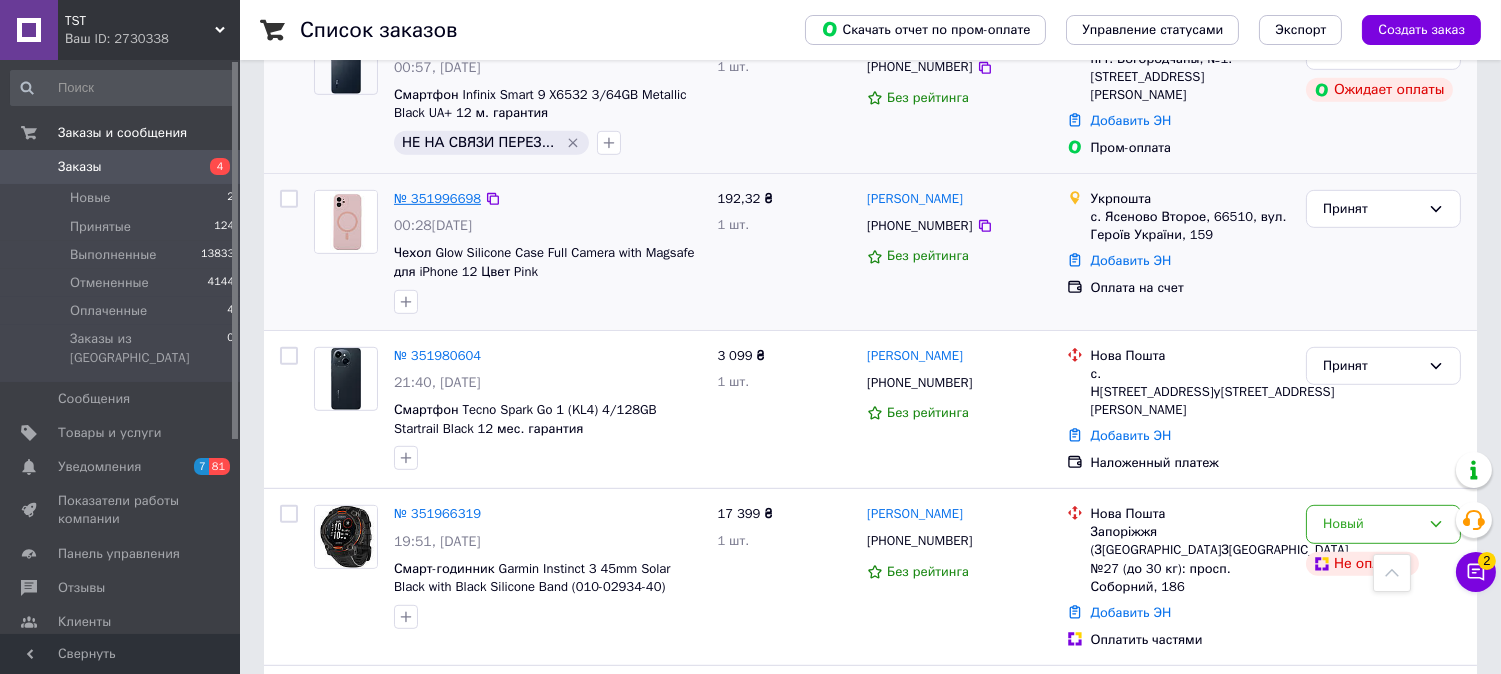 click on "№ 351996698" at bounding box center (437, 198) 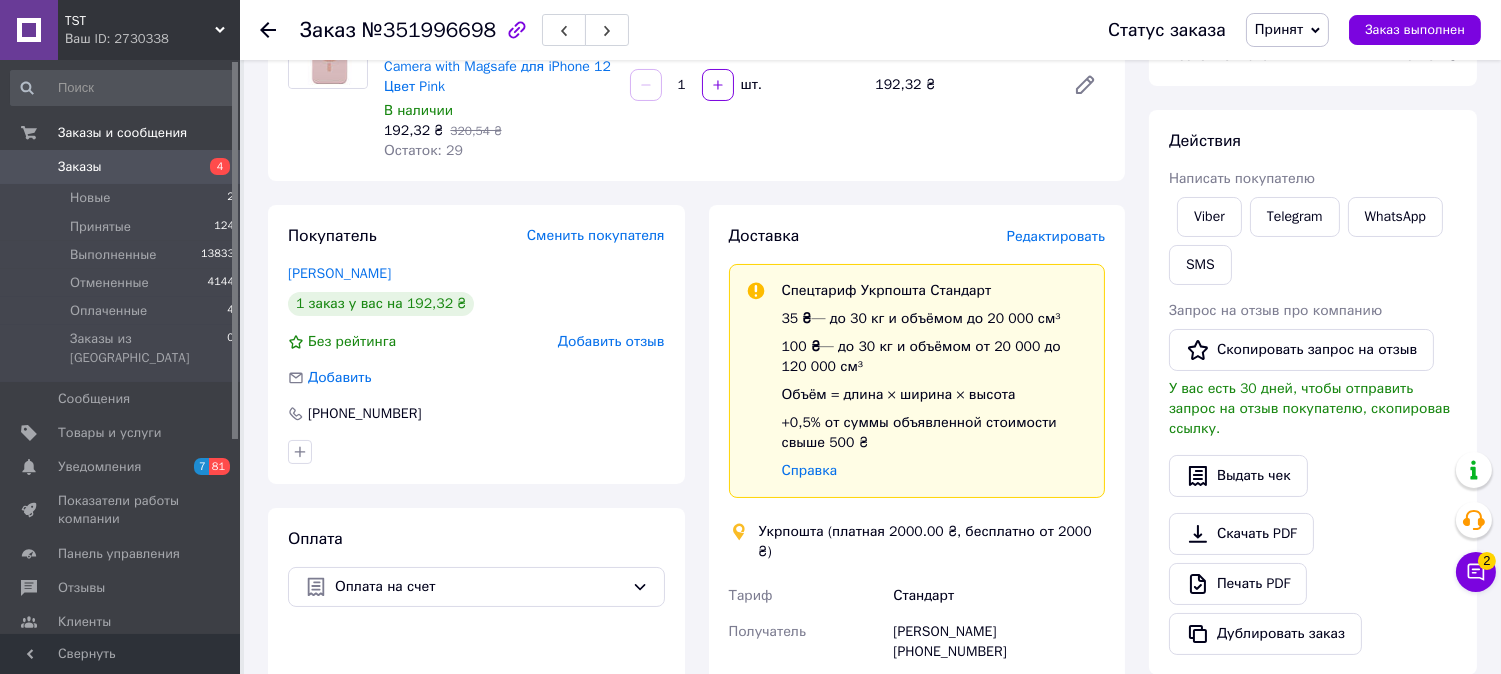 scroll, scrollTop: 0, scrollLeft: 0, axis: both 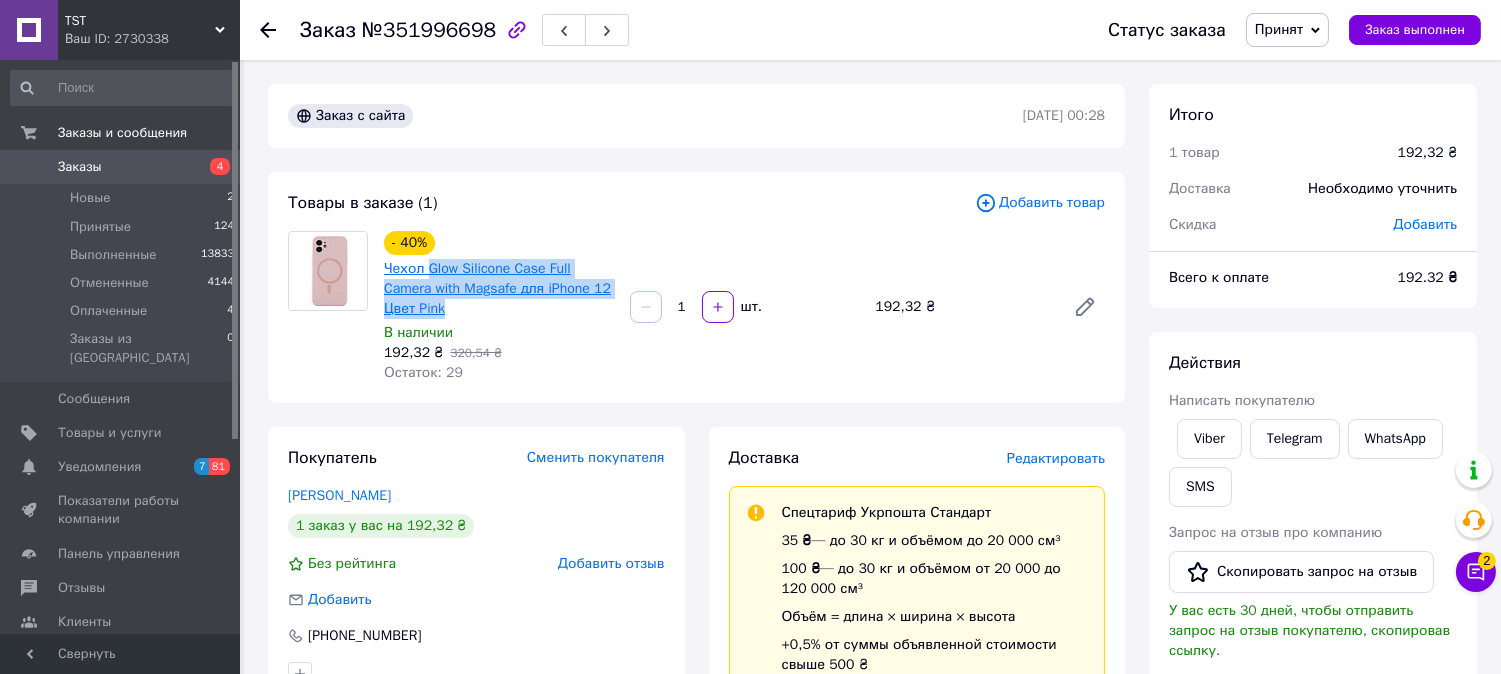 drag, startPoint x: 548, startPoint y: 322, endPoint x: 430, endPoint y: 270, distance: 128.9496 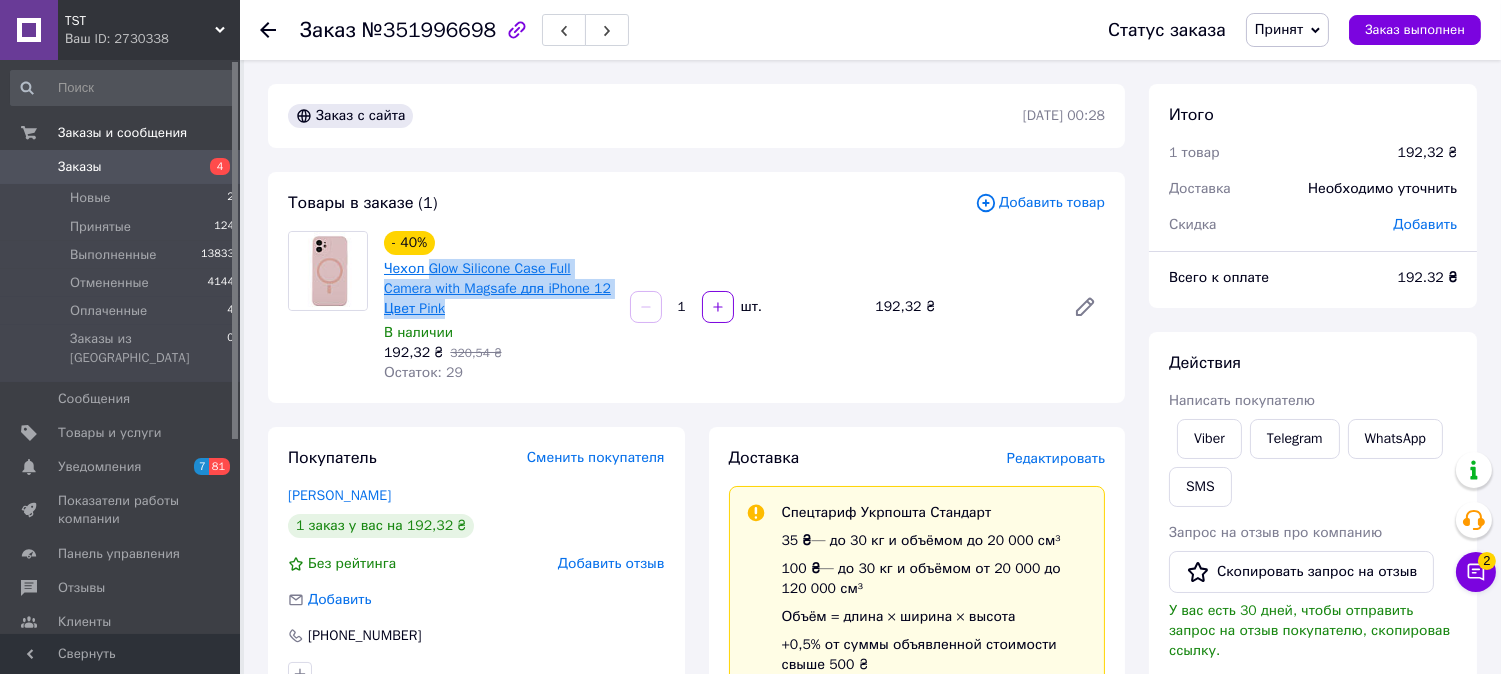 copy on "Glow Silicone Case Full Camera with Magsafe для iPhone 12 Цвет Pink" 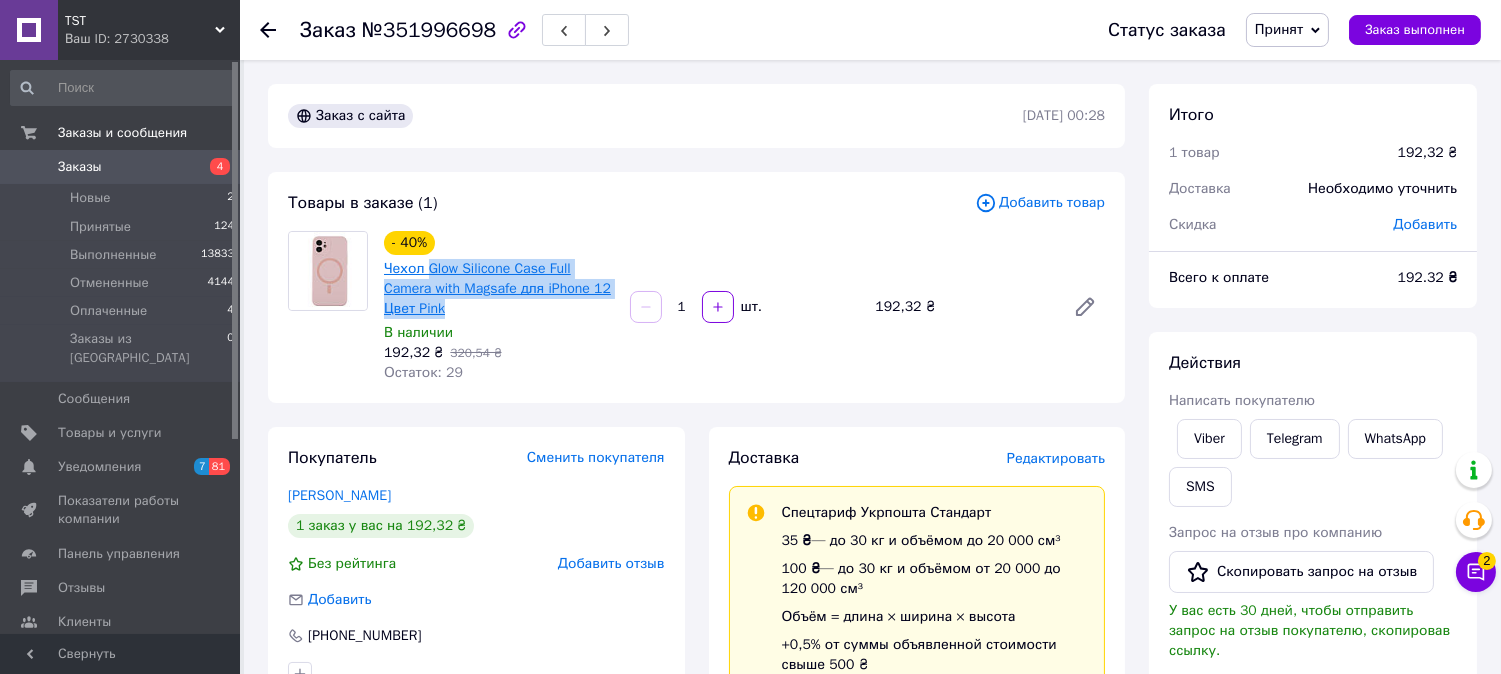copy on "Glow Silicone Case Full Camera with Magsafe для iPhone 12 Цвет Pink" 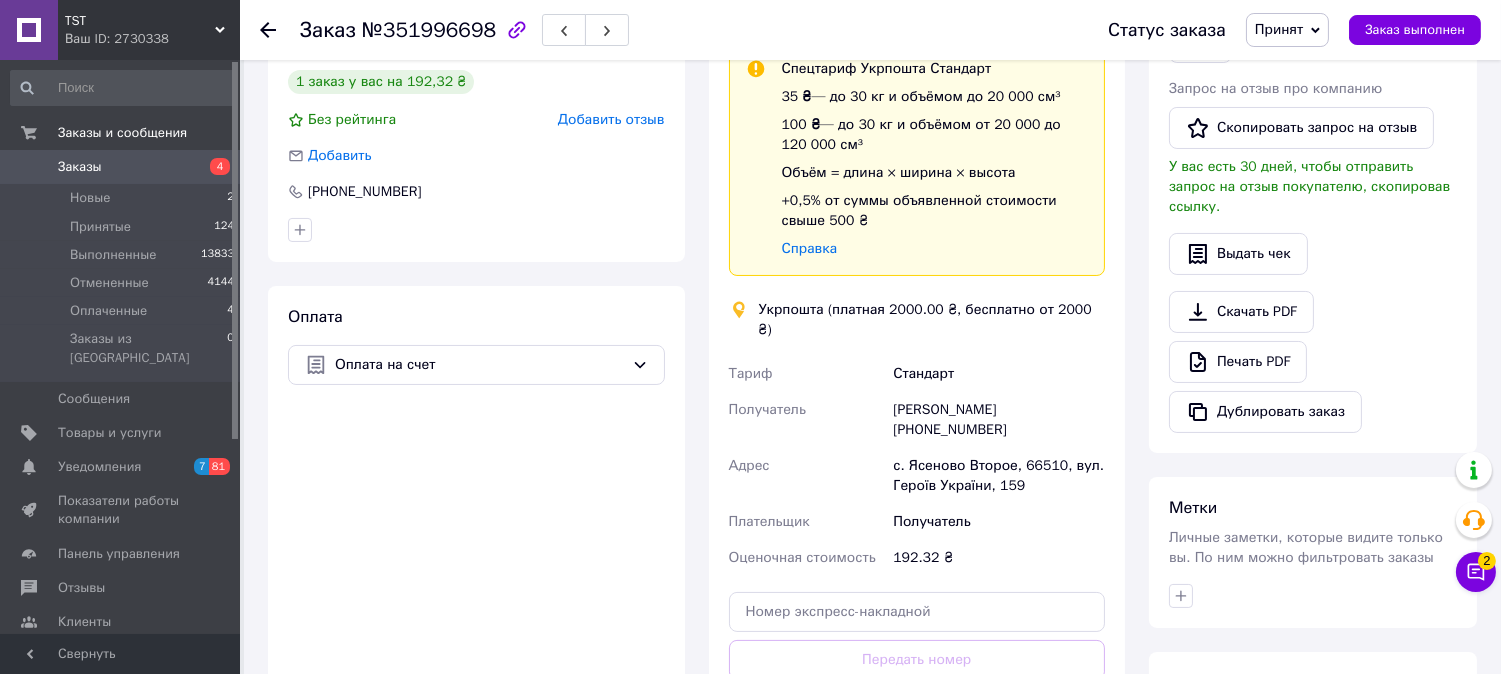scroll, scrollTop: 666, scrollLeft: 0, axis: vertical 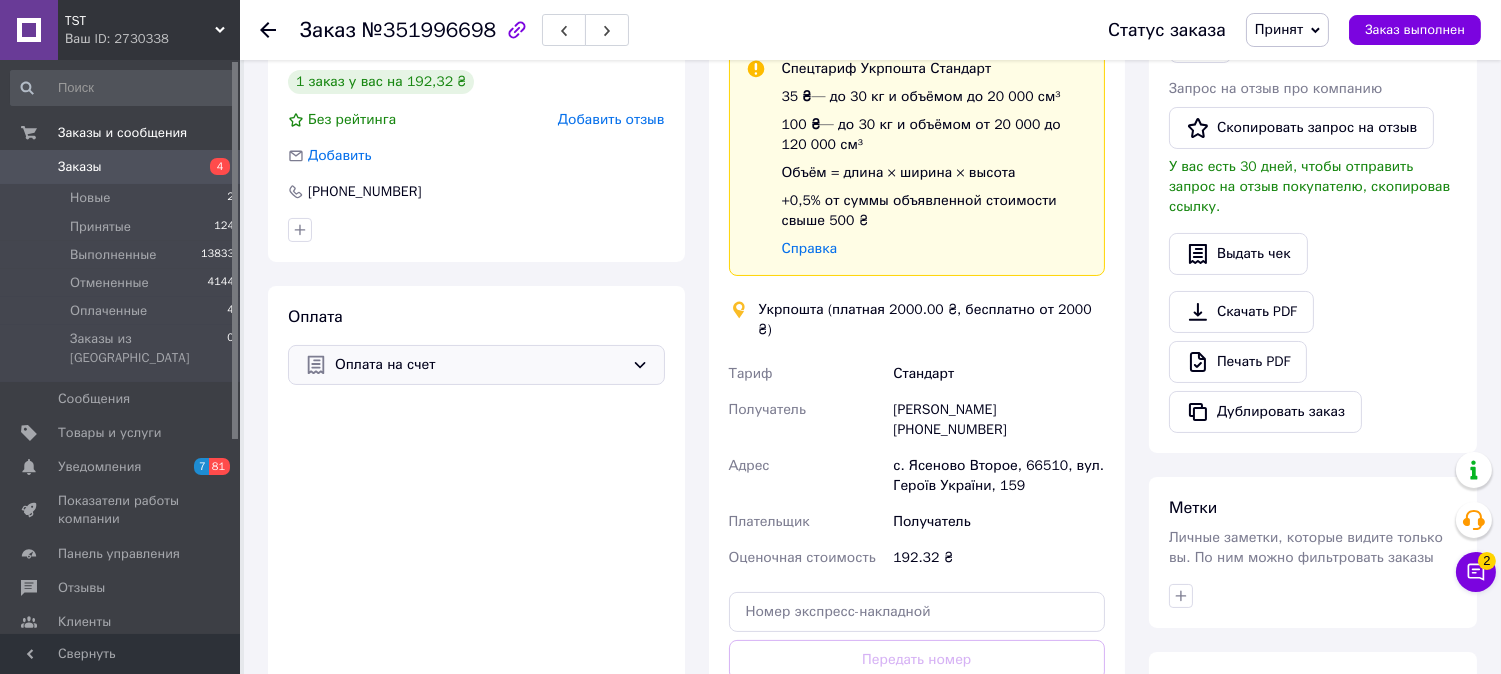 click on "Оплата на счет" at bounding box center [479, 365] 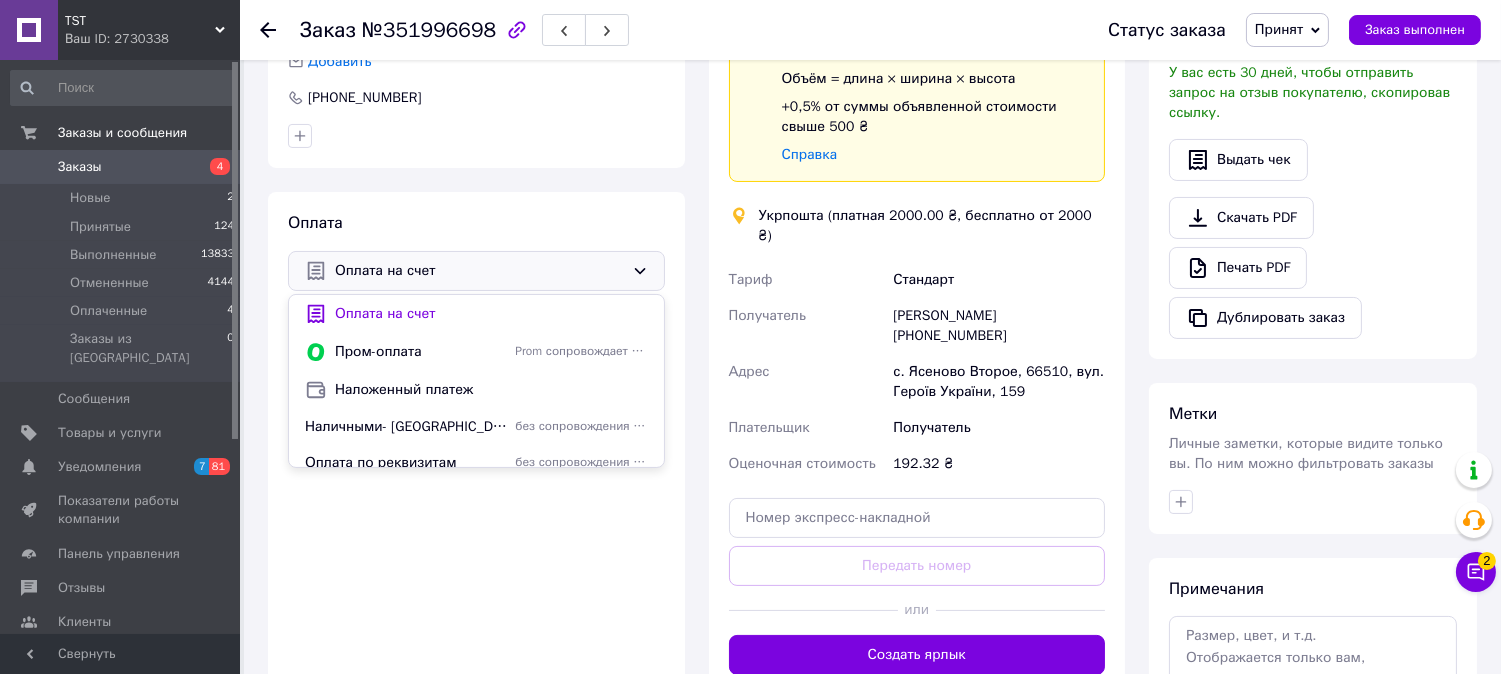 scroll, scrollTop: 666, scrollLeft: 0, axis: vertical 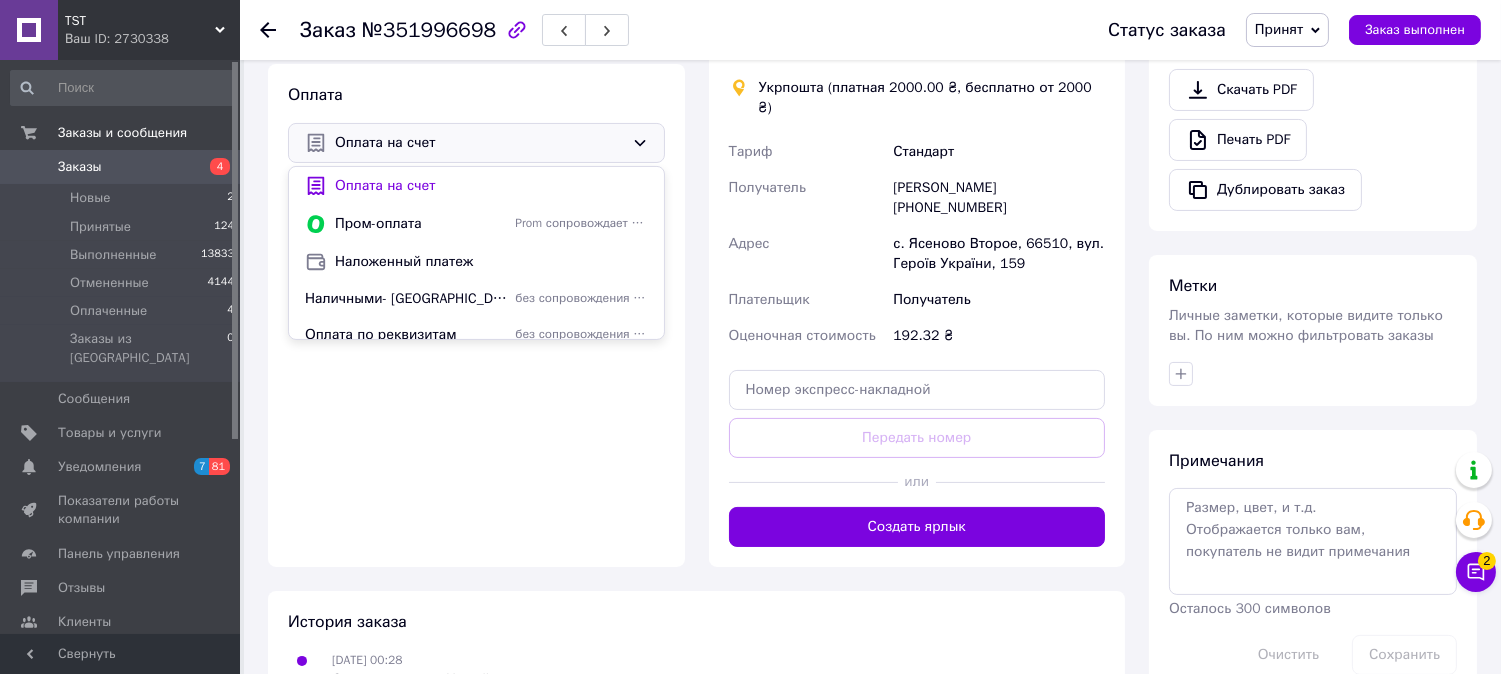 click on "Наложенный платеж" at bounding box center (491, 262) 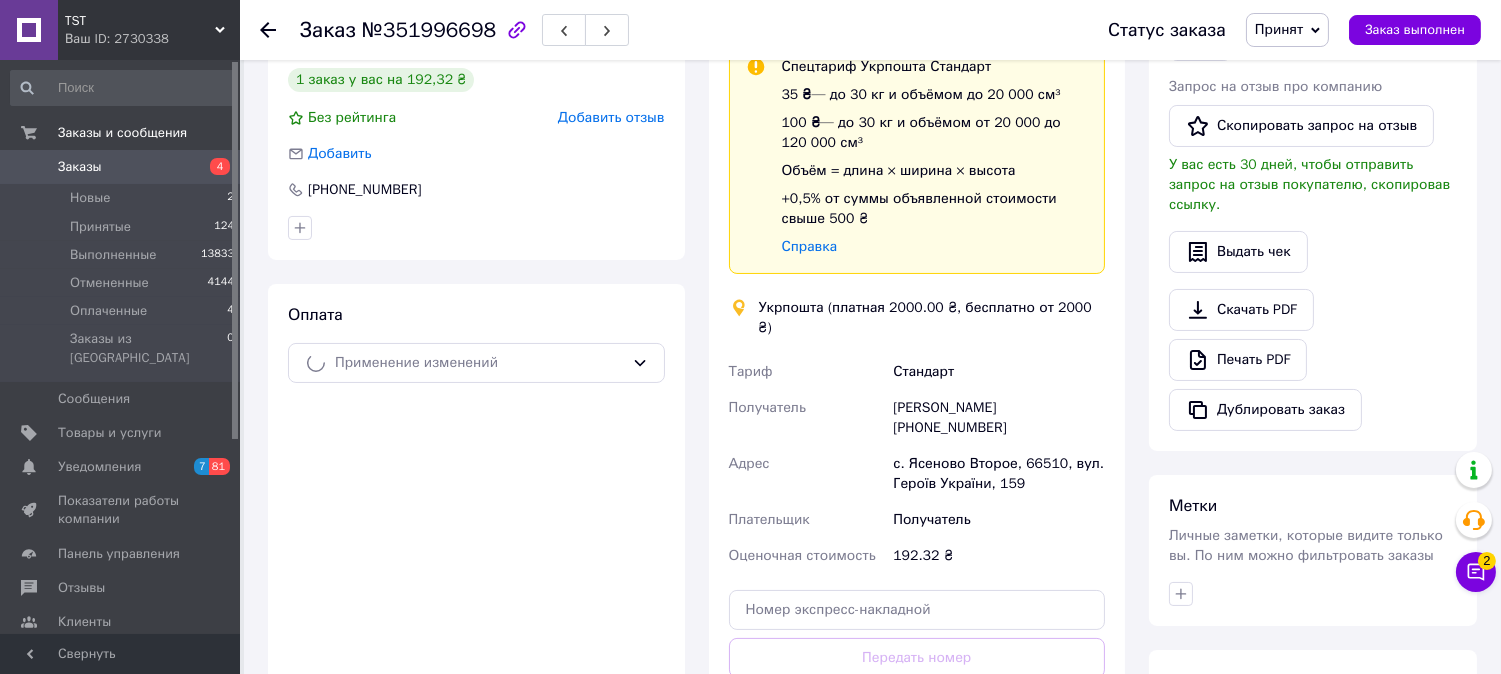 scroll, scrollTop: 444, scrollLeft: 0, axis: vertical 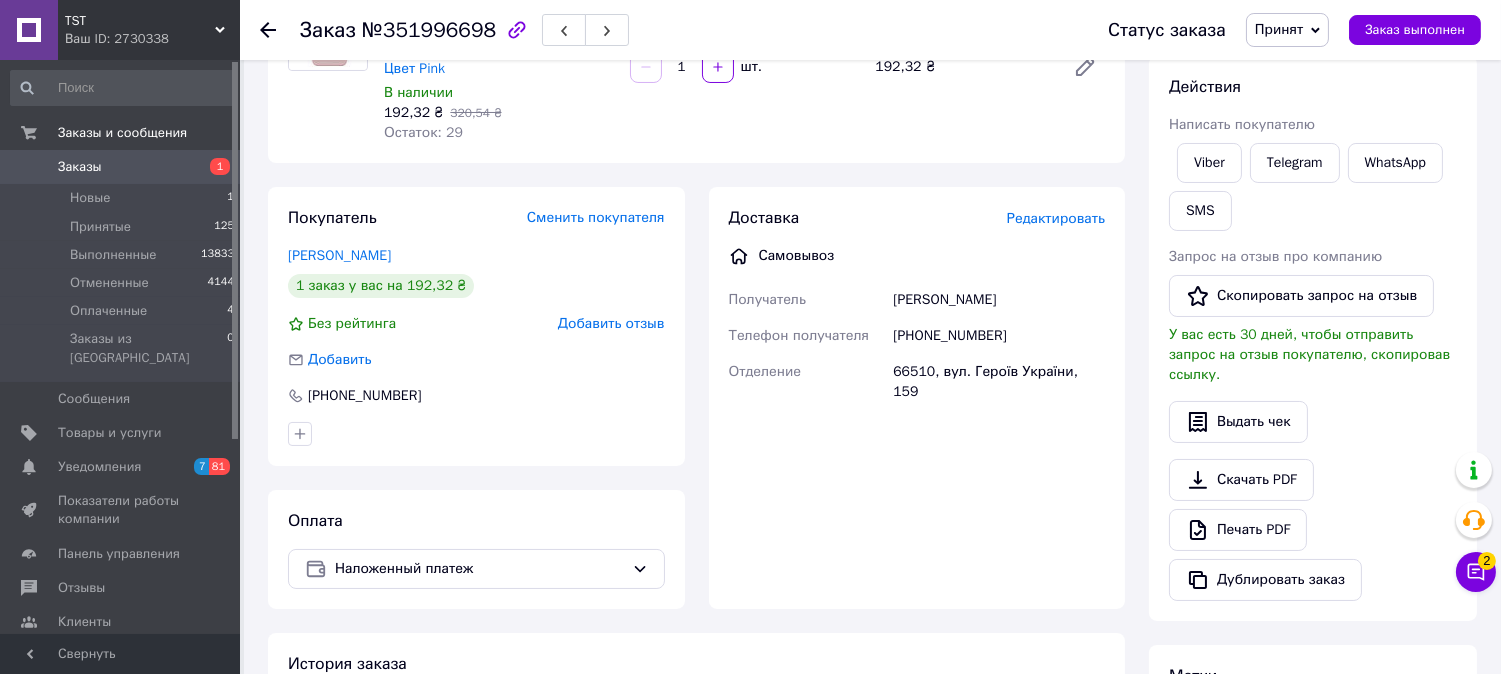 click on "Доставка Редактировать Самовывоз Получатель [PERSON_NAME] Телефон получателя [PHONE_NUMBER] Отделение 66510, вул. Героїв України, 159" at bounding box center [917, 304] 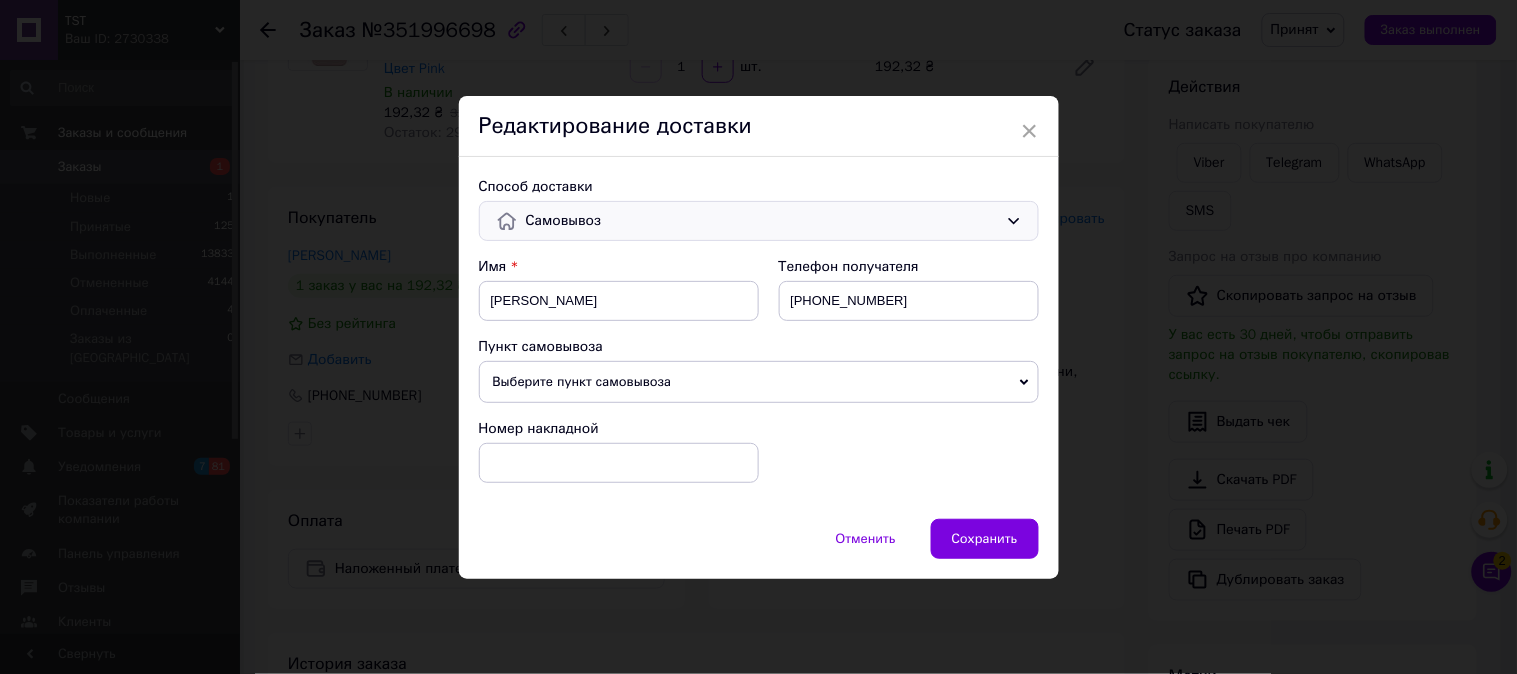 click on "Самовывоз" at bounding box center (762, 221) 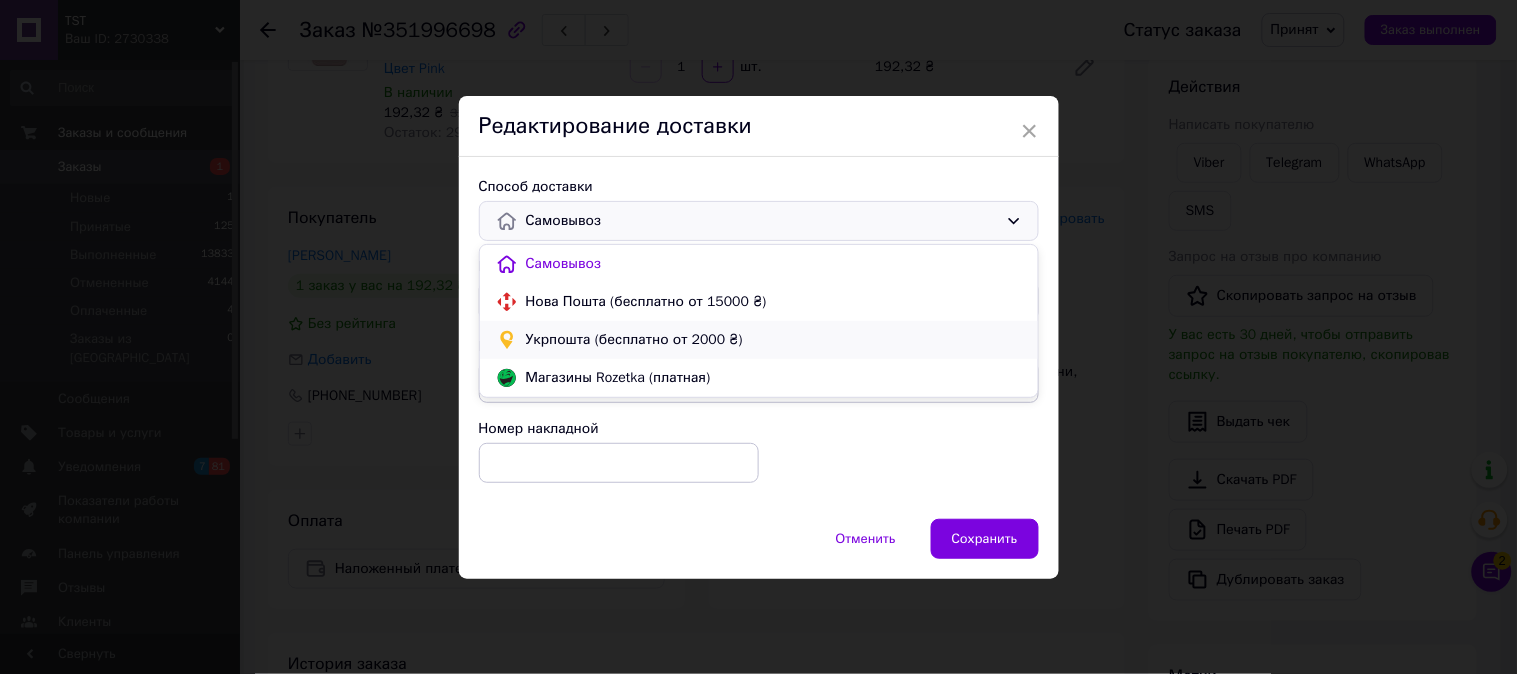 click on "Укрпошта (бесплатно от 2000 ₴)" at bounding box center [774, 340] 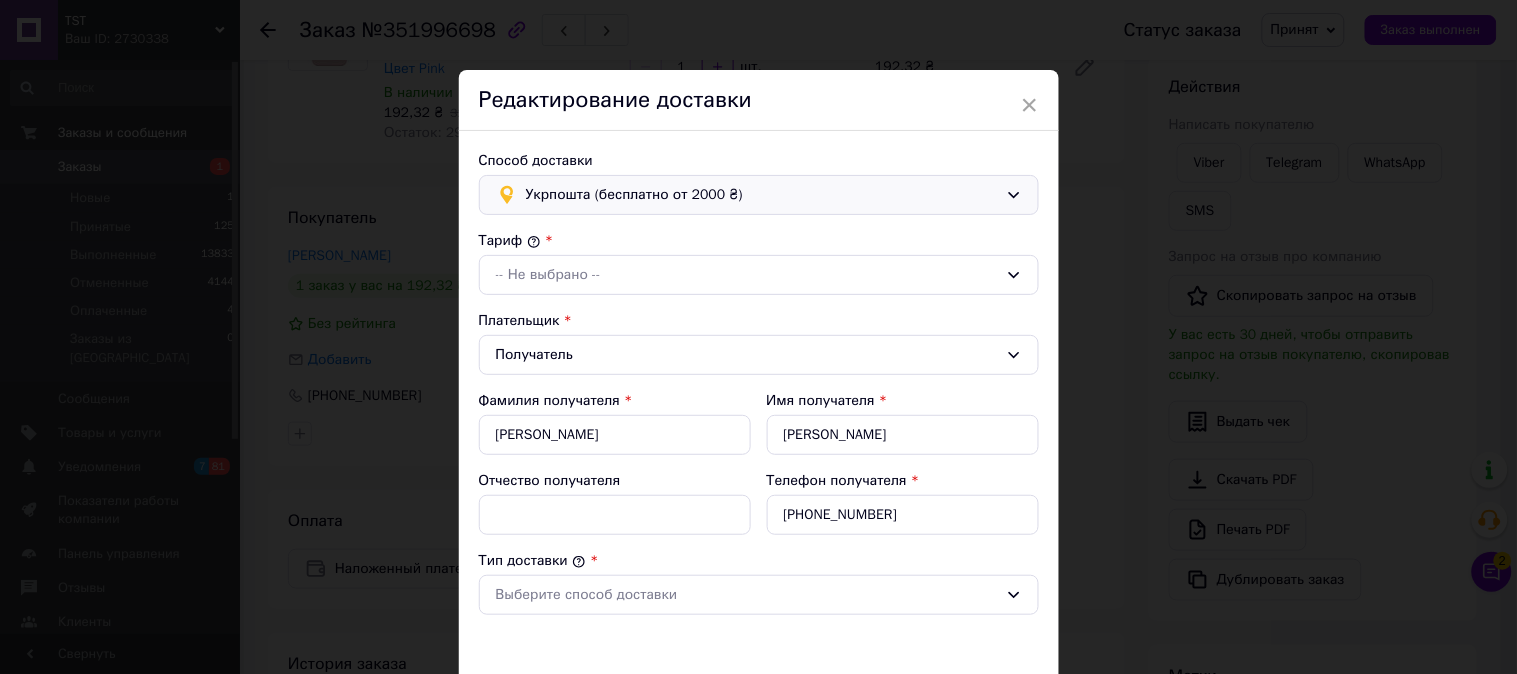 type on "192.32" 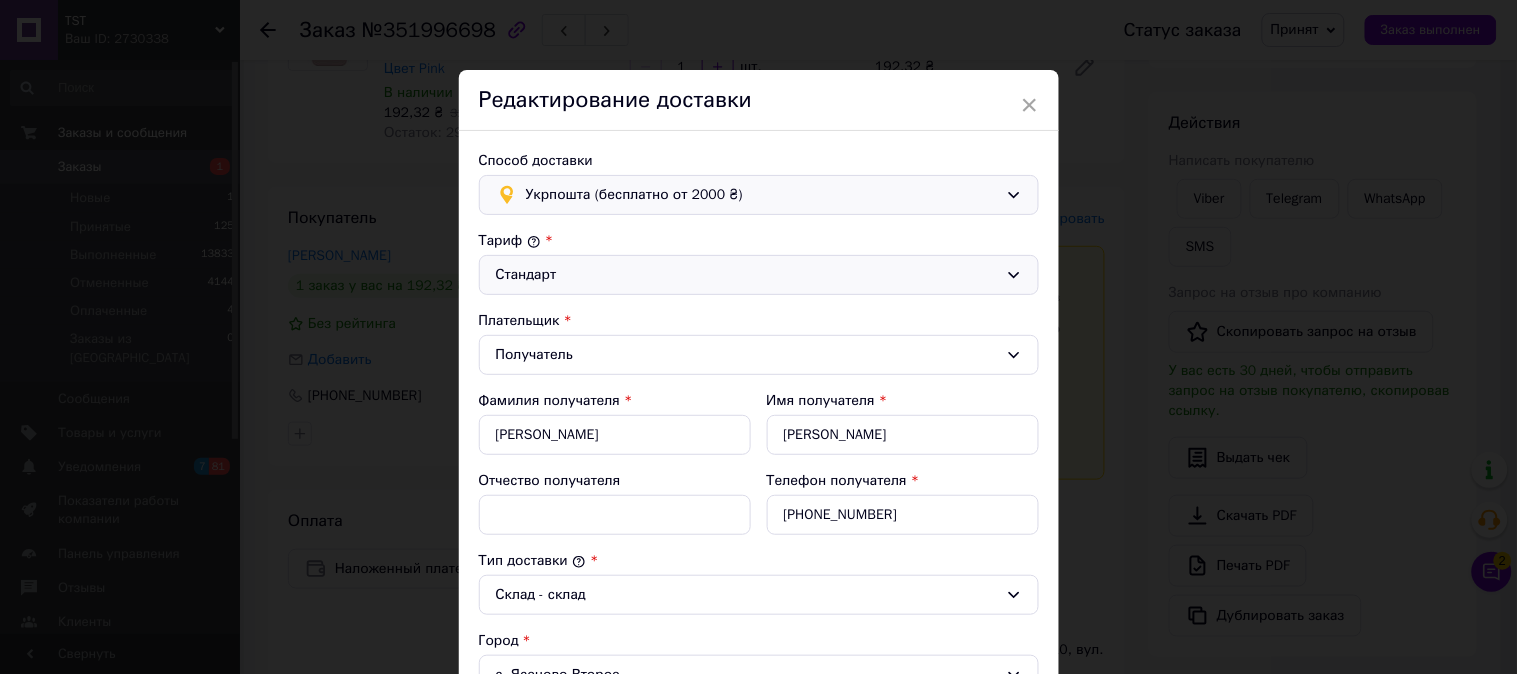 click on "Стандарт" at bounding box center (747, 275) 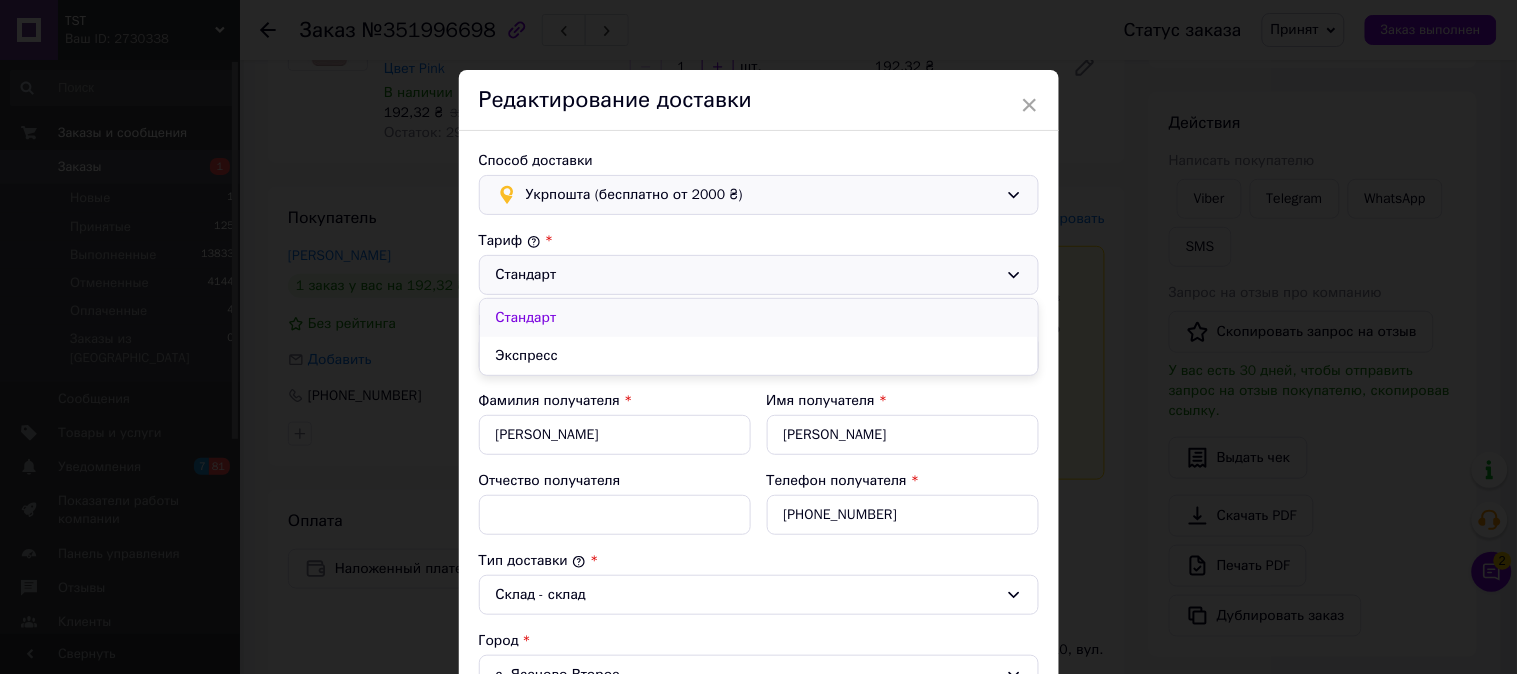 click on "Стандарт" at bounding box center [759, 318] 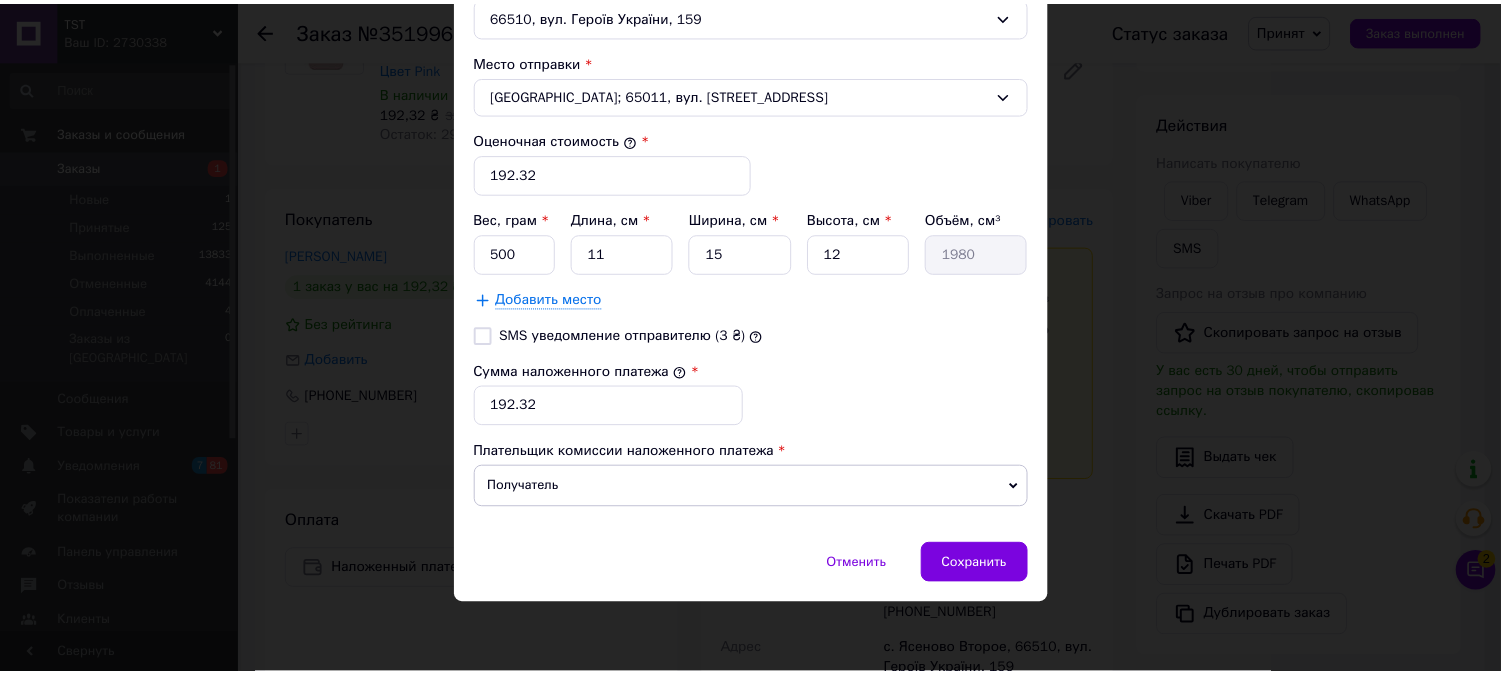 scroll, scrollTop: 813, scrollLeft: 0, axis: vertical 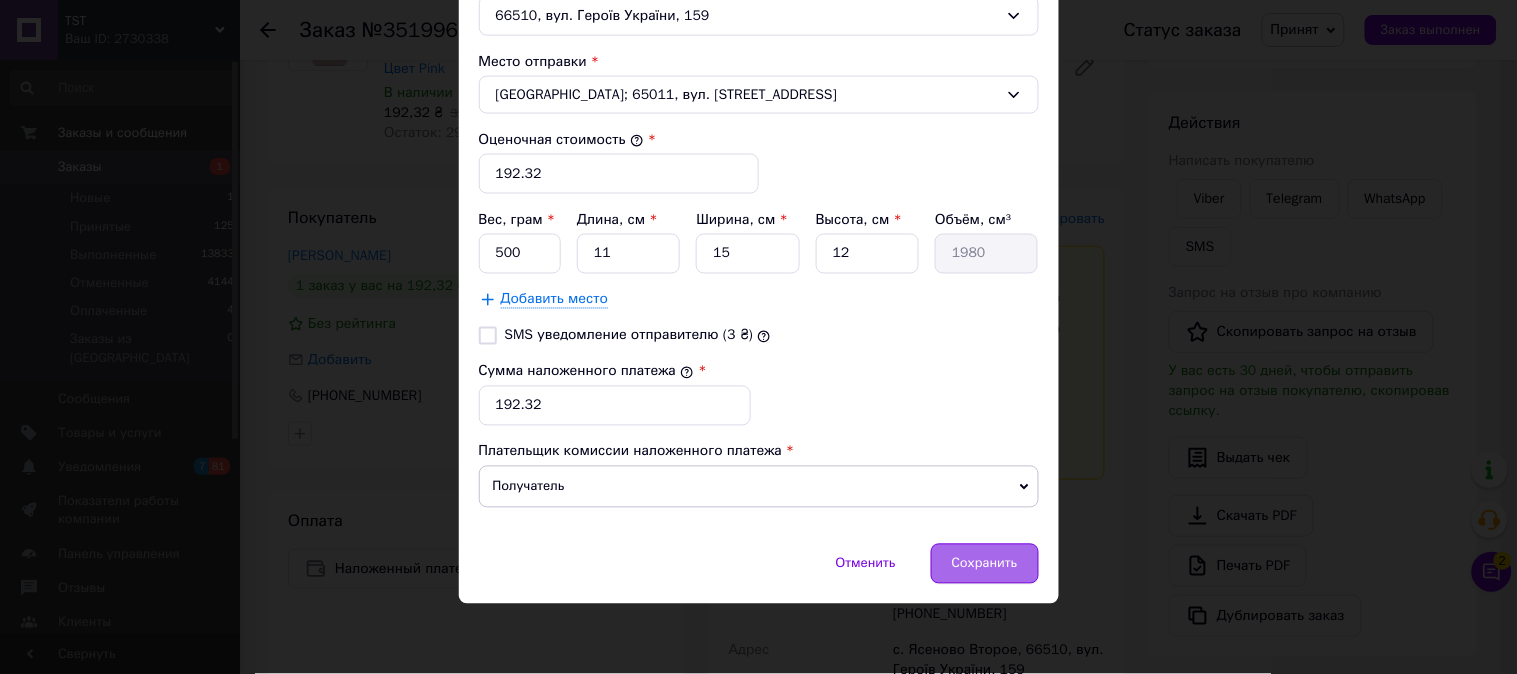 click on "Сохранить" at bounding box center (985, 564) 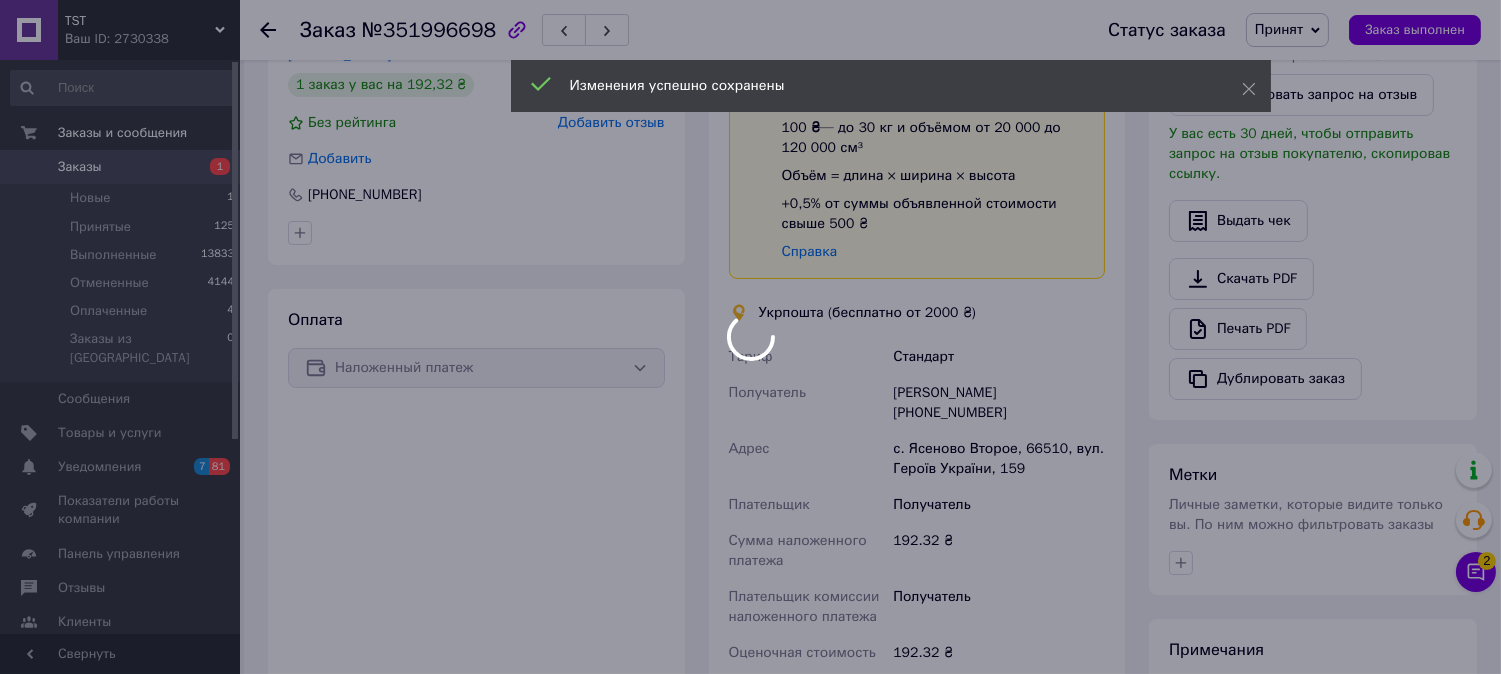 scroll, scrollTop: 684, scrollLeft: 0, axis: vertical 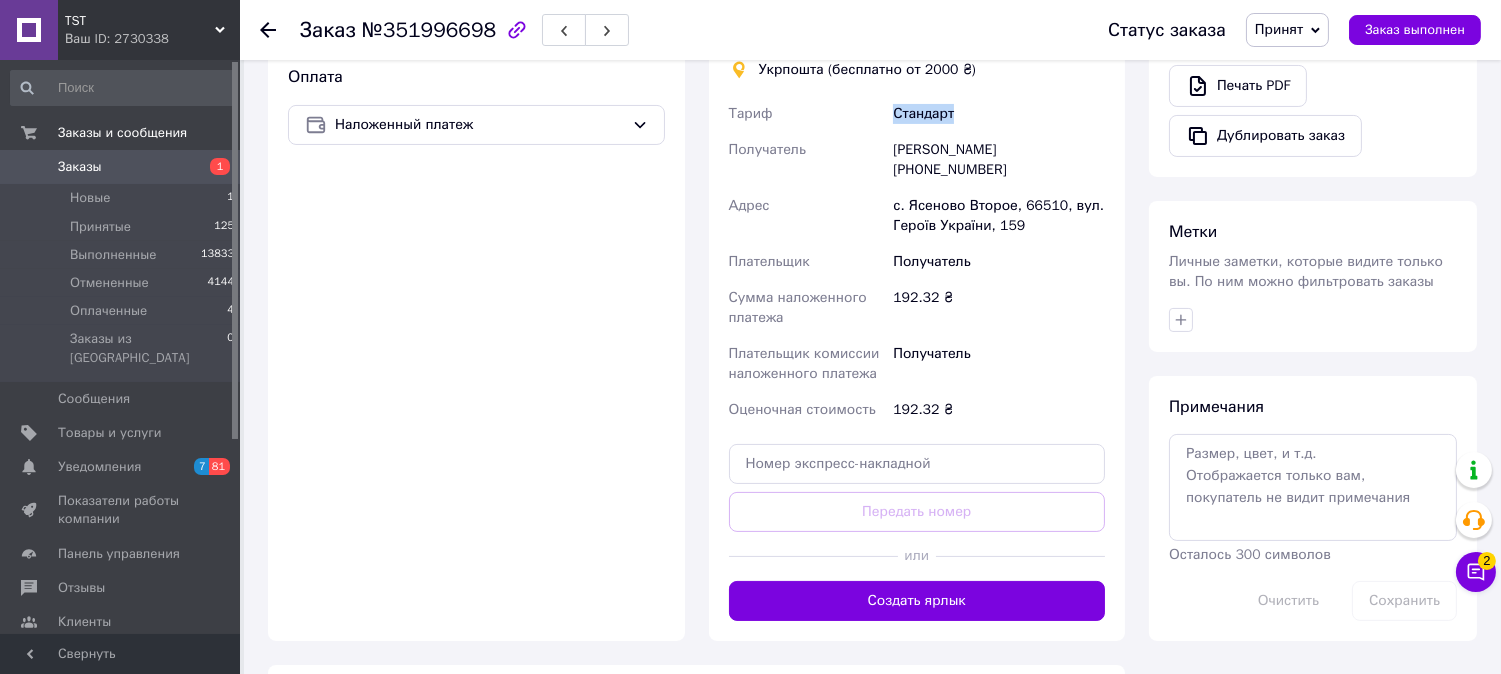 drag, startPoint x: 1045, startPoint y: 178, endPoint x: 793, endPoint y: 173, distance: 252.04959 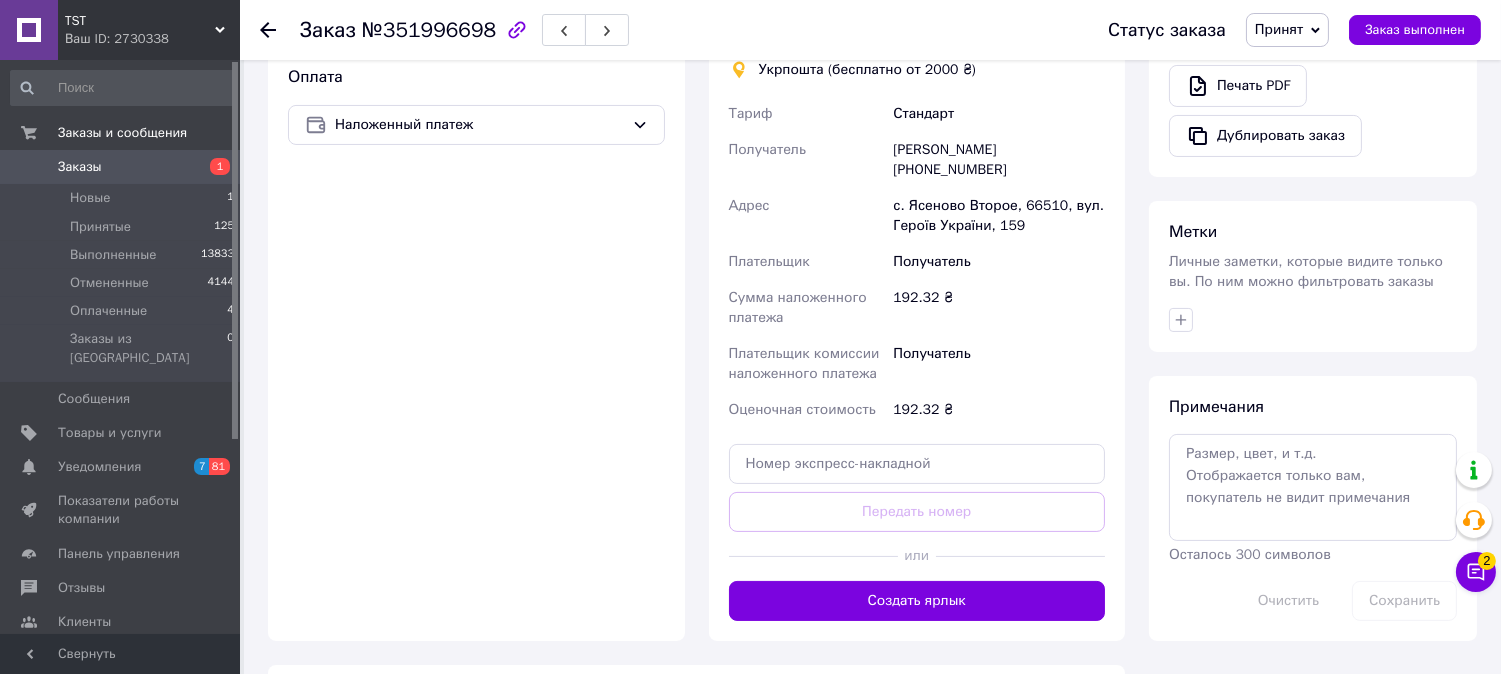 click on "[PERSON_NAME] [PHONE_NUMBER]" at bounding box center (999, 160) 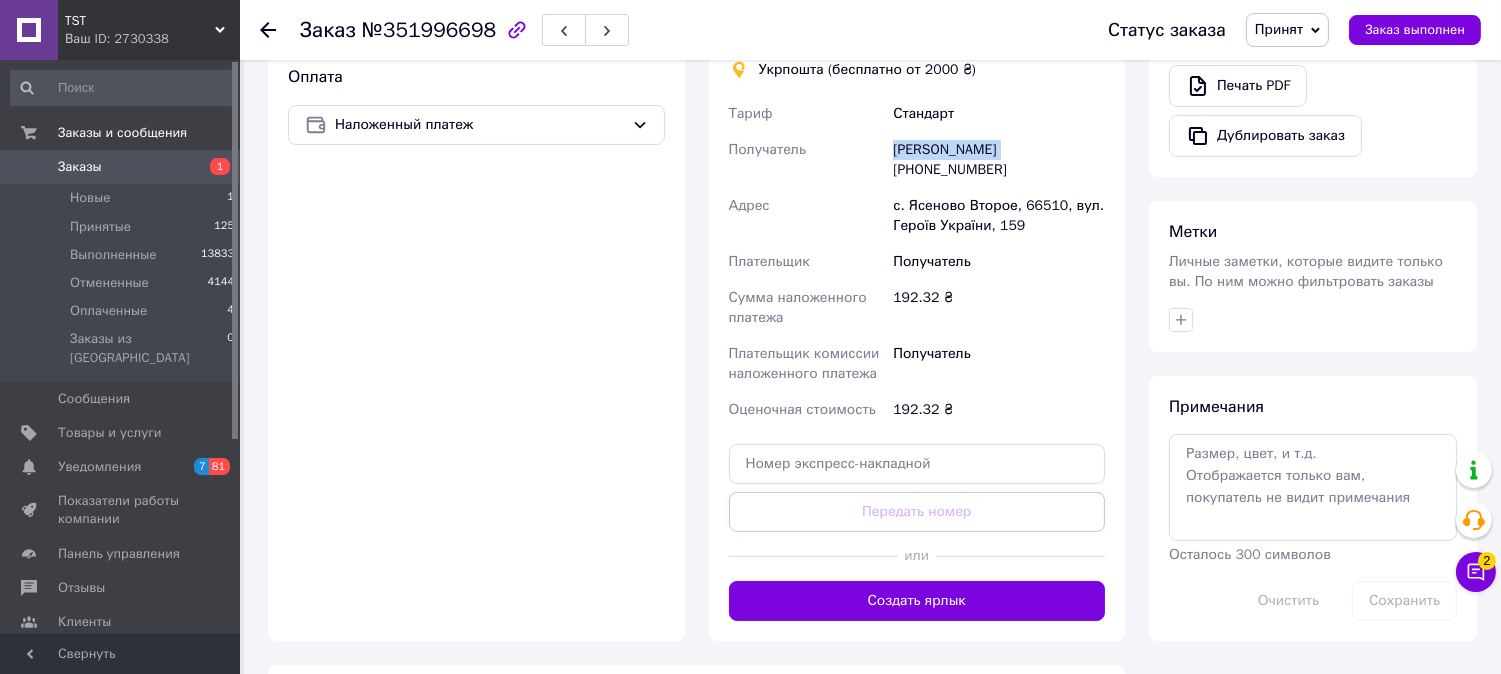 drag, startPoint x: 985, startPoint y: 200, endPoint x: 893, endPoint y: 197, distance: 92.0489 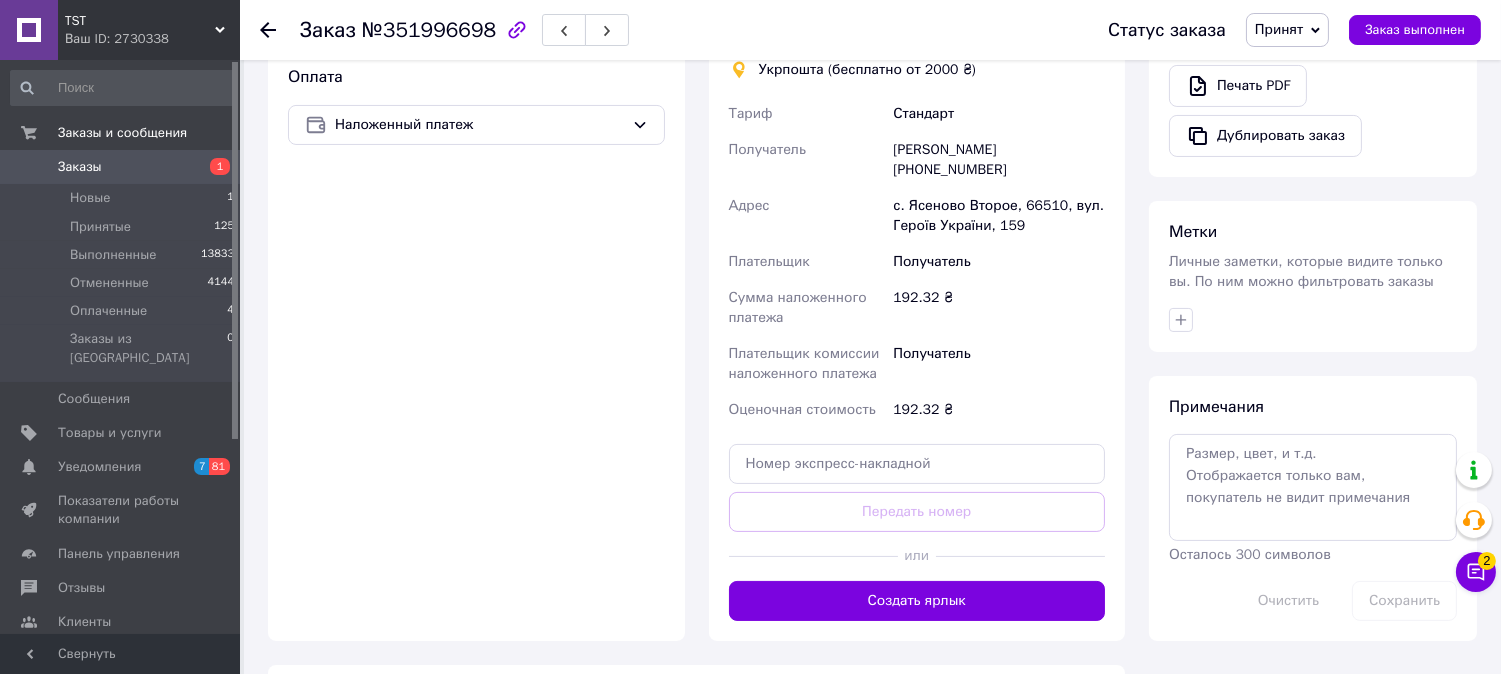 drag, startPoint x: 963, startPoint y: 212, endPoint x: 892, endPoint y: 212, distance: 71 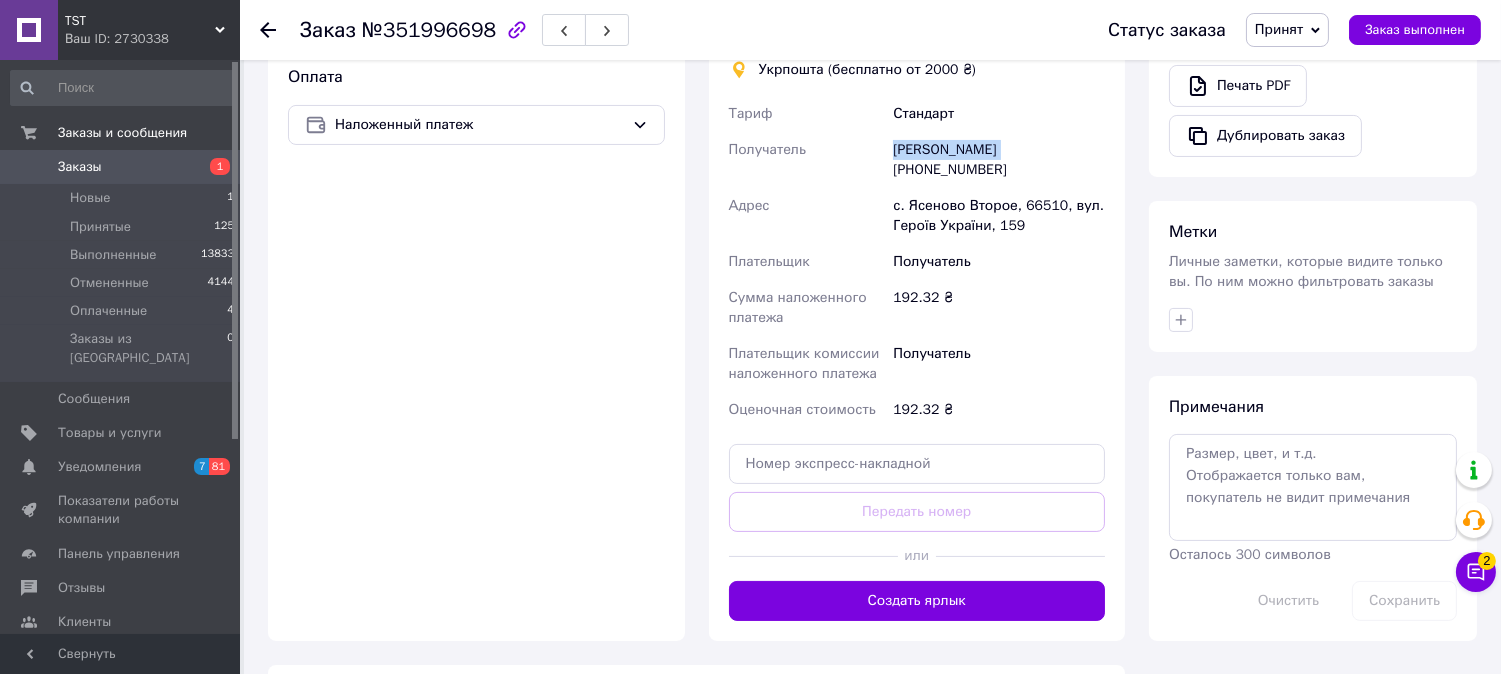 drag, startPoint x: 1030, startPoint y: 201, endPoint x: 882, endPoint y: 194, distance: 148.16545 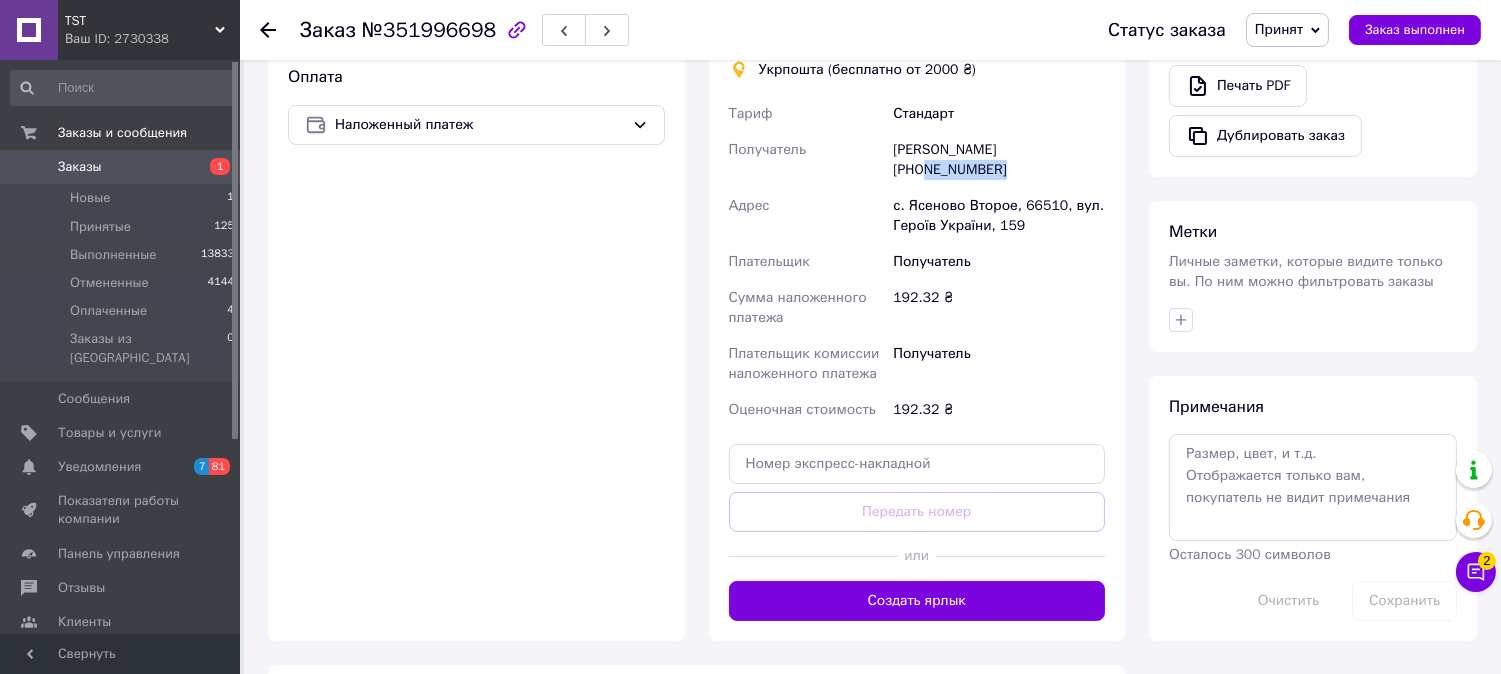 drag, startPoint x: 1015, startPoint y: 223, endPoint x: 918, endPoint y: 224, distance: 97.00516 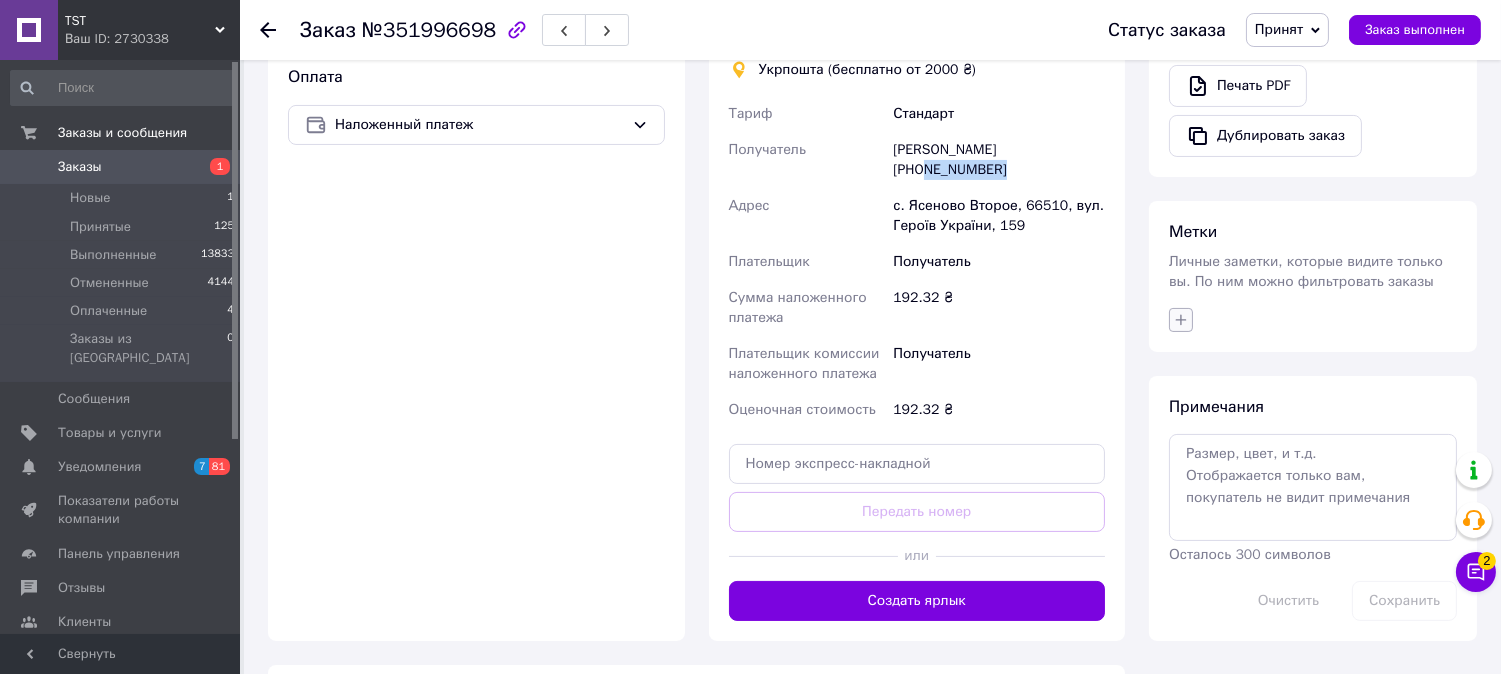 click 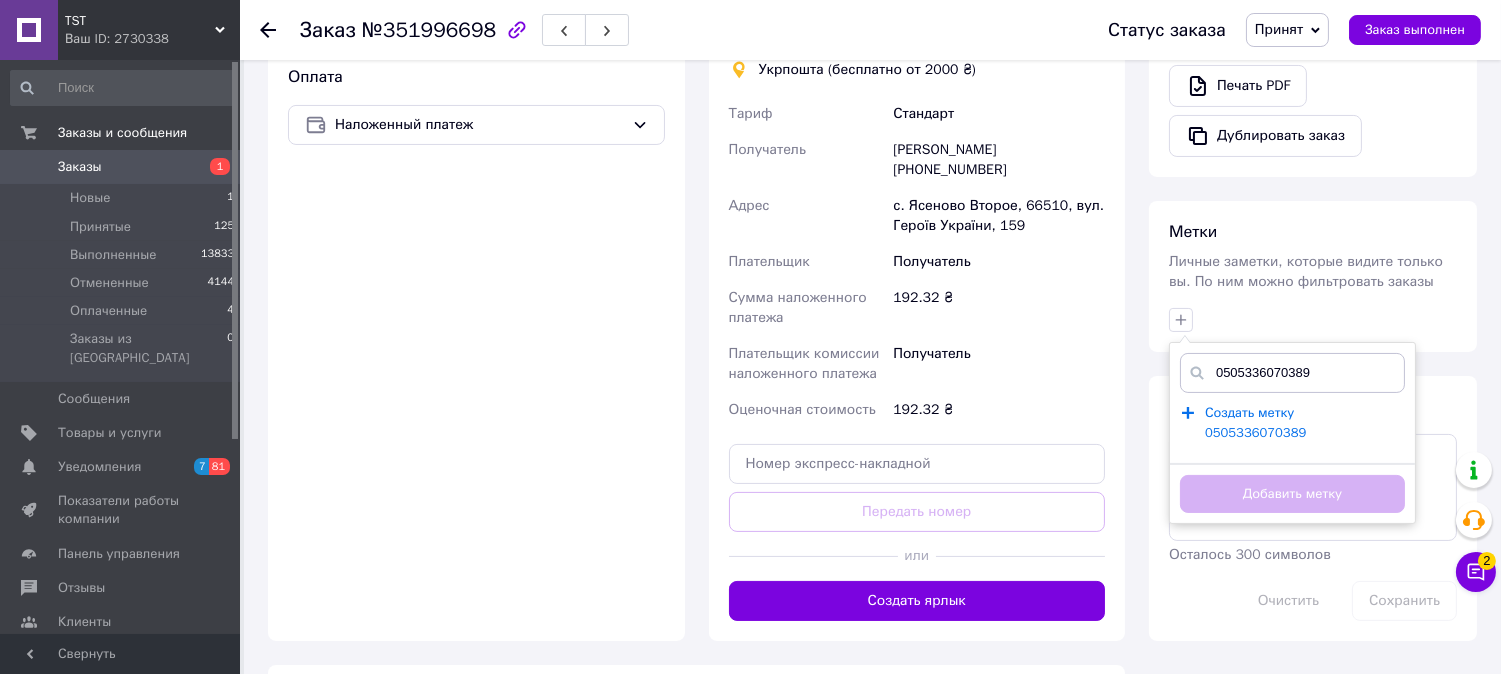 type on "0505336070389" 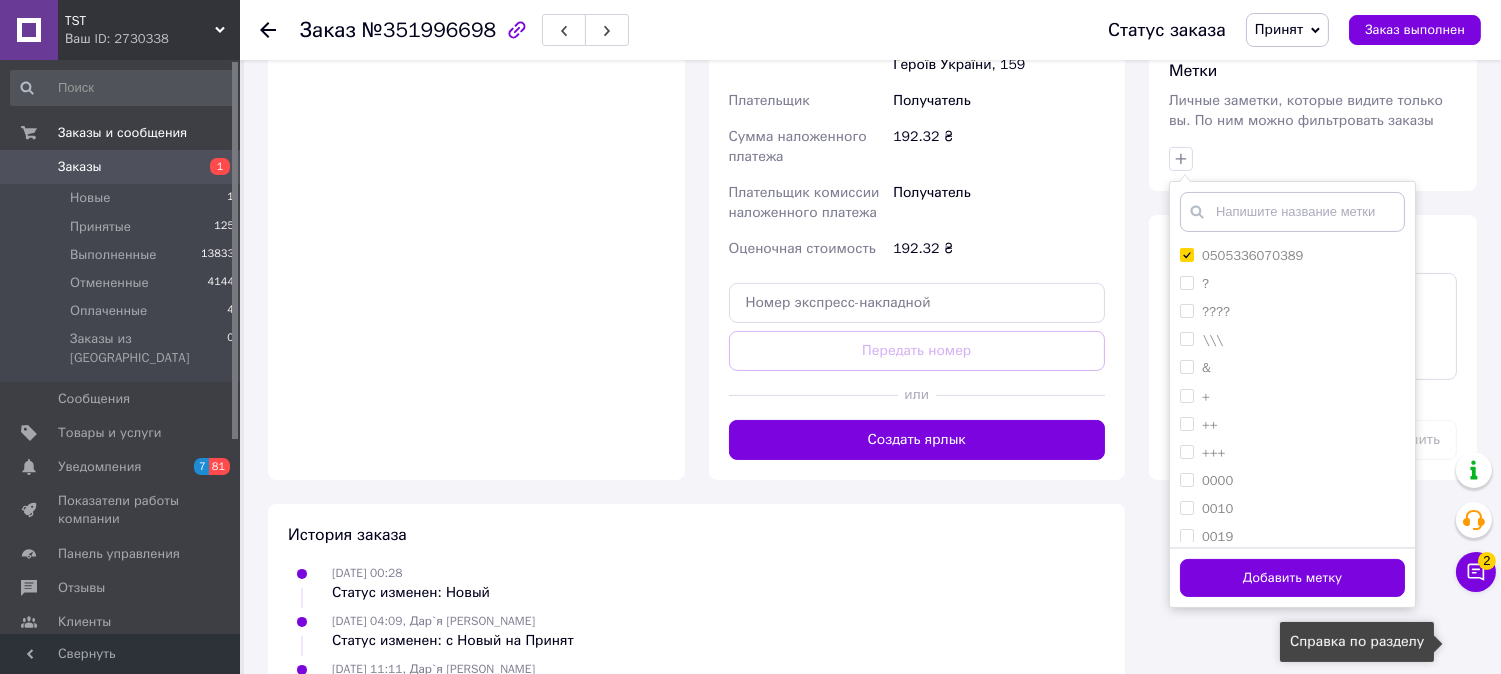scroll, scrollTop: 1017, scrollLeft: 0, axis: vertical 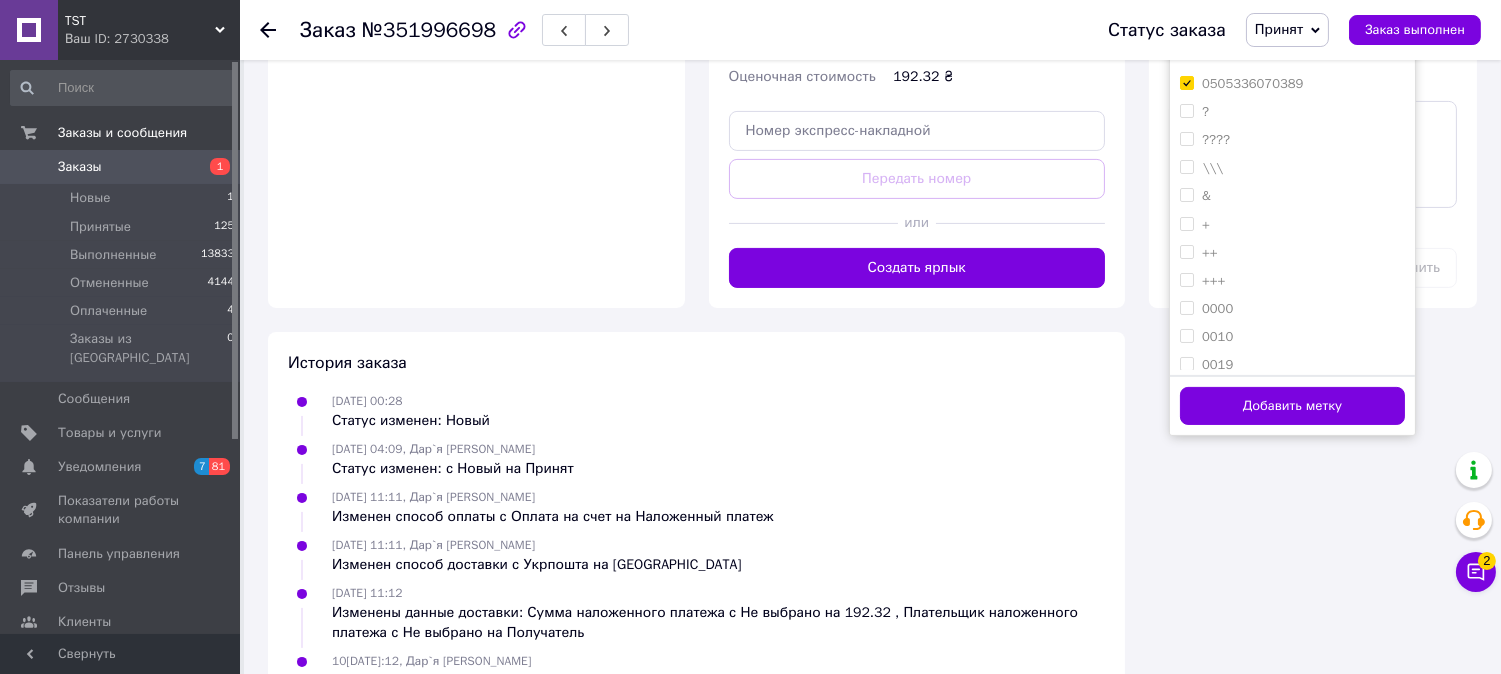 click on "Добавить метку" at bounding box center (1292, 405) 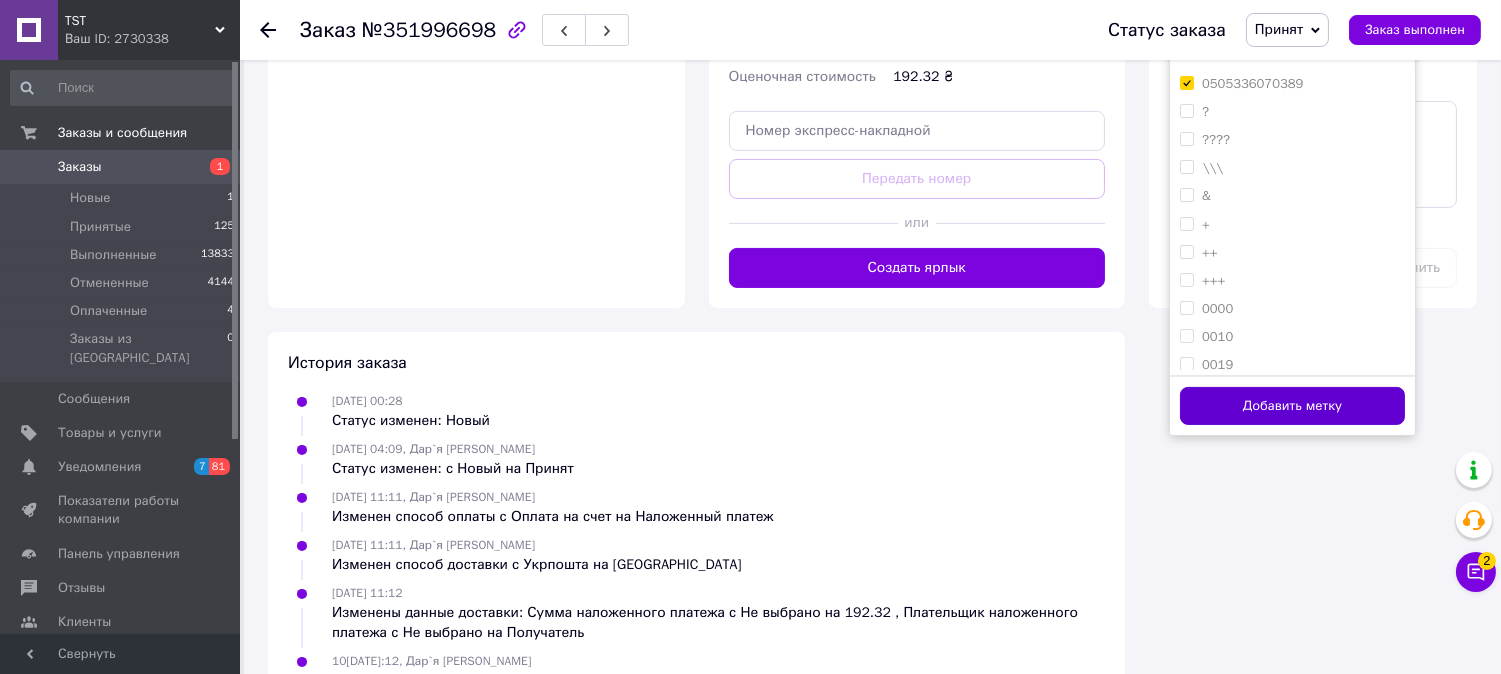 click on "Добавить метку" at bounding box center [1292, 406] 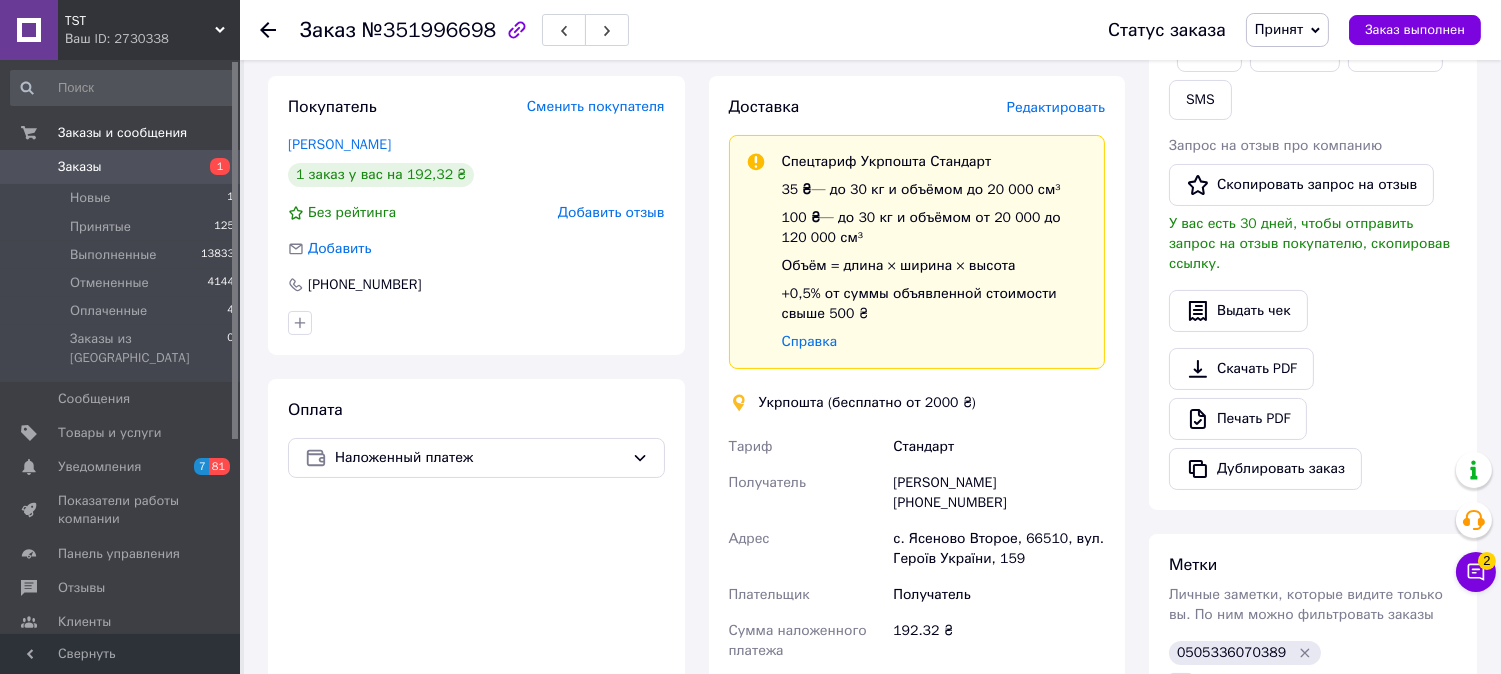 scroll, scrollTop: 555, scrollLeft: 0, axis: vertical 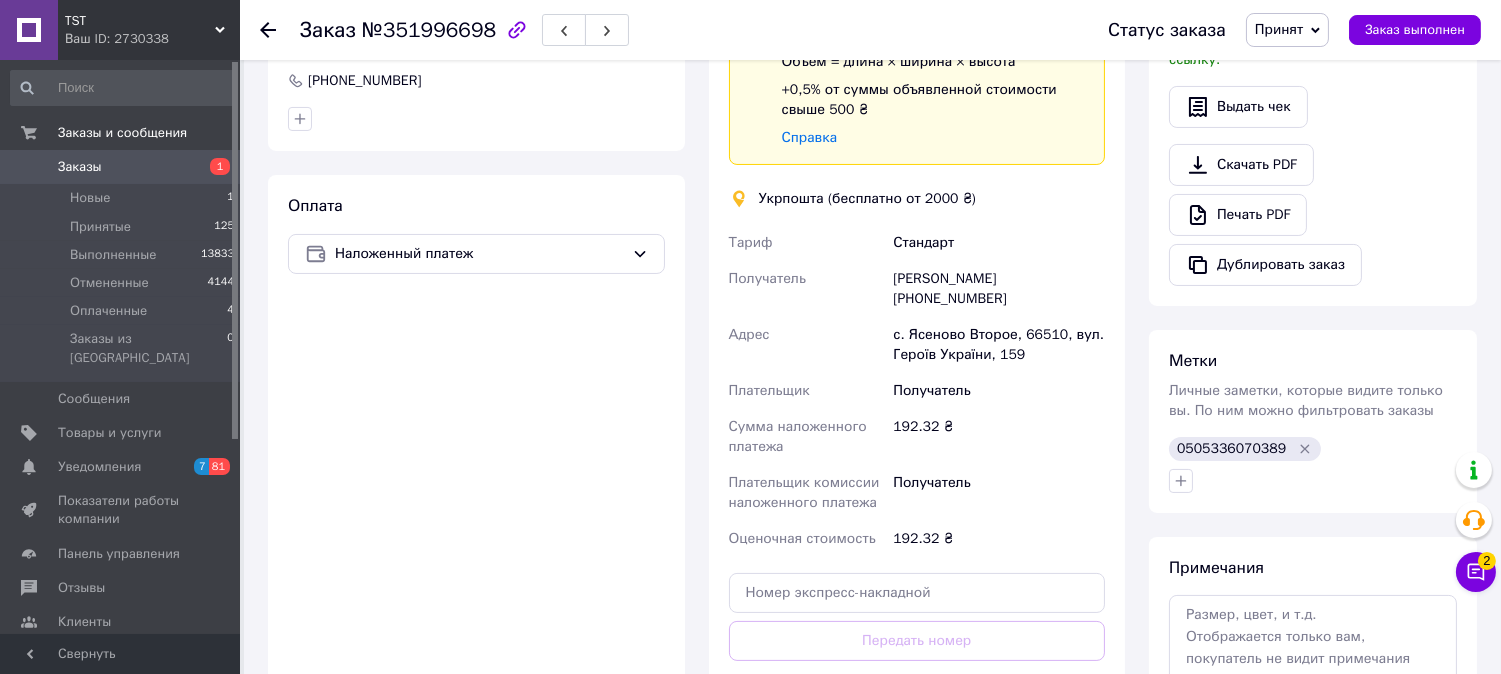 click on "Заказы" at bounding box center (121, 167) 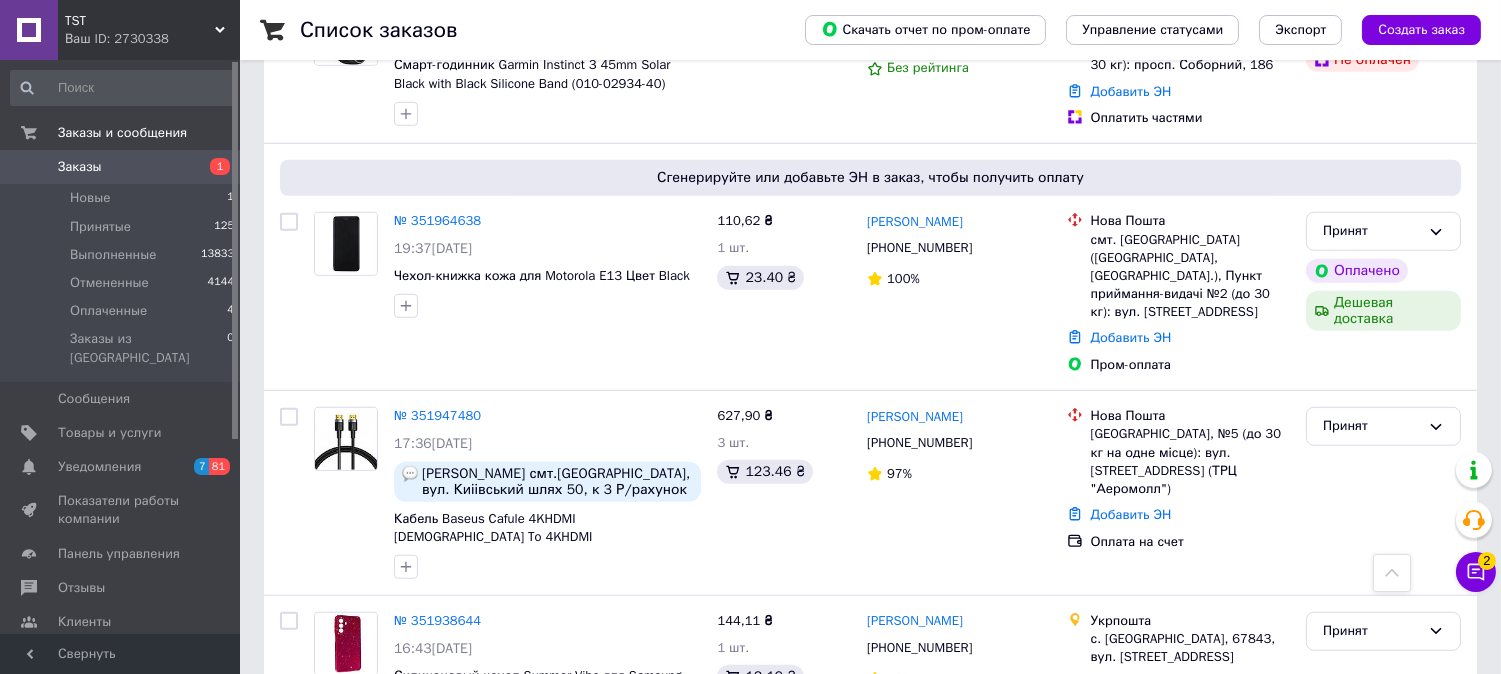scroll, scrollTop: 3000, scrollLeft: 0, axis: vertical 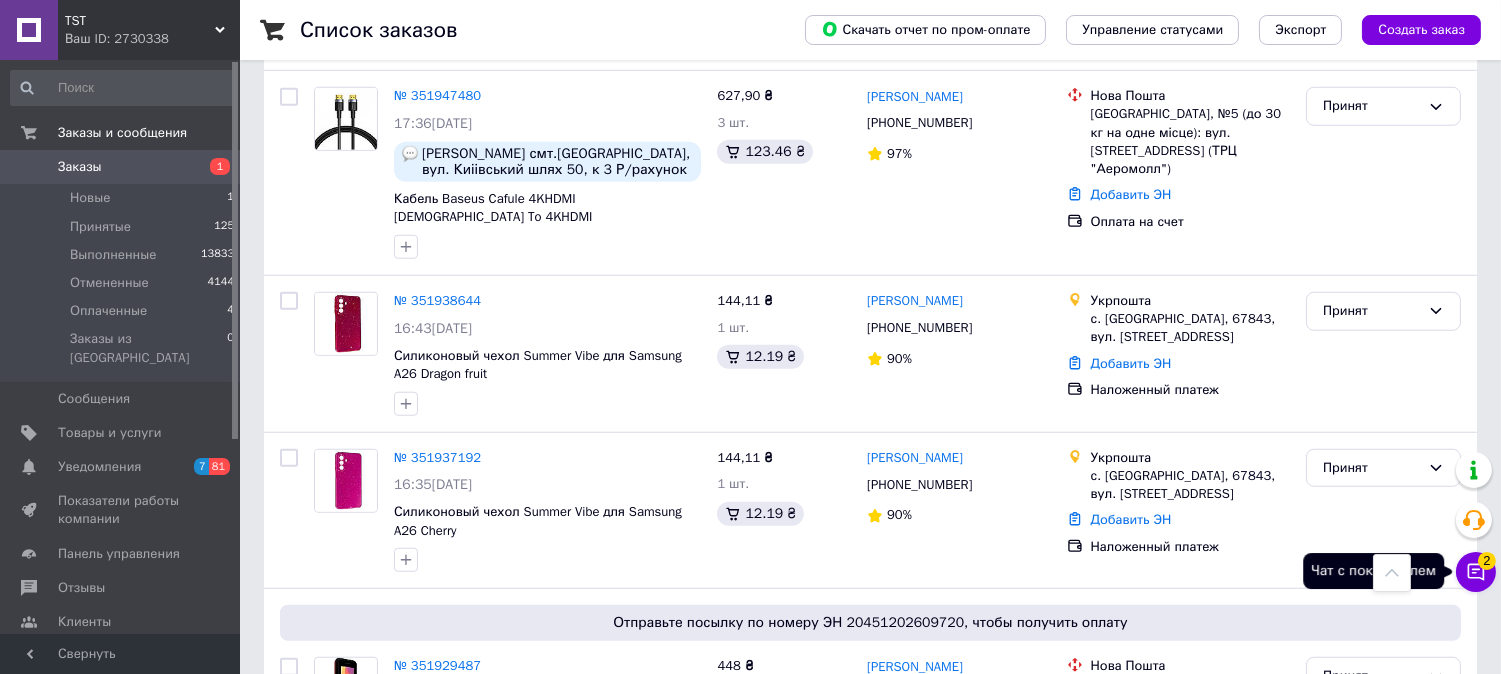 click on "2" at bounding box center (1487, 559) 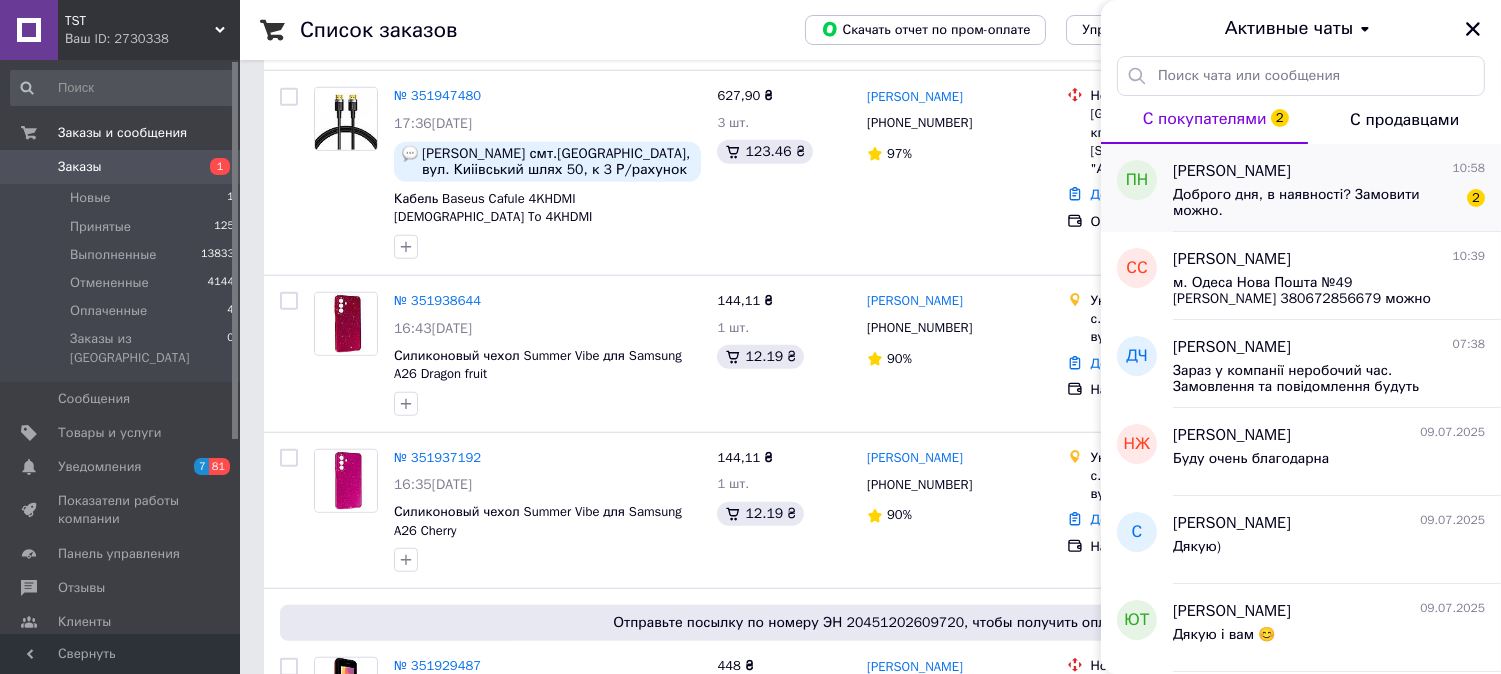 click on "Доброго дня, в наявності? Замовити можно." at bounding box center [1315, 203] 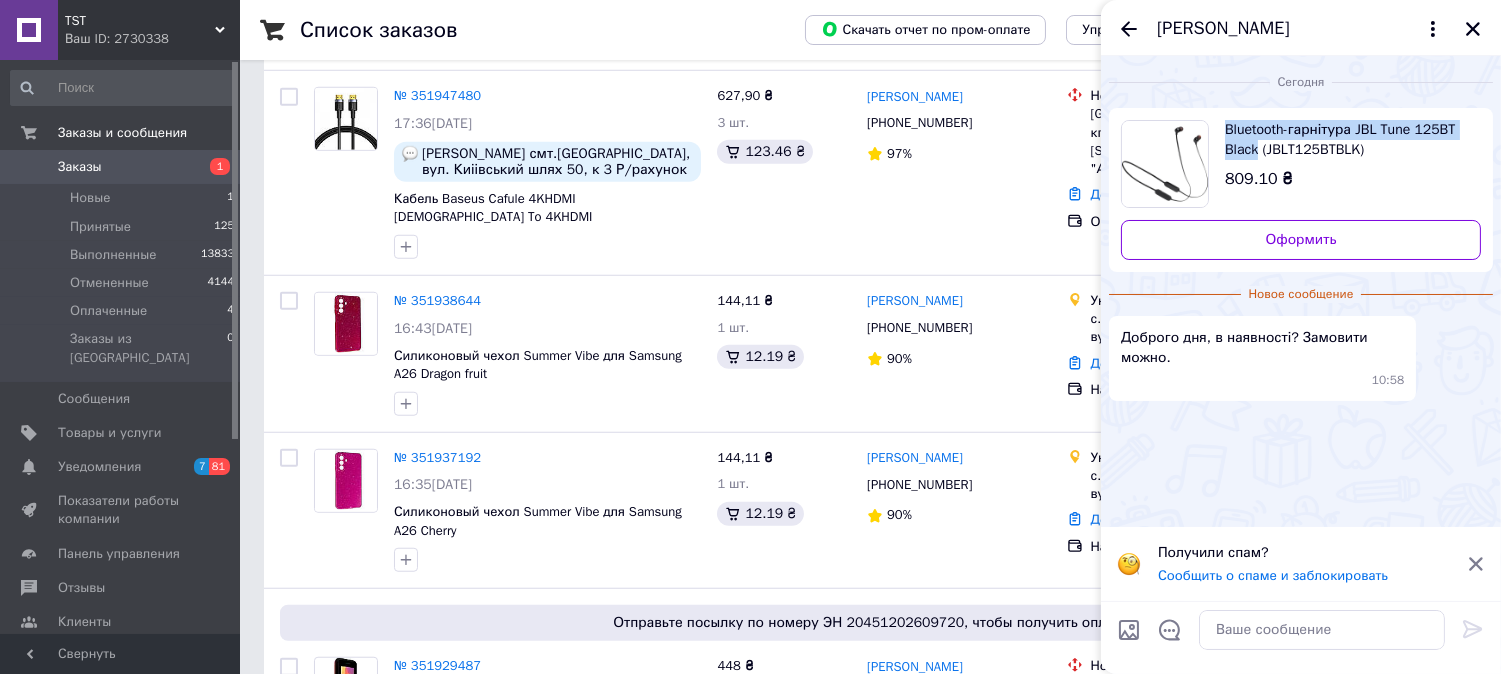 drag, startPoint x: 1220, startPoint y: 115, endPoint x: 1305, endPoint y: 151, distance: 92.309265 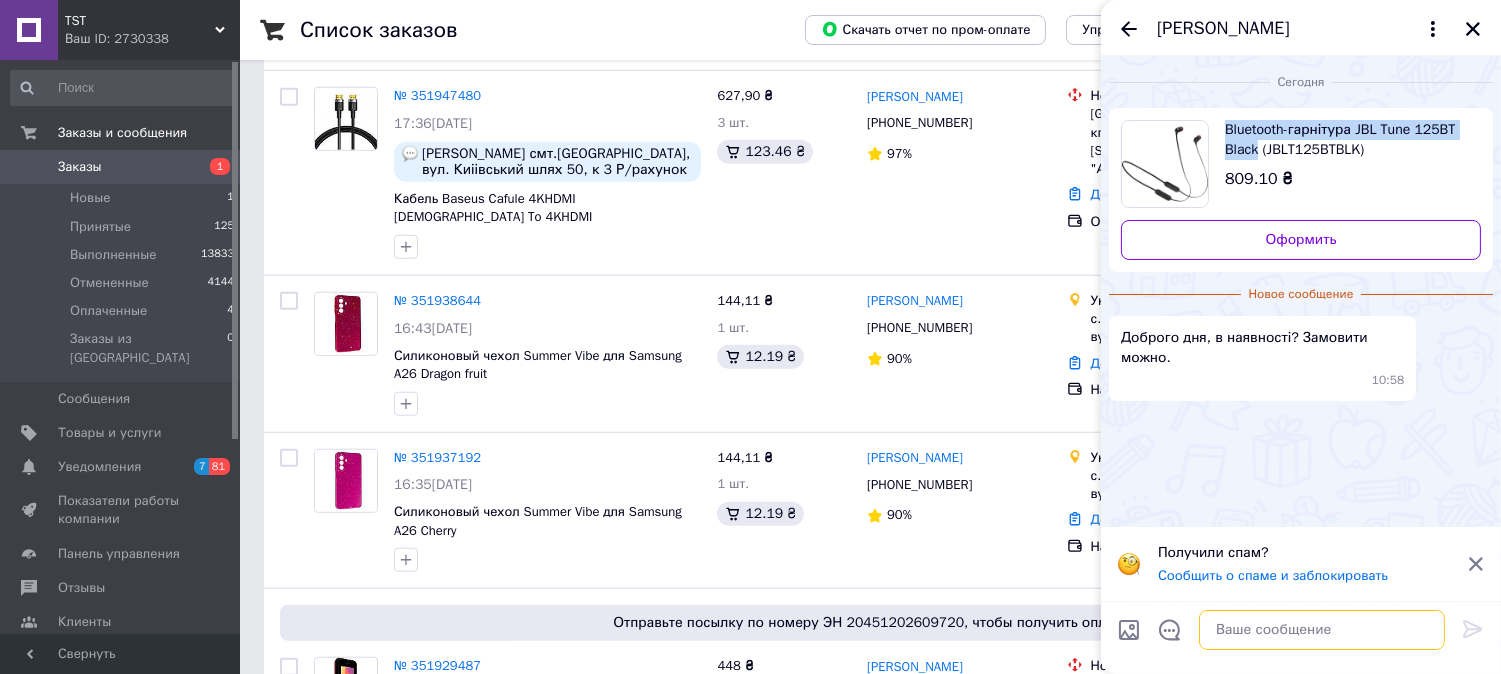 click at bounding box center (1322, 630) 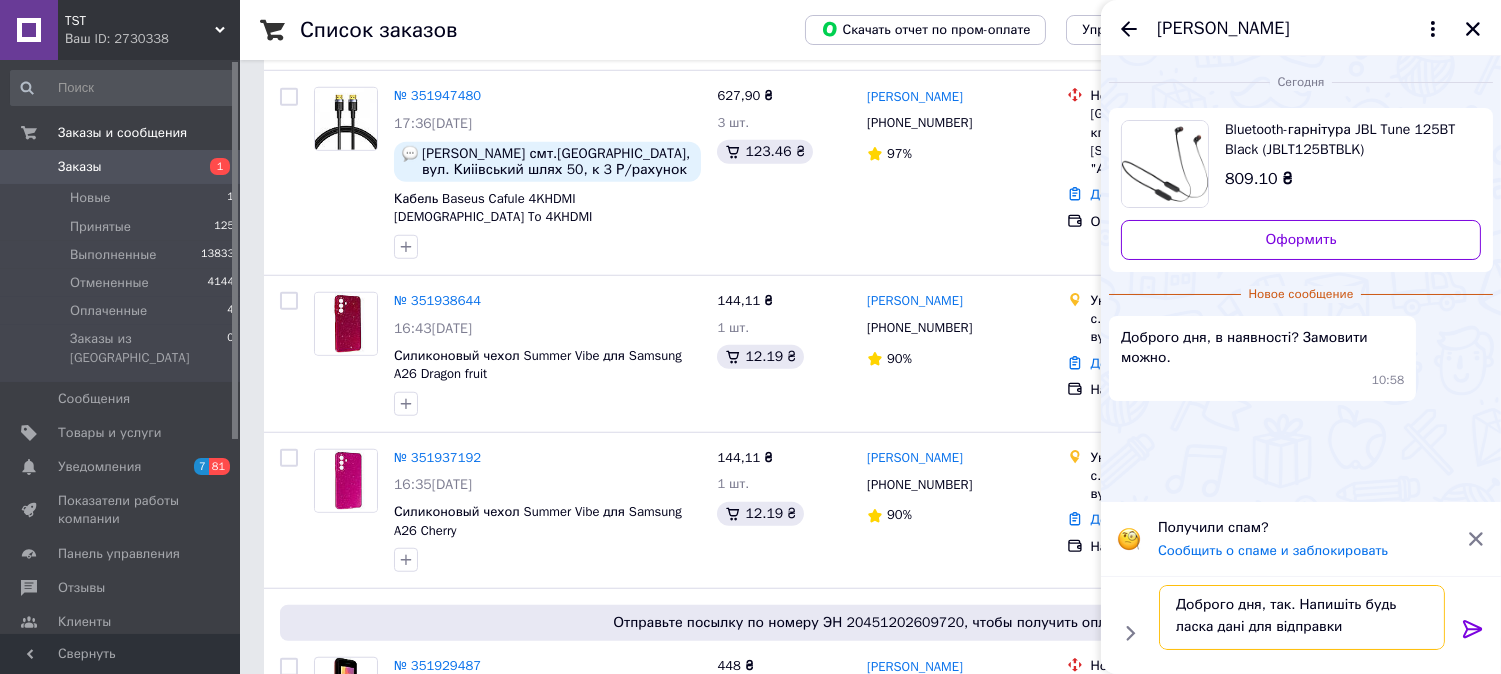 type on "Доброго дня, так. Напишіть будь ласка дані для відправки" 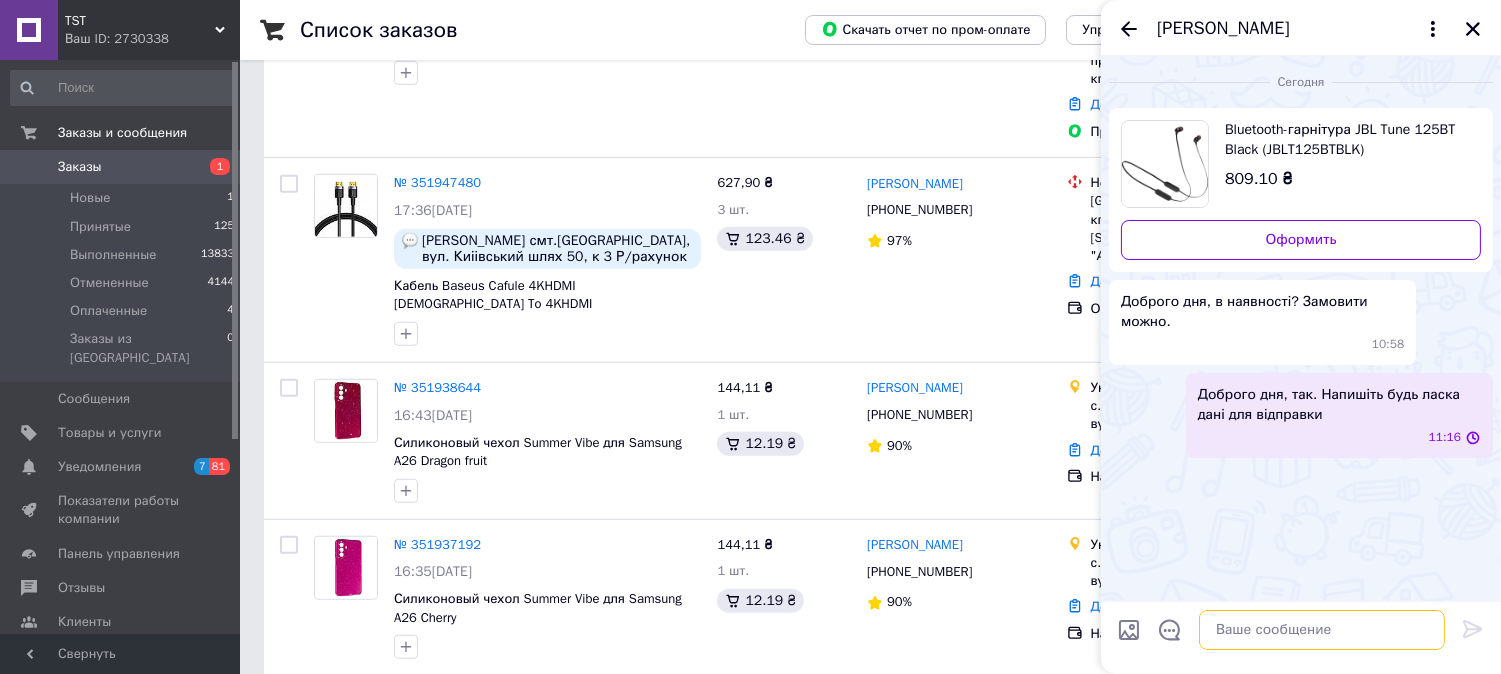 scroll, scrollTop: 2888, scrollLeft: 0, axis: vertical 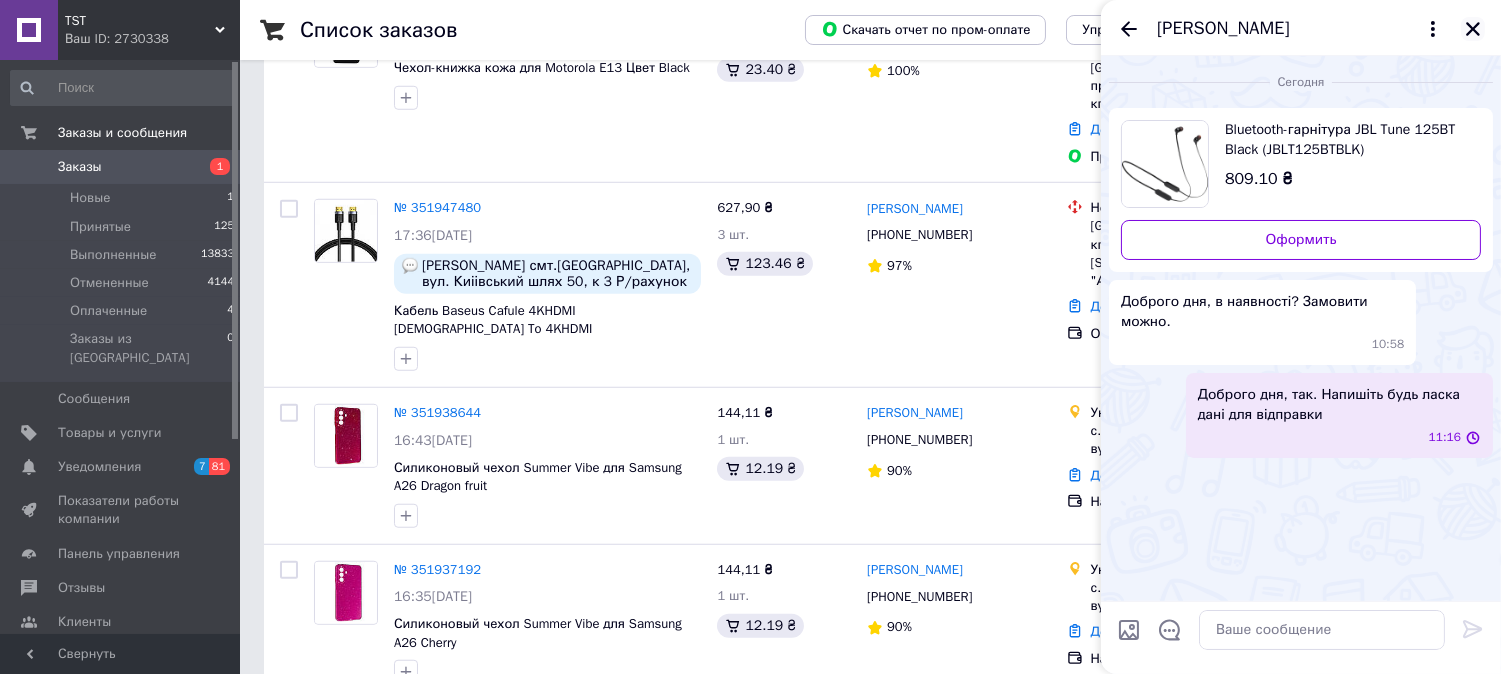 click 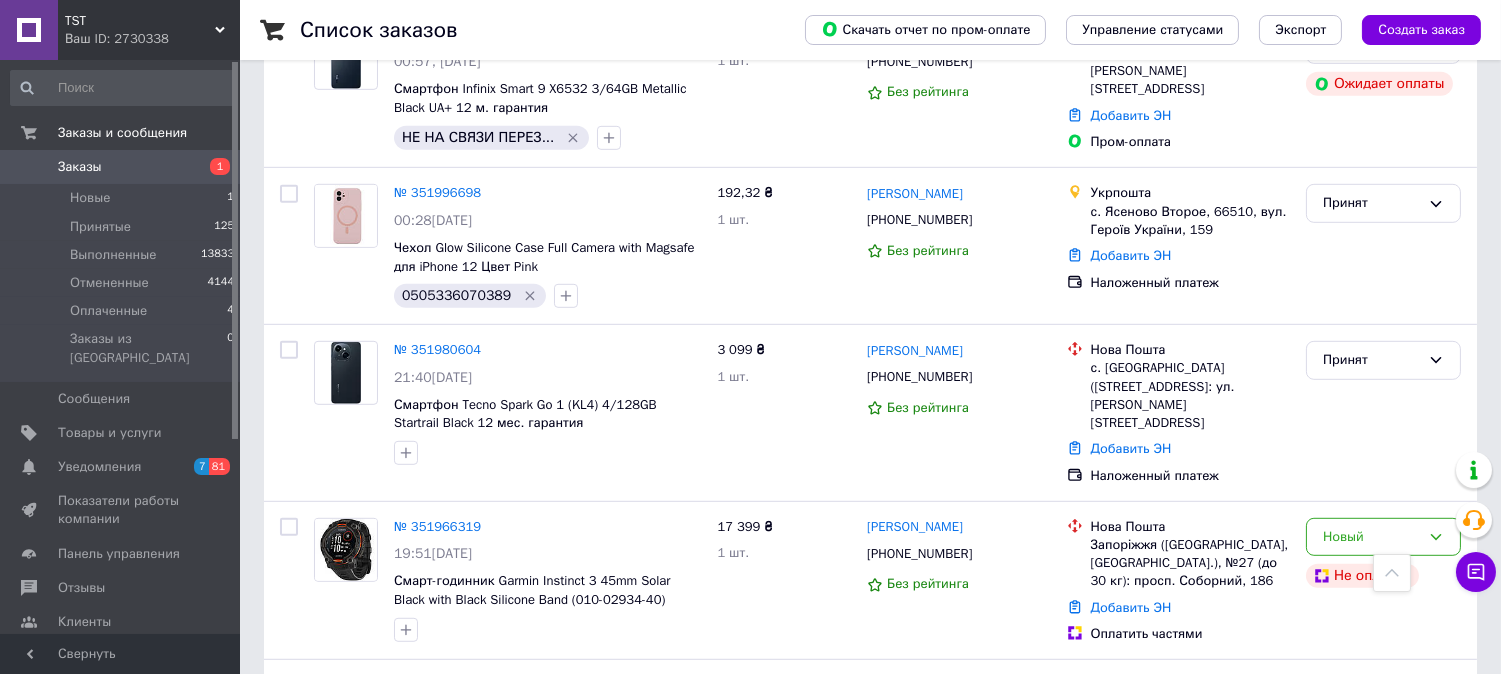 scroll, scrollTop: 2111, scrollLeft: 0, axis: vertical 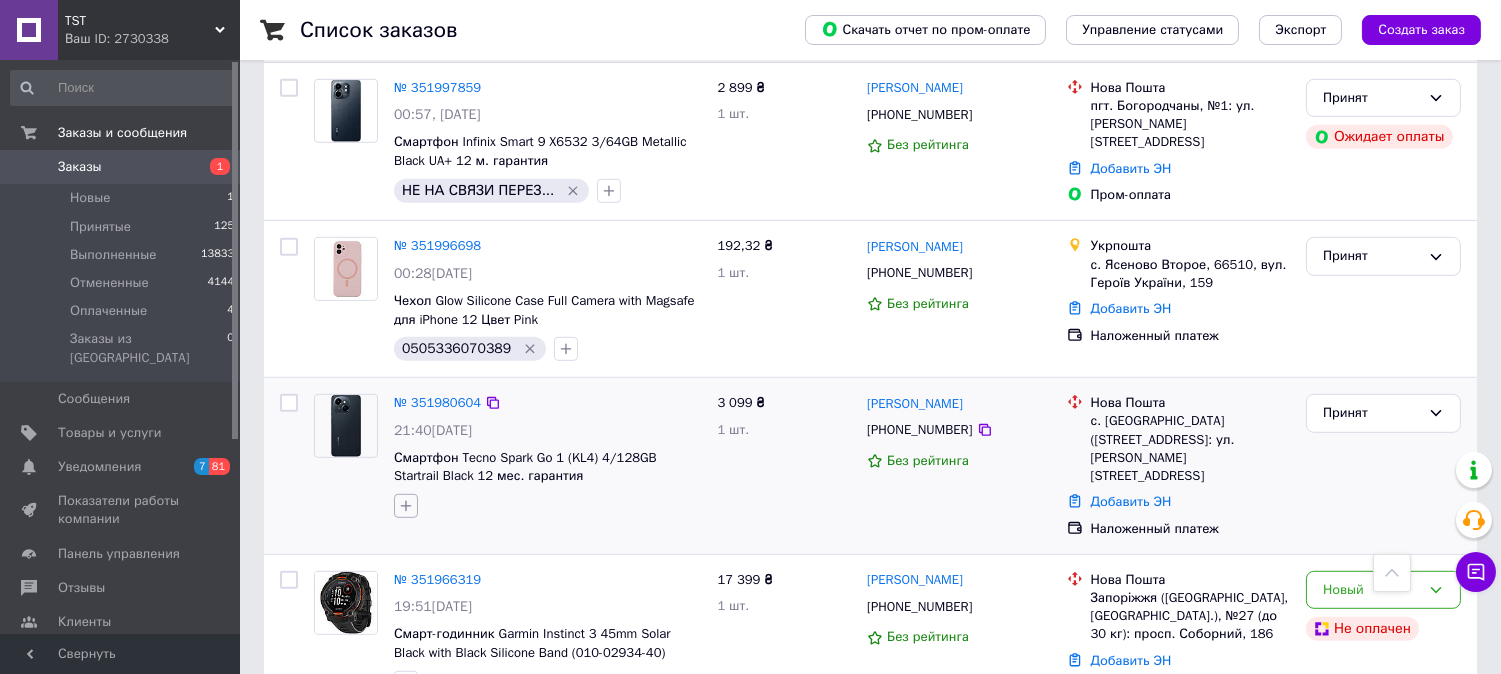 click 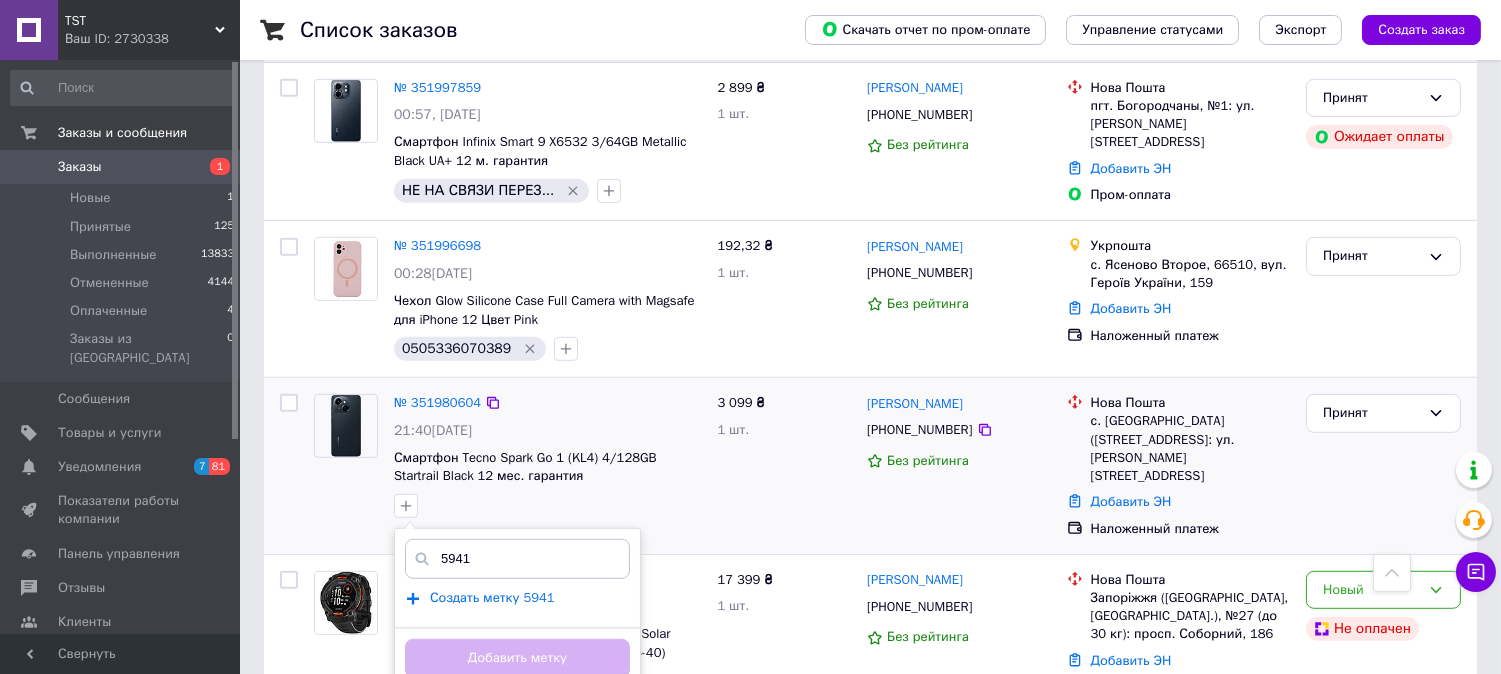 type on "5941" 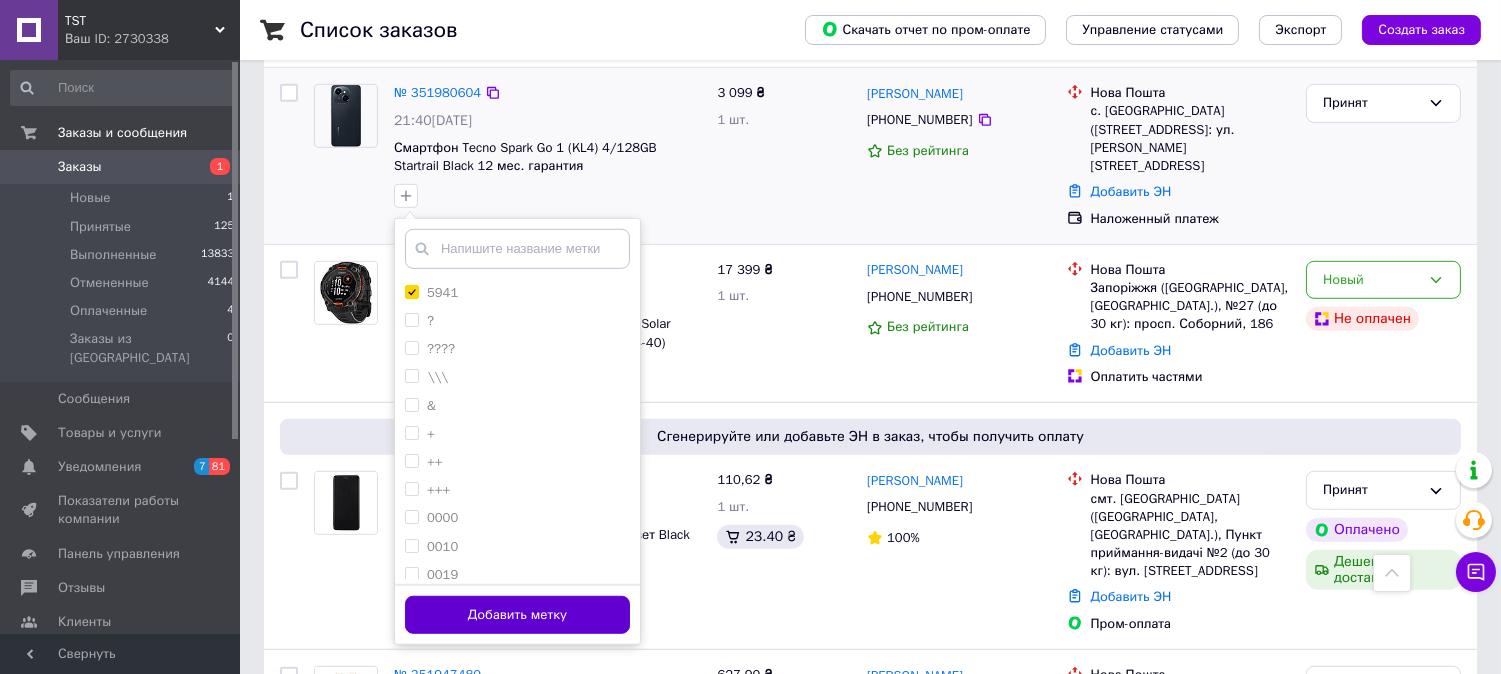 scroll, scrollTop: 2444, scrollLeft: 0, axis: vertical 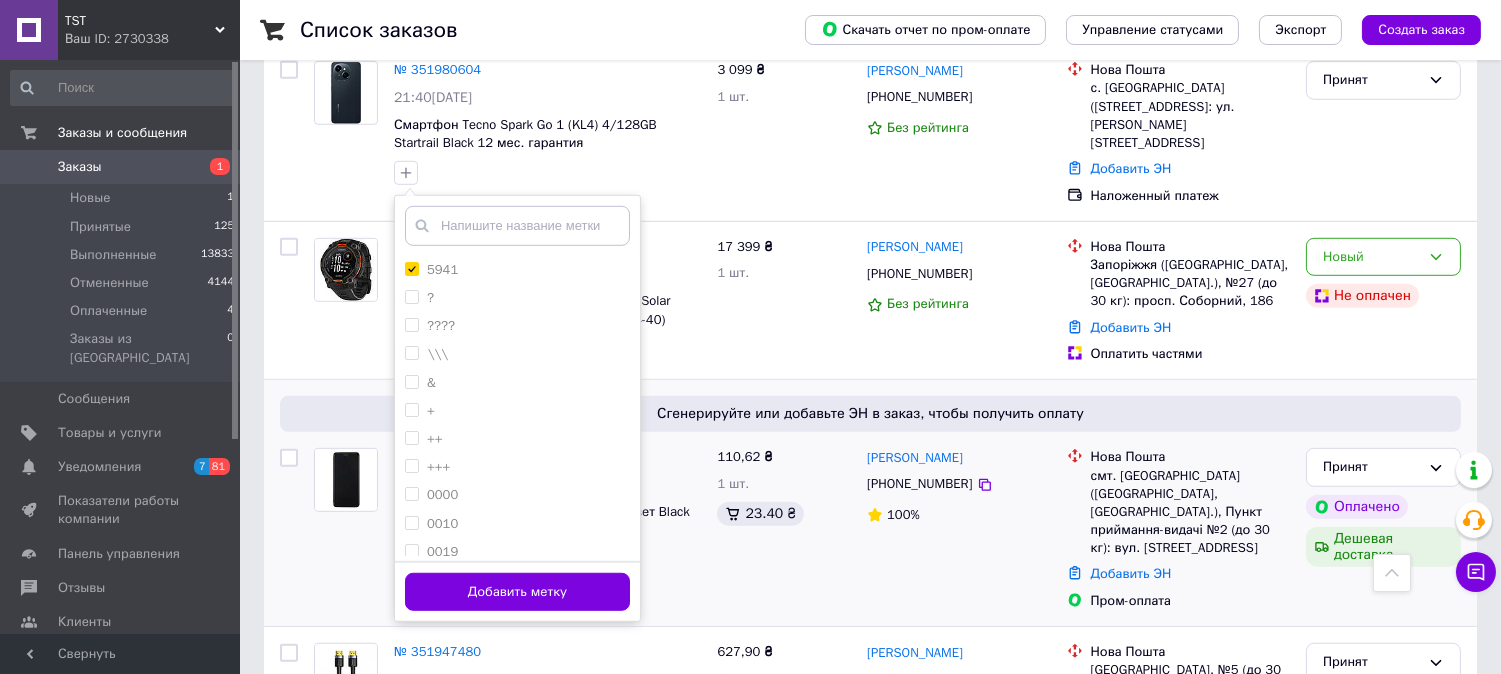 drag, startPoint x: 563, startPoint y: 522, endPoint x: 574, endPoint y: 522, distance: 11 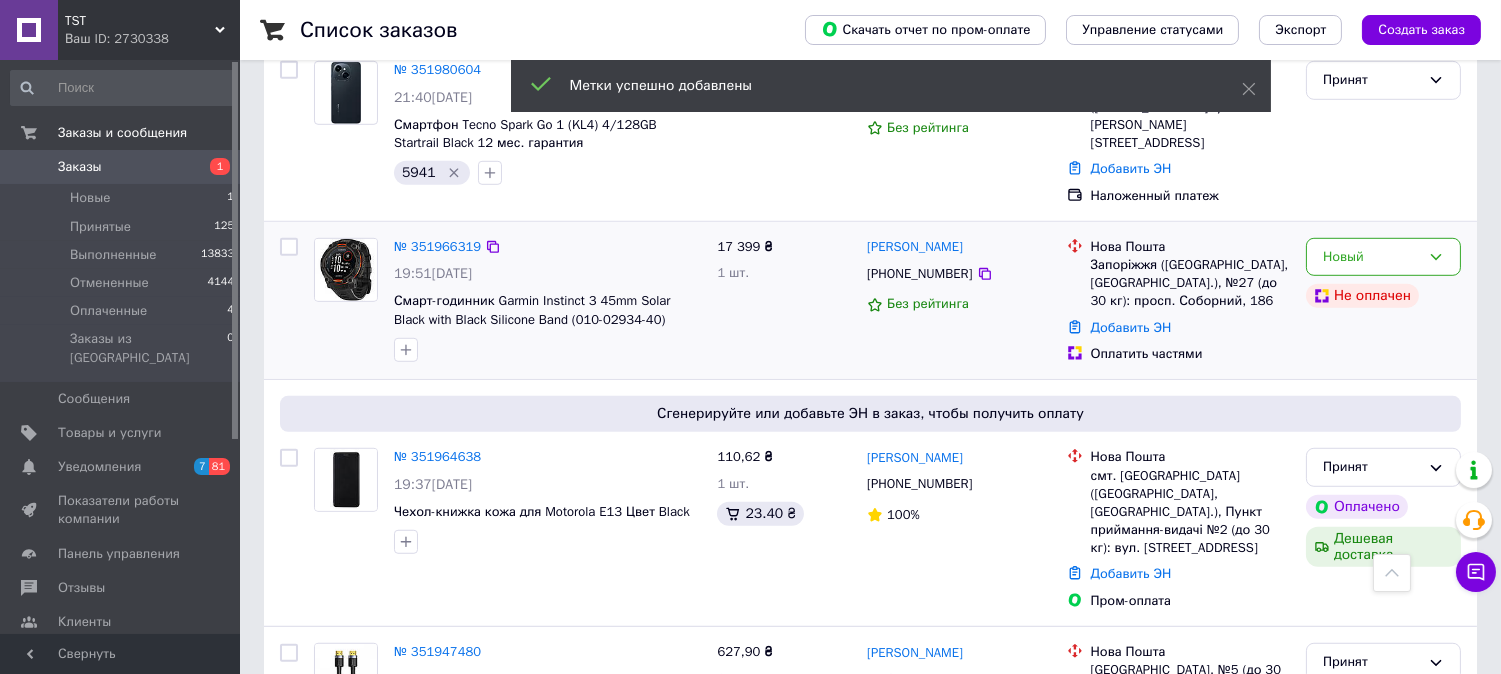 scroll, scrollTop: 2222, scrollLeft: 0, axis: vertical 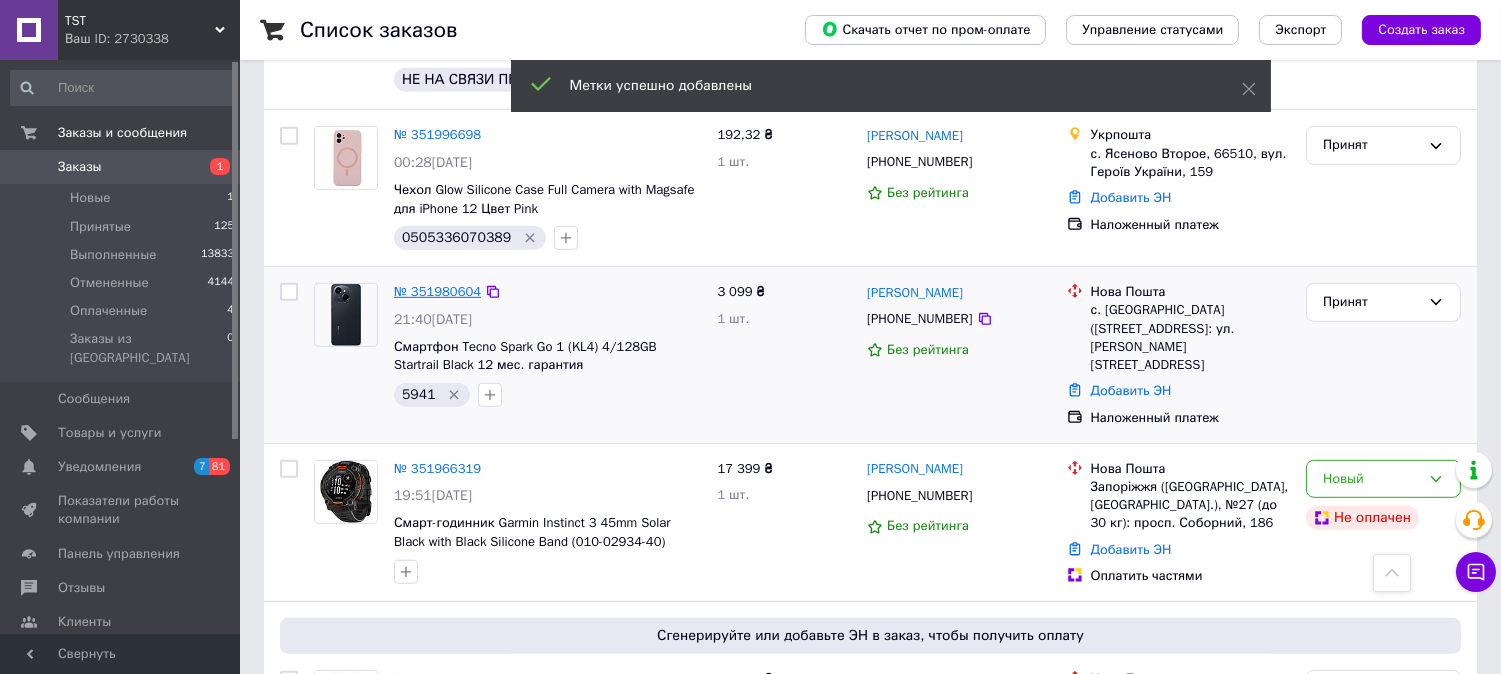 click on "№ 351980604" at bounding box center (437, 291) 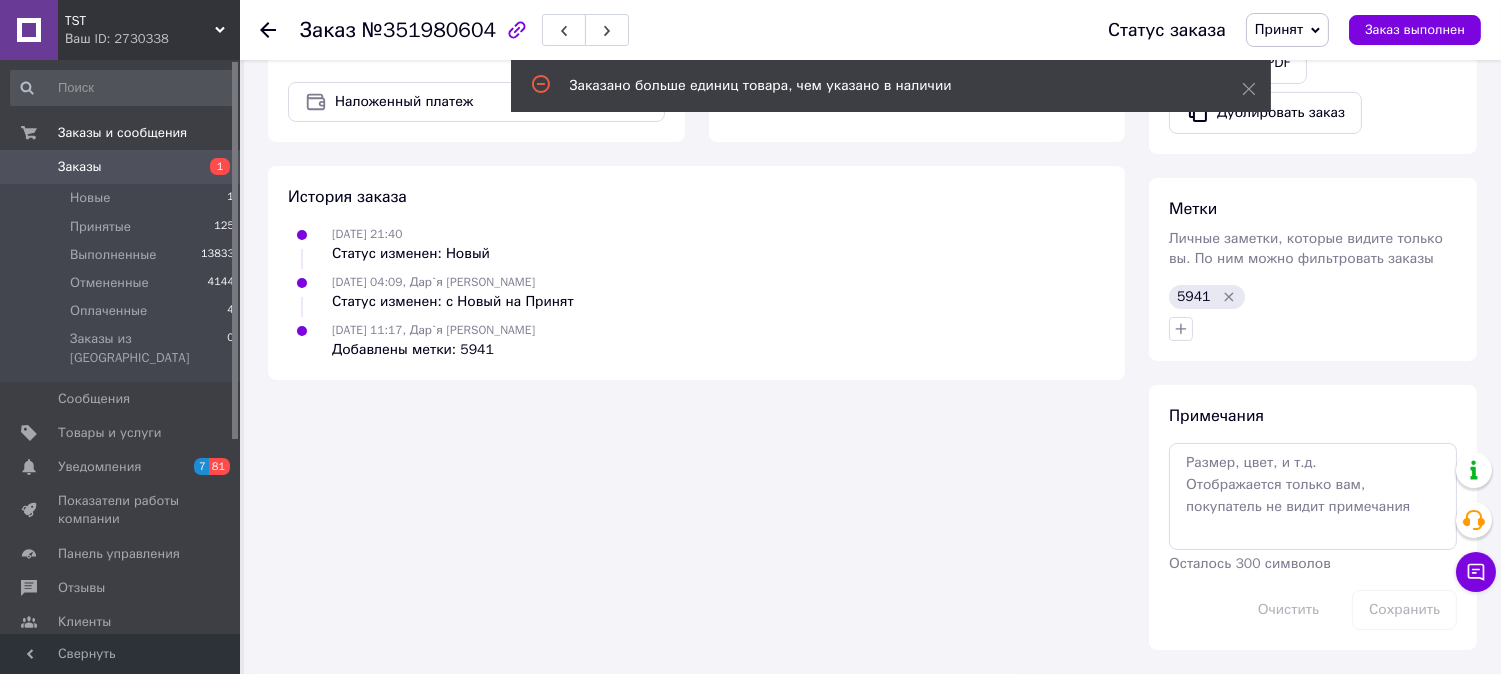 scroll, scrollTop: 910, scrollLeft: 0, axis: vertical 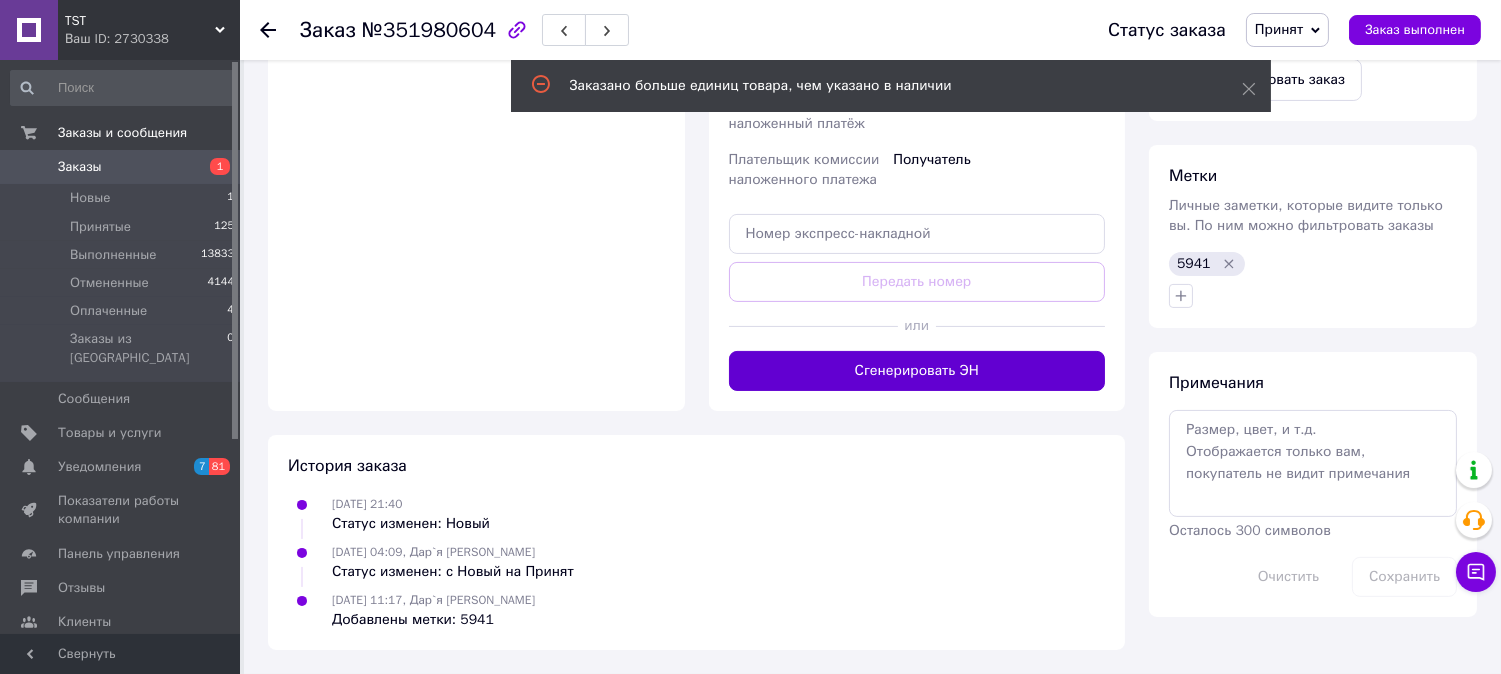 click on "Сгенерировать ЭН" at bounding box center (917, 371) 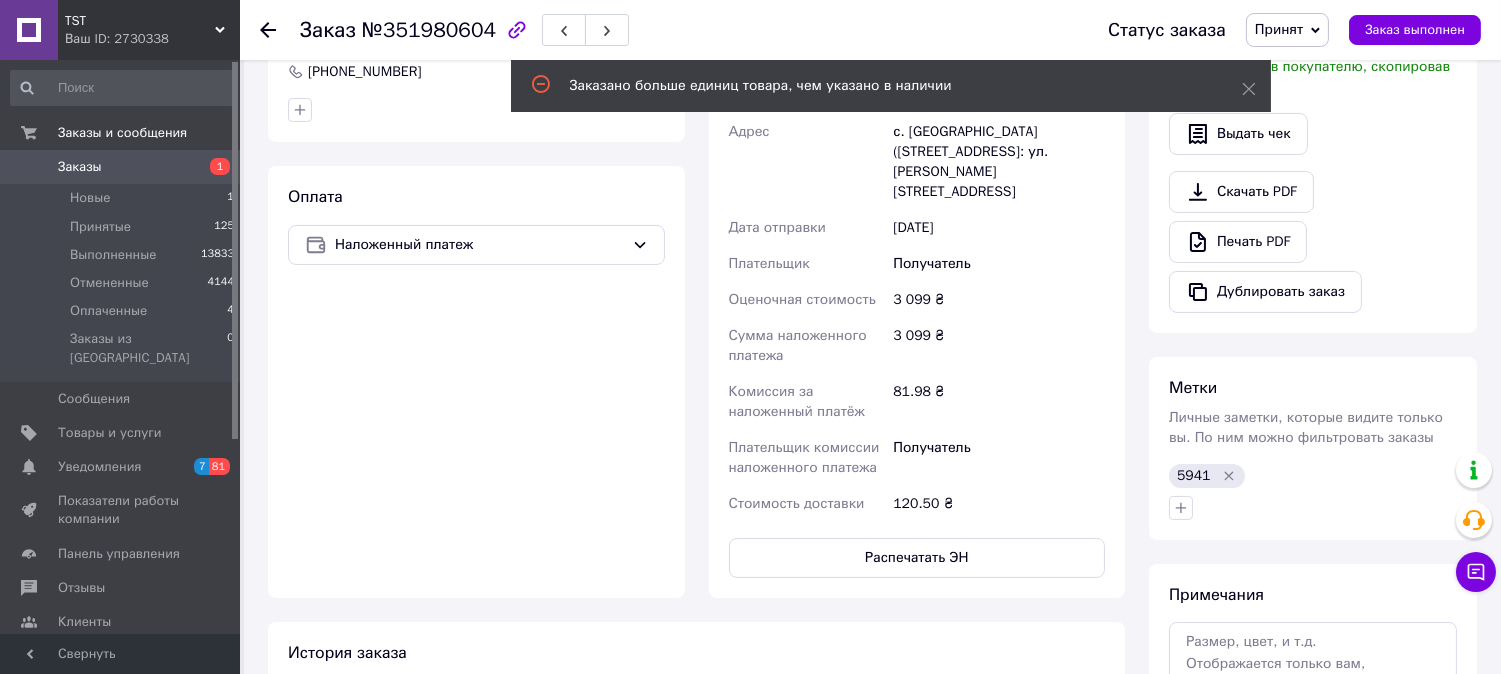 scroll, scrollTop: 0, scrollLeft: 0, axis: both 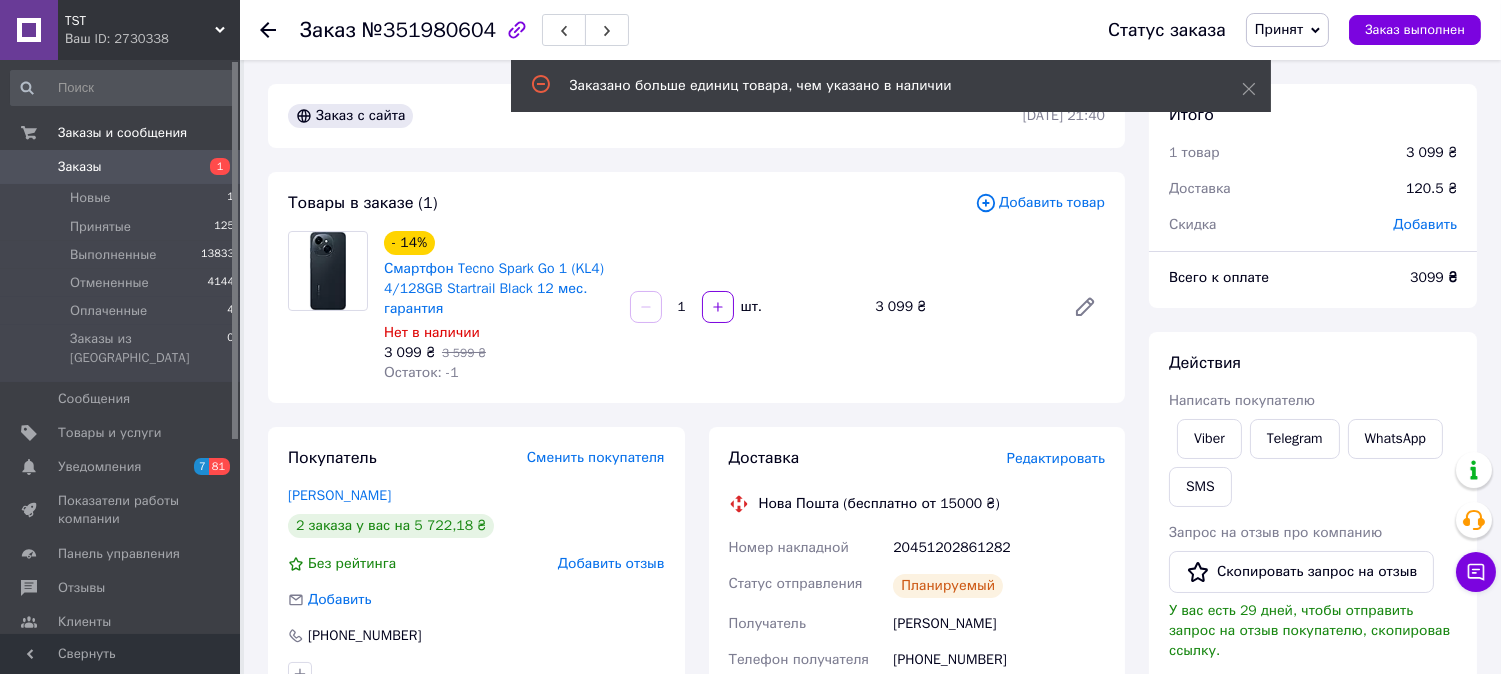 click 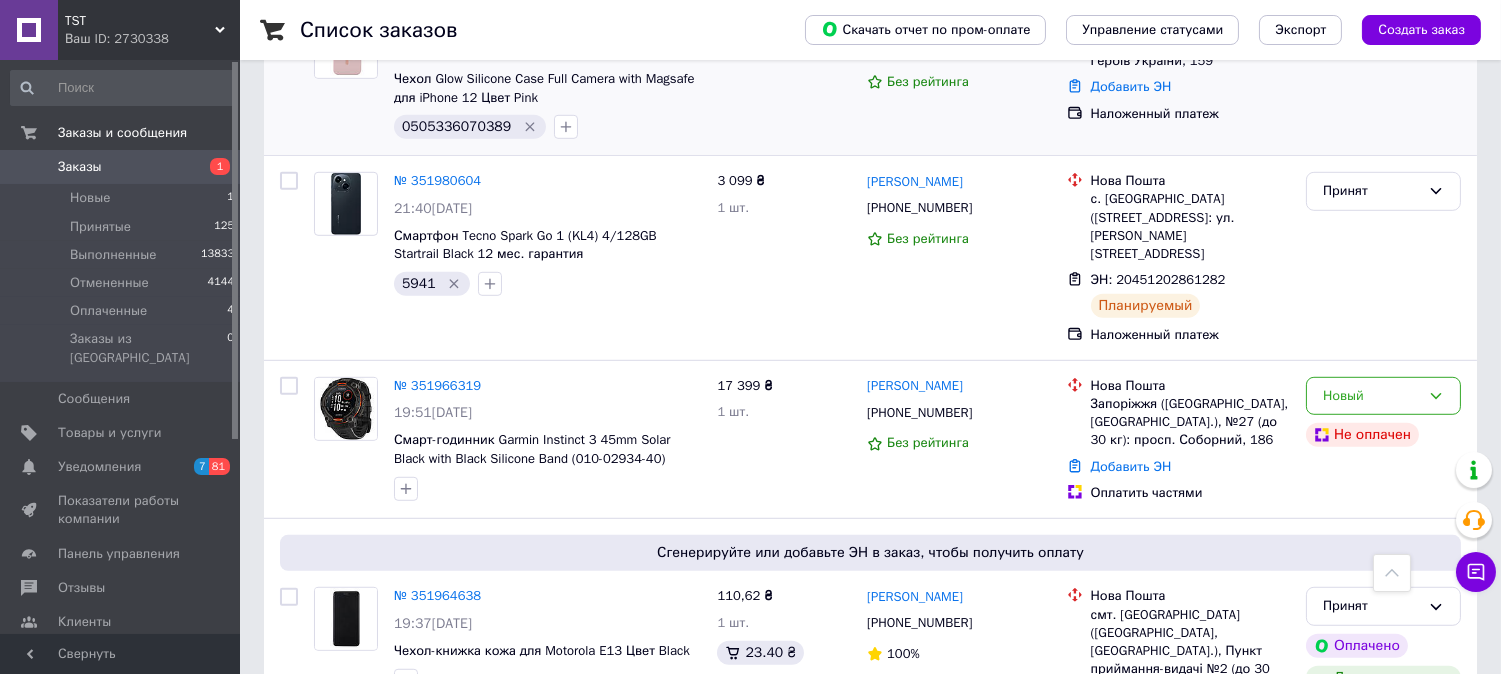scroll, scrollTop: 2444, scrollLeft: 0, axis: vertical 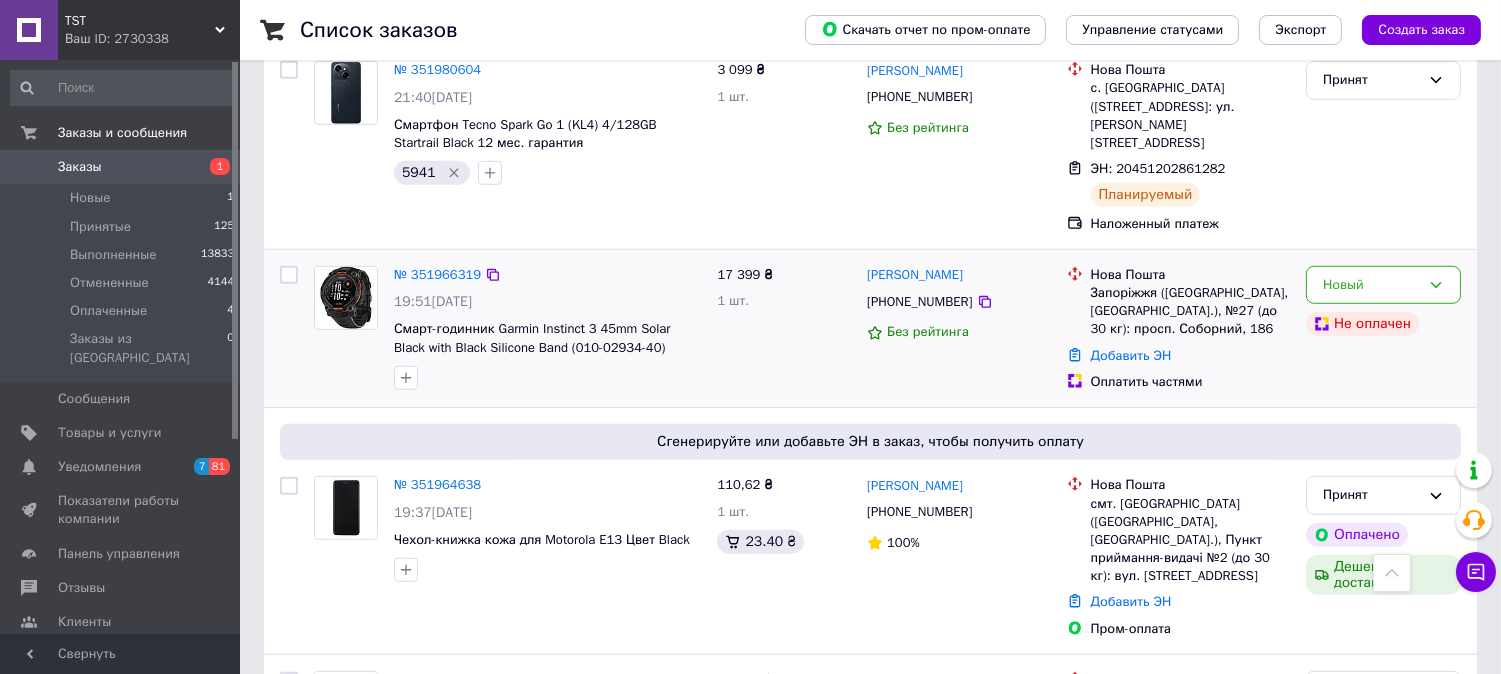 drag, startPoint x: 518, startPoint y: 264, endPoint x: 462, endPoint y: 303, distance: 68.24222 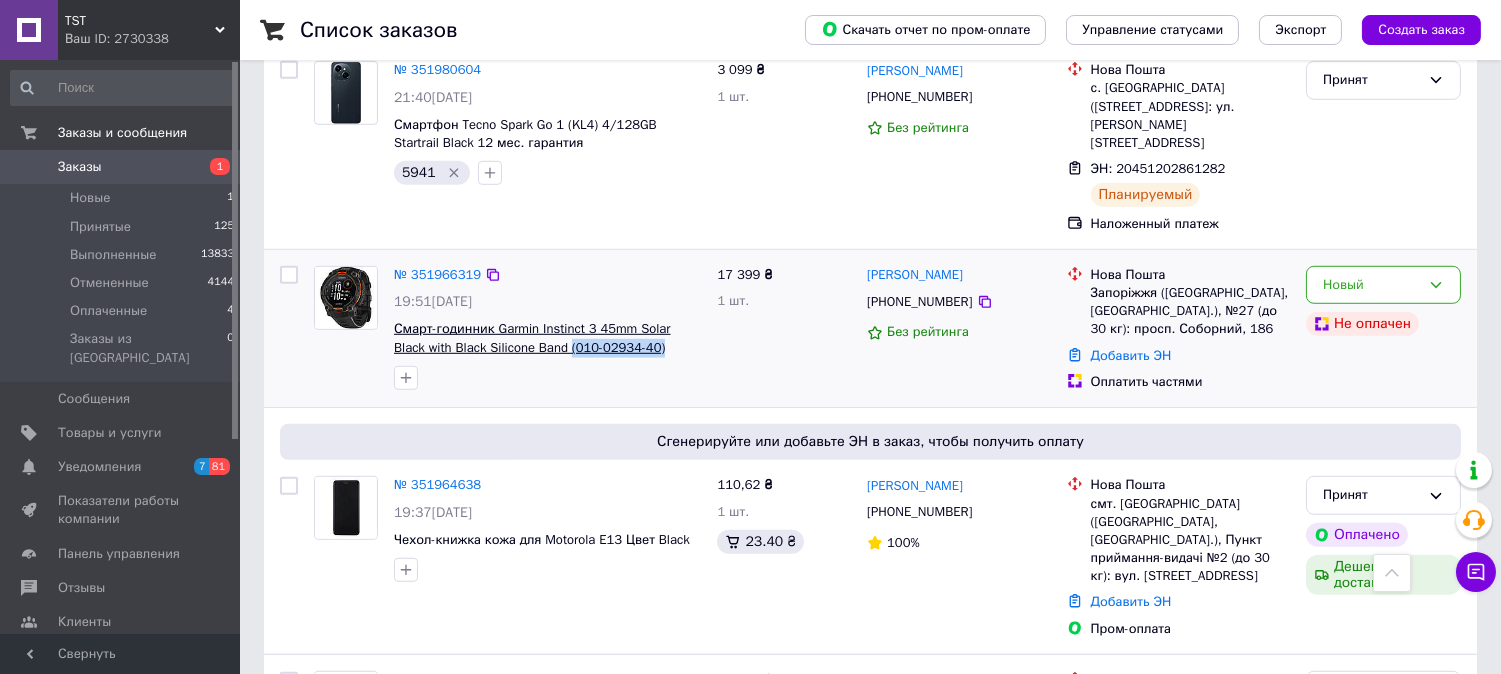 drag, startPoint x: 641, startPoint y: 268, endPoint x: 535, endPoint y: 268, distance: 106 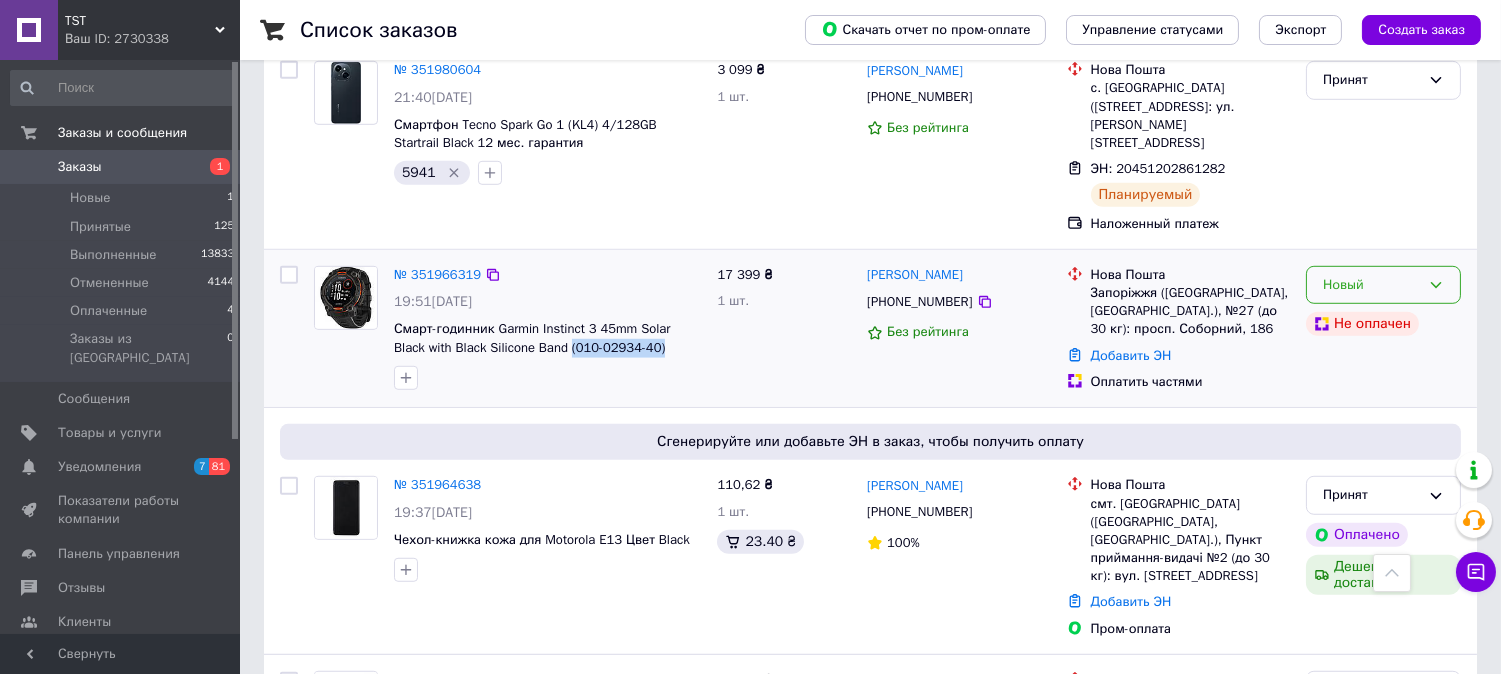 click on "Новый" at bounding box center [1371, 285] 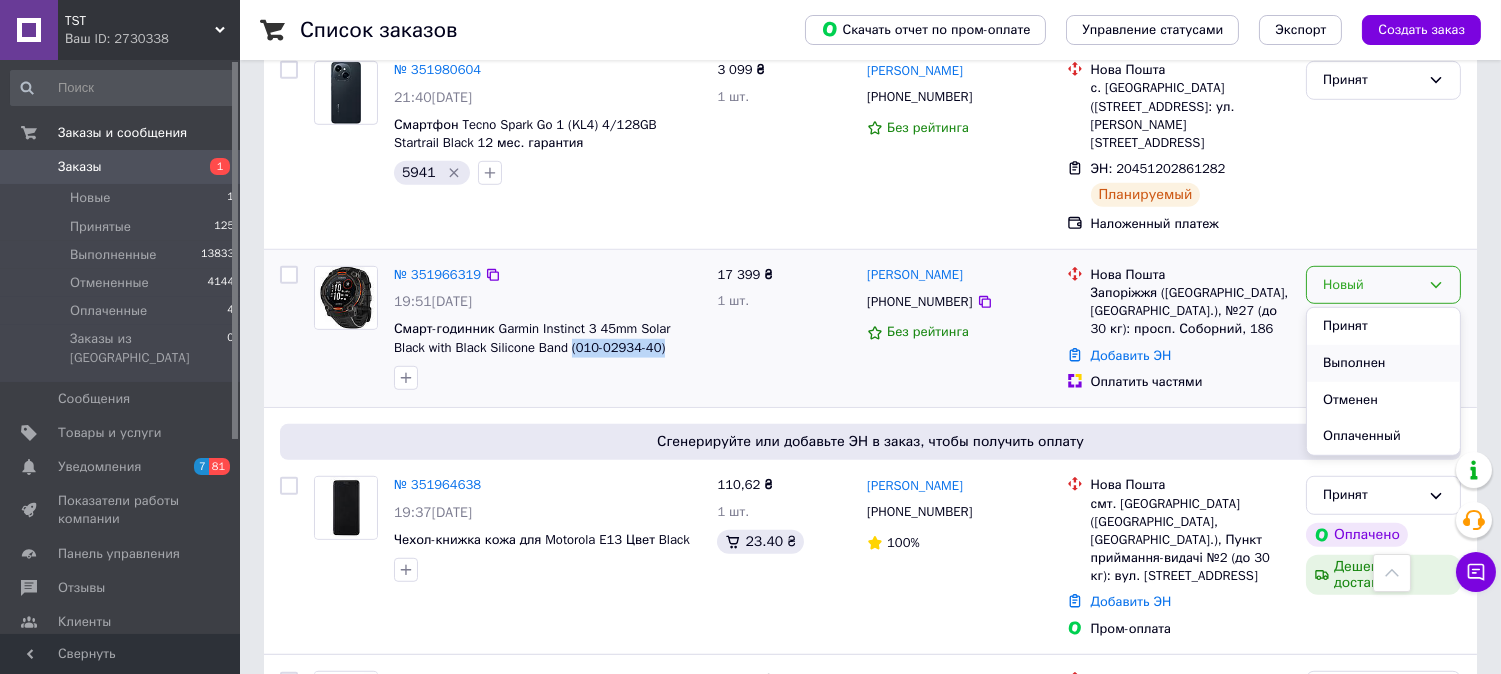 click on "Выполнен" at bounding box center [1383, 363] 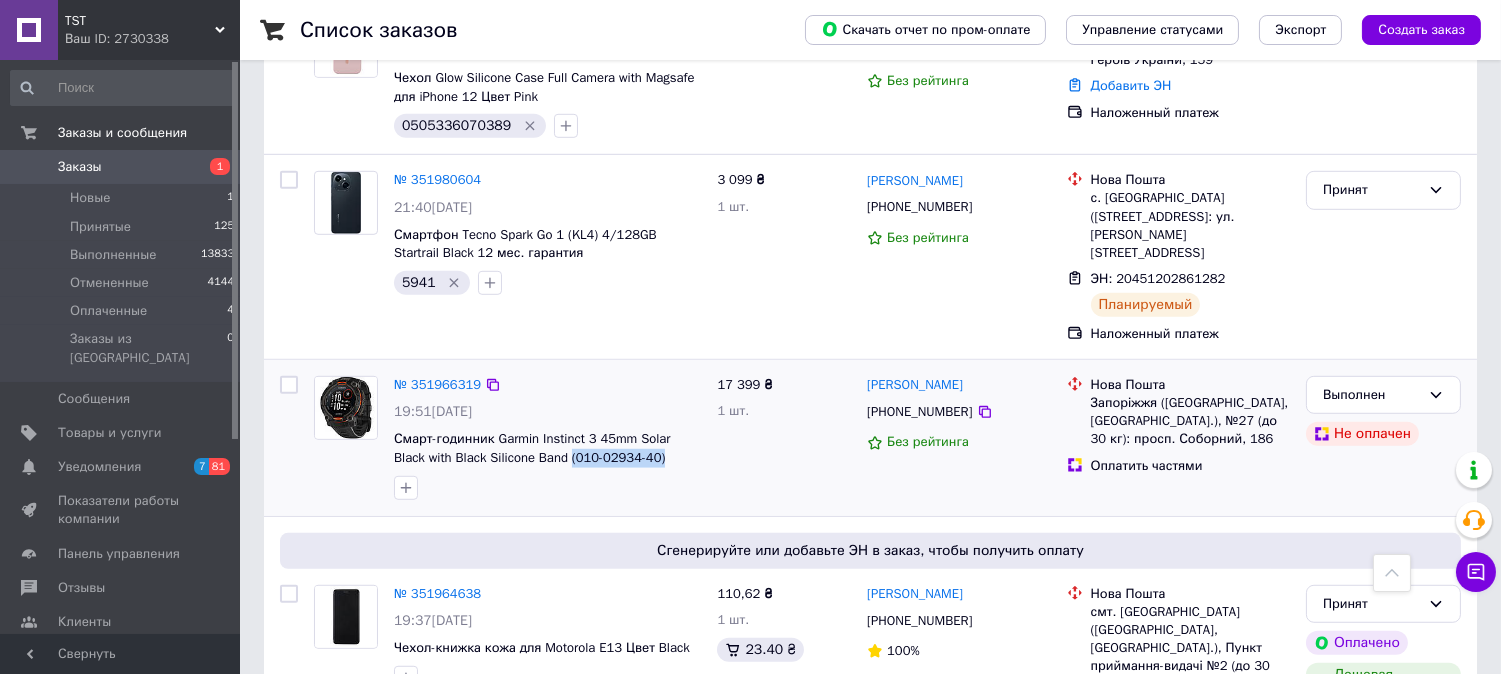 scroll, scrollTop: 2444, scrollLeft: 0, axis: vertical 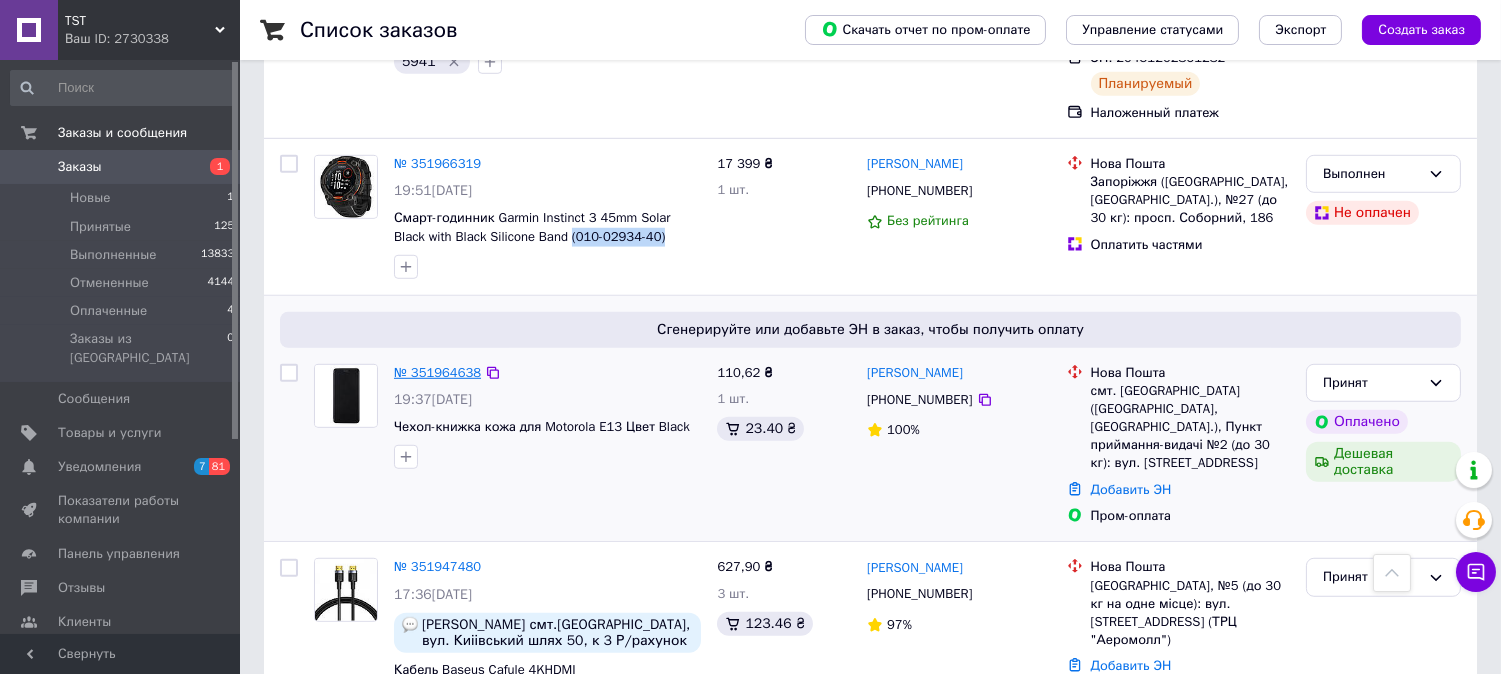 click on "№ 351964638" at bounding box center (437, 372) 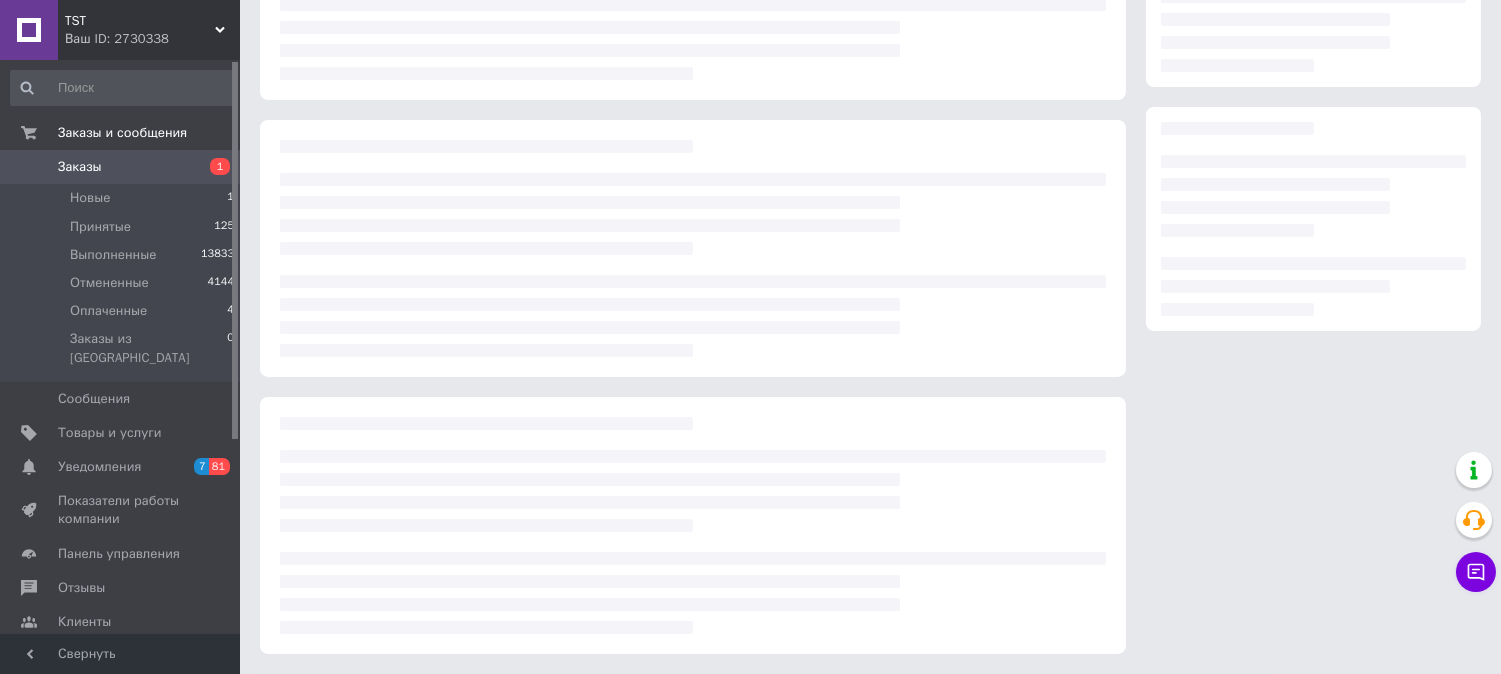 scroll, scrollTop: 240, scrollLeft: 0, axis: vertical 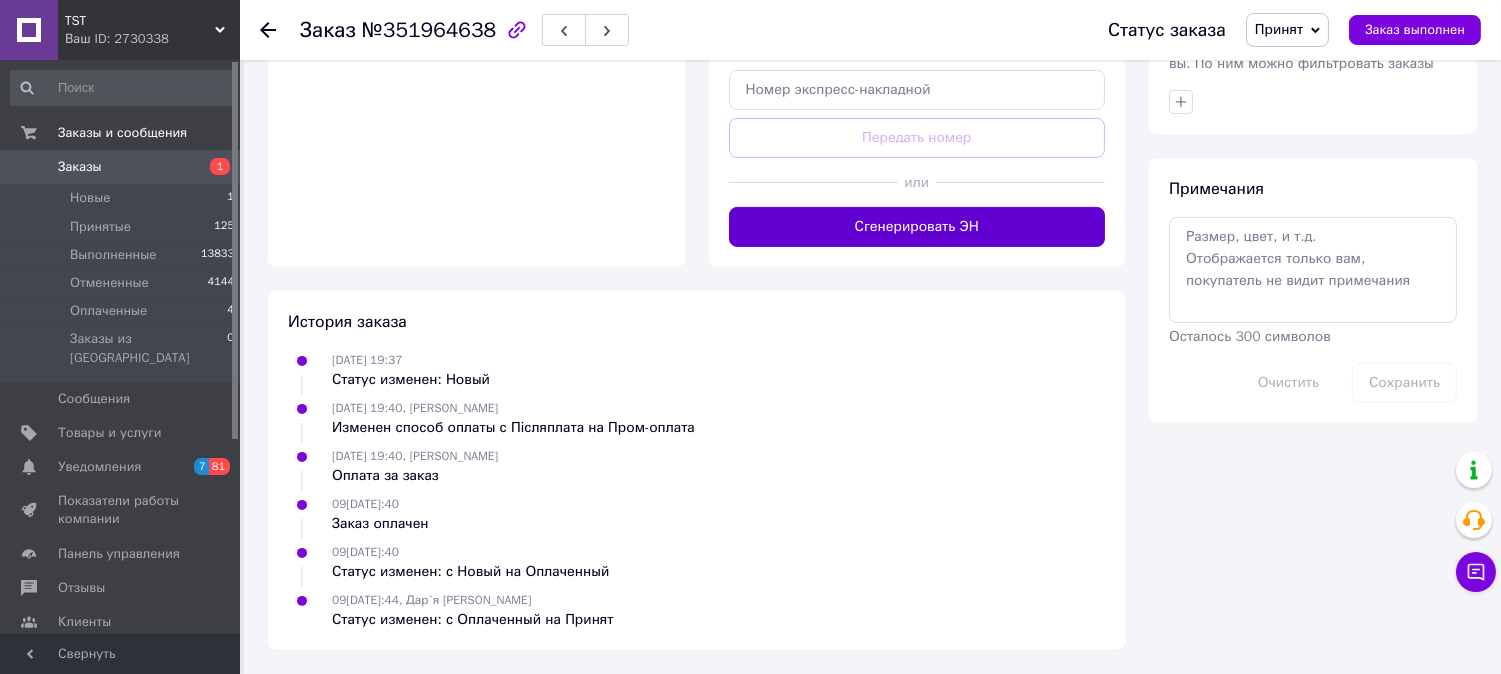 click on "Сгенерировать ЭН" at bounding box center (917, 227) 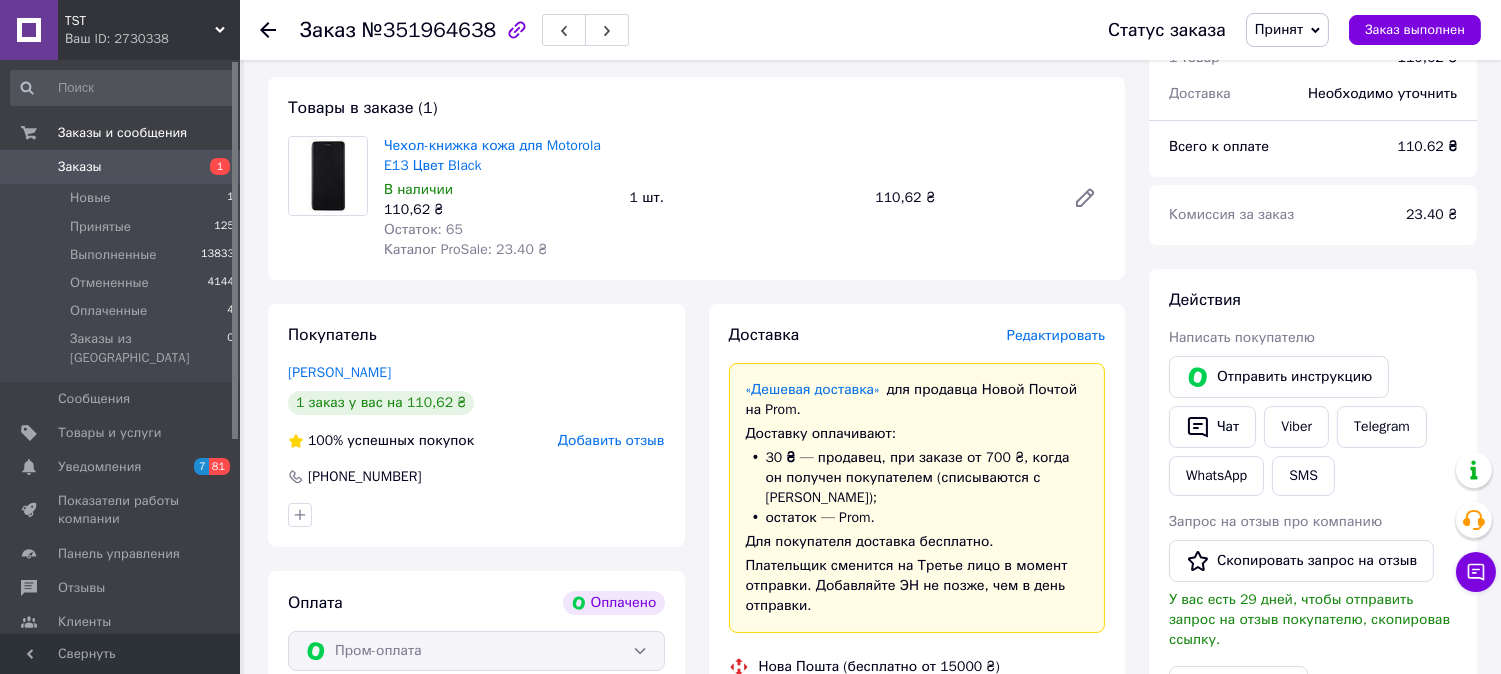 scroll, scrollTop: 0, scrollLeft: 0, axis: both 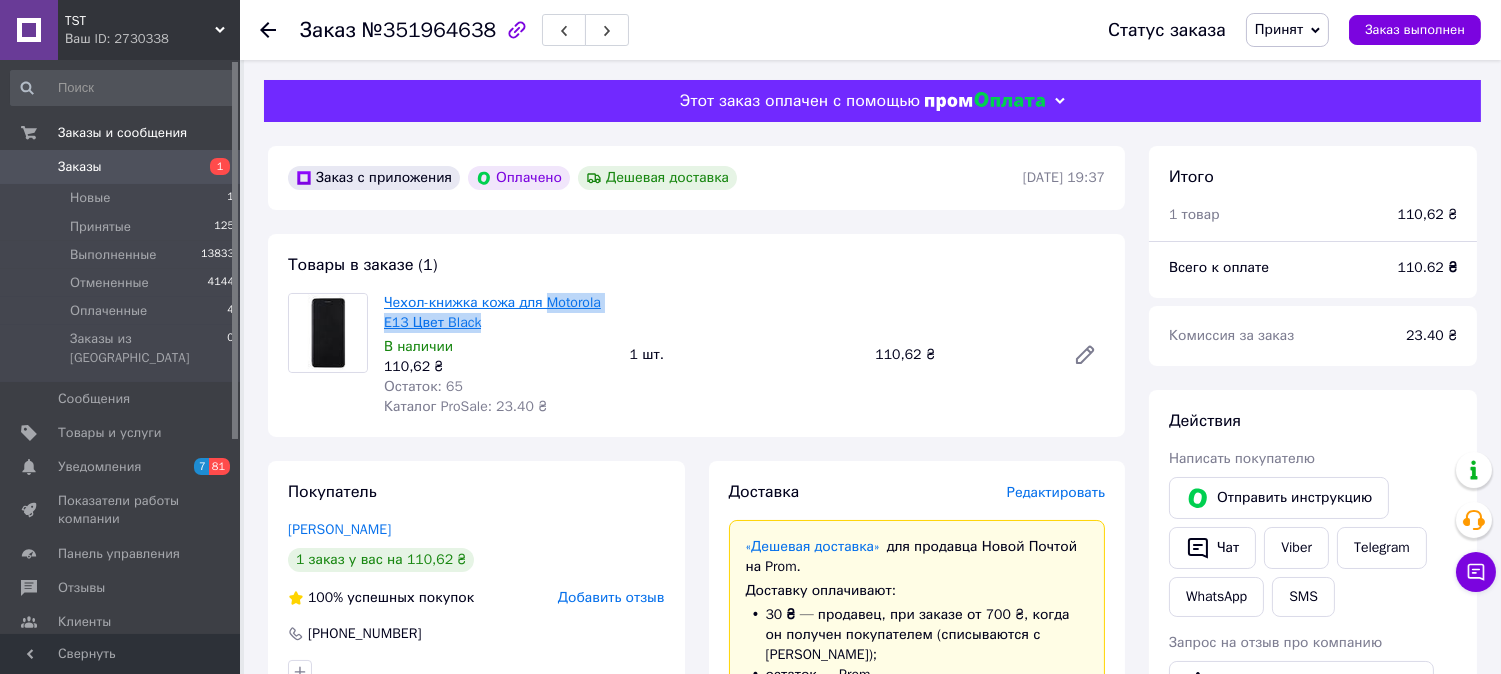 copy on "Motorola E13 Цвет Black" 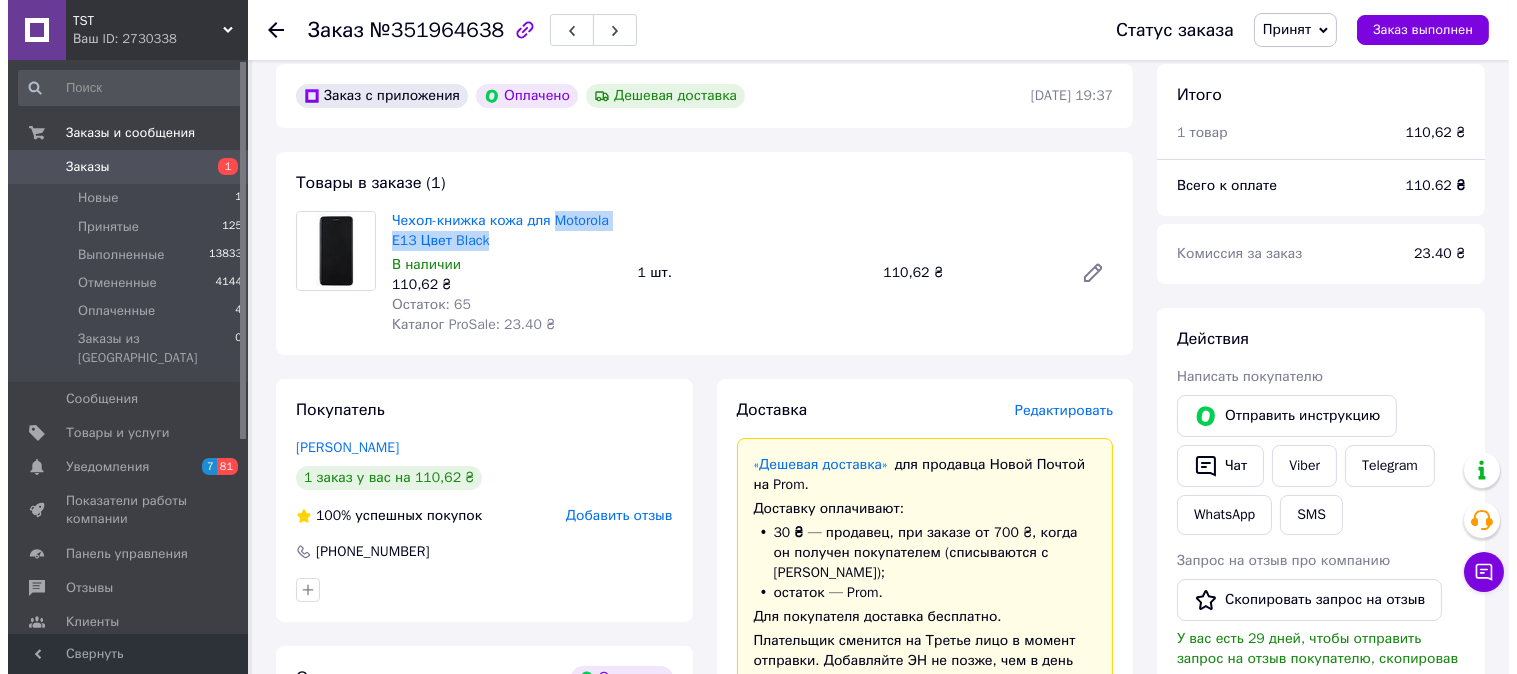 scroll, scrollTop: 0, scrollLeft: 0, axis: both 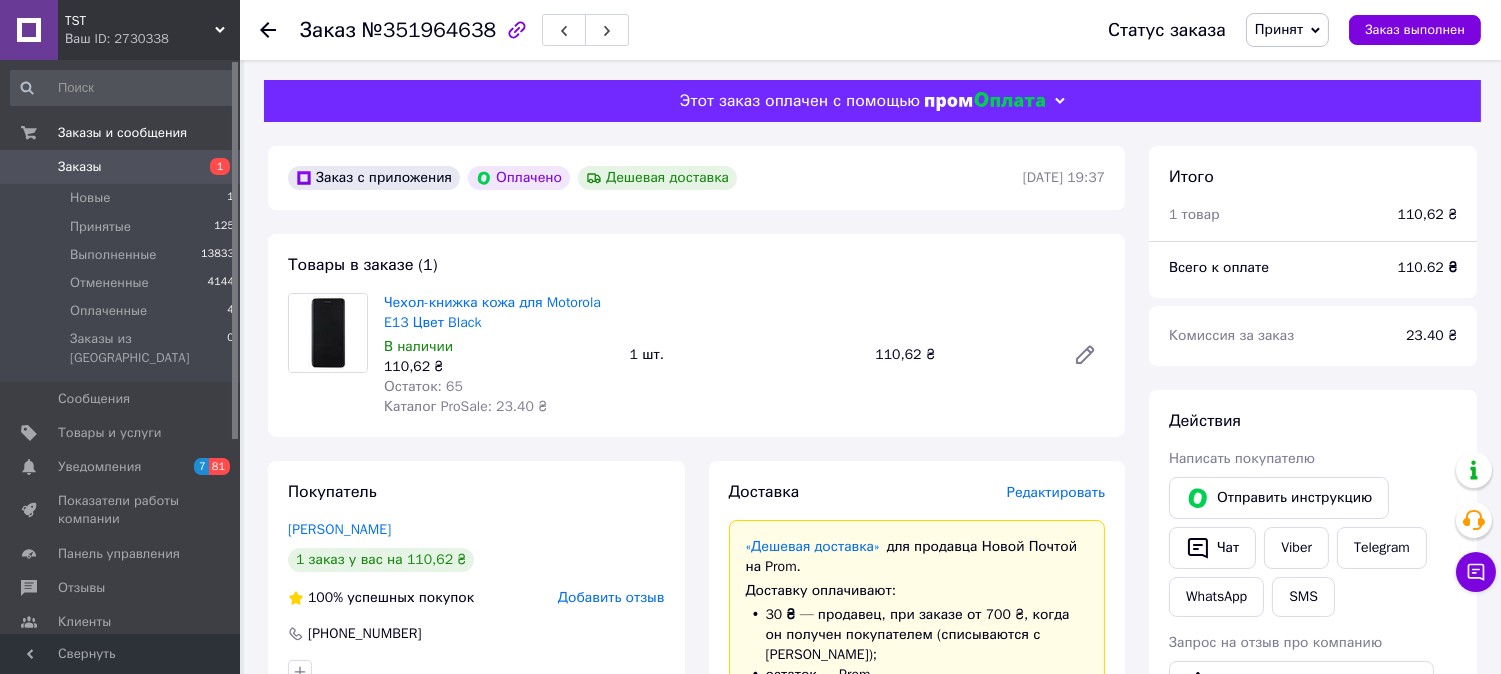click 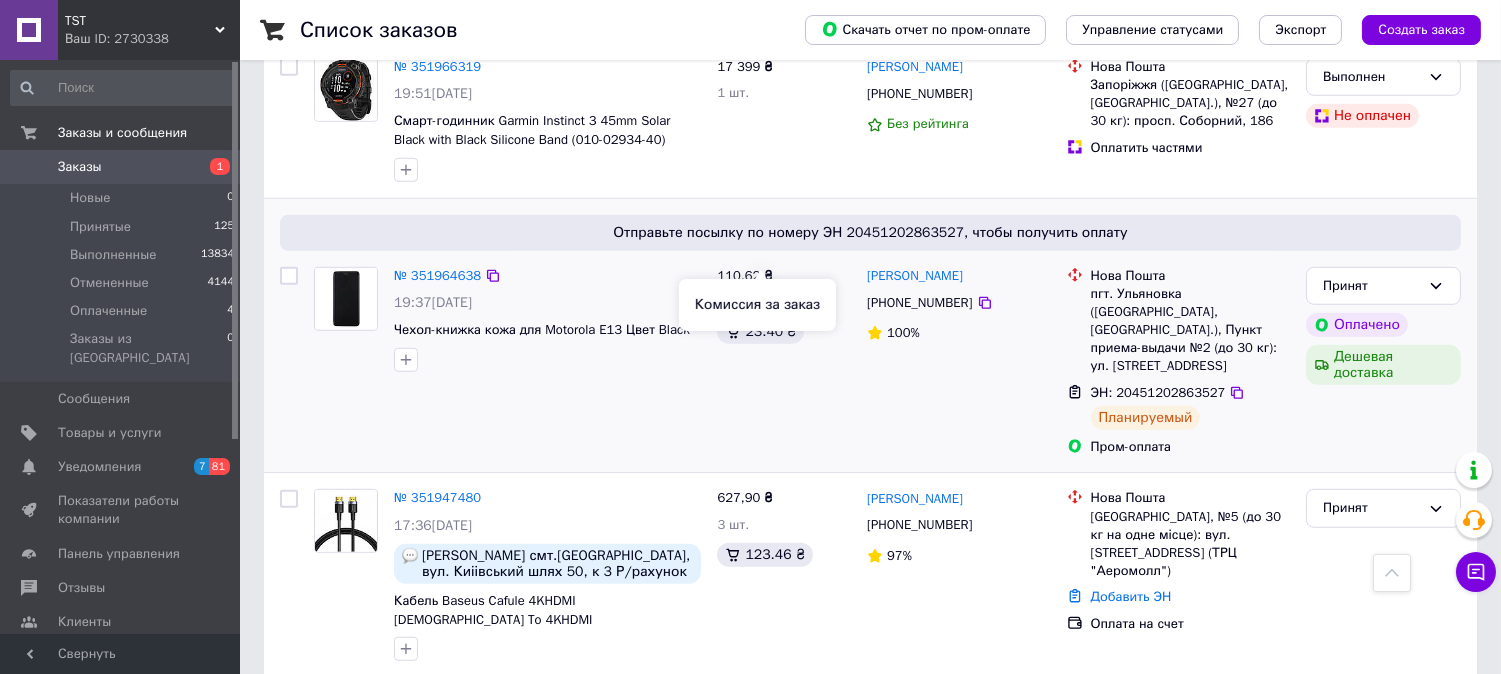 scroll, scrollTop: 2888, scrollLeft: 0, axis: vertical 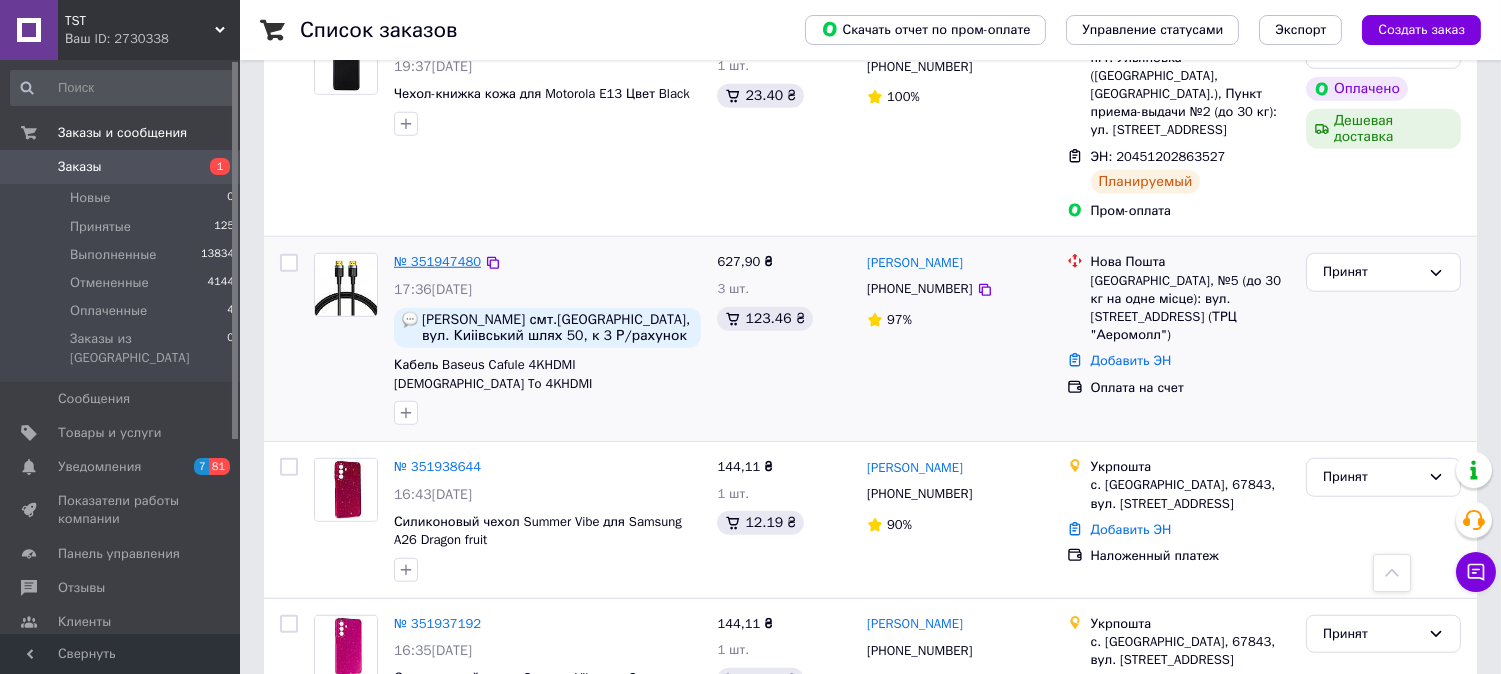 click on "№ 351947480" at bounding box center (437, 261) 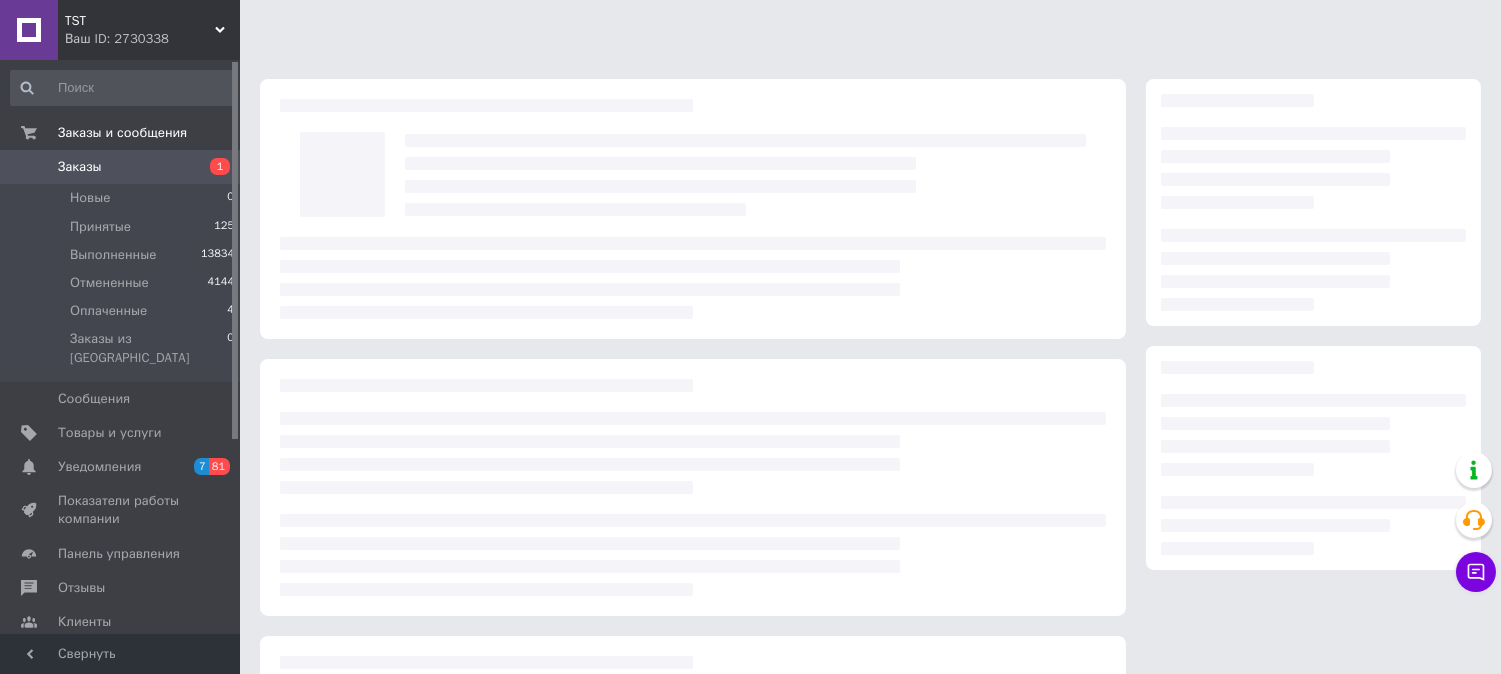 scroll, scrollTop: 0, scrollLeft: 0, axis: both 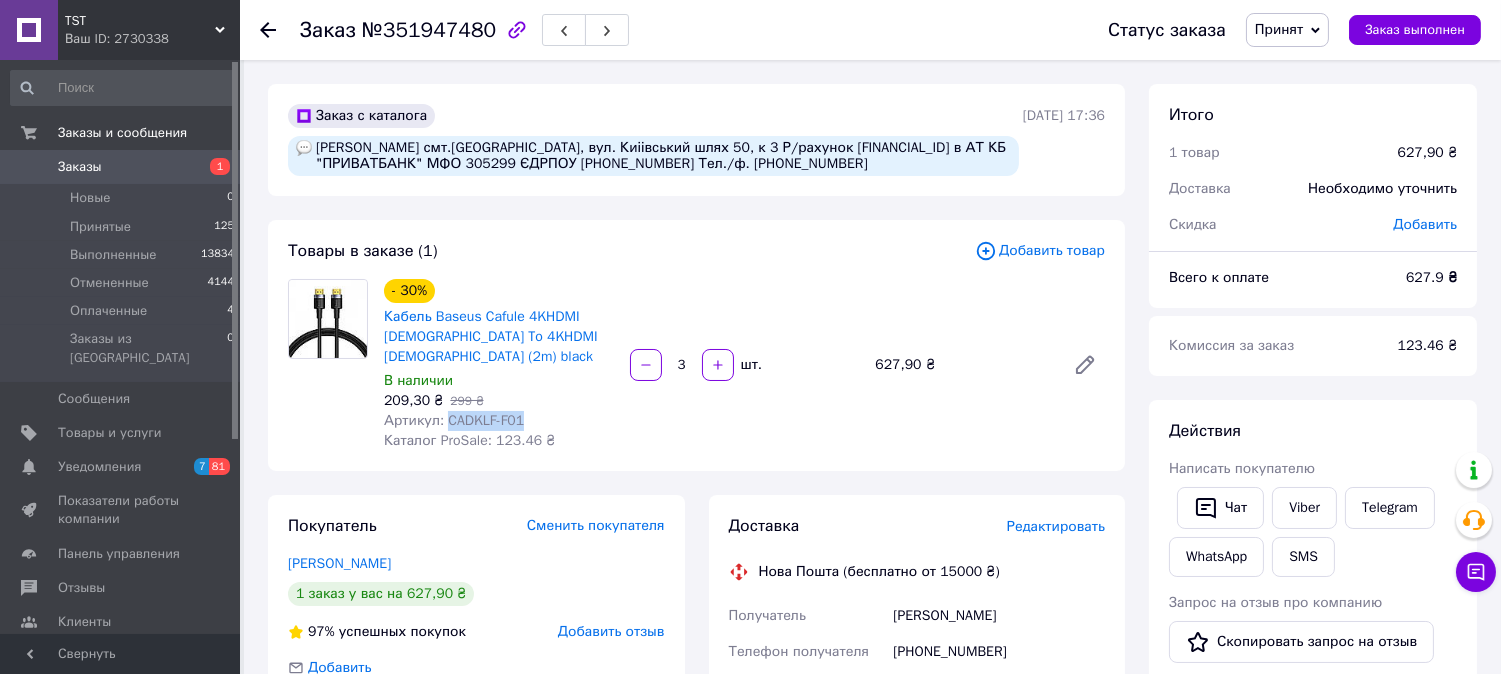 drag, startPoint x: 562, startPoint y: 458, endPoint x: 456, endPoint y: 461, distance: 106.04244 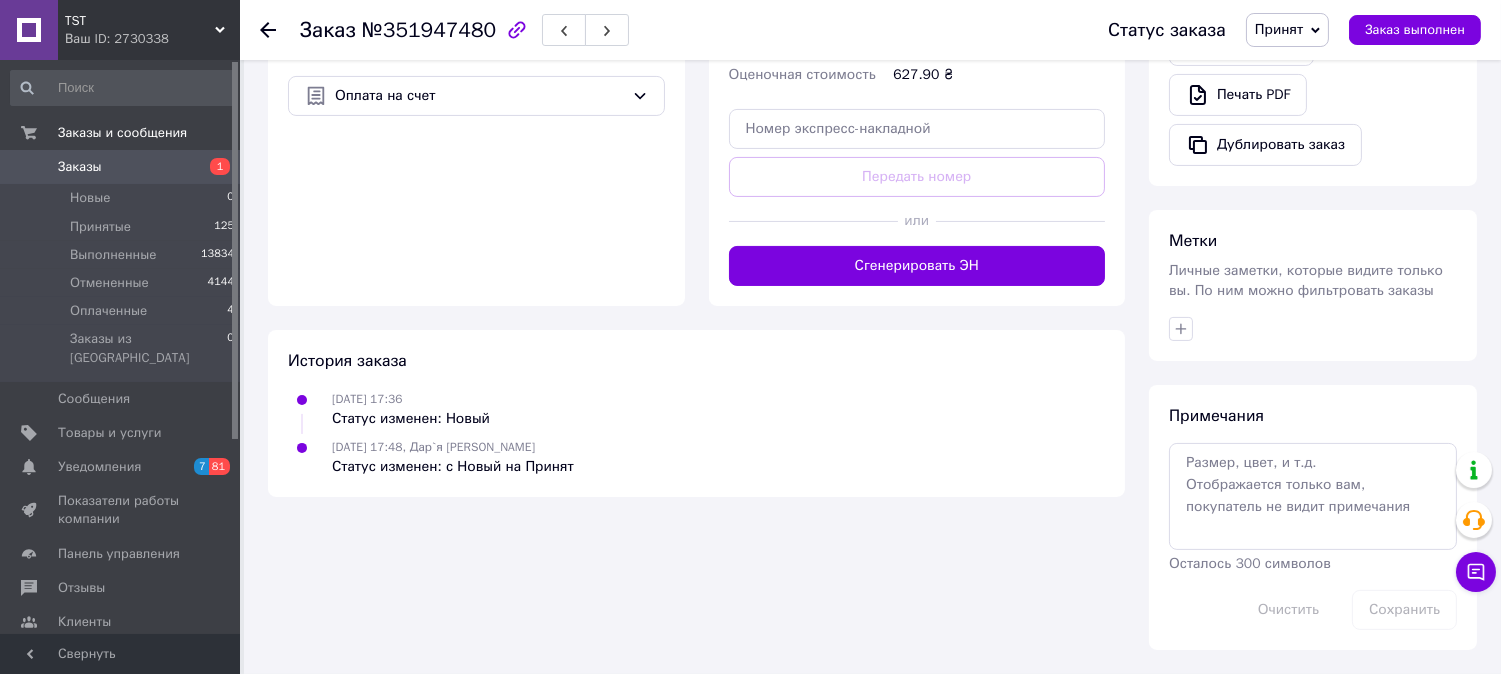 scroll, scrollTop: 873, scrollLeft: 0, axis: vertical 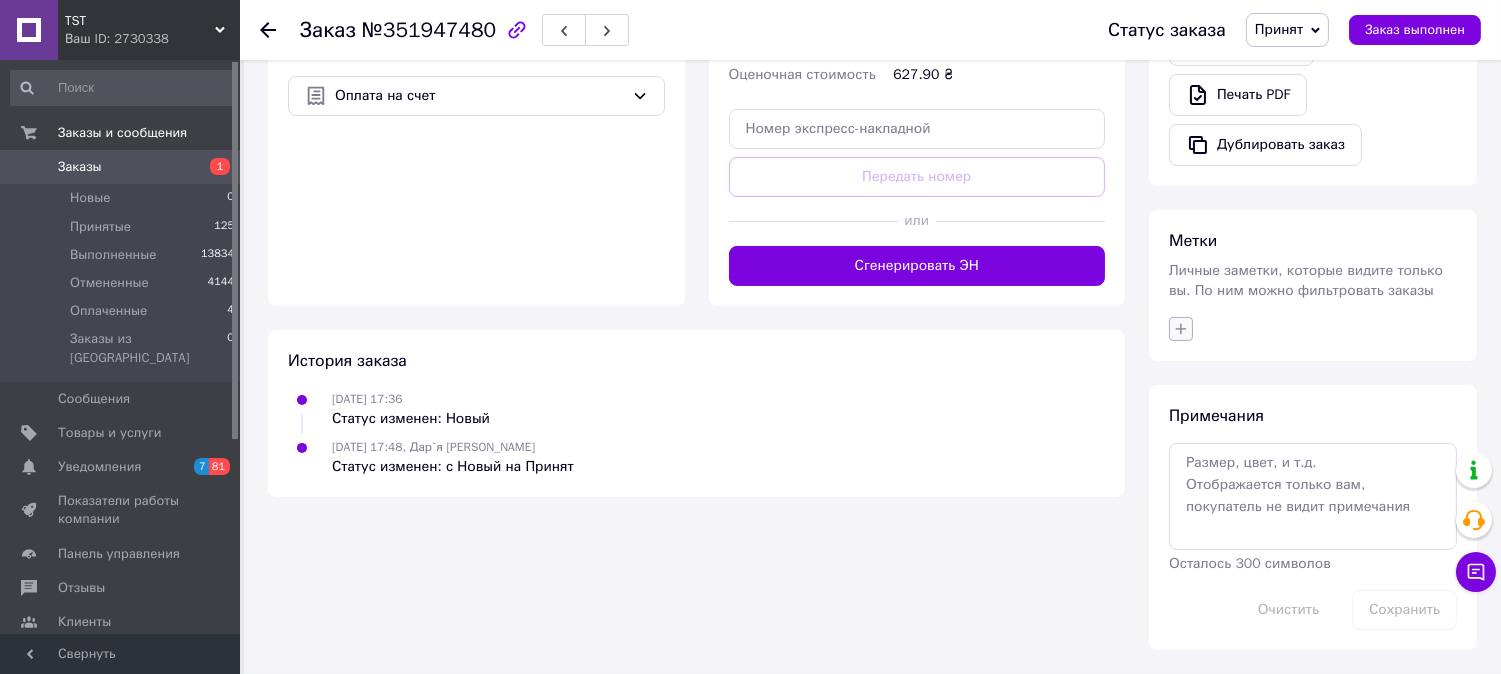 click 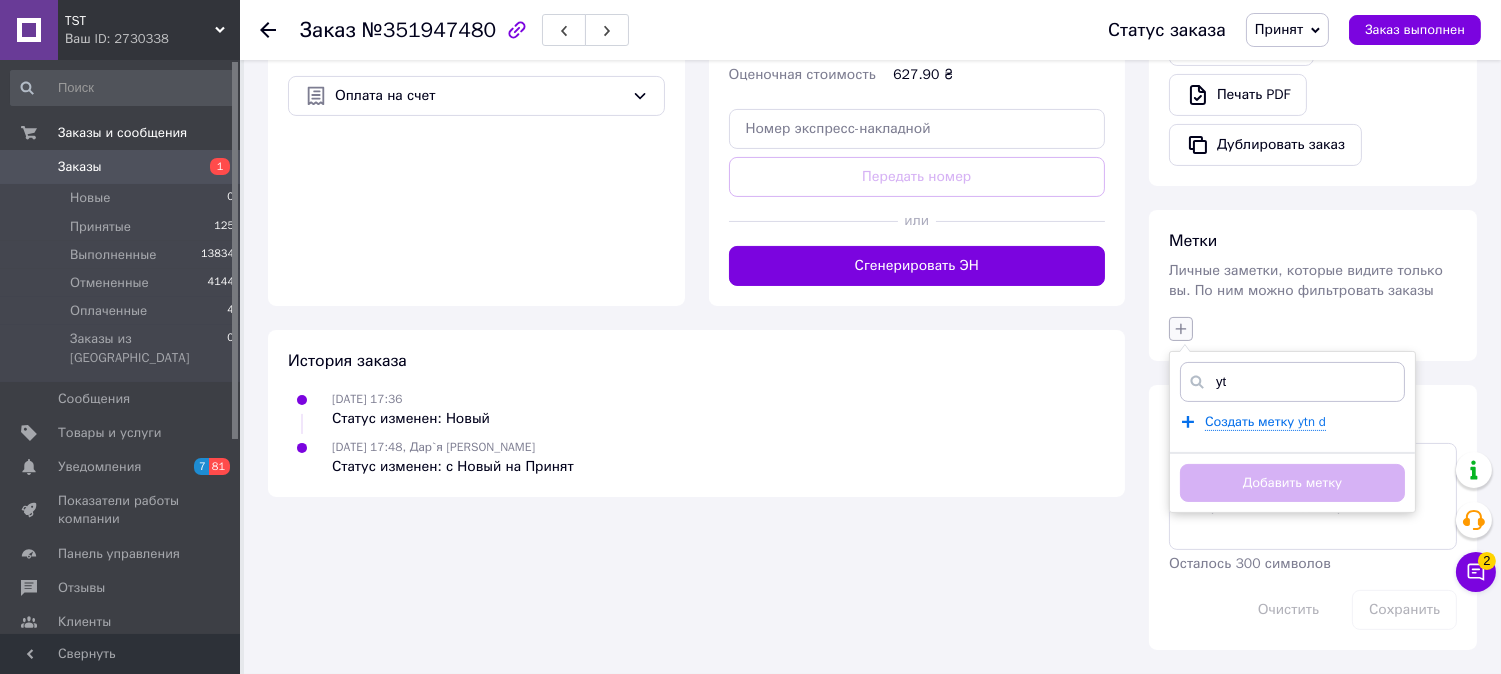 type on "y" 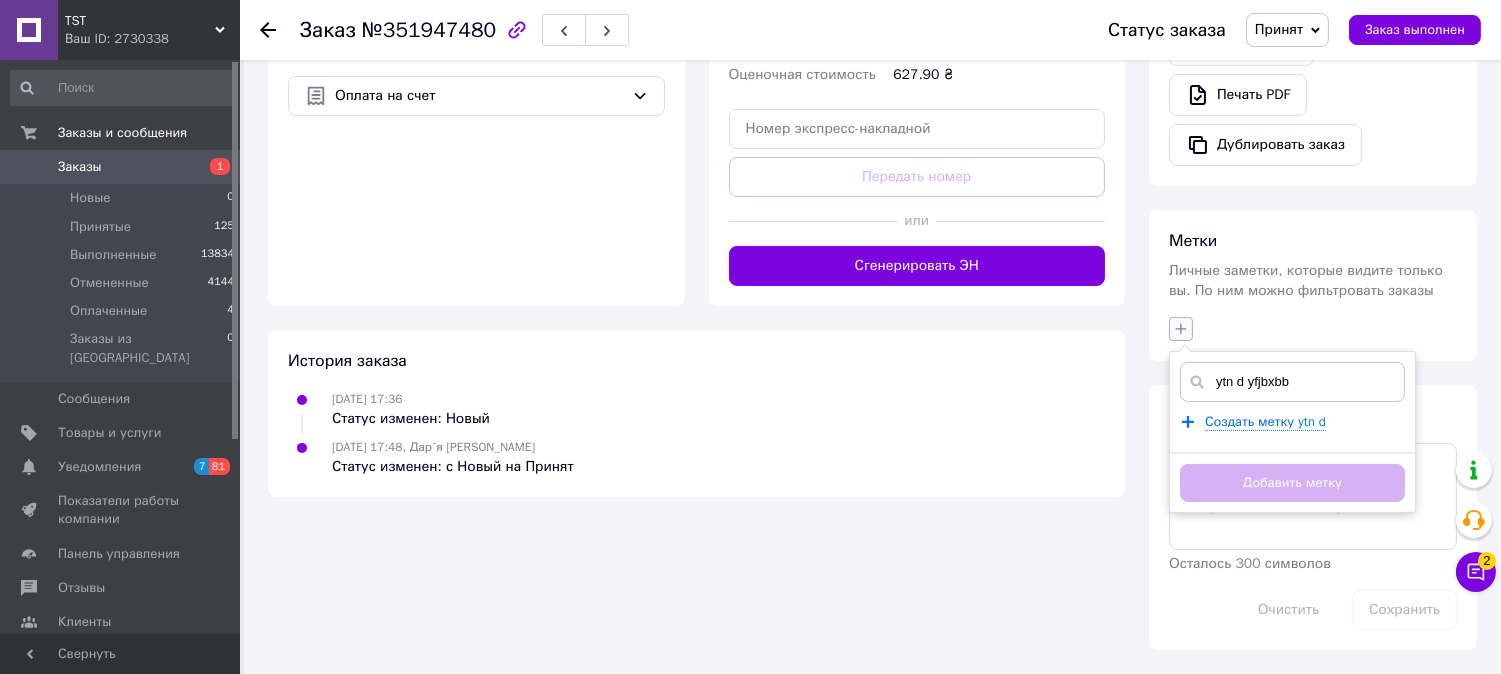 type on "ytn d yfjbxbbx" 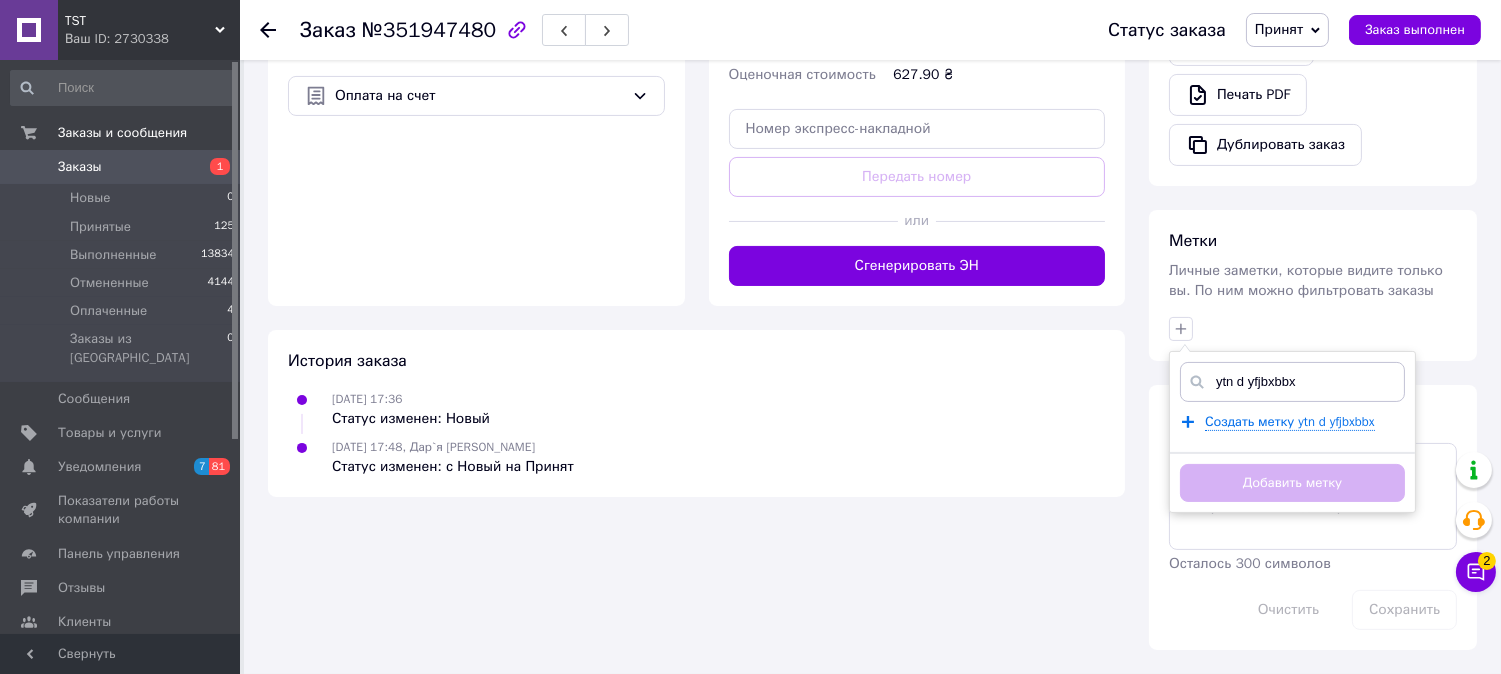 drag, startPoint x: 1298, startPoint y: 378, endPoint x: 1155, endPoint y: 370, distance: 143.2236 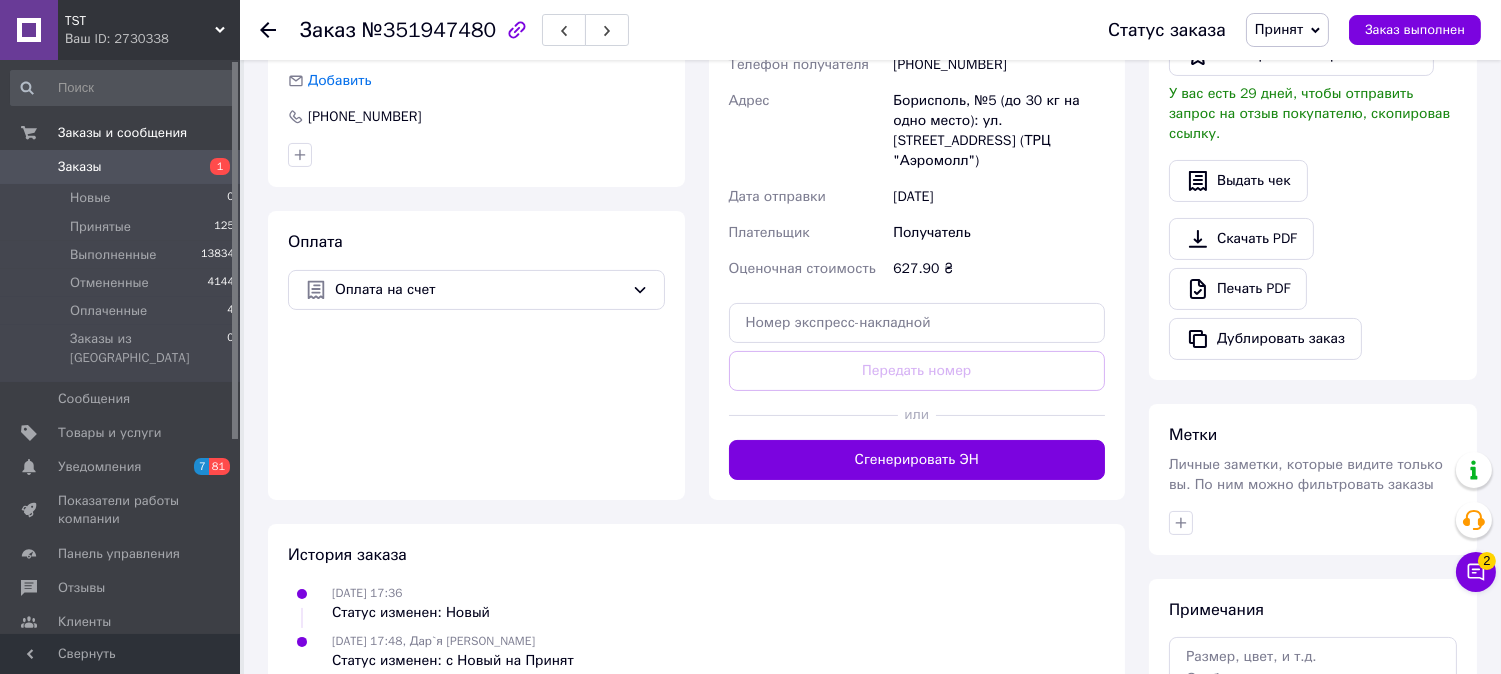 scroll, scrollTop: 873, scrollLeft: 0, axis: vertical 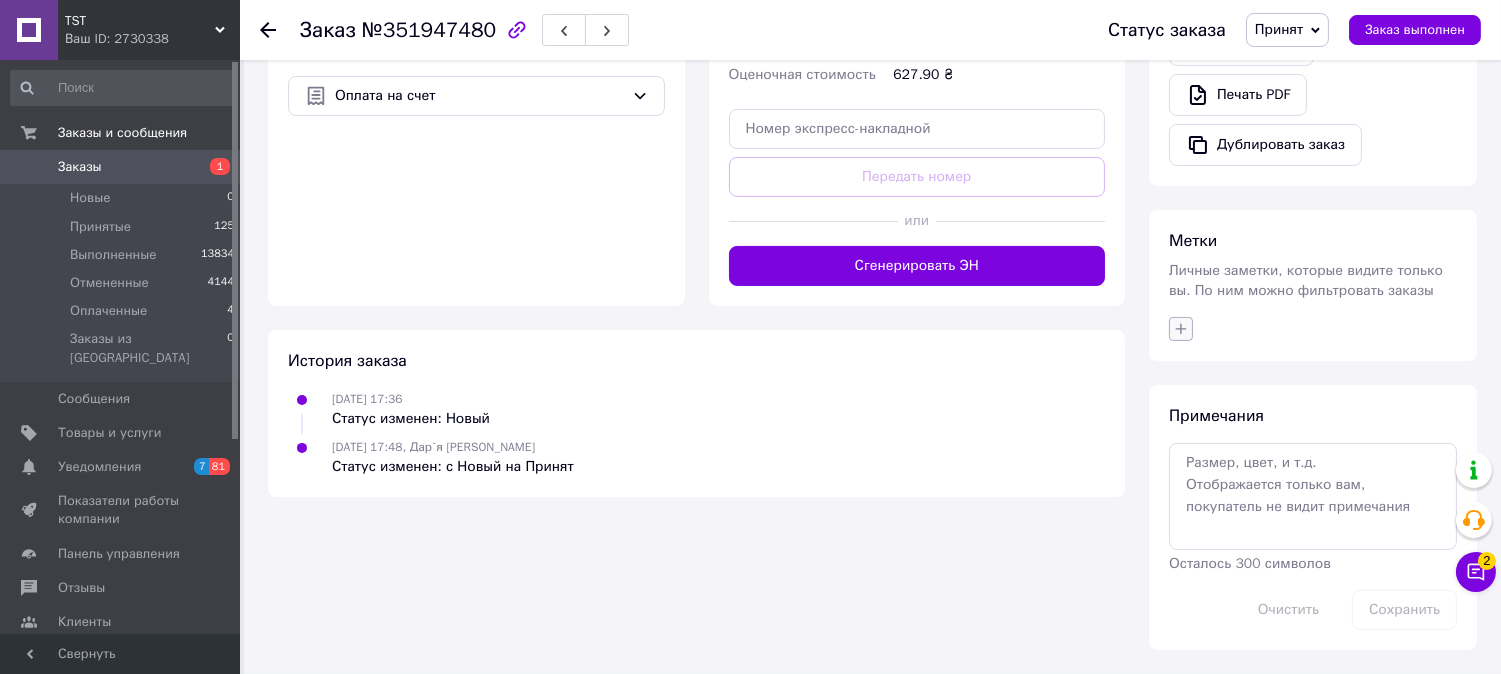 click 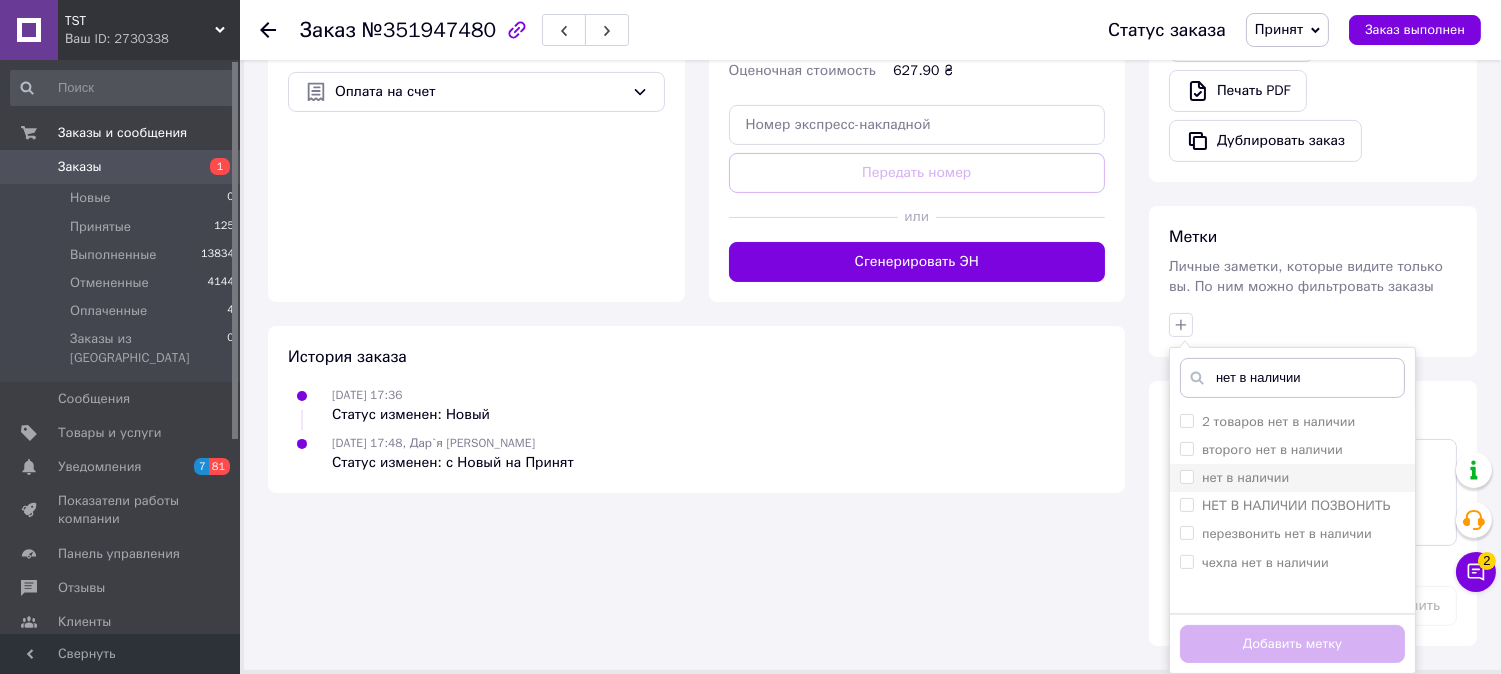 type on "нет в наличии" 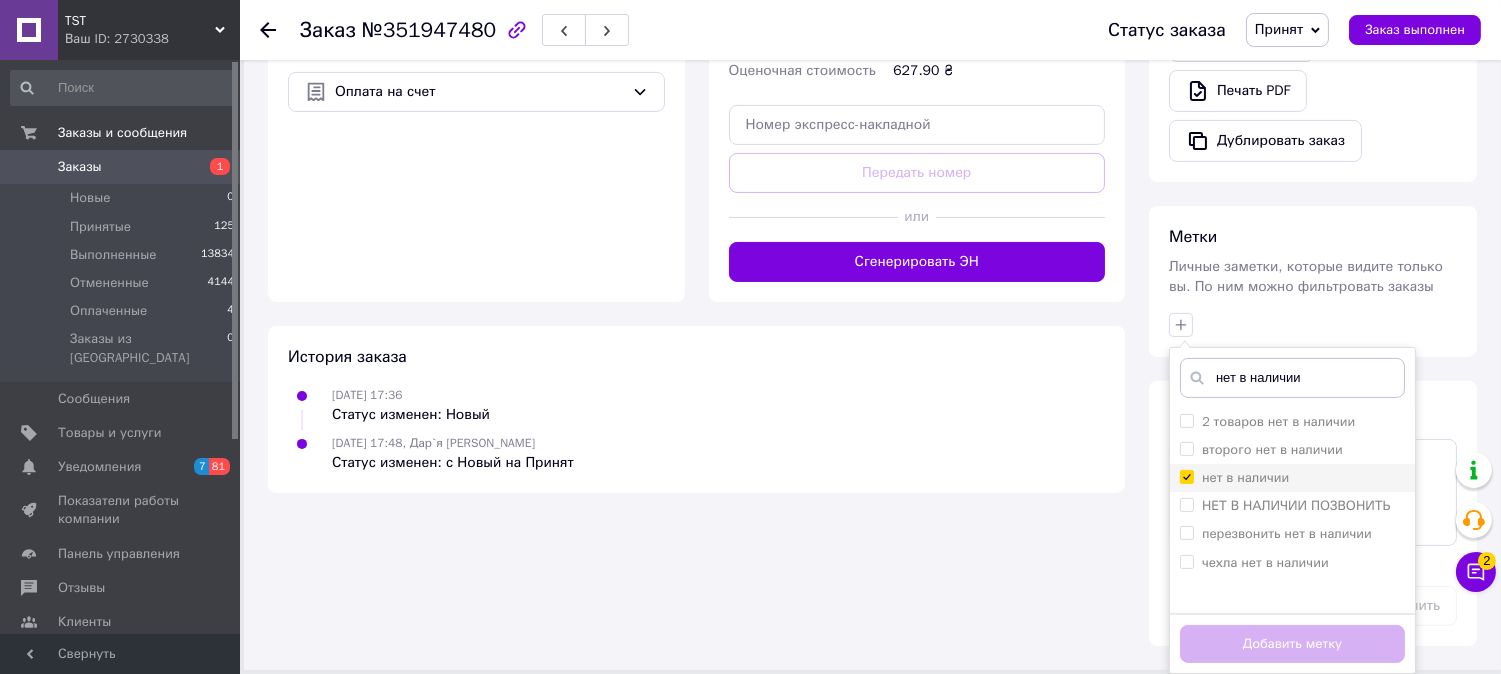 checkbox on "true" 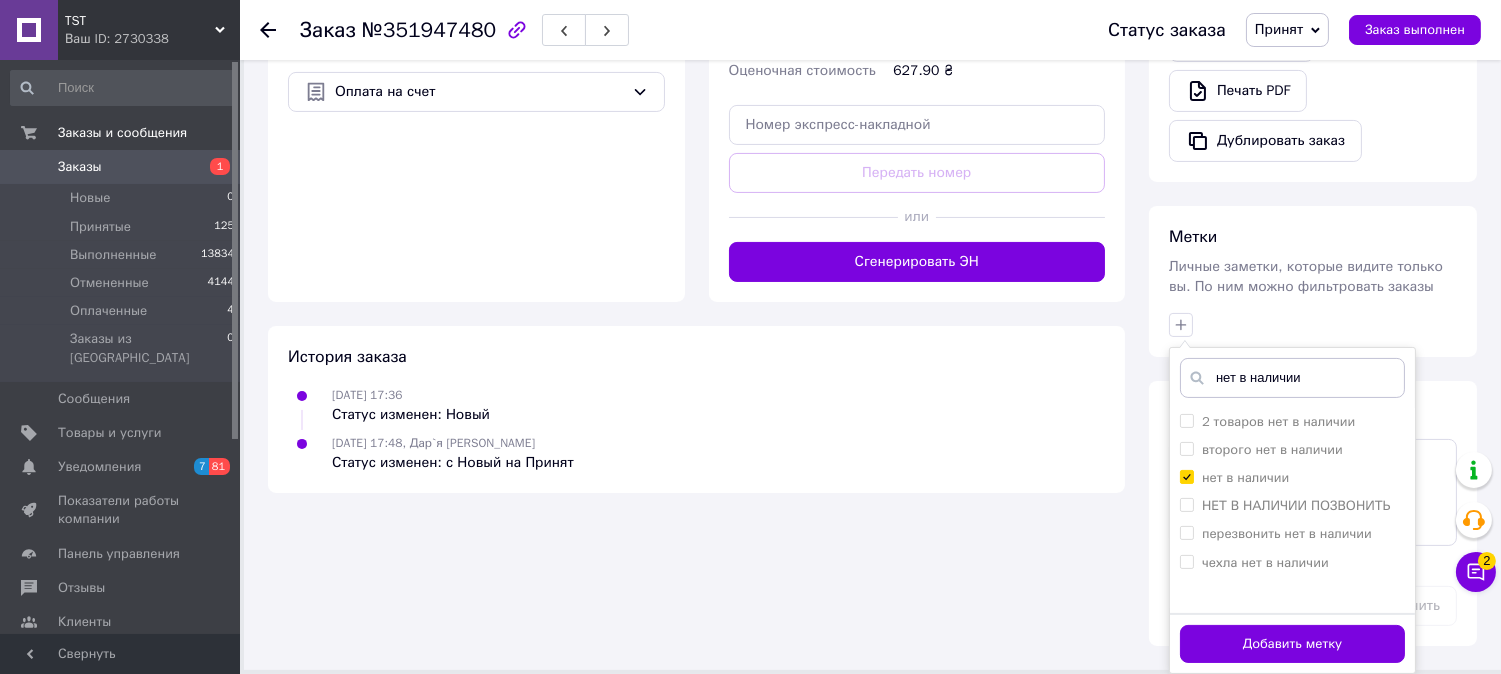drag, startPoint x: 1305, startPoint y: 643, endPoint x: 1276, endPoint y: 642, distance: 29.017237 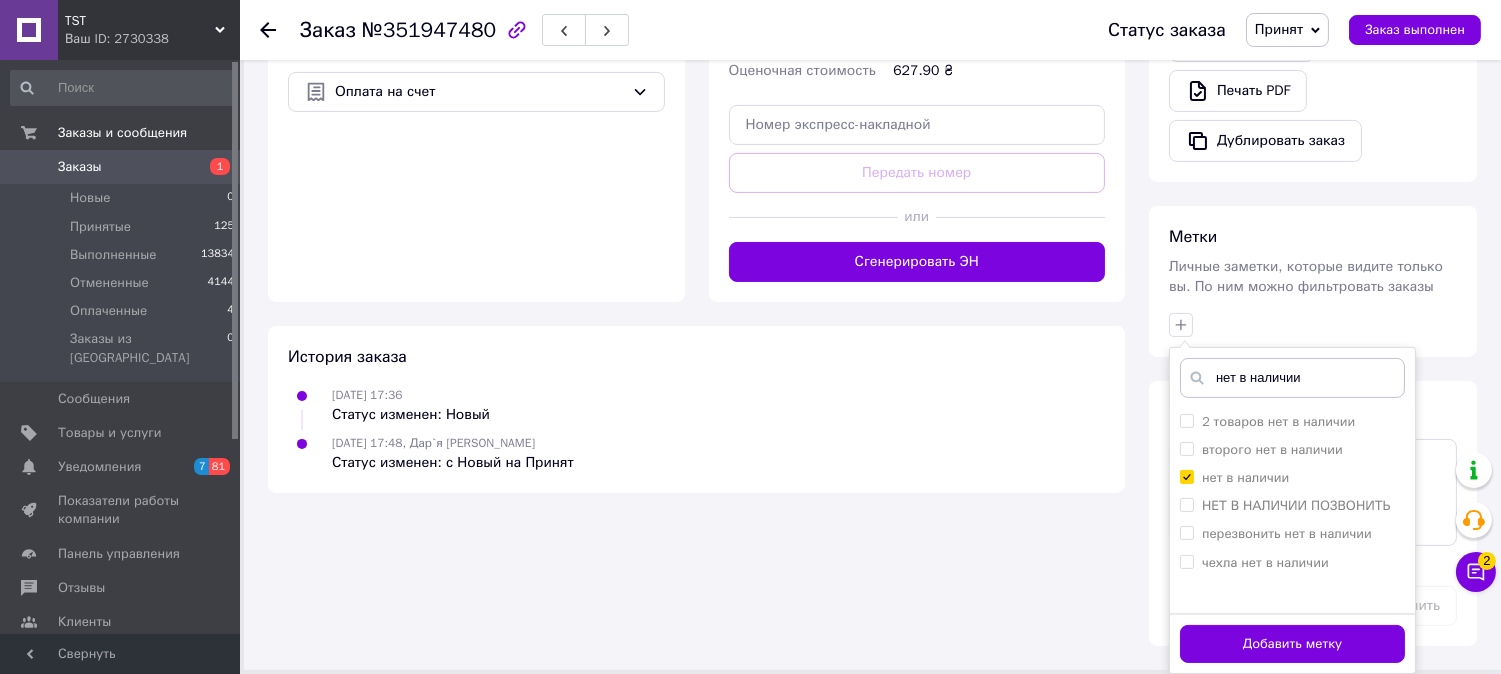 click on "Добавить метку" at bounding box center (1292, 644) 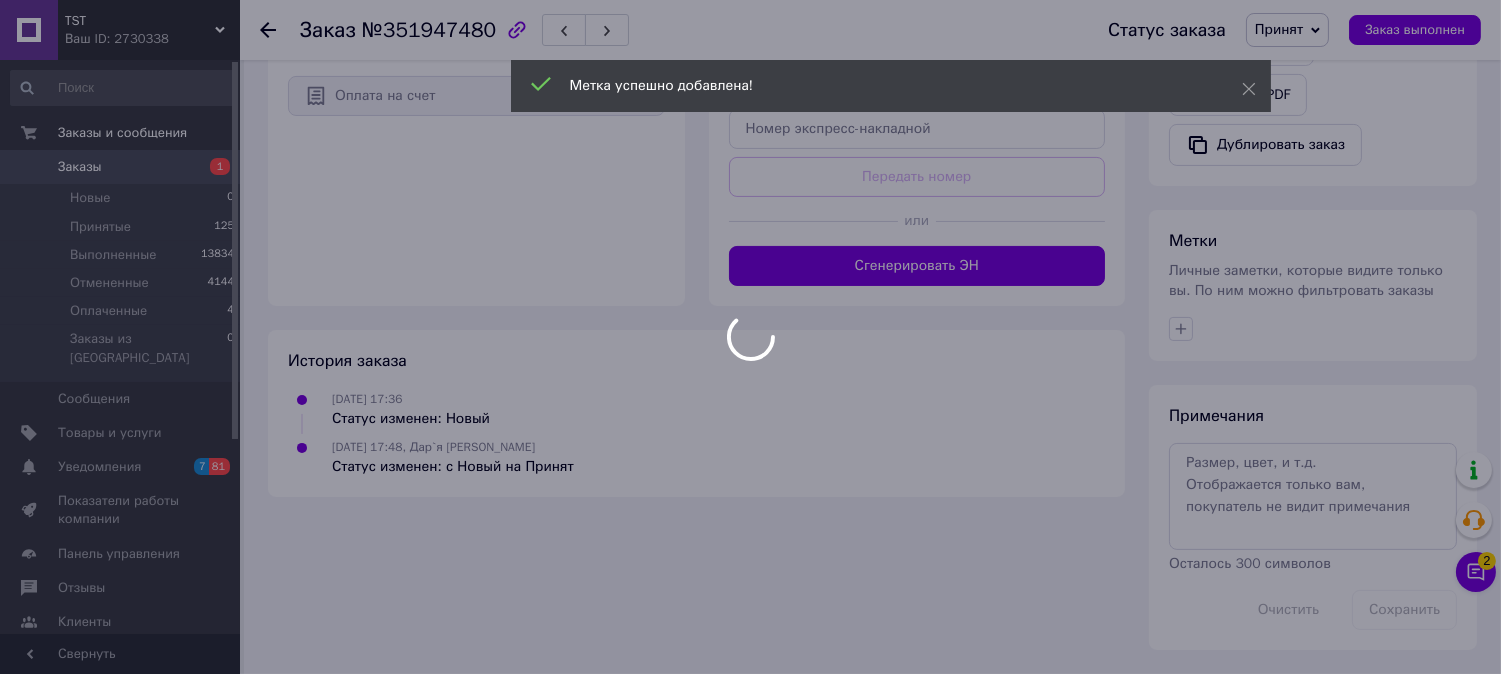 click at bounding box center (750, 337) 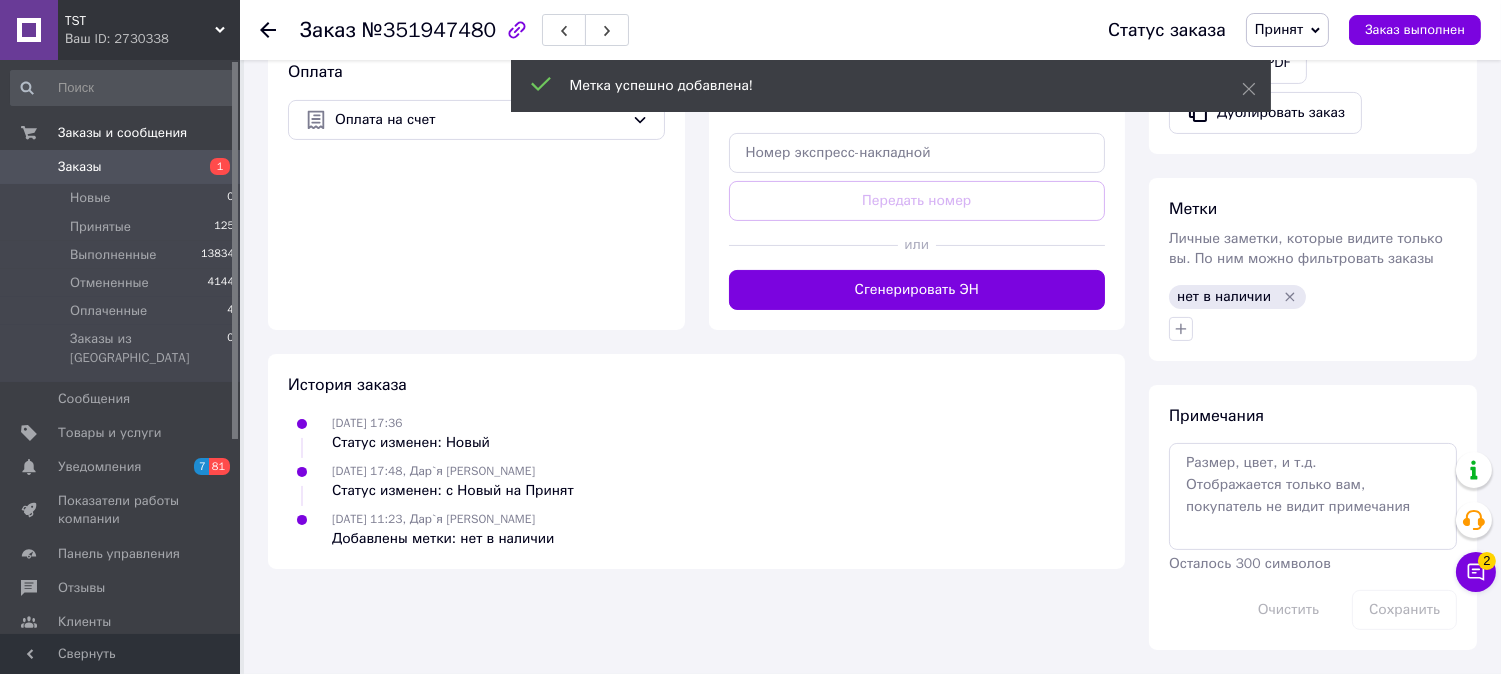scroll, scrollTop: 896, scrollLeft: 0, axis: vertical 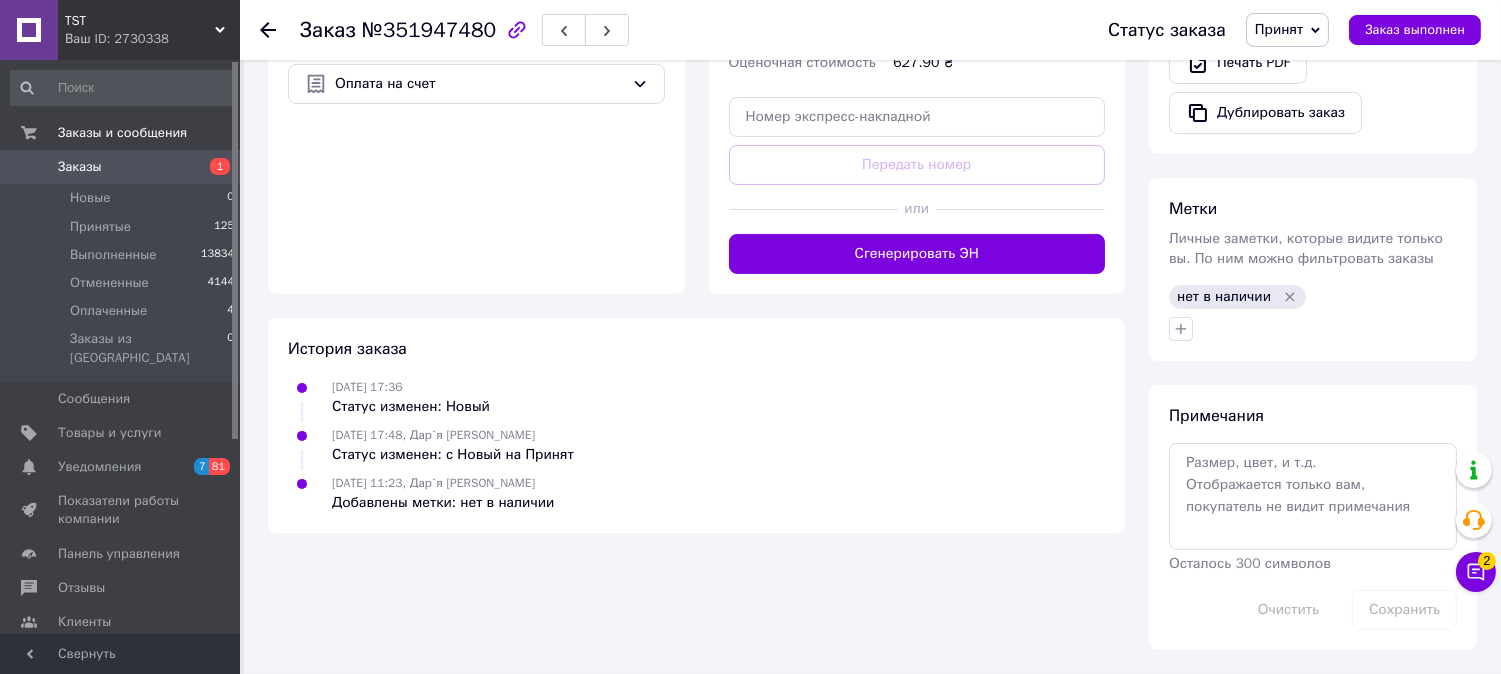 click 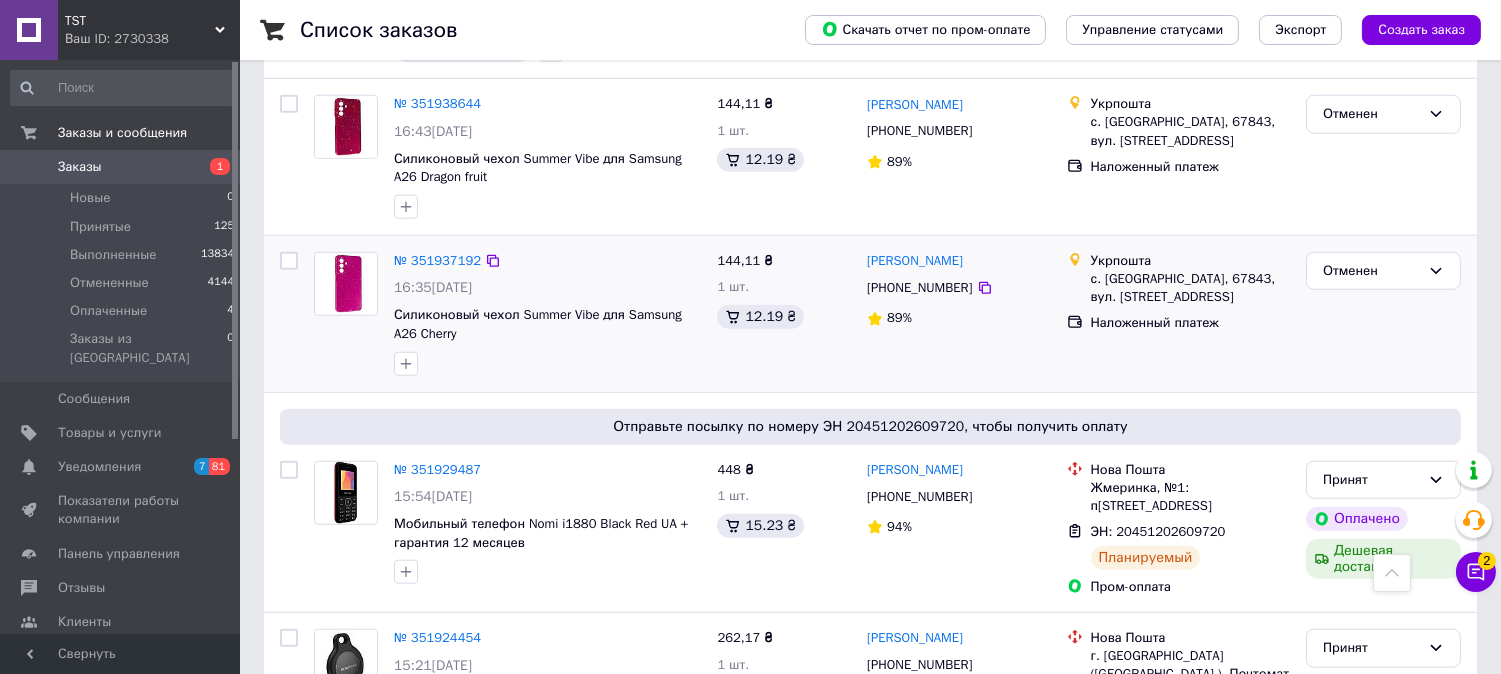 scroll, scrollTop: 3444, scrollLeft: 0, axis: vertical 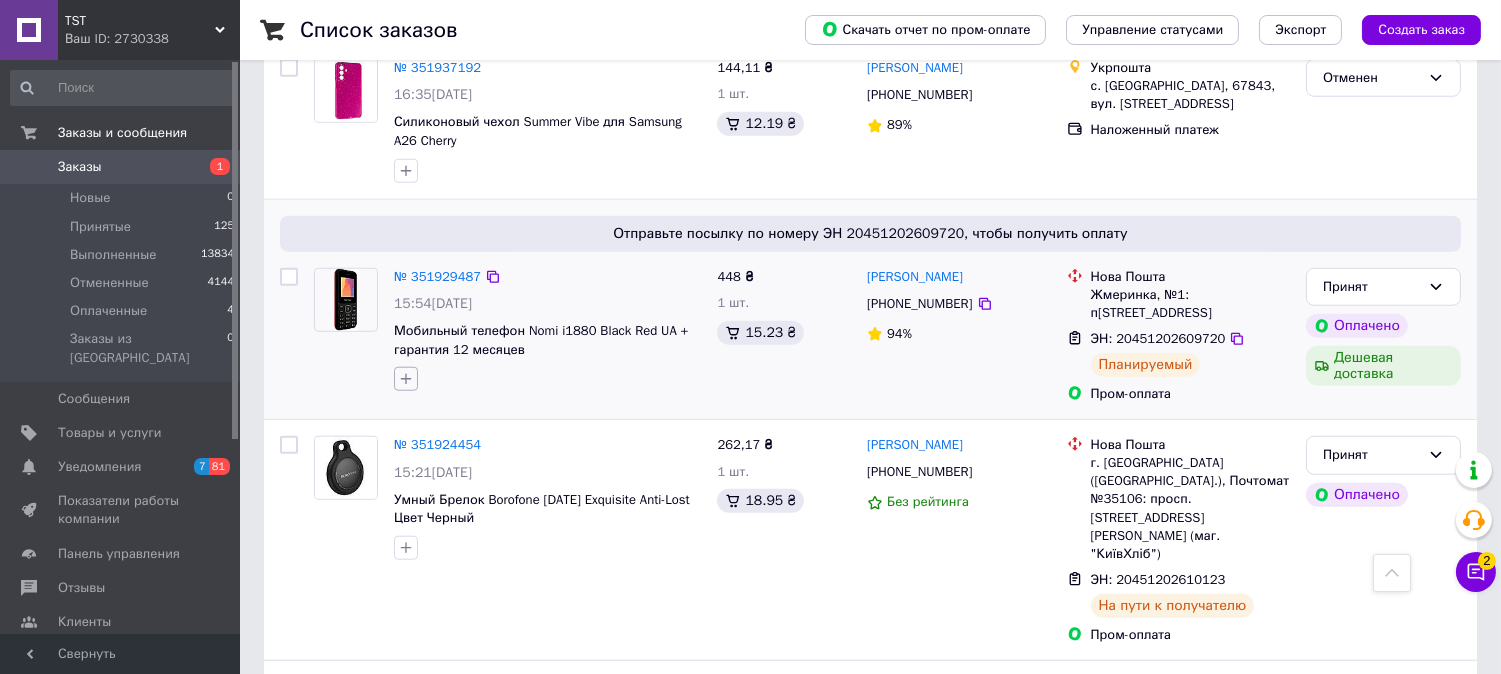 click 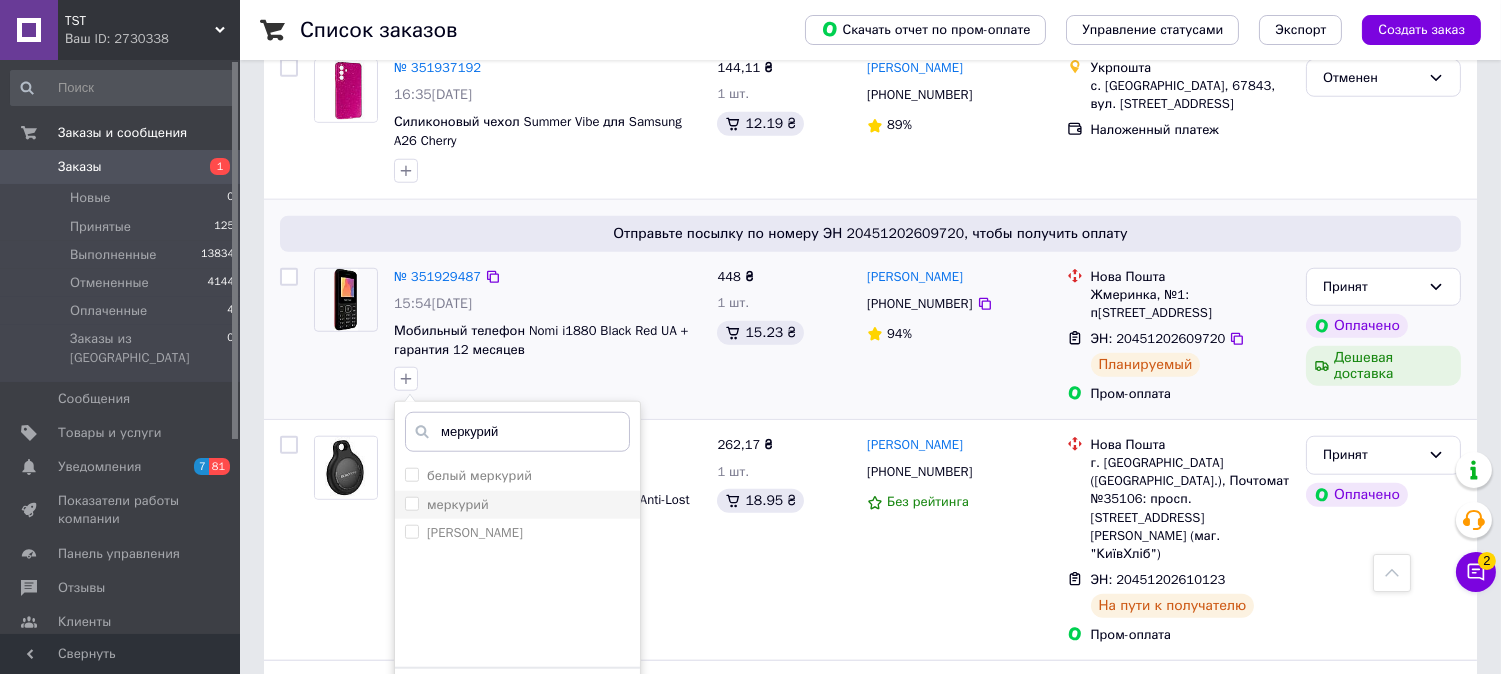 type on "меркурий" 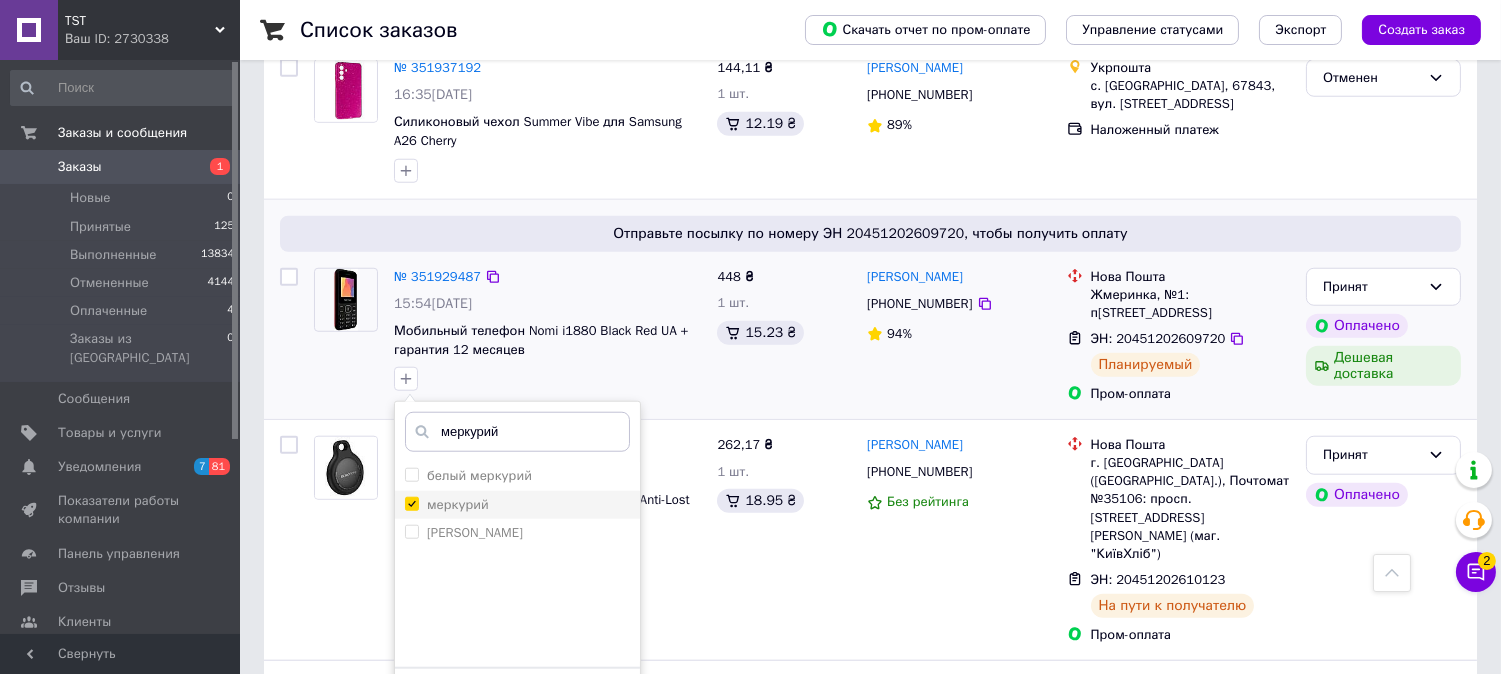 checkbox on "true" 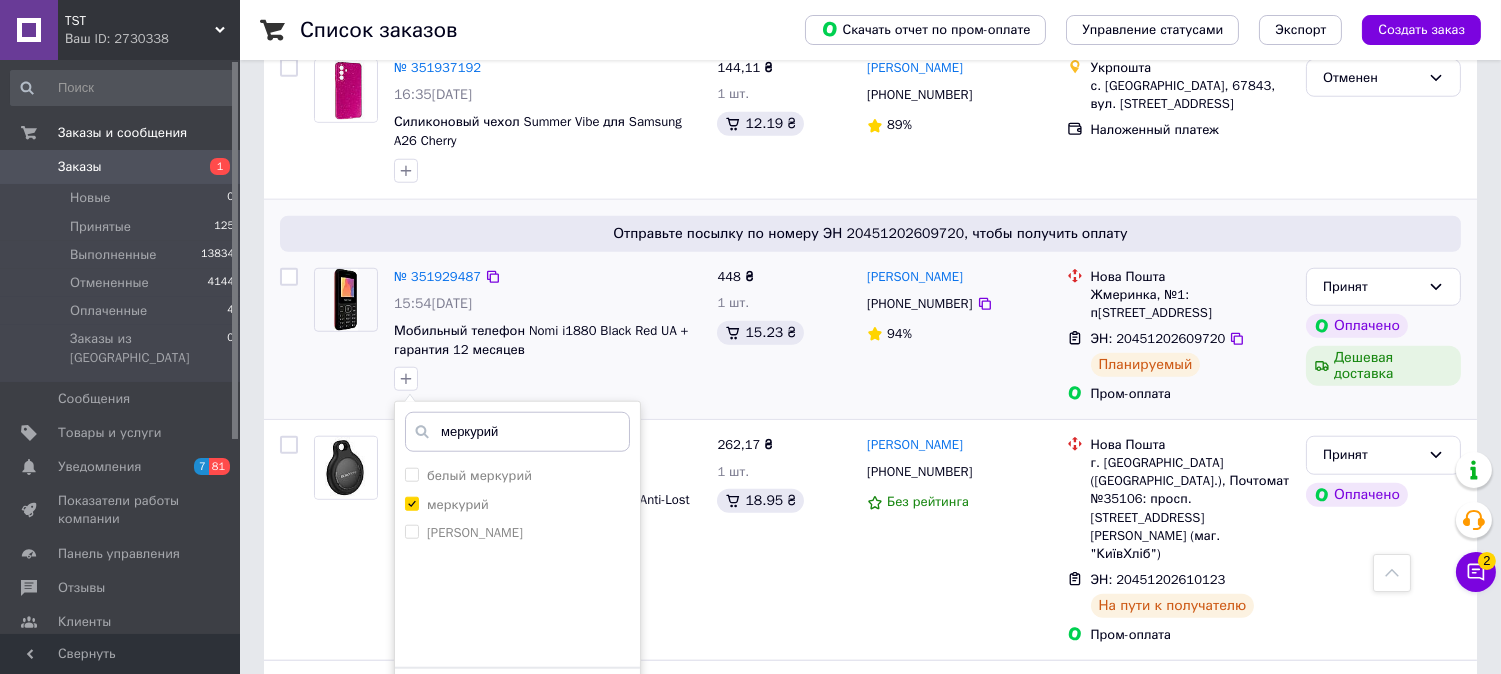 click on "Добавить метку" at bounding box center (517, 698) 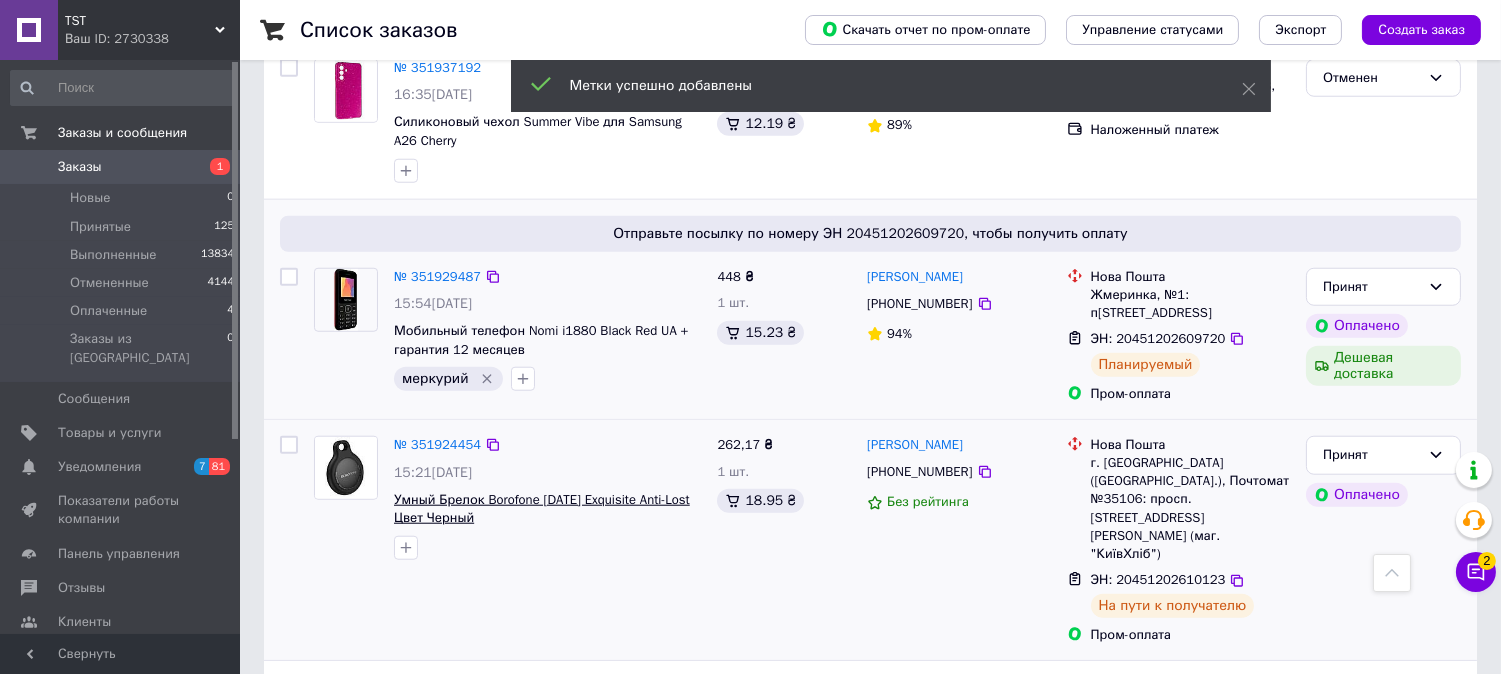scroll, scrollTop: 3333, scrollLeft: 0, axis: vertical 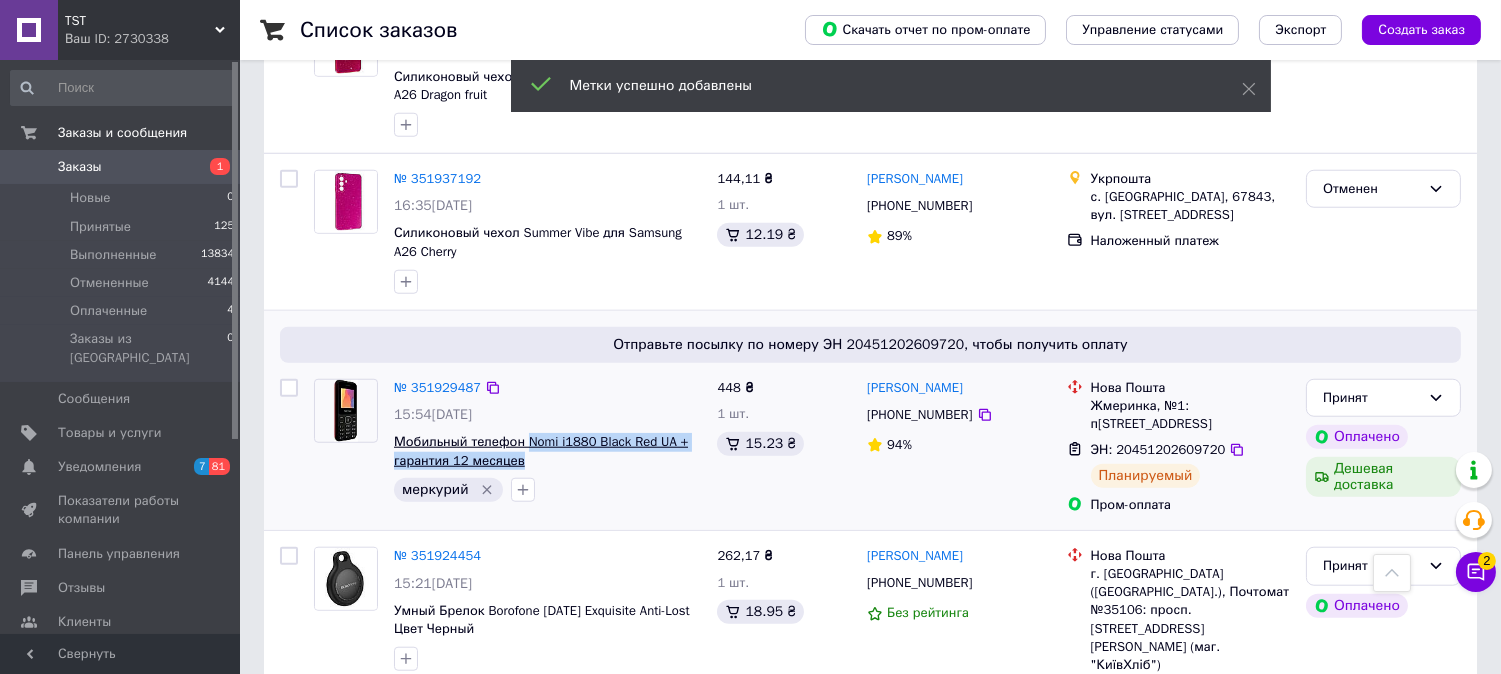 drag, startPoint x: 545, startPoint y: 381, endPoint x: 524, endPoint y: 366, distance: 25.806976 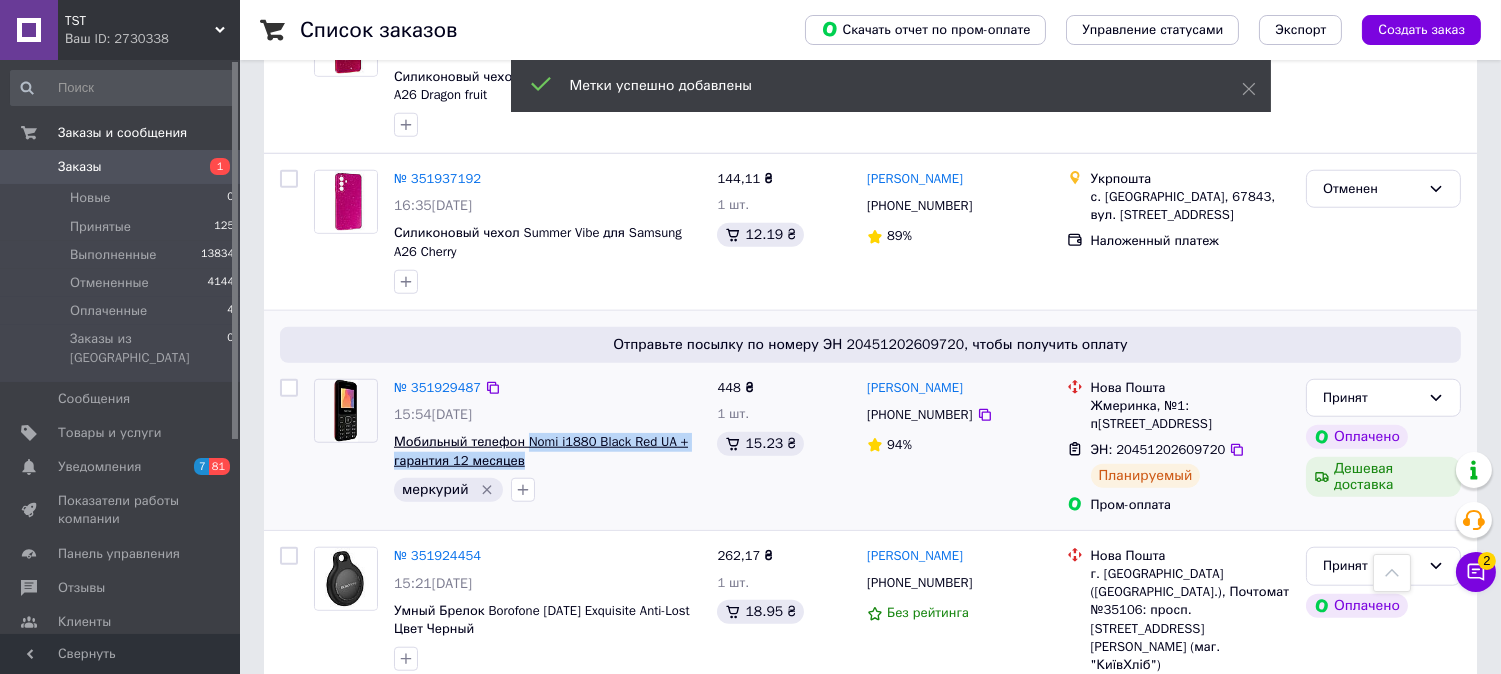 click on "Мобильный телефон Nomi i1880 Black Red UA + гарантия 12 месяцев" at bounding box center [547, 451] 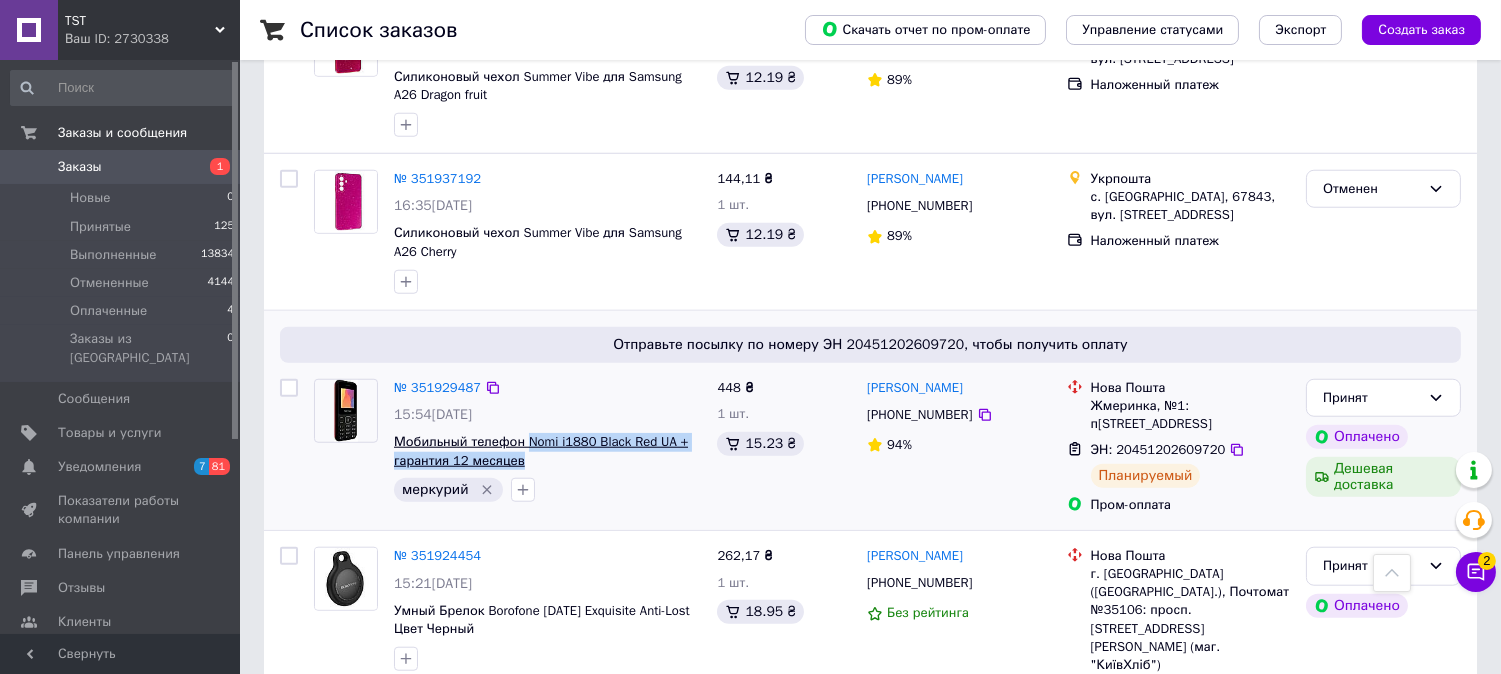 copy on "Nomi i1880 Black Red UA + гарантия 12 месяцев" 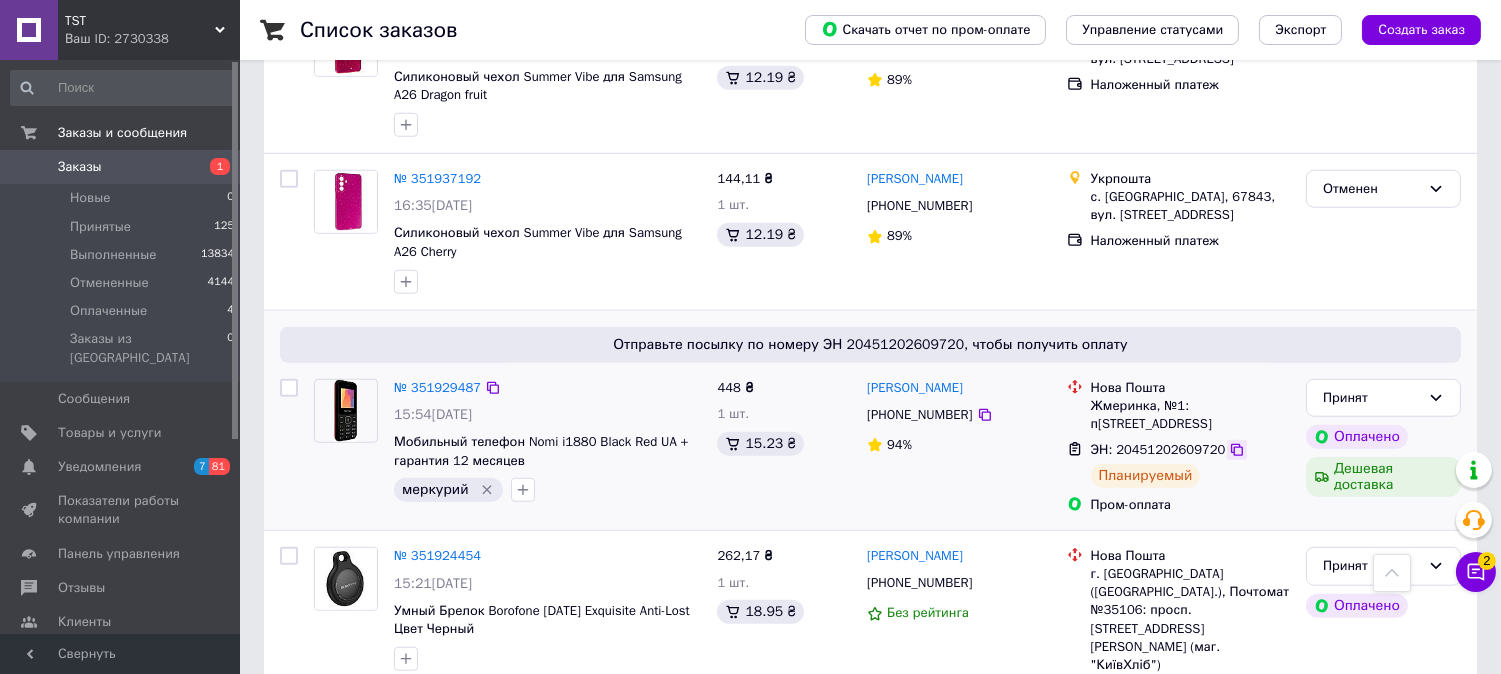 click 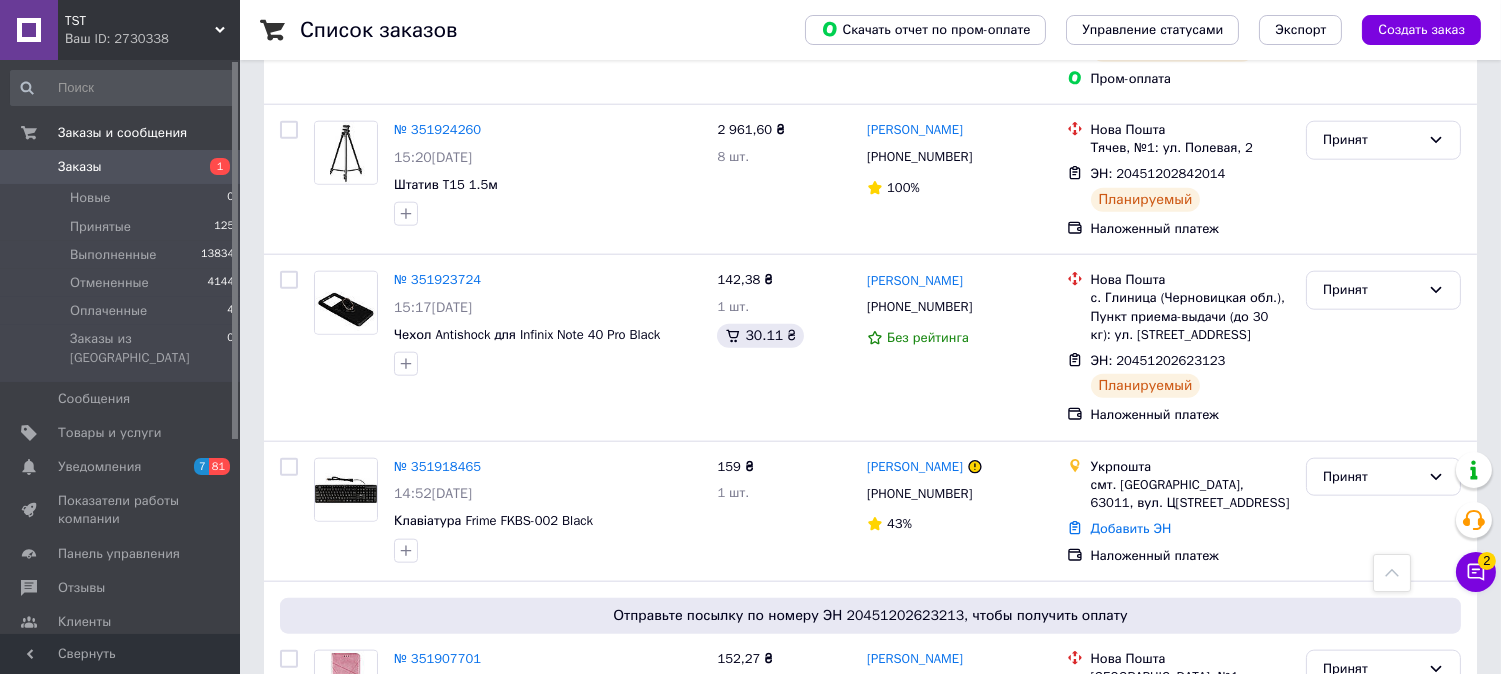 scroll, scrollTop: 4222, scrollLeft: 0, axis: vertical 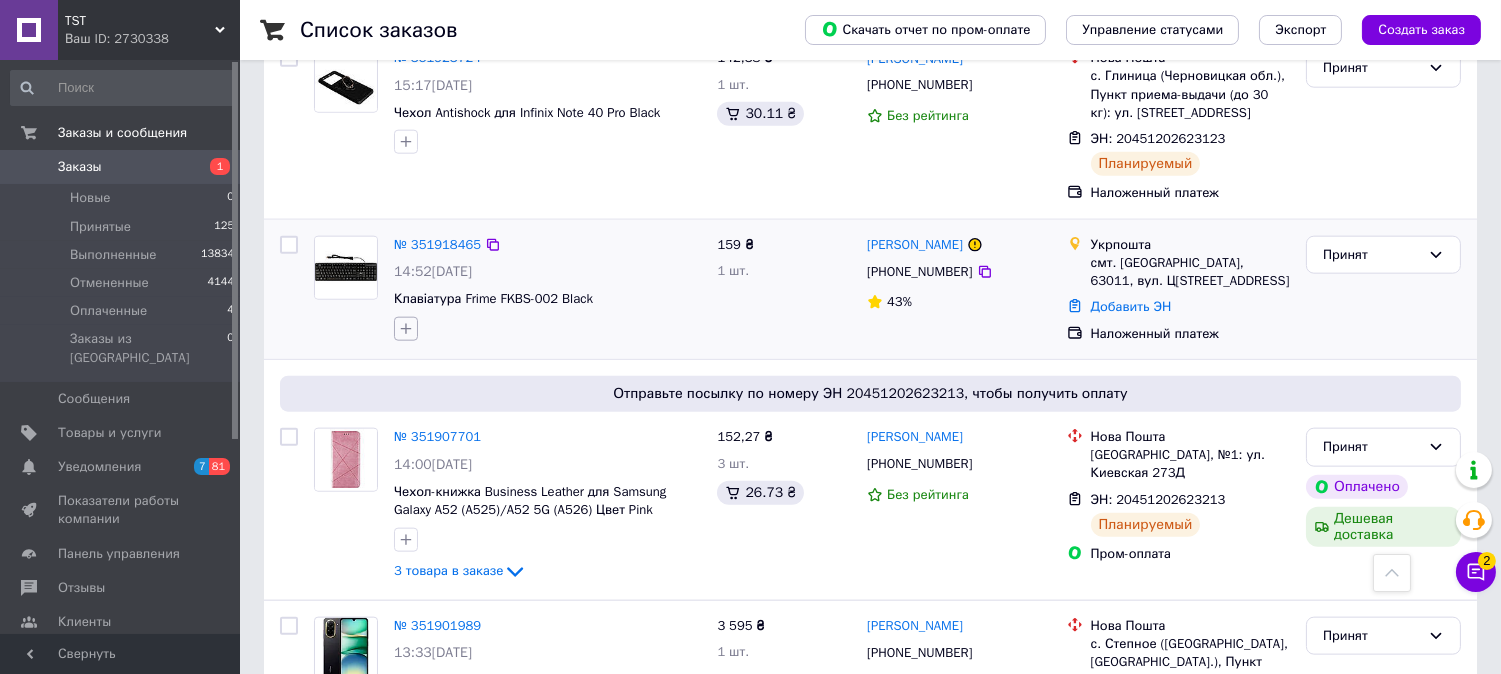 click 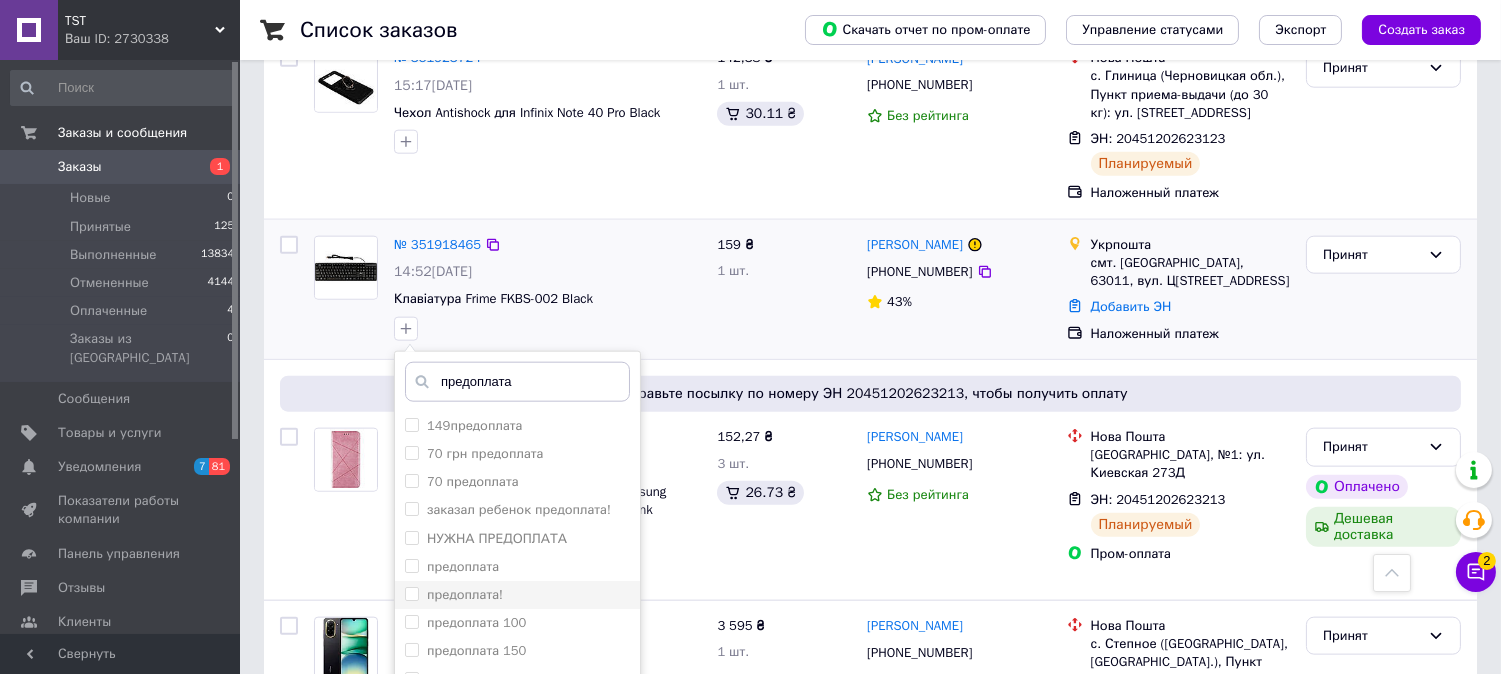 type on "предоплата" 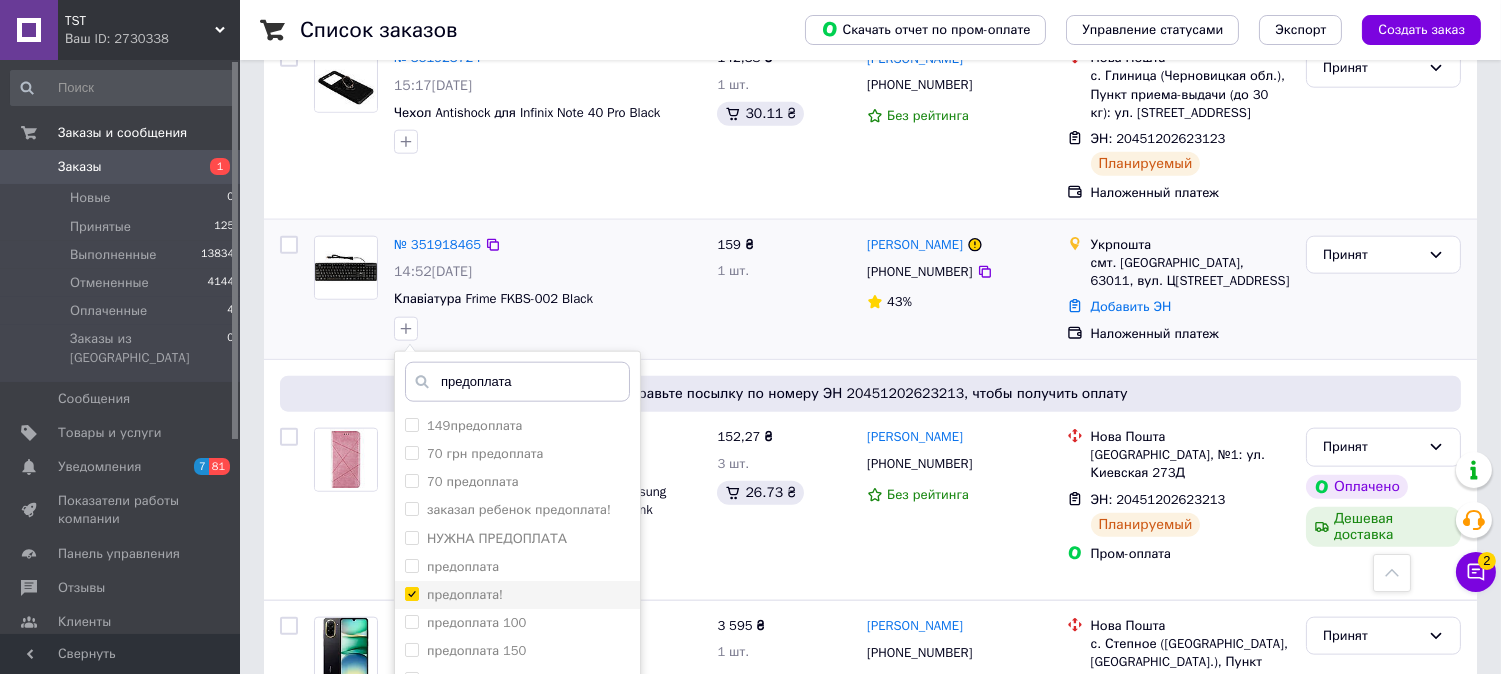 checkbox on "true" 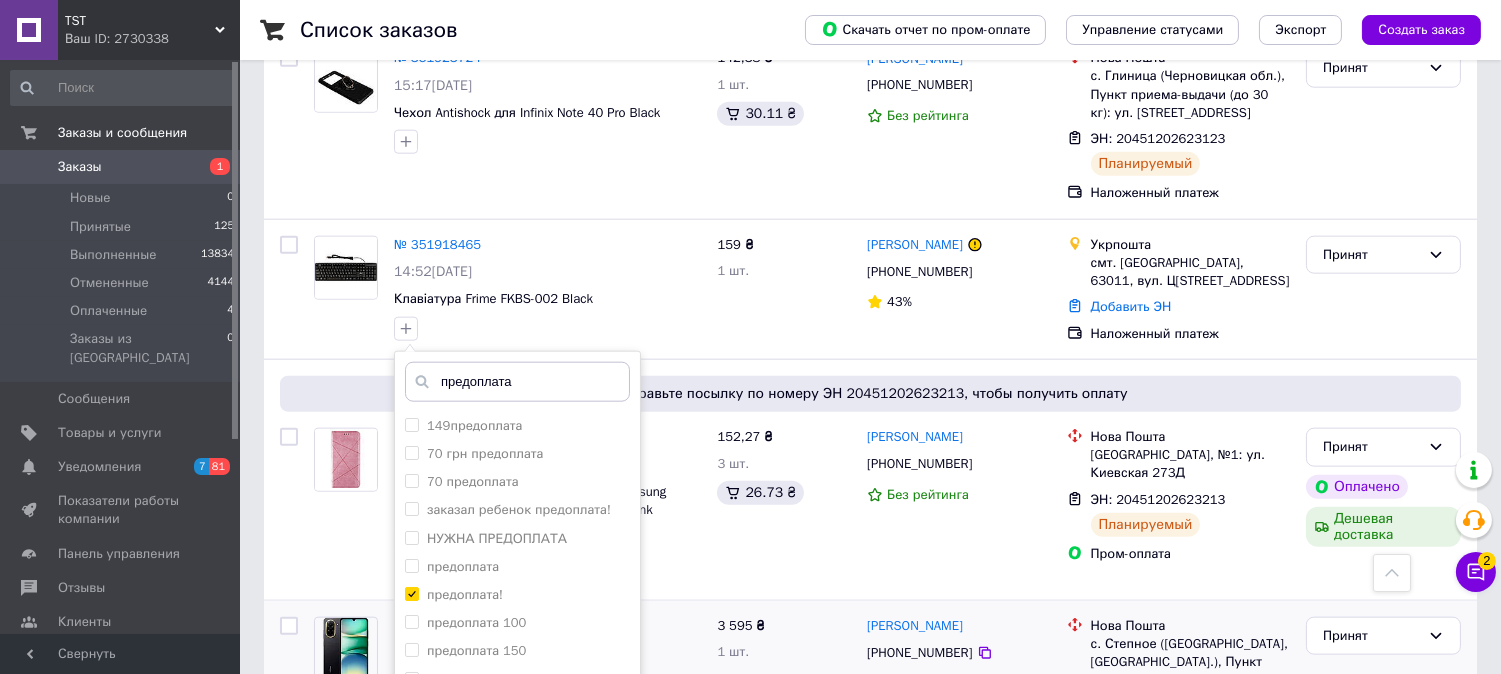 click on "Добавить метку" at bounding box center [517, 748] 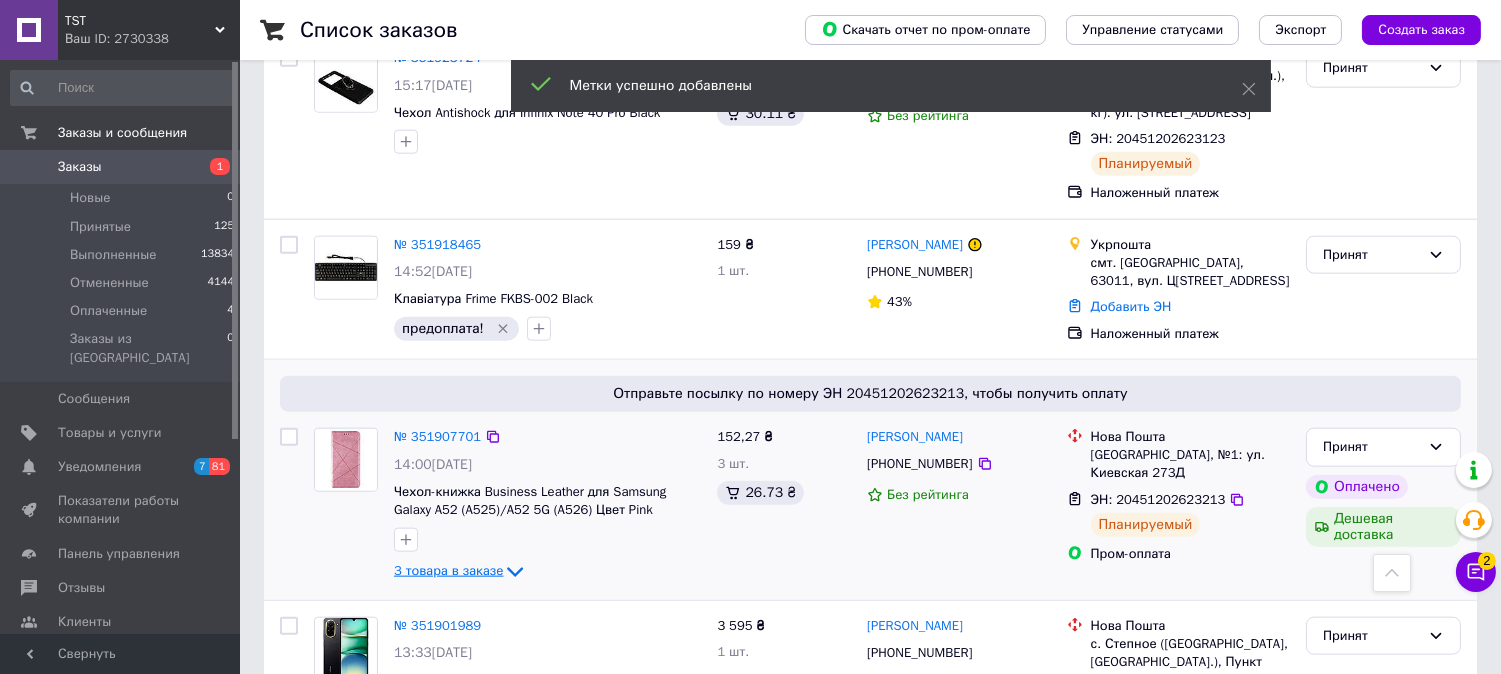 click on "3 товара в заказе" at bounding box center (448, 570) 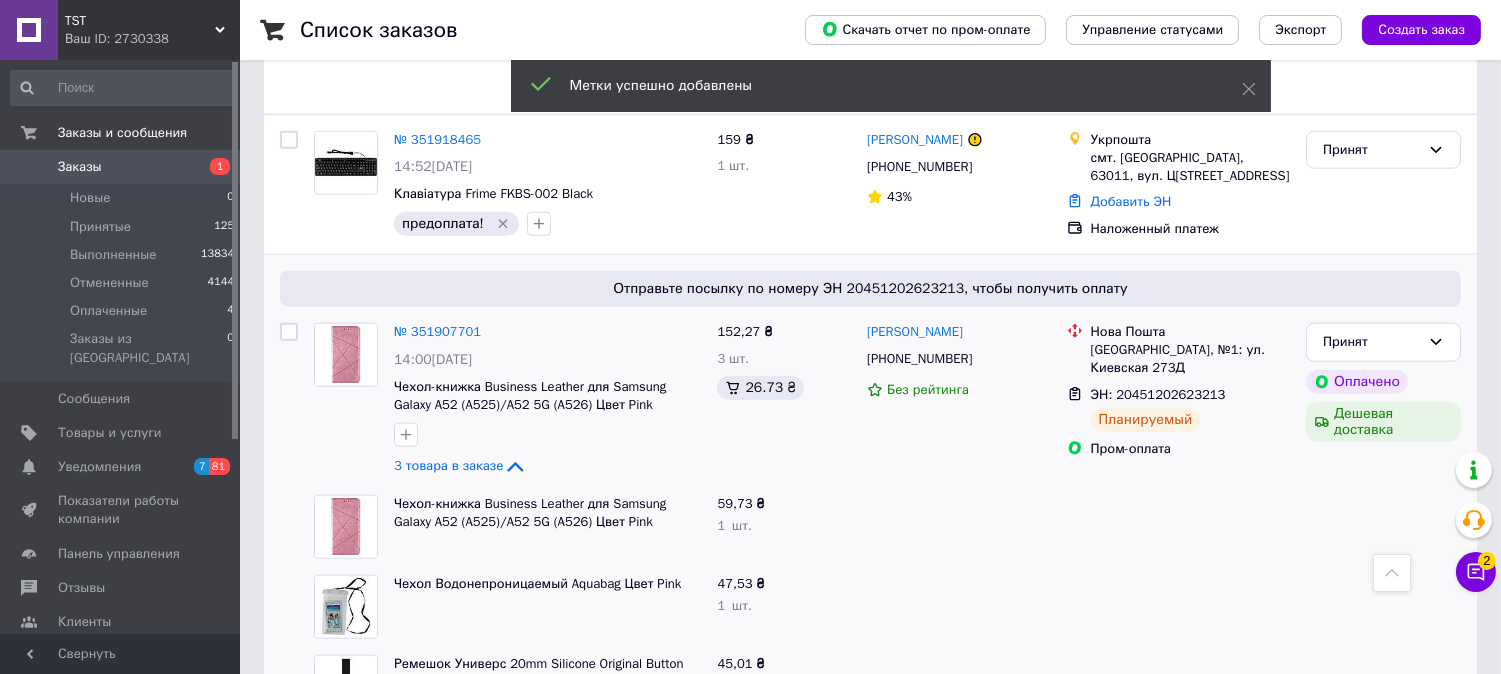 scroll, scrollTop: 4333, scrollLeft: 0, axis: vertical 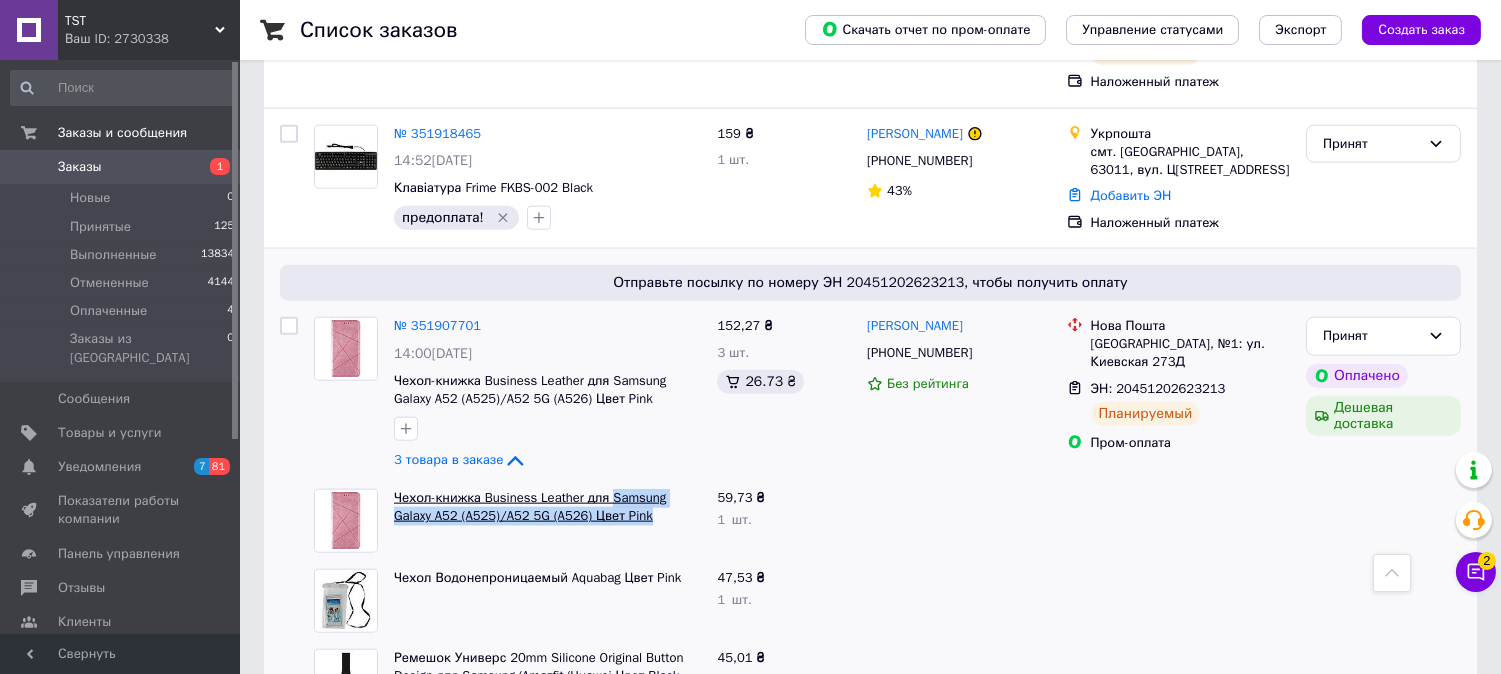 drag, startPoint x: 641, startPoint y: 400, endPoint x: 607, endPoint y: 377, distance: 41.04875 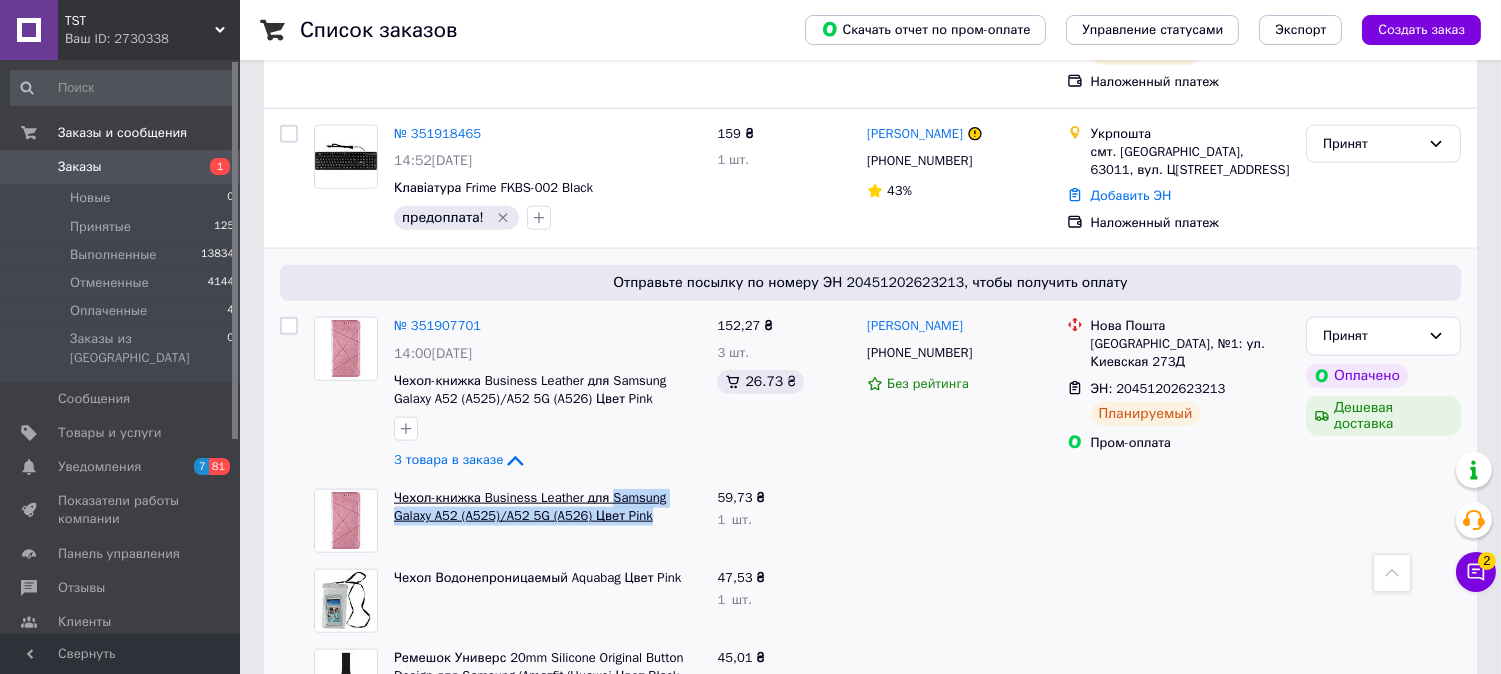 click on "Чехол-книжка Business Leather для Samsung Galaxy A52 (A525)/A52 5G (A526) Цвет Pink" at bounding box center [547, 507] 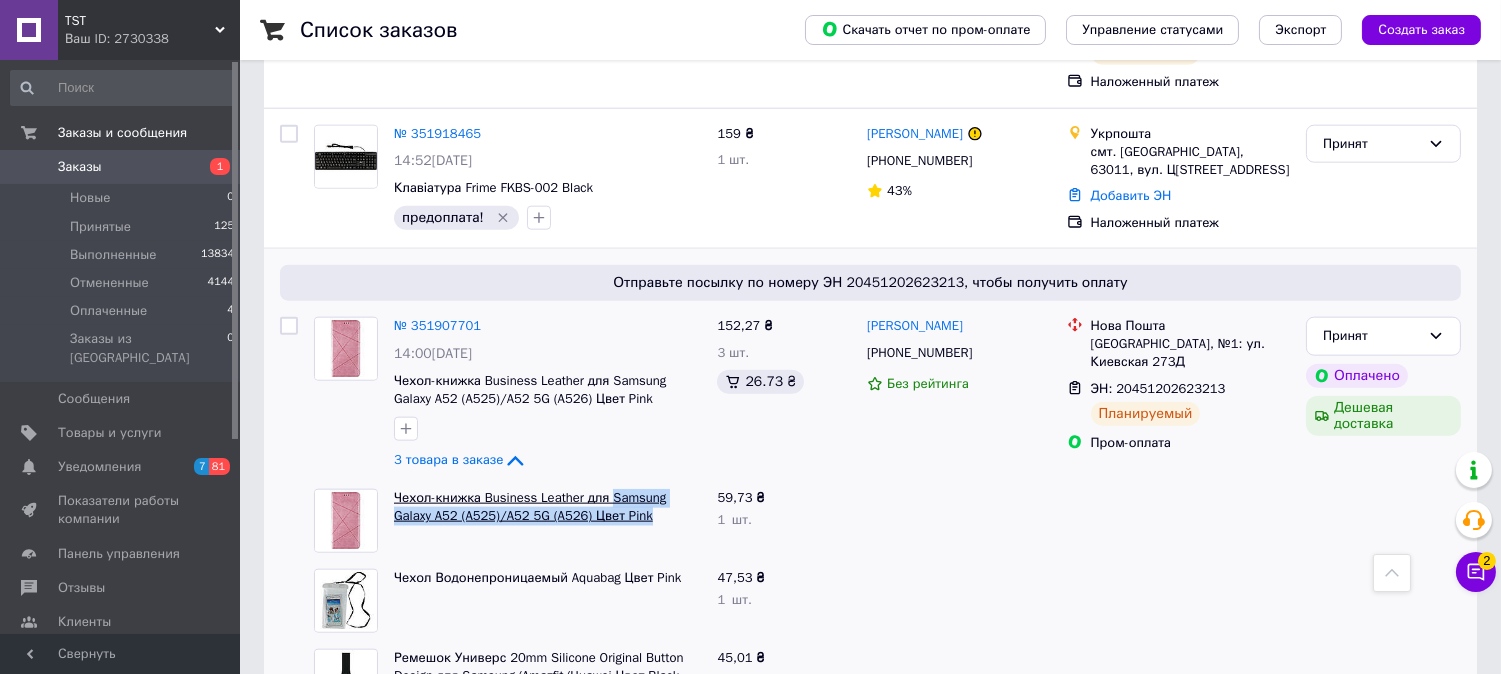 copy on "Samsung Galaxy A52 (A525)/A52 5G (A526) Цвет Pink" 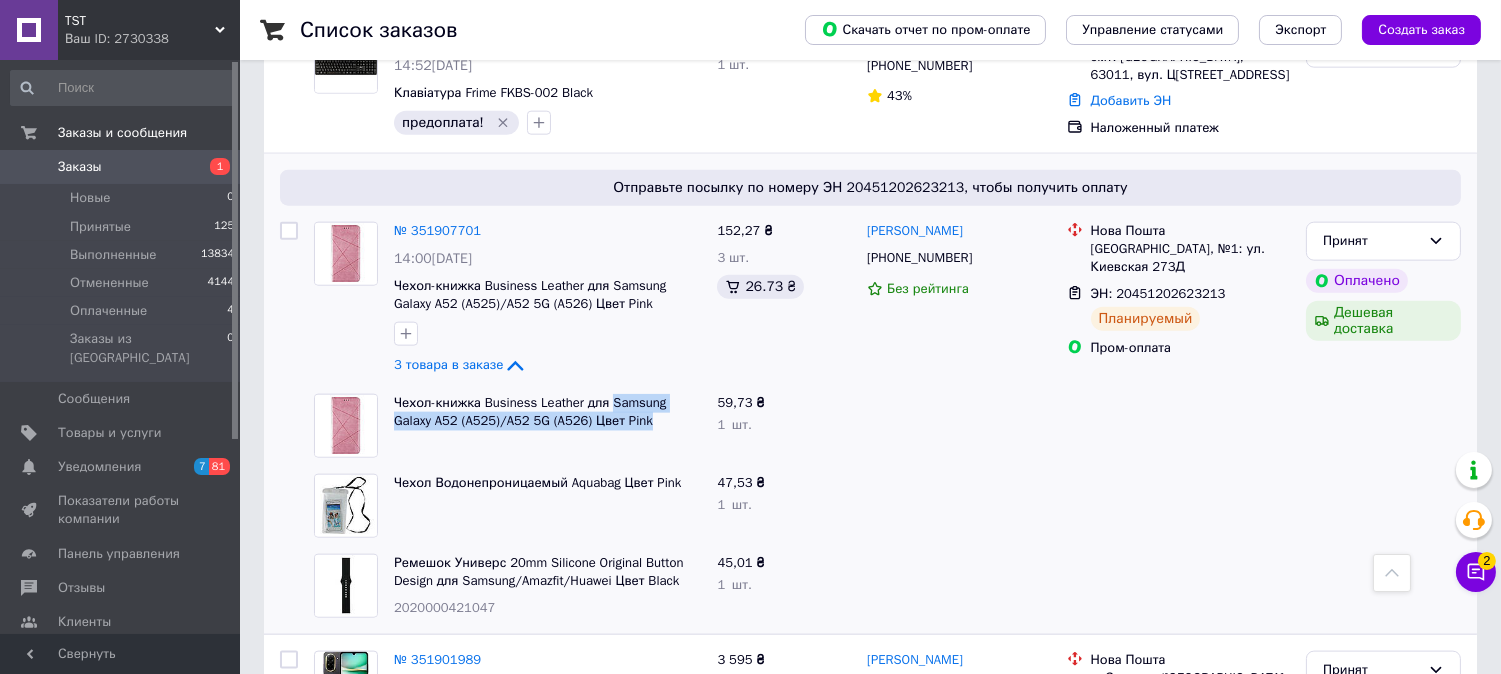 scroll, scrollTop: 4555, scrollLeft: 0, axis: vertical 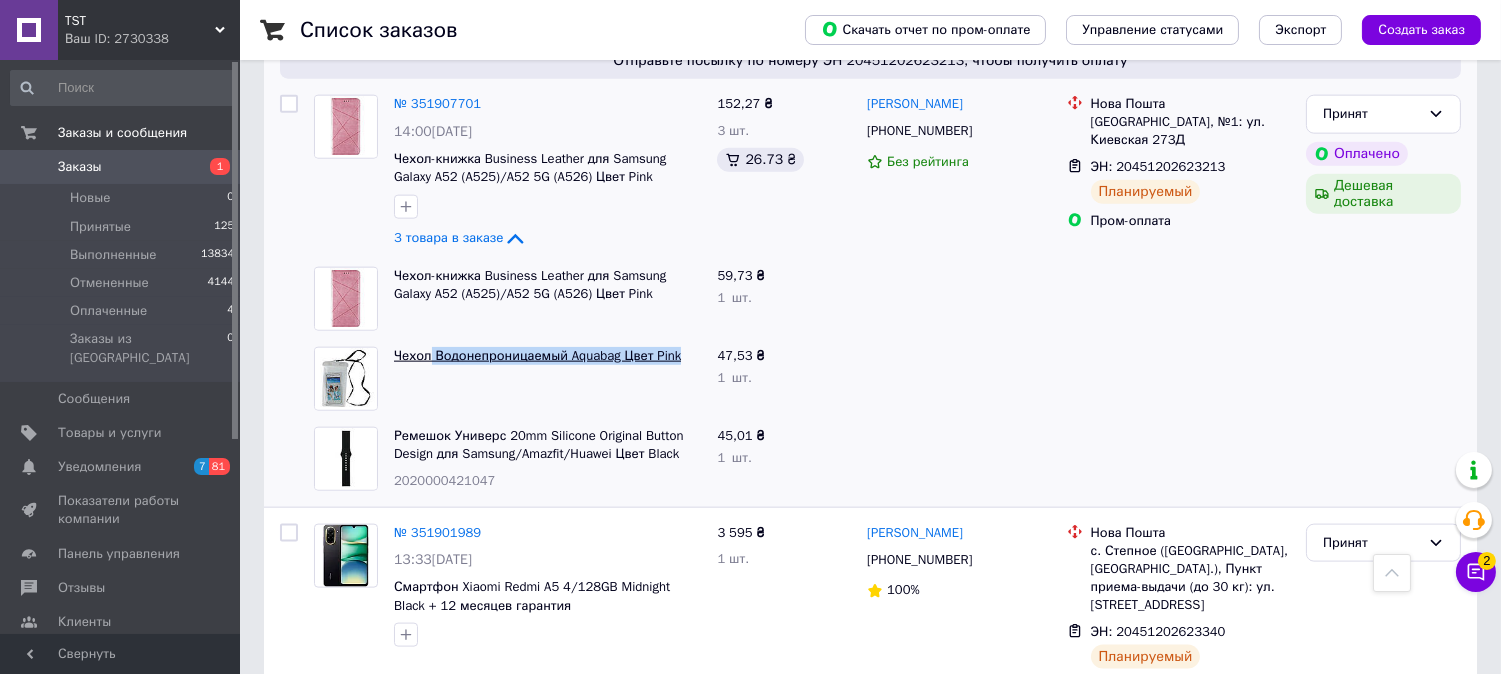 drag, startPoint x: 687, startPoint y: 224, endPoint x: 431, endPoint y: 233, distance: 256.15814 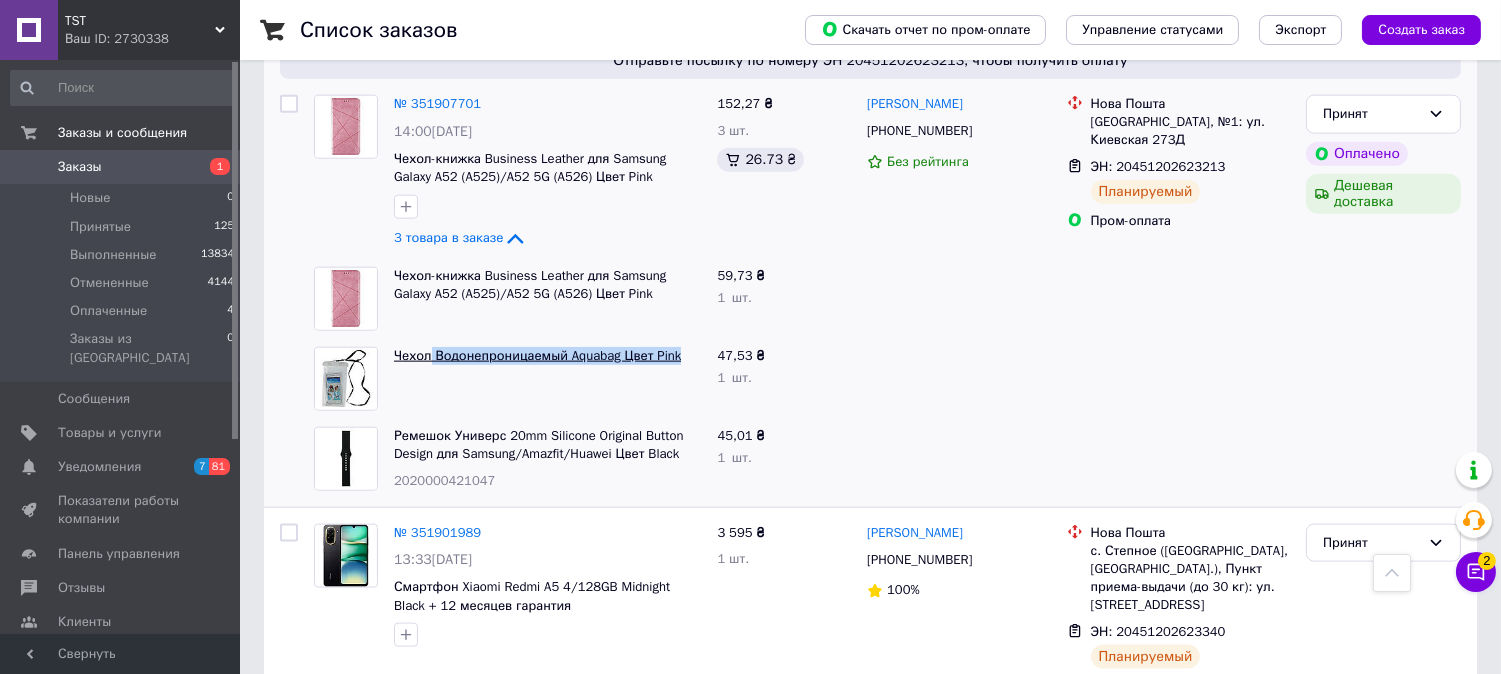 copy on "Водонепроницаемый Aquabag Цвет Pink" 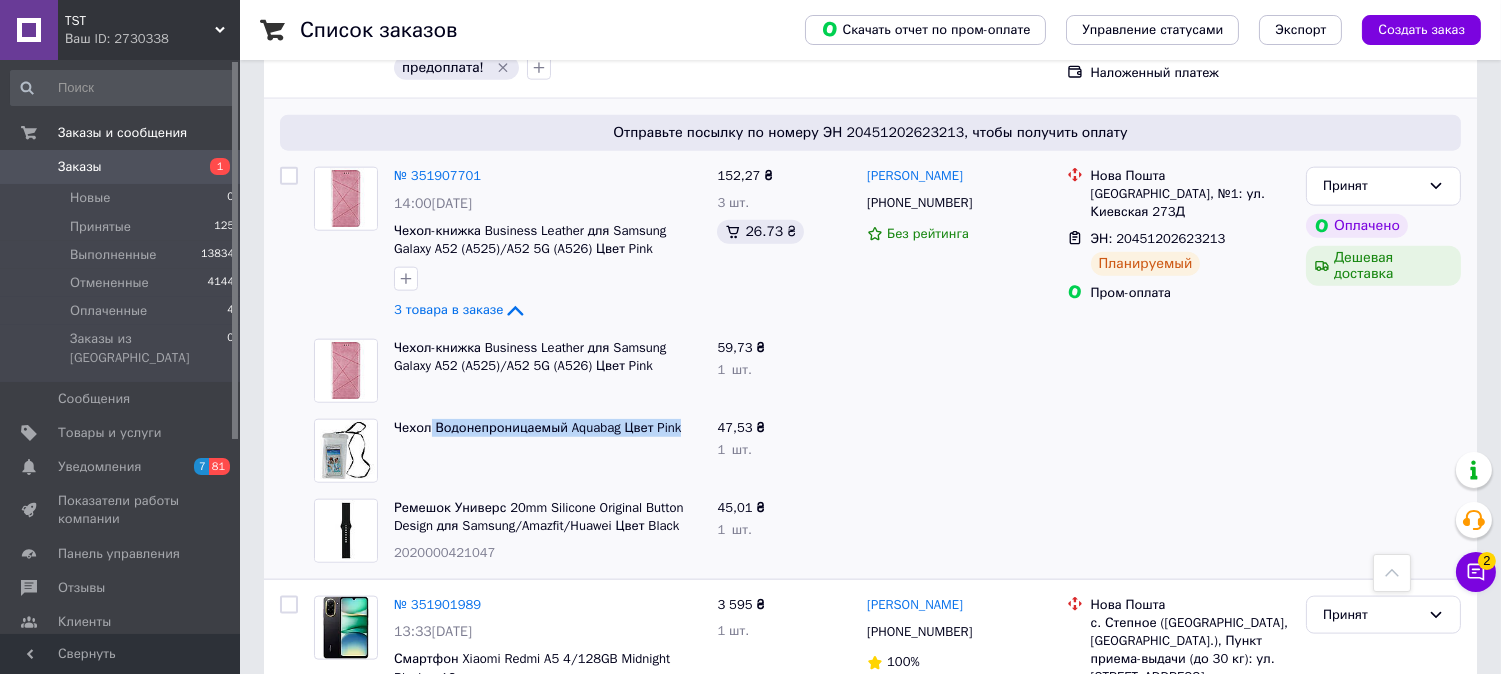 scroll, scrollTop: 4444, scrollLeft: 0, axis: vertical 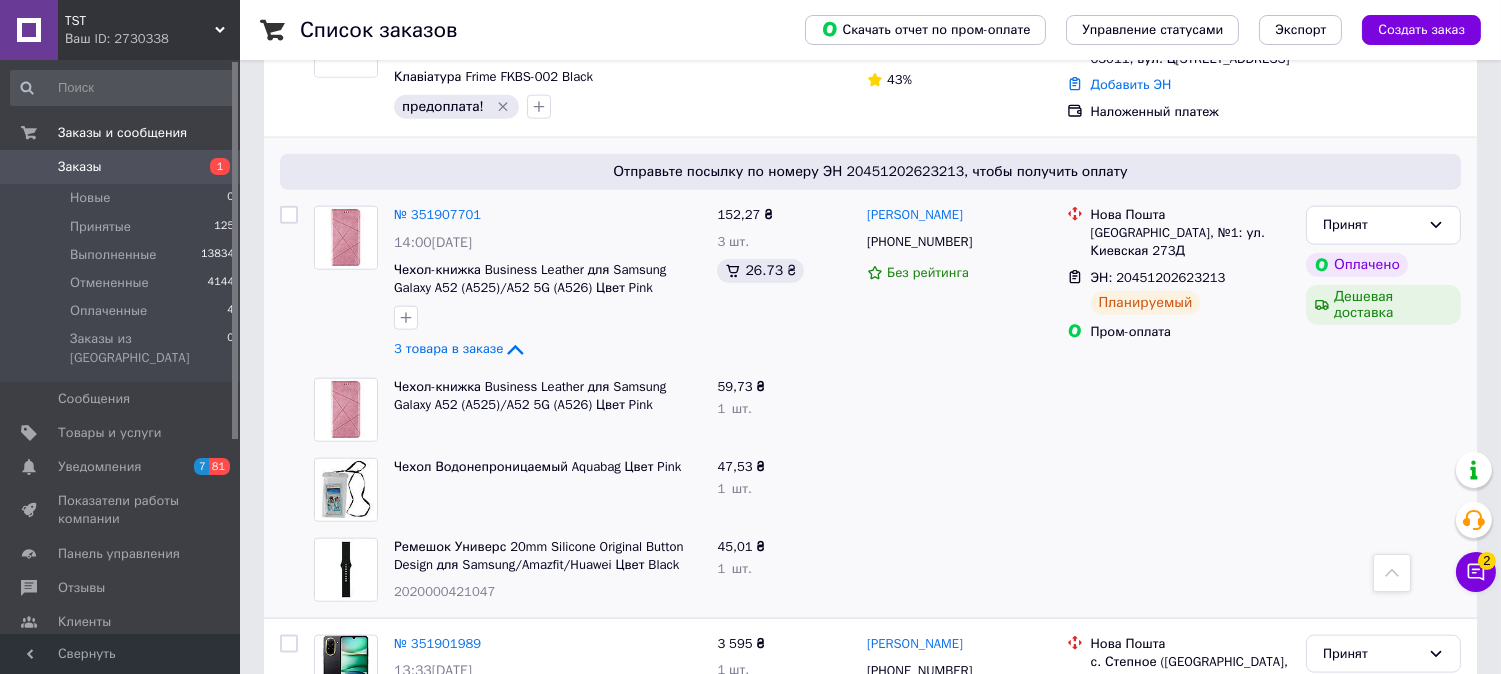 click on "2020000421047" at bounding box center [444, 591] 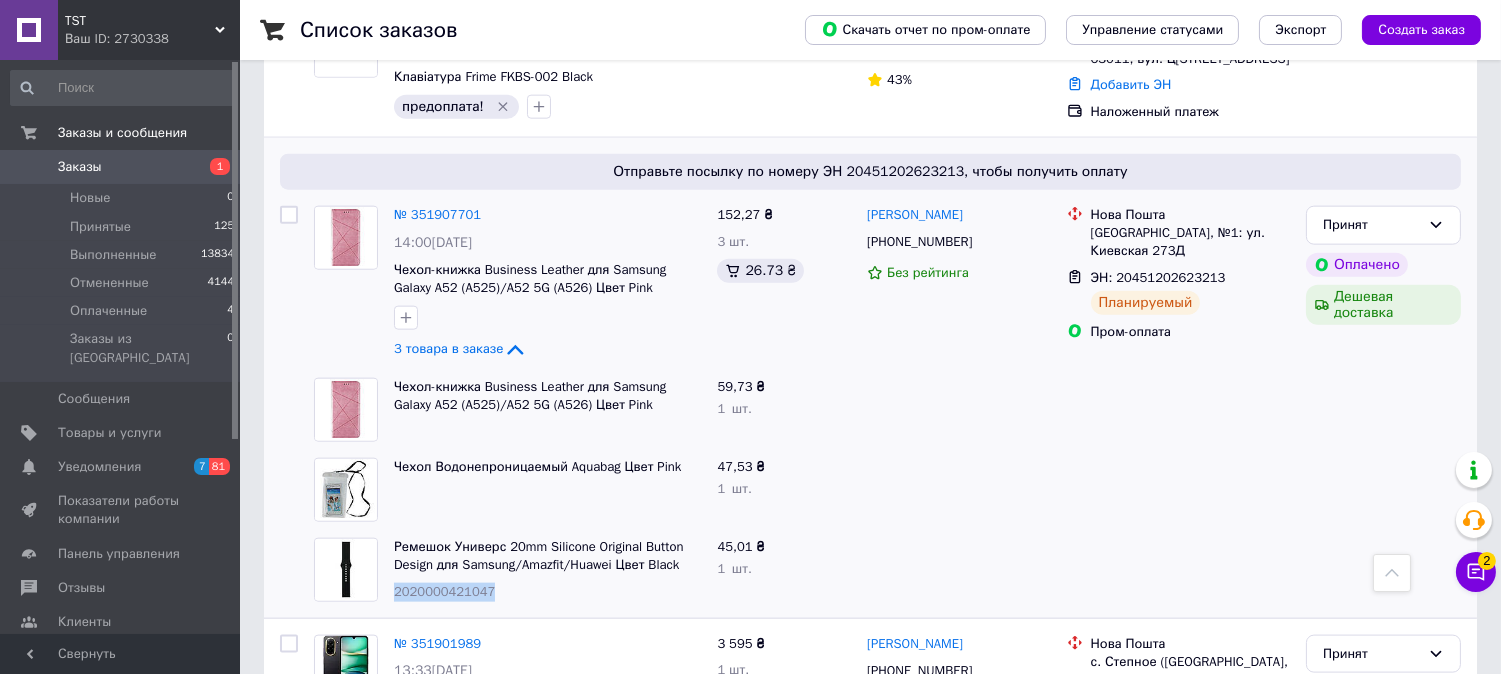 click on "2020000421047" at bounding box center (444, 591) 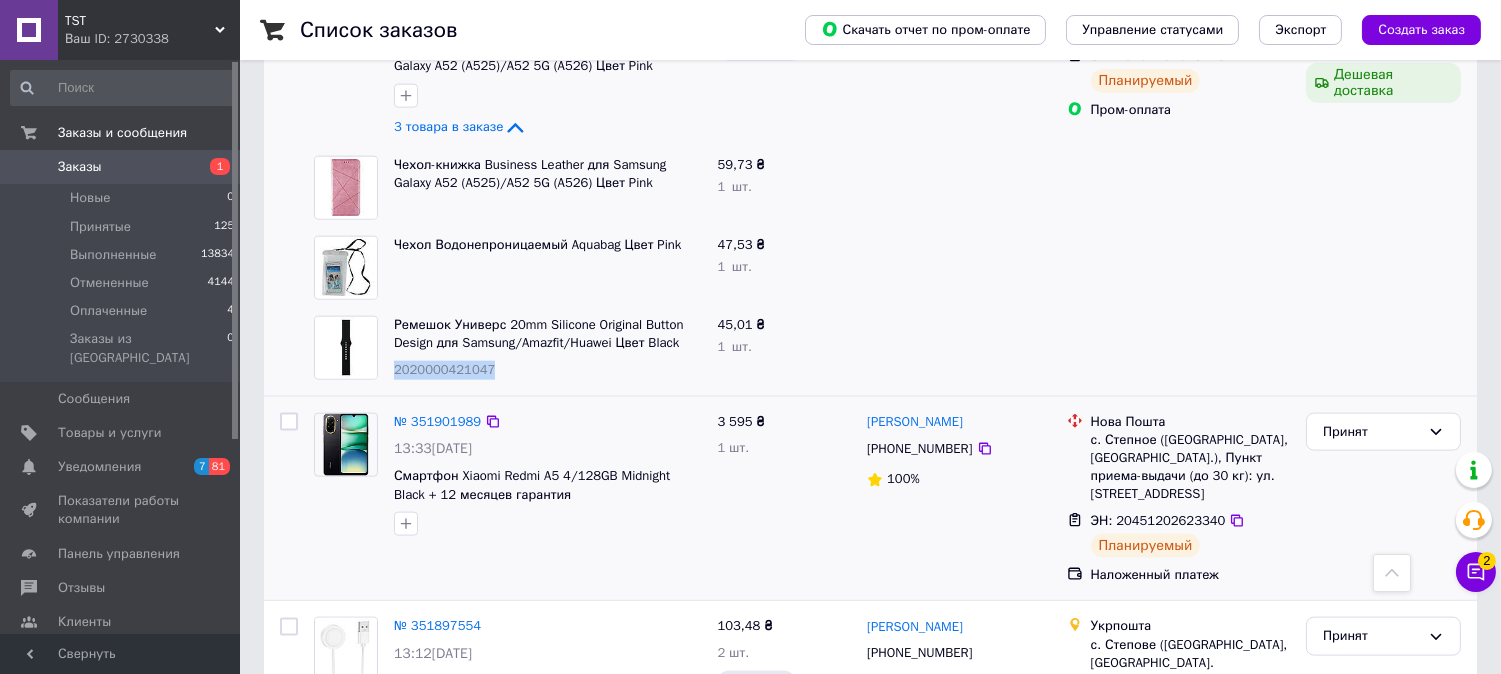 scroll, scrollTop: 4888, scrollLeft: 0, axis: vertical 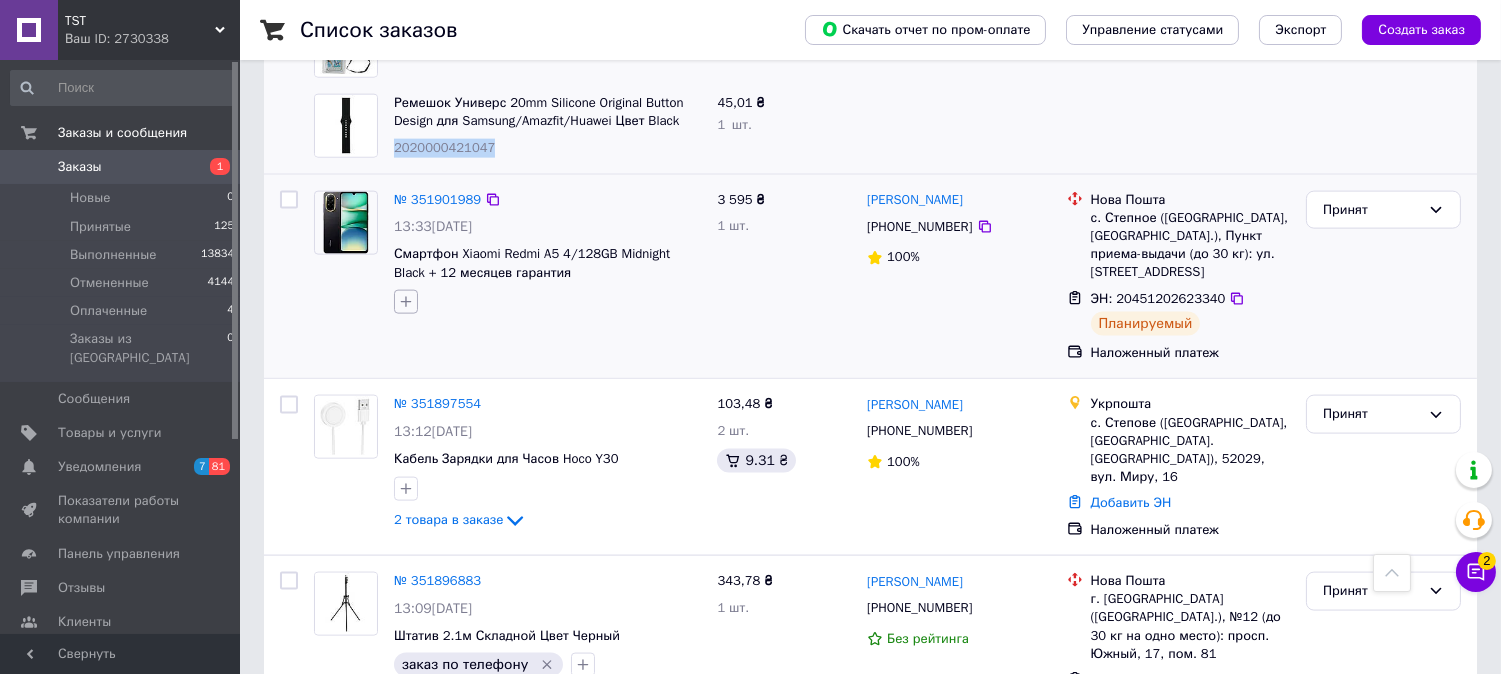 click 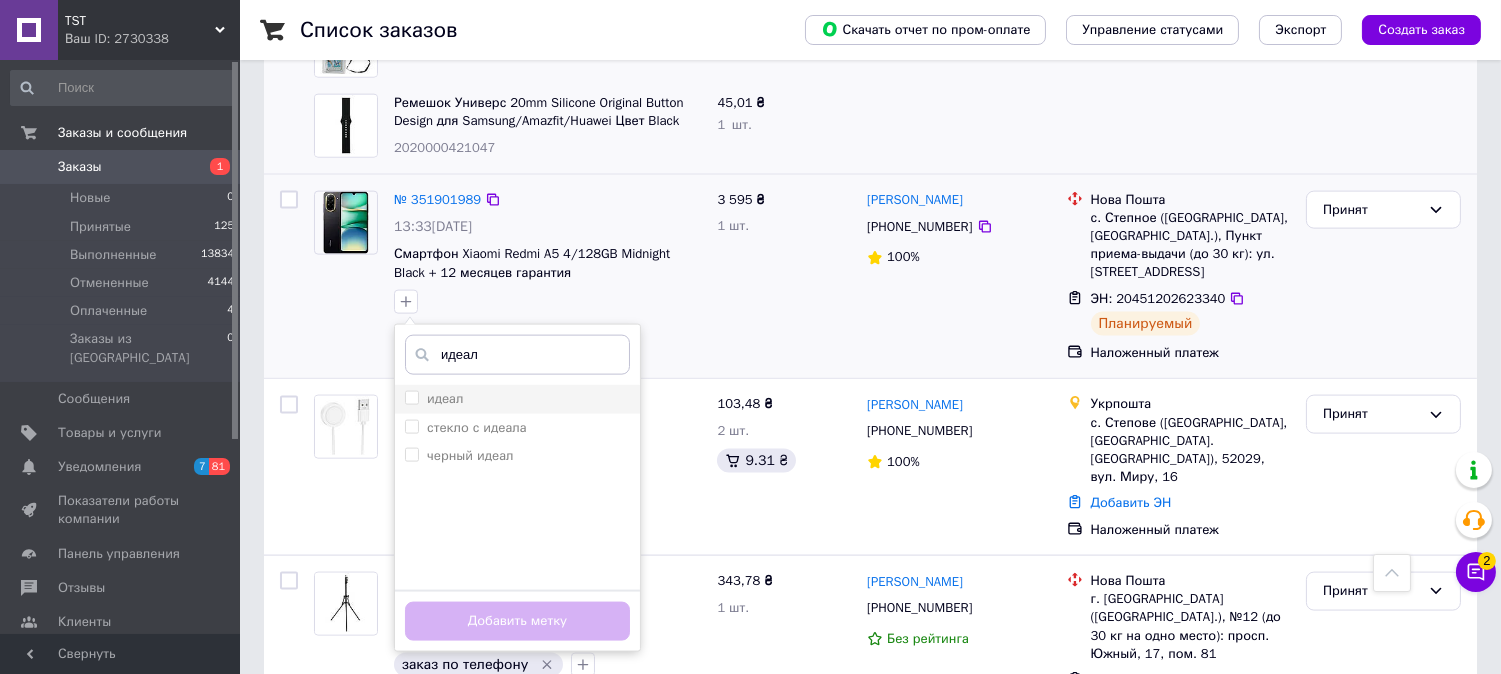 type on "идеал" 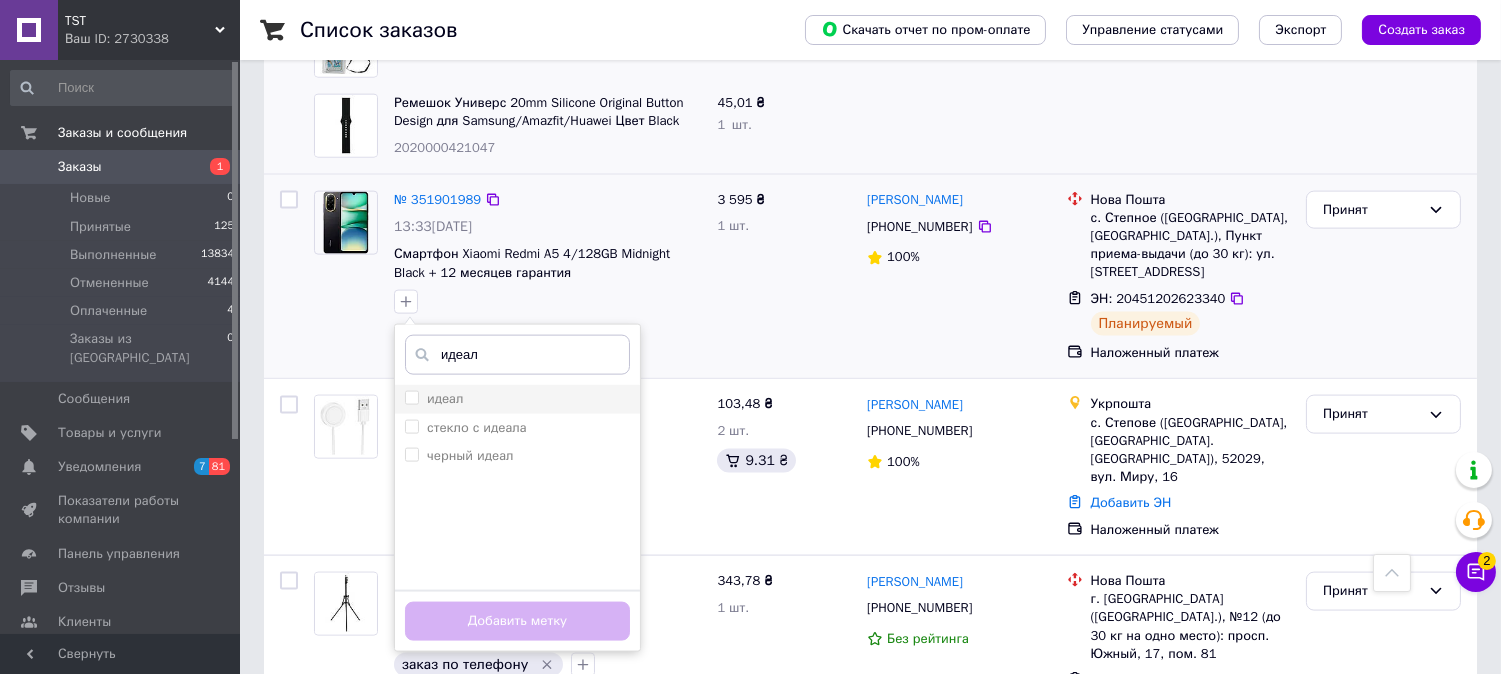 click on "идеал" at bounding box center (517, 399) 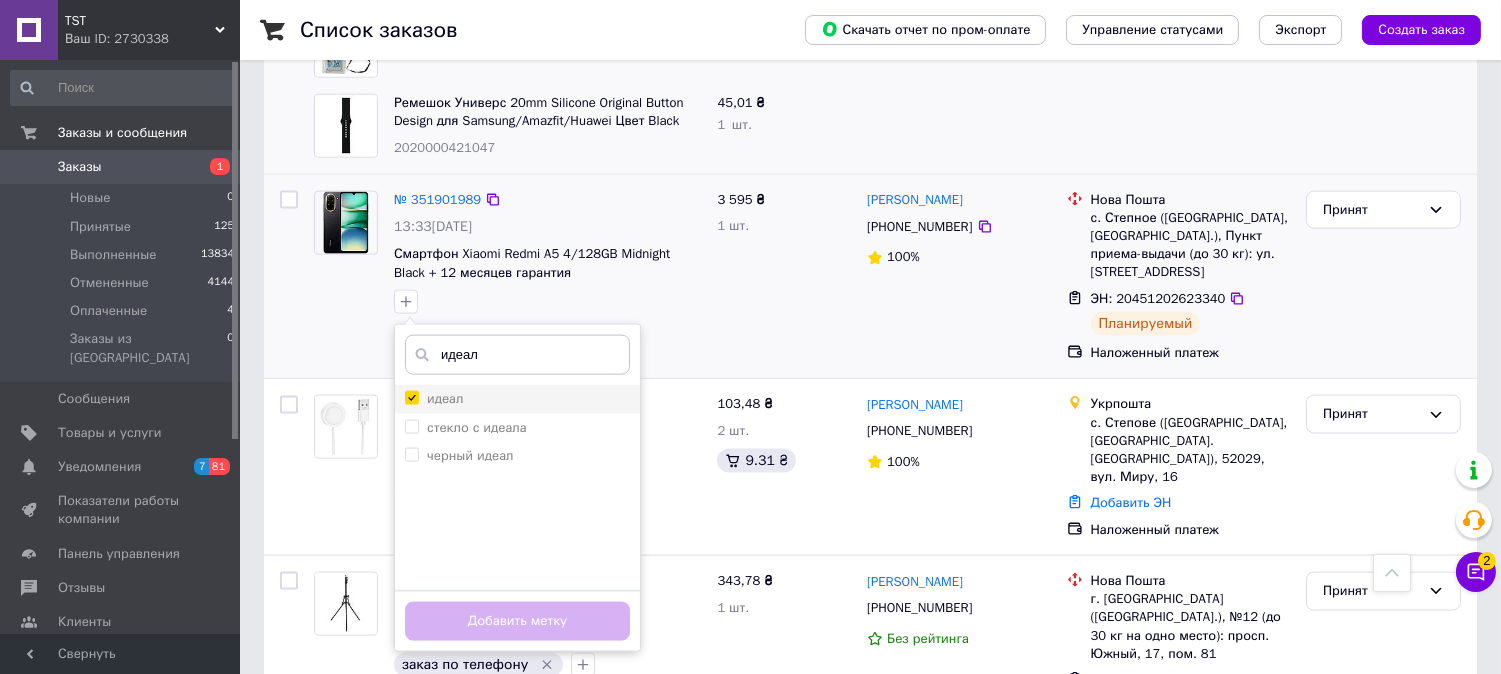 checkbox on "true" 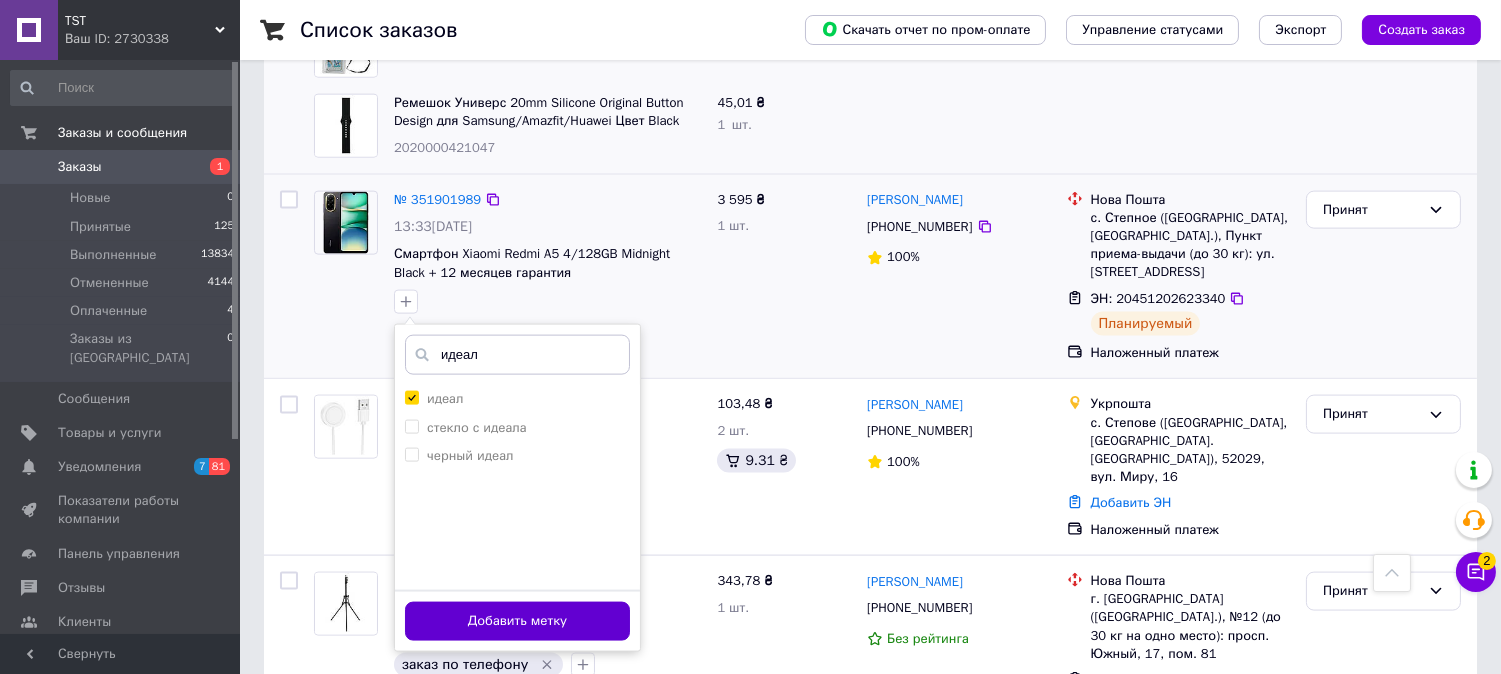 click on "Добавить метку" at bounding box center (517, 621) 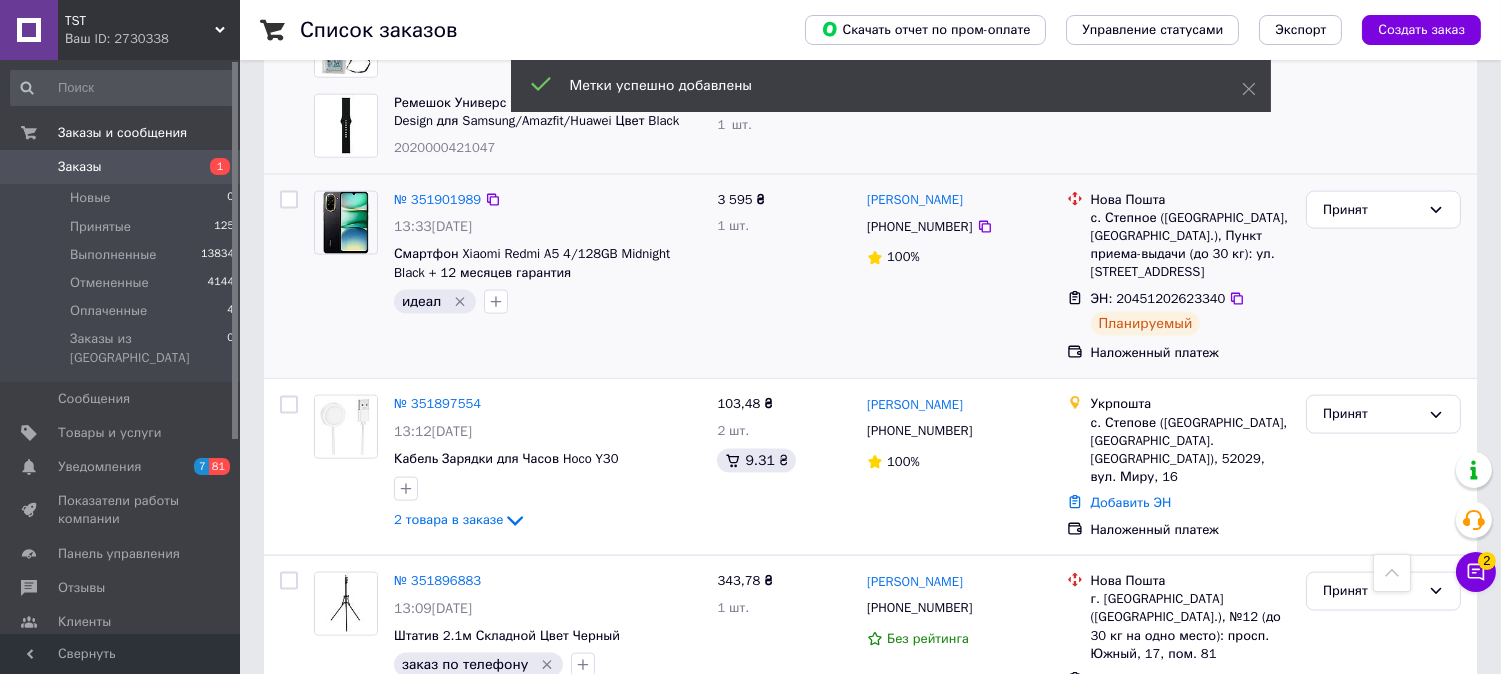 scroll, scrollTop: 4777, scrollLeft: 0, axis: vertical 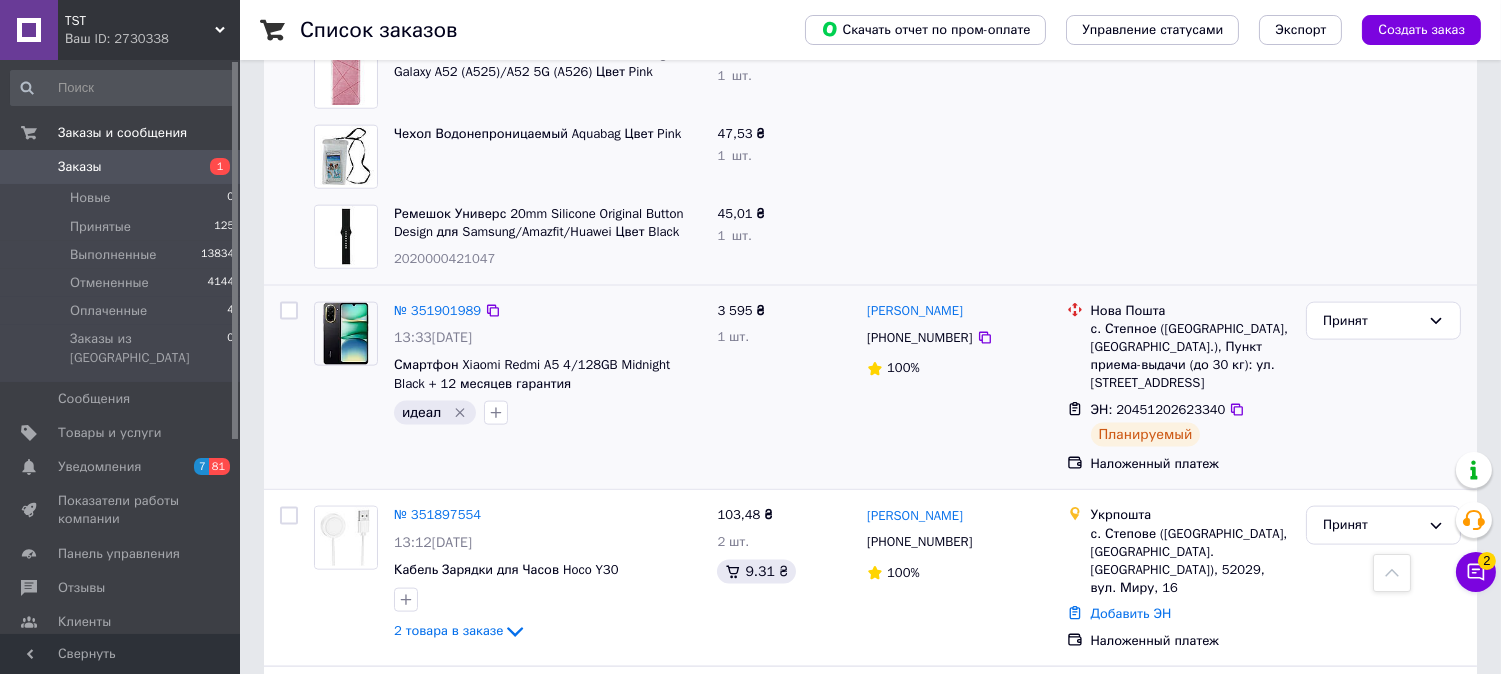 drag, startPoint x: 542, startPoint y: 268, endPoint x: 557, endPoint y: 296, distance: 31.764761 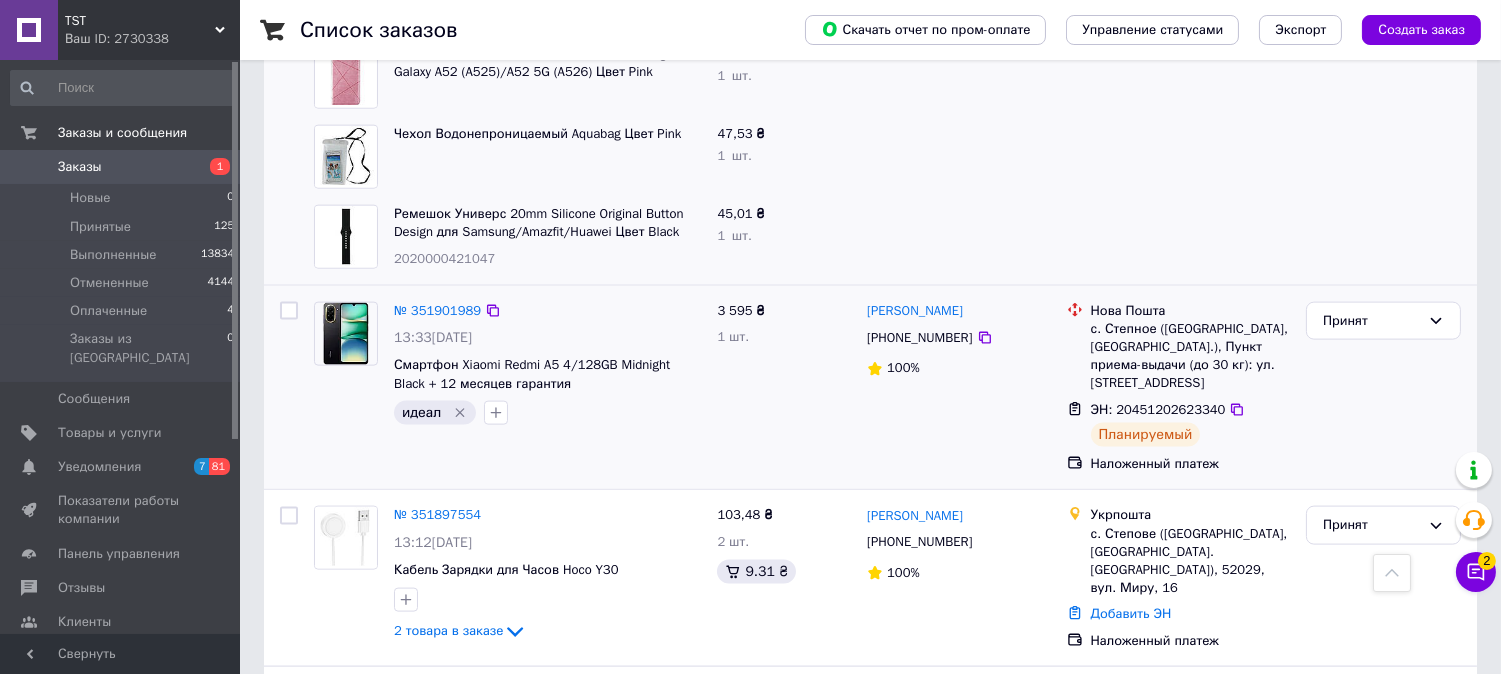 click on "№ 351901989 13:33, 09.07.2025 Смартфон Xiaomi Redmi A5 4/128GB Midnight Black + 12 месяцев гарантия идеал" at bounding box center [547, 364] 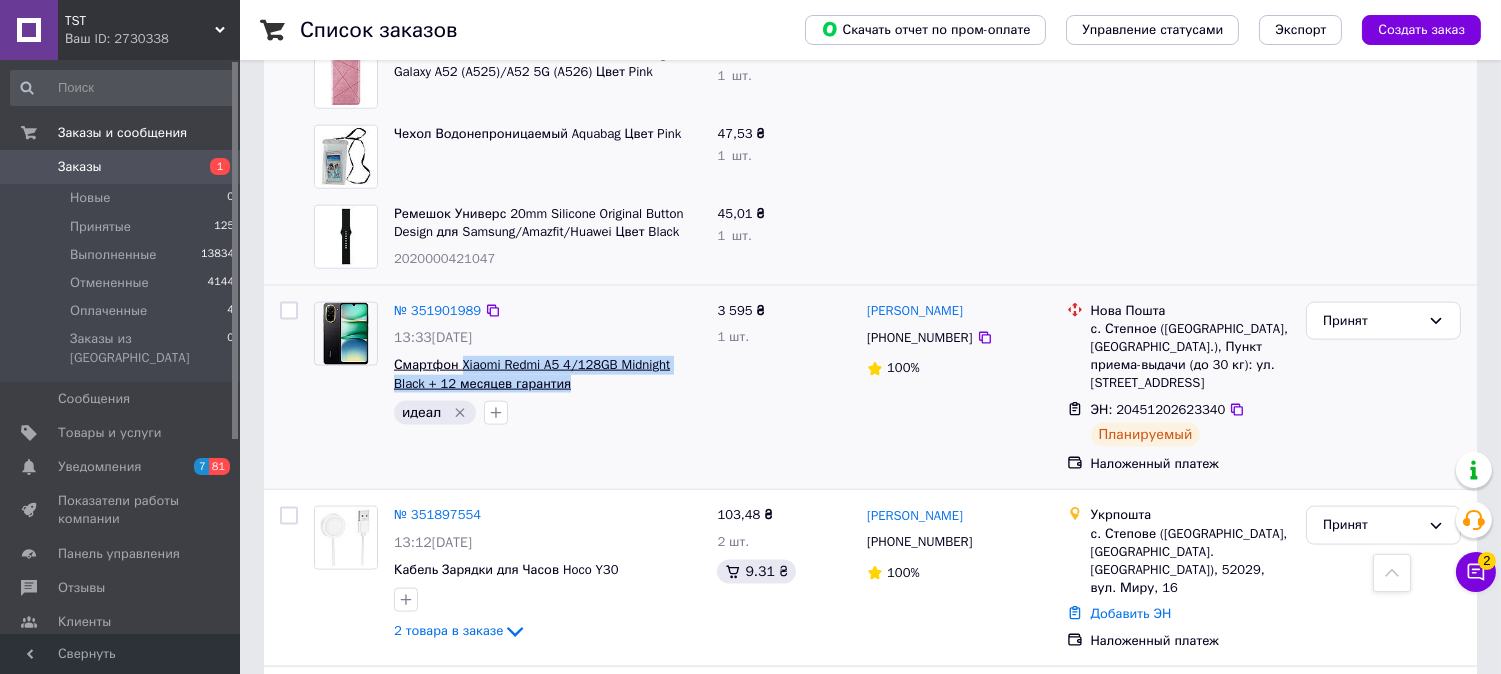 drag, startPoint x: 546, startPoint y: 267, endPoint x: 457, endPoint y: 244, distance: 91.92388 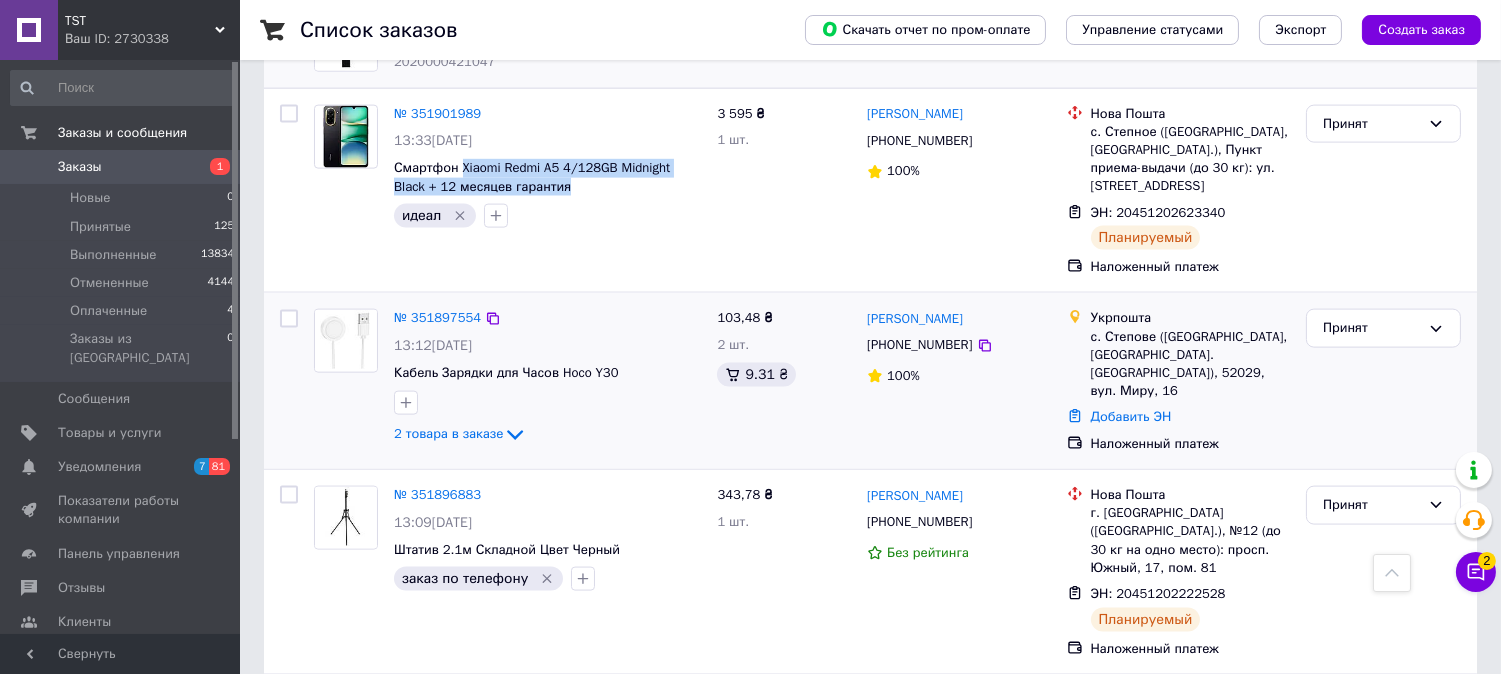 scroll, scrollTop: 5000, scrollLeft: 0, axis: vertical 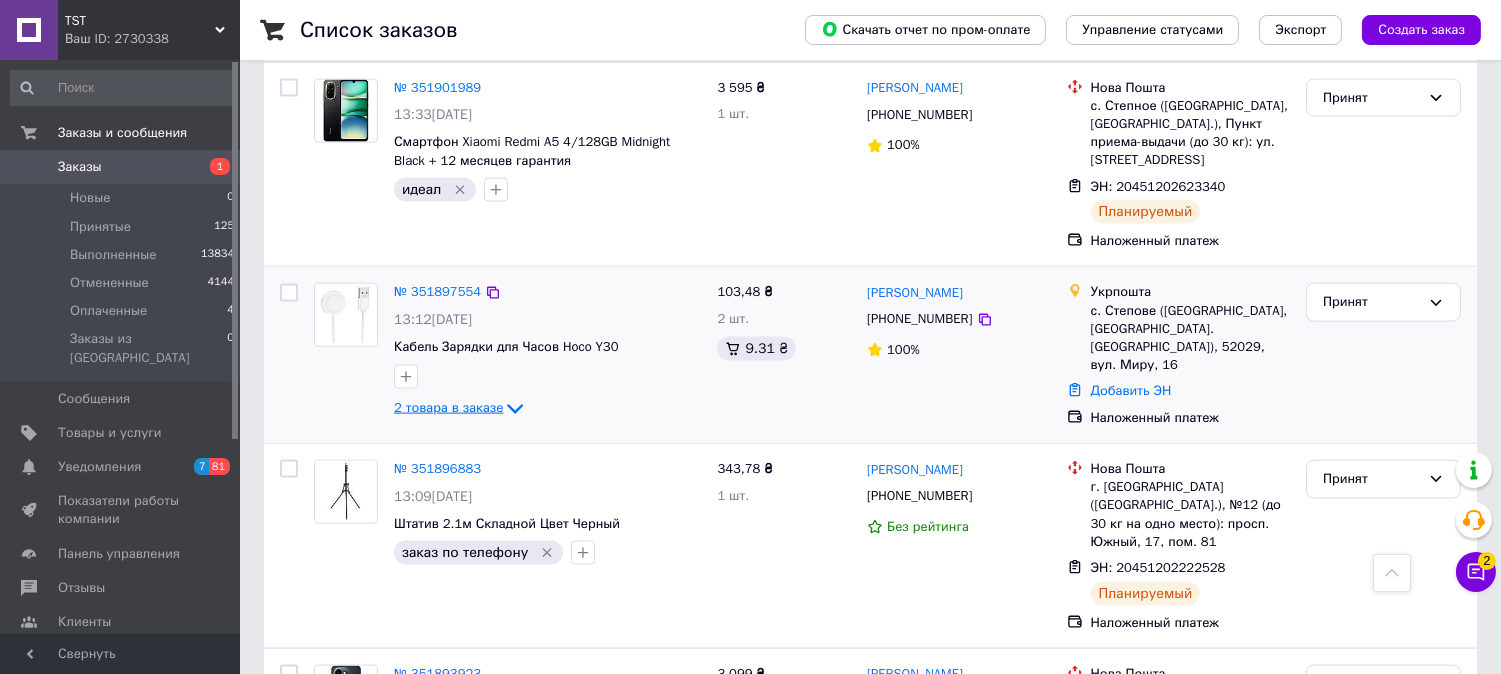 click on "2 товара в заказе" at bounding box center (448, 407) 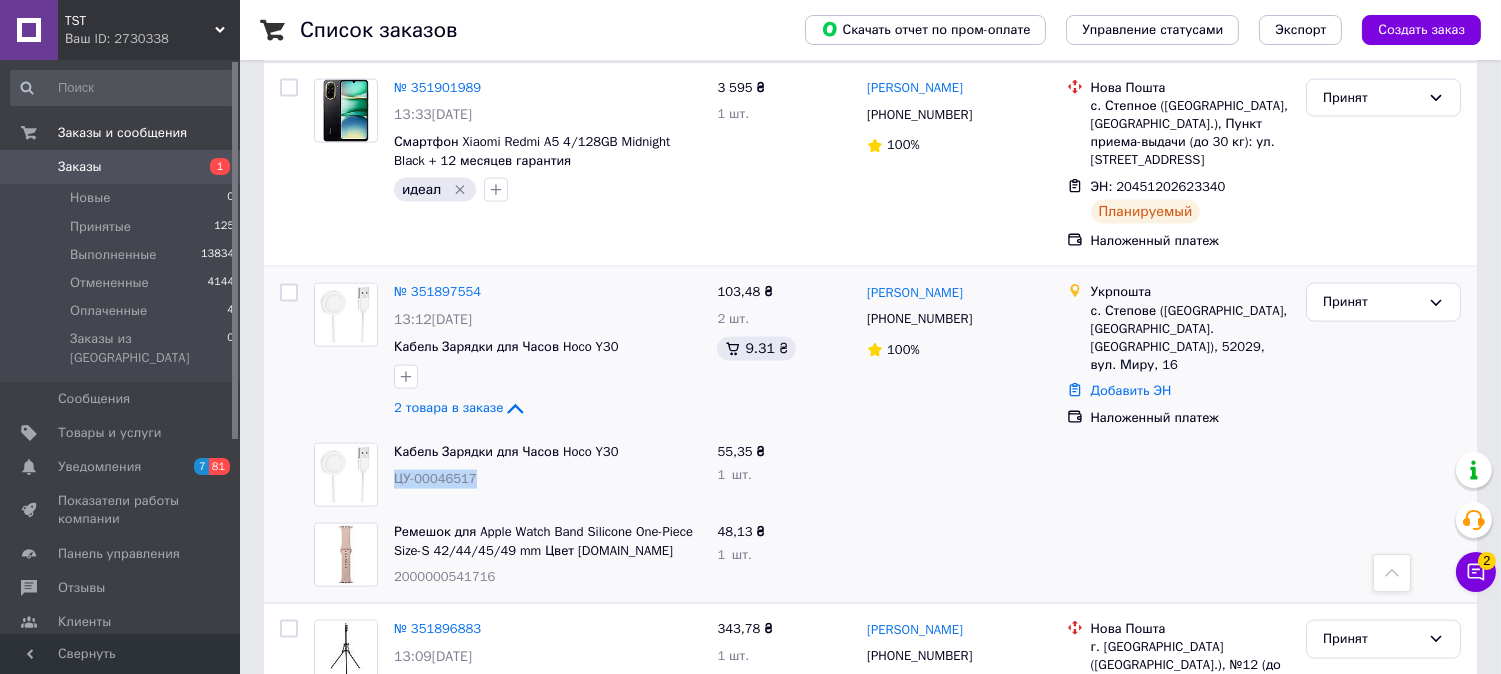 drag, startPoint x: 484, startPoint y: 362, endPoint x: 398, endPoint y: 362, distance: 86 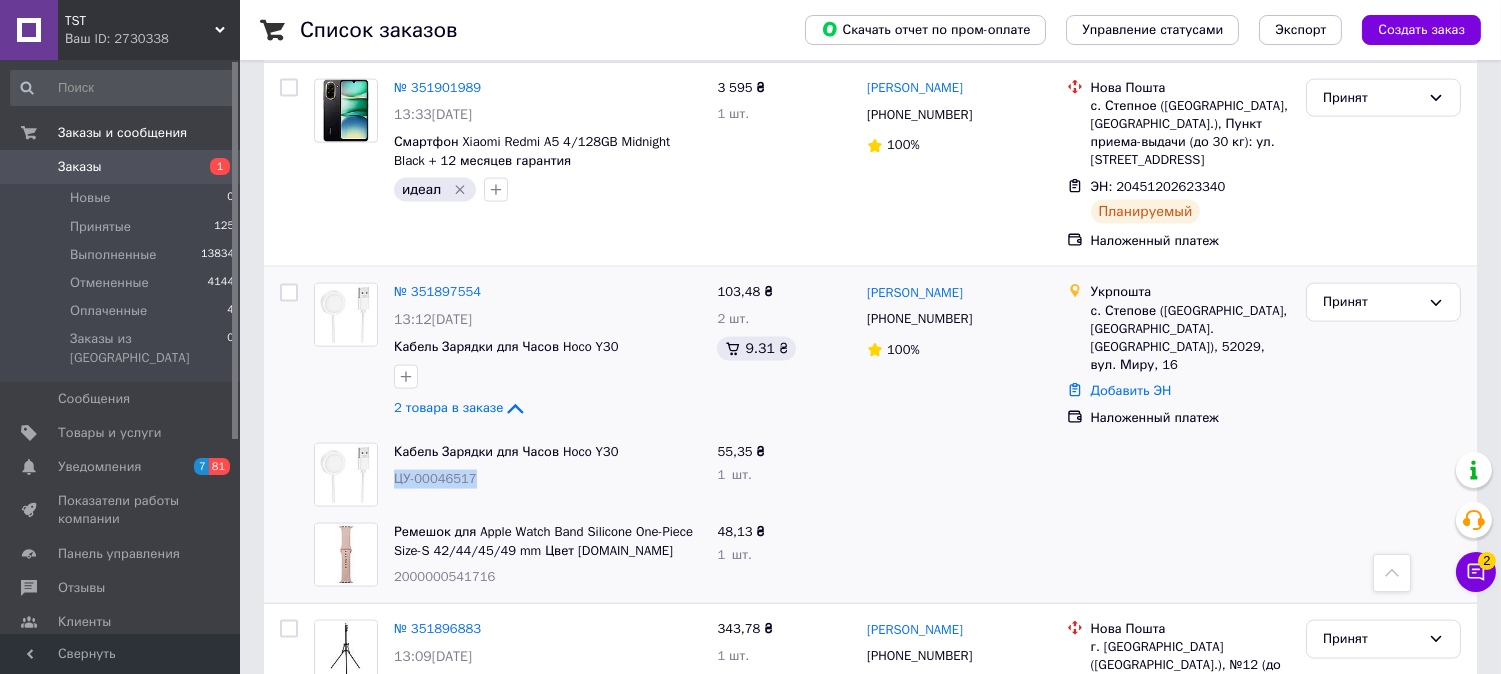 click on "Кабель Зарядки для Часов Hoco Y30 ЦУ-00046517" at bounding box center (547, 475) 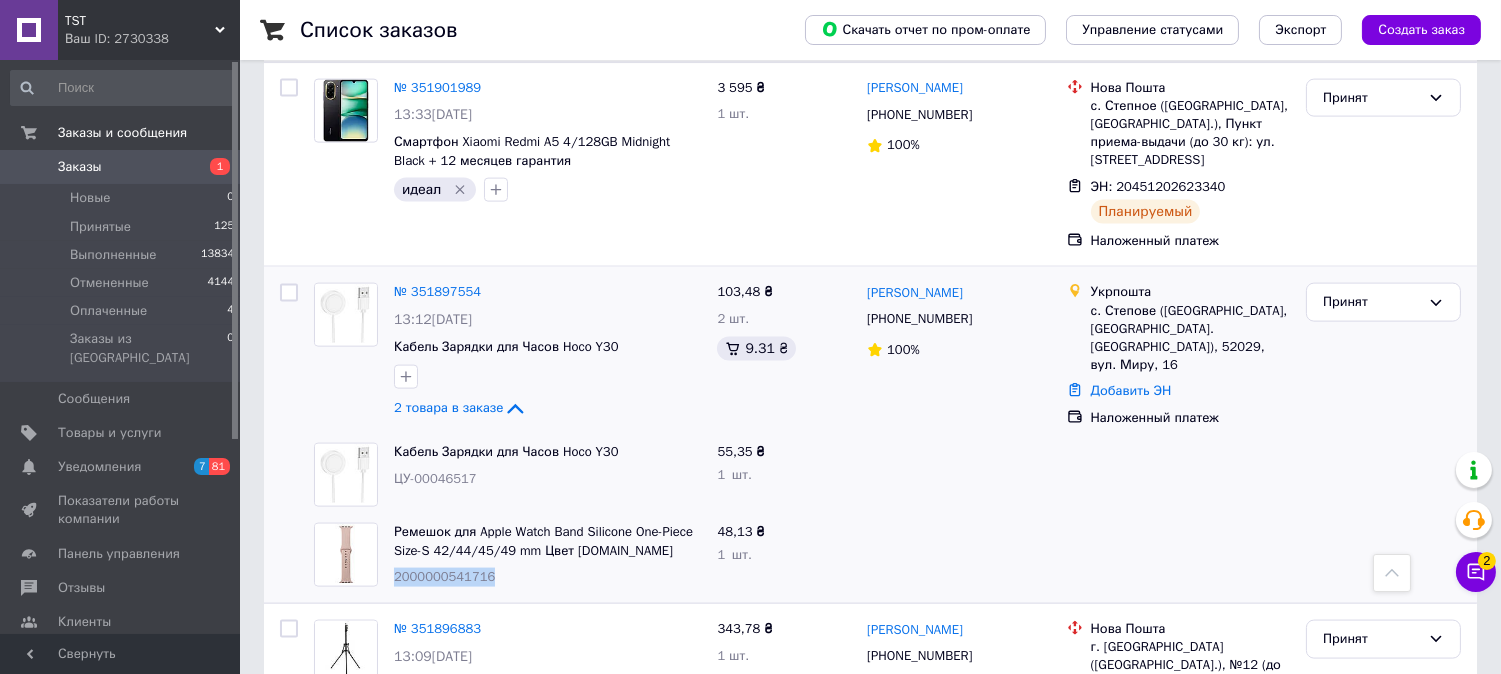 click on "2000000541716" at bounding box center (444, 576) 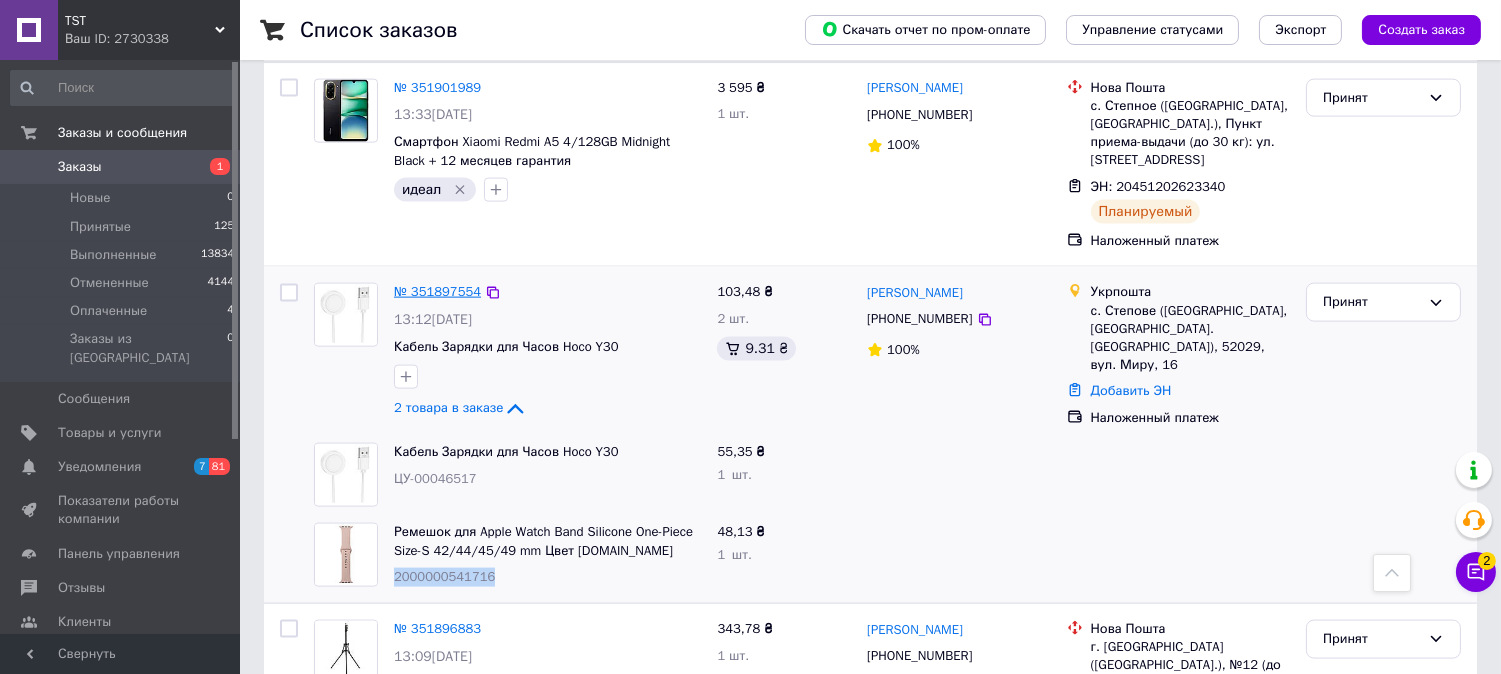 click on "№ 351897554" at bounding box center [437, 291] 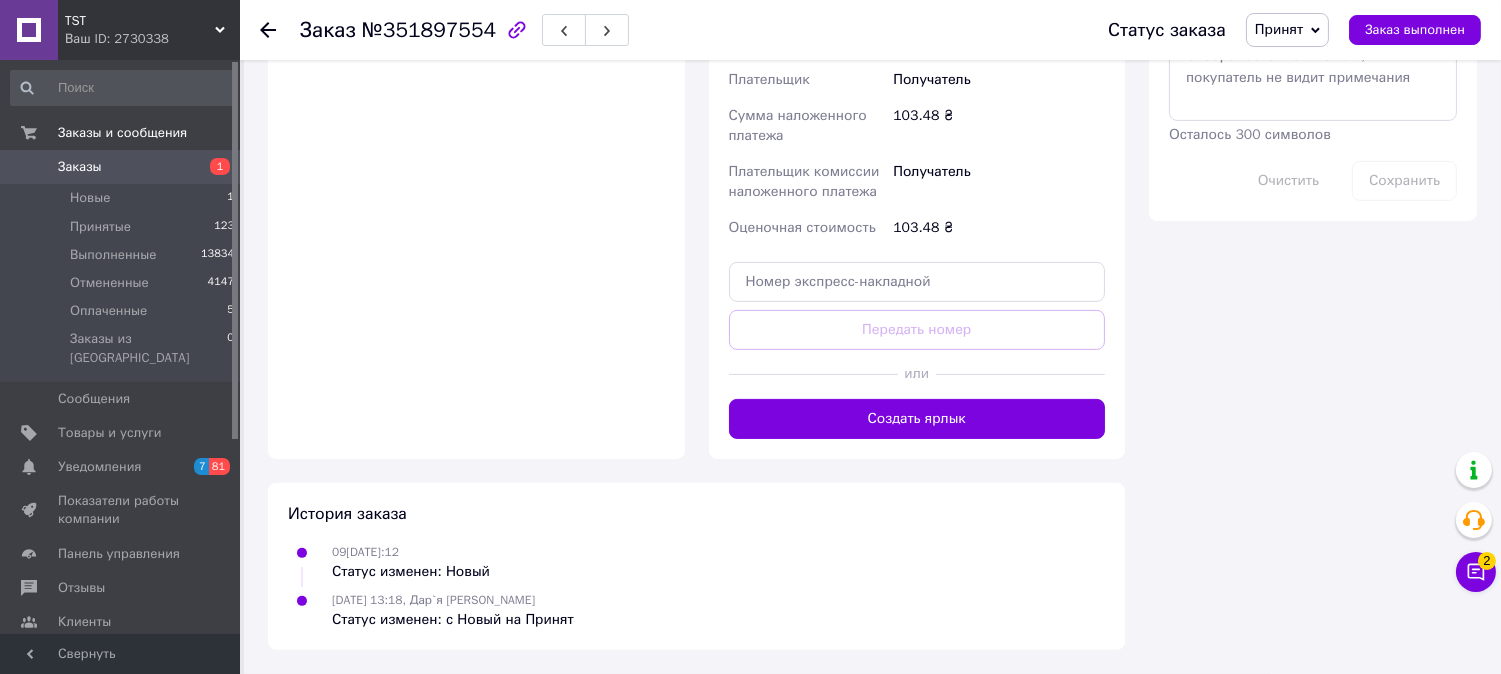 scroll, scrollTop: 942, scrollLeft: 0, axis: vertical 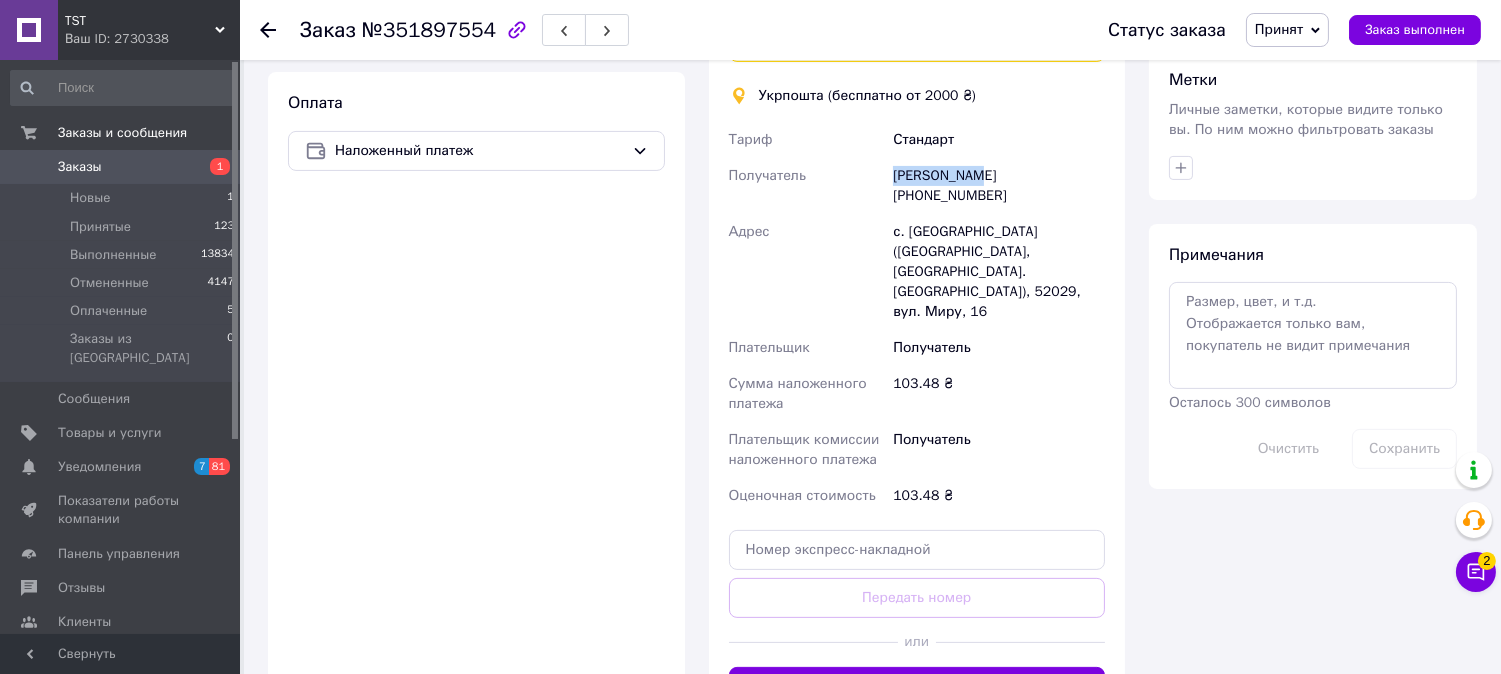 drag, startPoint x: 983, startPoint y: 241, endPoint x: 943, endPoint y: 257, distance: 43.081318 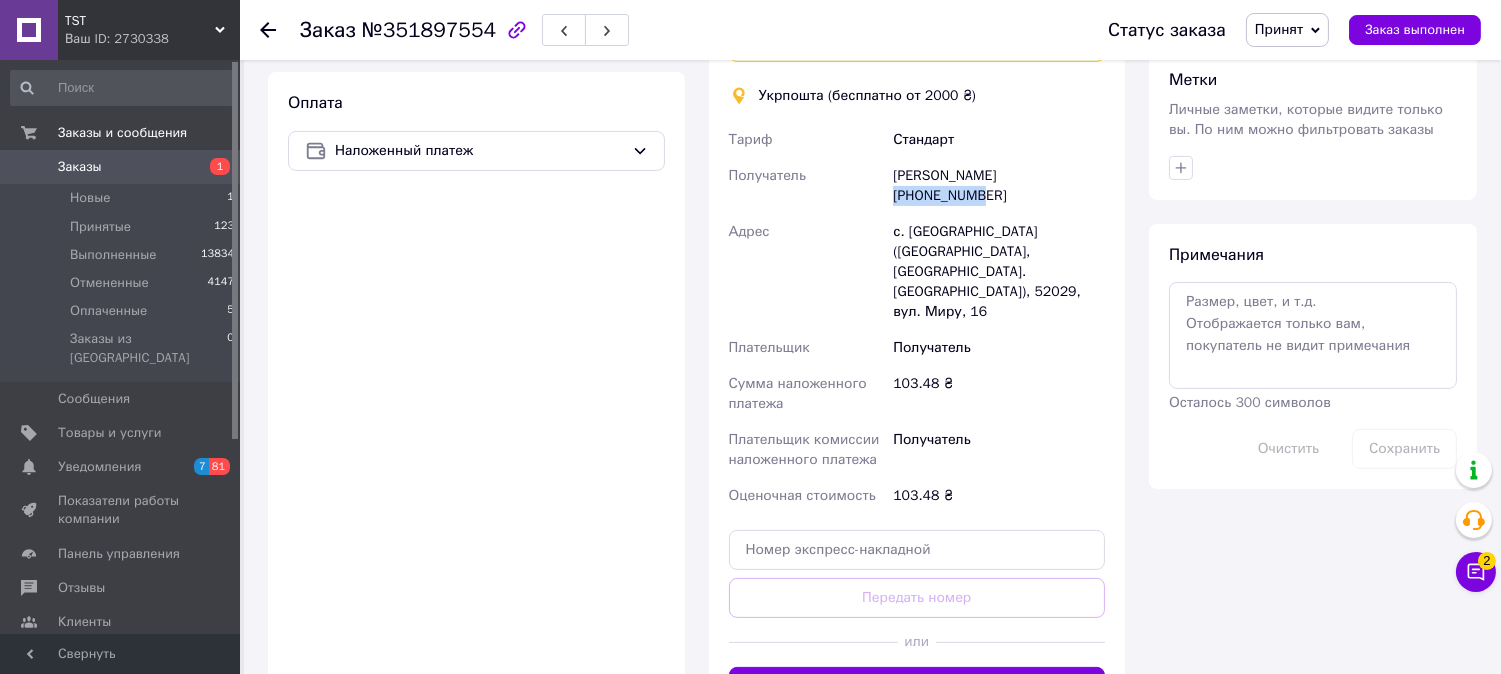 drag, startPoint x: 1117, startPoint y: 250, endPoint x: 1003, endPoint y: 252, distance: 114.01754 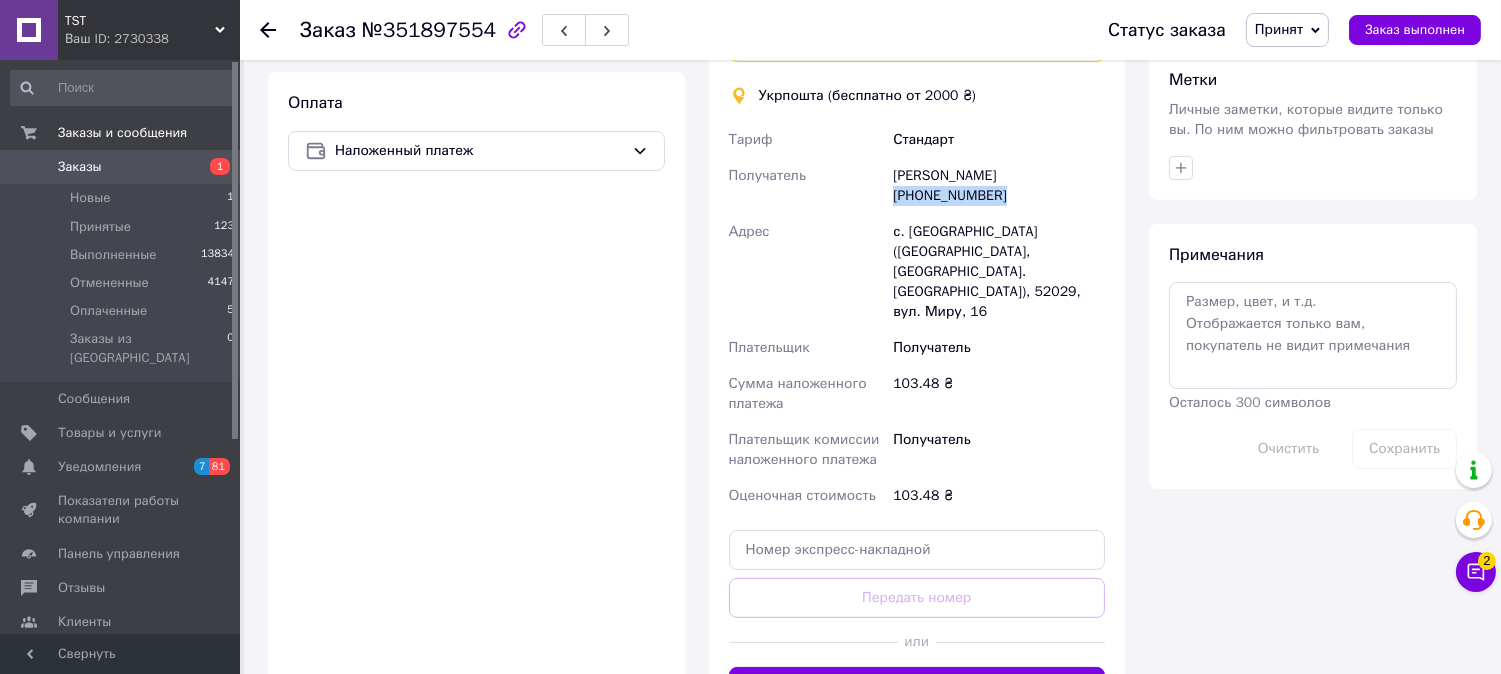 drag, startPoint x: 1101, startPoint y: 255, endPoint x: 1016, endPoint y: 253, distance: 85.02353 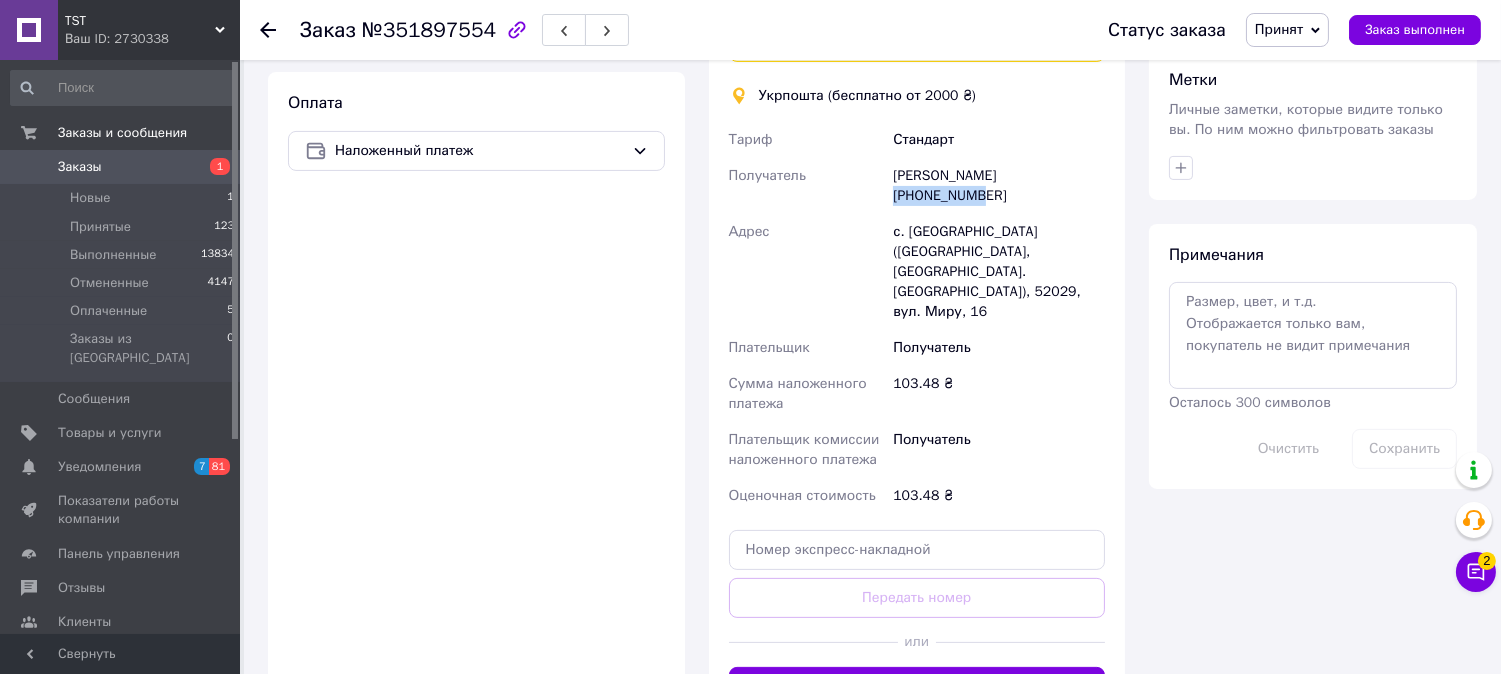 drag, startPoint x: 1013, startPoint y: 253, endPoint x: 1050, endPoint y: 255, distance: 37.054016 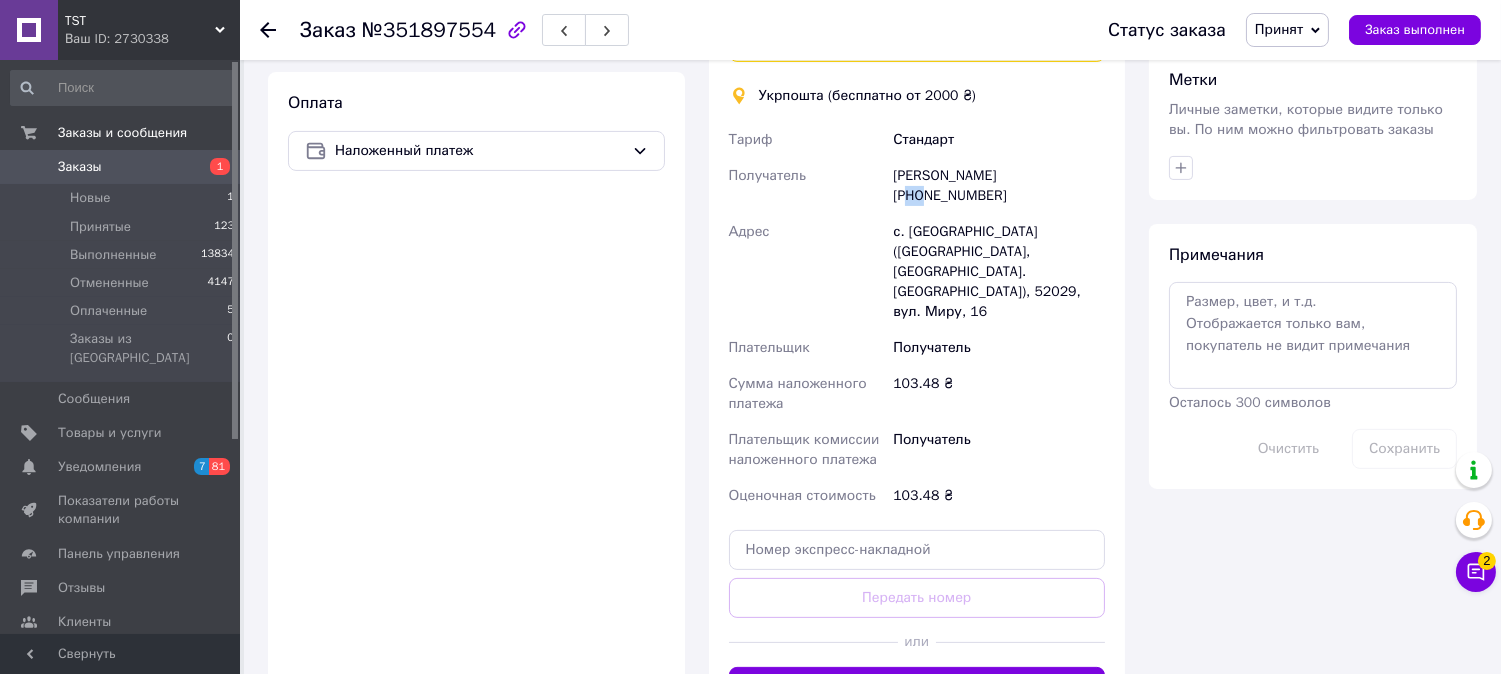 drag, startPoint x: 1020, startPoint y: 256, endPoint x: 1041, endPoint y: 257, distance: 21.023796 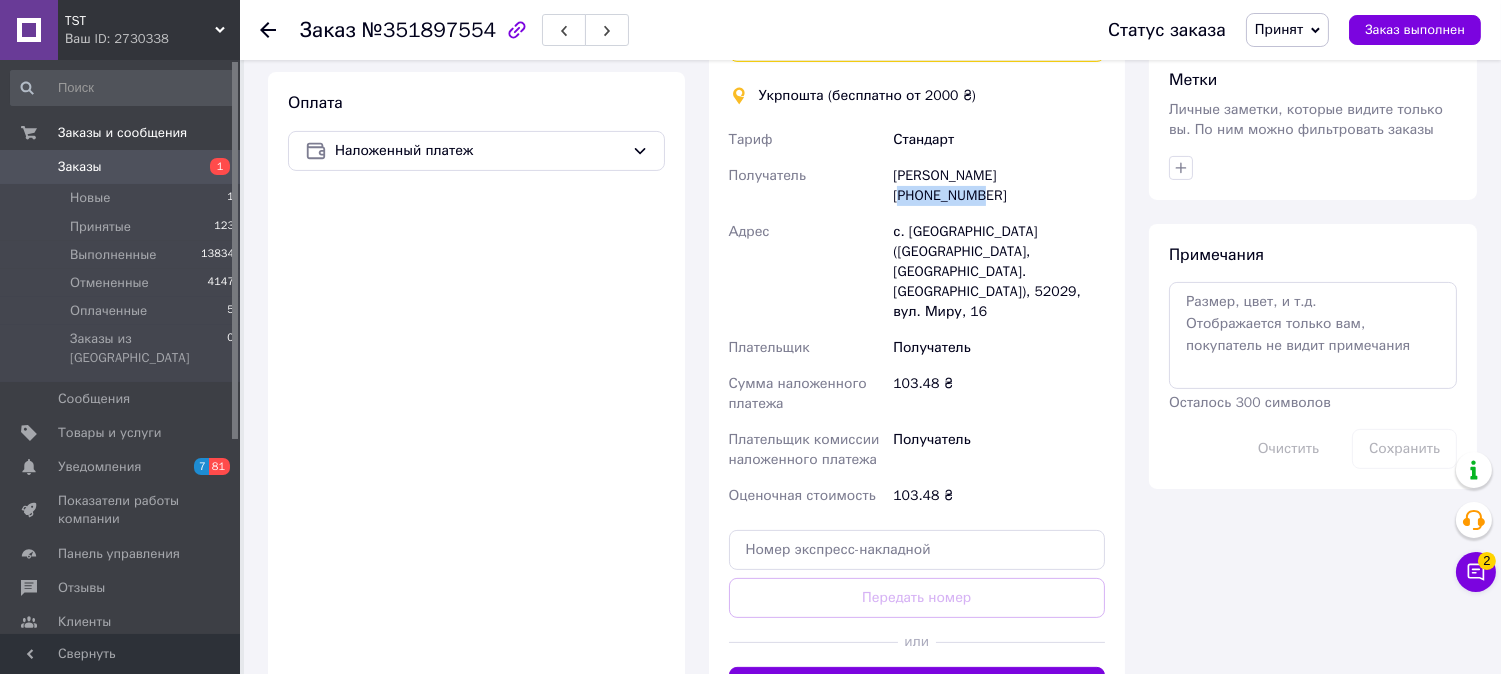 drag, startPoint x: 1016, startPoint y: 255, endPoint x: 1114, endPoint y: 252, distance: 98.045906 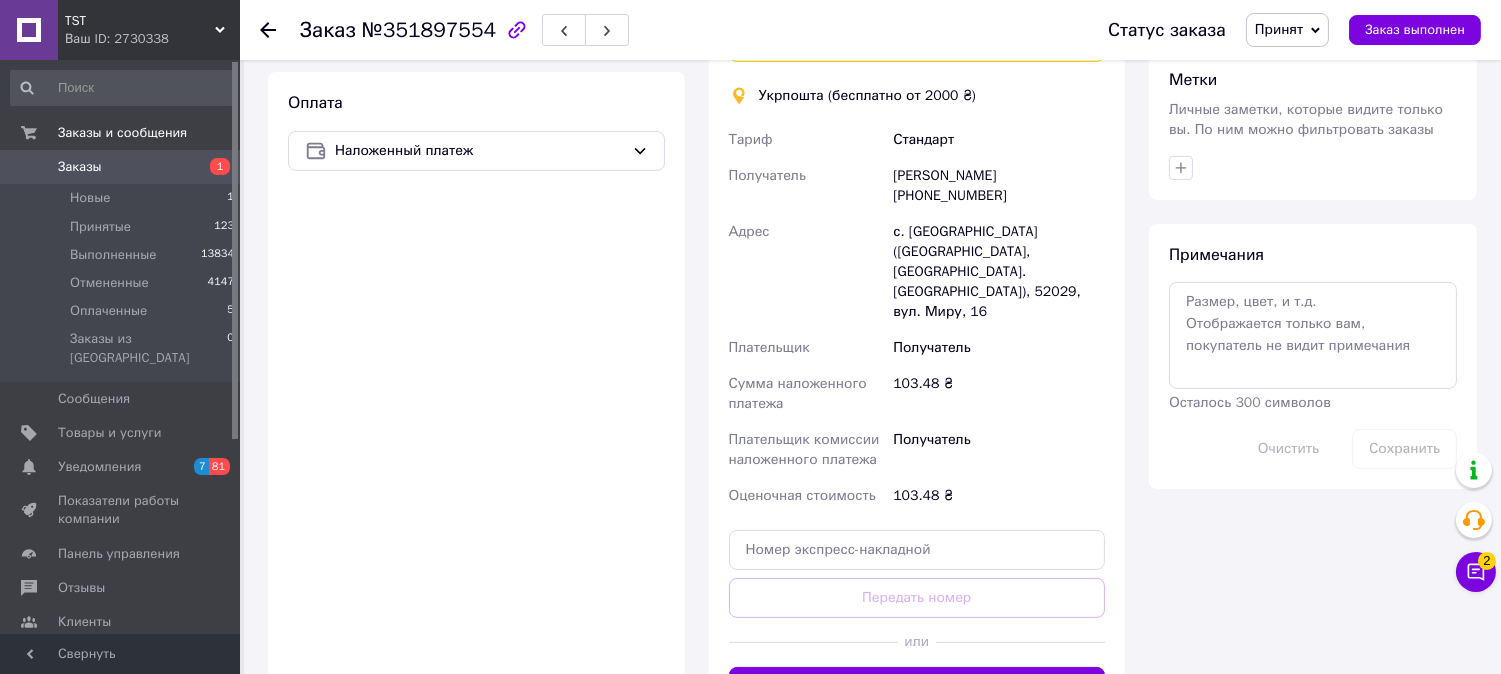 drag, startPoint x: 1067, startPoint y: 231, endPoint x: 1077, endPoint y: 251, distance: 22.36068 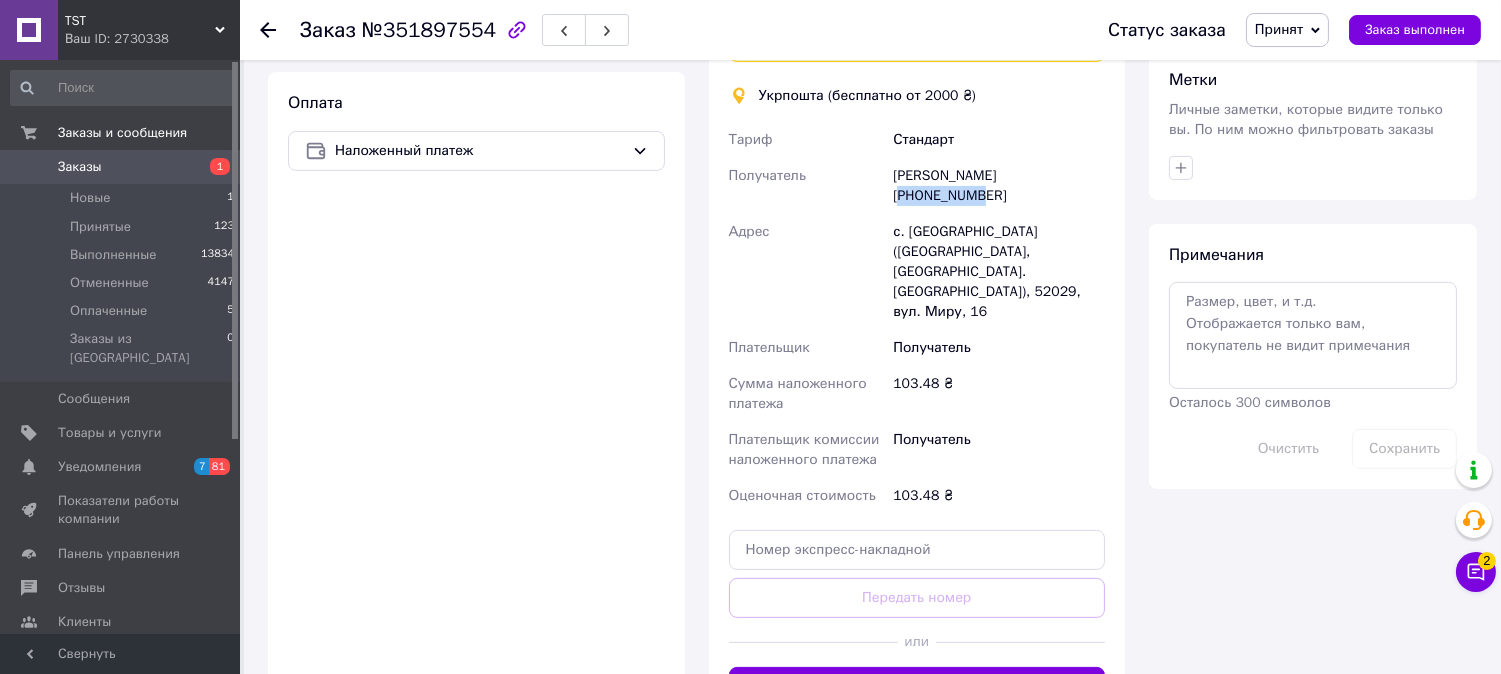 drag, startPoint x: 1011, startPoint y: 256, endPoint x: 1104, endPoint y: 260, distance: 93.08598 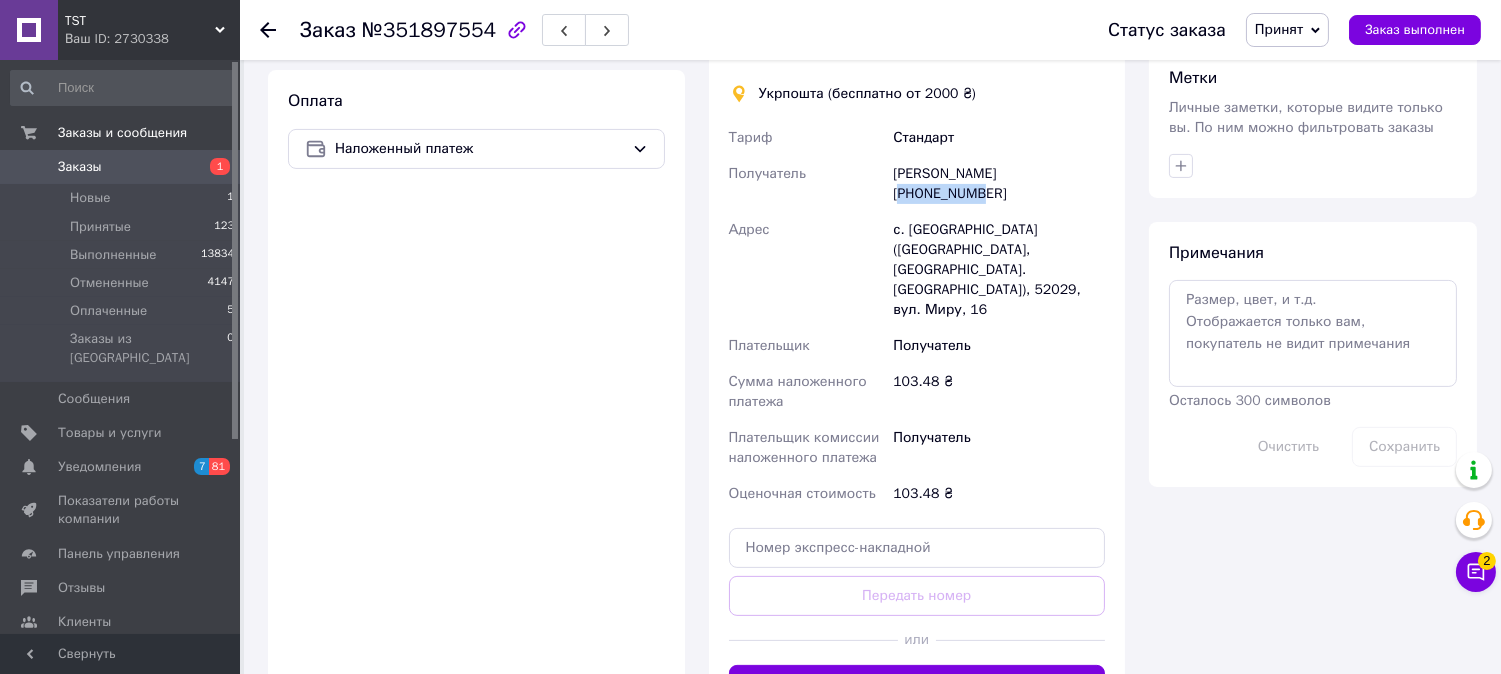 scroll, scrollTop: 942, scrollLeft: 0, axis: vertical 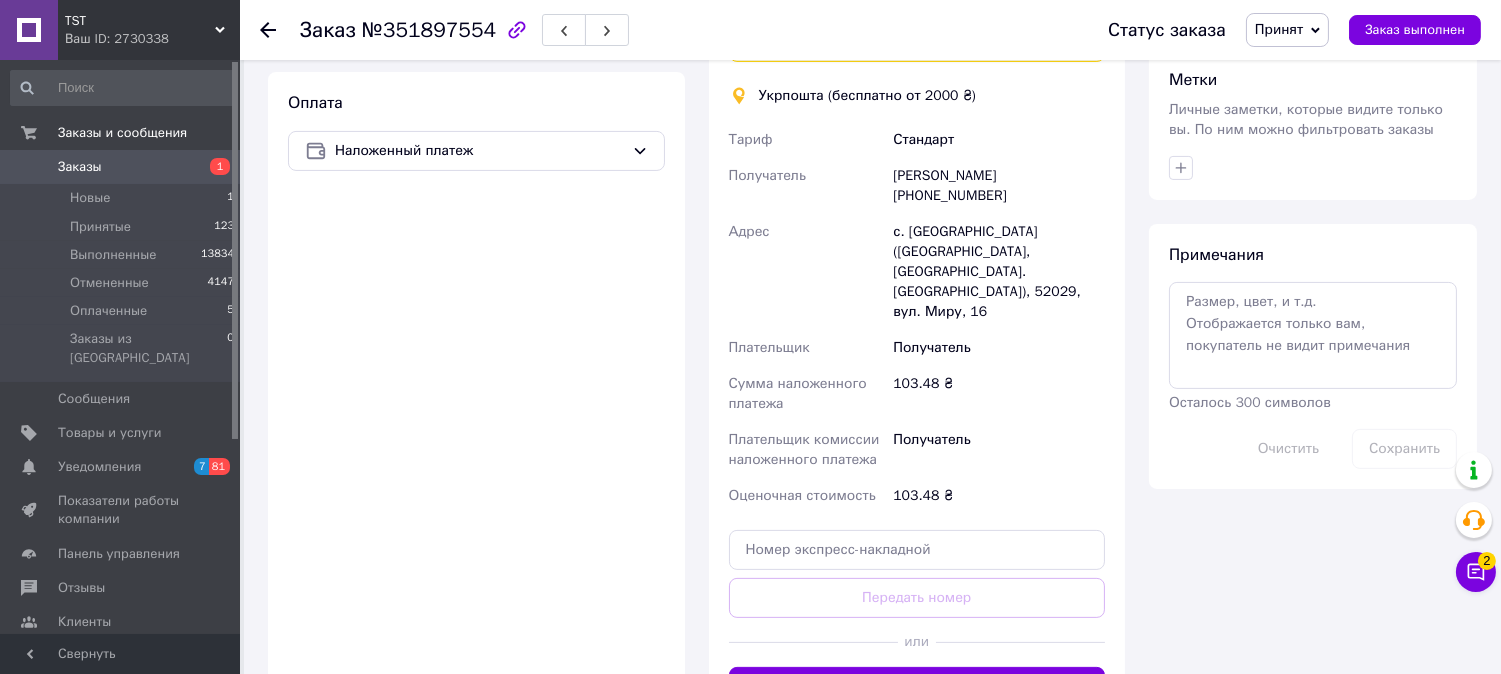 drag, startPoint x: 1186, startPoint y: 243, endPoint x: 1186, endPoint y: 254, distance: 11 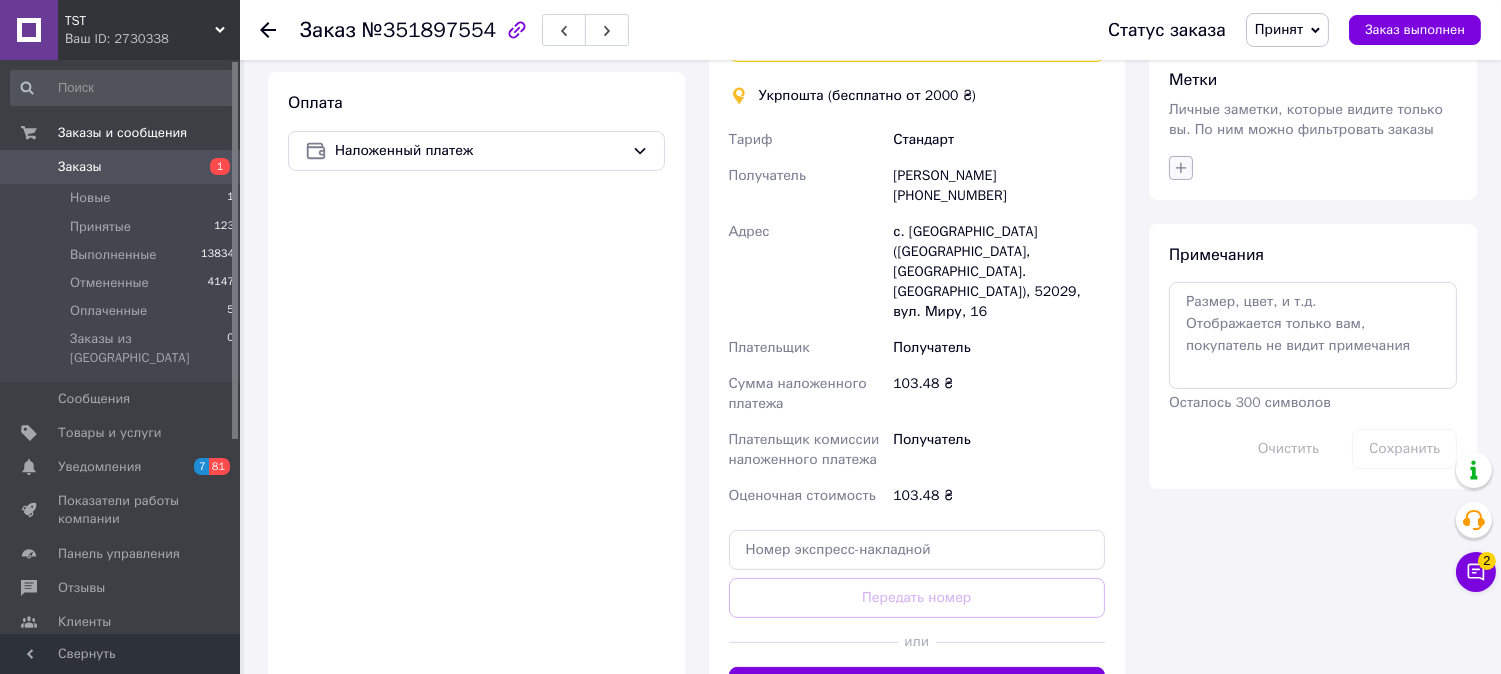 click at bounding box center (1313, 168) 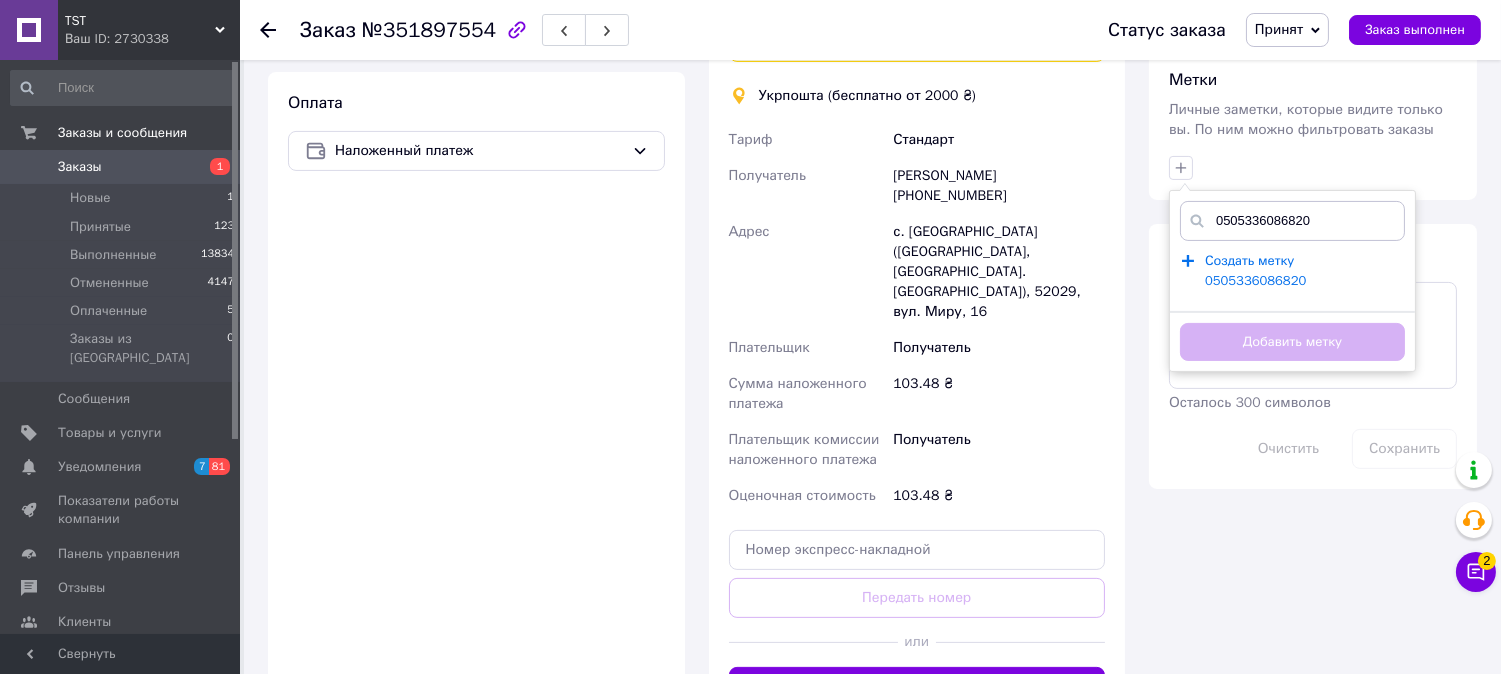 type on "0505336086820" 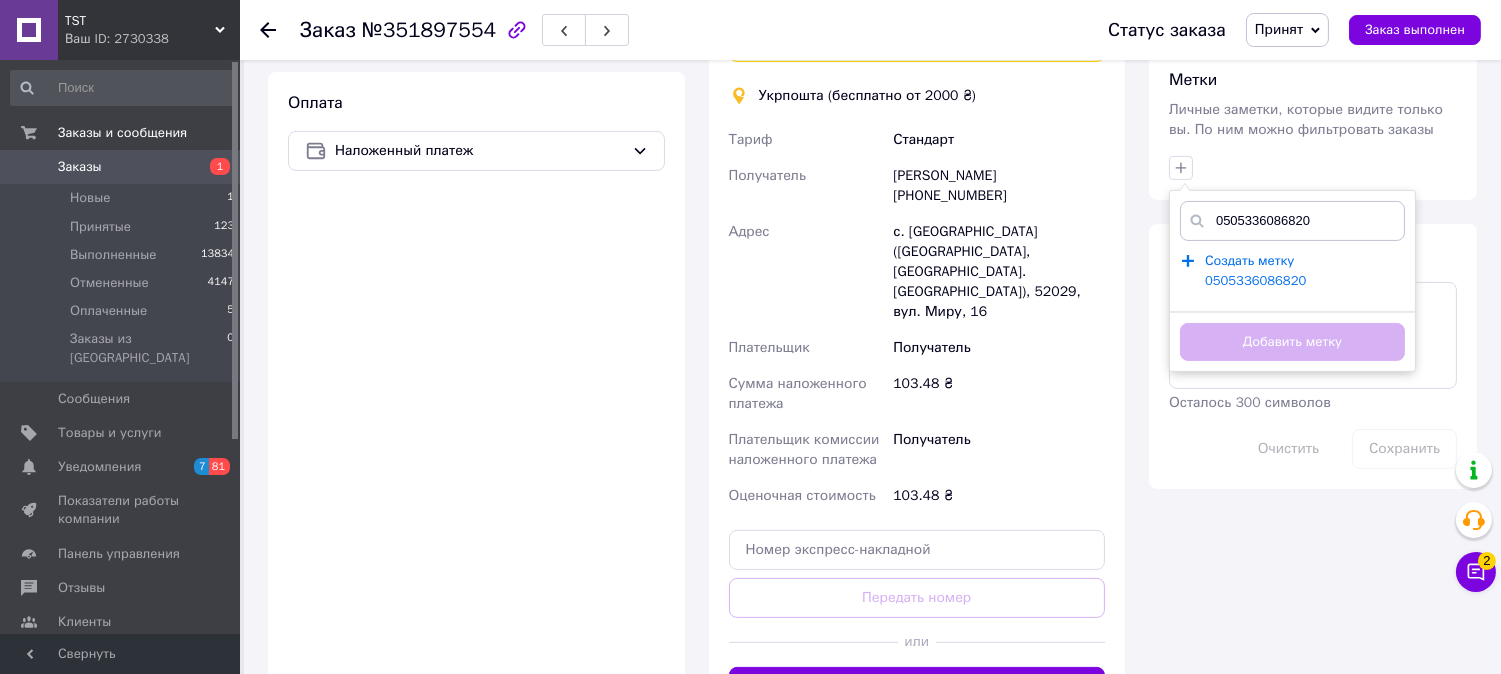 click on "Создать метку   0505336086820" at bounding box center [1255, 271] 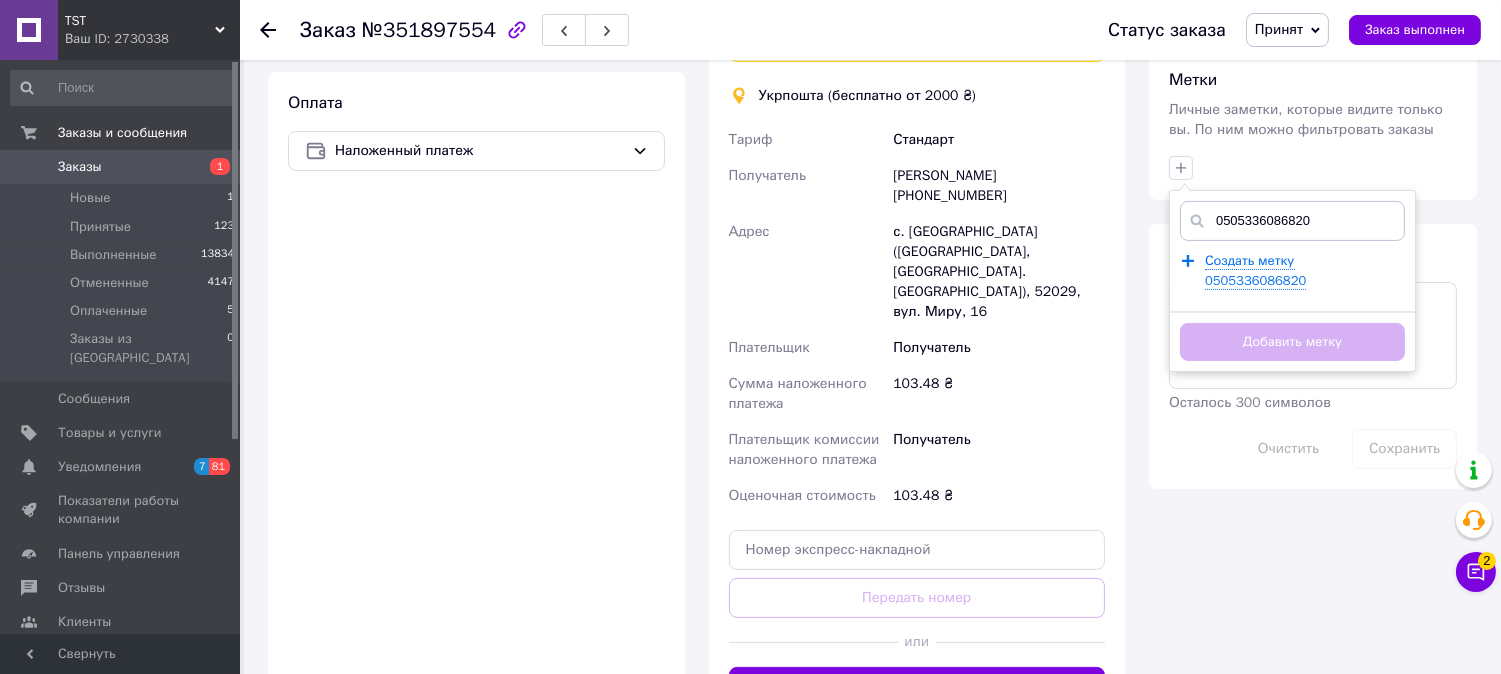 type 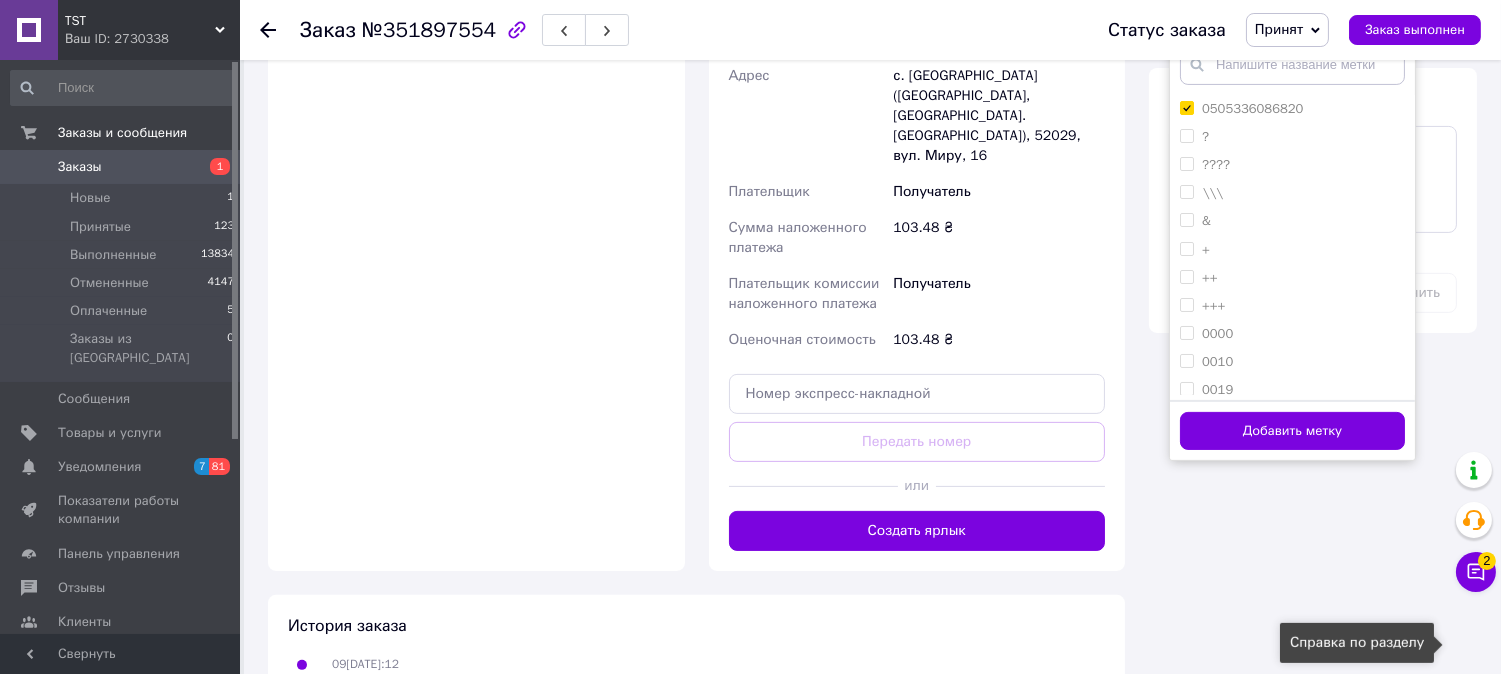 scroll, scrollTop: 1275, scrollLeft: 0, axis: vertical 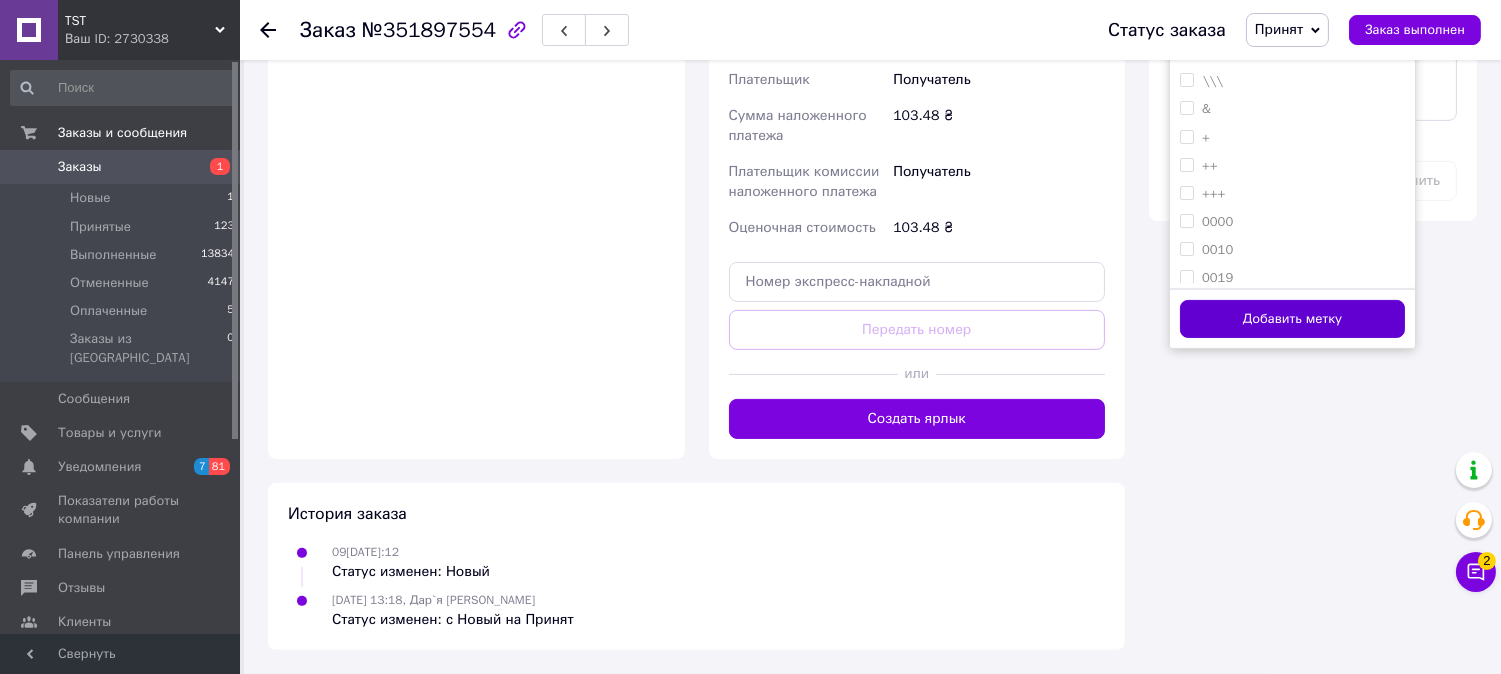 click on "Добавить метку" at bounding box center [1292, 319] 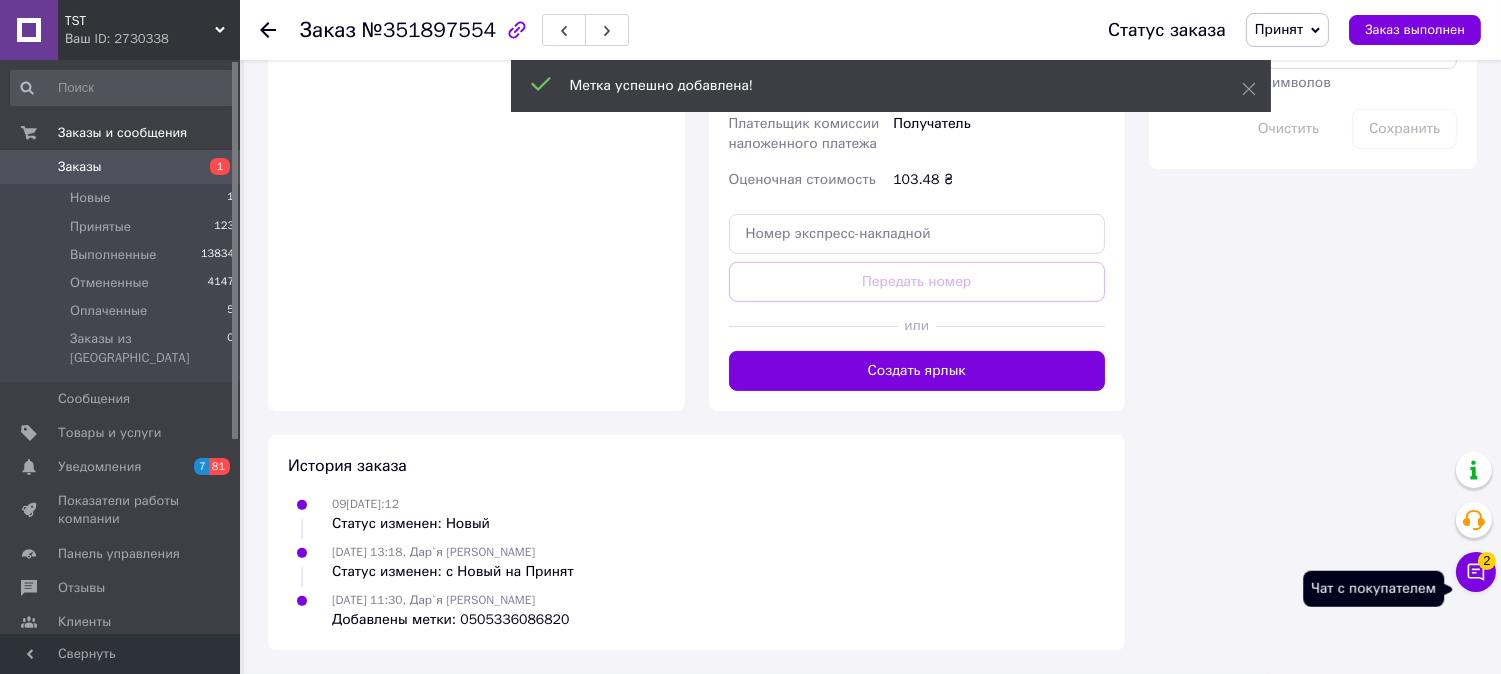 click 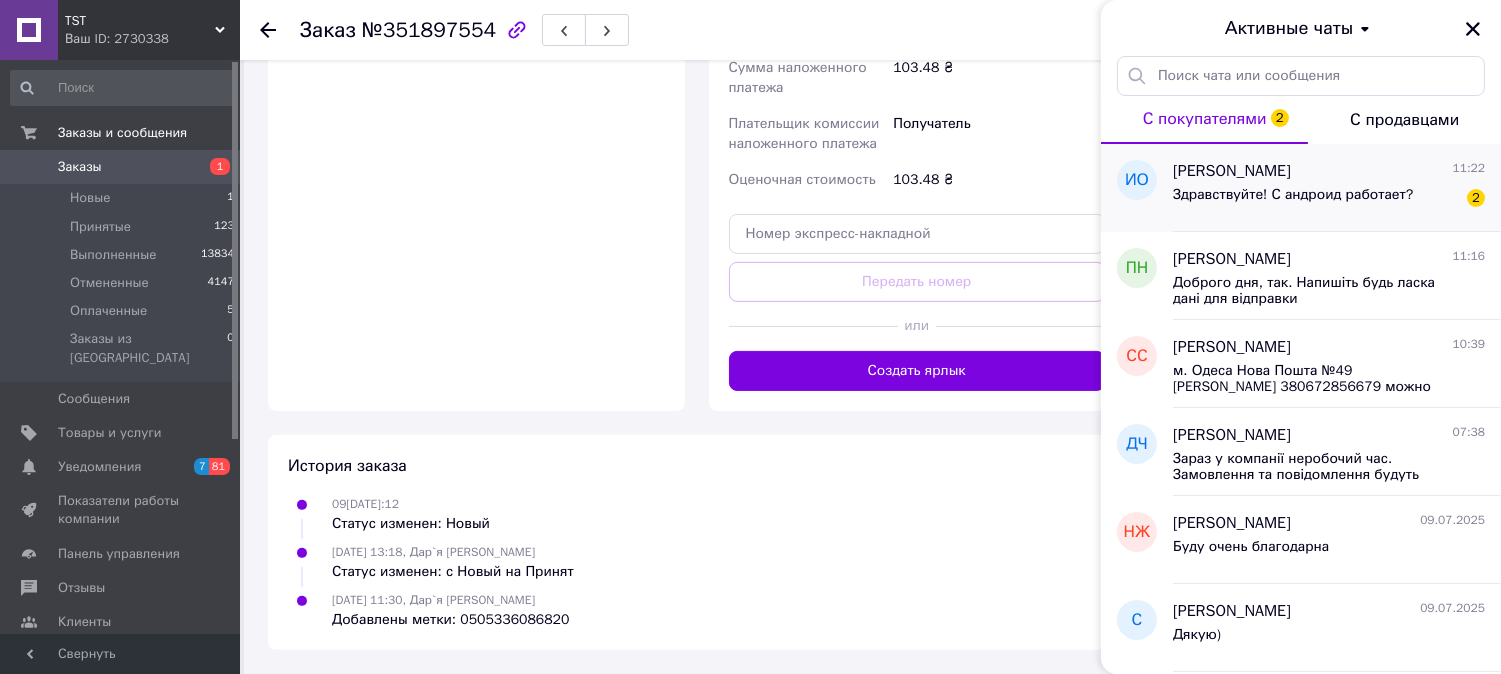 click on "Здравствуйте! С андроид работает?" at bounding box center [1293, 195] 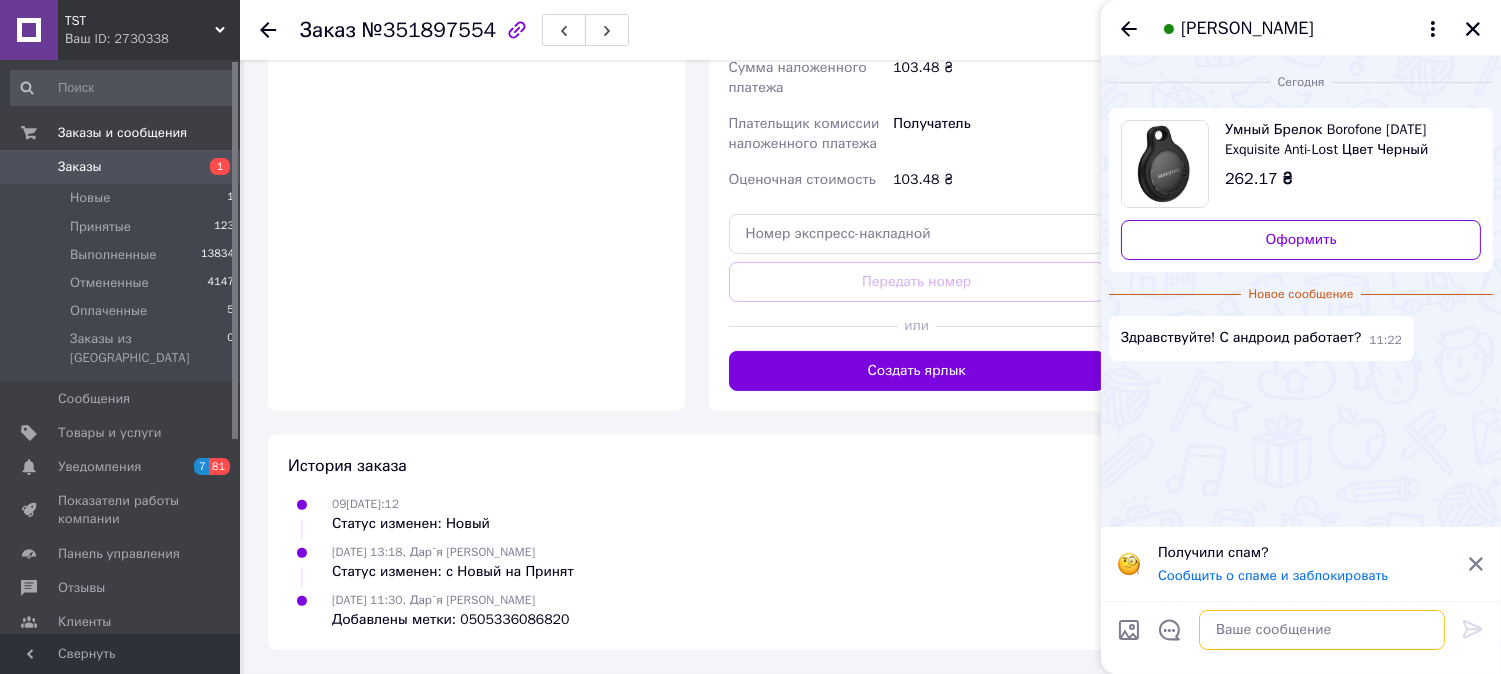 click at bounding box center [1322, 630] 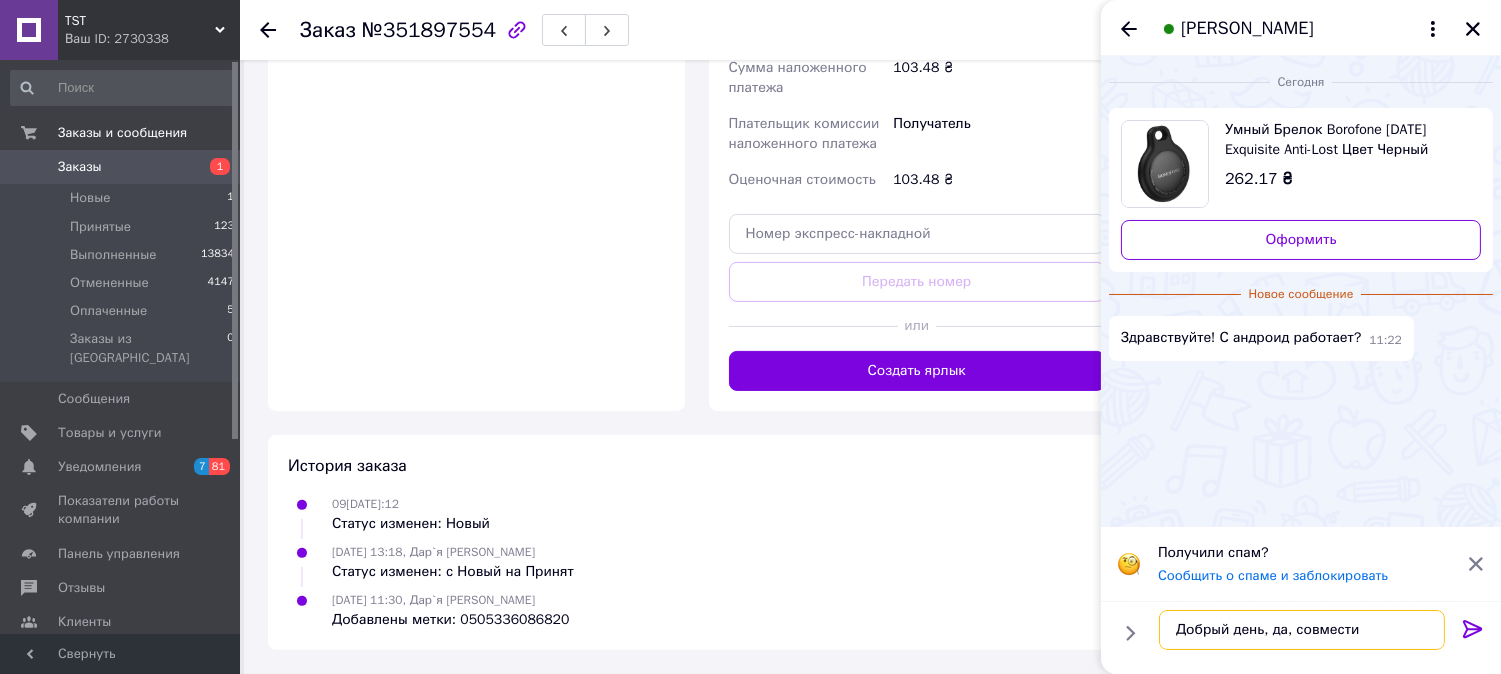 type on "Добрый день, да, совместим" 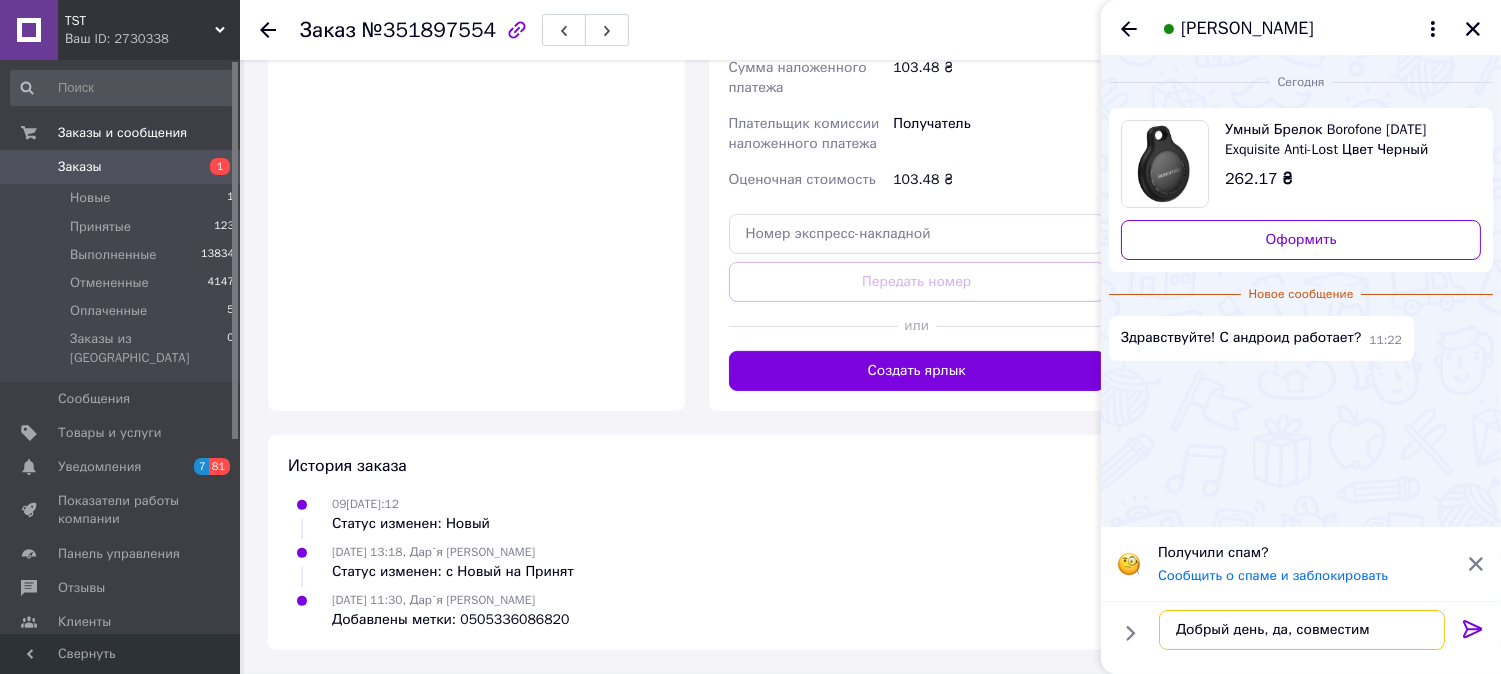 type 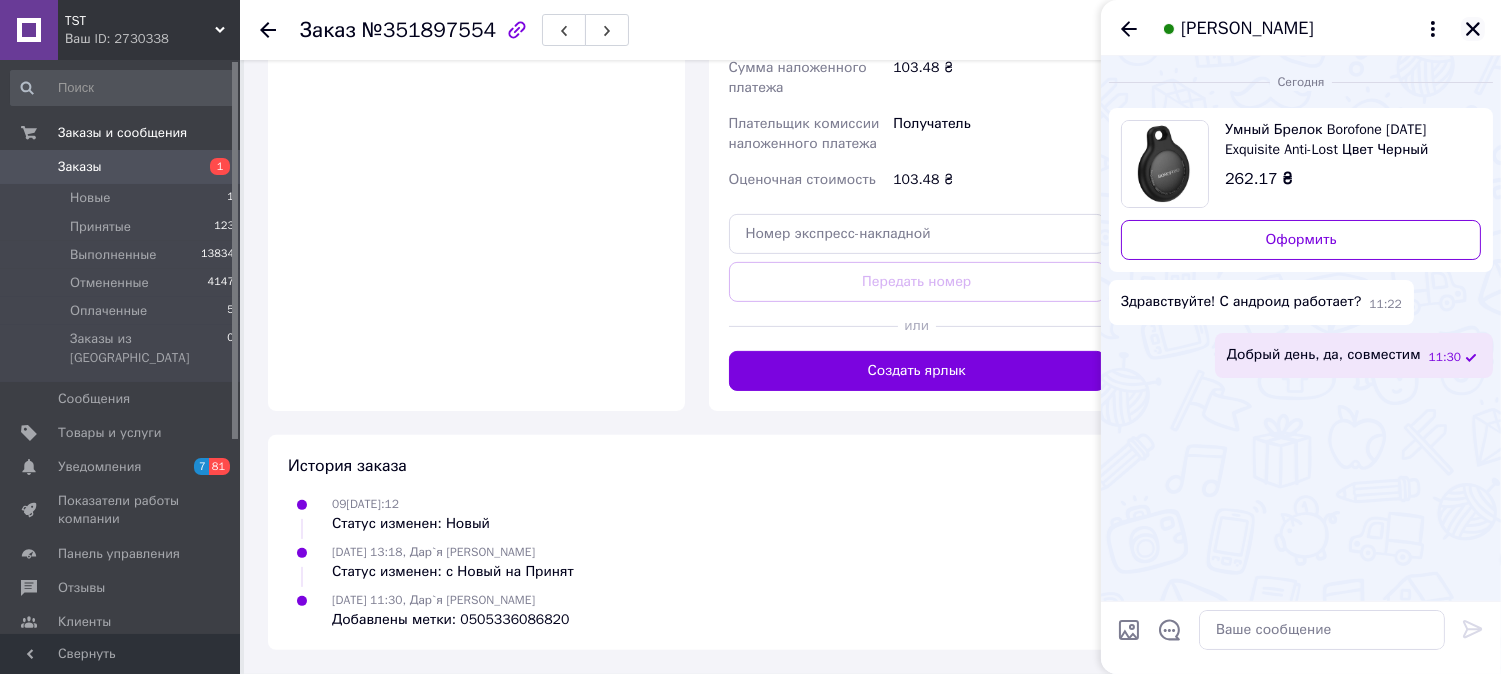 click 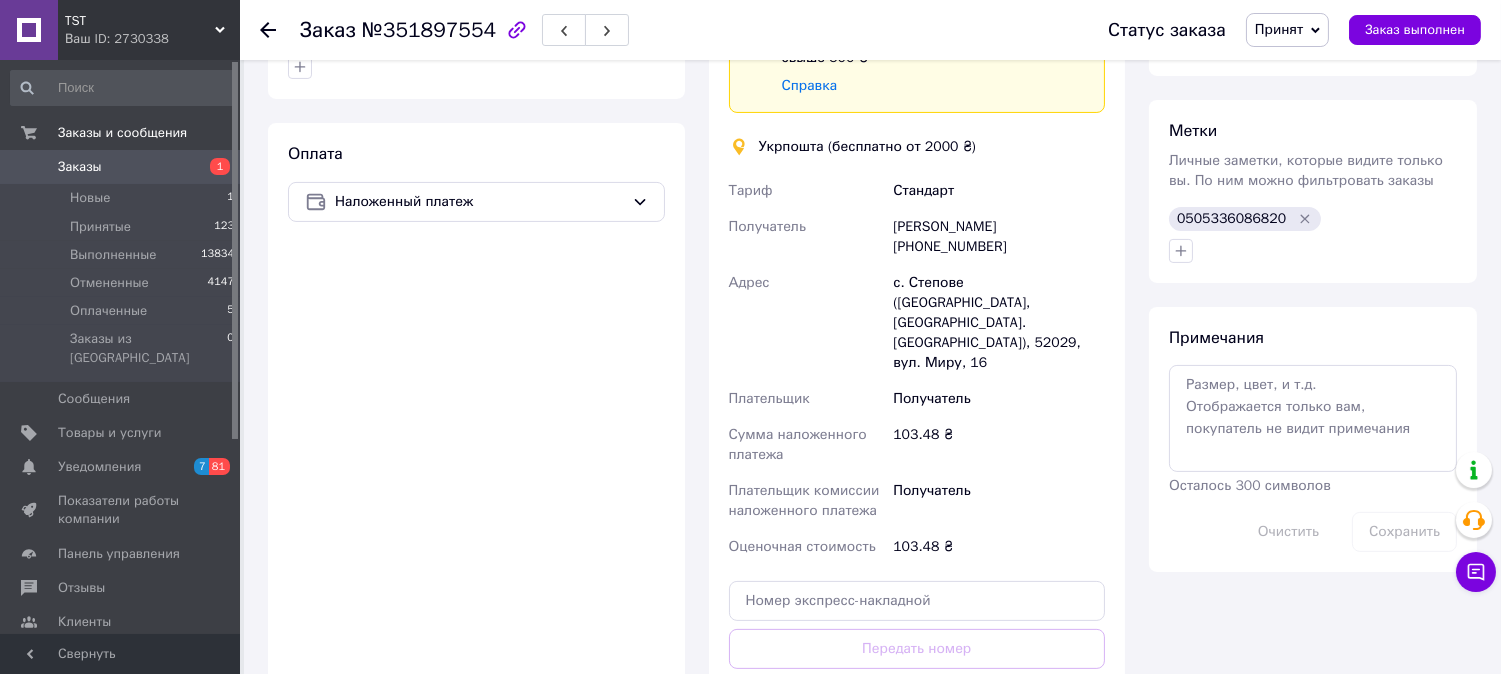 scroll, scrollTop: 608, scrollLeft: 0, axis: vertical 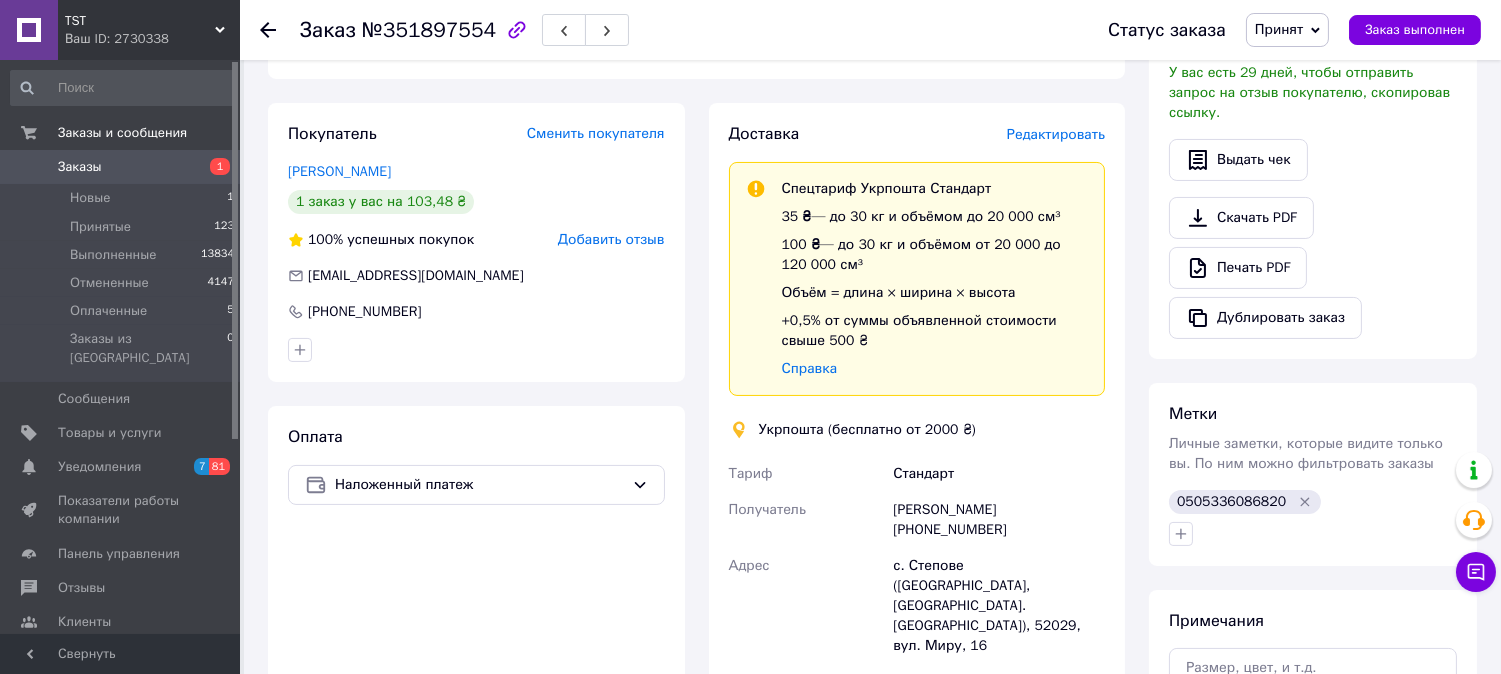 click on "Заказ №351897554 Статус заказа Принят Выполнен Отменен Оплаченный Заказ выполнен" at bounding box center (870, 30) 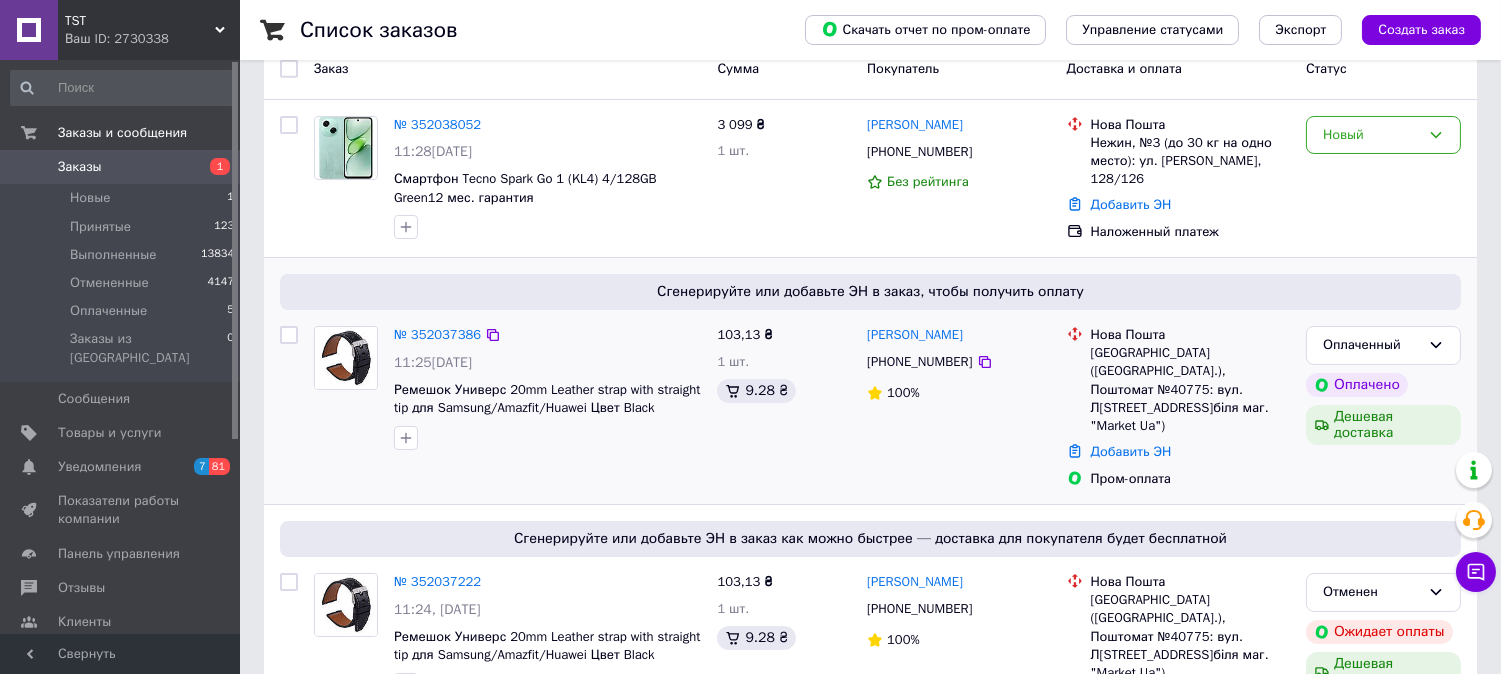 scroll, scrollTop: 111, scrollLeft: 0, axis: vertical 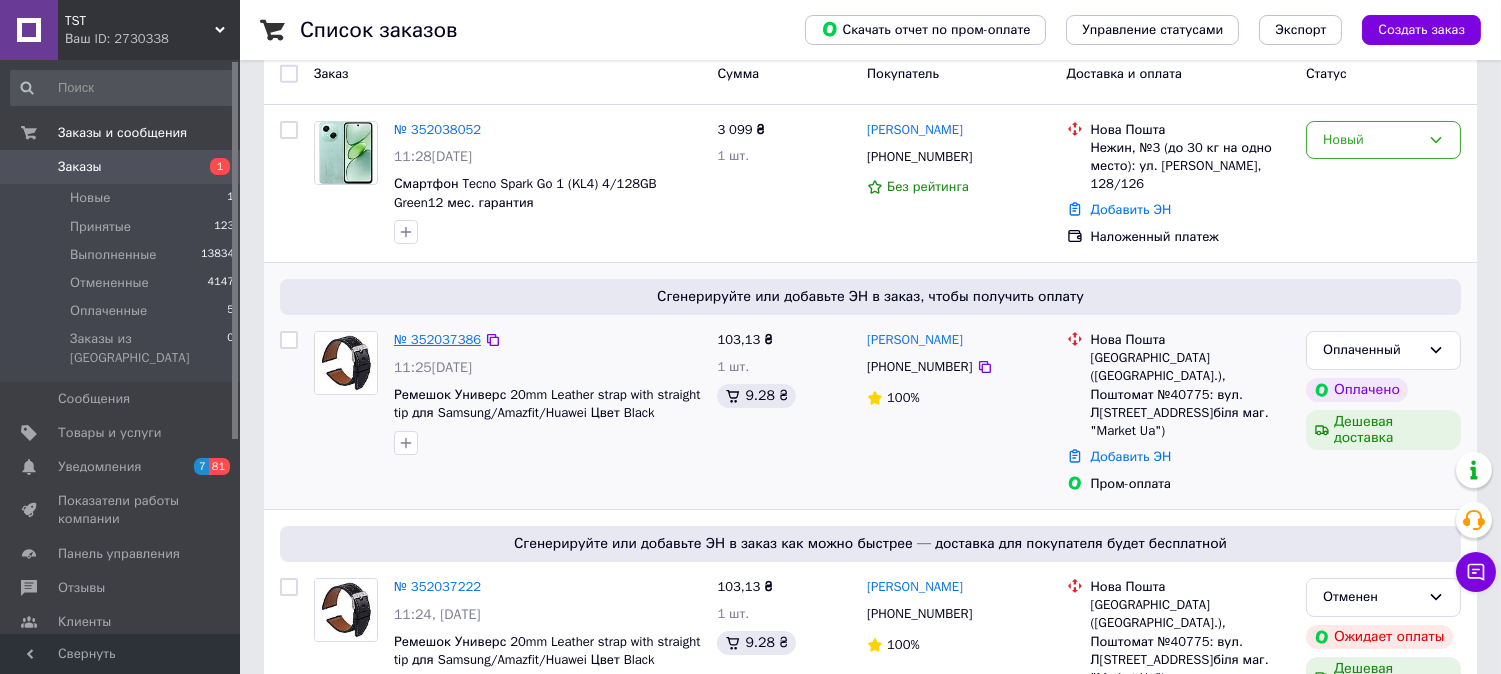 click on "№ 352037386" at bounding box center (437, 339) 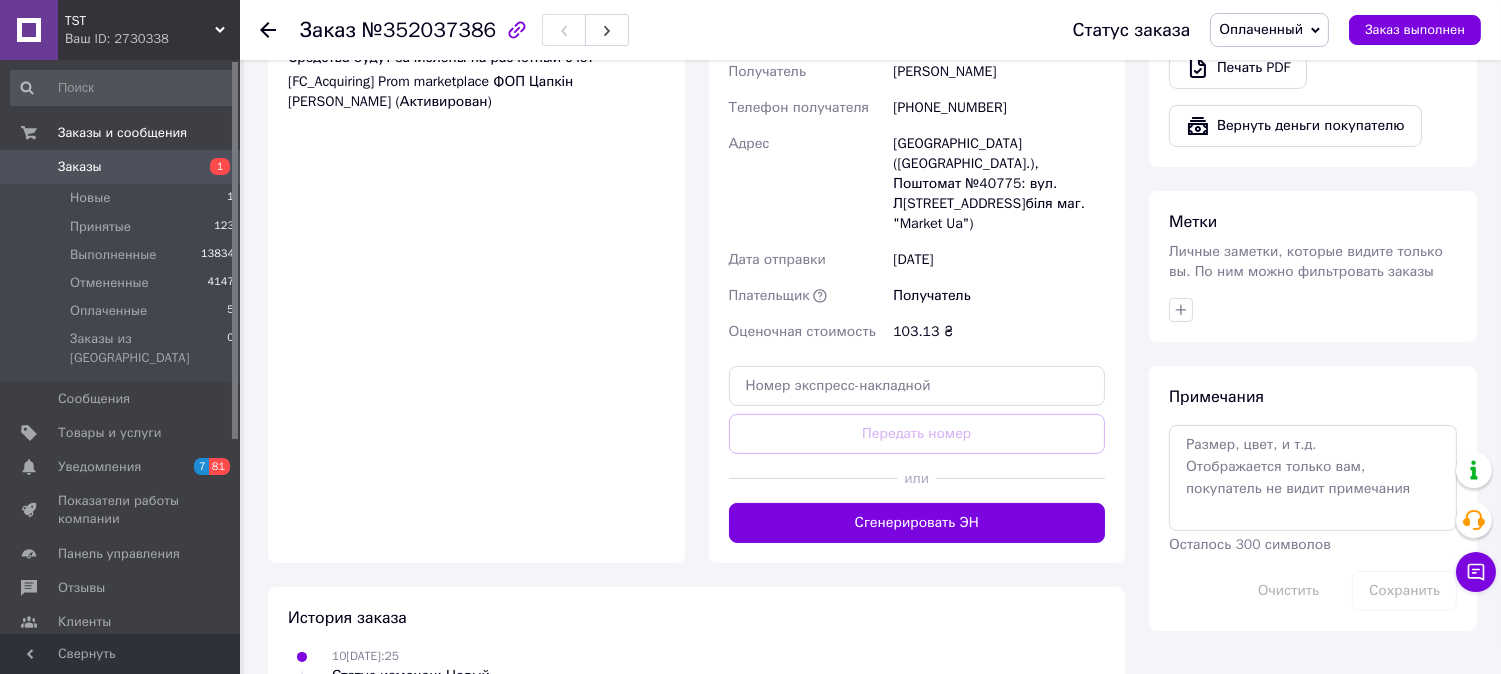 scroll, scrollTop: 891, scrollLeft: 0, axis: vertical 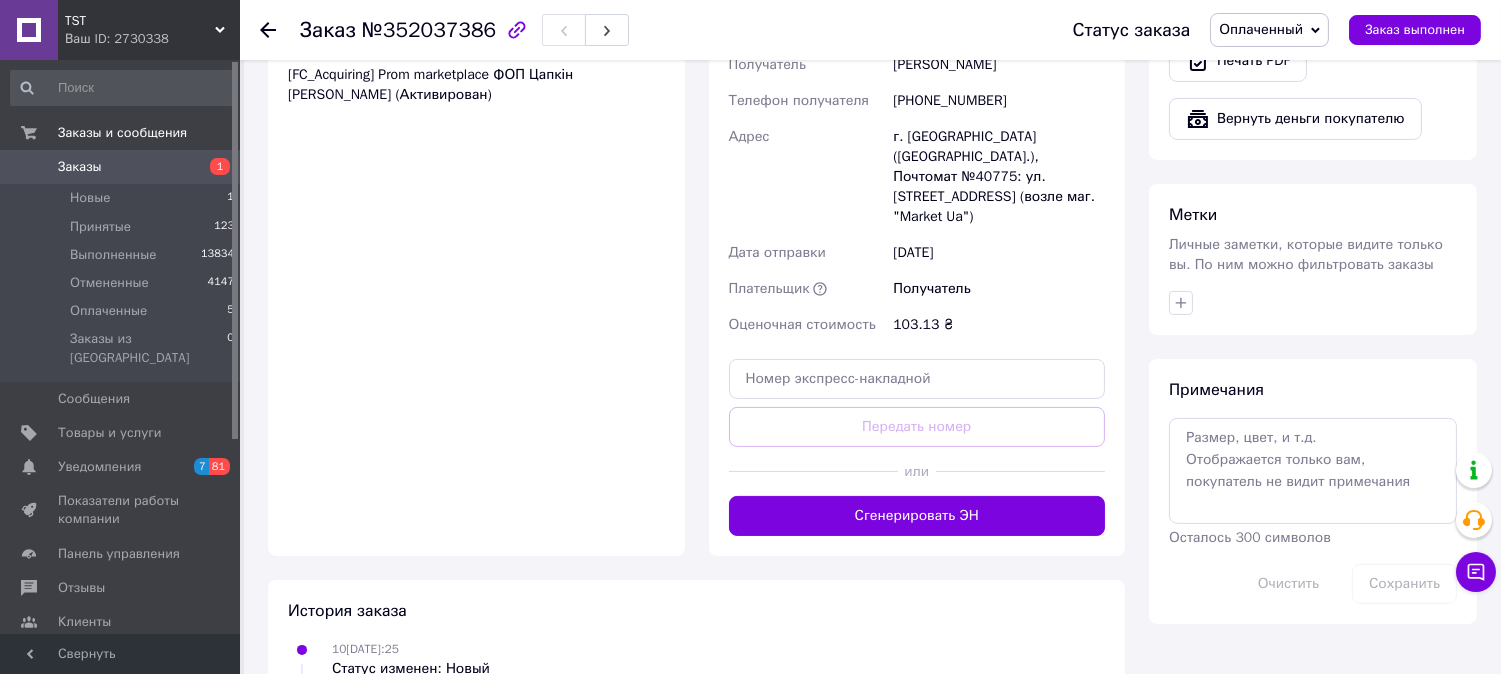 click on "Сгенерировать ЭН" at bounding box center [917, 516] 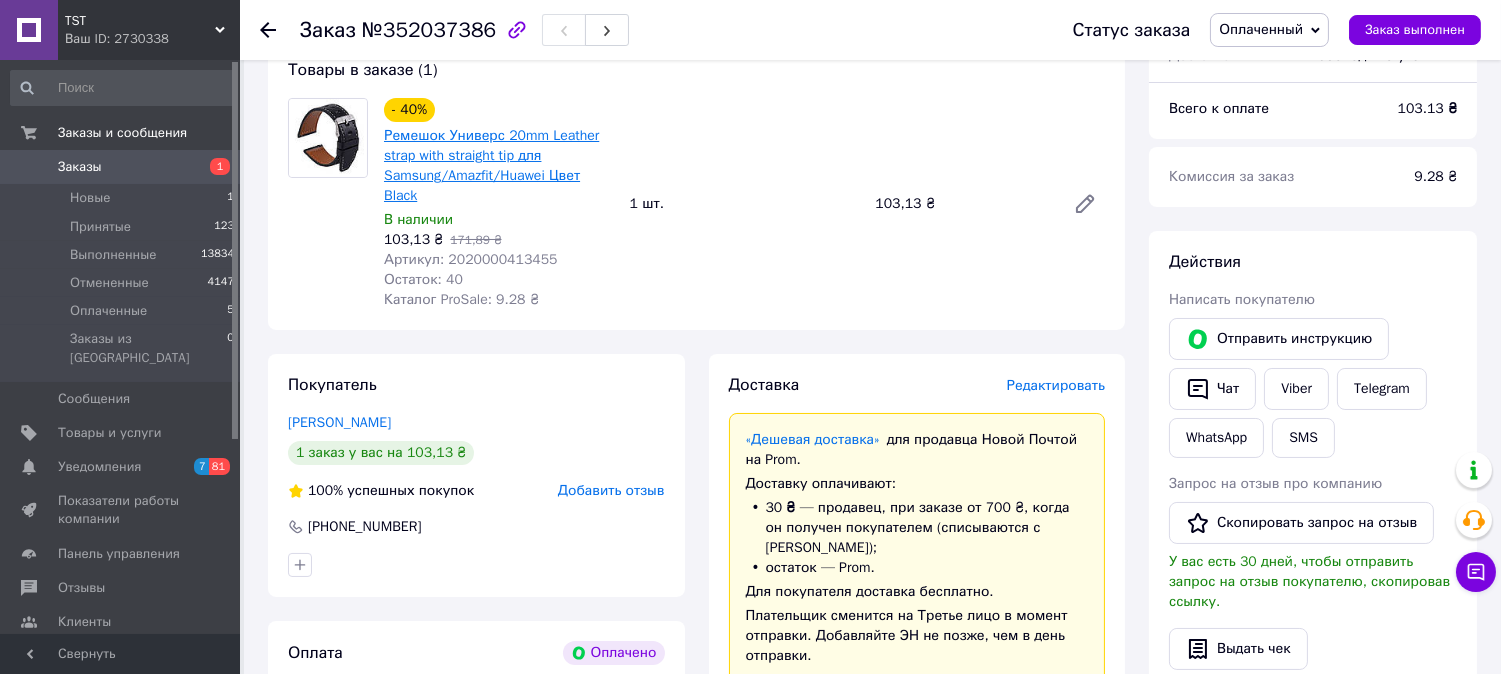 scroll, scrollTop: 2, scrollLeft: 0, axis: vertical 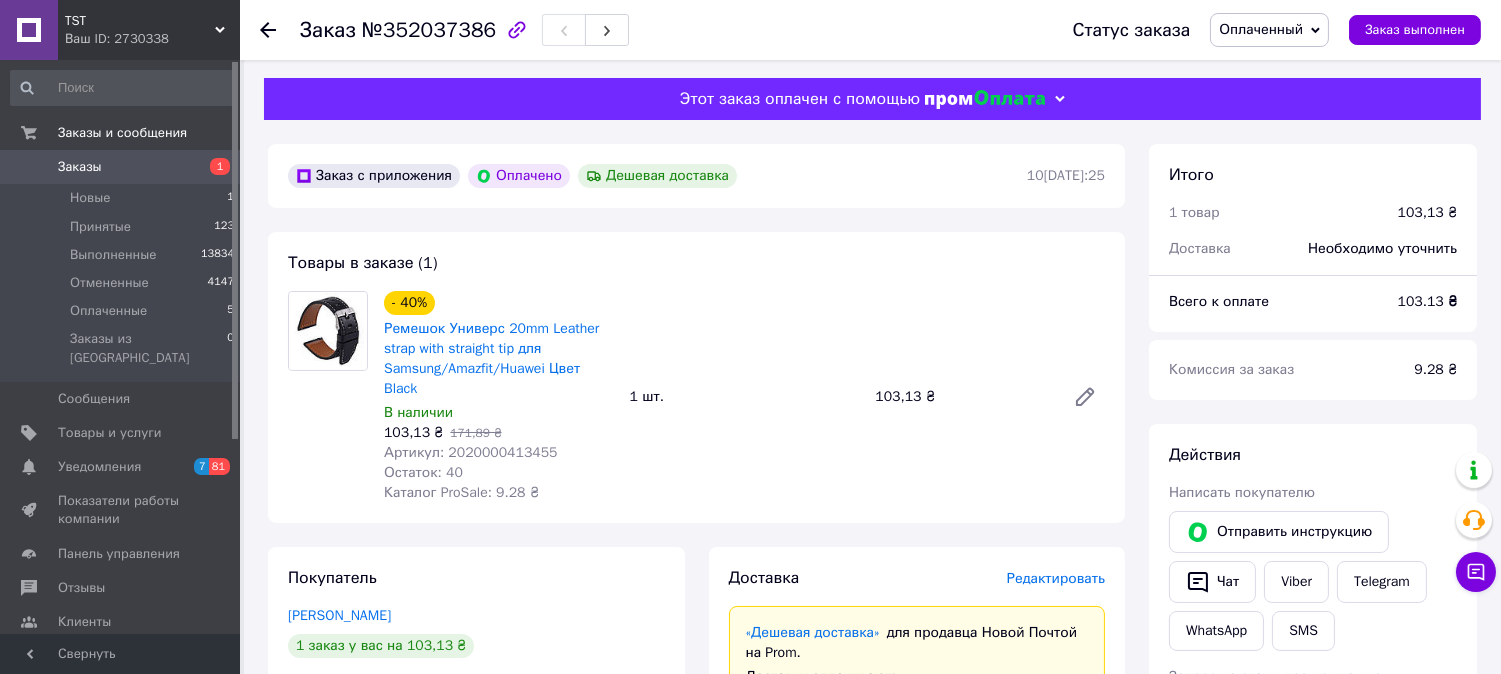 click on "Артикул: 2020000413455" at bounding box center [471, 452] 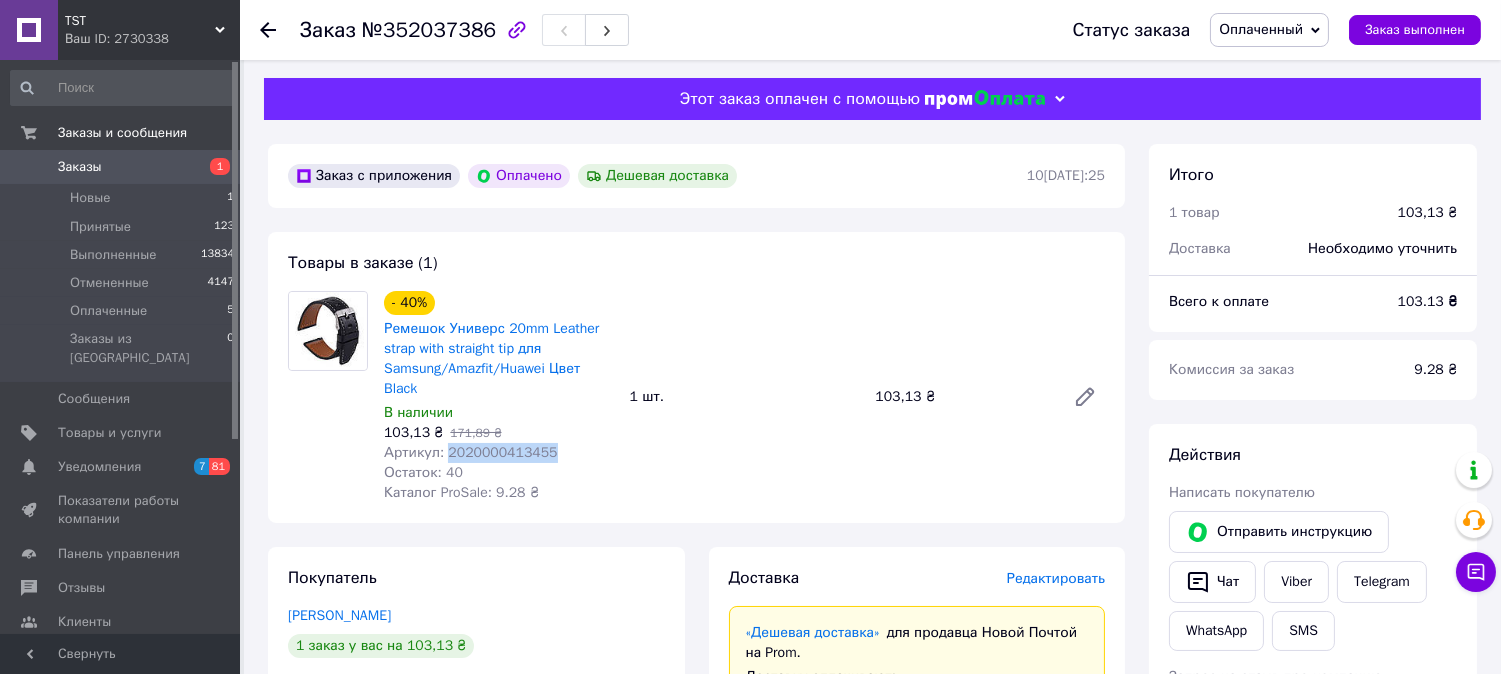 click on "Артикул: 2020000413455" at bounding box center (471, 452) 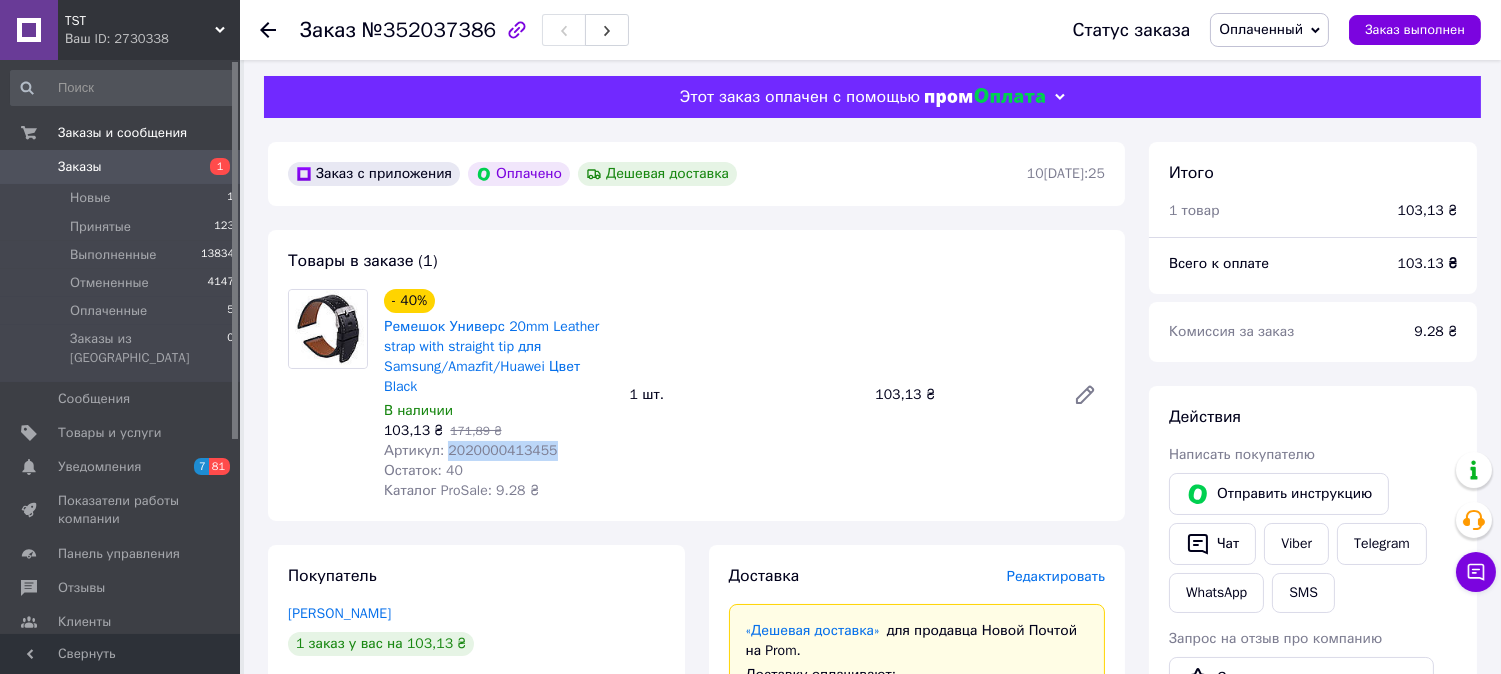 scroll, scrollTop: 2, scrollLeft: 0, axis: vertical 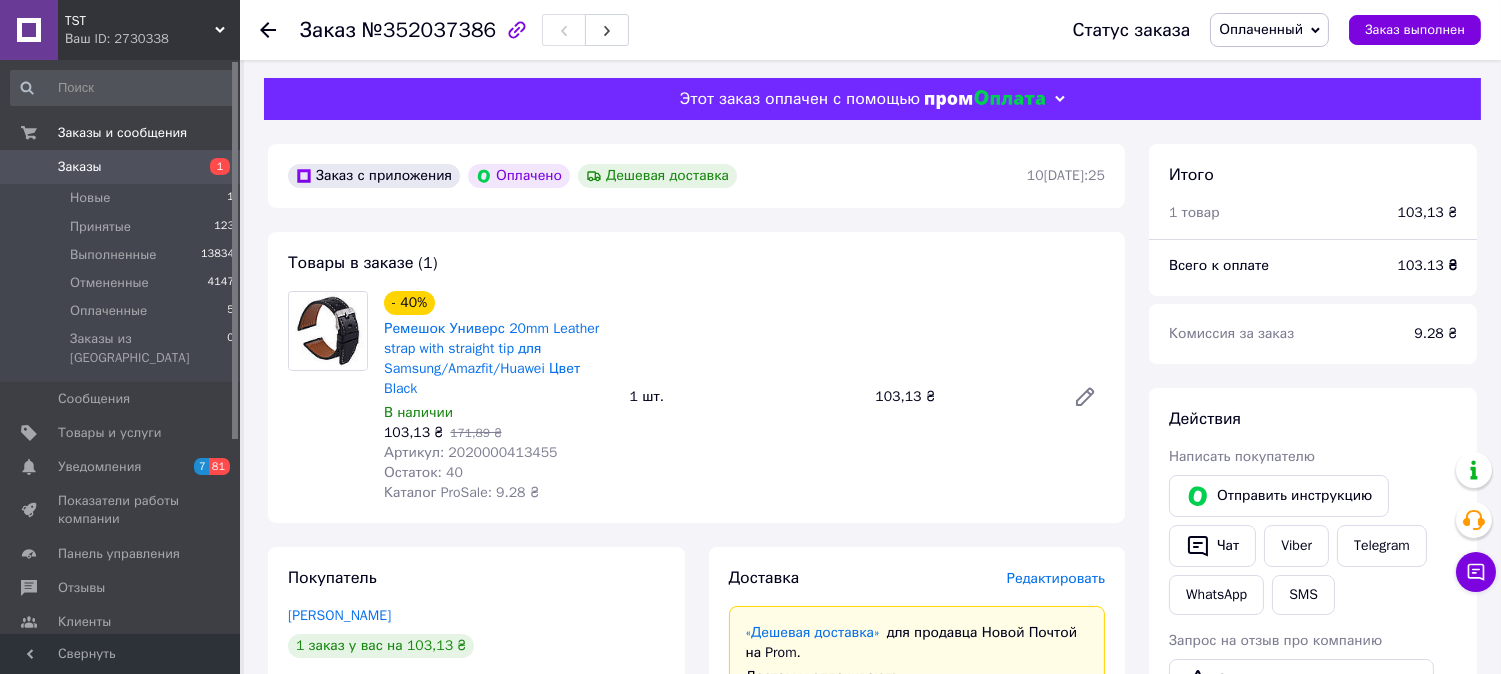 click 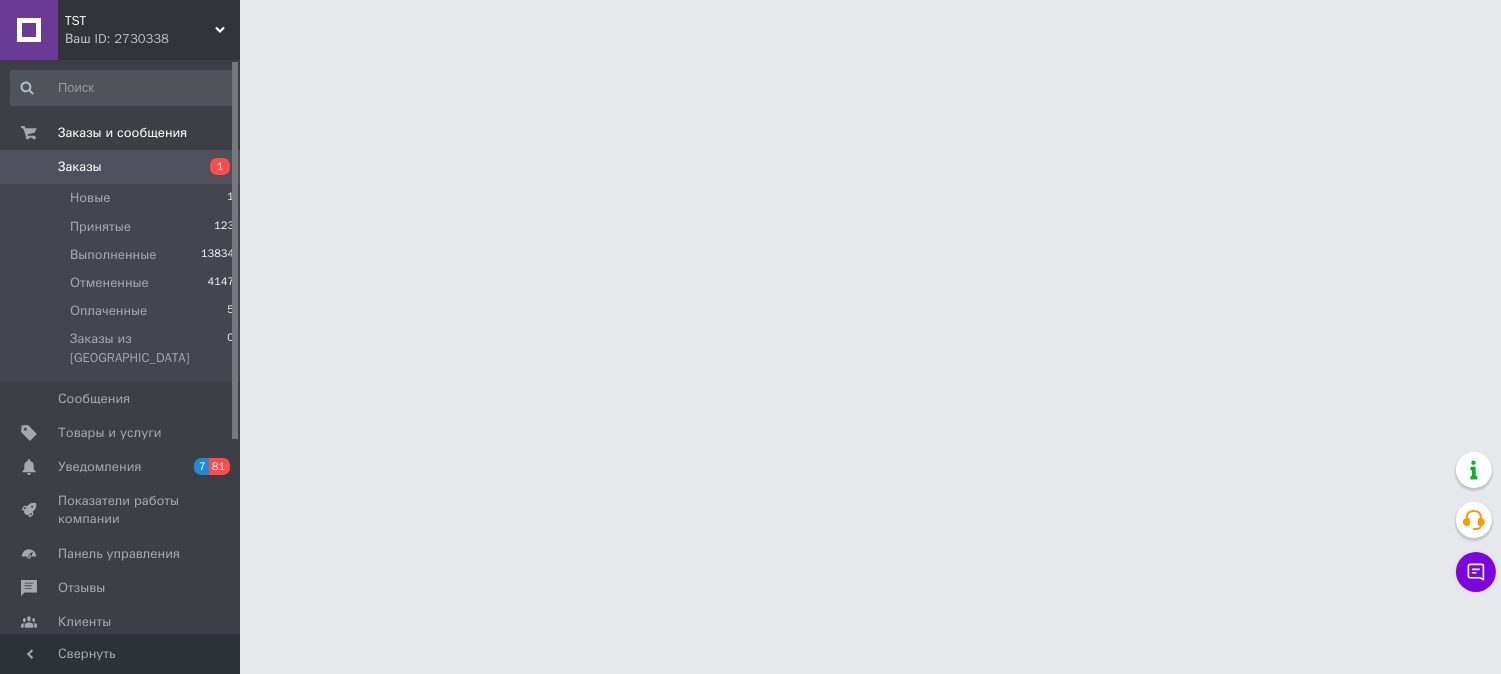 scroll, scrollTop: 0, scrollLeft: 0, axis: both 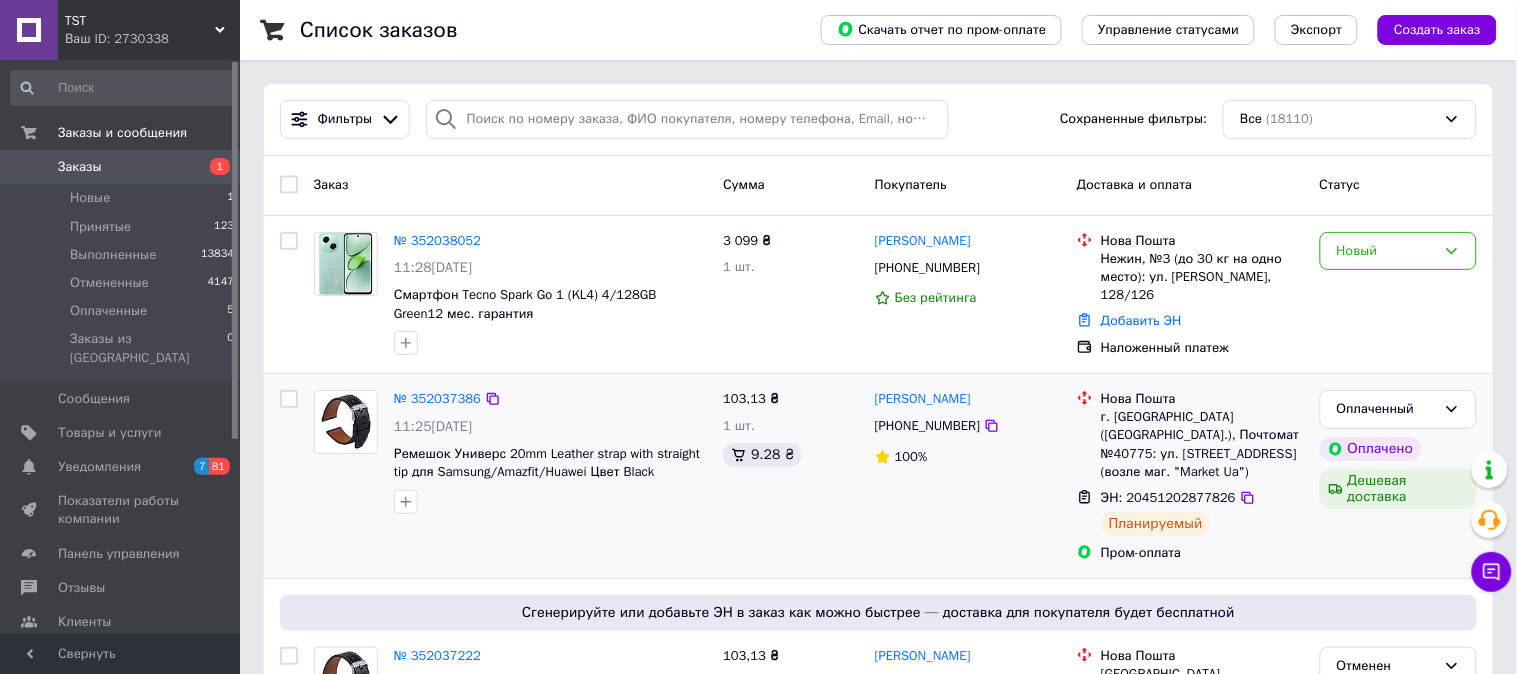 click on "Новый" at bounding box center (1386, 251) 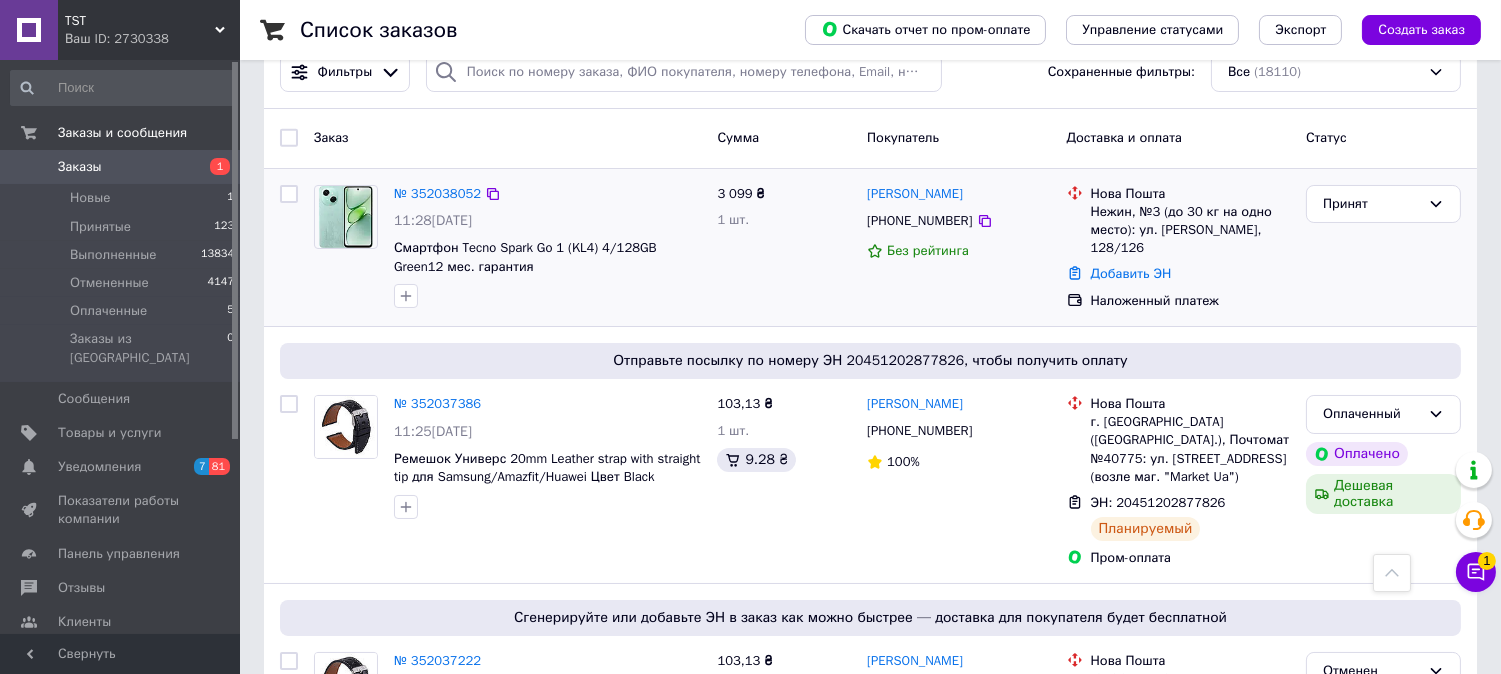 scroll, scrollTop: 0, scrollLeft: 0, axis: both 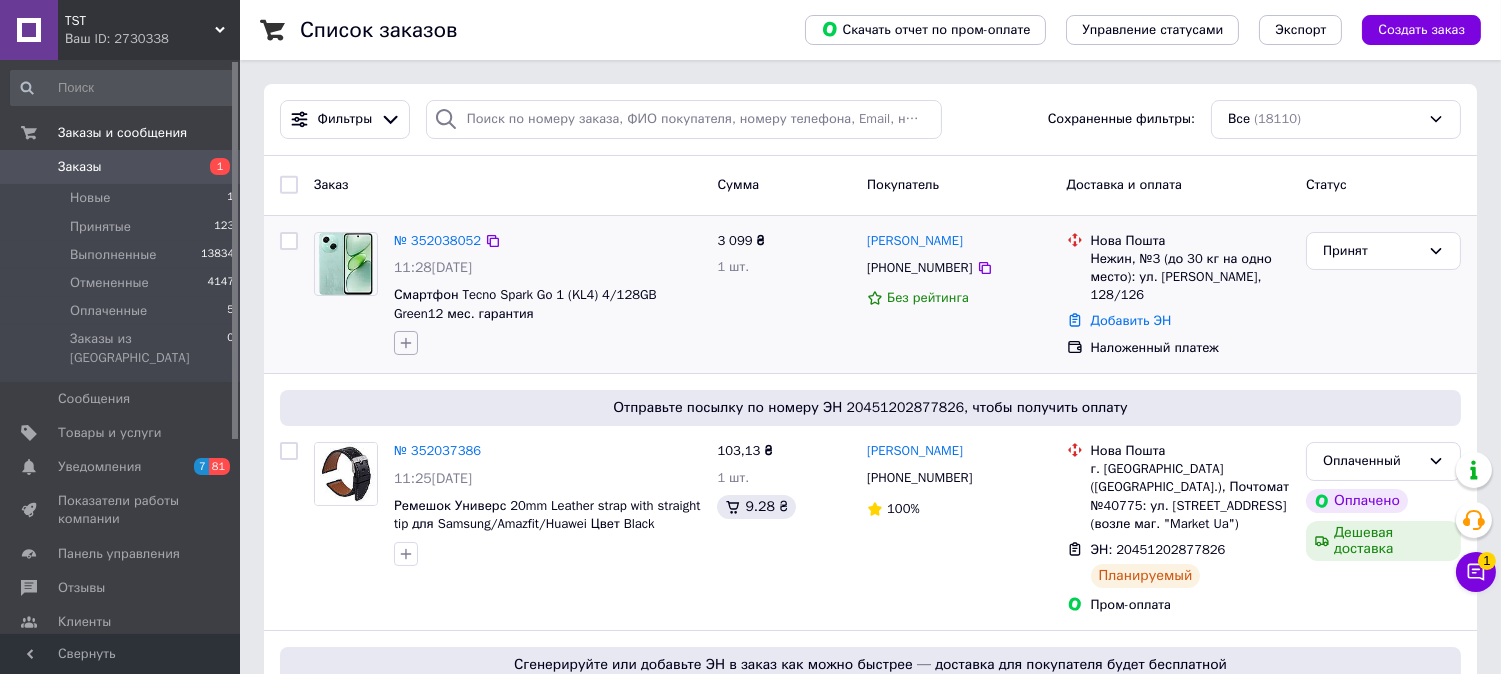 click 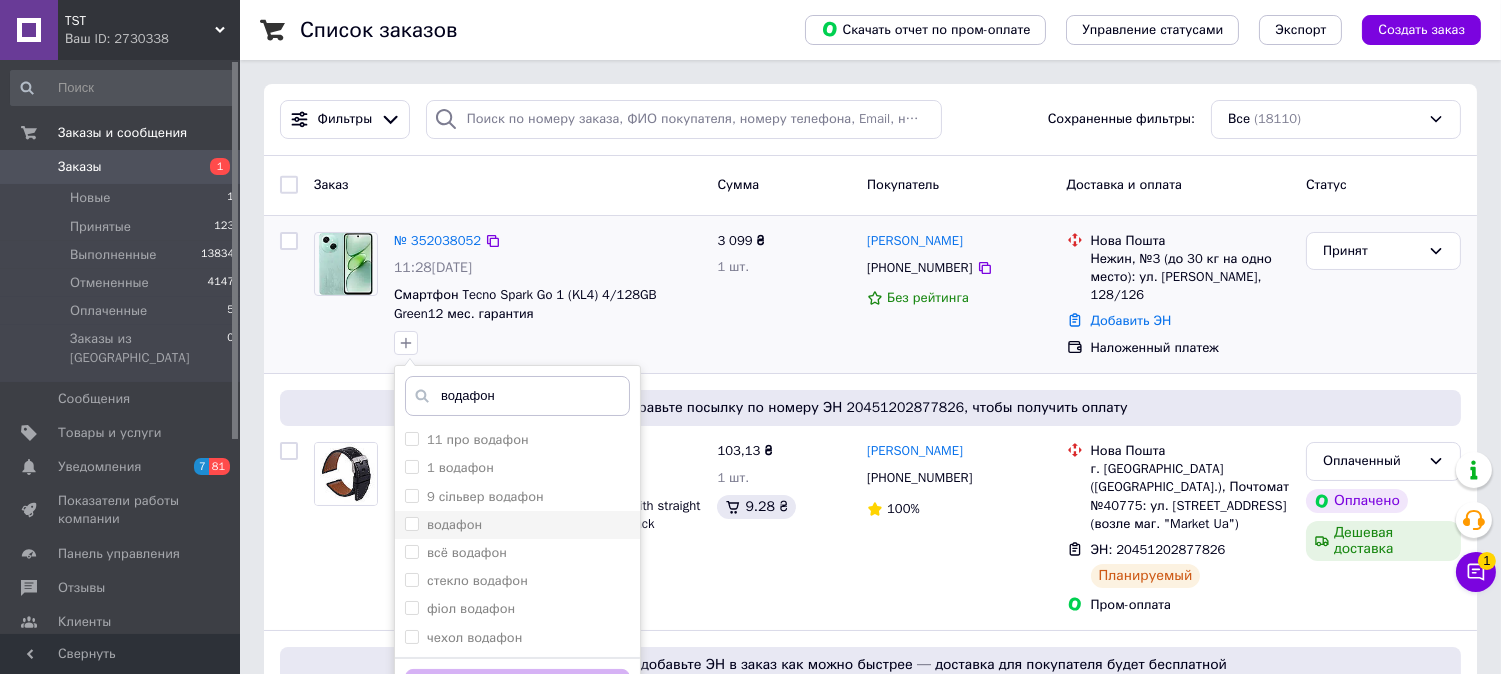 type on "водафон" 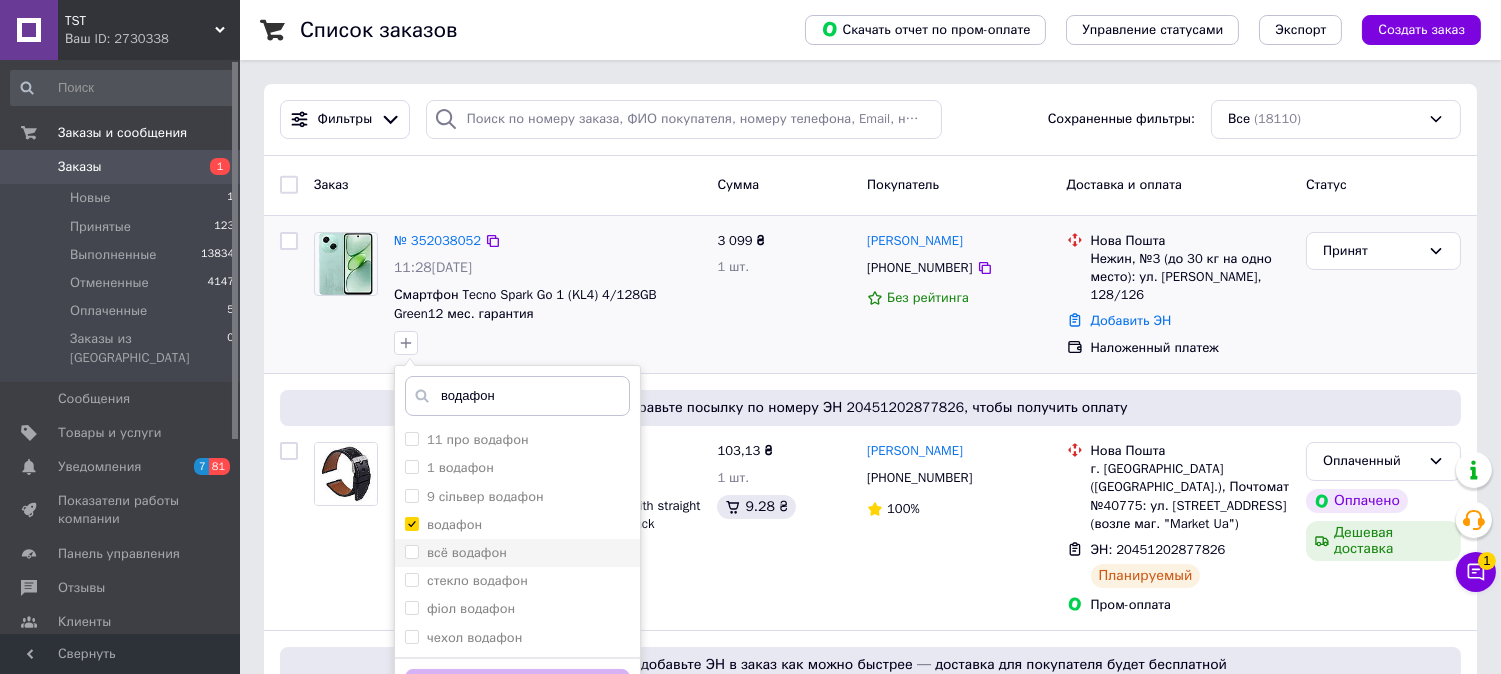checkbox on "true" 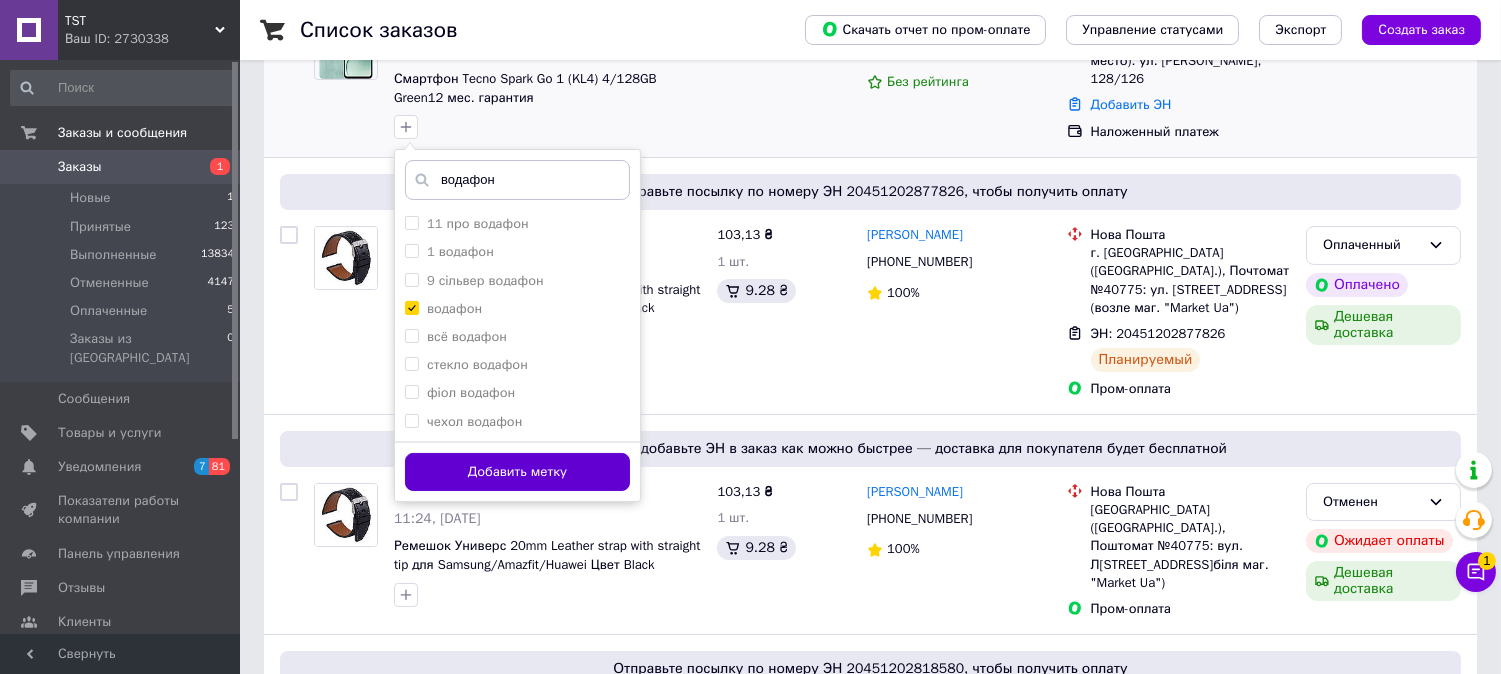 scroll, scrollTop: 222, scrollLeft: 0, axis: vertical 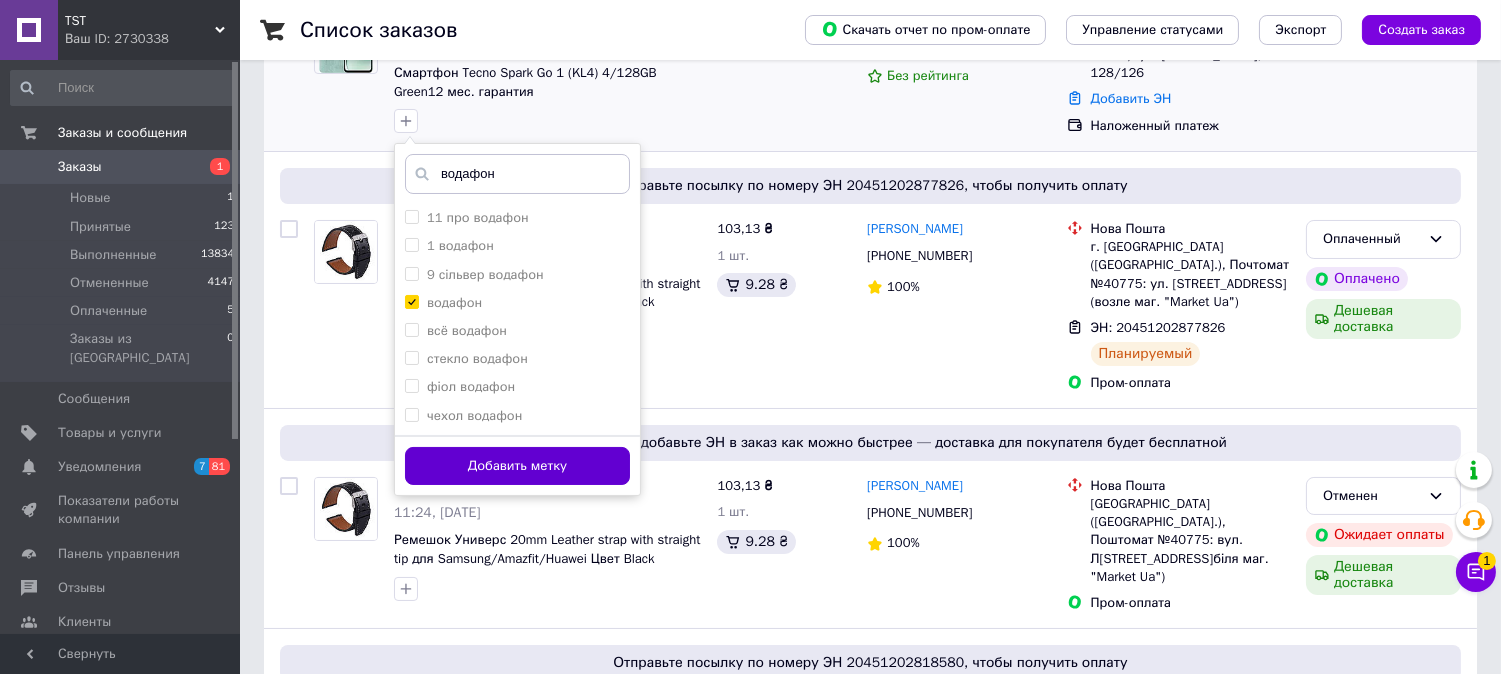 click on "Добавить метку" at bounding box center (517, 466) 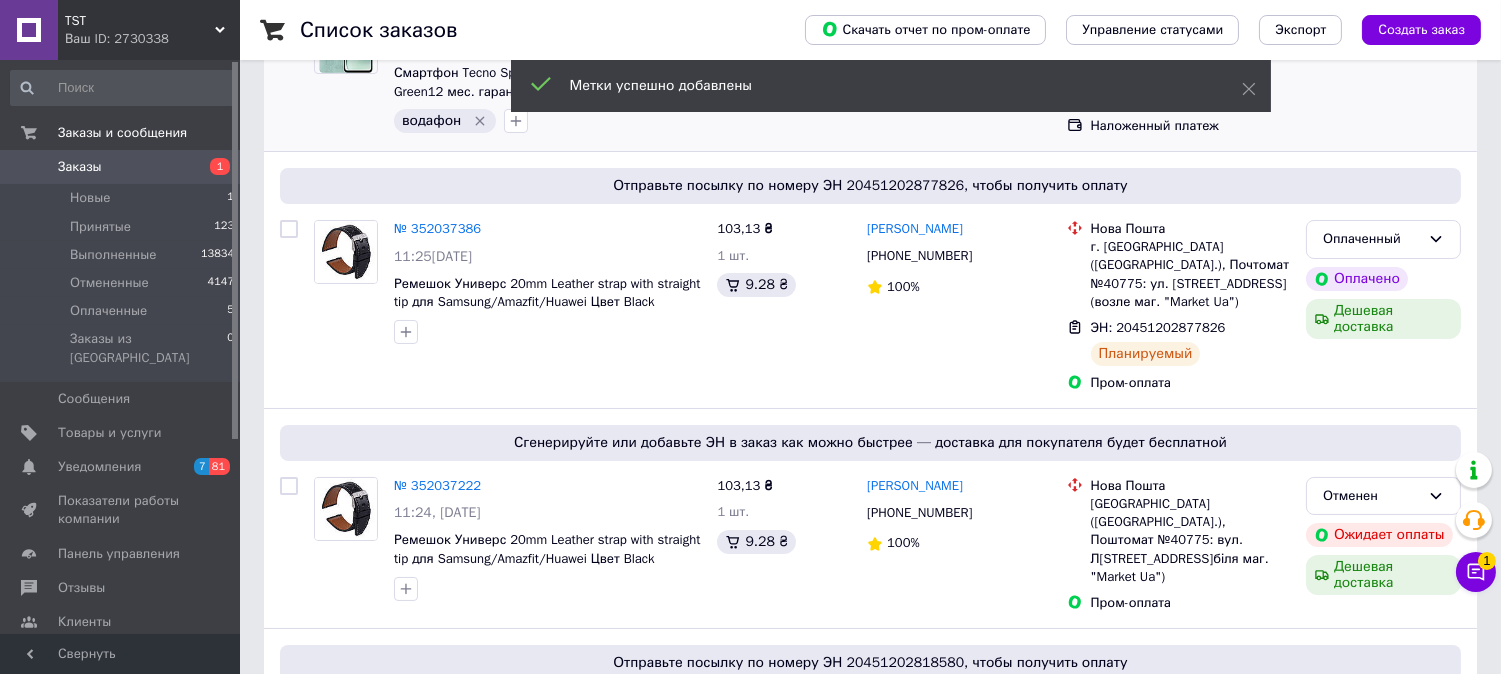 scroll, scrollTop: 111, scrollLeft: 0, axis: vertical 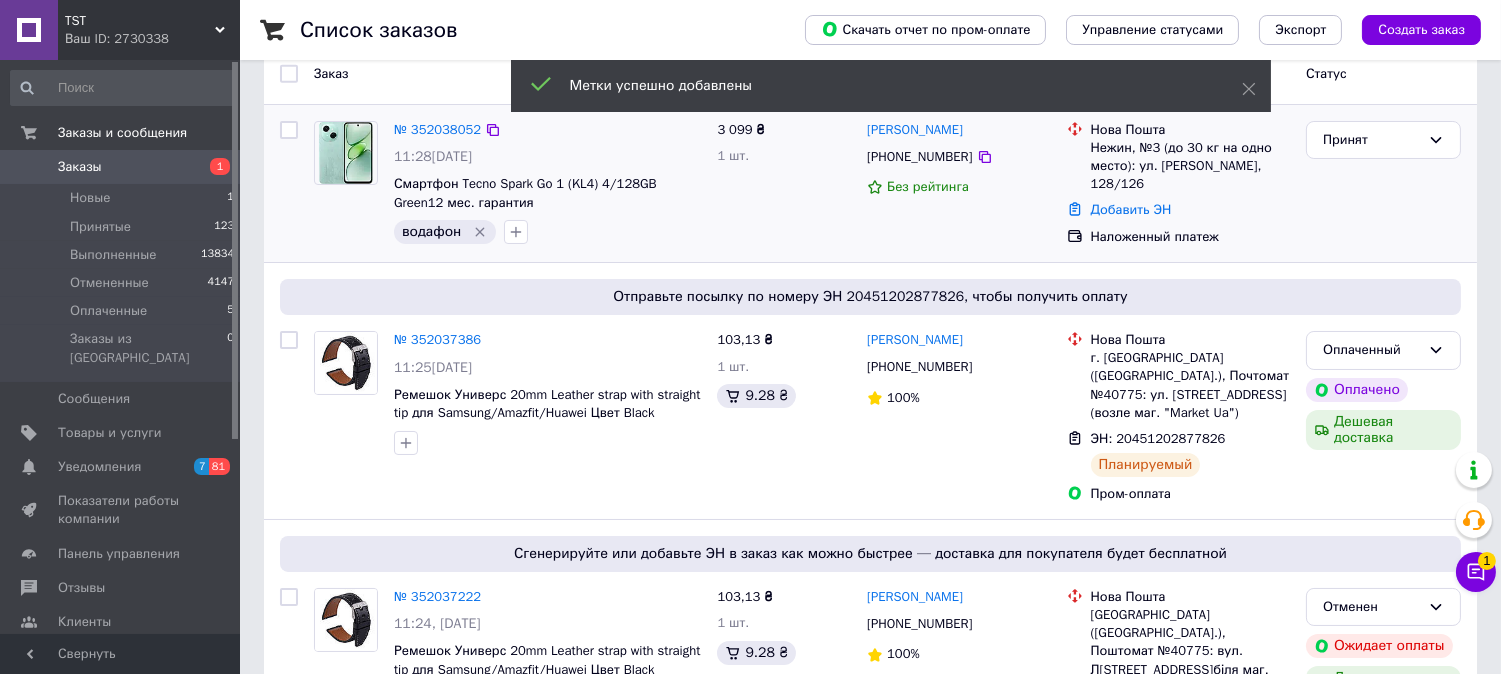 click on "№ 352038052" at bounding box center (437, 129) 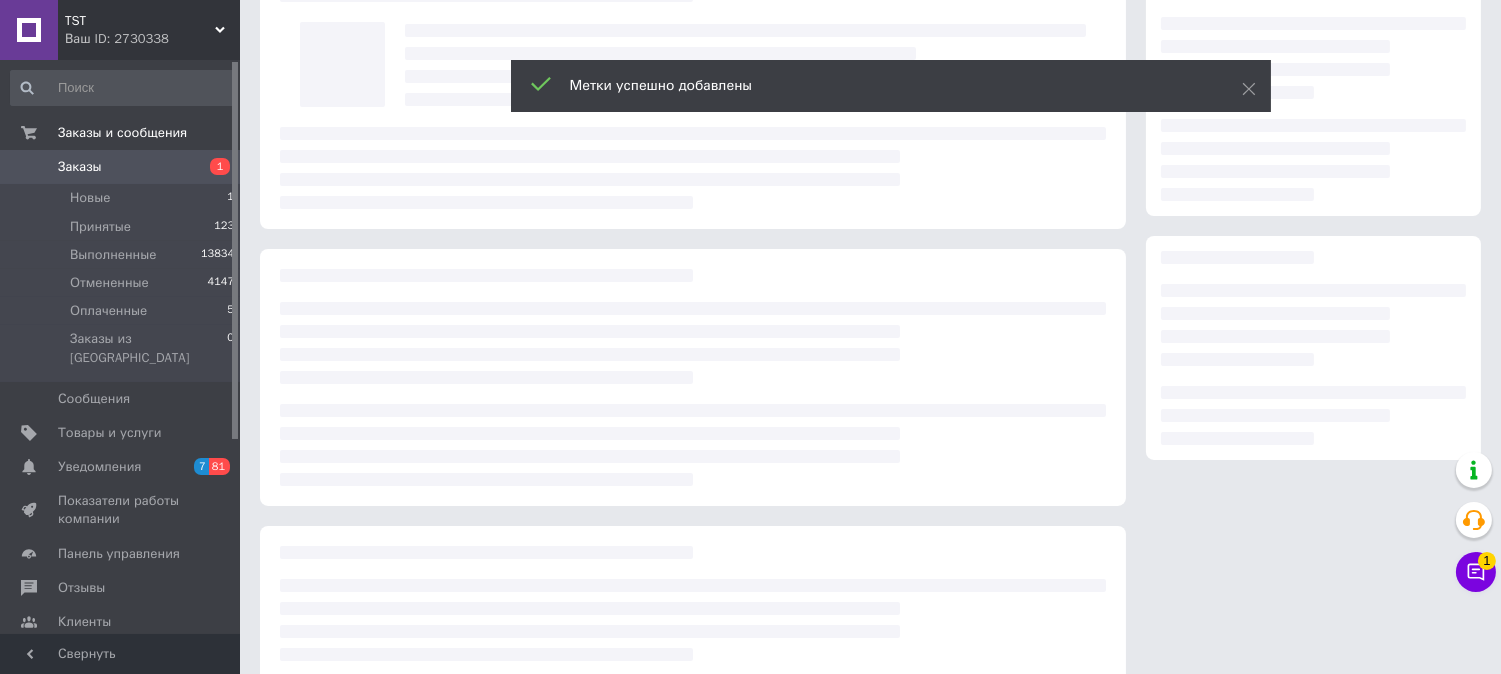 scroll, scrollTop: 240, scrollLeft: 0, axis: vertical 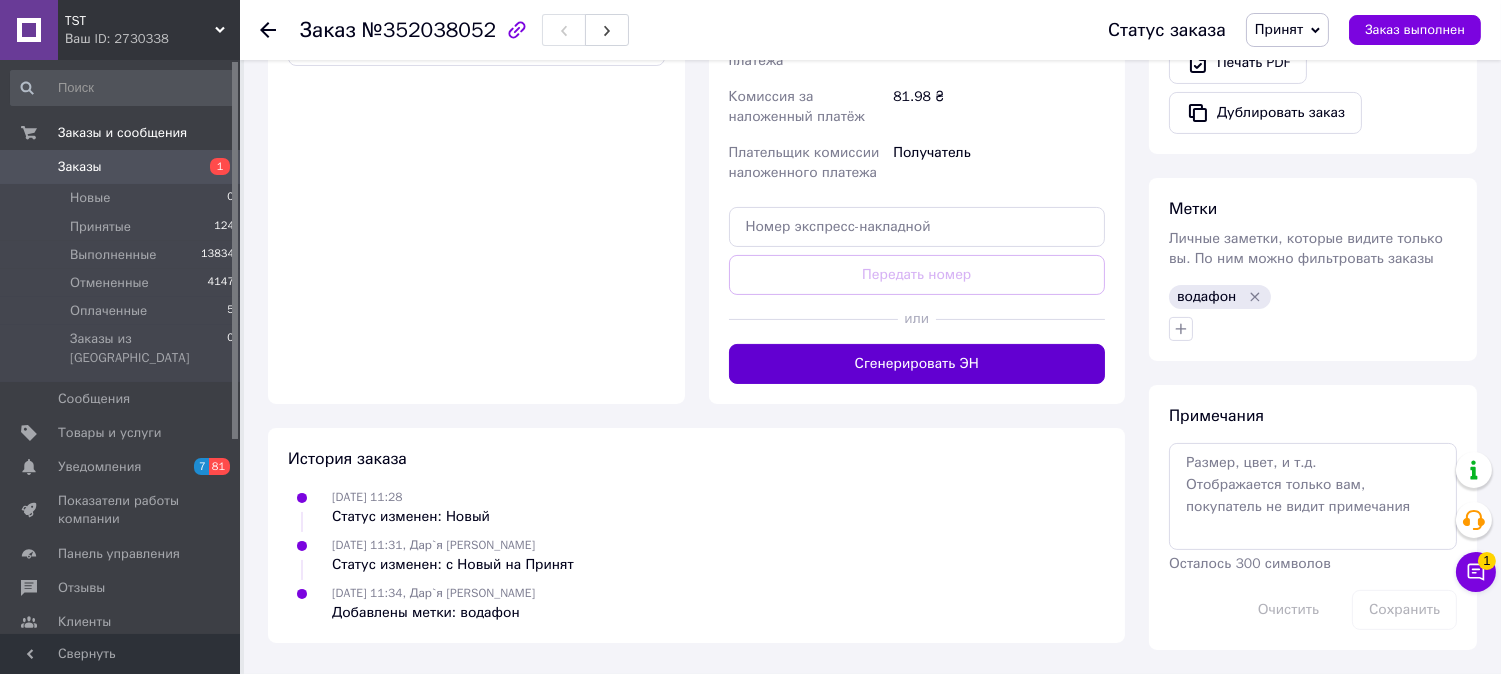 click on "Сгенерировать ЭН" at bounding box center (917, 364) 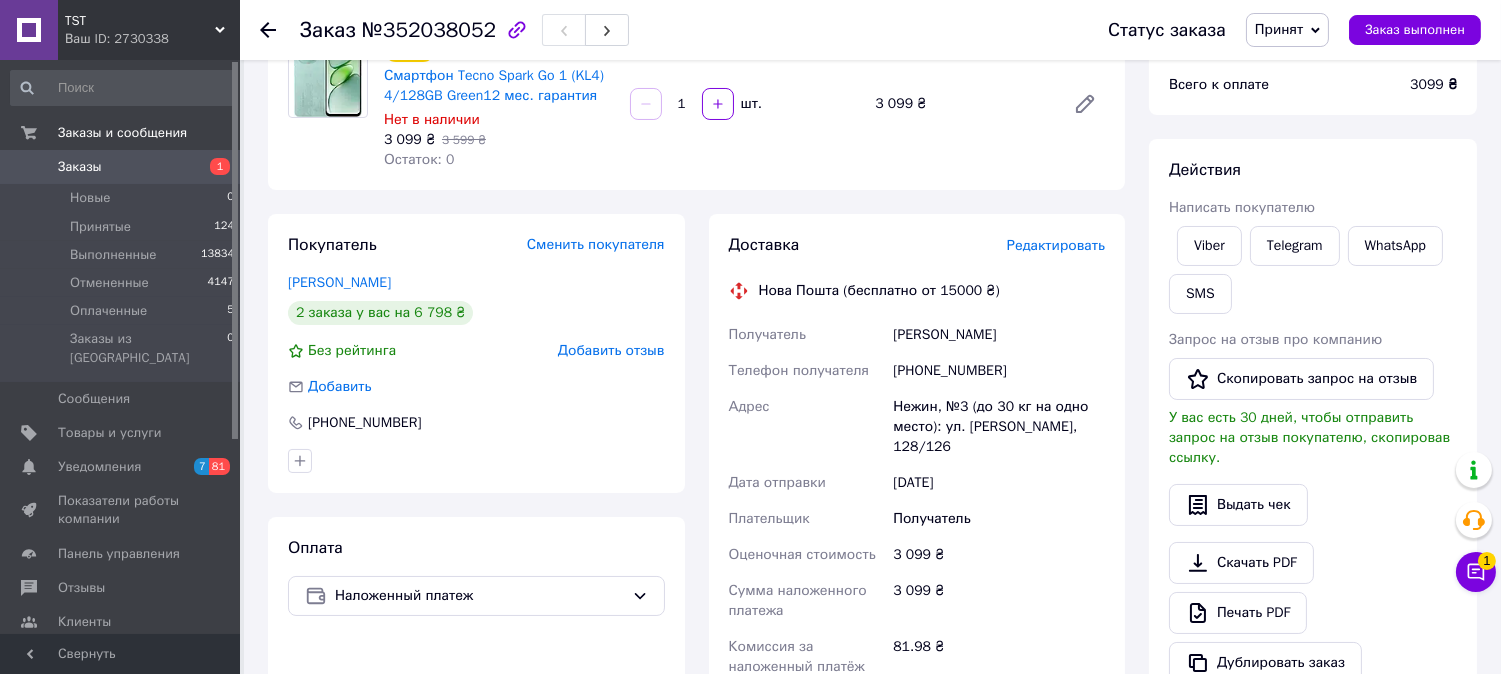scroll, scrollTop: 0, scrollLeft: 0, axis: both 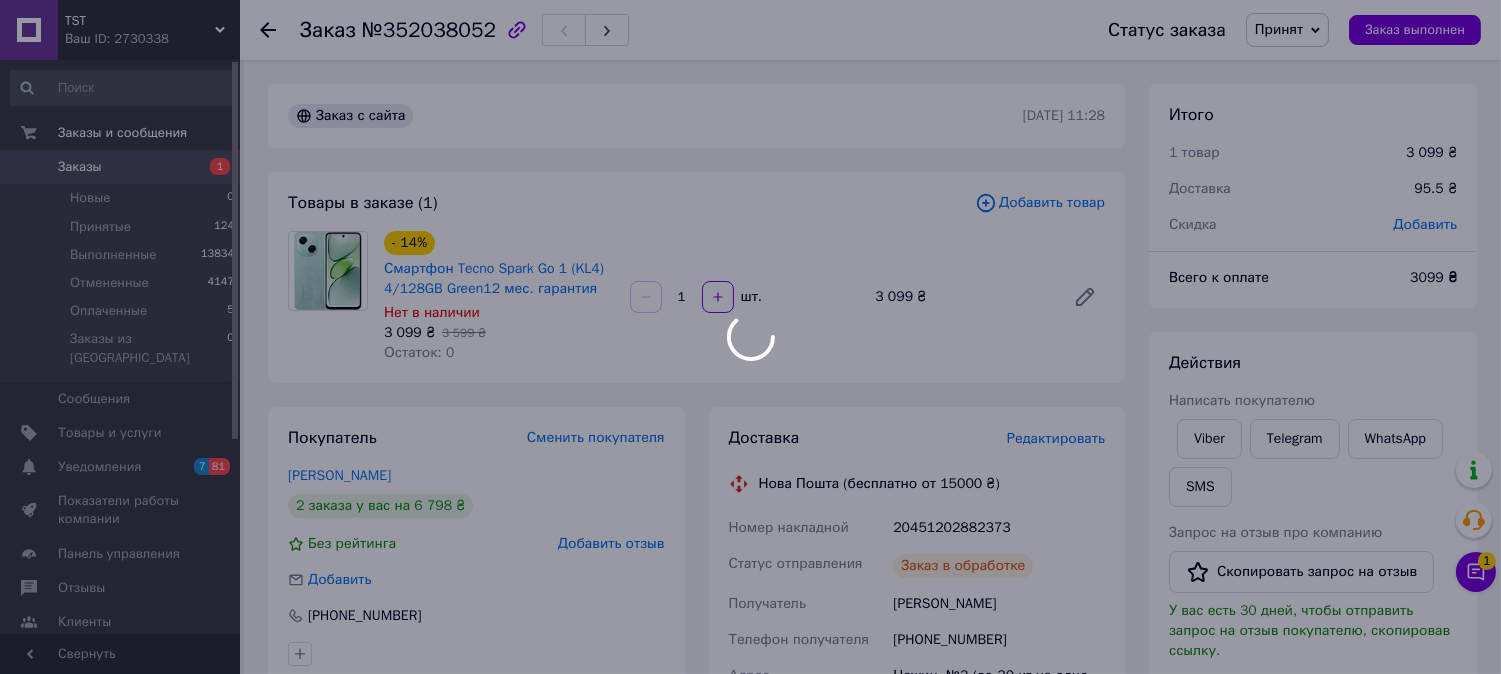 click at bounding box center [750, 337] 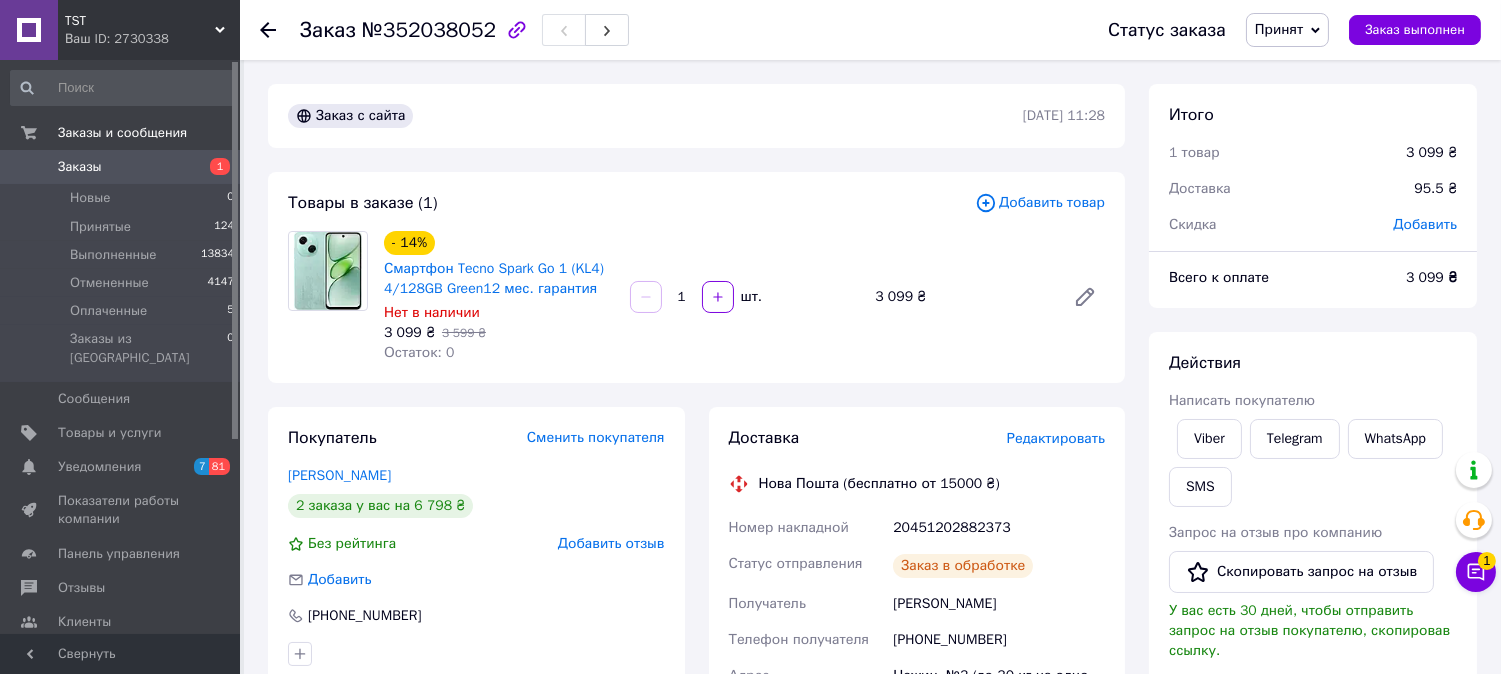 click 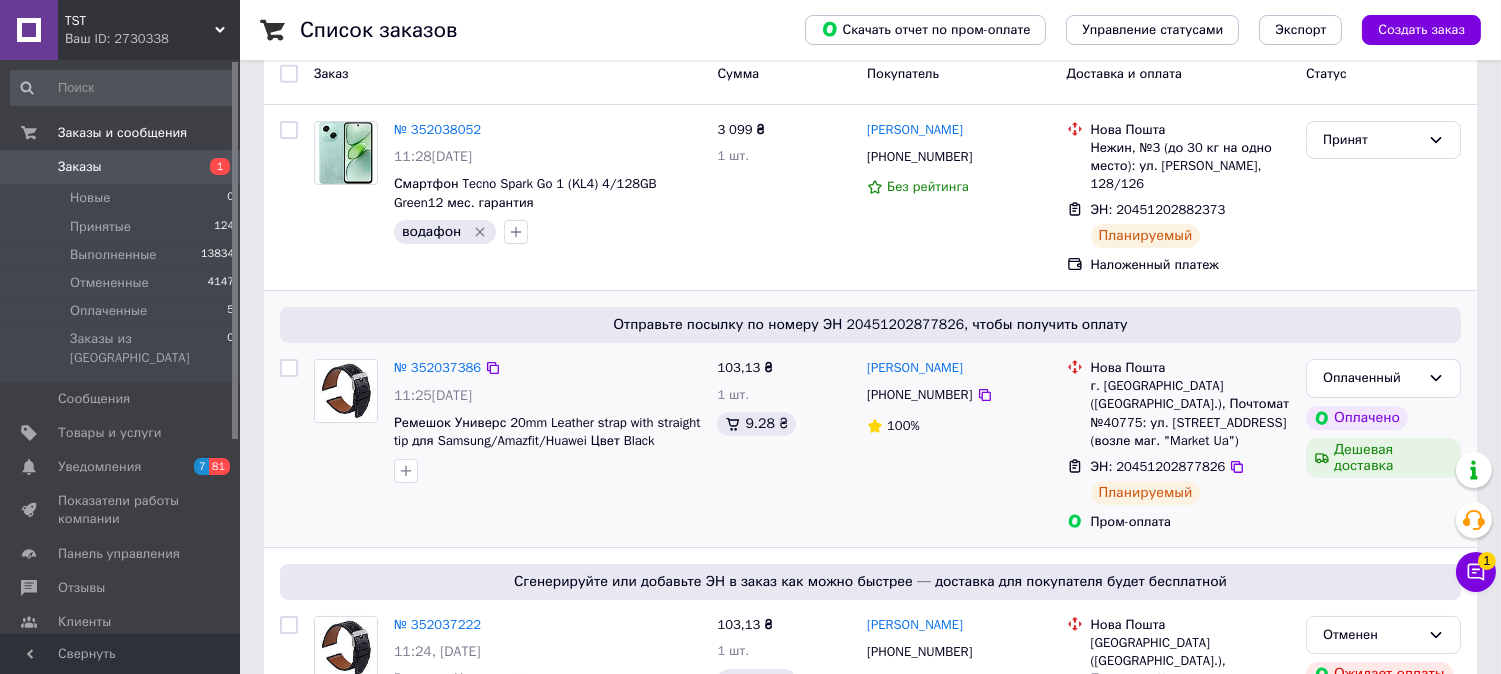 scroll, scrollTop: 0, scrollLeft: 0, axis: both 